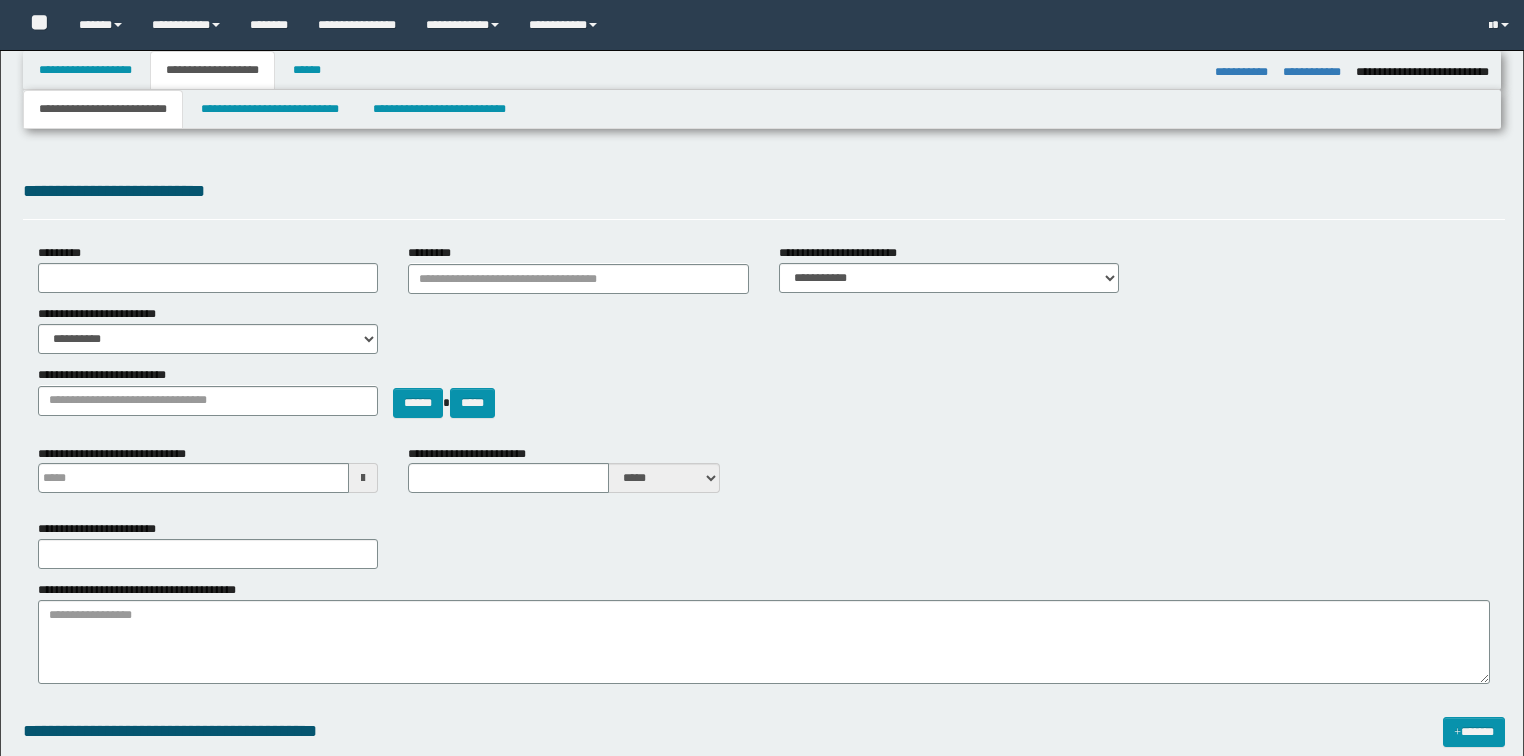 select on "*" 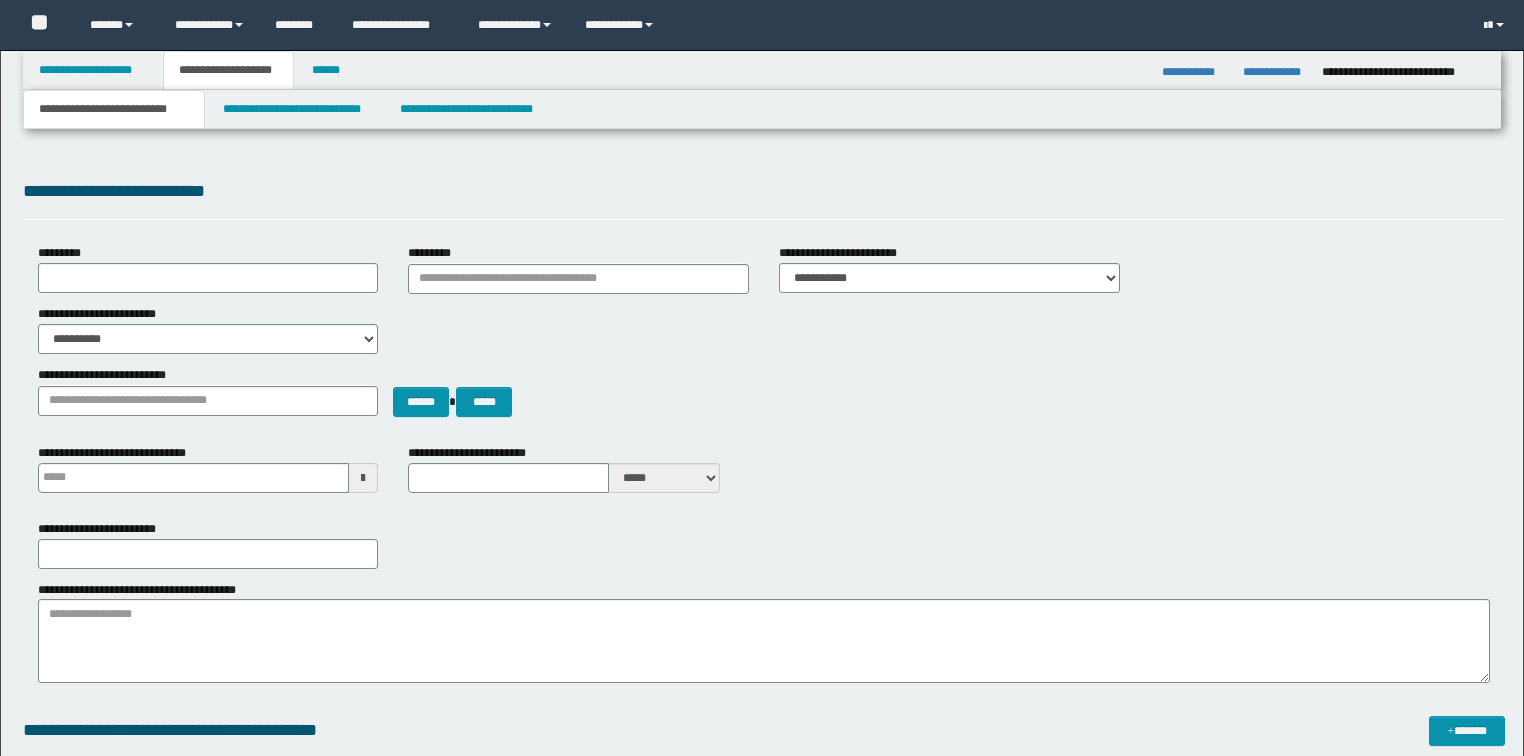 scroll, scrollTop: 706, scrollLeft: 0, axis: vertical 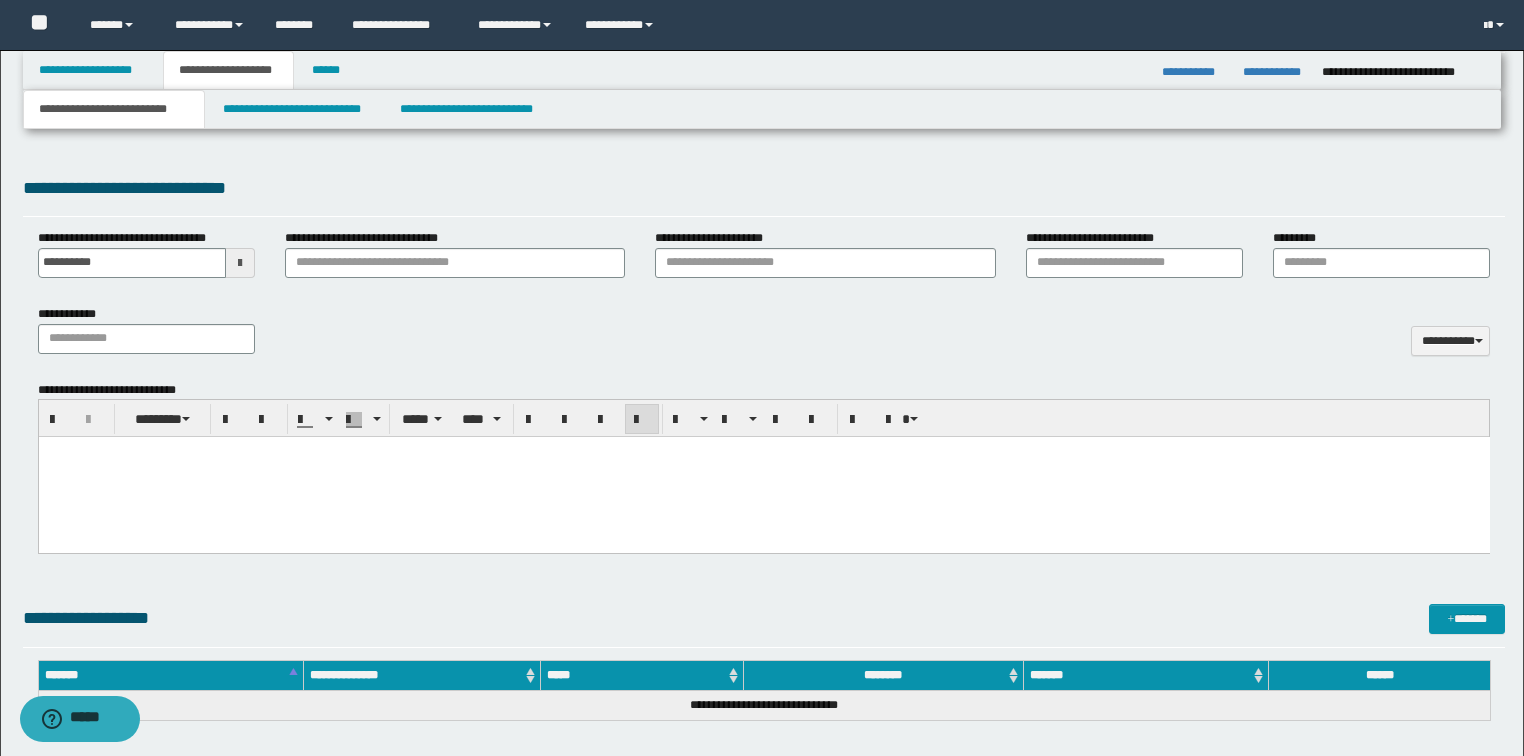 type 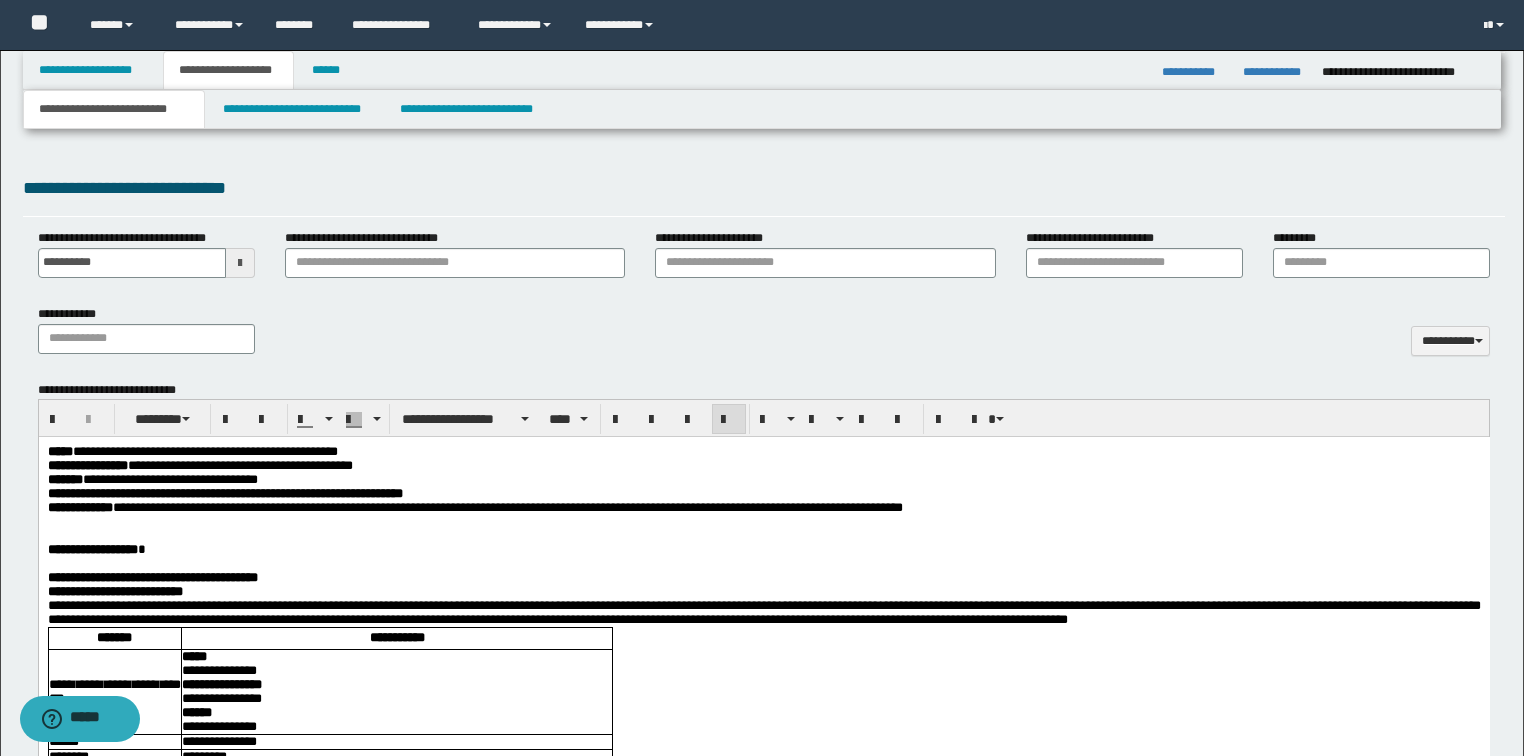 click on "*****" at bounding box center [59, 451] 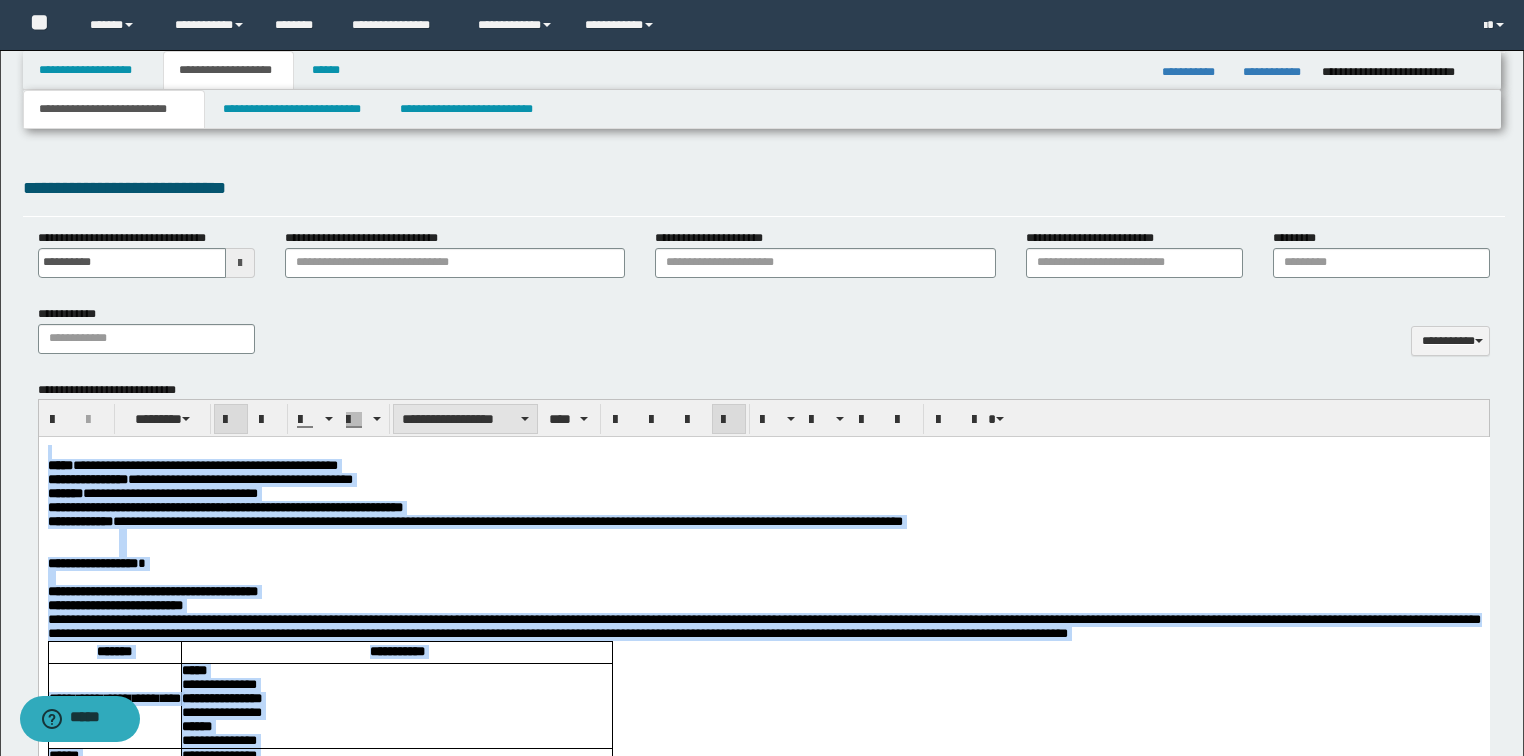 click on "**********" at bounding box center [465, 419] 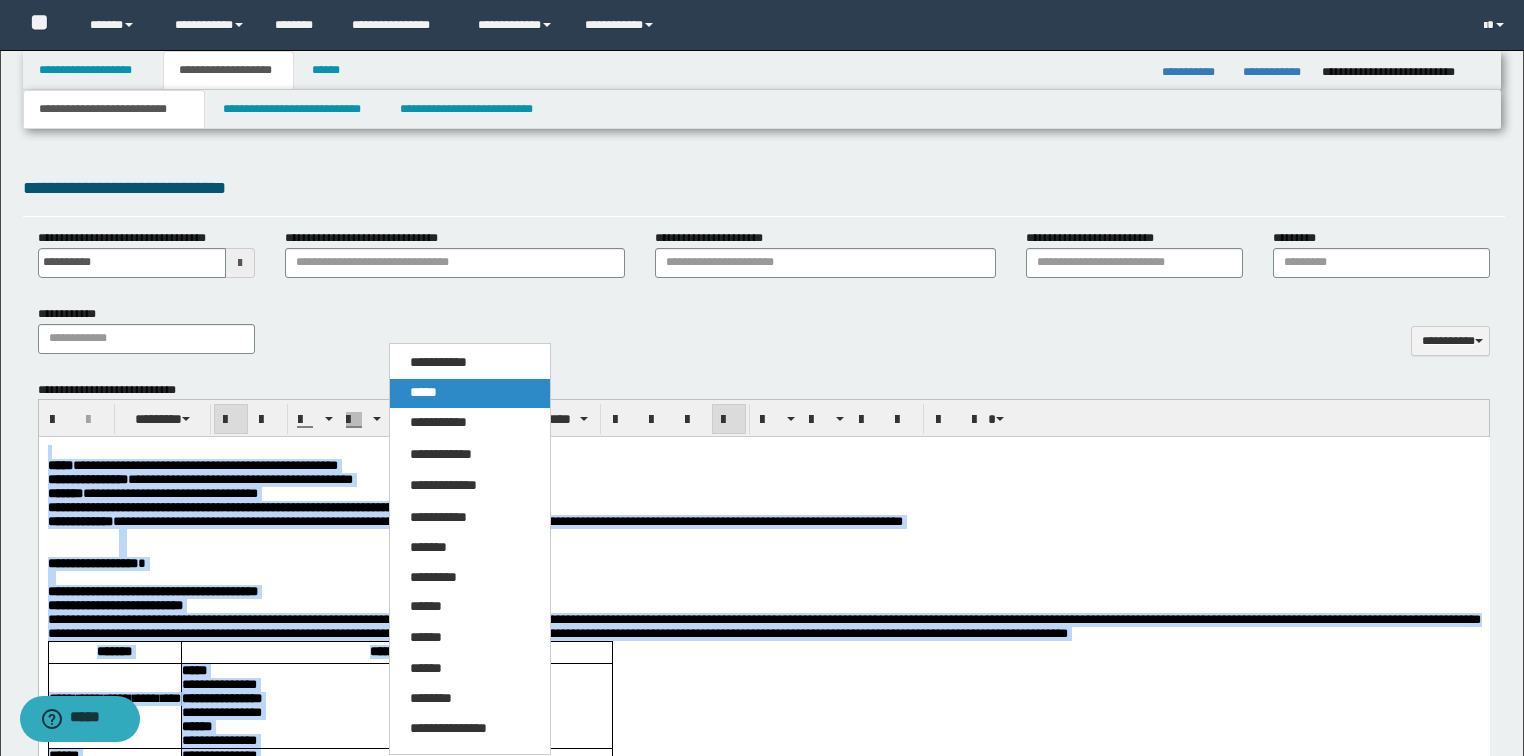 click on "*****" at bounding box center (423, 392) 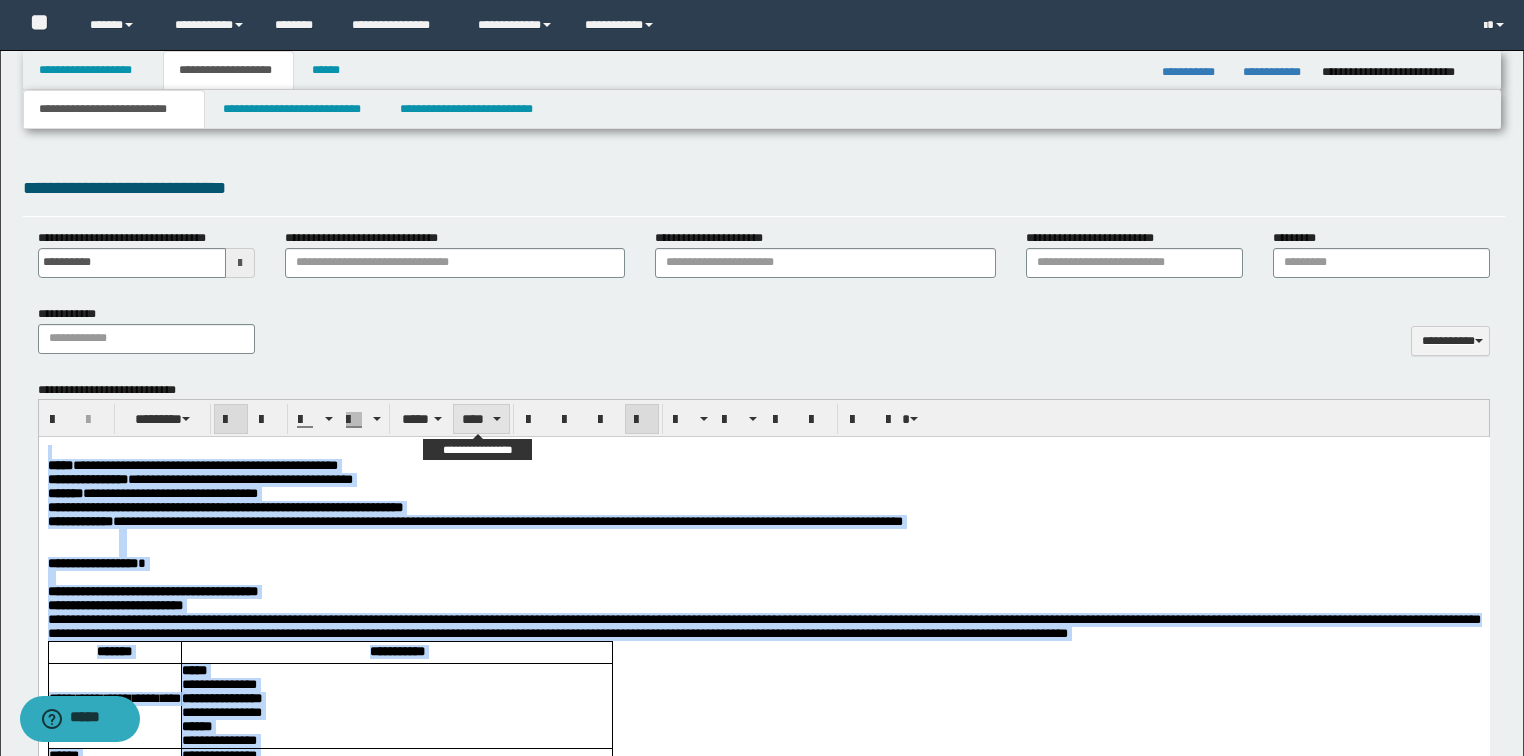 click on "****" at bounding box center [481, 419] 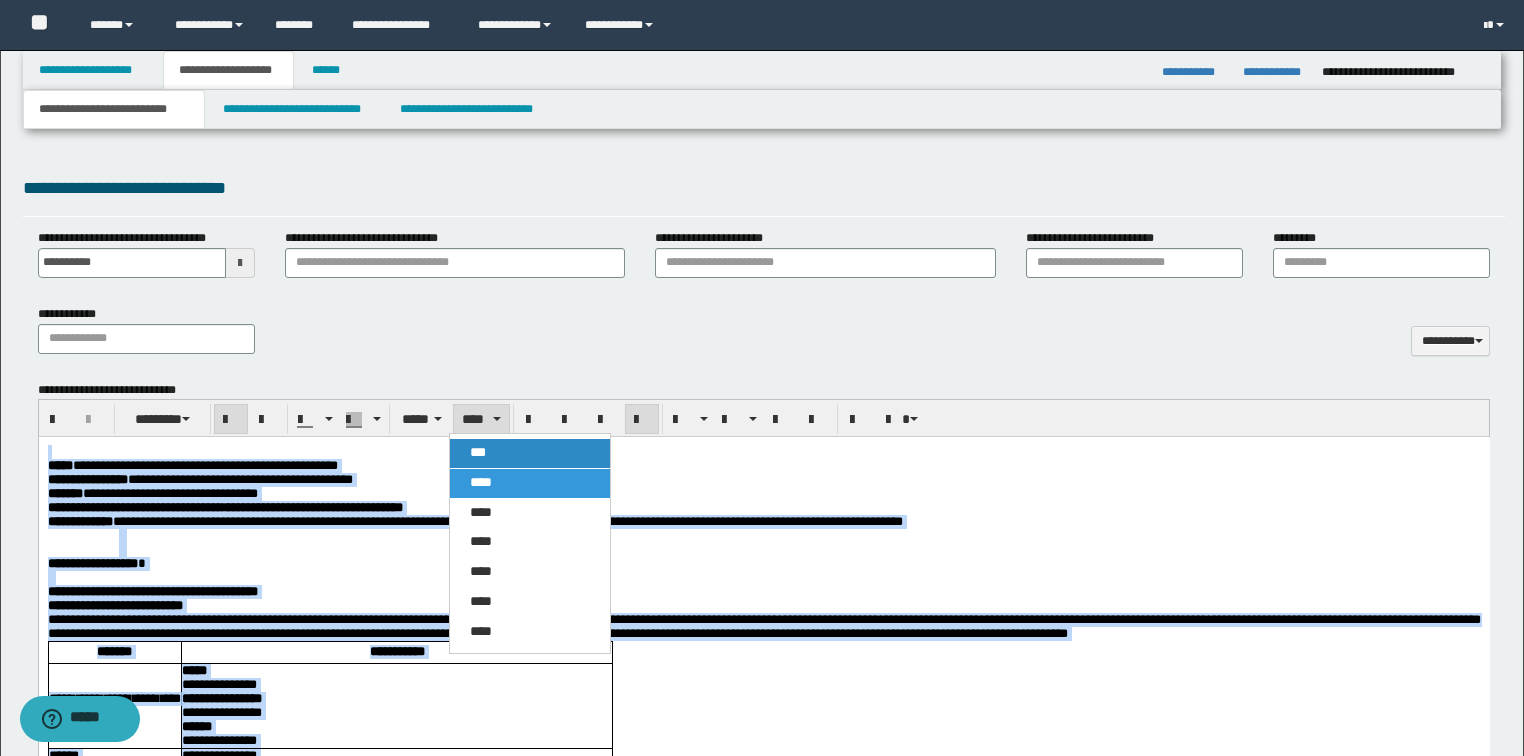 click on "***" at bounding box center (530, 453) 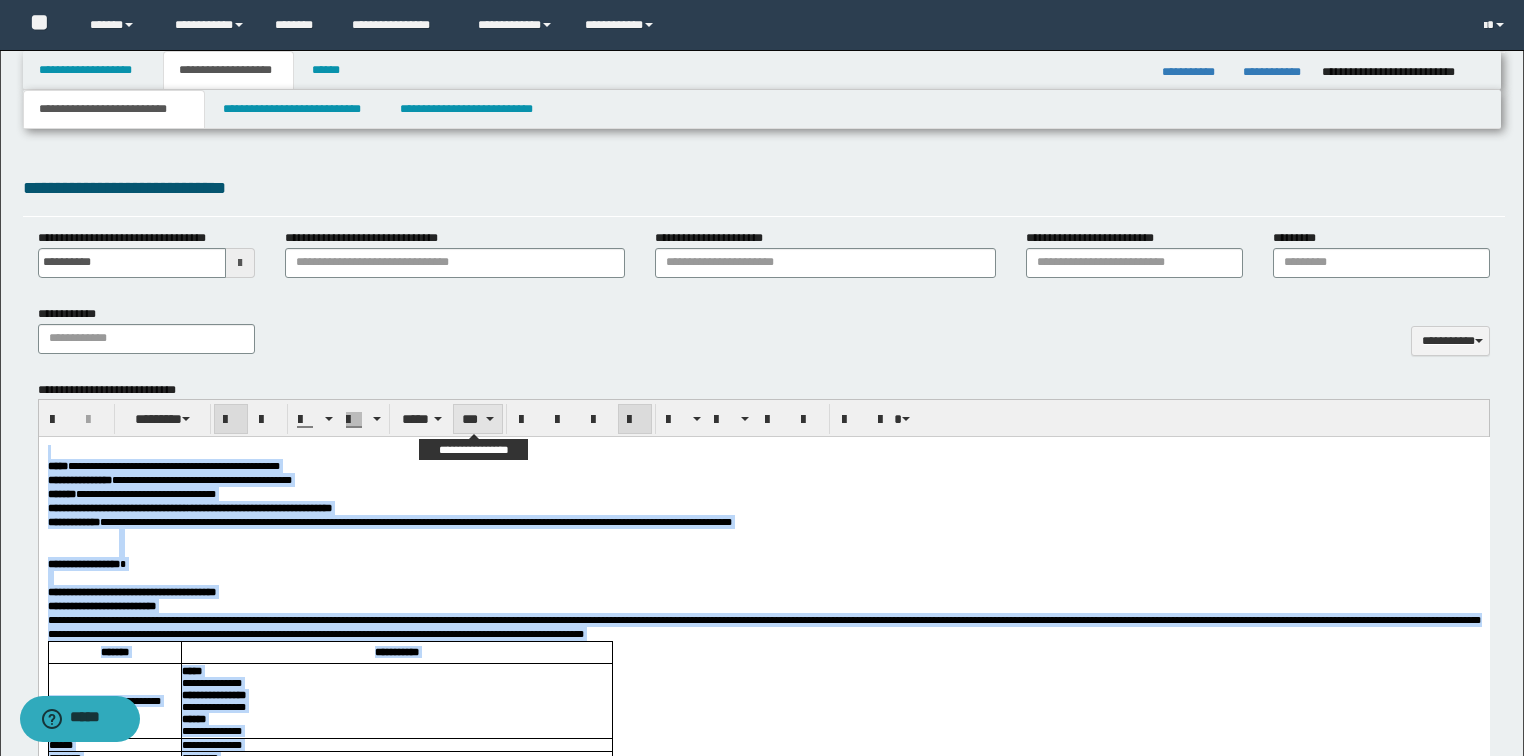 click on "***" at bounding box center (477, 419) 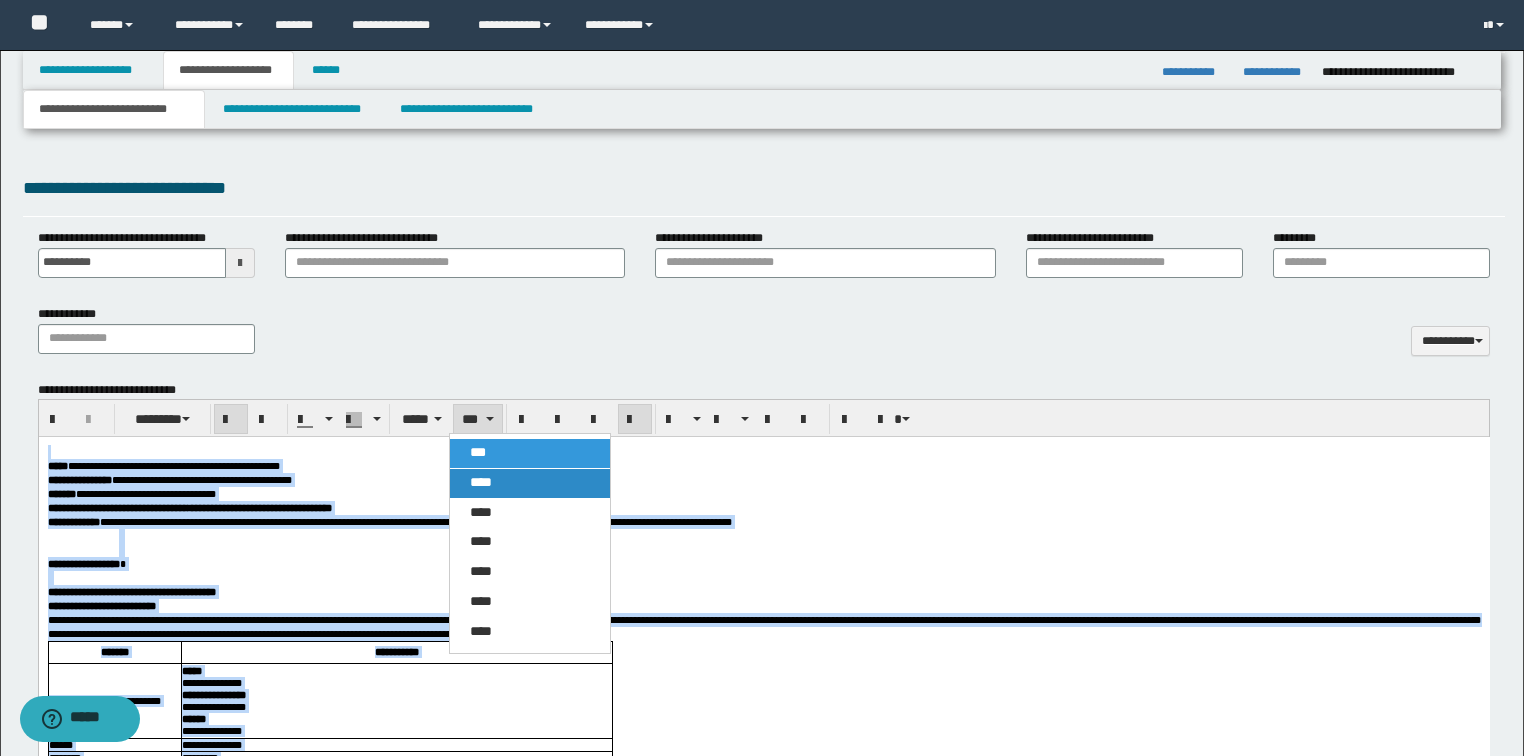 click on "****" at bounding box center (530, 483) 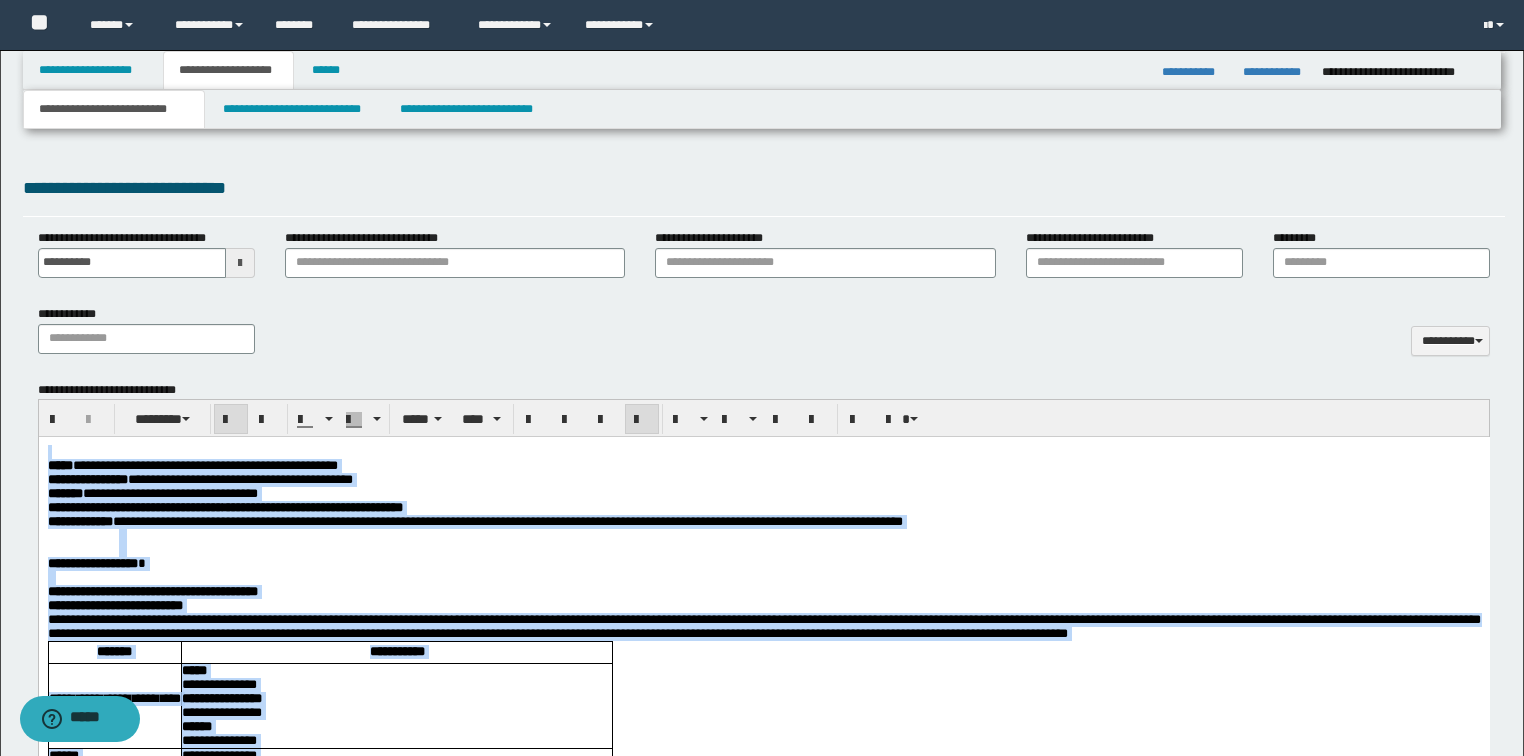 click at bounding box center [642, 419] 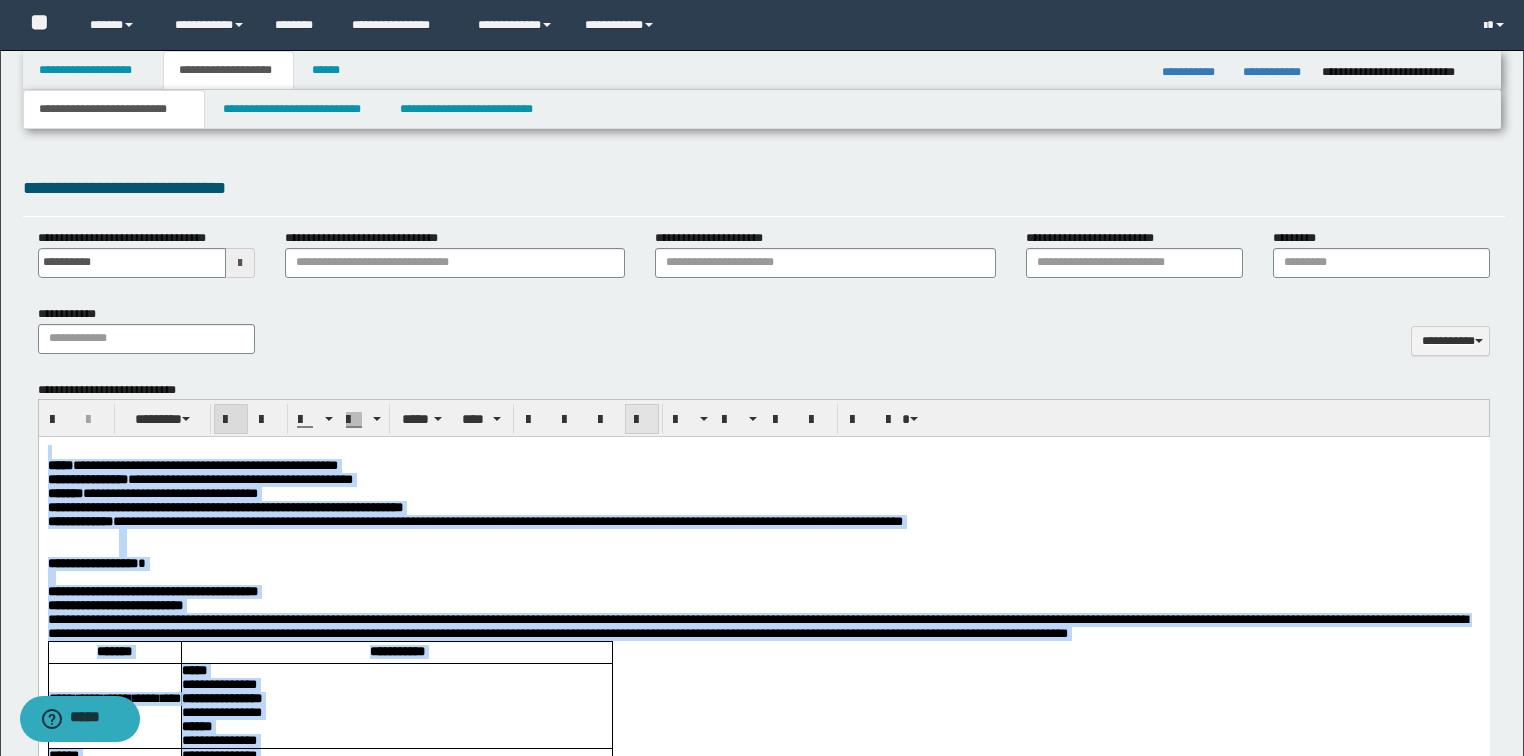 click at bounding box center [642, 419] 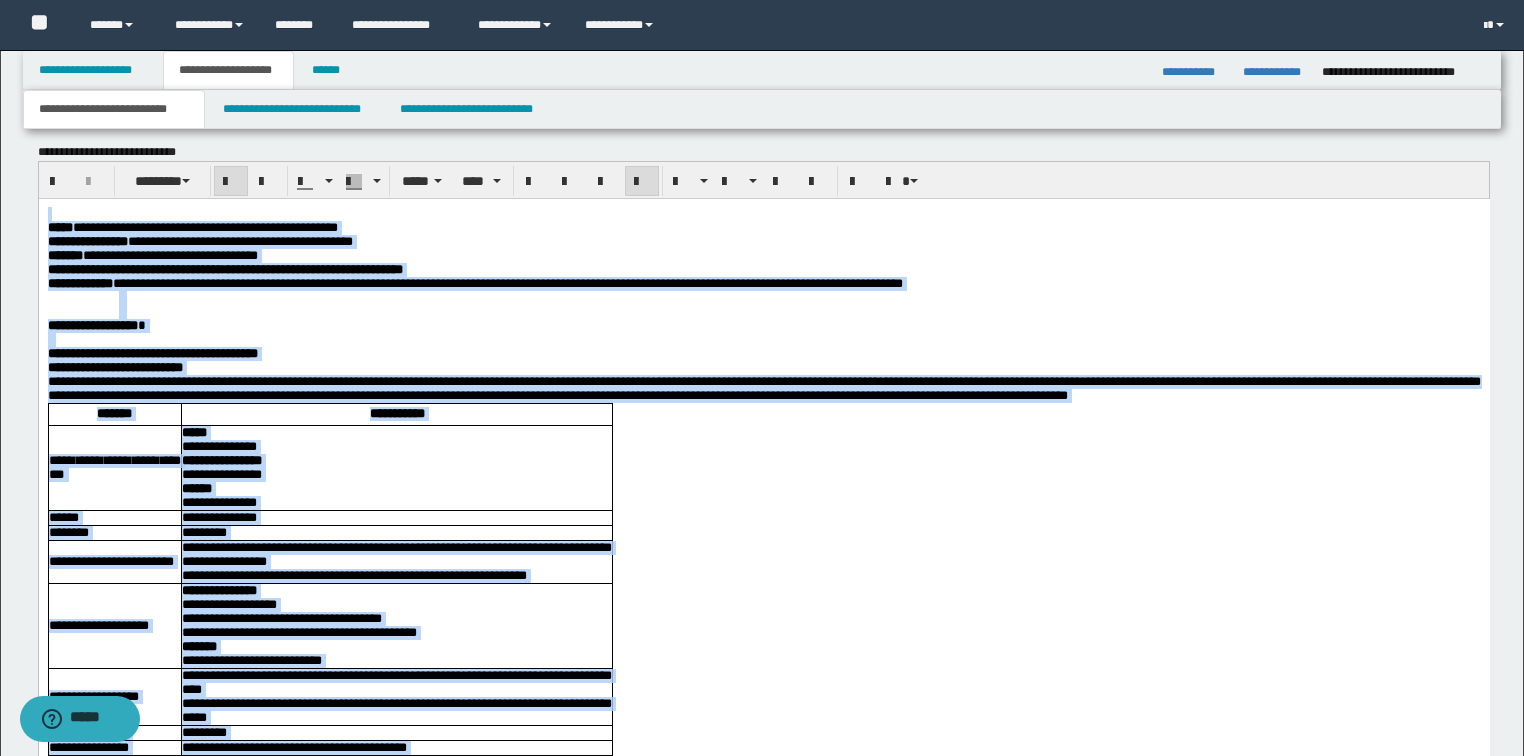 scroll, scrollTop: 946, scrollLeft: 0, axis: vertical 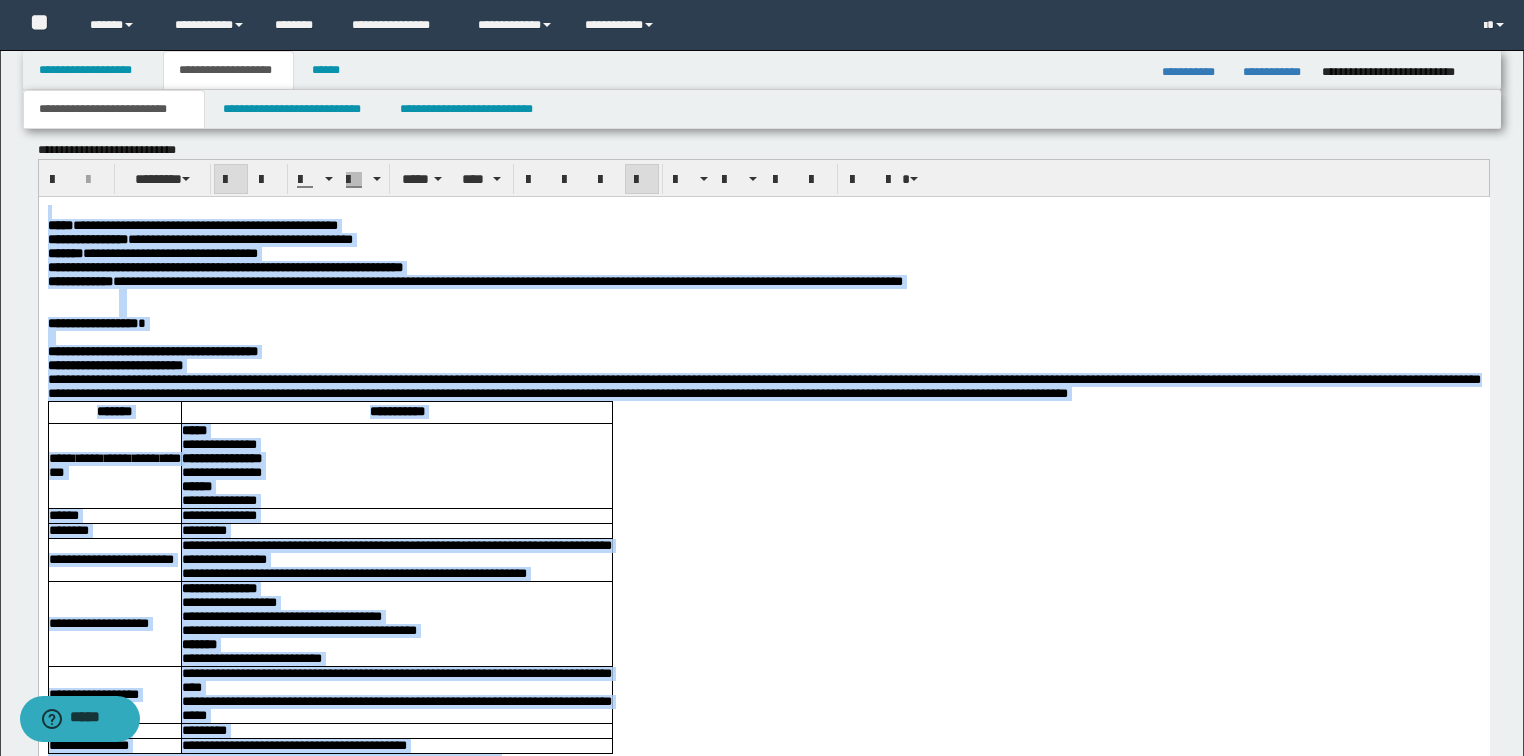 click on "**********" at bounding box center [763, 352] 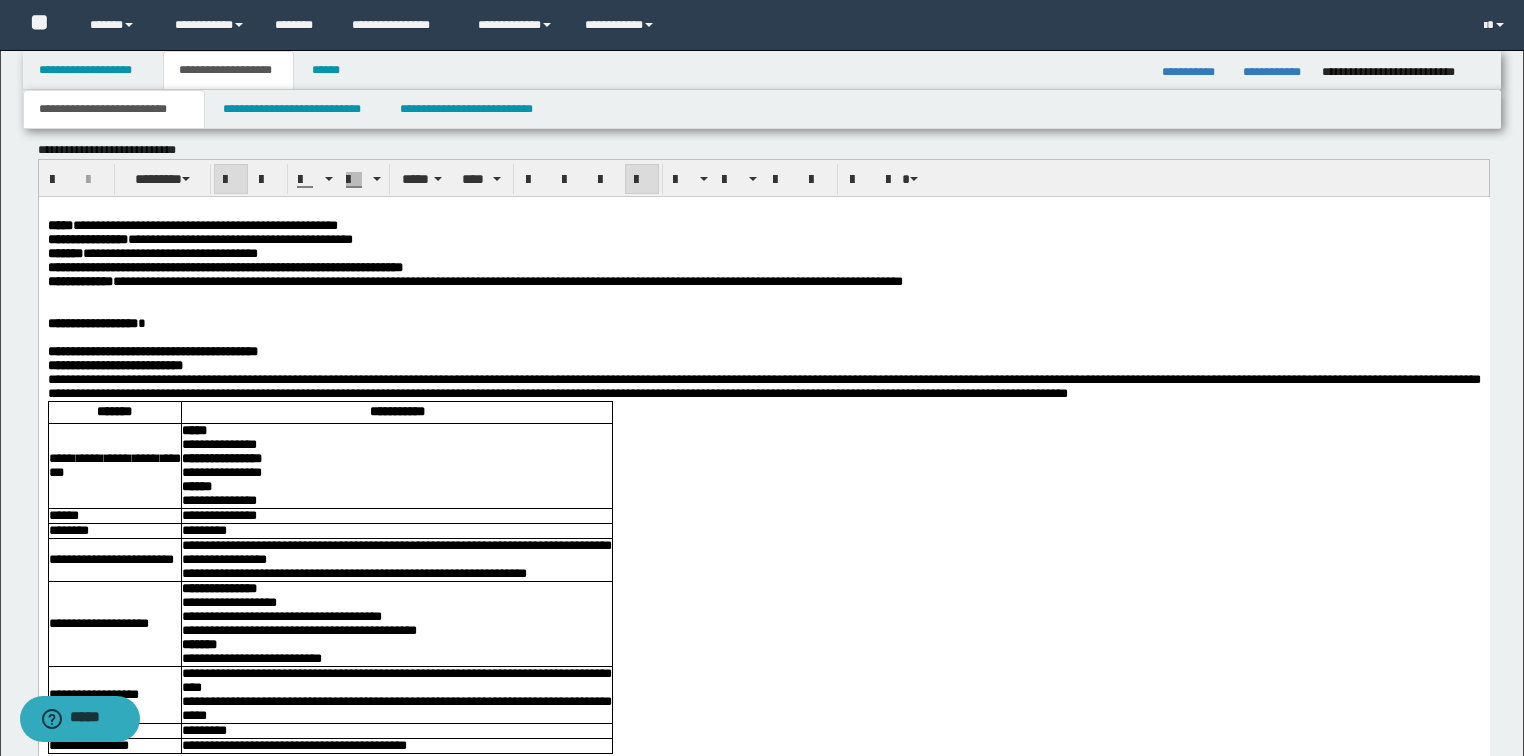 click on "**********" at bounding box center [763, 366] 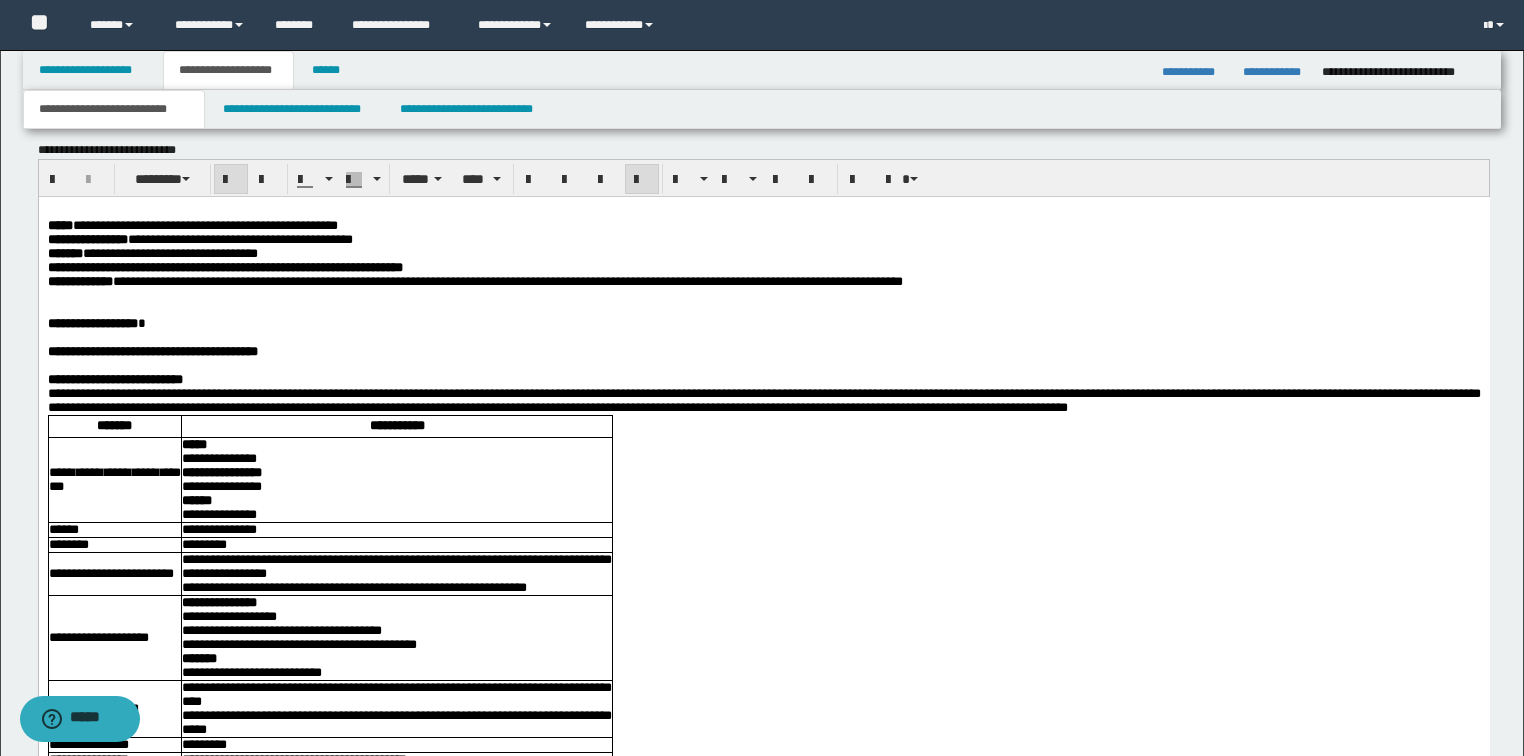 click on "**********" at bounding box center (763, 380) 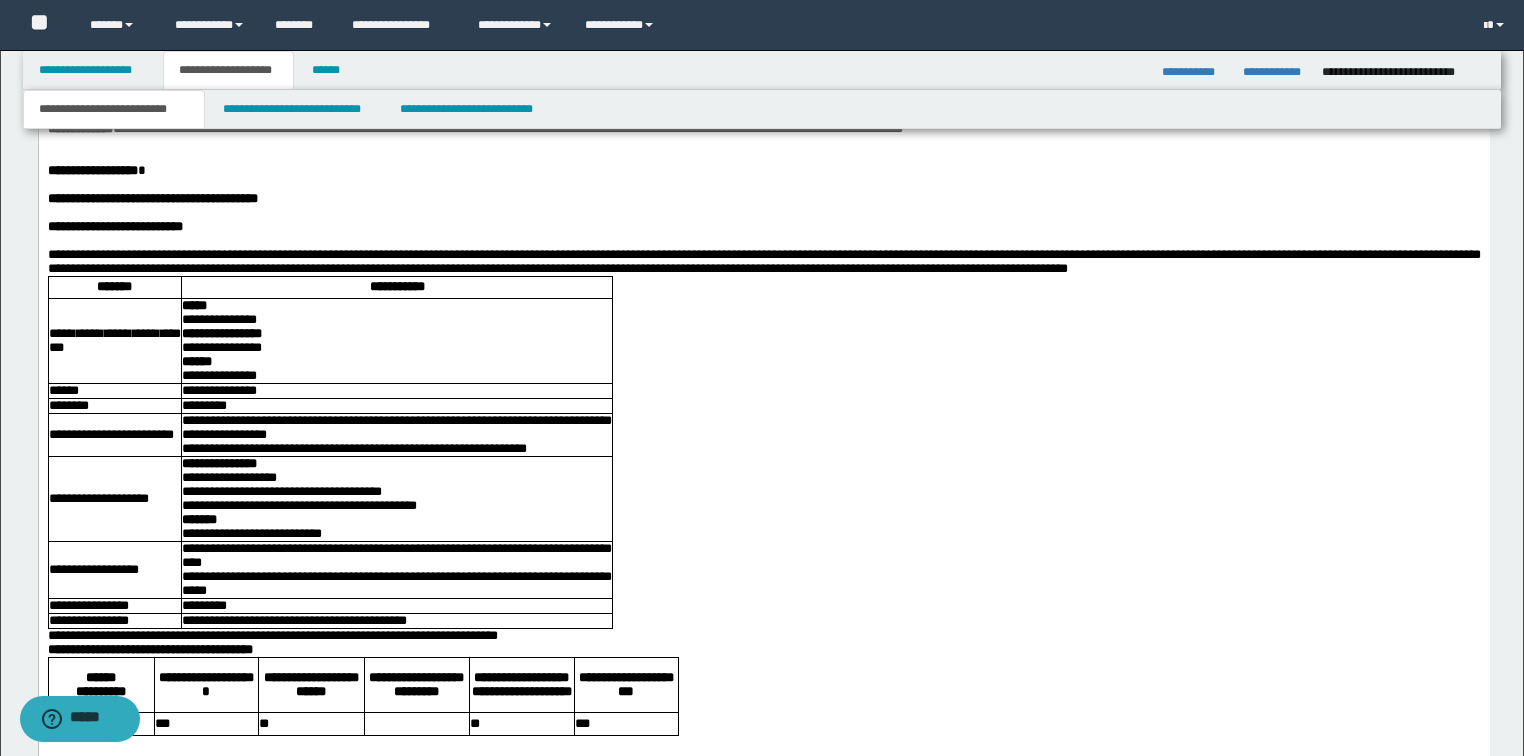 scroll, scrollTop: 1106, scrollLeft: 0, axis: vertical 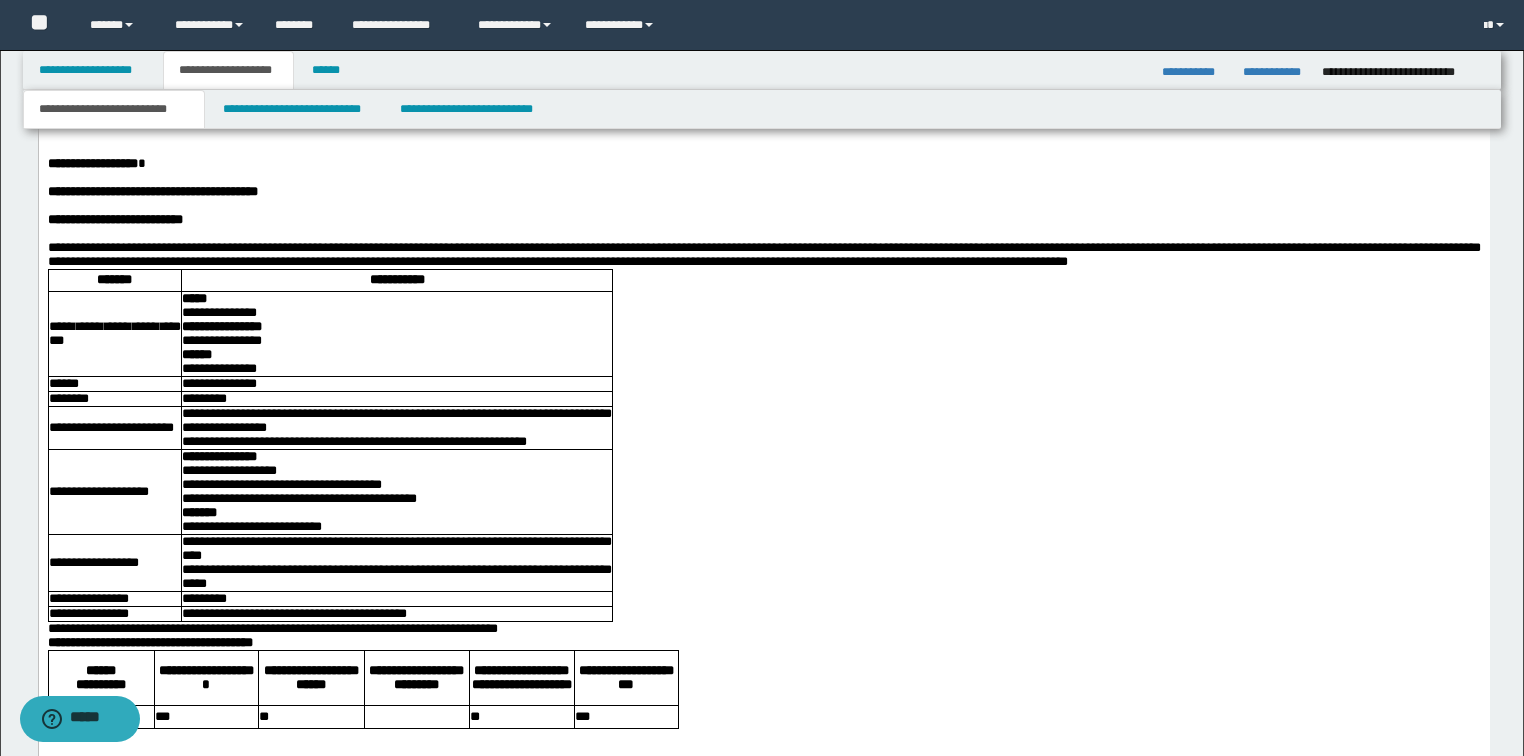 click on "**********" at bounding box center [763, 255] 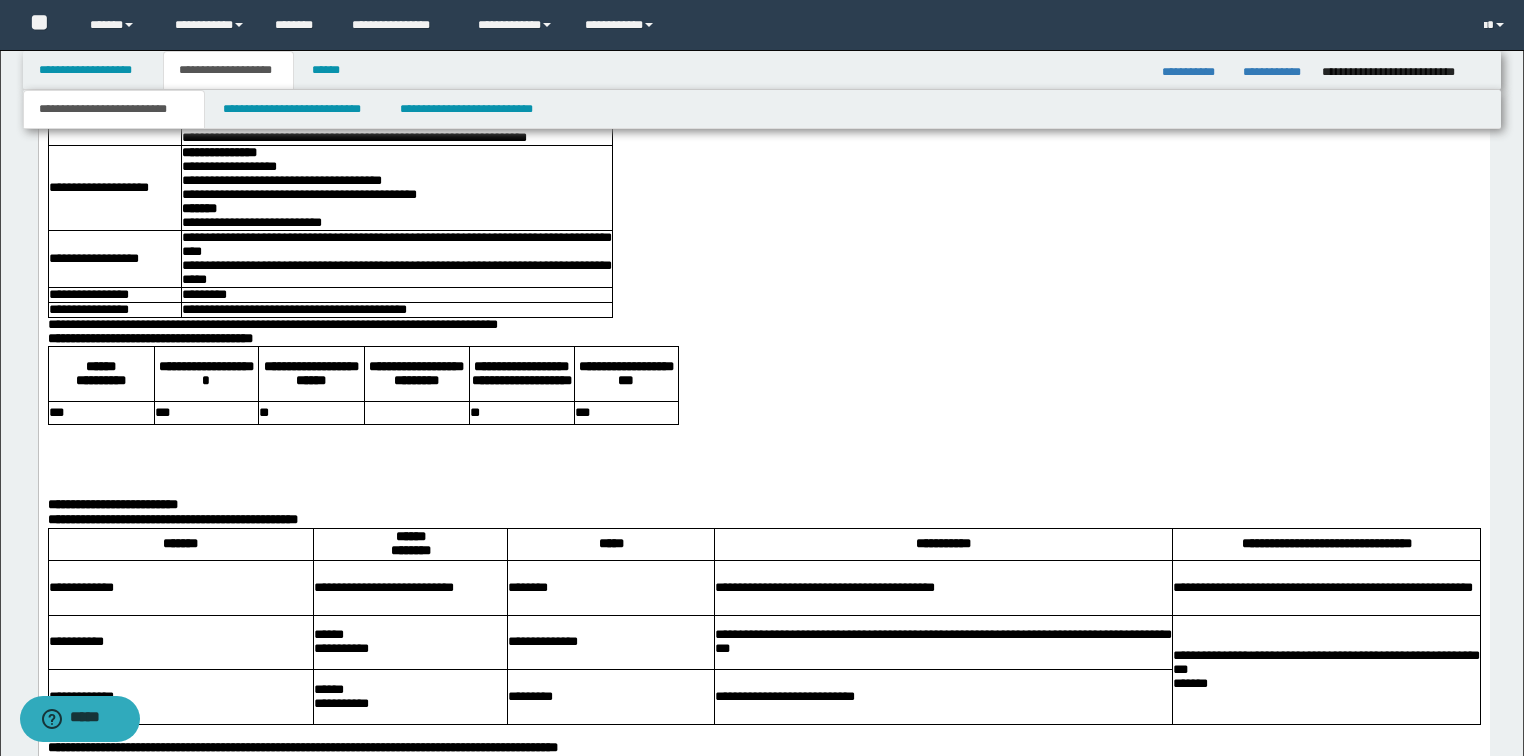 scroll, scrollTop: 1426, scrollLeft: 0, axis: vertical 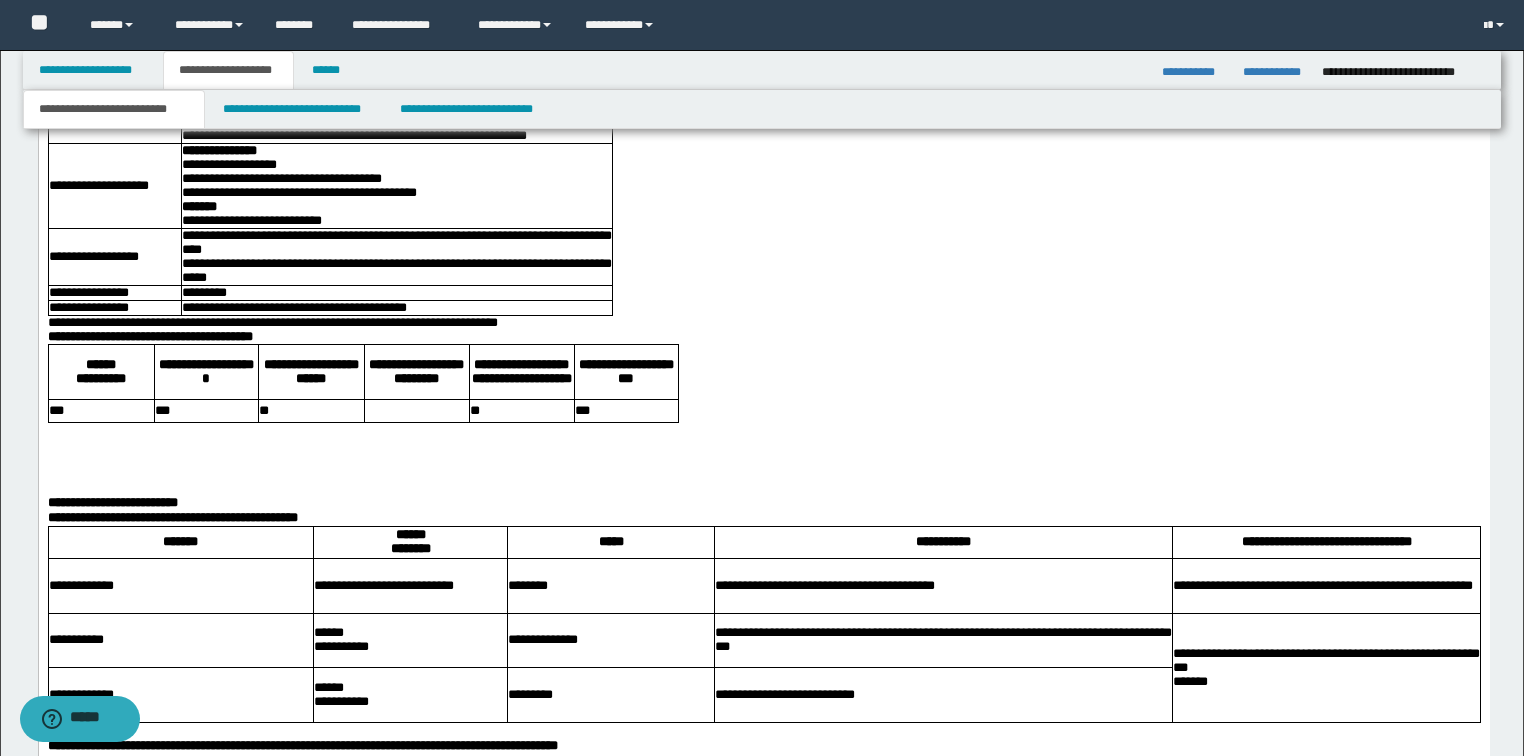 click on "**********" at bounding box center [272, 323] 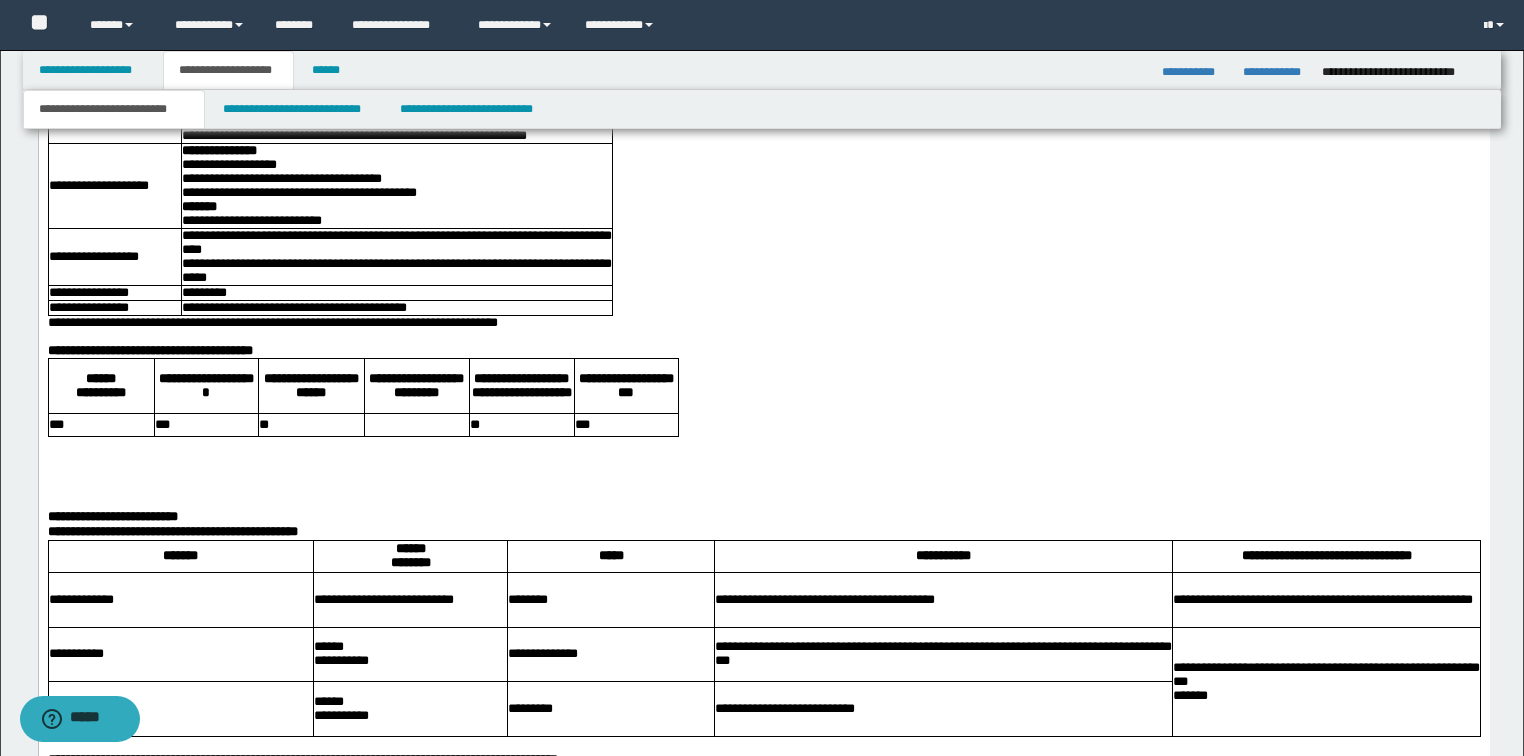 click on "**********" at bounding box center (415, 386) 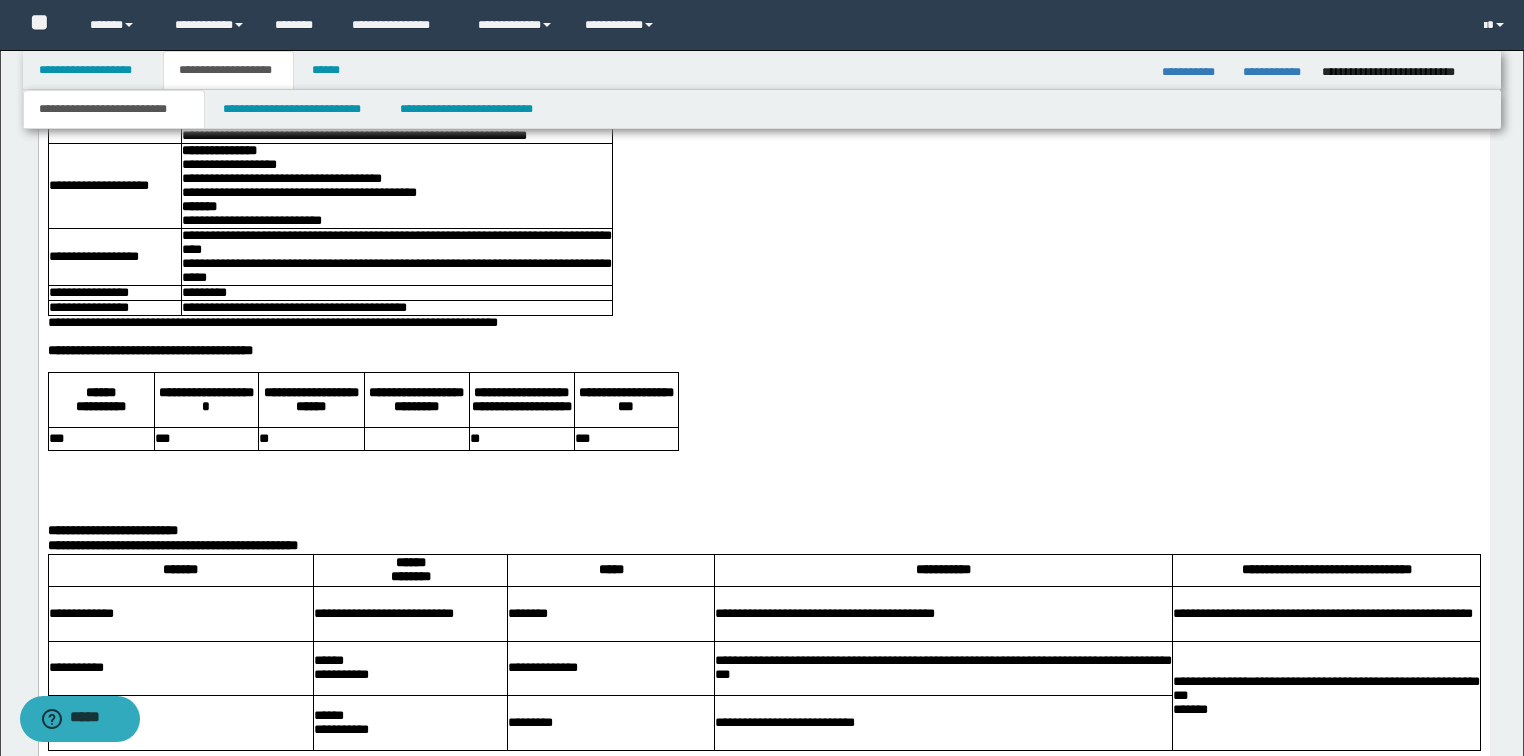 scroll, scrollTop: 1506, scrollLeft: 0, axis: vertical 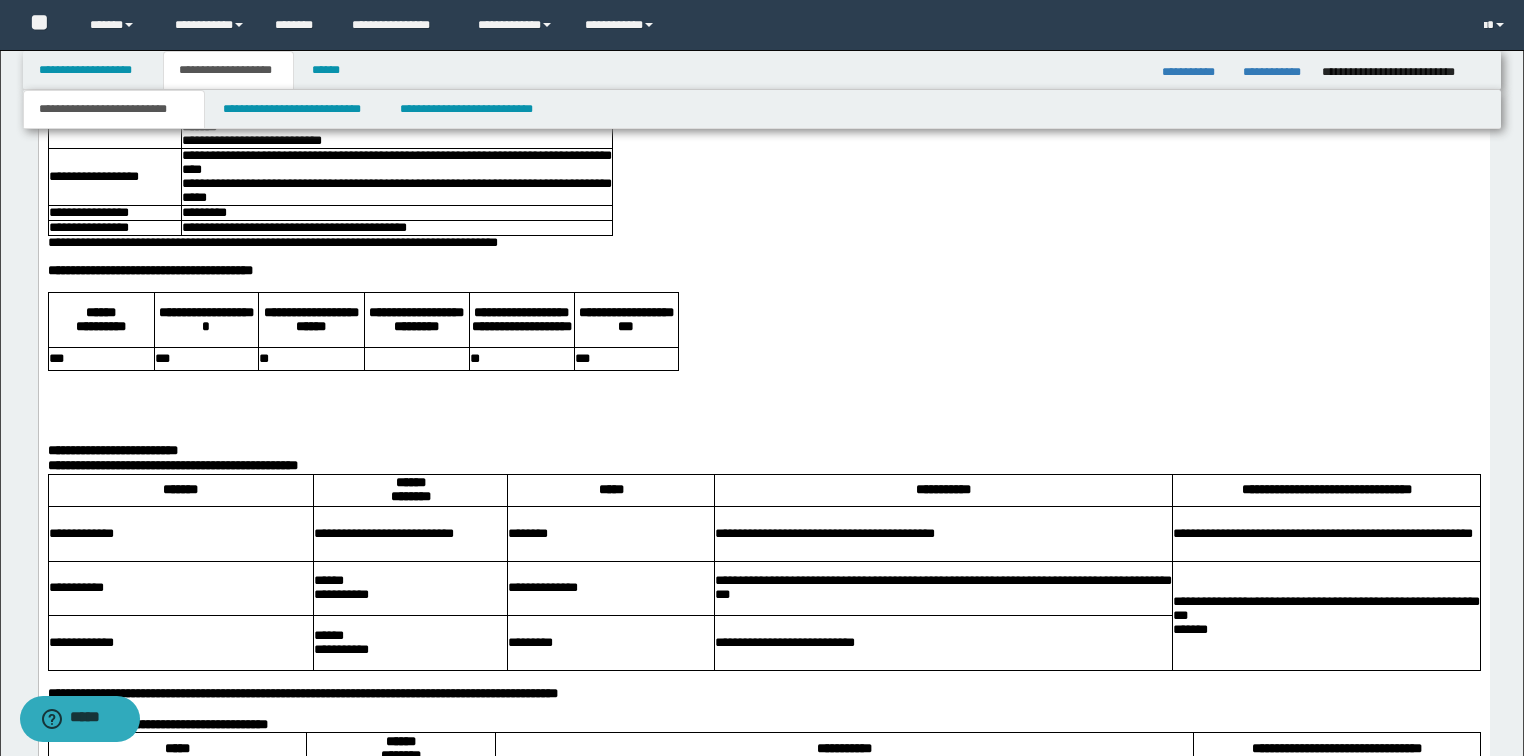 click on "**********" at bounding box center [112, 451] 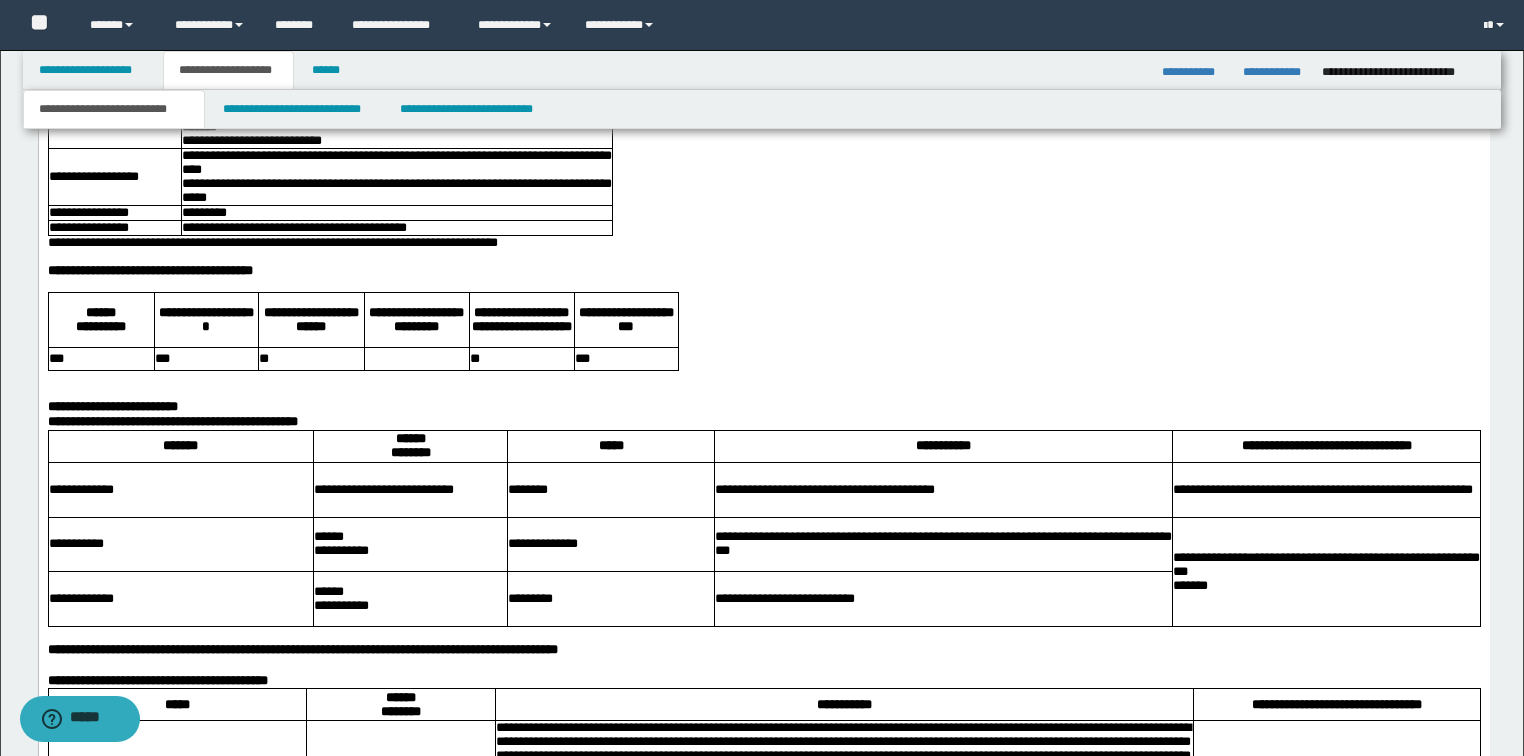 click on "**********" at bounding box center [763, 407] 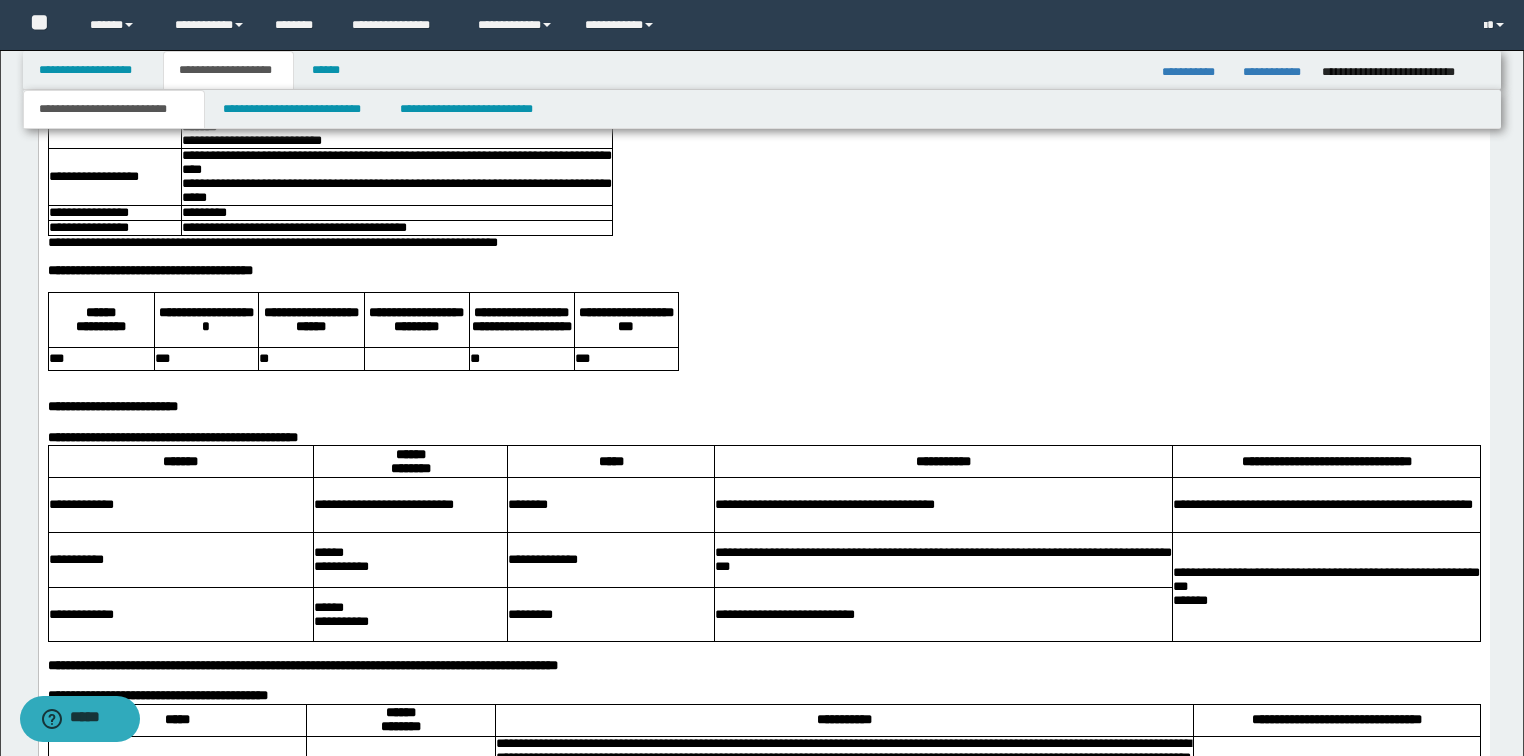 click at bounding box center (763, 422) 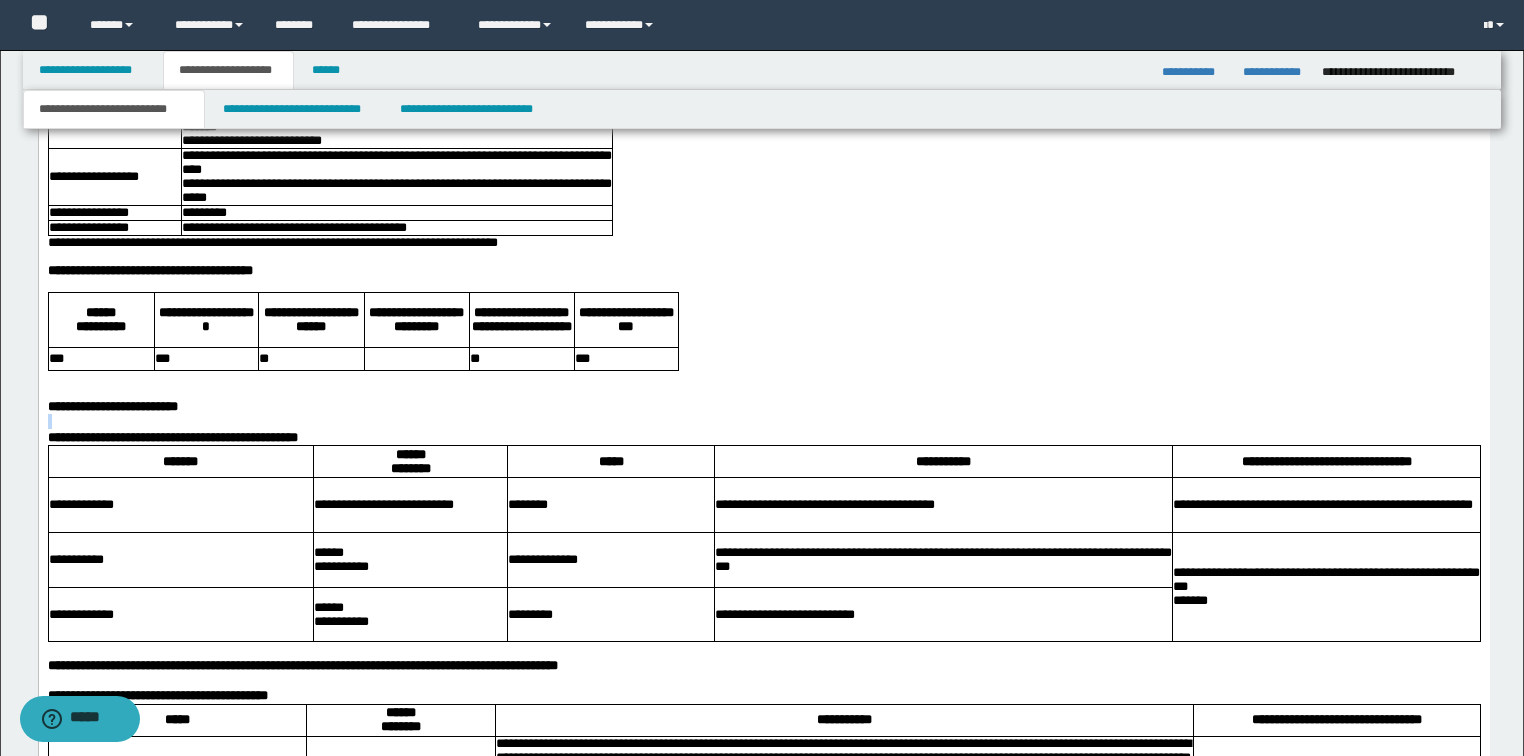 click at bounding box center (763, 422) 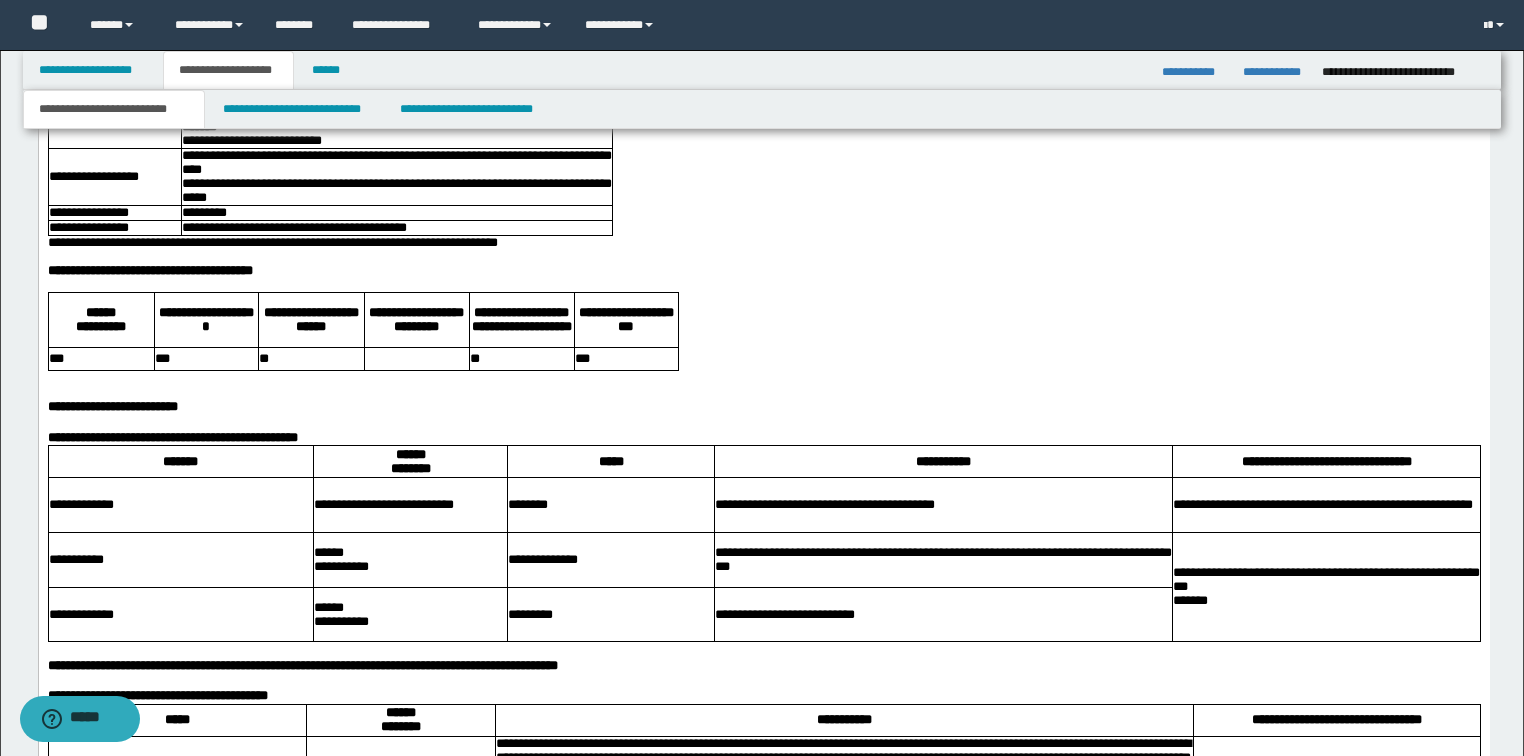 click on "**********" at bounding box center (763, 438) 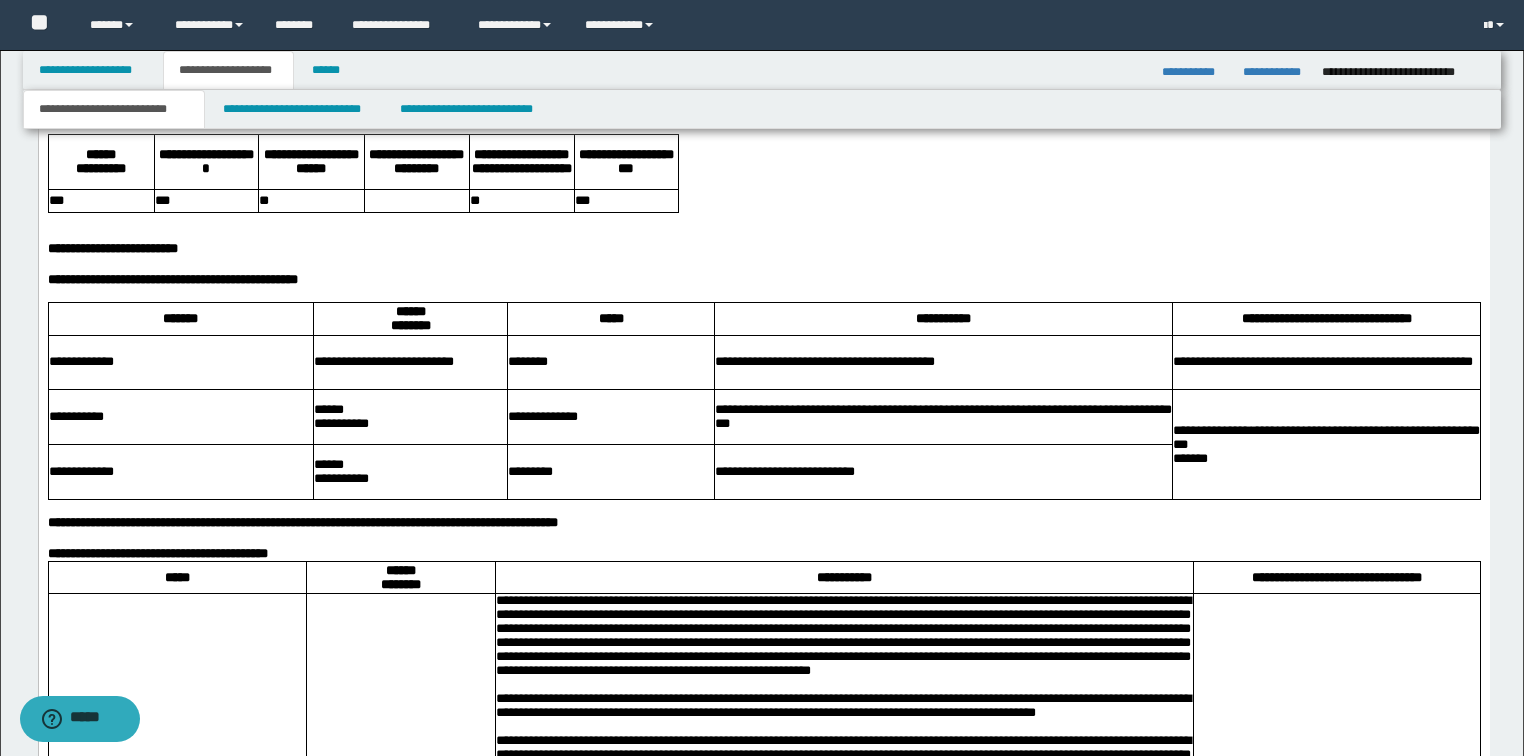 scroll, scrollTop: 1666, scrollLeft: 0, axis: vertical 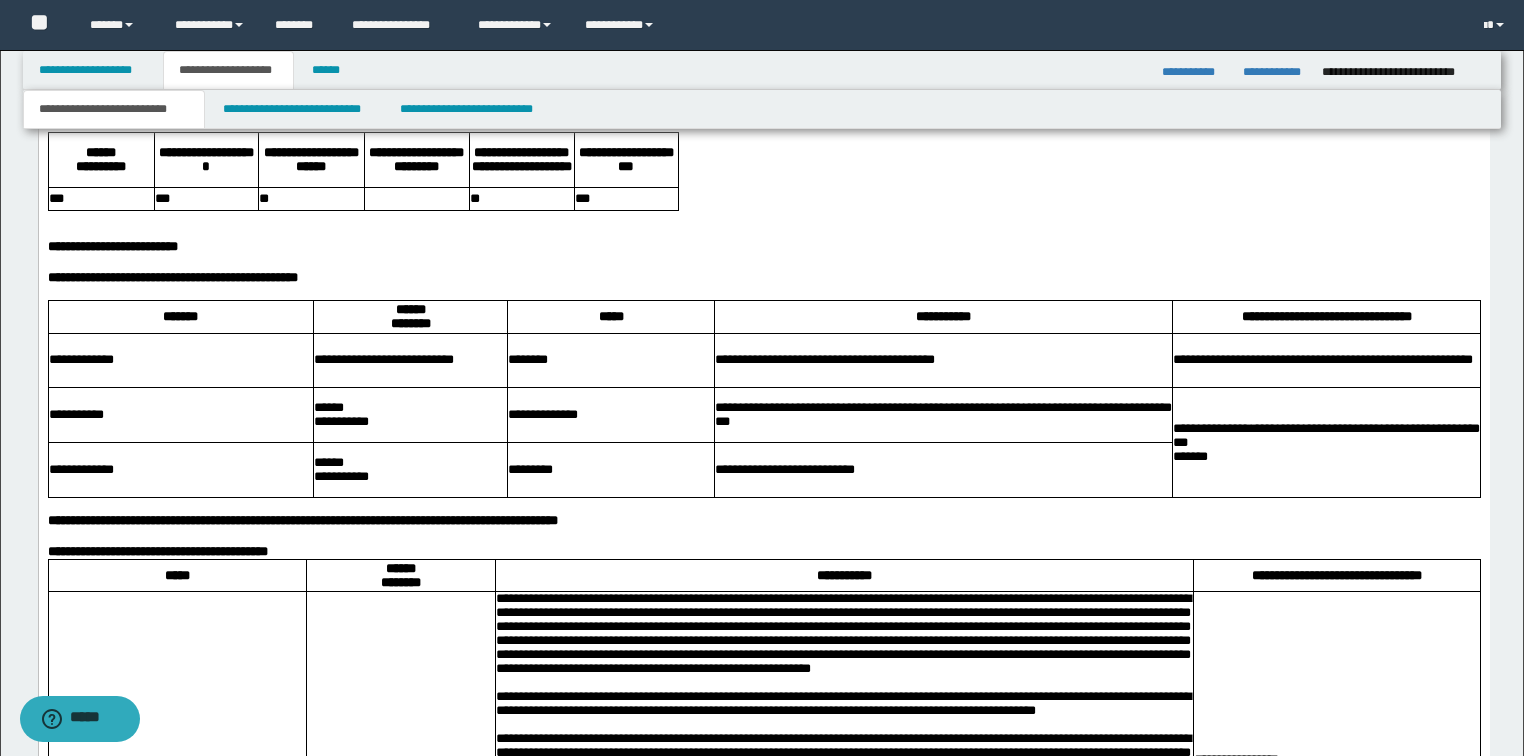 click on "**********" at bounding box center (942, 415) 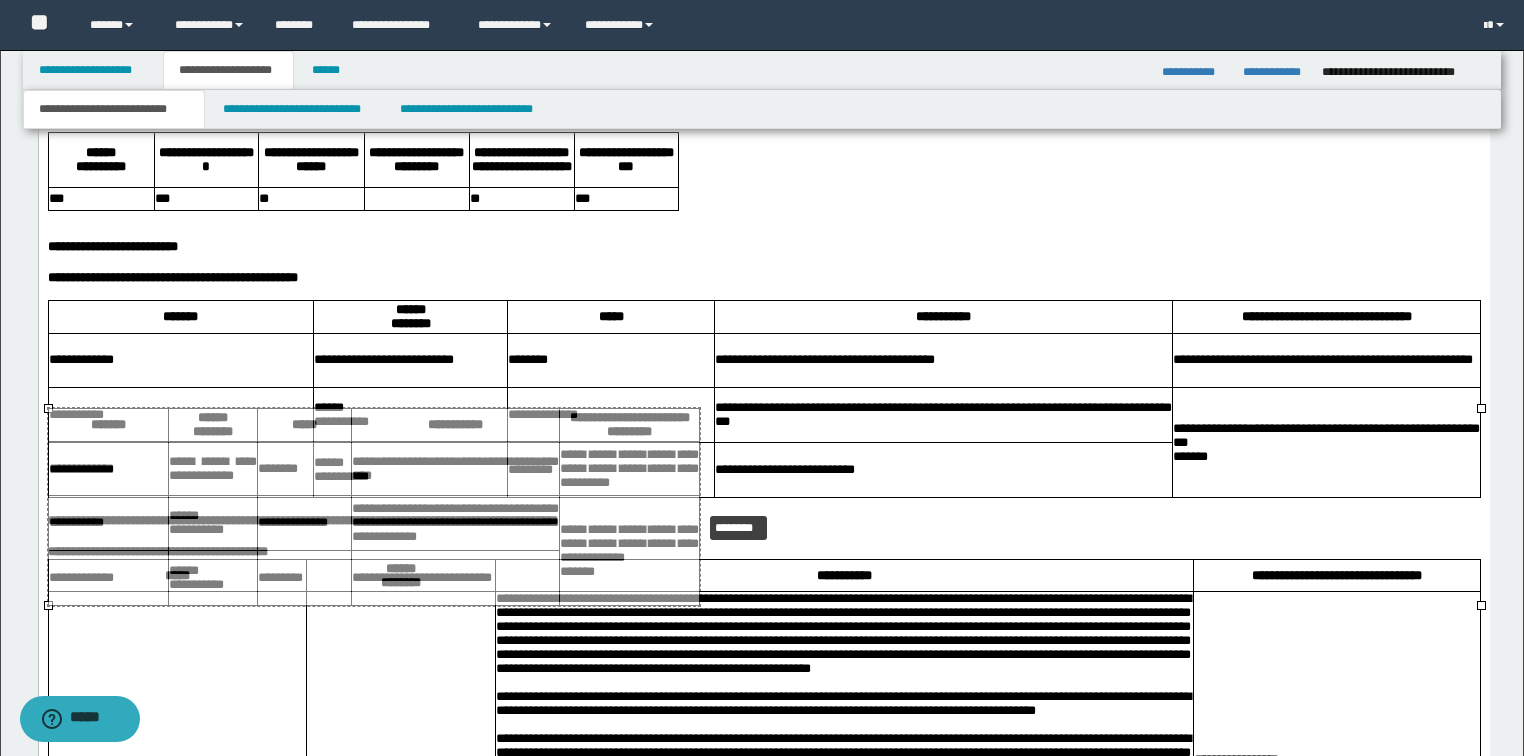drag, startPoint x: 1480, startPoint y: 410, endPoint x: 855, endPoint y: 493, distance: 630.4871 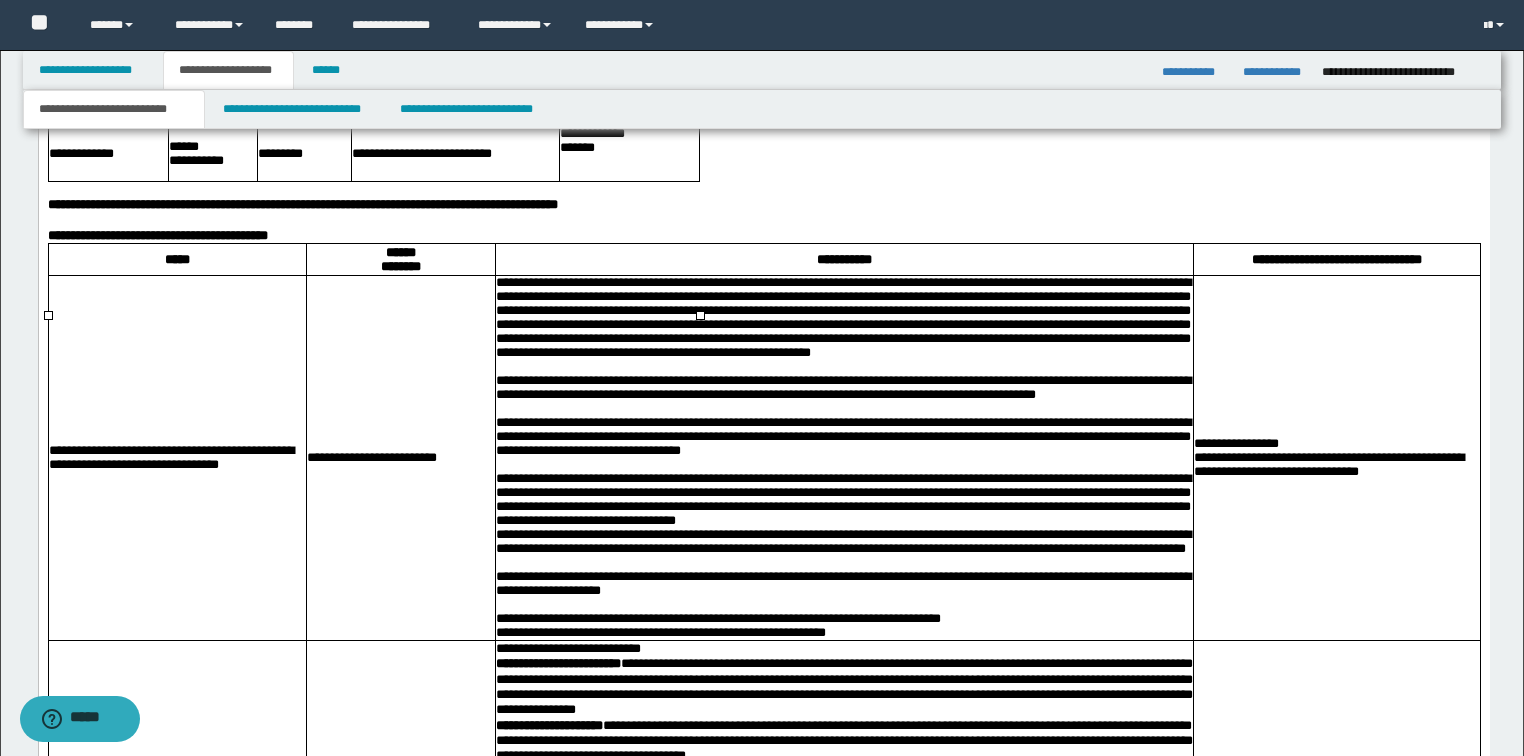 scroll, scrollTop: 2066, scrollLeft: 0, axis: vertical 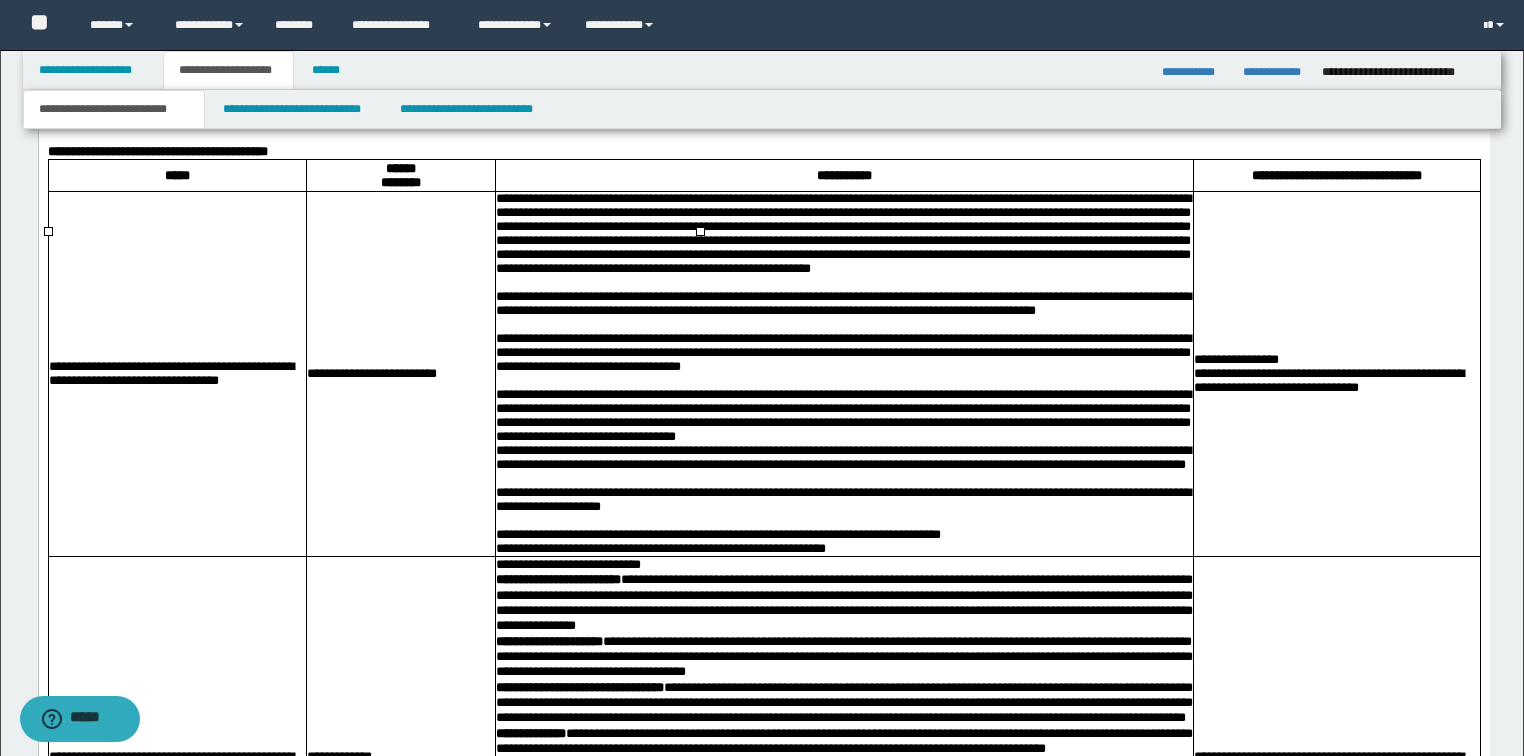 click on "**********" at bounding box center (763, 152) 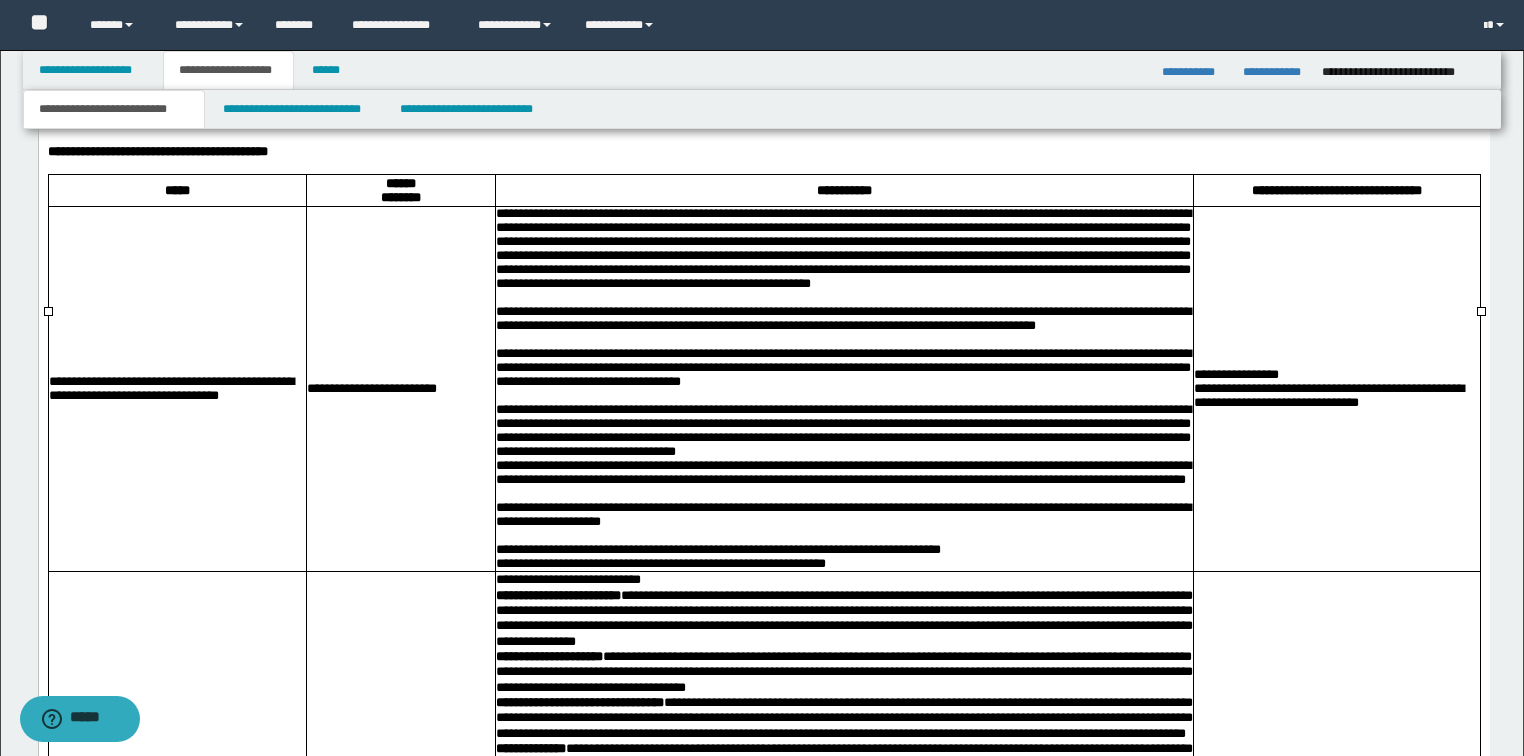 click at bounding box center (844, 299) 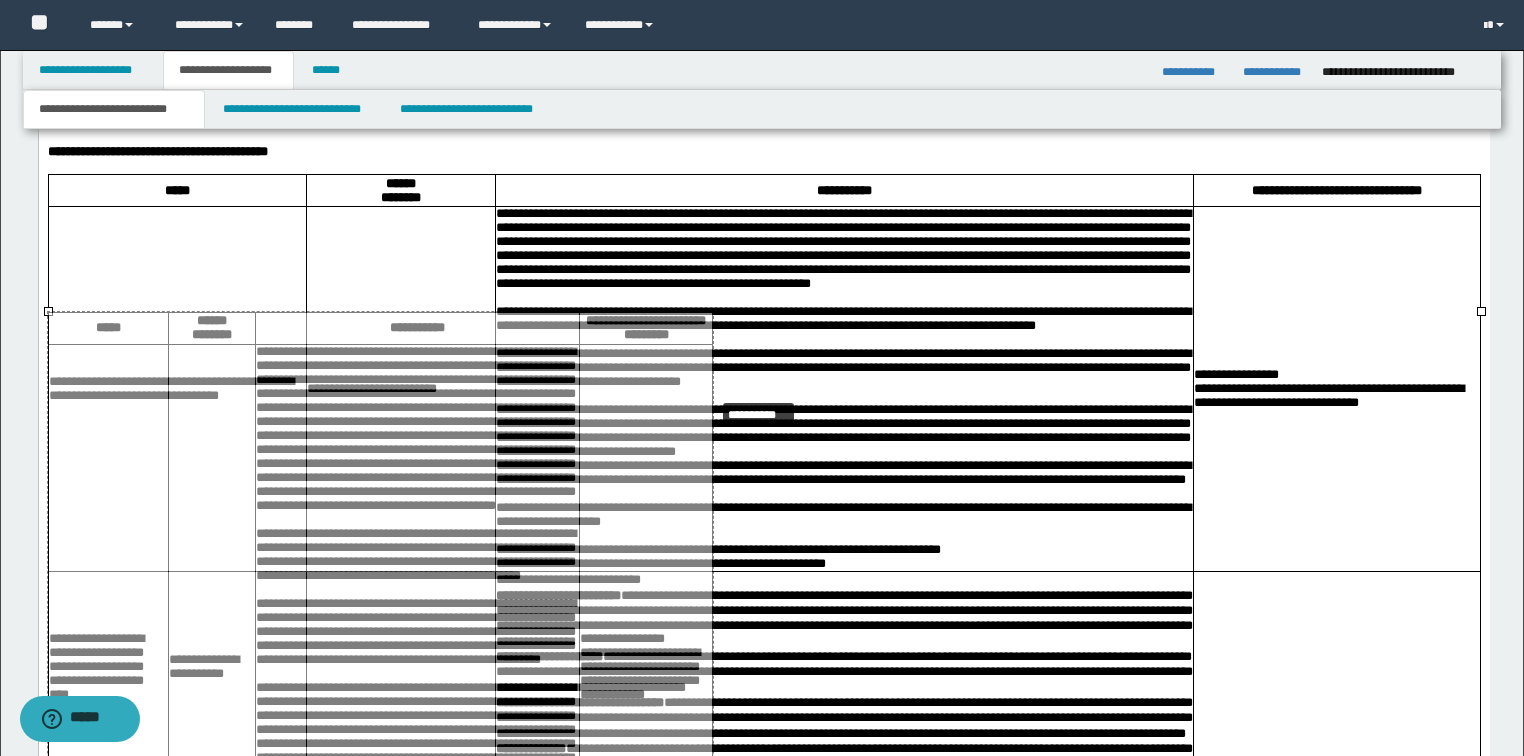 drag, startPoint x: 1477, startPoint y: 309, endPoint x: 860, endPoint y: 380, distance: 621.07166 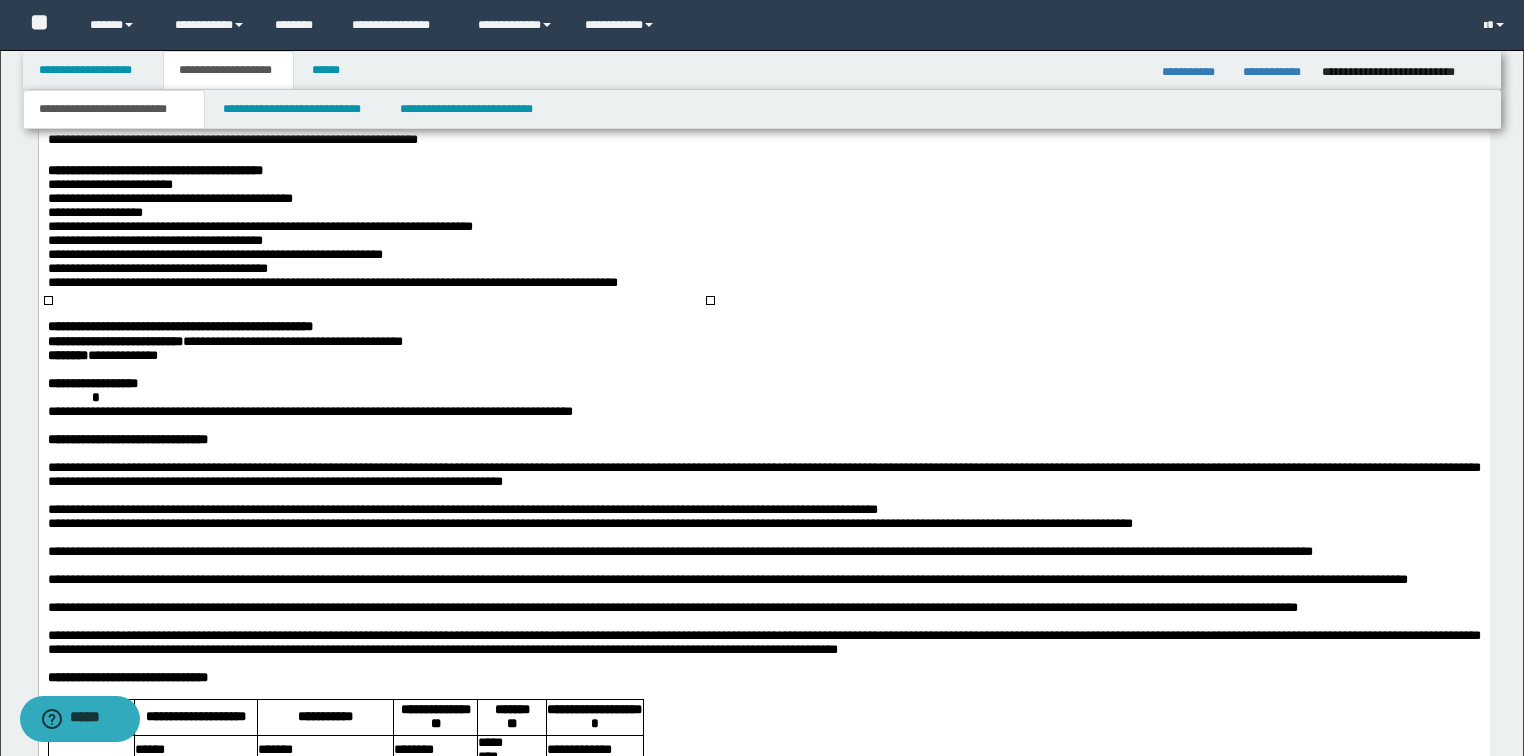 scroll, scrollTop: 5666, scrollLeft: 0, axis: vertical 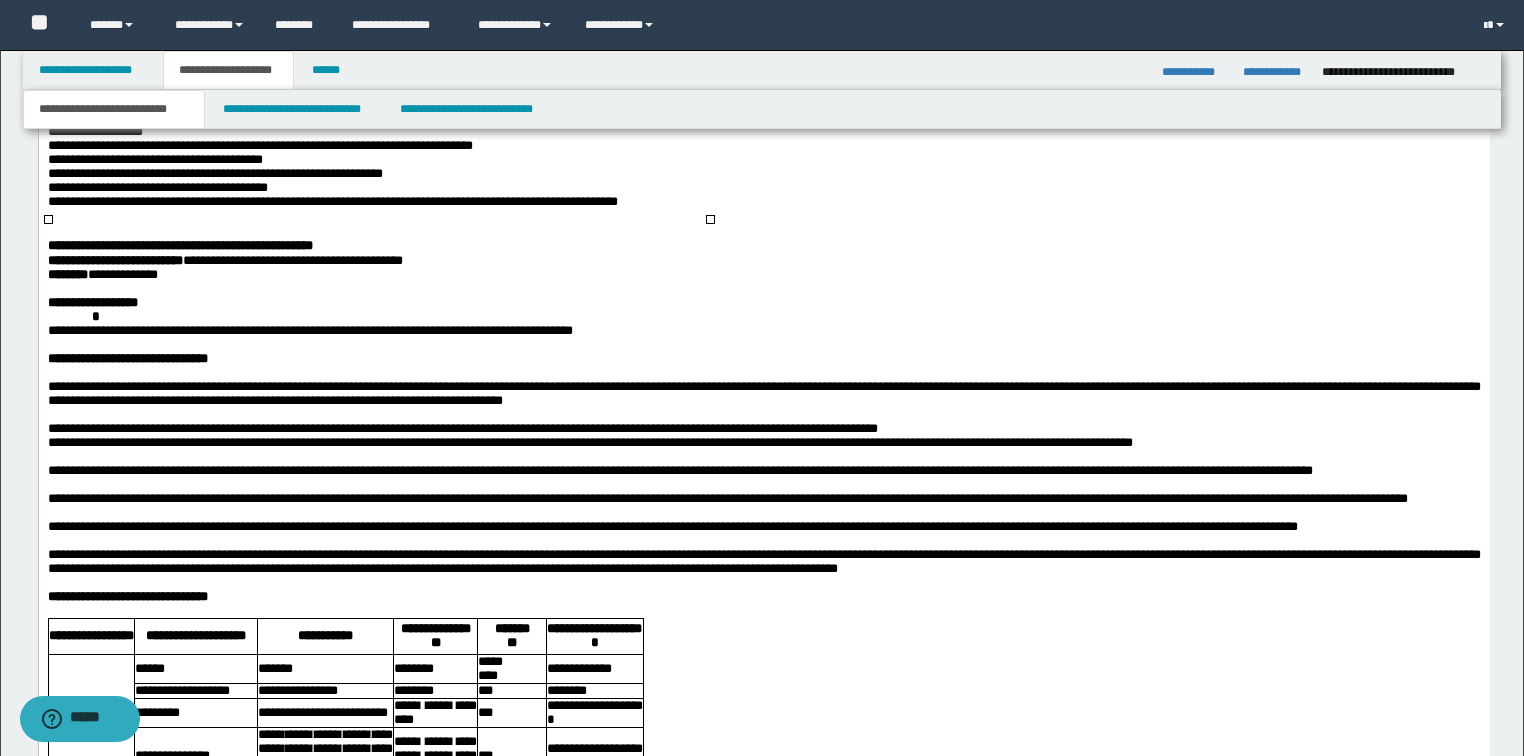 click on "**********" at bounding box center [763, -738] 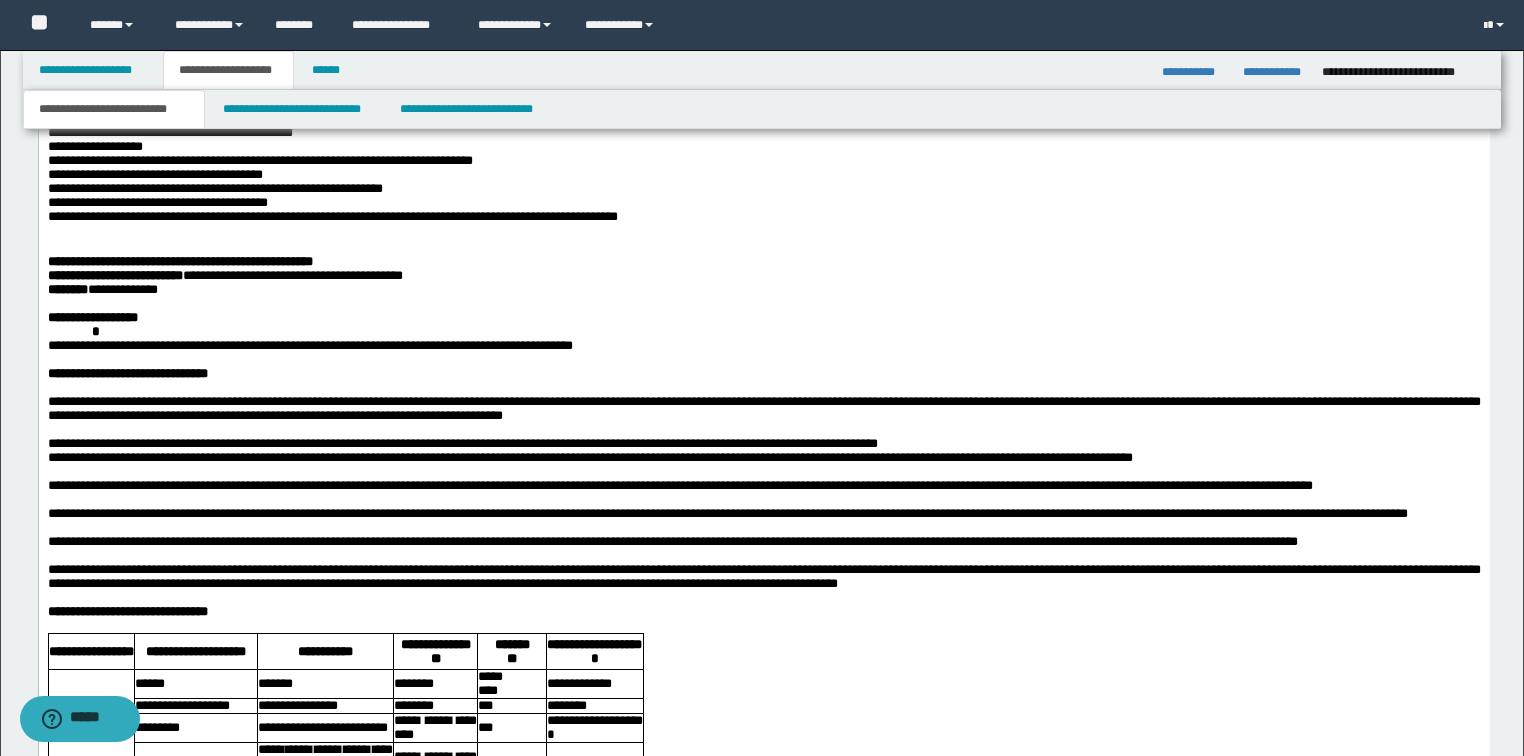 click on "**********" at bounding box center (763, -707) 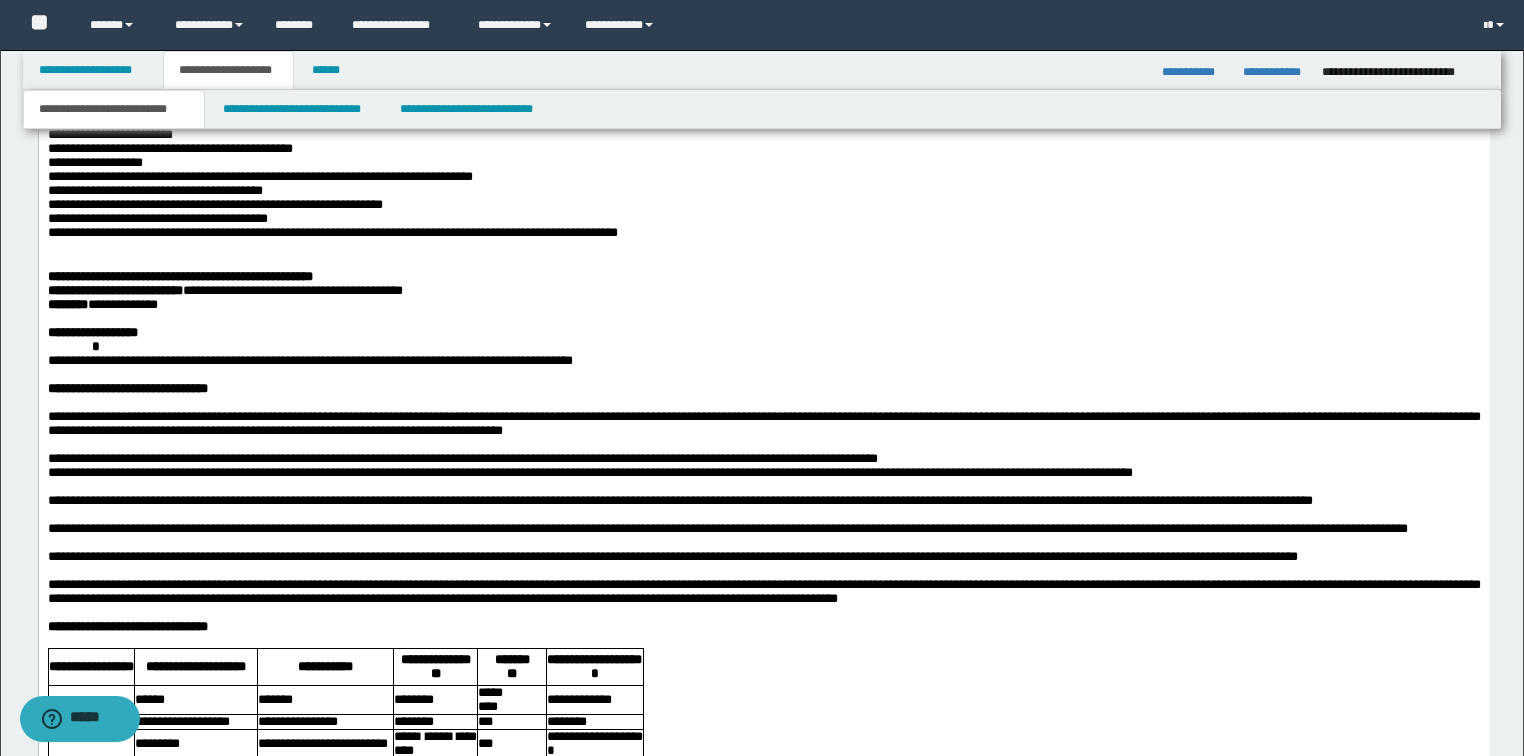 click on "**********" at bounding box center [960, -545] 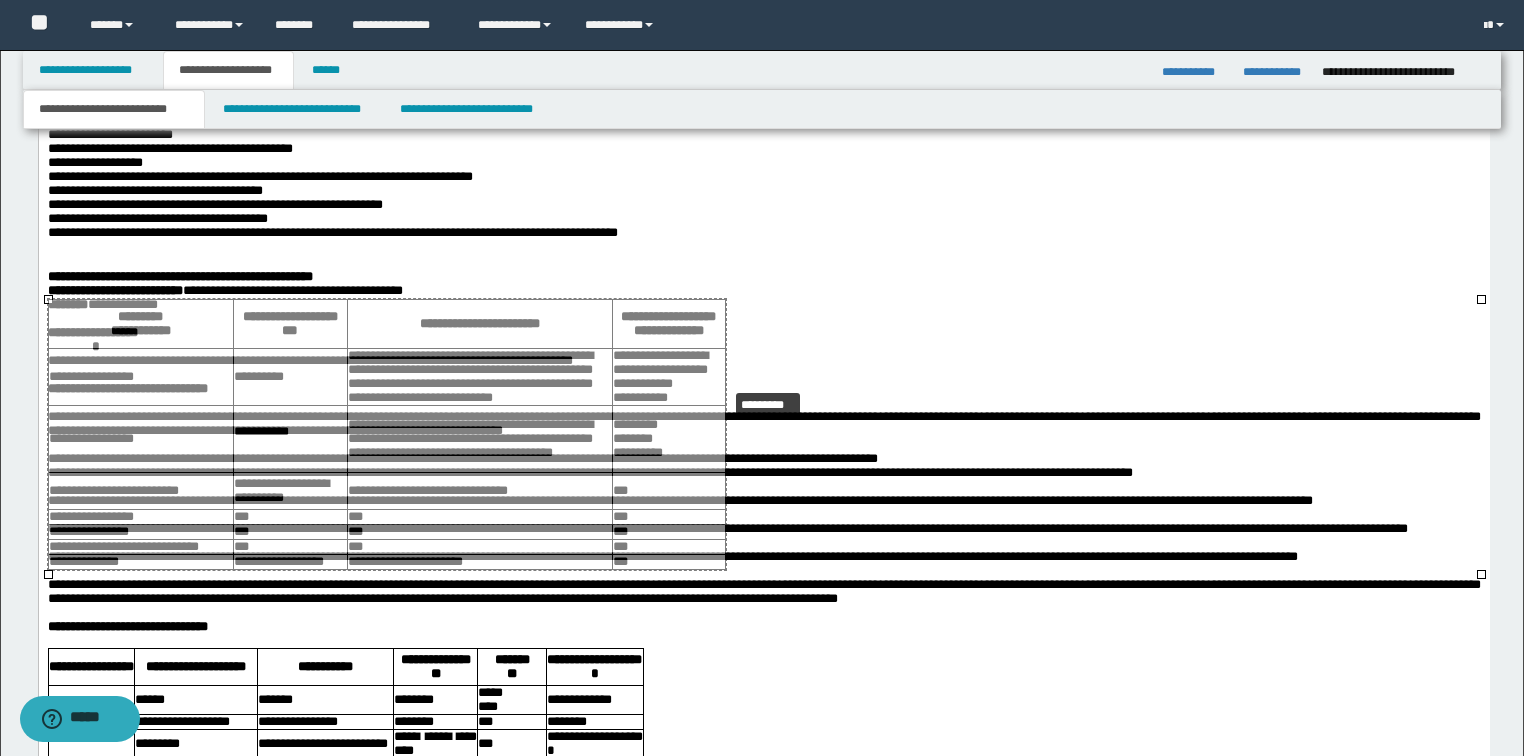 drag, startPoint x: 1480, startPoint y: 301, endPoint x: 875, endPoint y: 373, distance: 609.2692 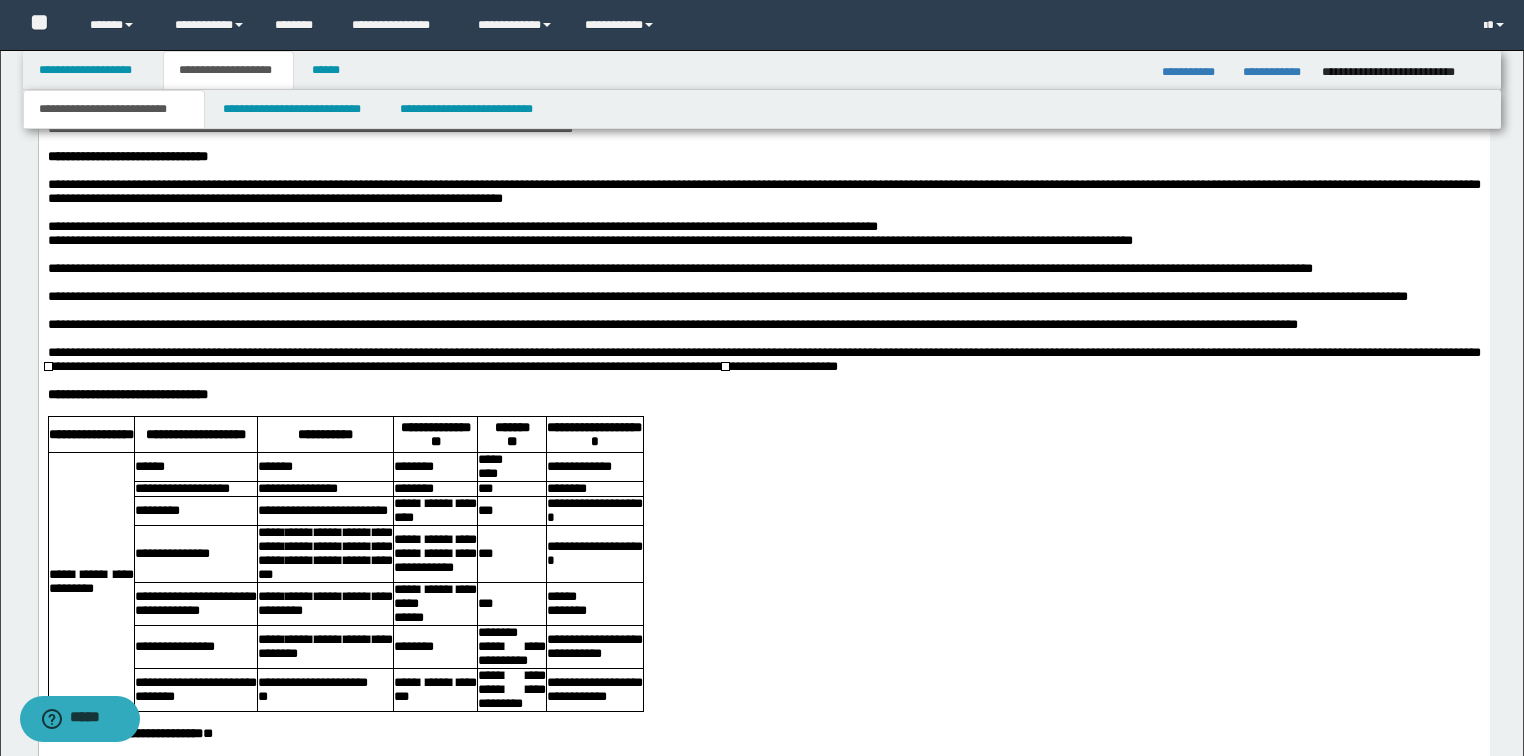 scroll, scrollTop: 5906, scrollLeft: 0, axis: vertical 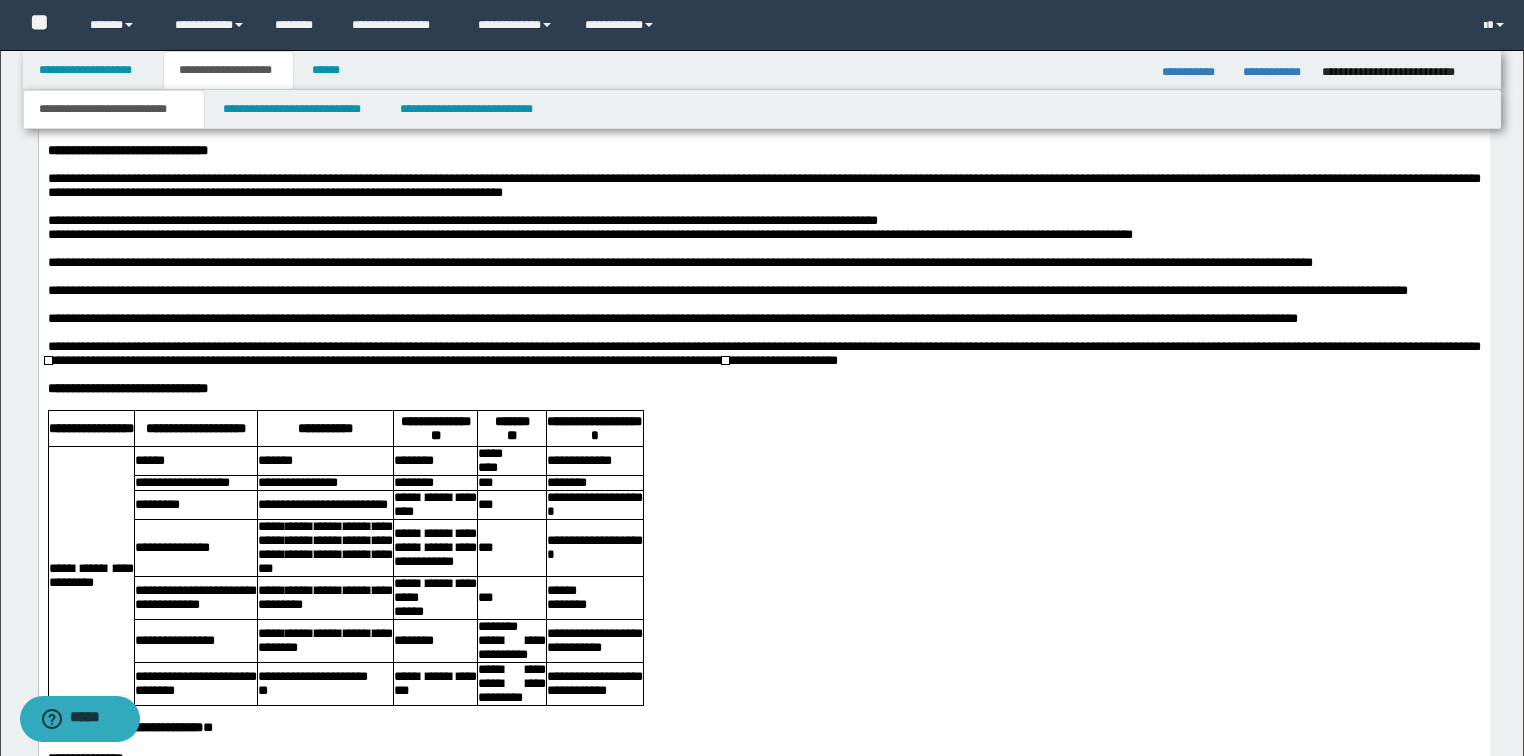 click on "*******" at bounding box center [495, -597] 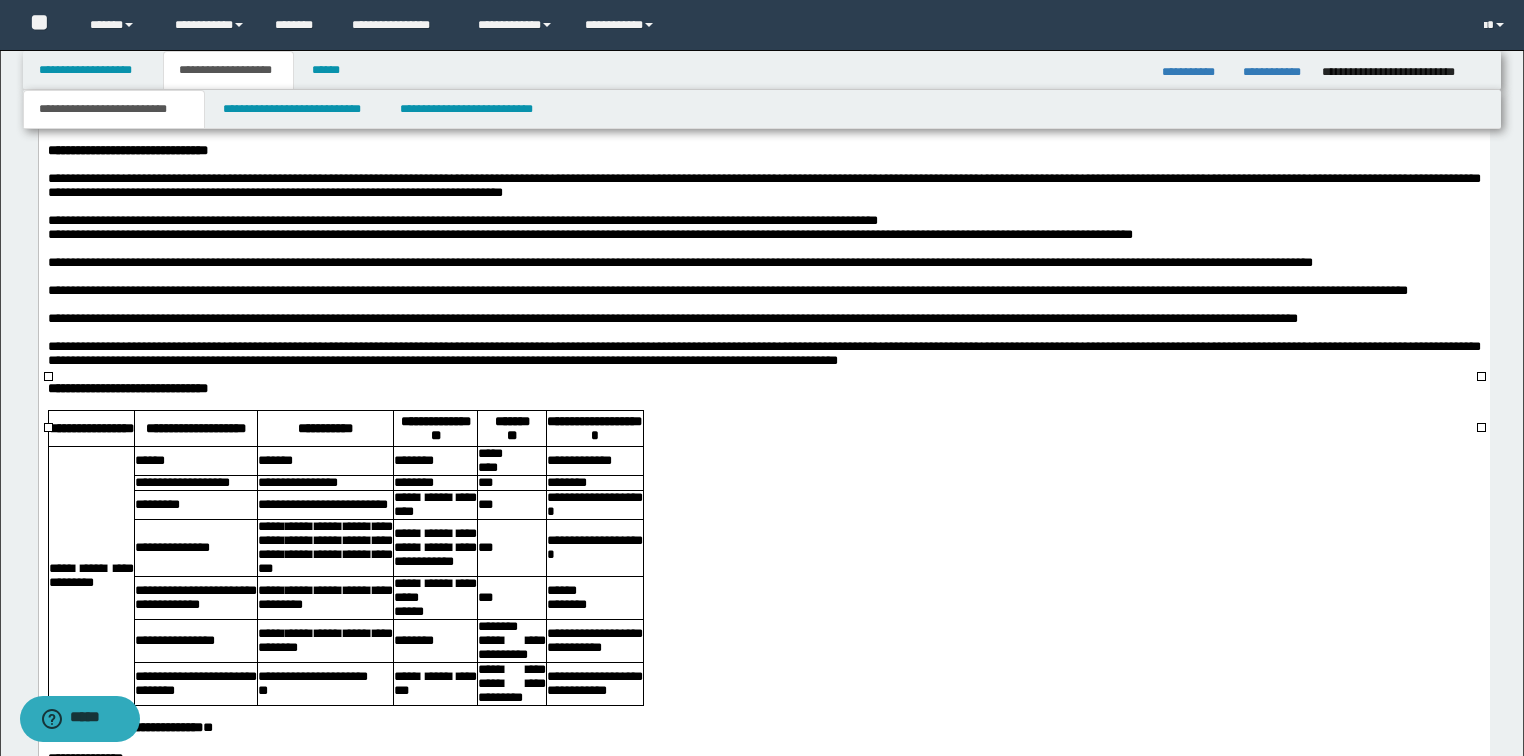 click on "**********" at bounding box center (1127, -604) 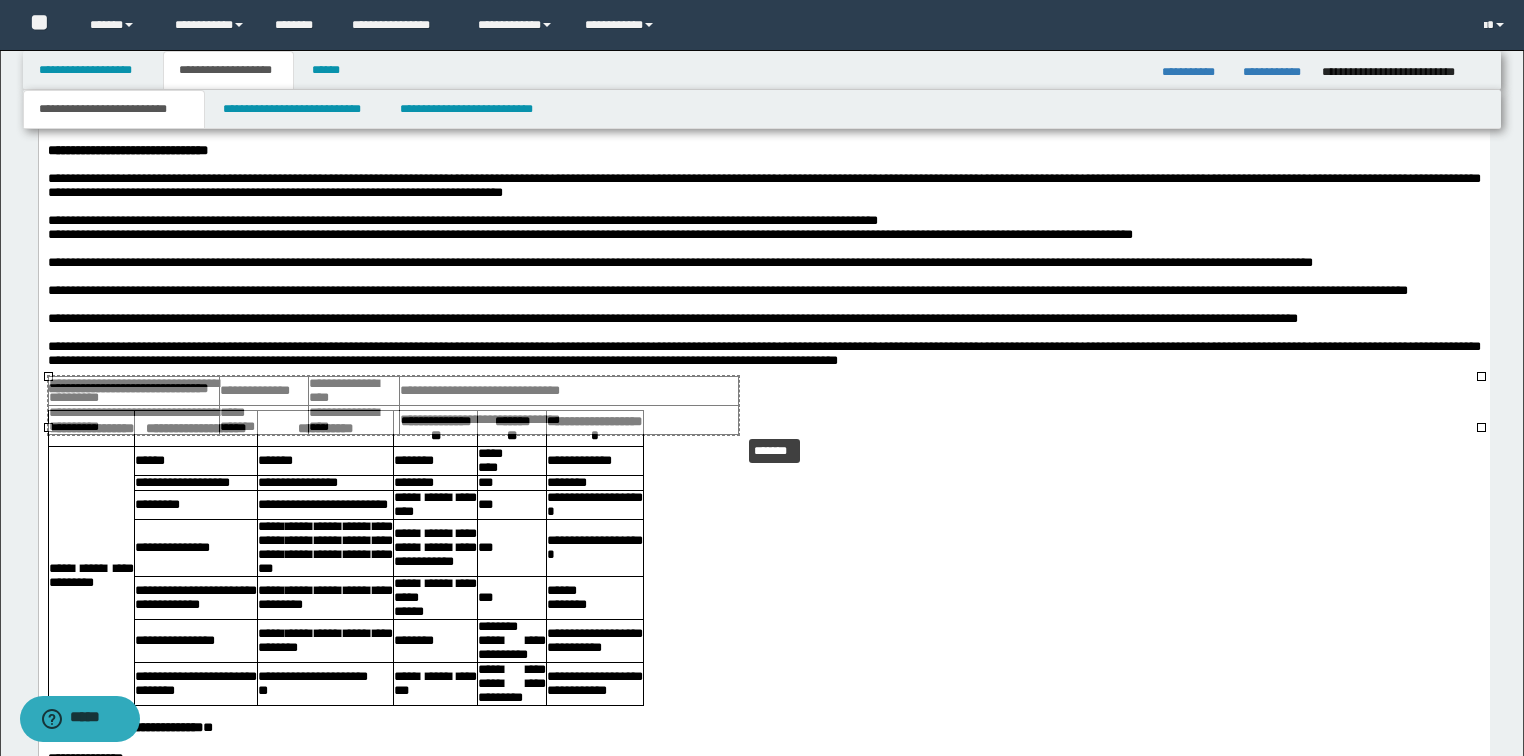 drag, startPoint x: 1481, startPoint y: 379, endPoint x: 887, endPoint y: 425, distance: 595.7785 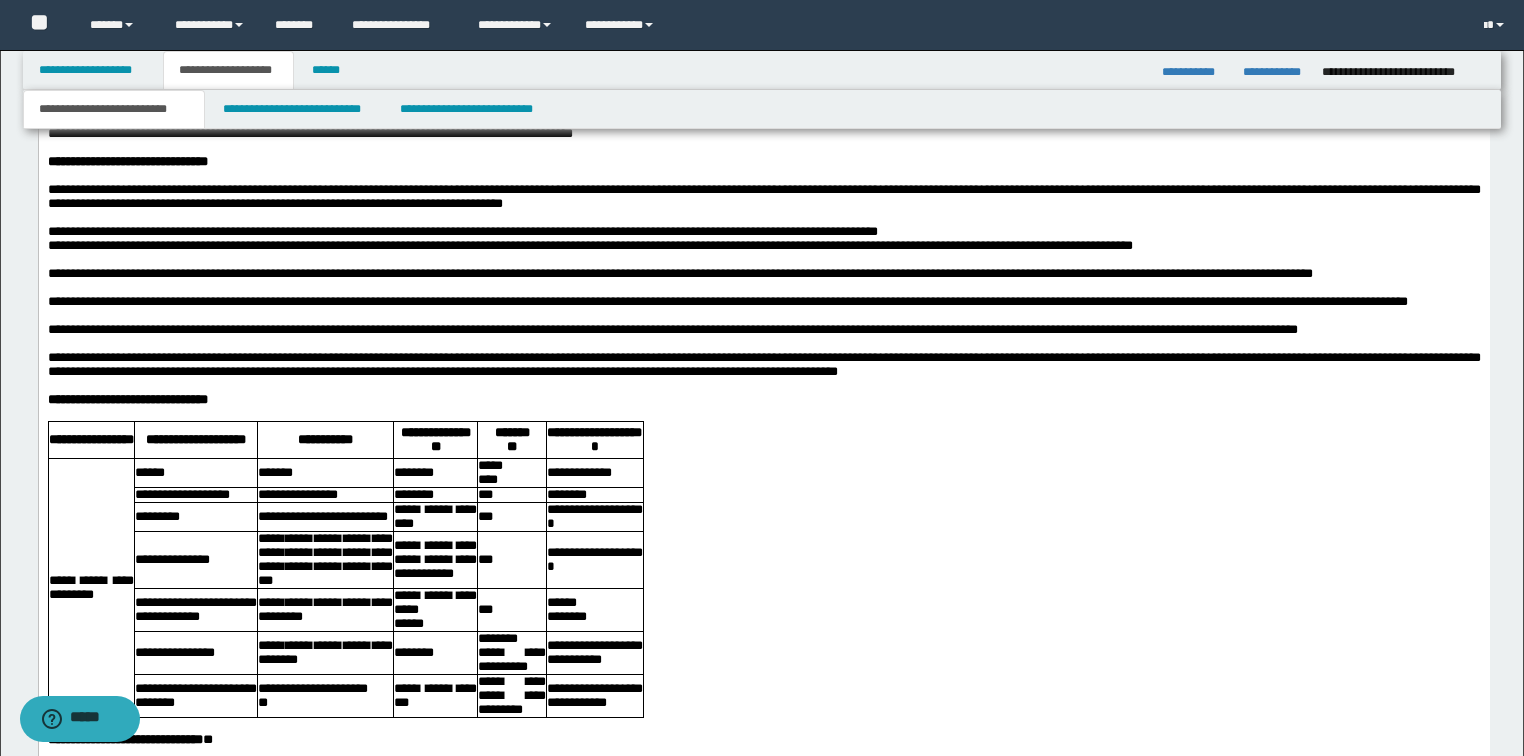 click on "**********" at bounding box center [763, -556] 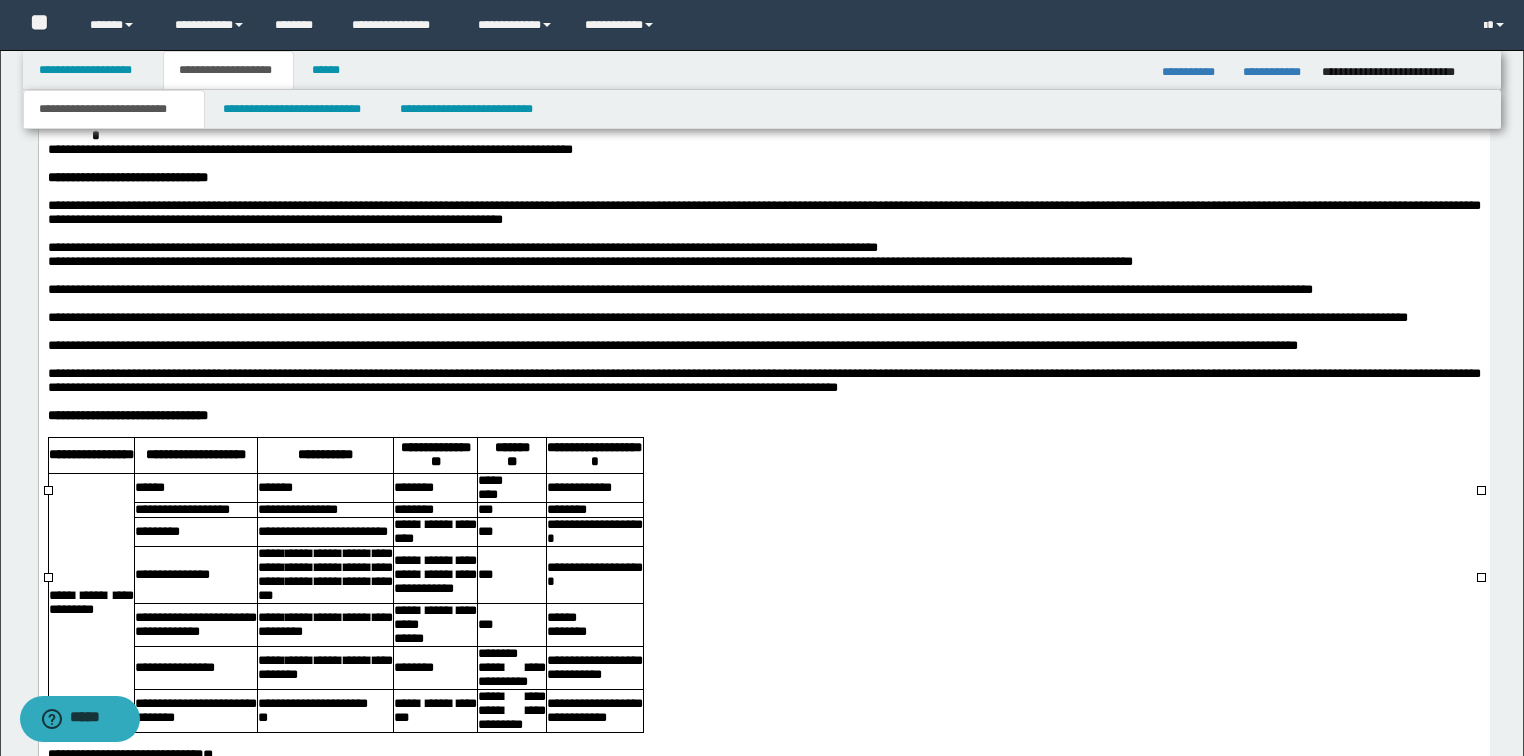 click at bounding box center (1045, -483) 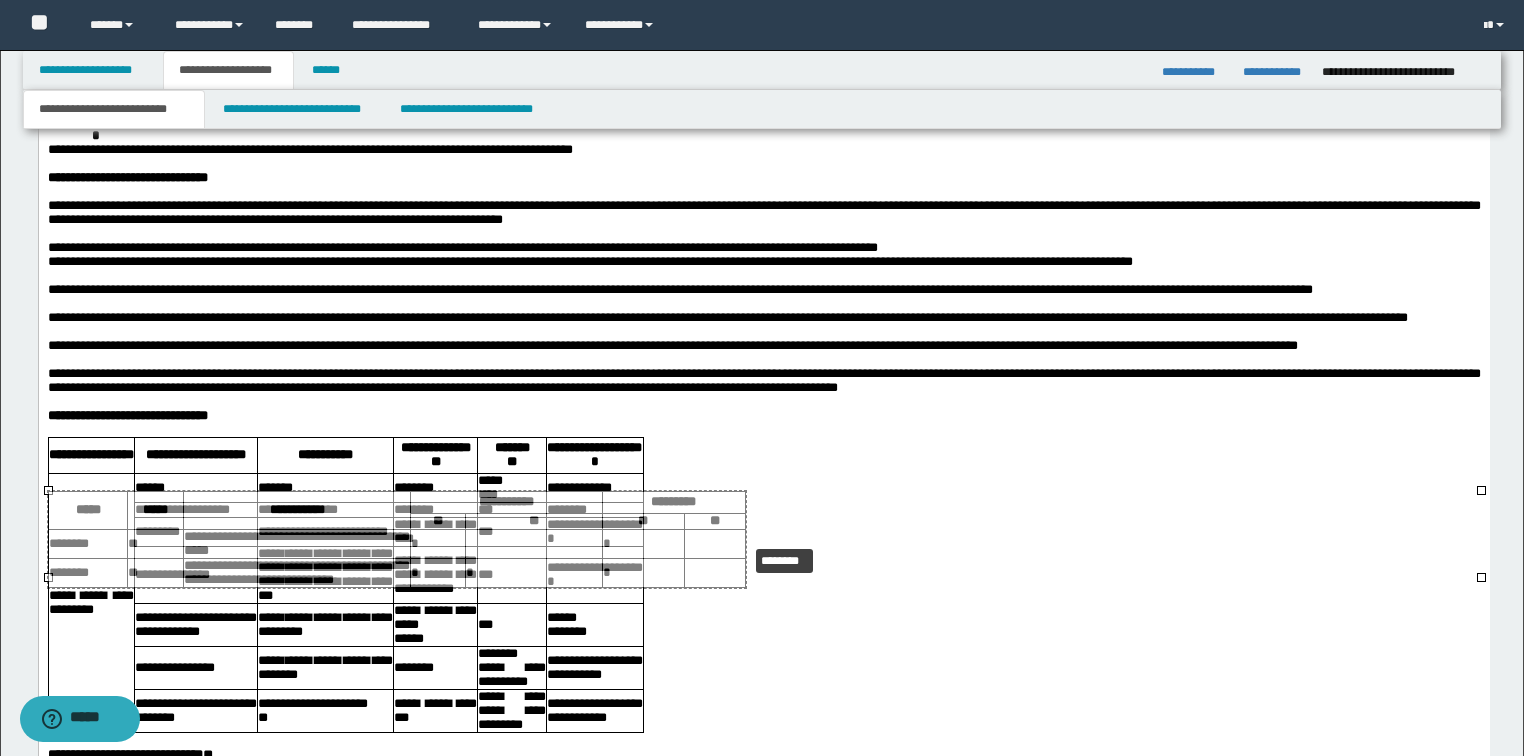 drag, startPoint x: 1481, startPoint y: 490, endPoint x: 893, endPoint y: 533, distance: 589.5702 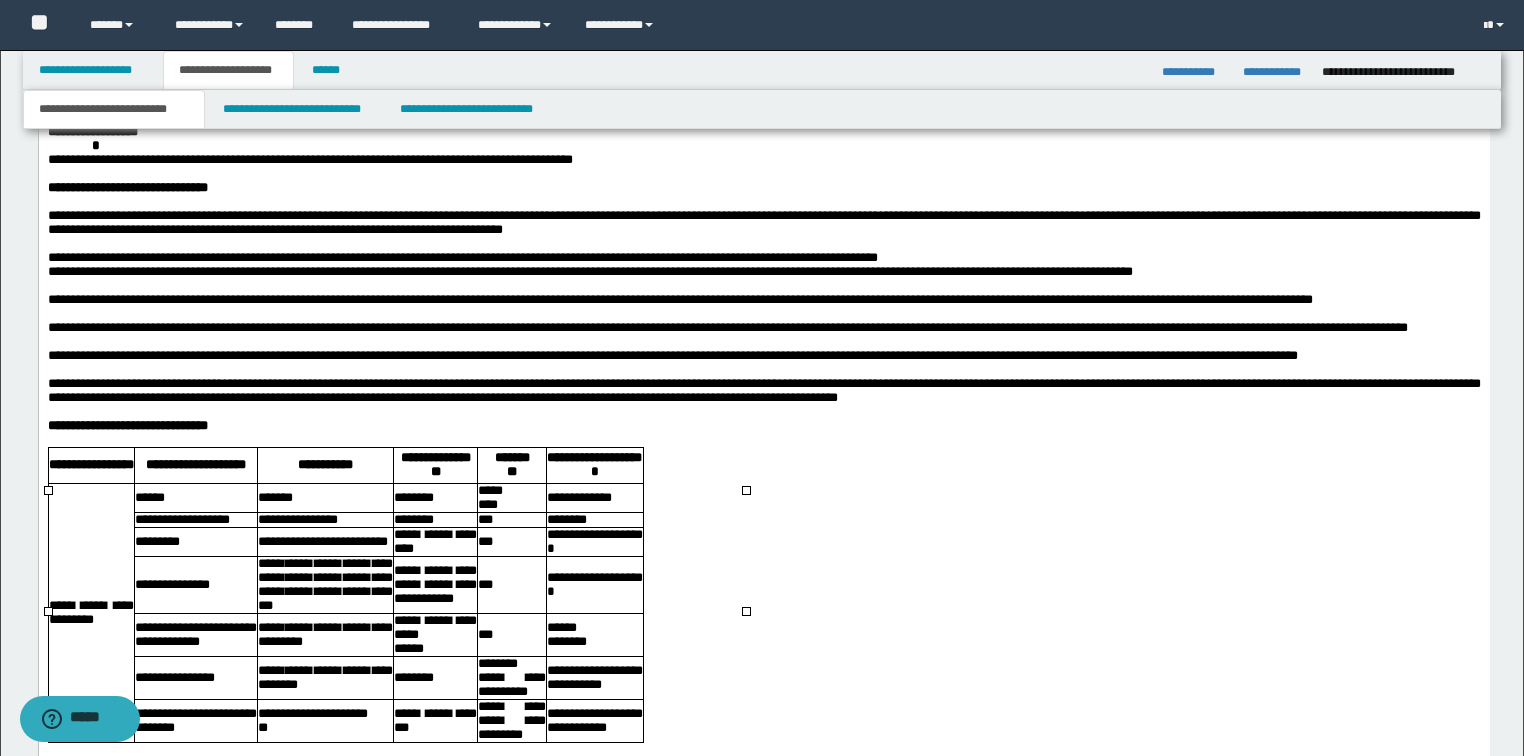 scroll, scrollTop: 6146, scrollLeft: 0, axis: vertical 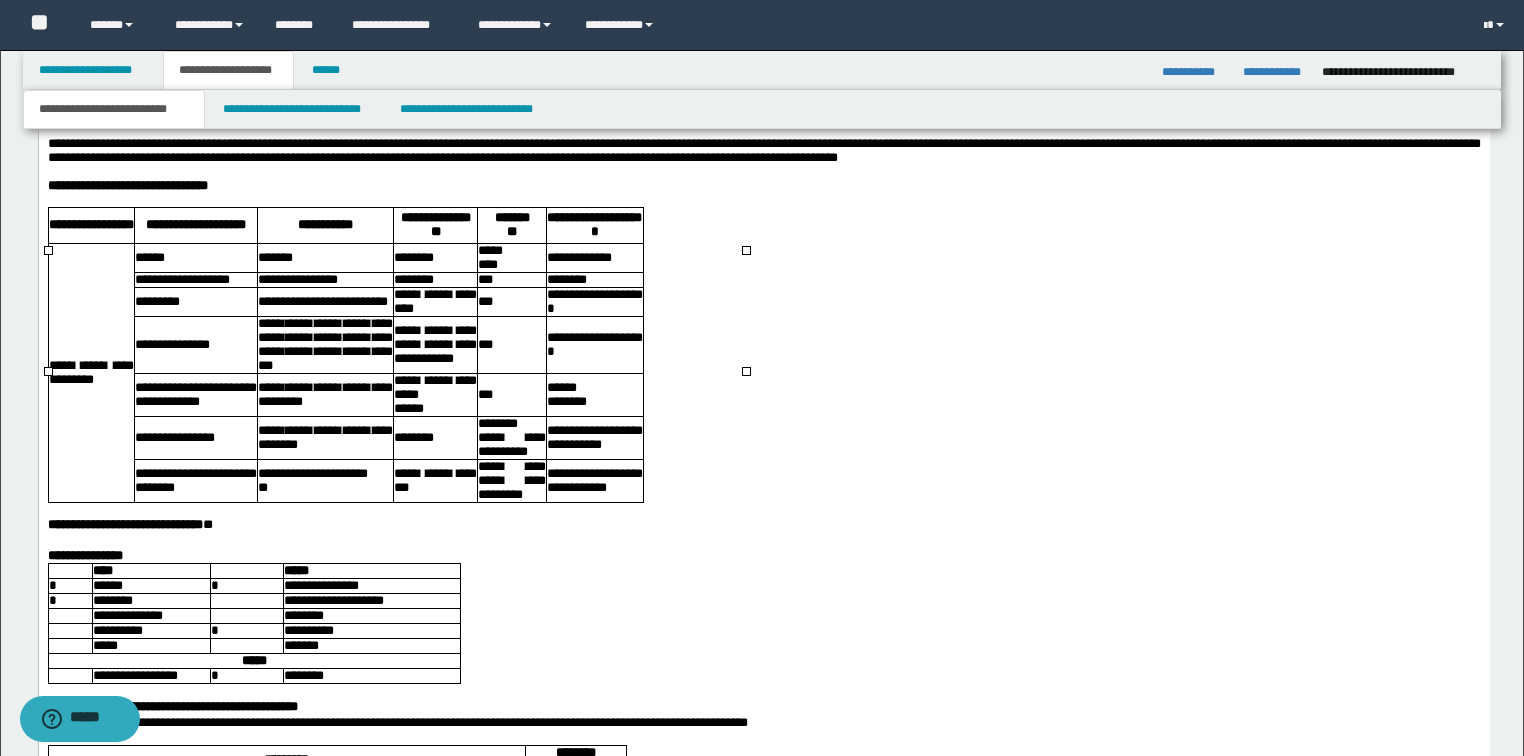 click on "[FIRST] [LAST]" at bounding box center [763, -653] 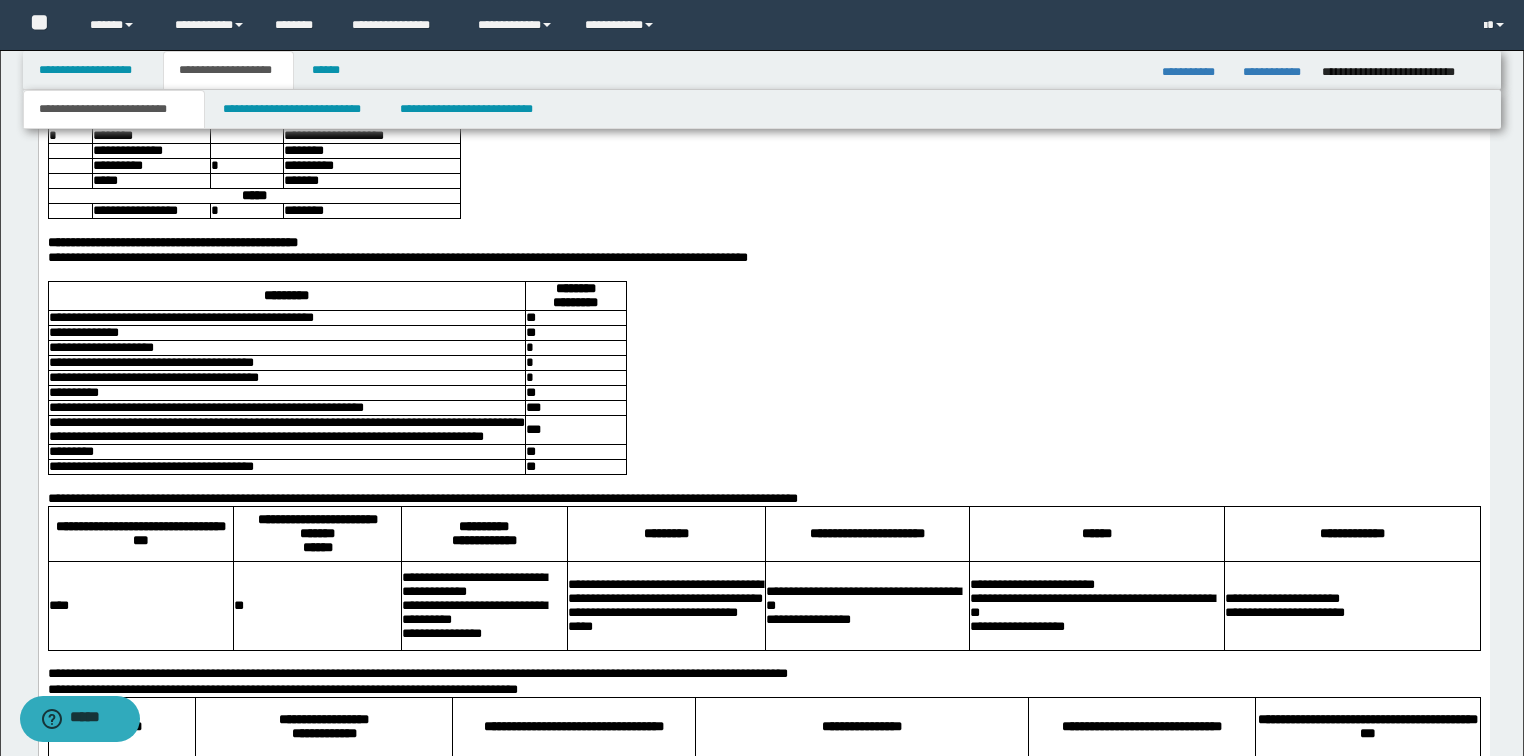scroll, scrollTop: 6706, scrollLeft: 0, axis: vertical 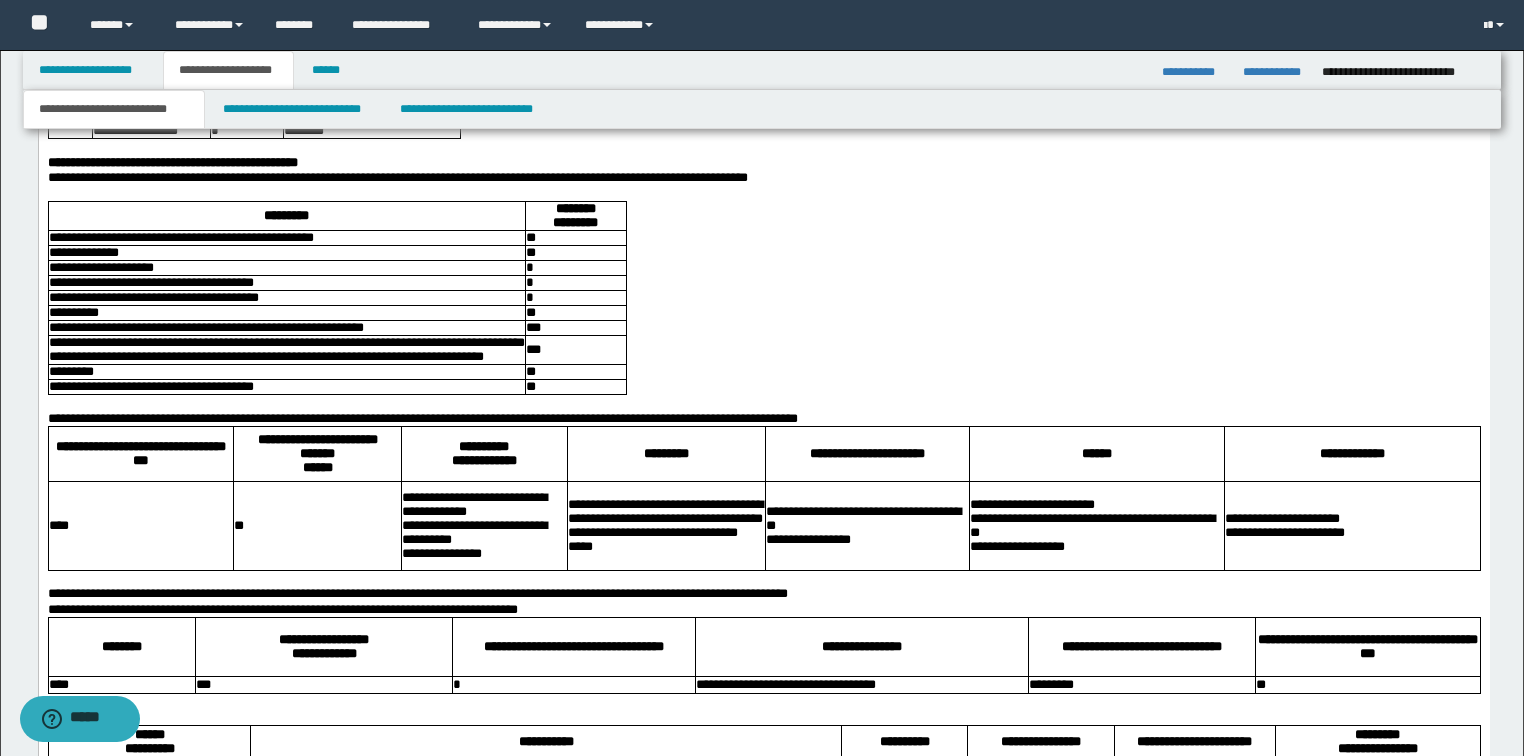 click on "**********" at bounding box center (763, -709) 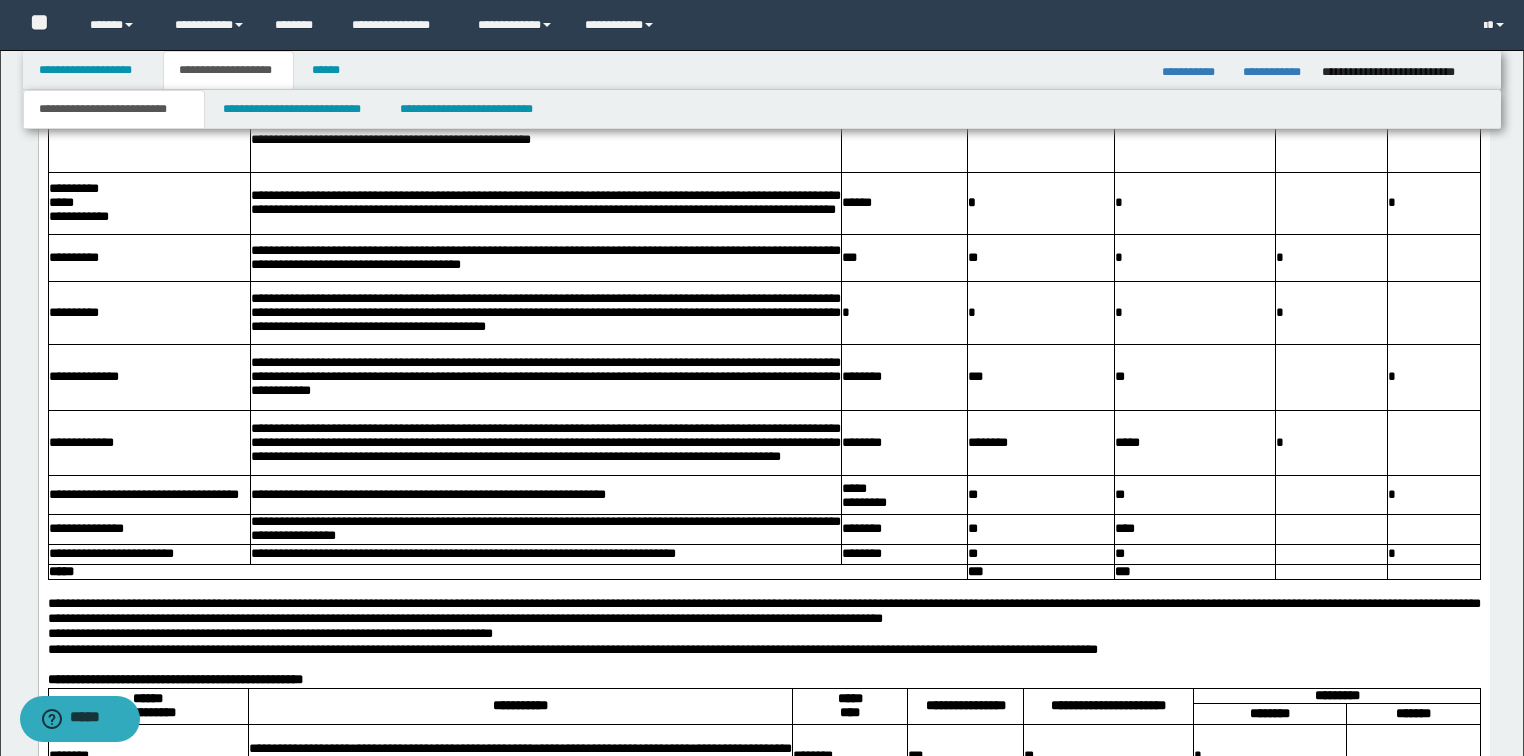 scroll, scrollTop: 7586, scrollLeft: 0, axis: vertical 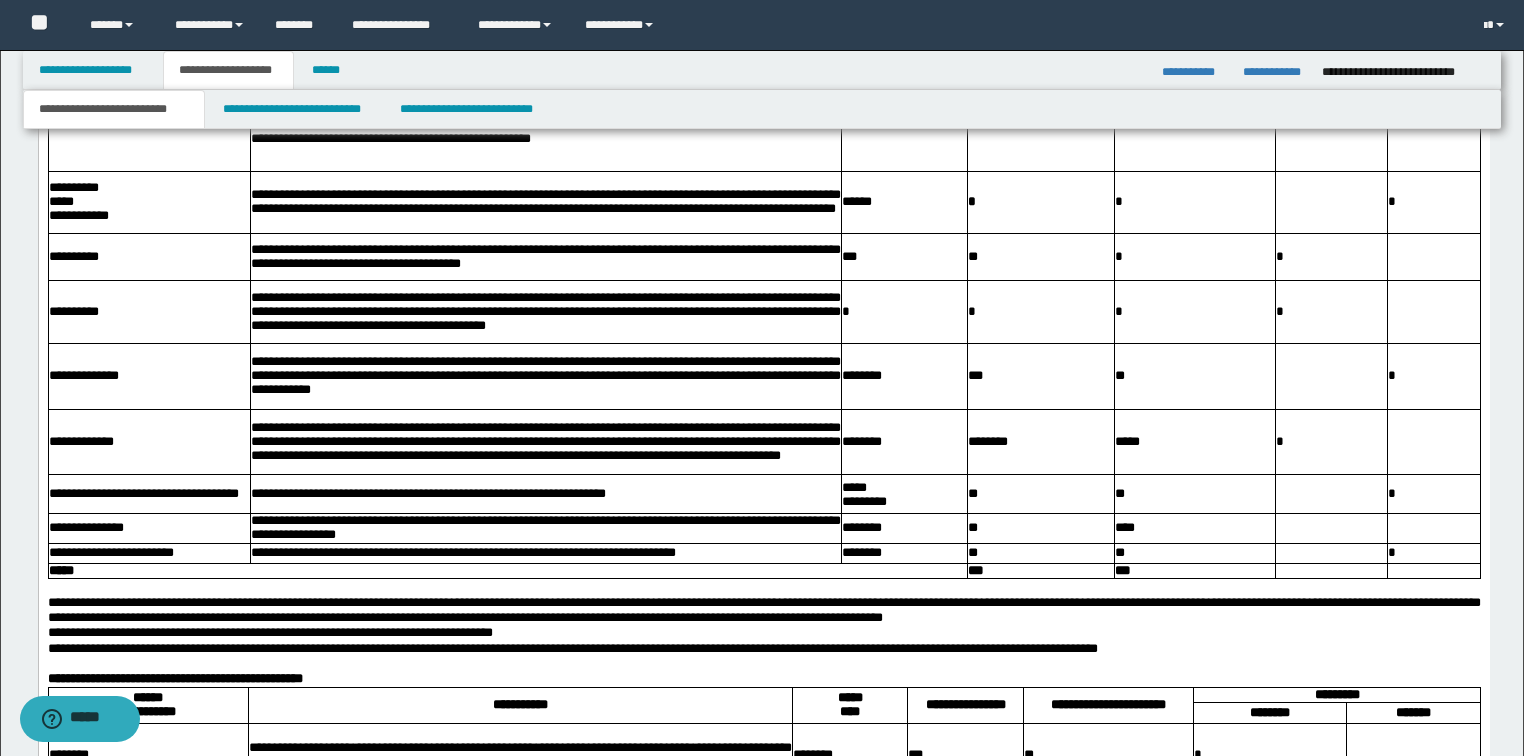 click on "**********" at bounding box center [763, -854] 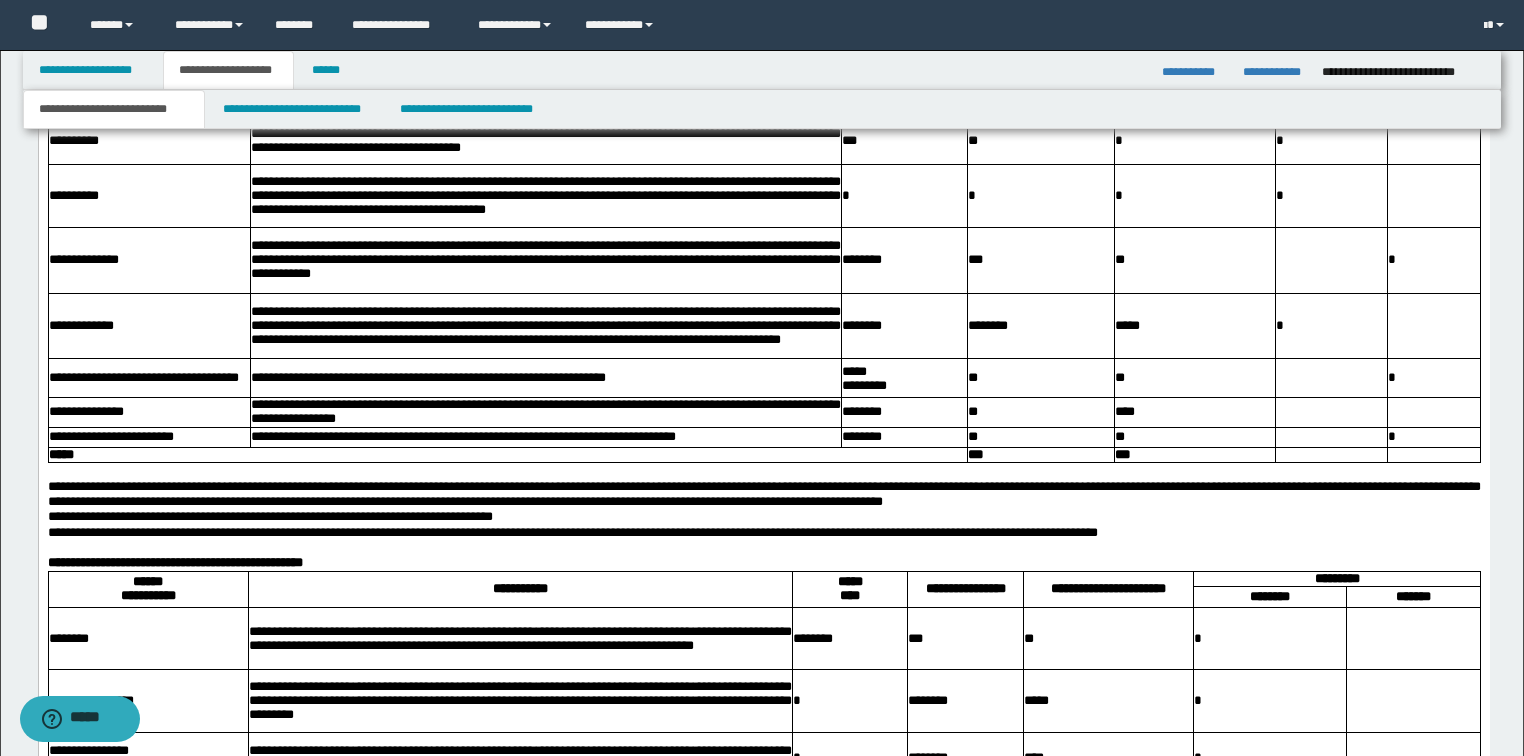 scroll, scrollTop: 7826, scrollLeft: 0, axis: vertical 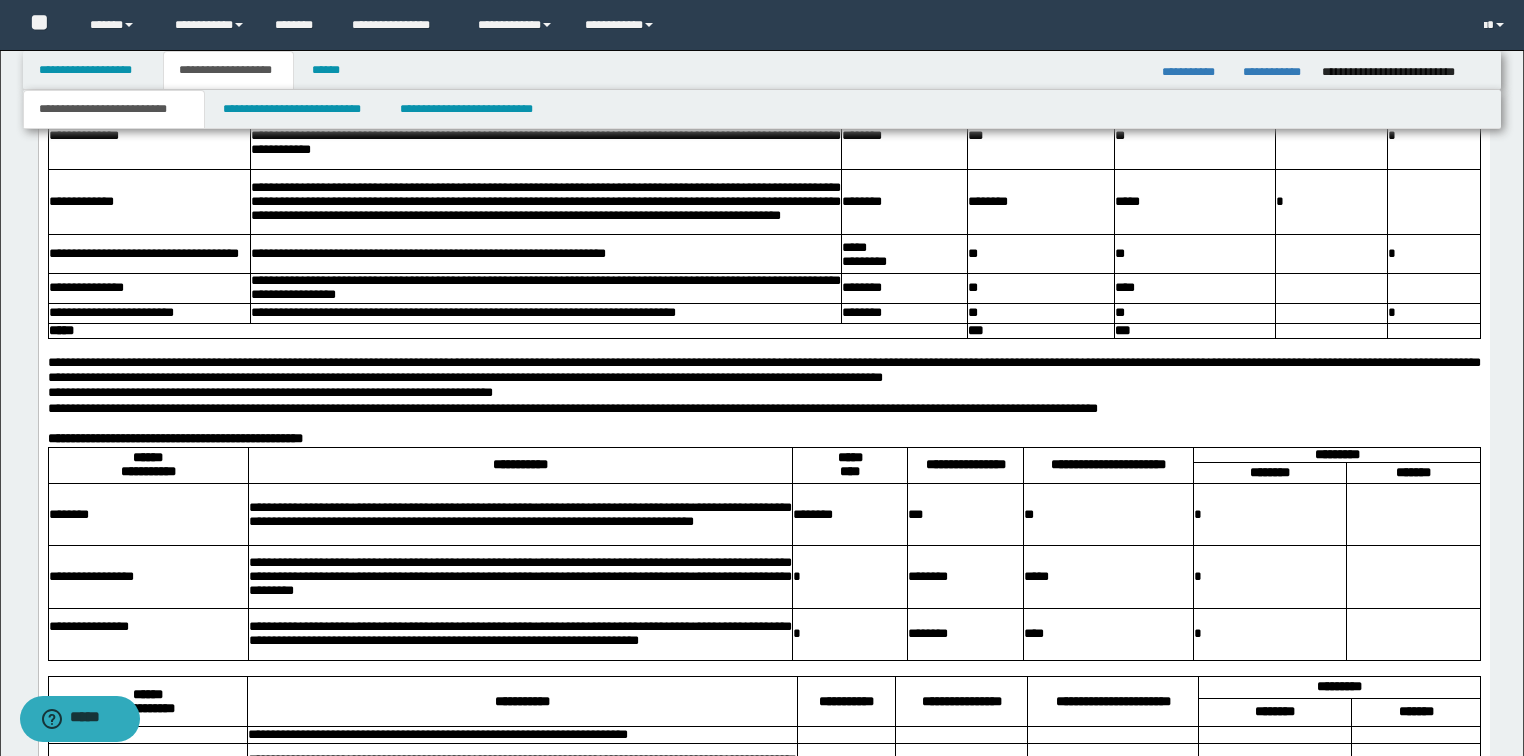 click on "**********" at bounding box center (763, -942) 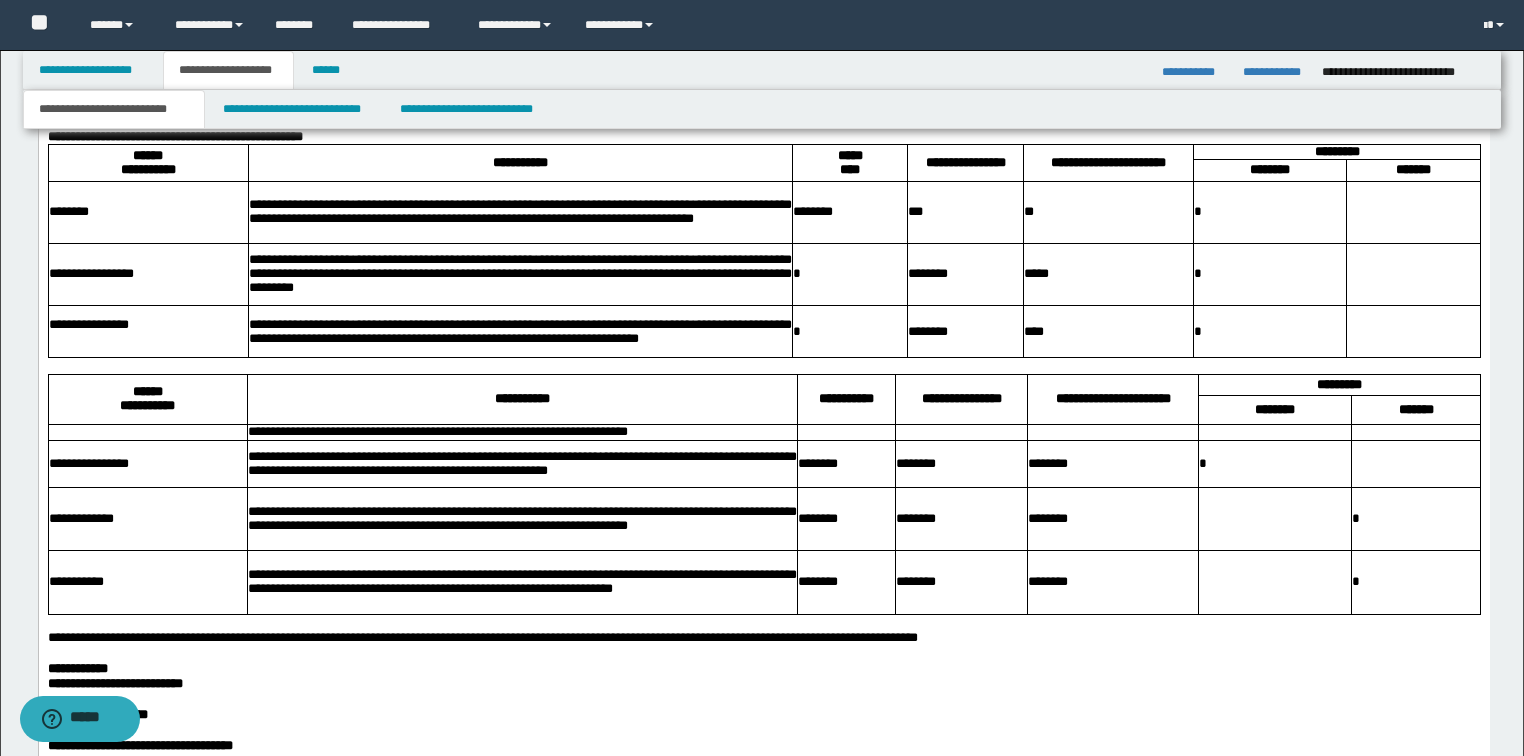 scroll, scrollTop: 8146, scrollLeft: 0, axis: vertical 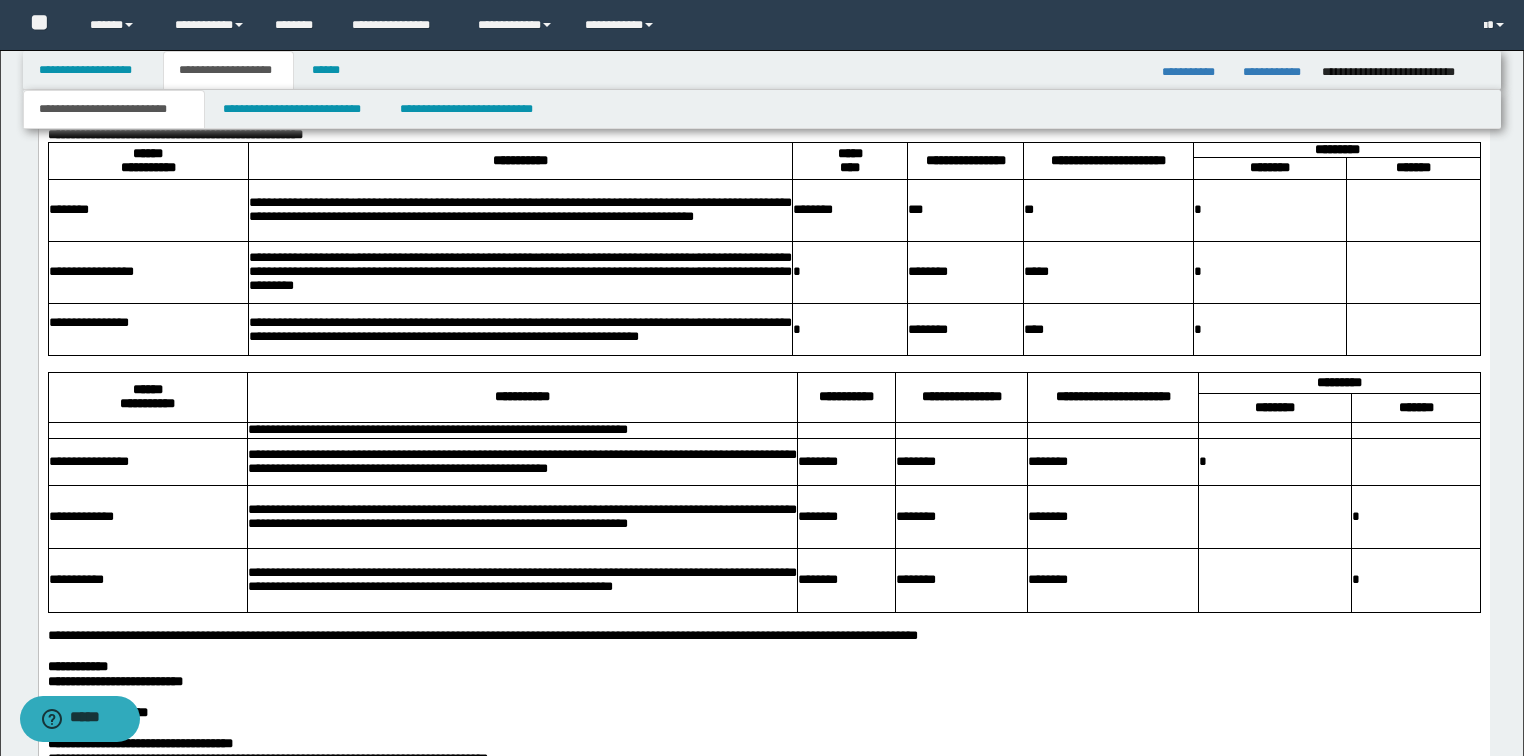click on "**********" at bounding box center [763, -910] 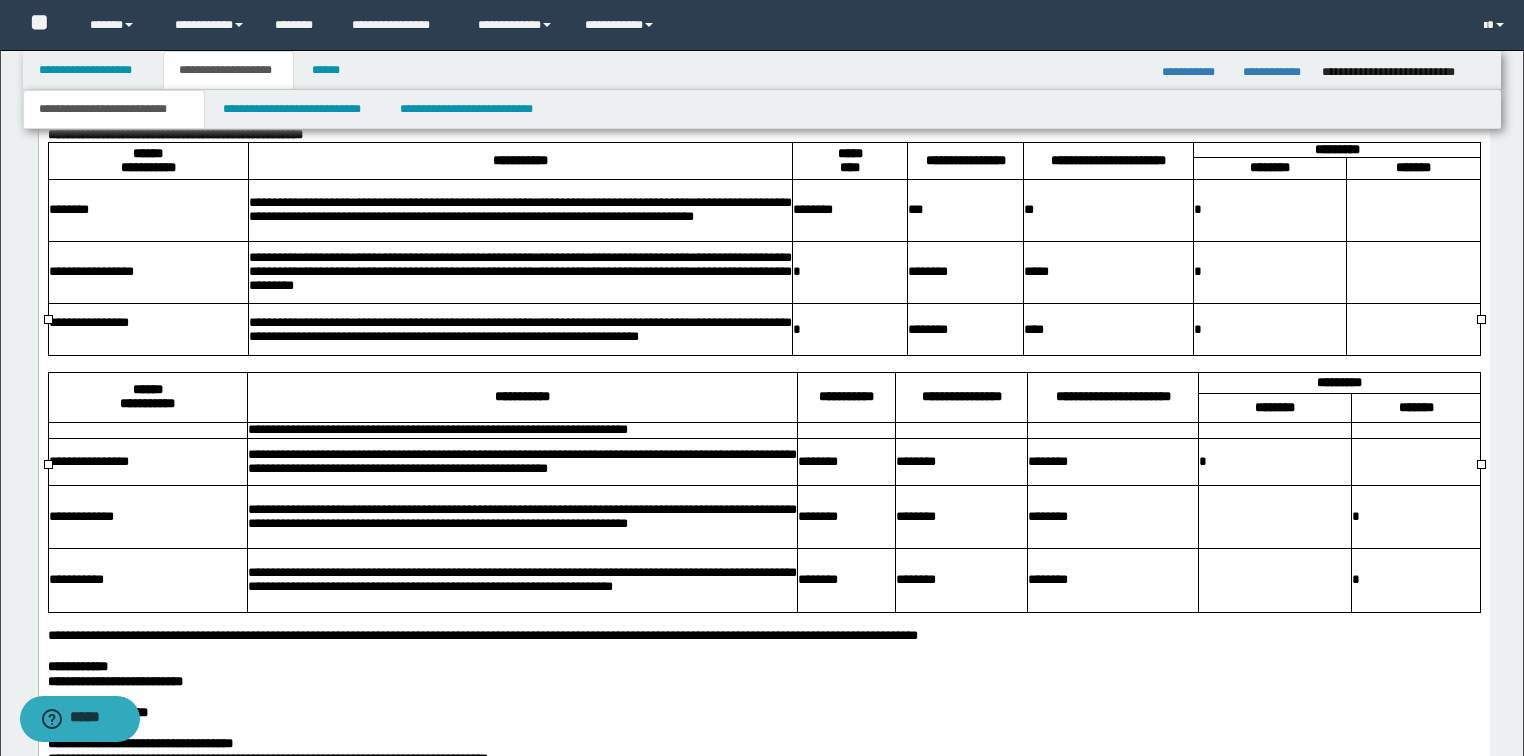 click on "**********" at bounding box center (763, -991) 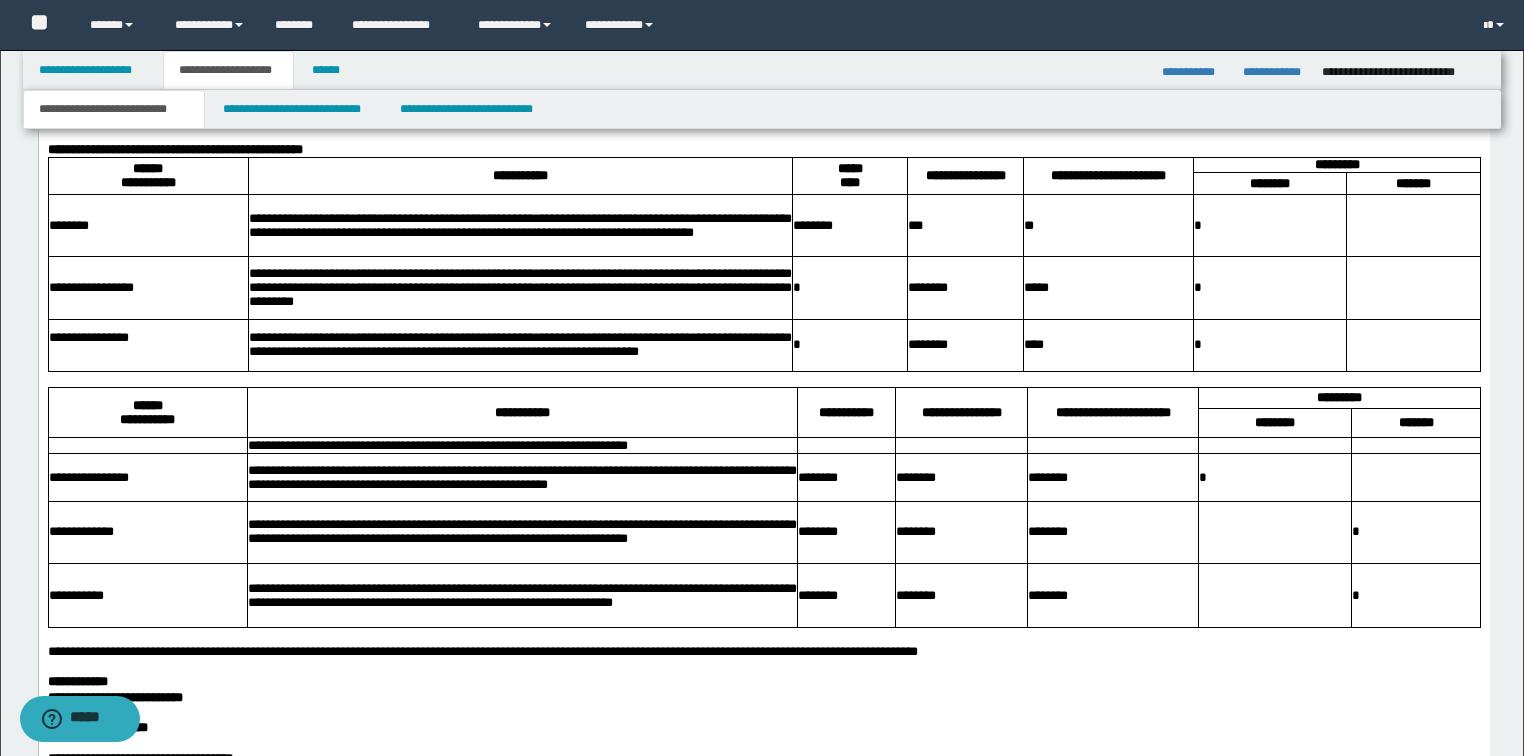 click on "**********" at bounding box center (1351, -939) 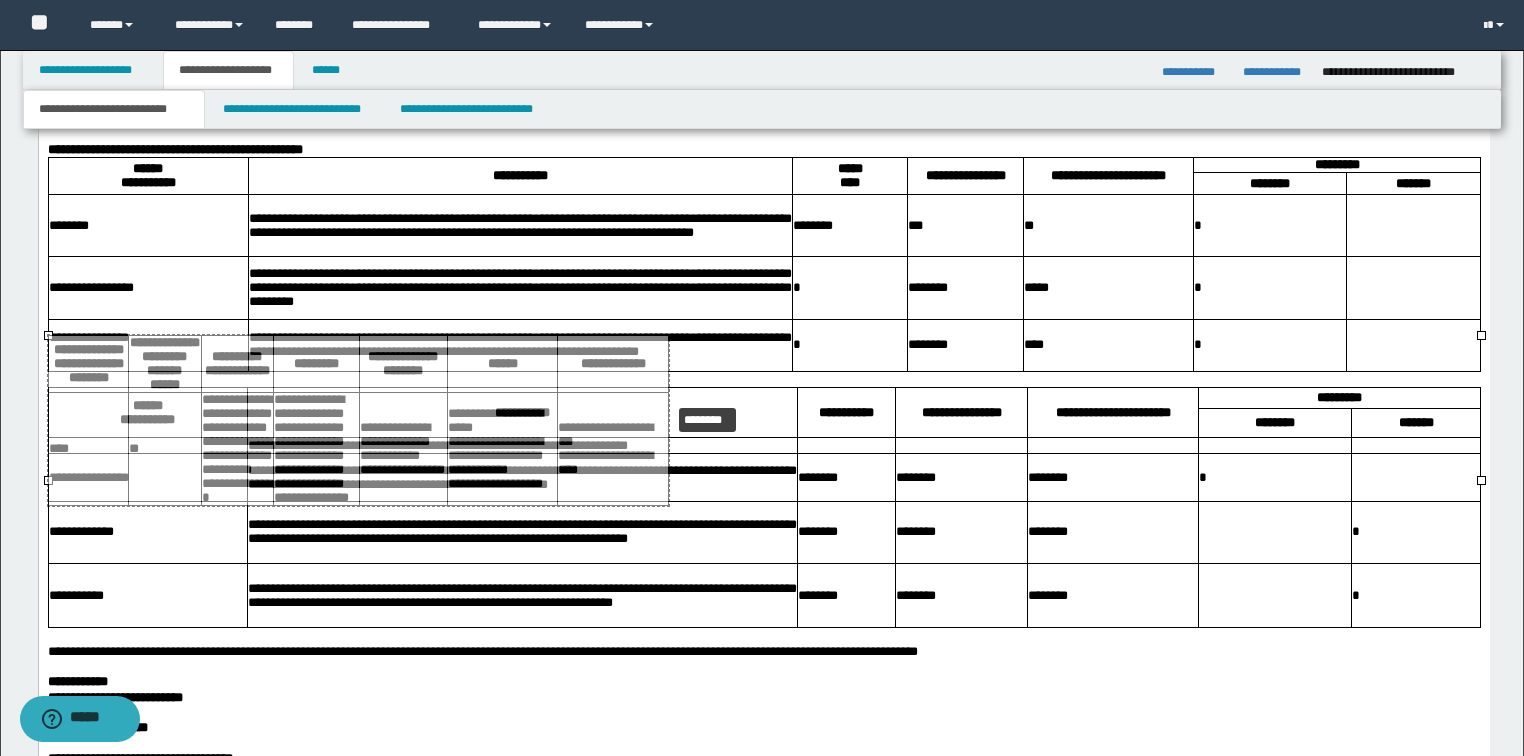 drag, startPoint x: 1478, startPoint y: 337, endPoint x: 828, endPoint y: 390, distance: 652.15717 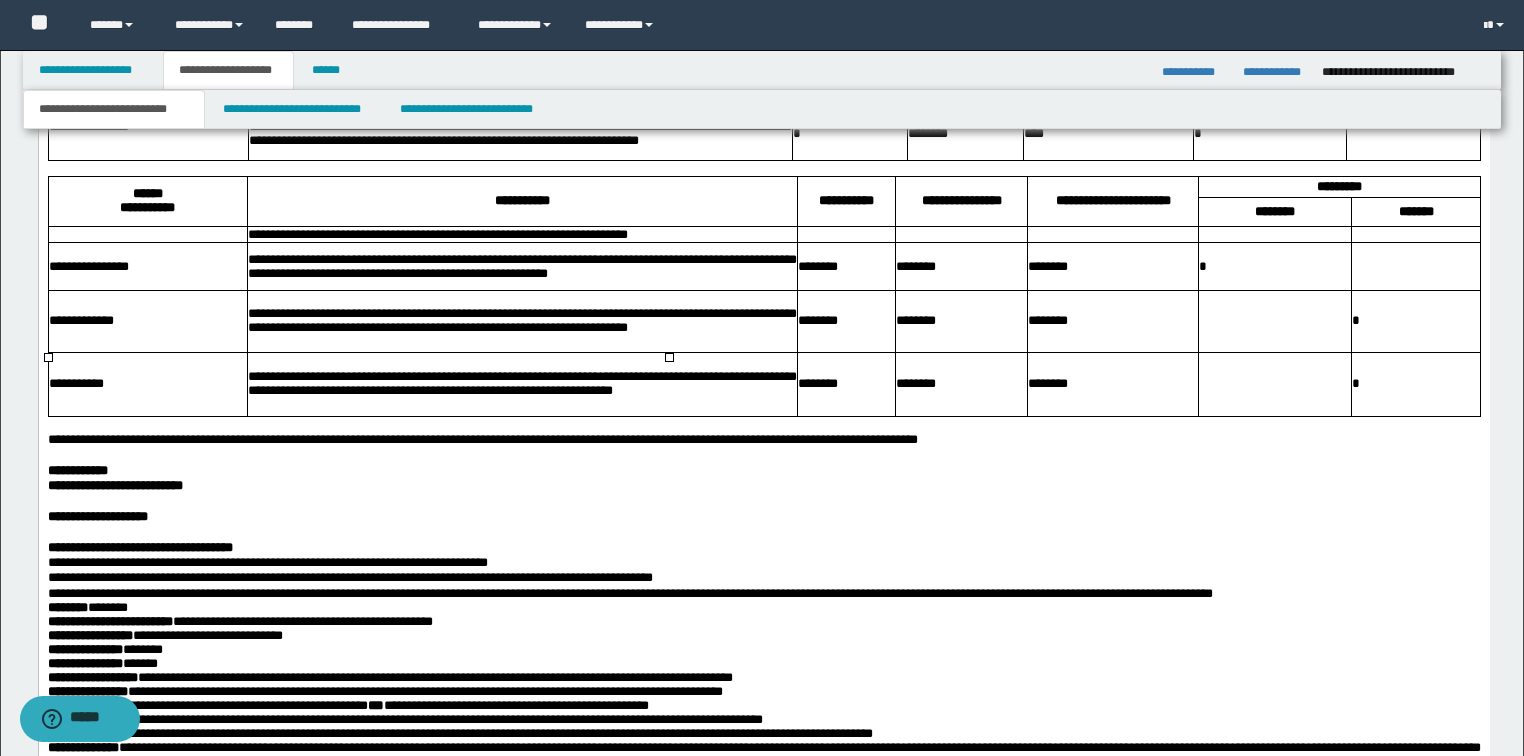 scroll, scrollTop: 8386, scrollLeft: 0, axis: vertical 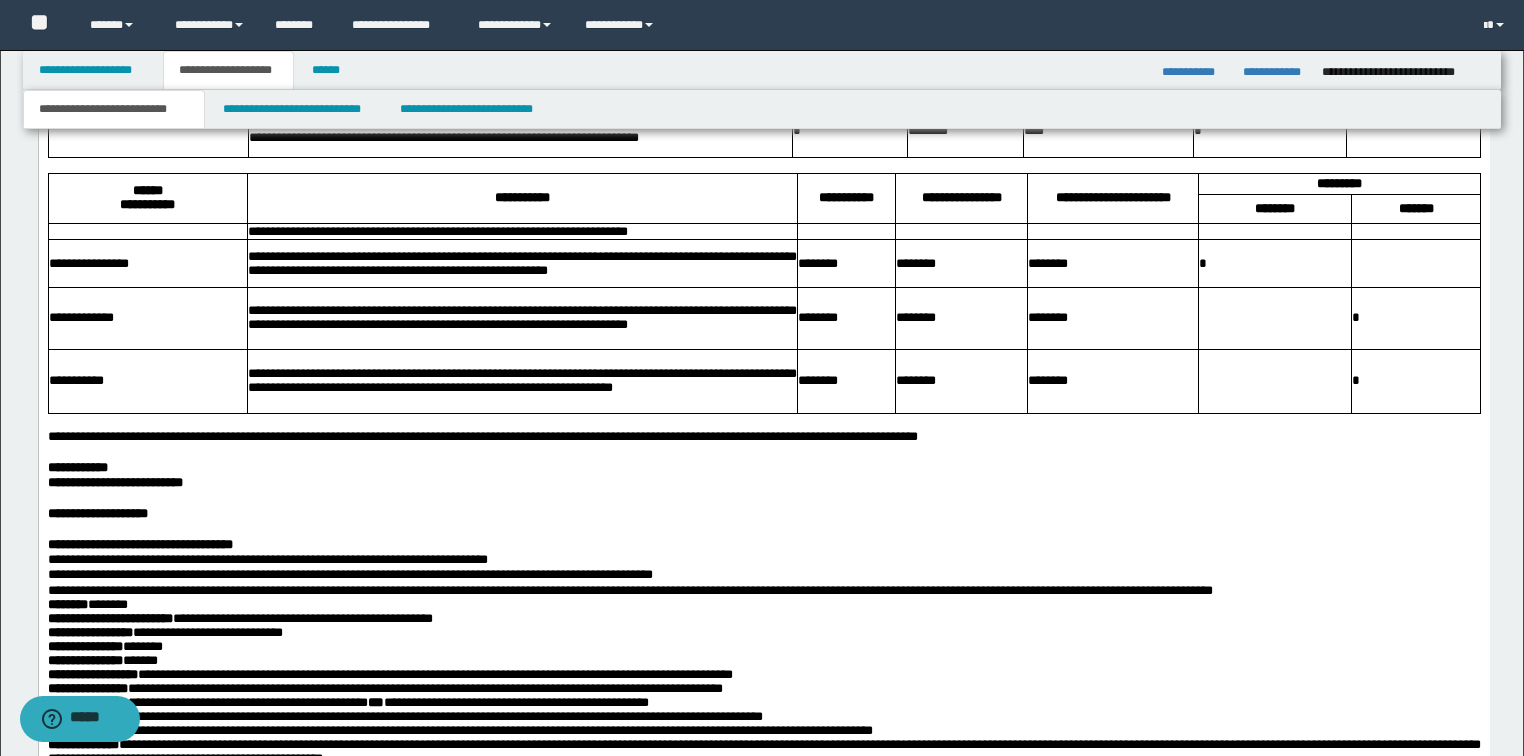 click on "**********" at bounding box center (763, -1014) 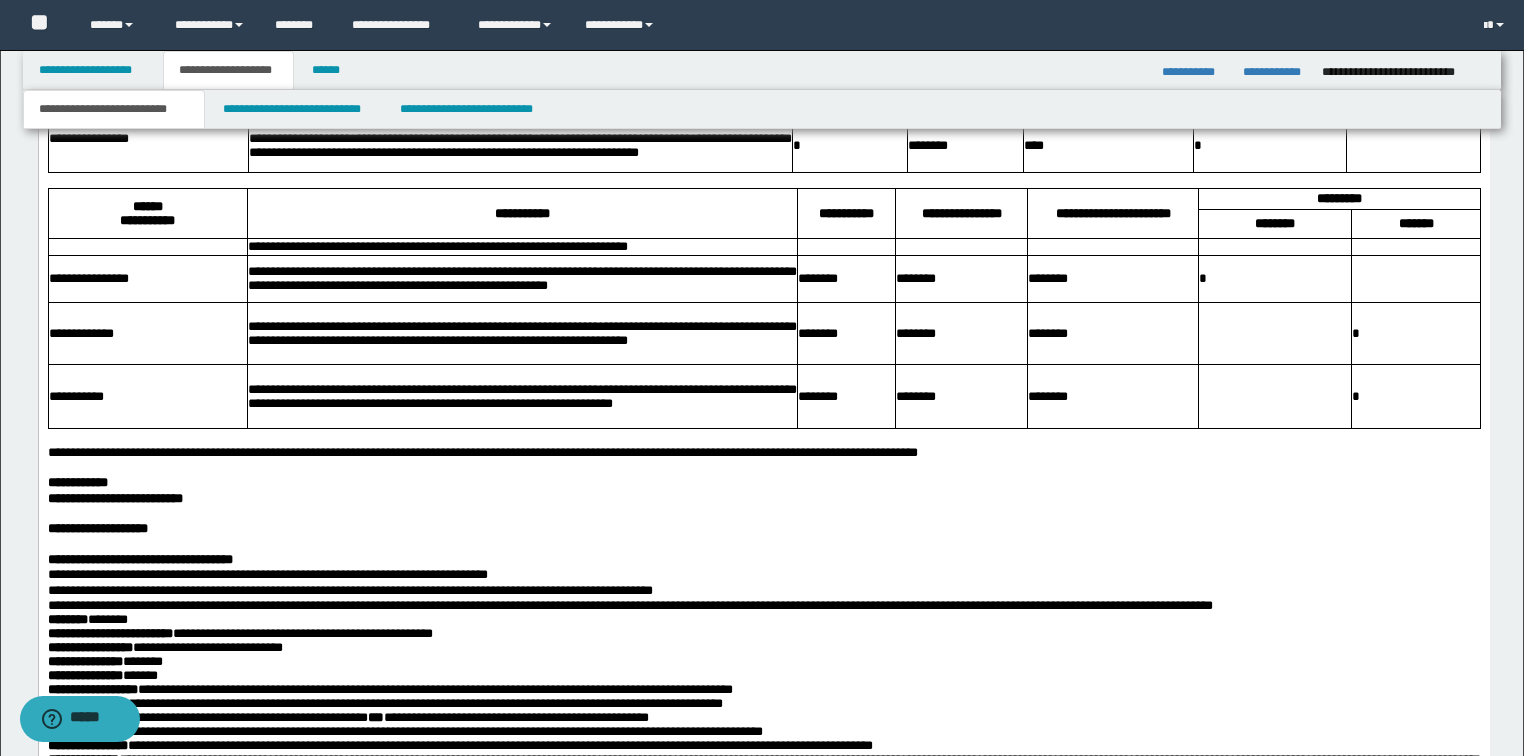 click on "**********" at bounding box center [763, -983] 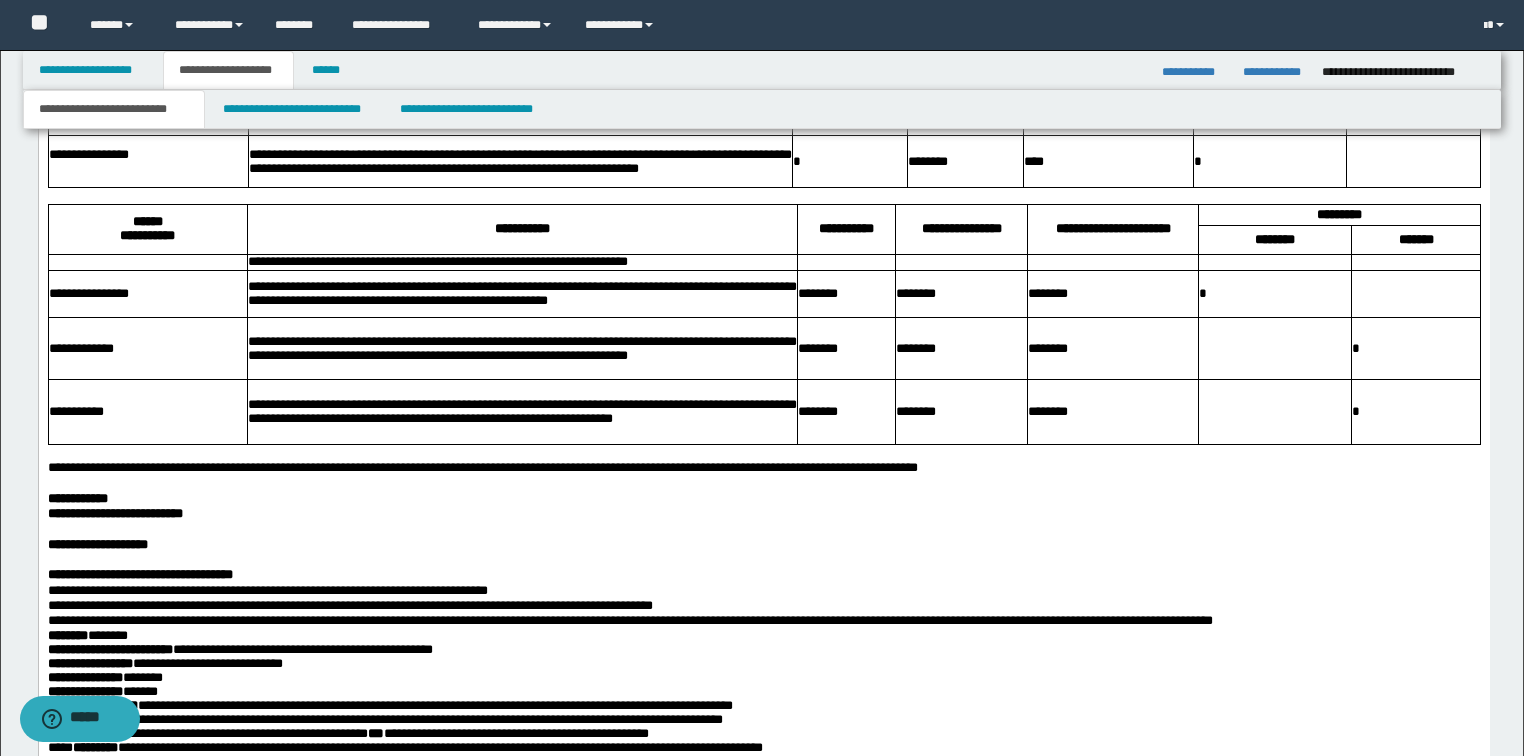 click on "**********" at bounding box center [573, -930] 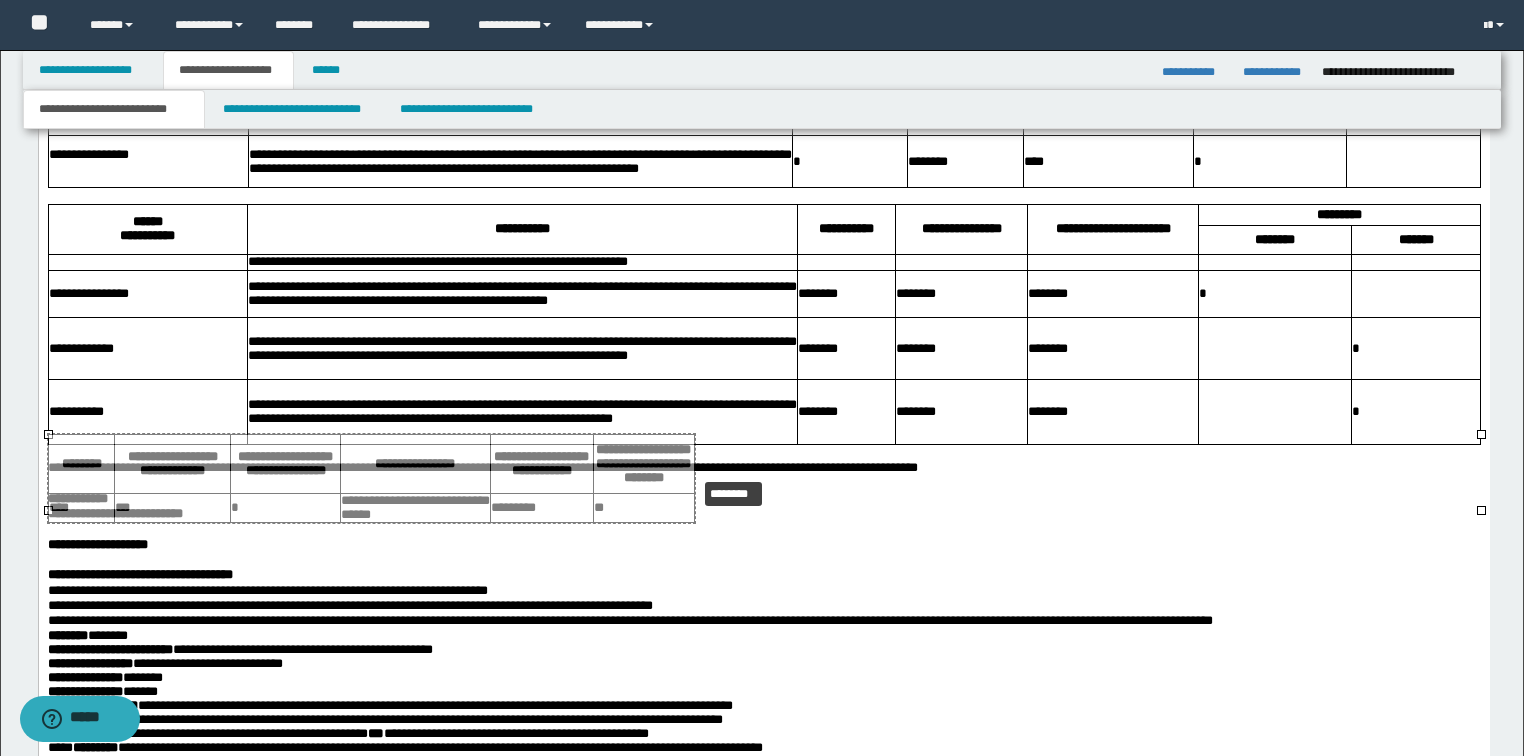 drag, startPoint x: 1480, startPoint y: 436, endPoint x: 851, endPoint y: 470, distance: 629.9183 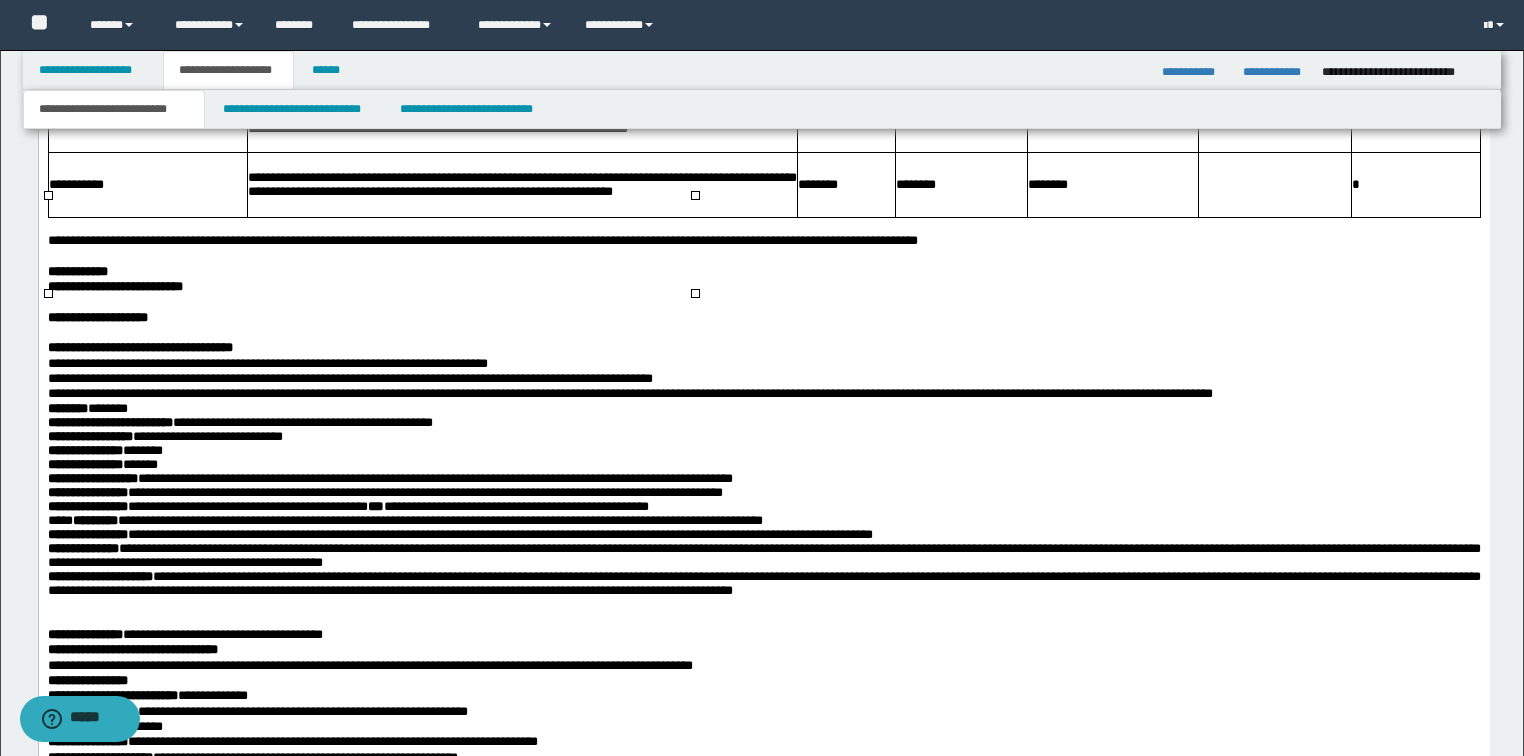 scroll, scrollTop: 8626, scrollLeft: 0, axis: vertical 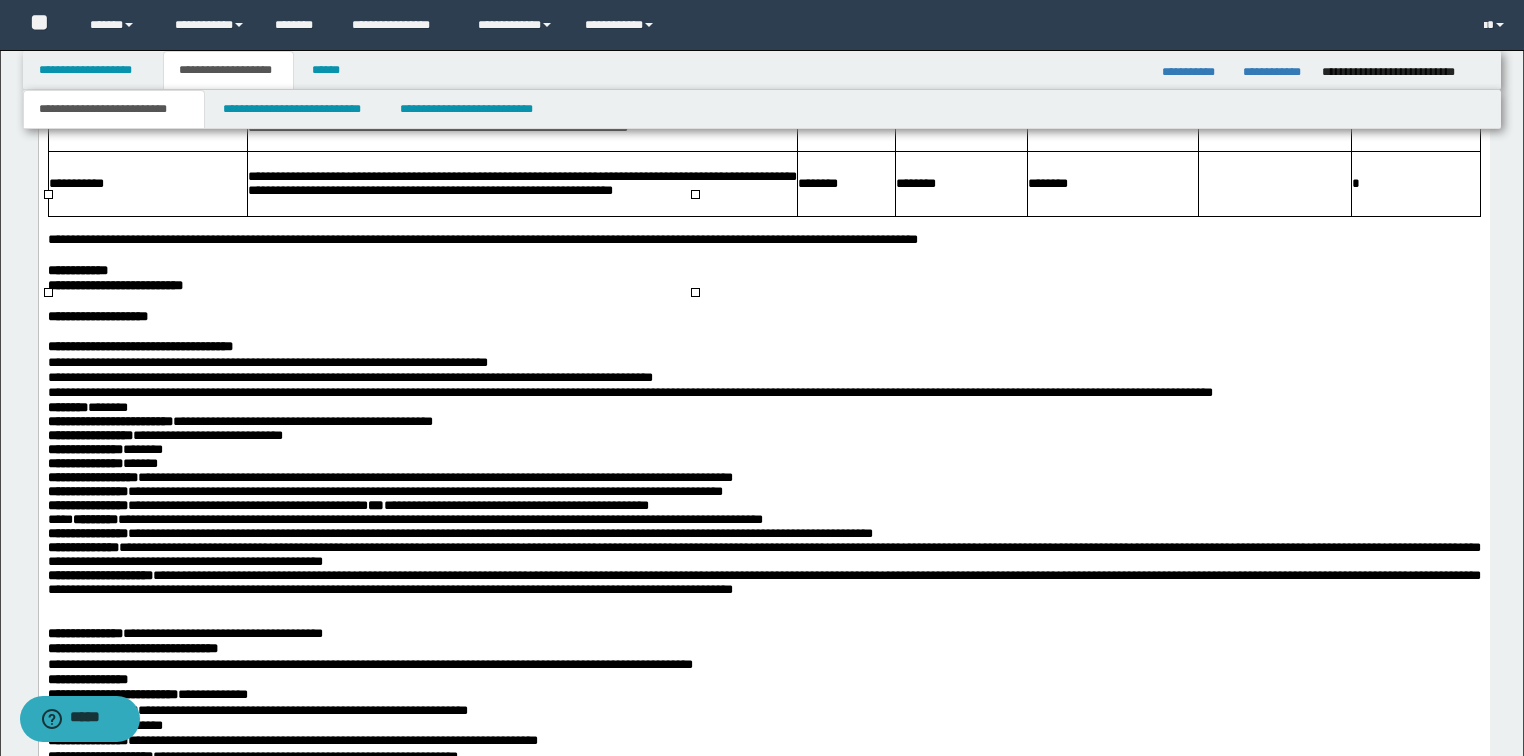 click on "**********" at bounding box center [545, -1031] 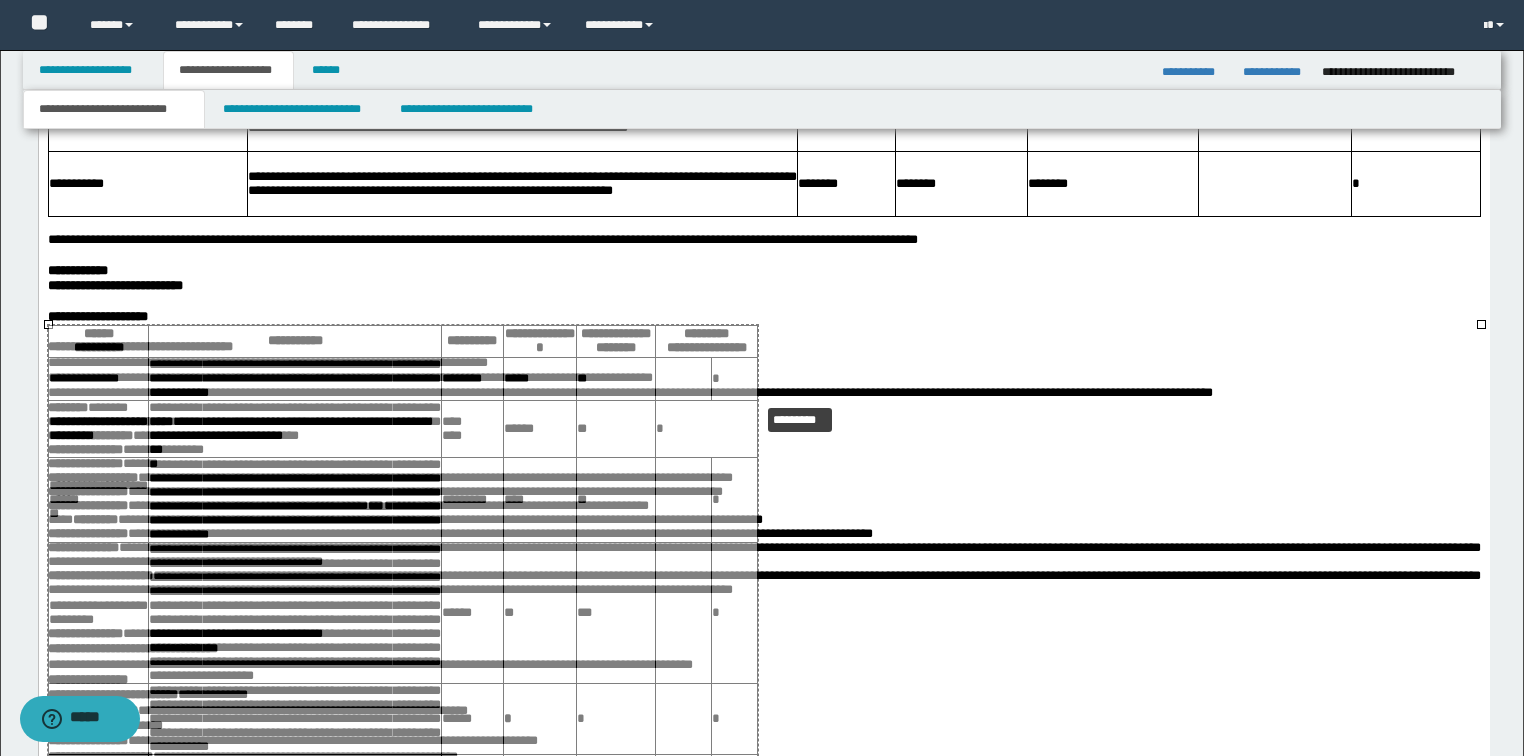 drag, startPoint x: 1482, startPoint y: 324, endPoint x: 903, endPoint y: 386, distance: 582.31006 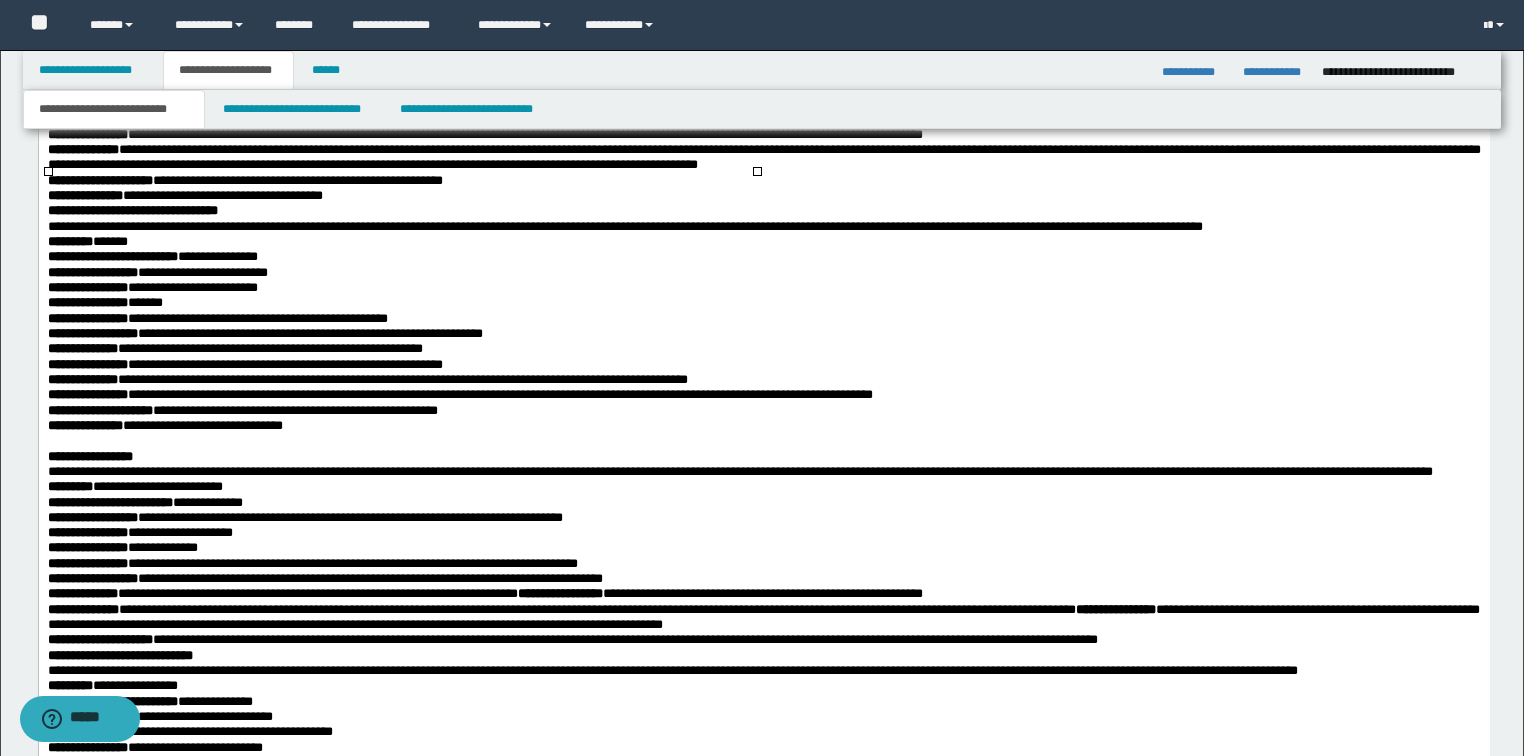scroll, scrollTop: 9906, scrollLeft: 0, axis: vertical 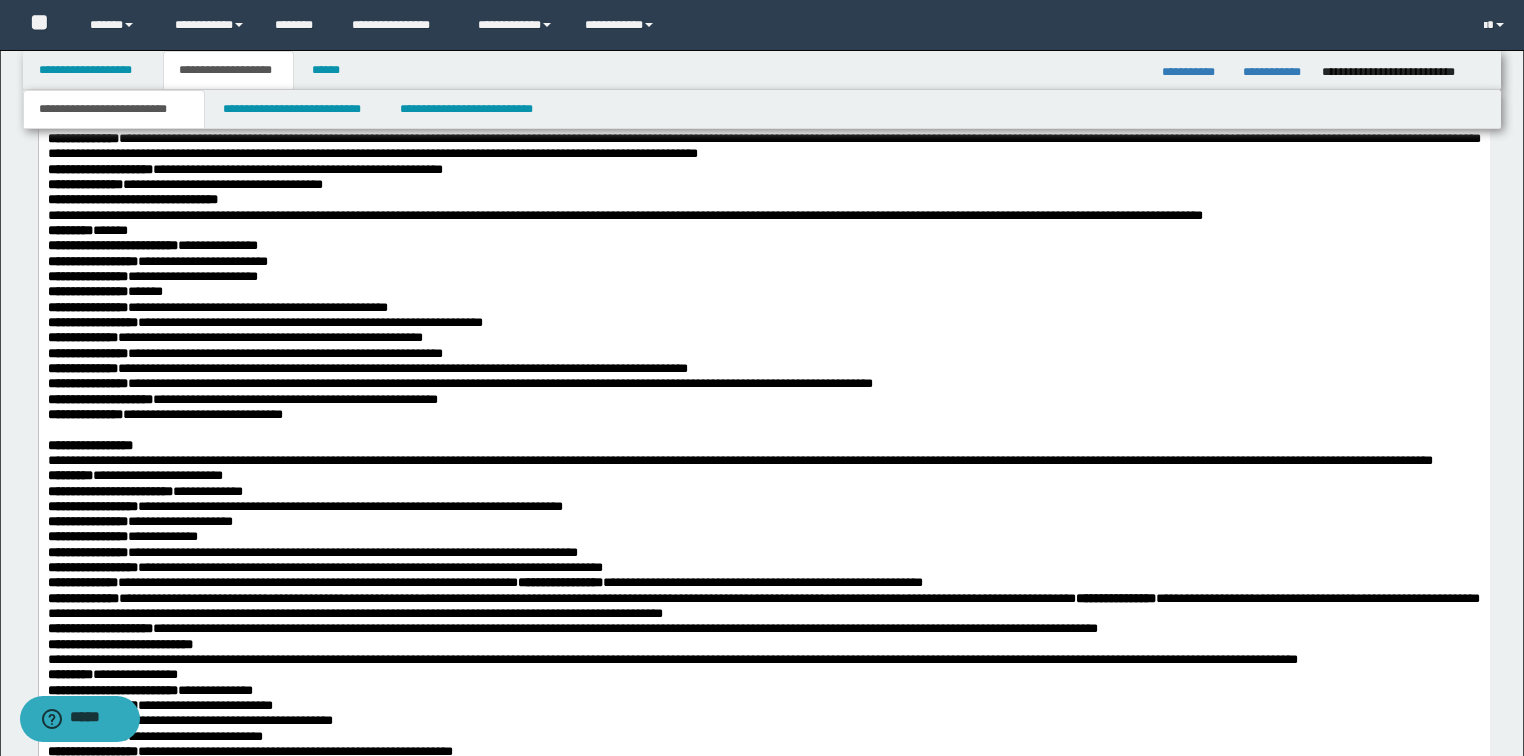 click on "**********" at bounding box center [763, -1416] 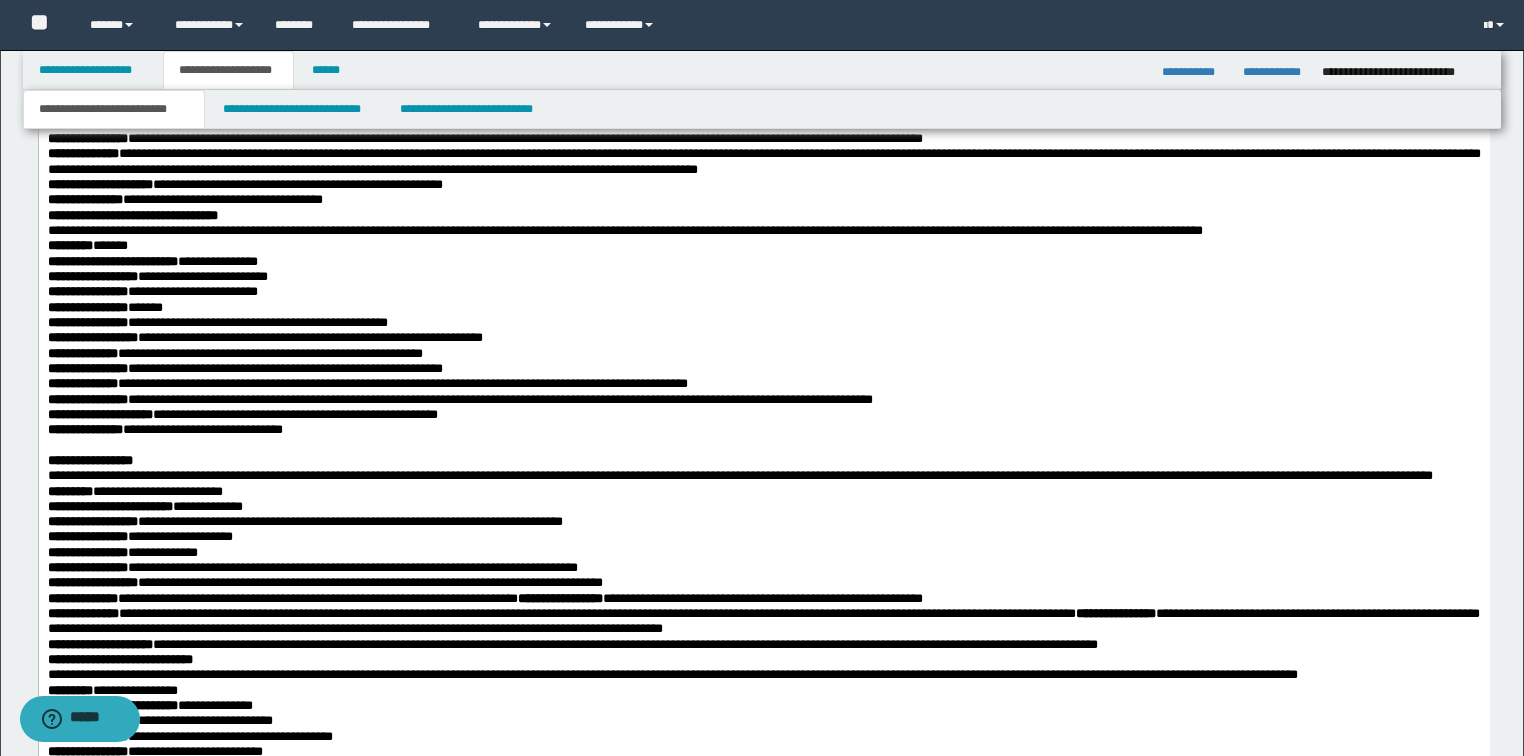 click on "*" at bounding box center [849, -1262] 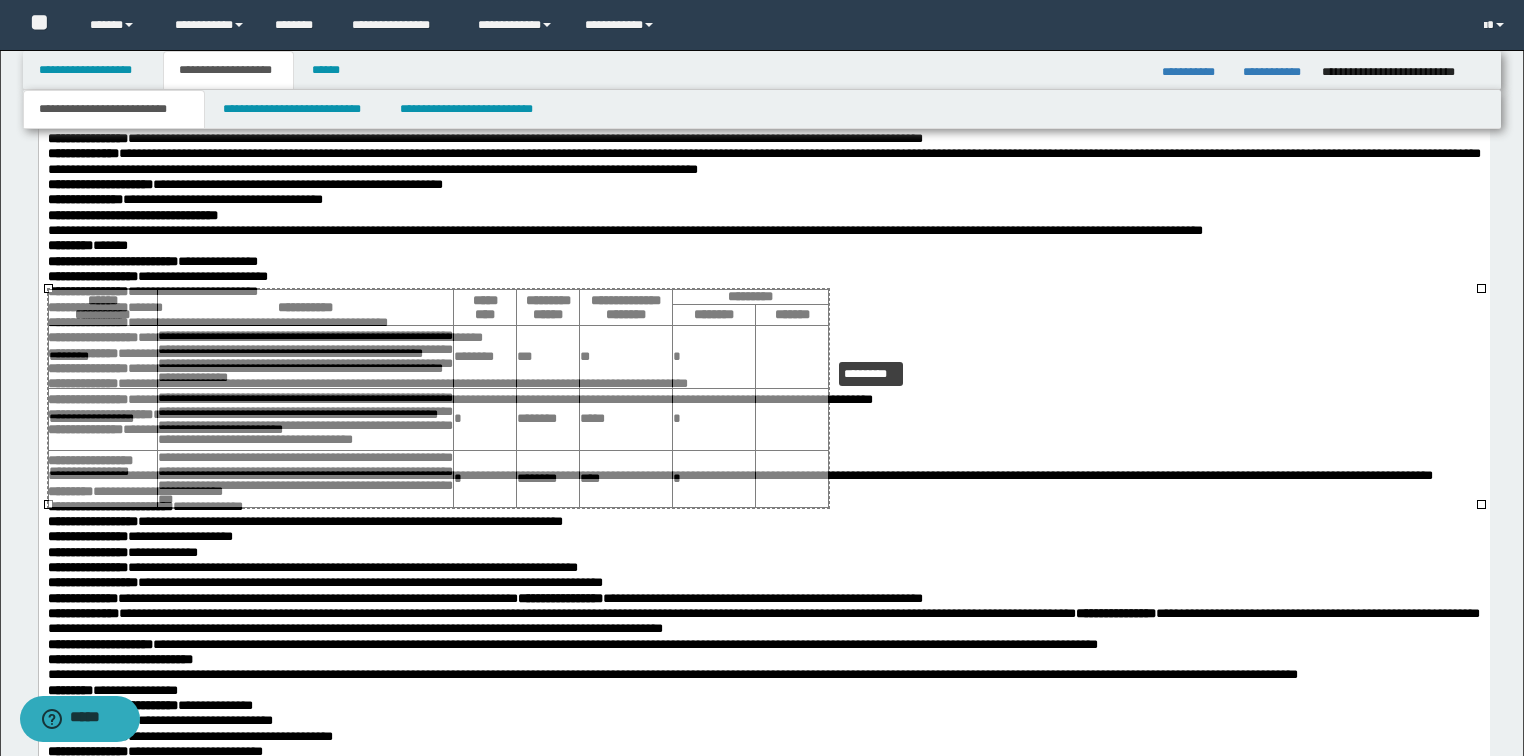 drag, startPoint x: 1483, startPoint y: 292, endPoint x: 961, endPoint y: 346, distance: 524.78564 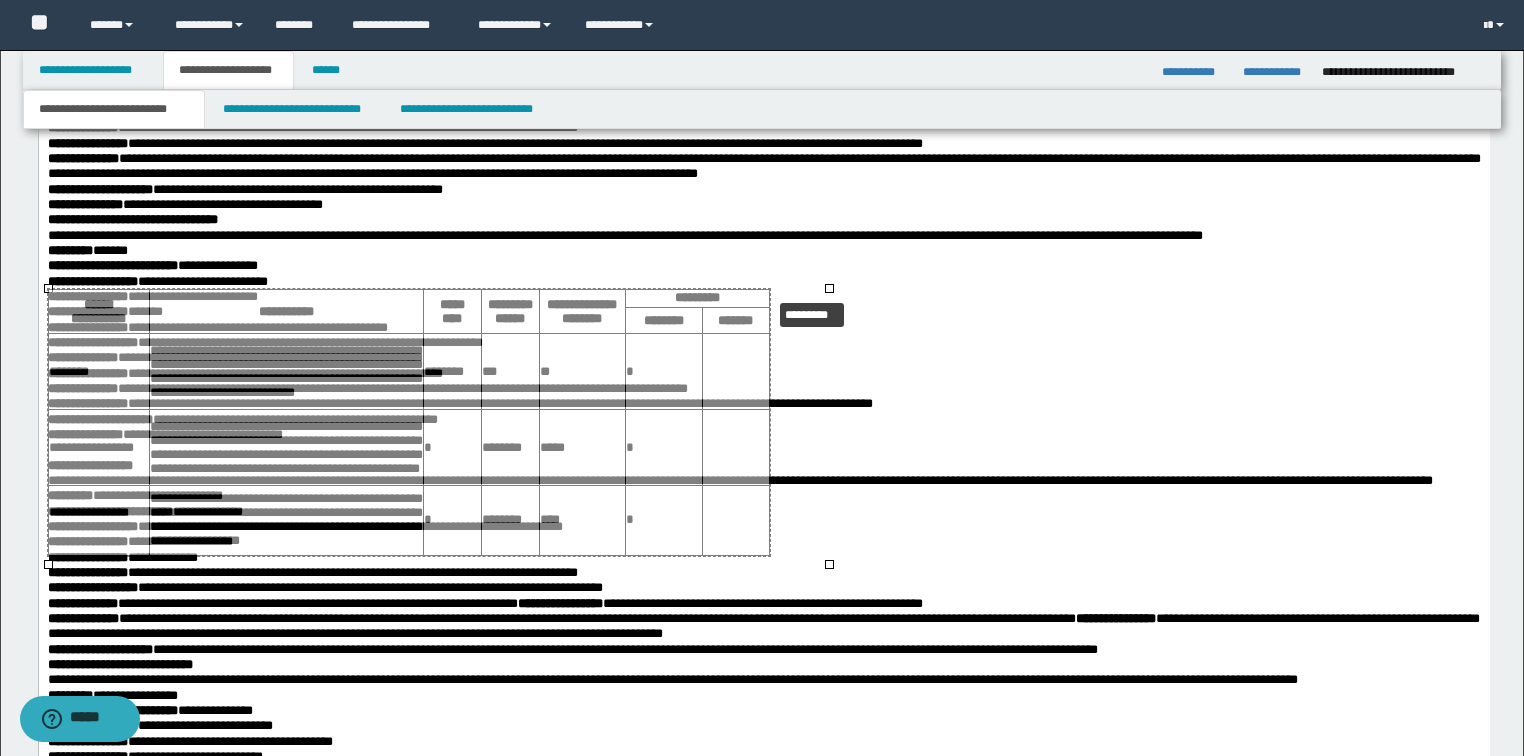 drag, startPoint x: 826, startPoint y: 289, endPoint x: 779, endPoint y: 296, distance: 47.518417 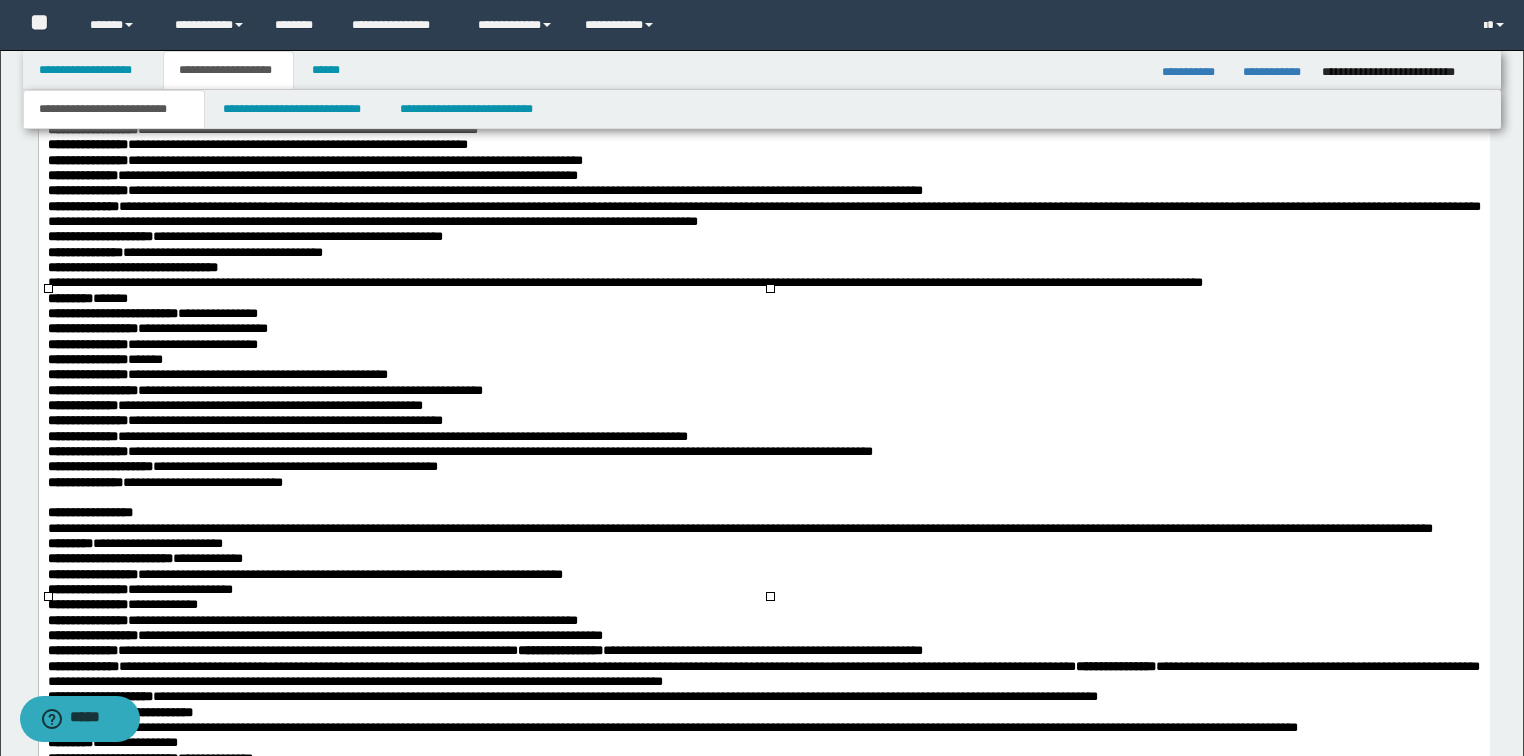 scroll, scrollTop: 10226, scrollLeft: 0, axis: vertical 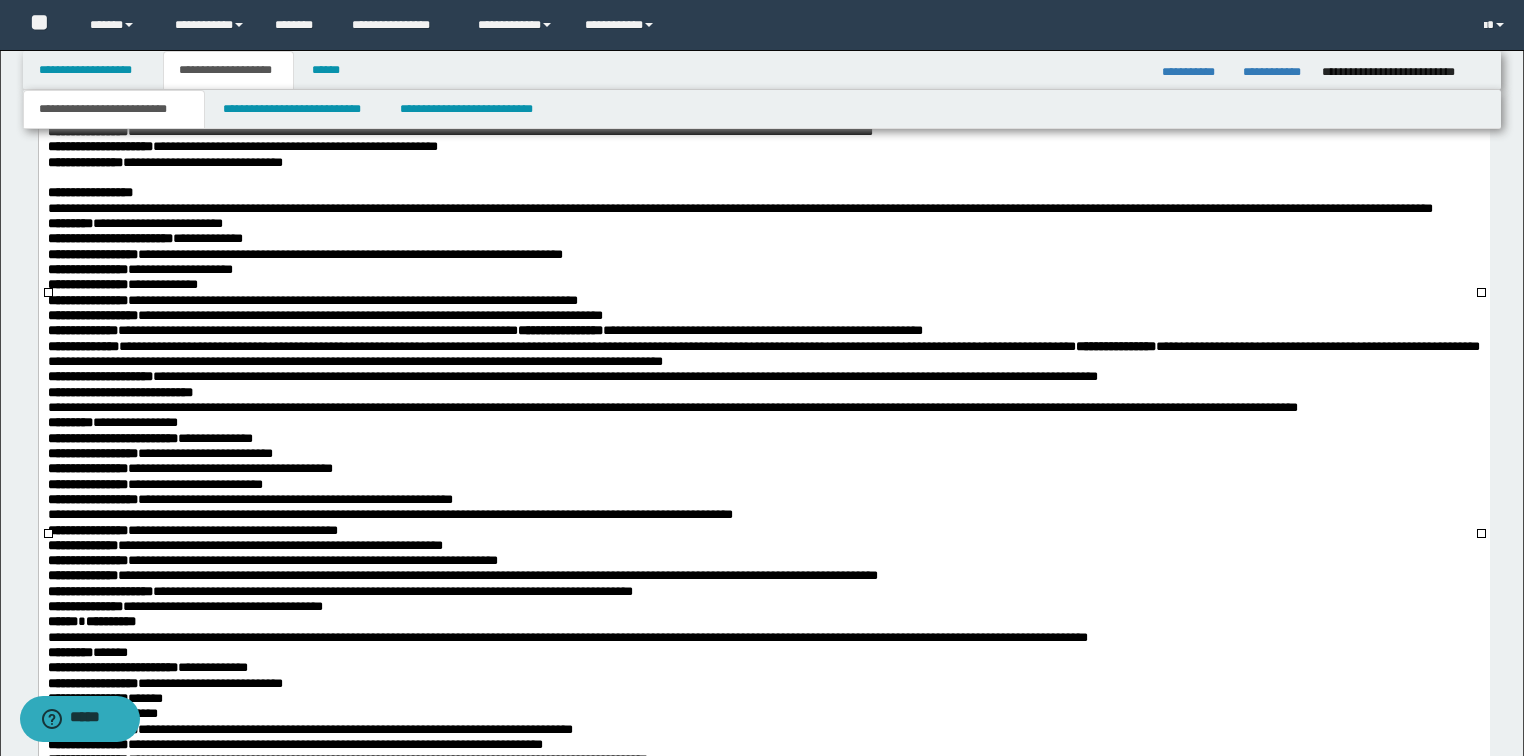 click on "**********" at bounding box center (521, -1286) 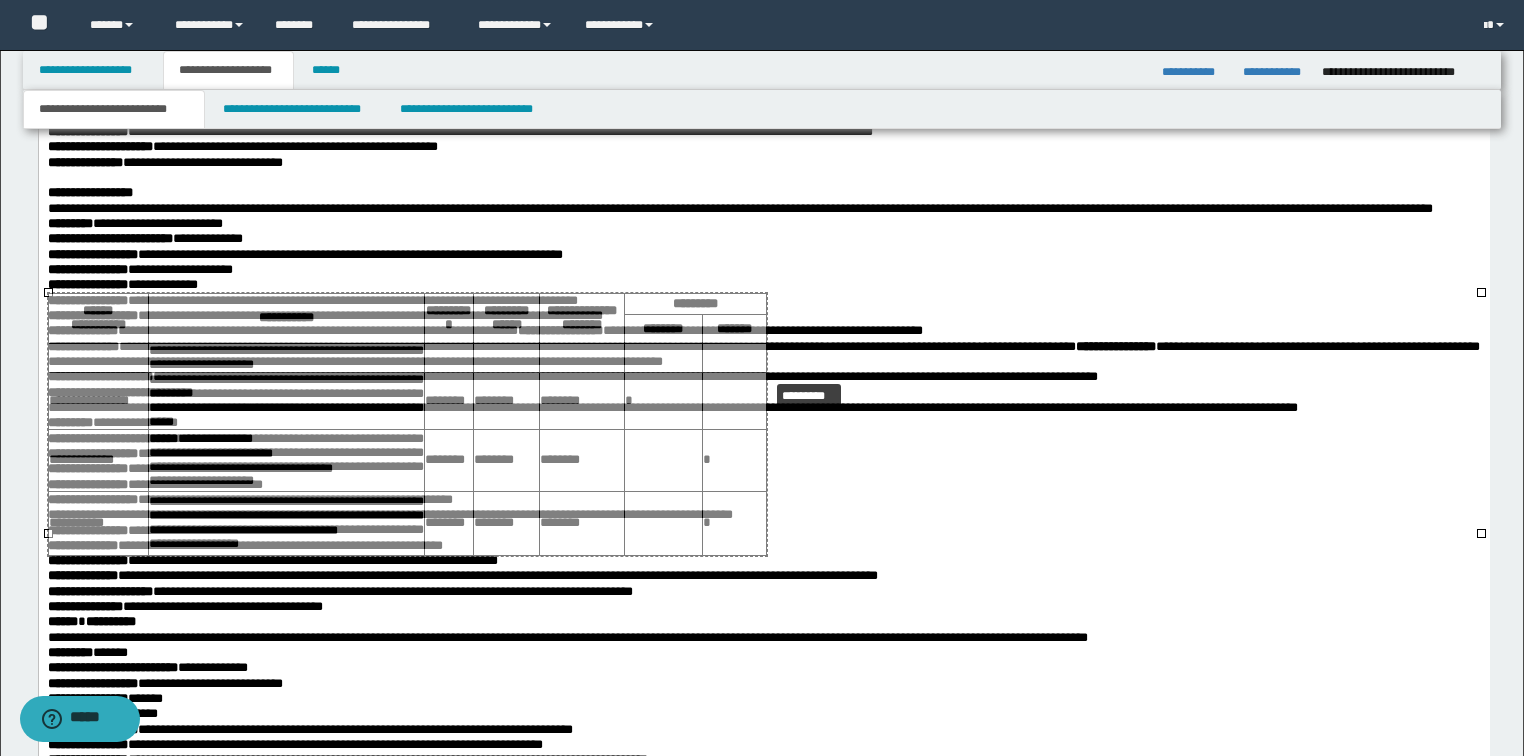 drag, startPoint x: 1479, startPoint y: 289, endPoint x: 907, endPoint y: 361, distance: 576.5137 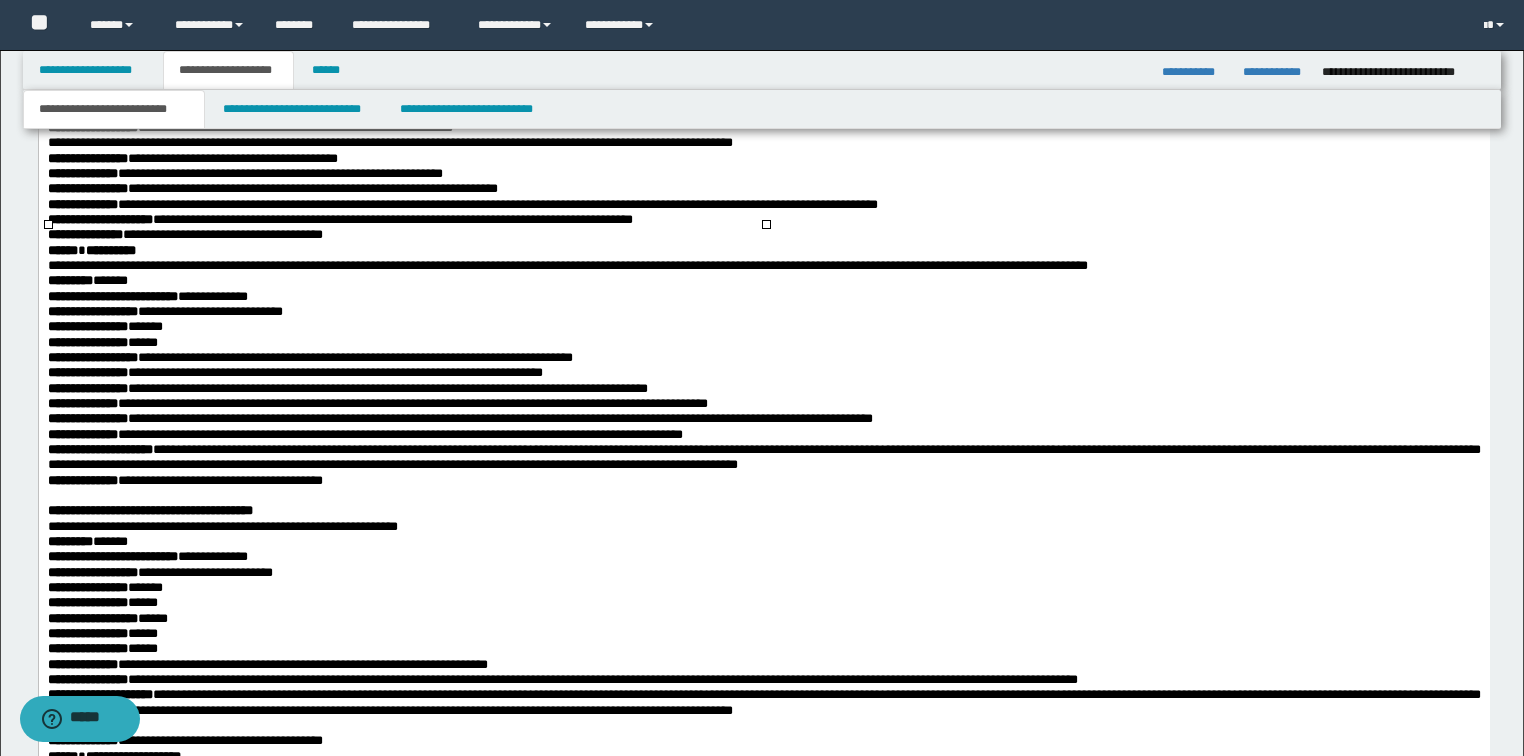 scroll, scrollTop: 10626, scrollLeft: 0, axis: vertical 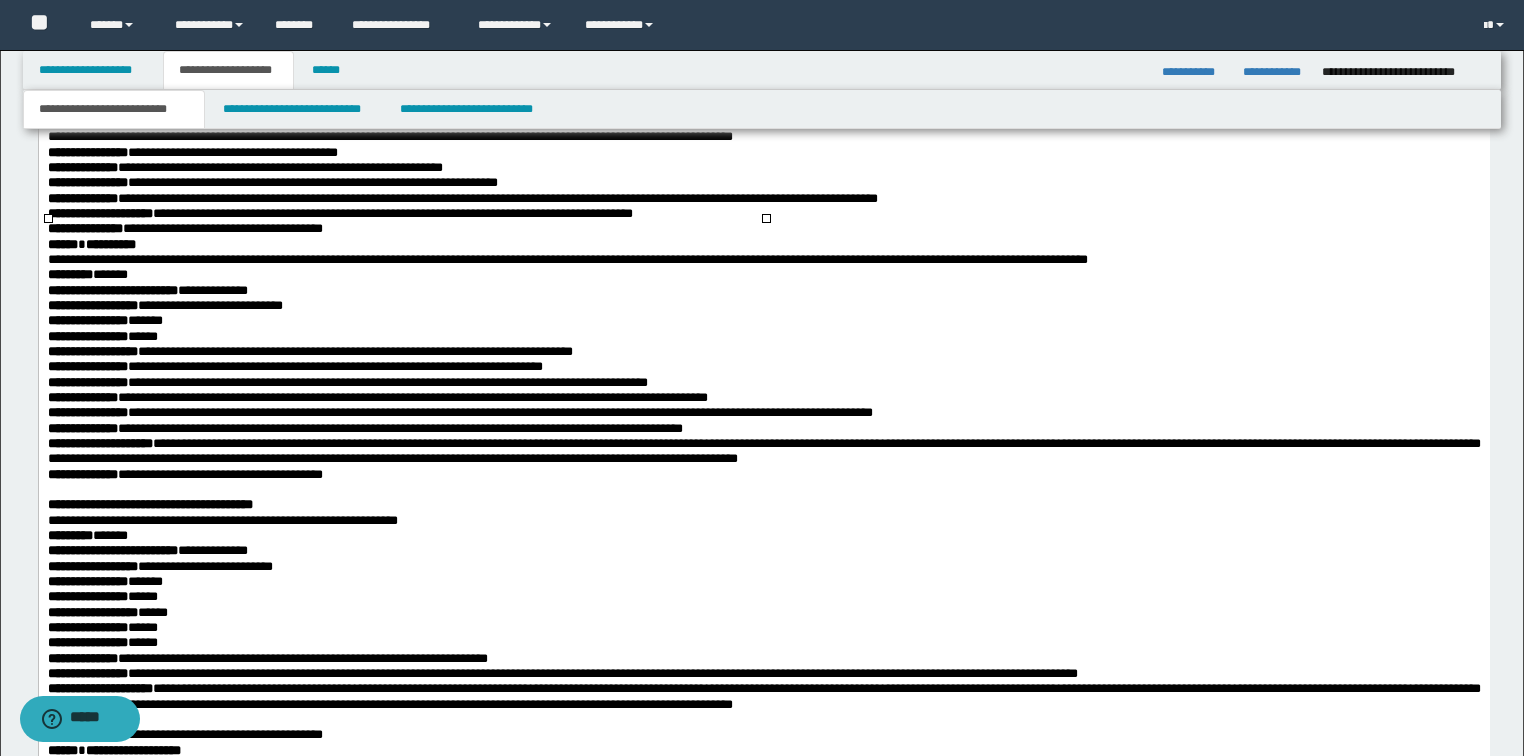 click on "**********" at bounding box center (763, -1391) 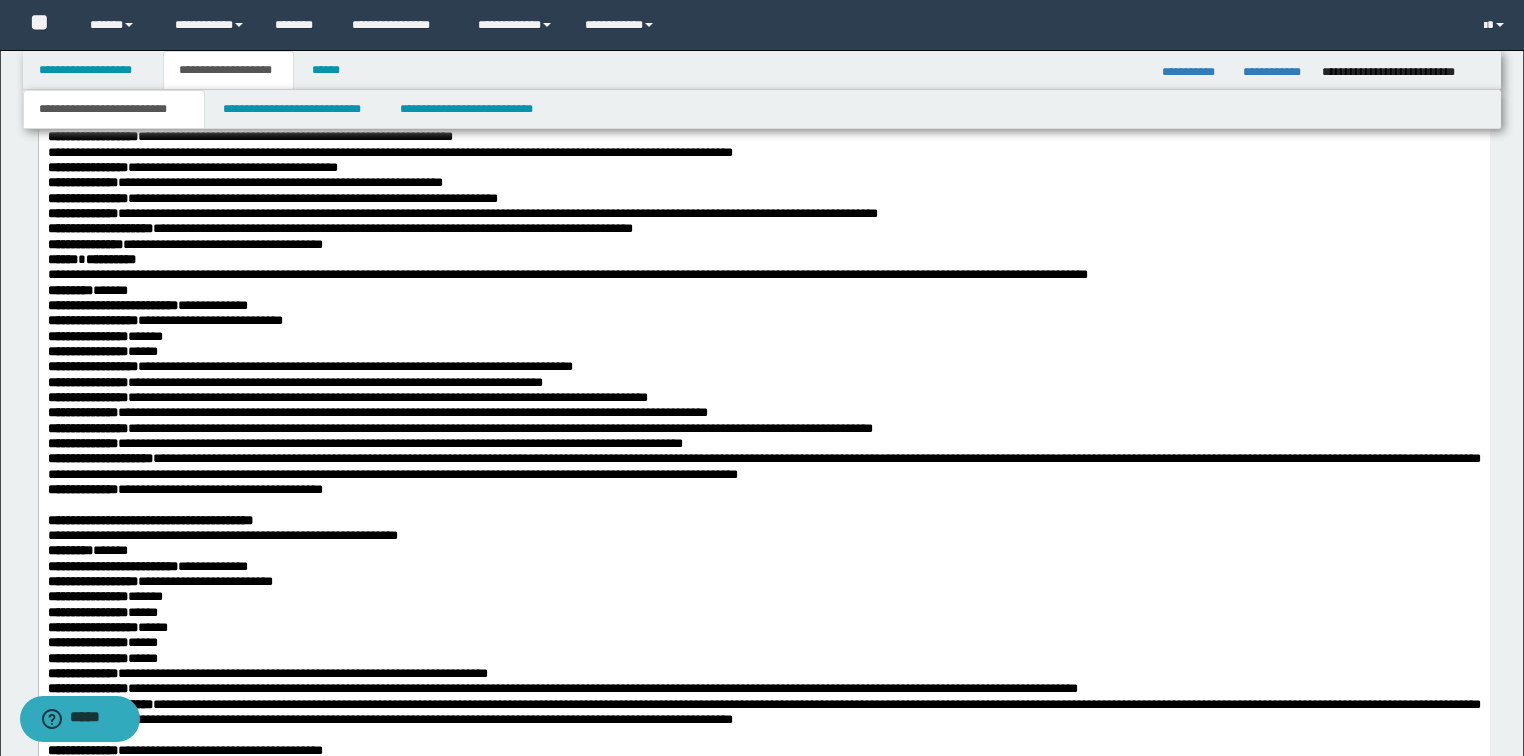 click on "**********" at bounding box center (763, -1437) 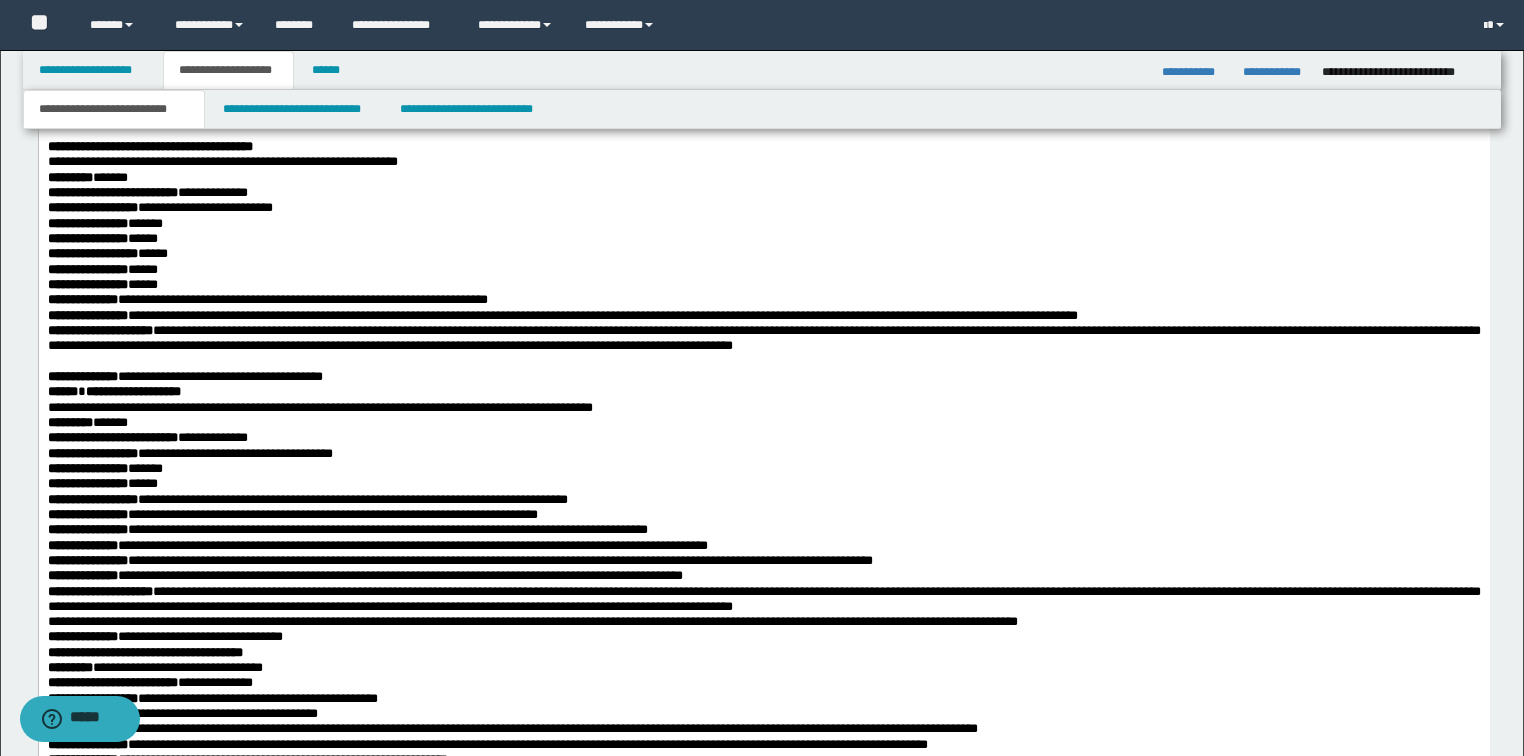 scroll, scrollTop: 11106, scrollLeft: 0, axis: vertical 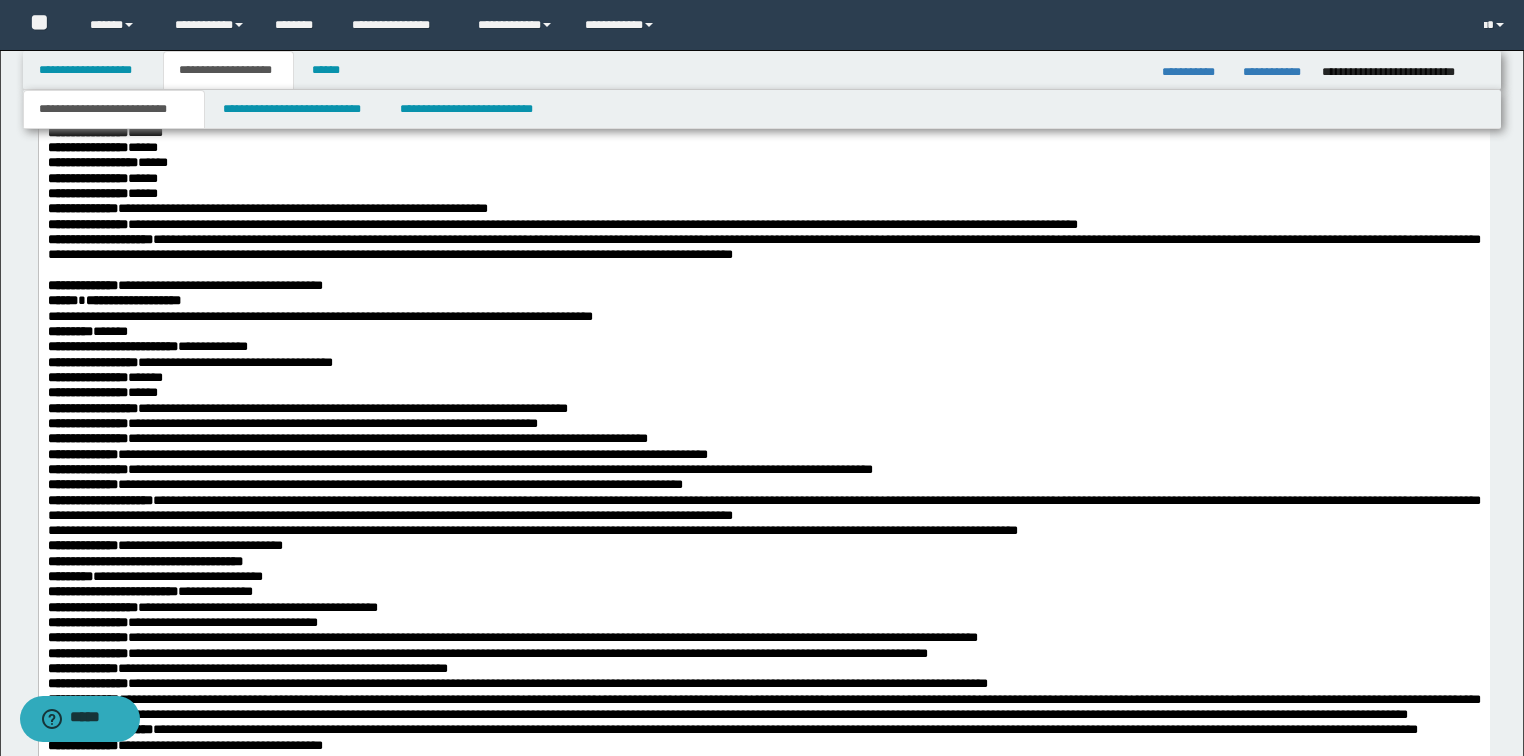 click on "**********" at bounding box center (763, -1584) 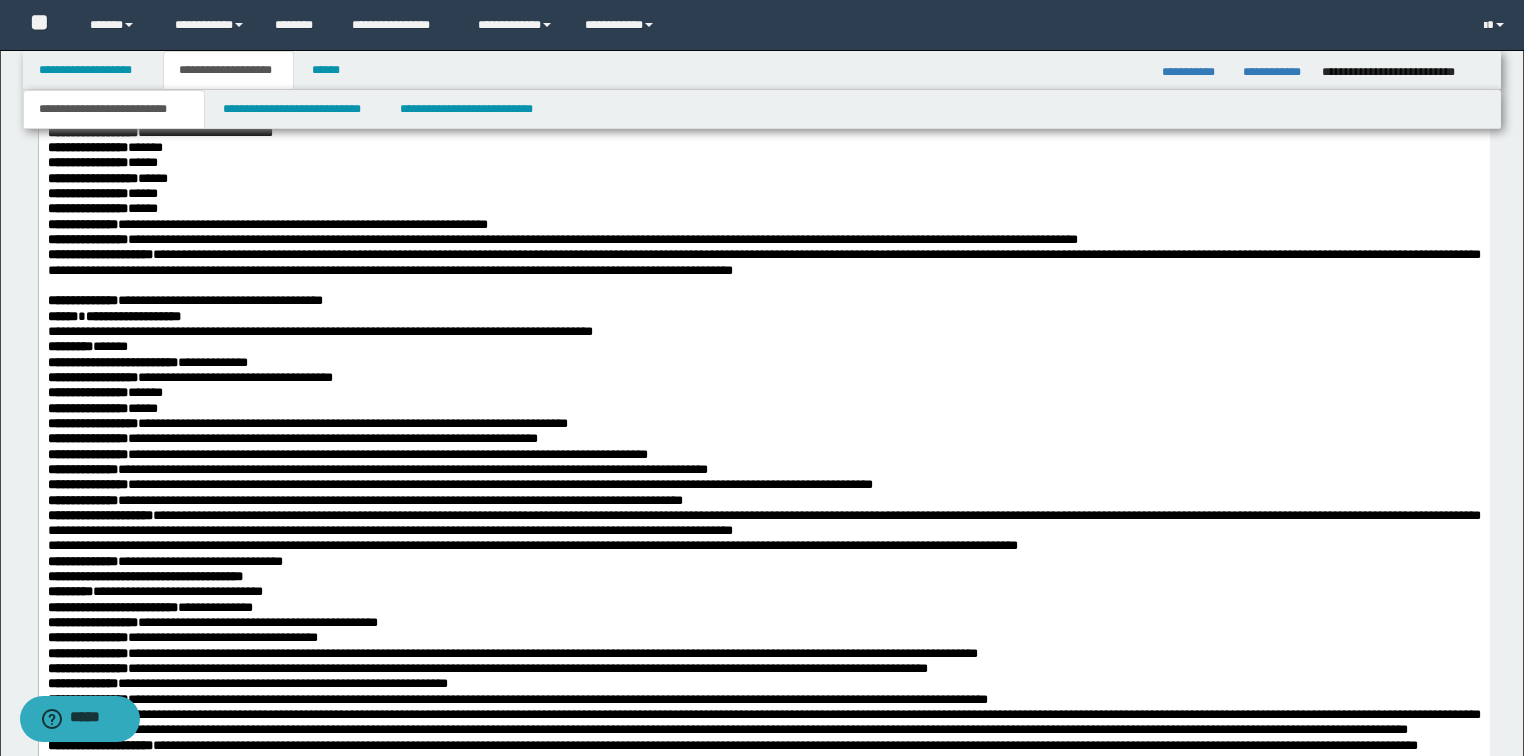 click on "**********" at bounding box center [763, -1553] 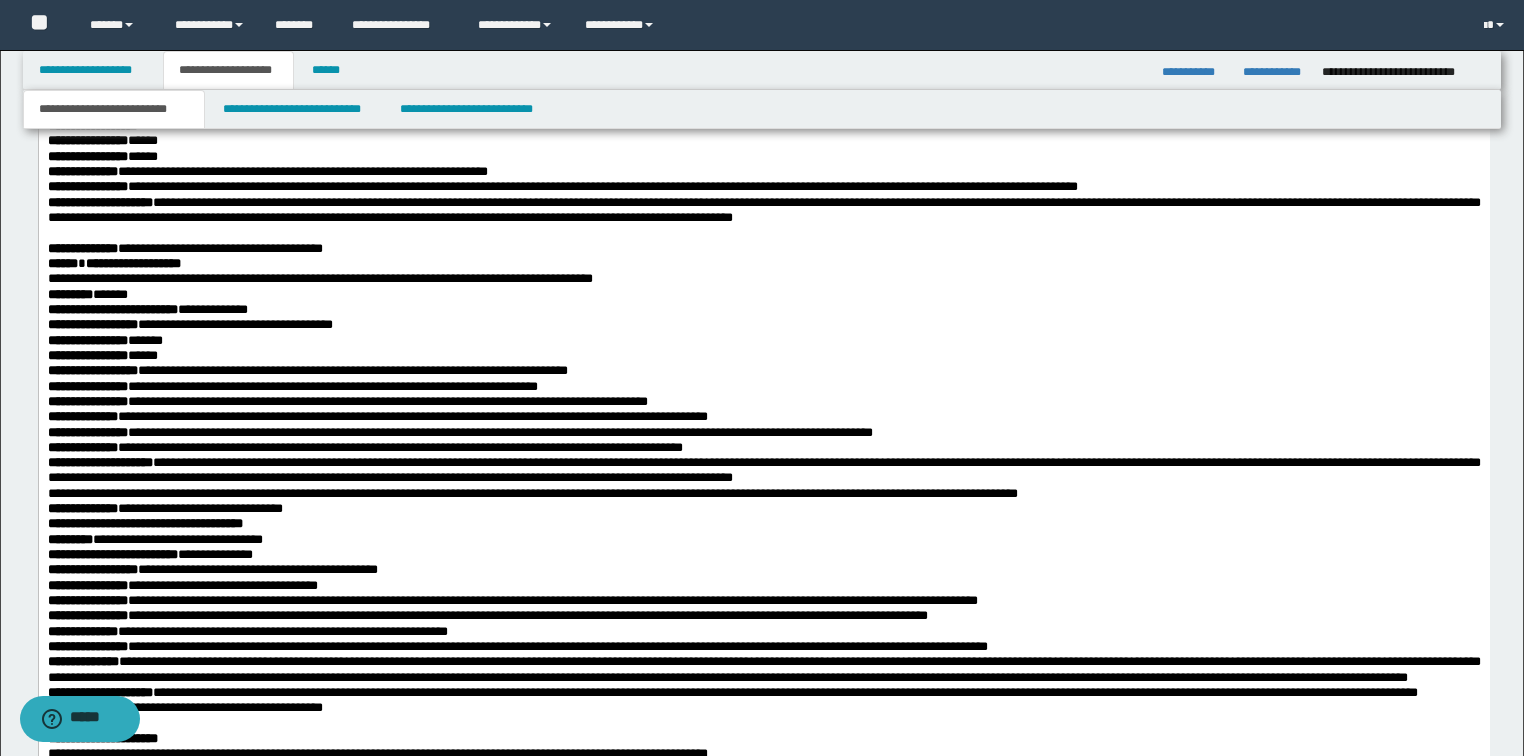 scroll, scrollTop: 11266, scrollLeft: 0, axis: vertical 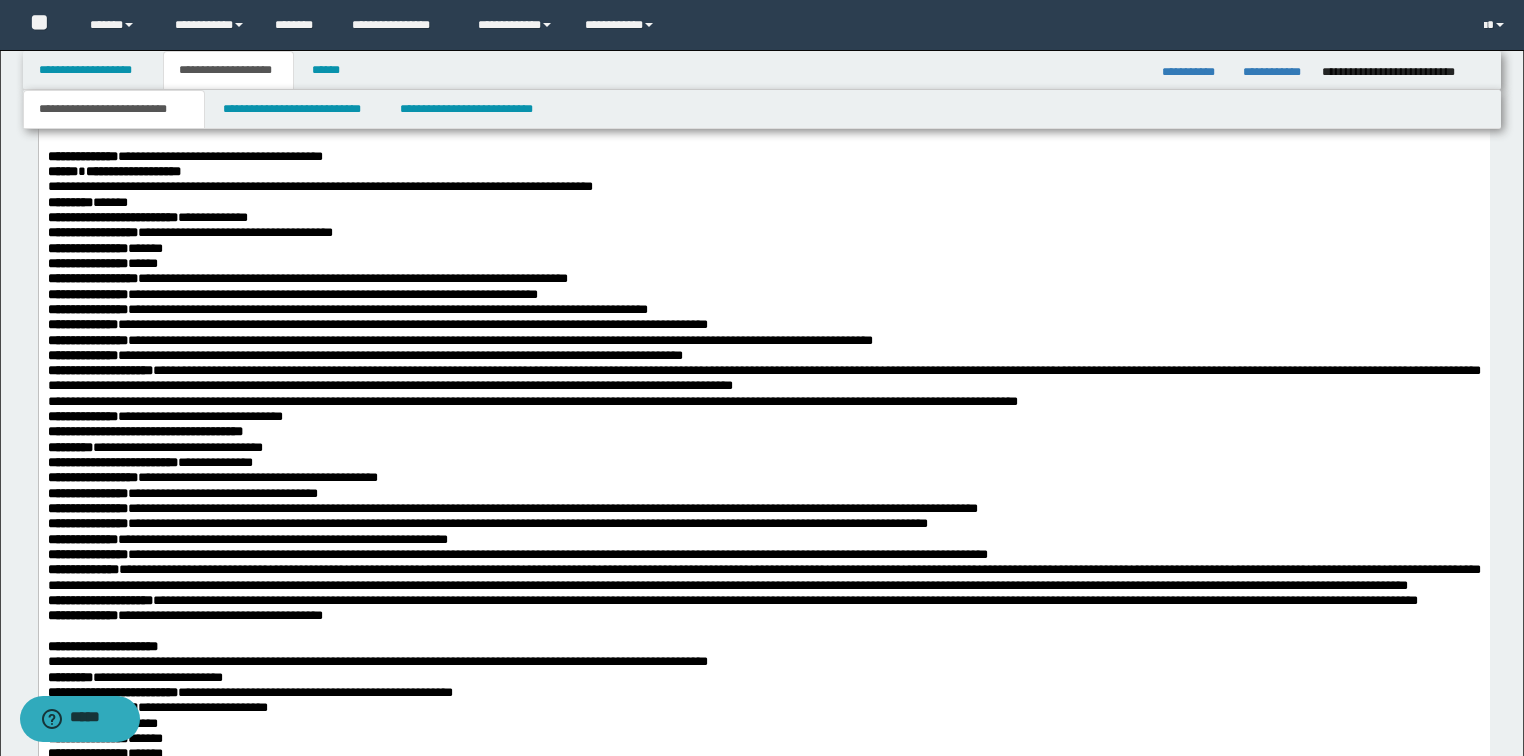 click on "[NUMBER] [STREET], [CITY], [STATE]" at bounding box center (763, -1545) 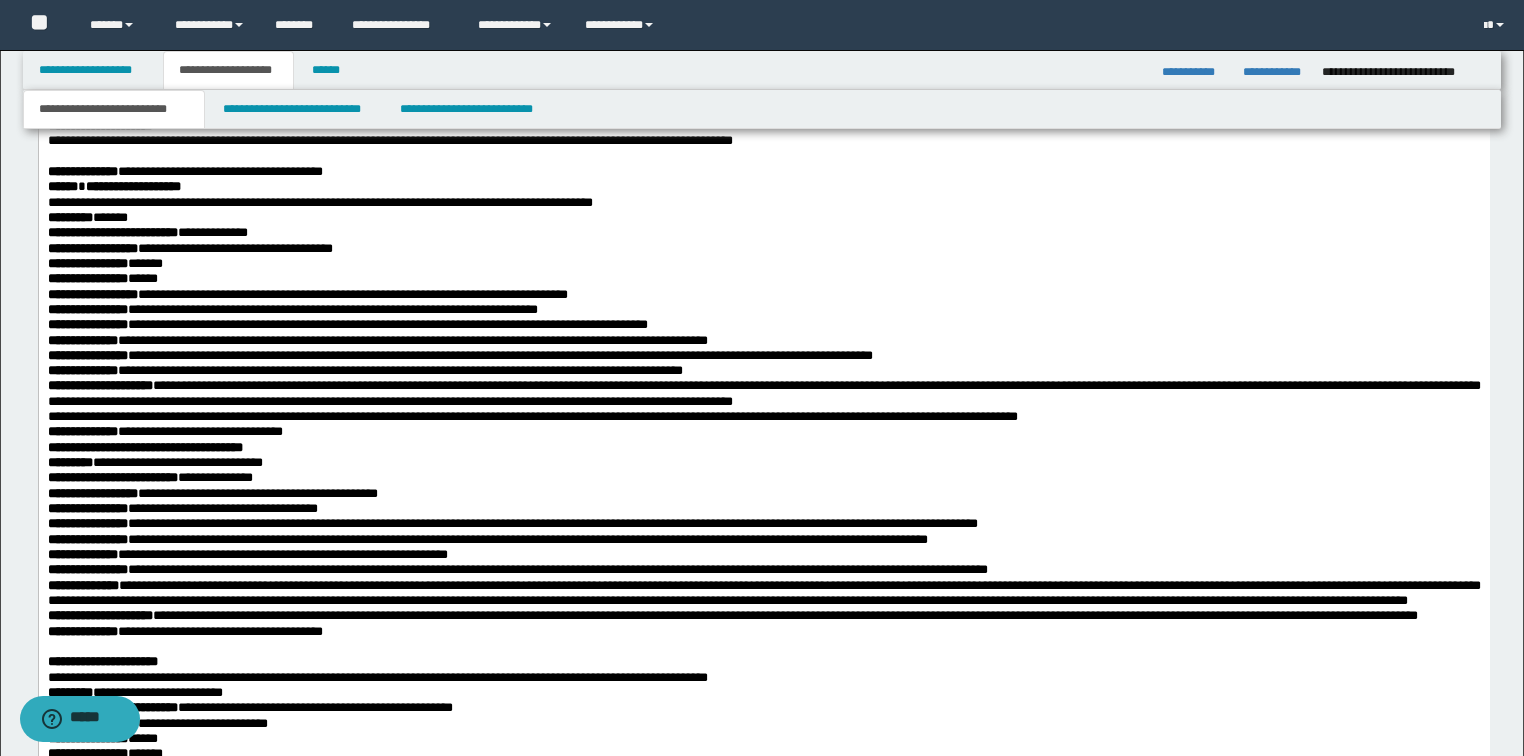 click on "**********" at bounding box center [763, -1514] 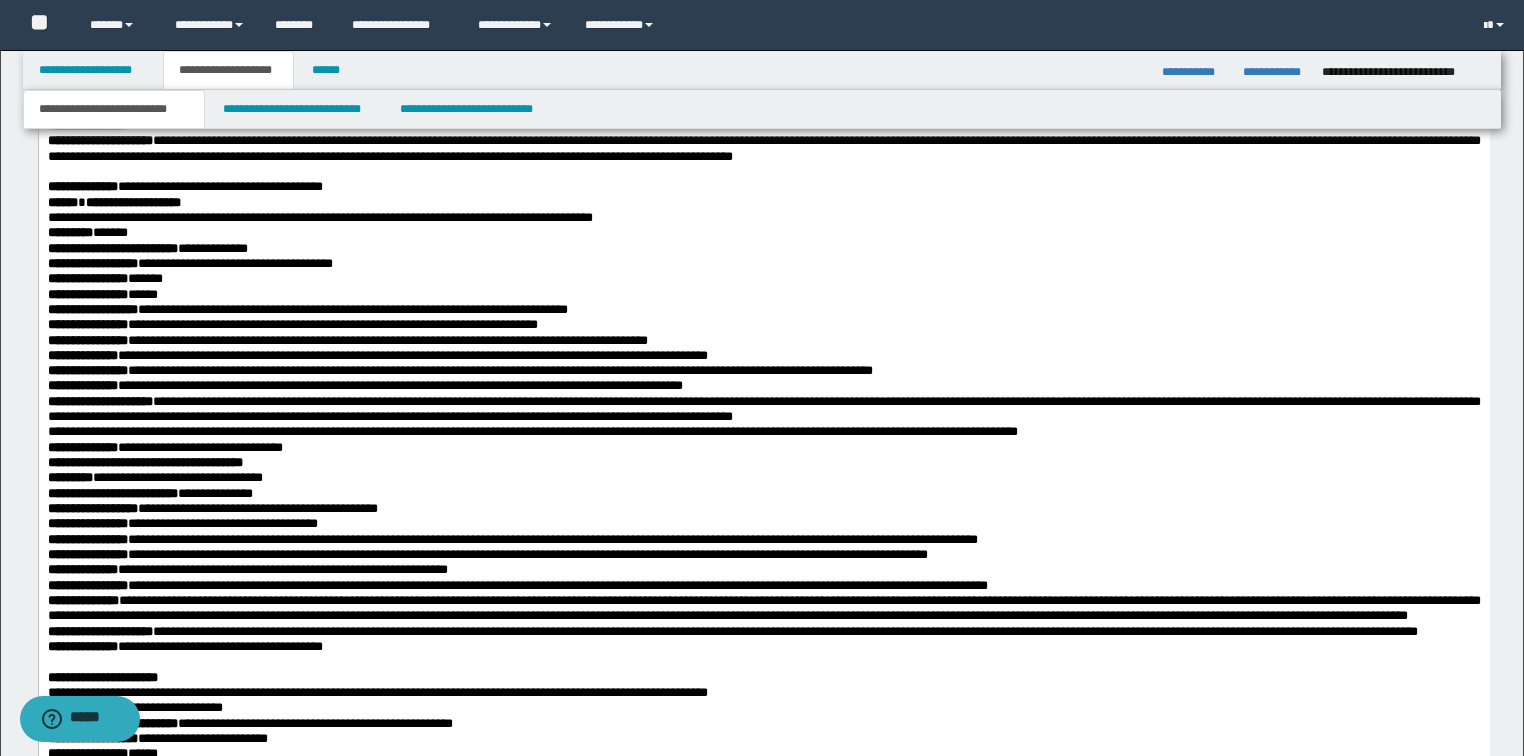 scroll, scrollTop: 11346, scrollLeft: 0, axis: vertical 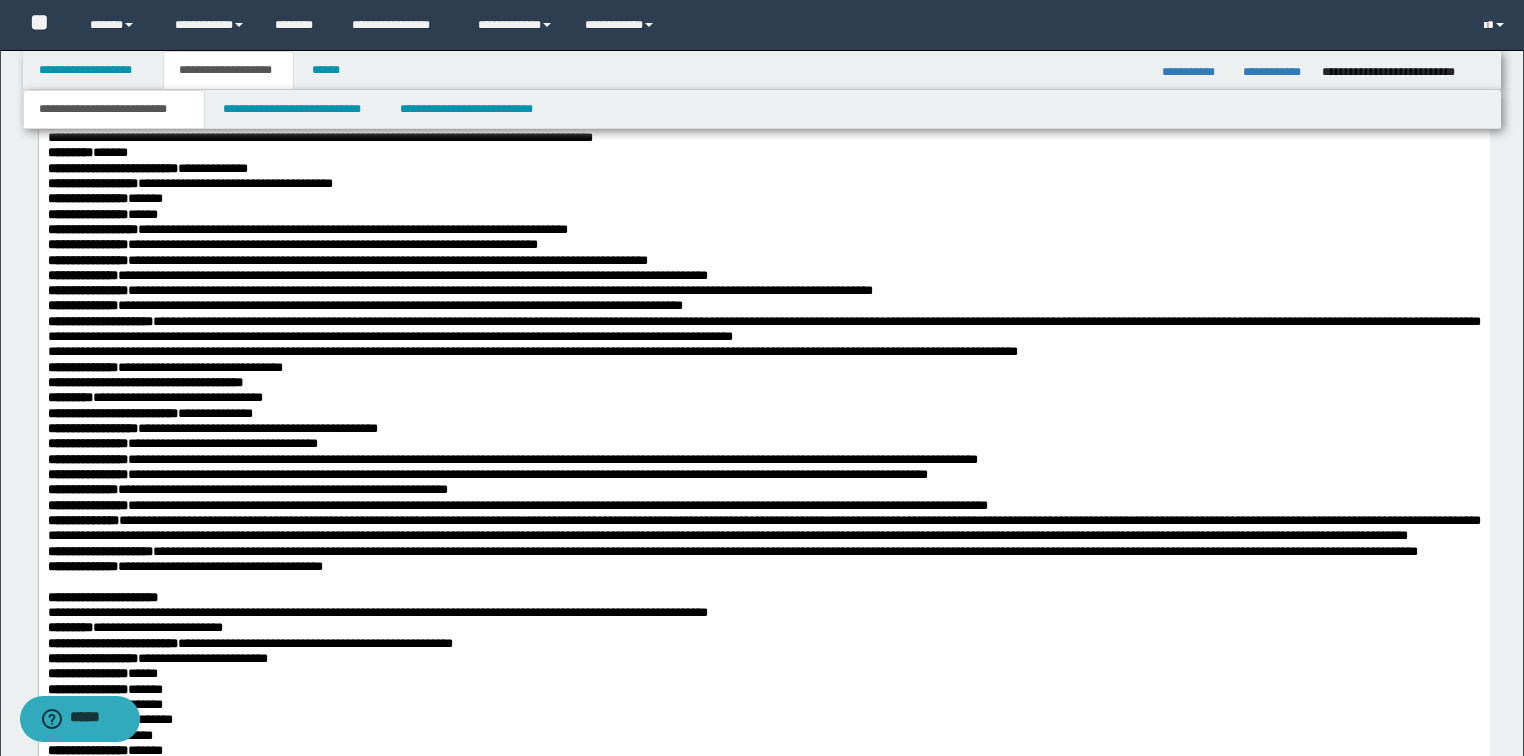 click on "**********" at bounding box center (763, -1564) 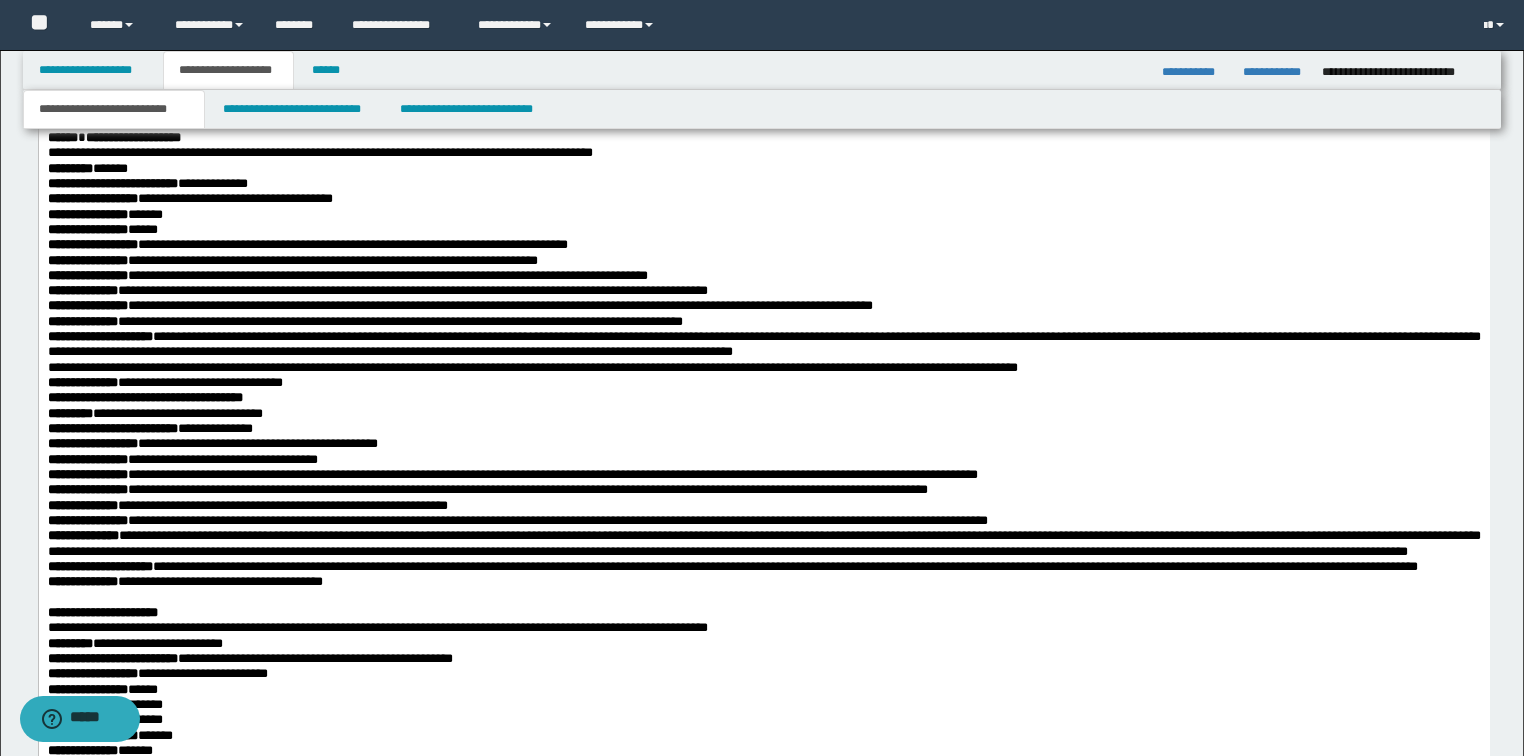 click on "**********" at bounding box center [763, -1525] 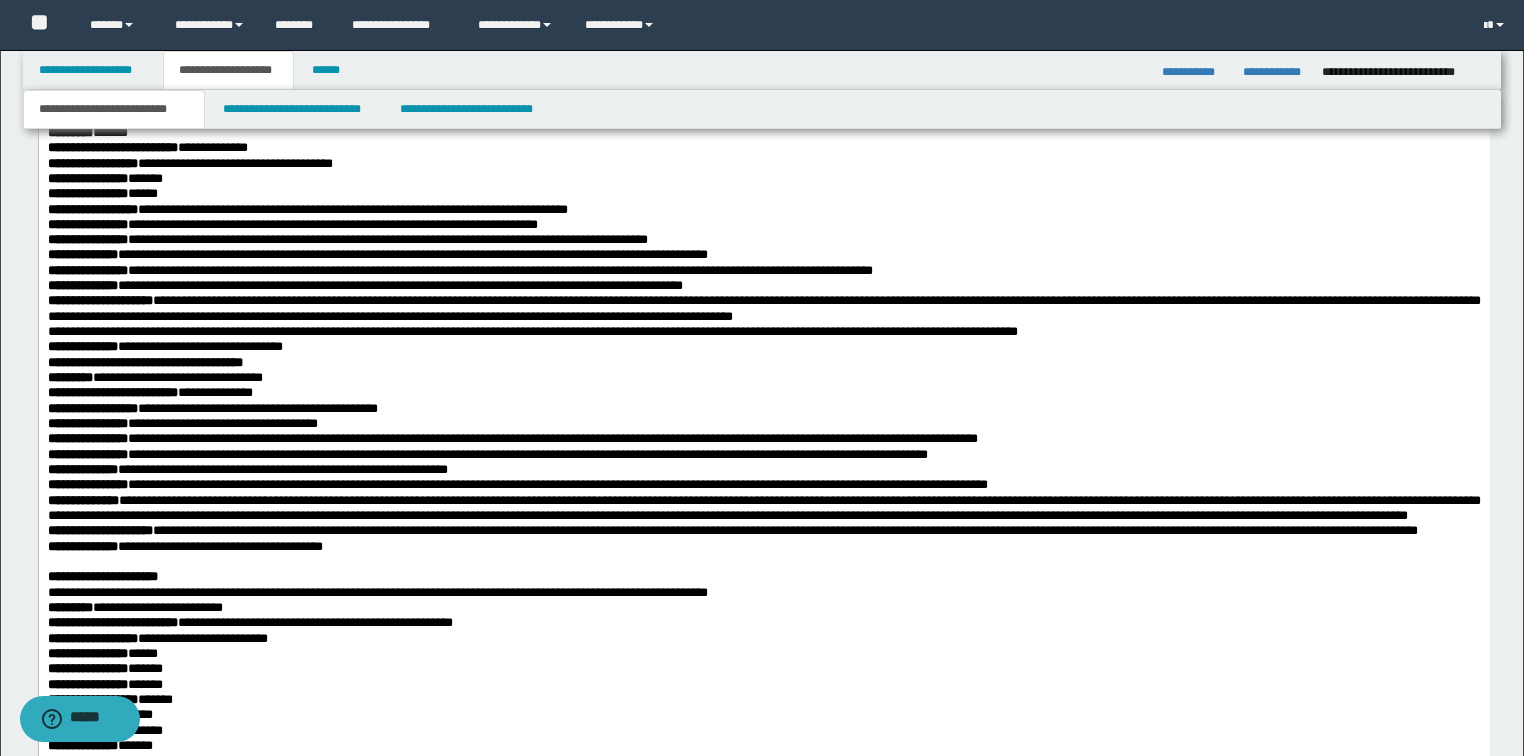scroll, scrollTop: 11426, scrollLeft: 0, axis: vertical 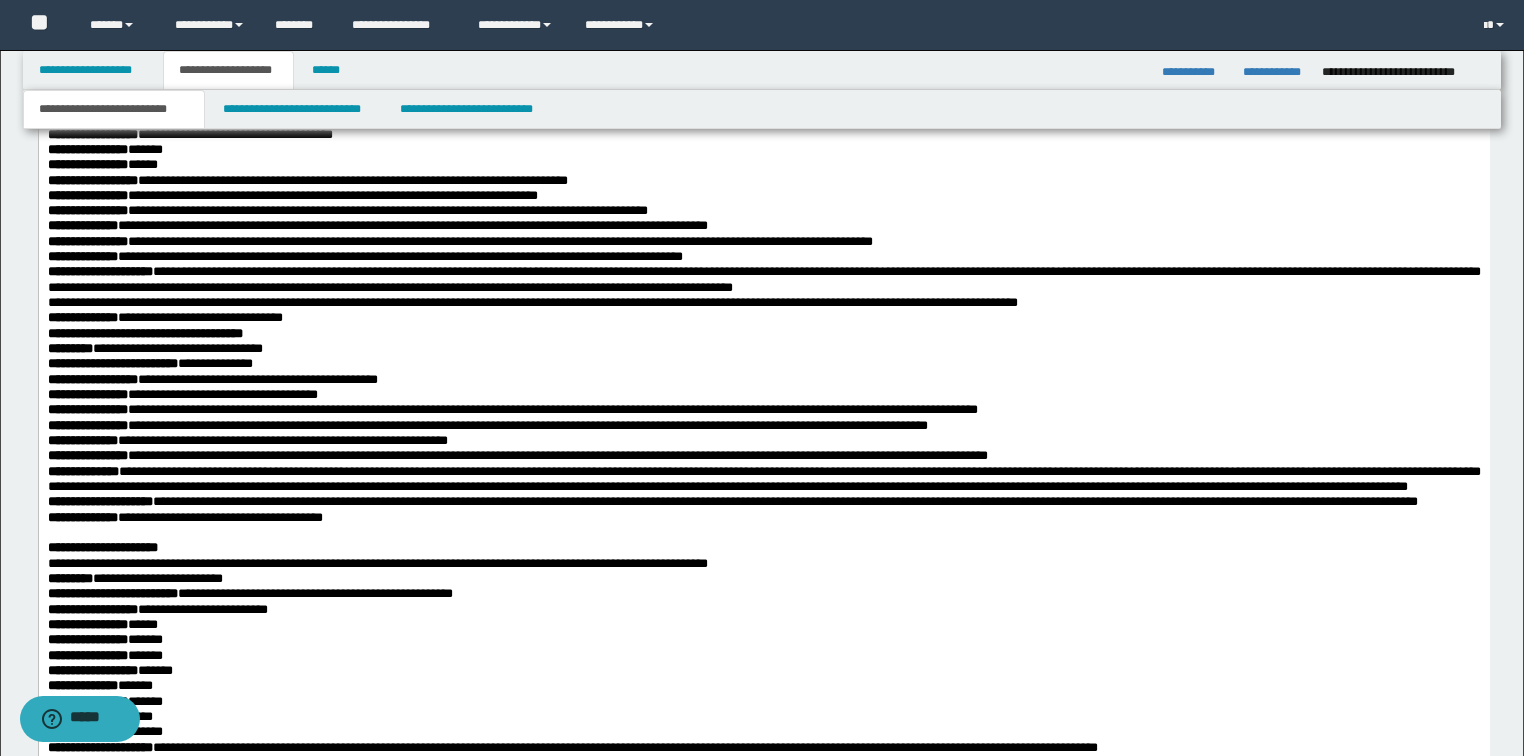 click on "**********" at bounding box center (763, -1414) 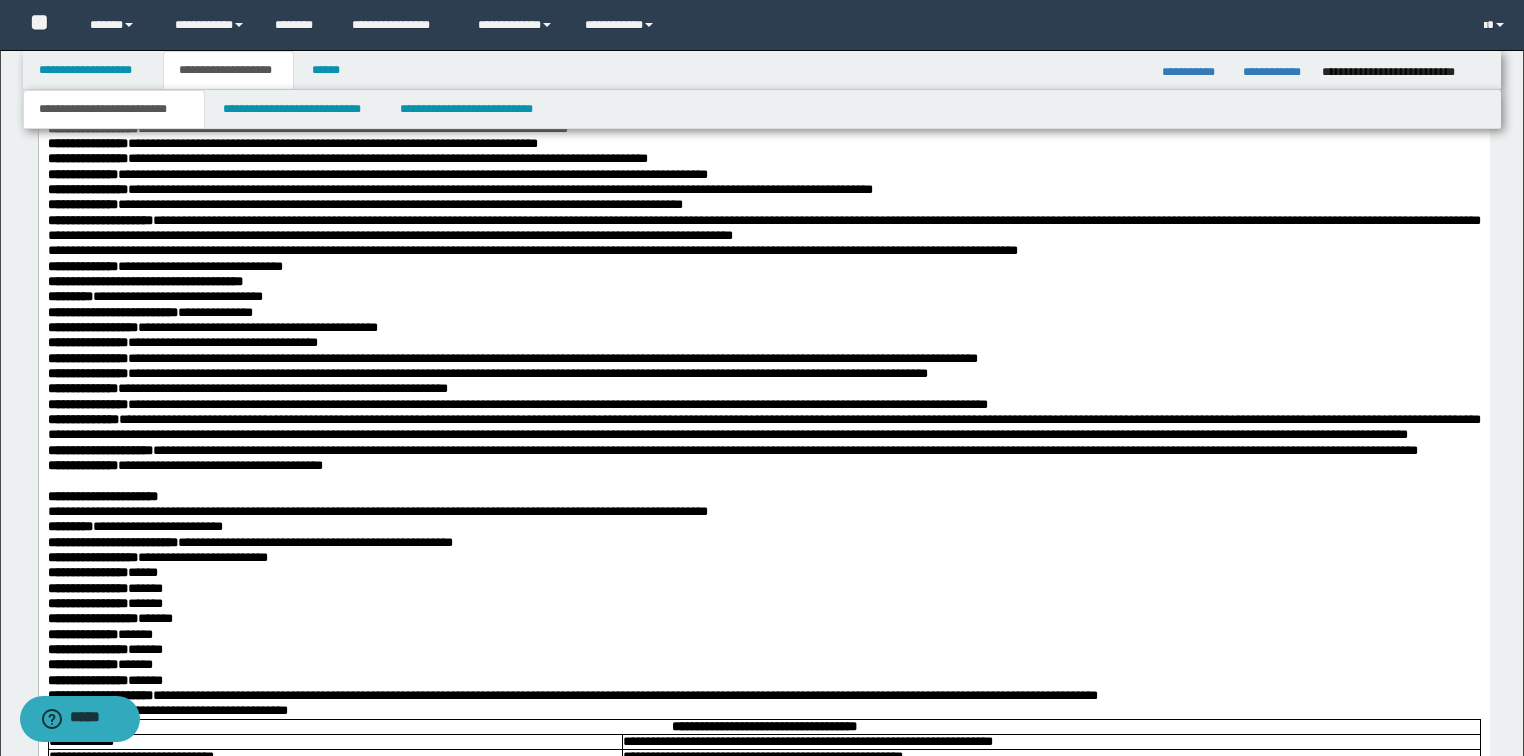 scroll, scrollTop: 11586, scrollLeft: 0, axis: vertical 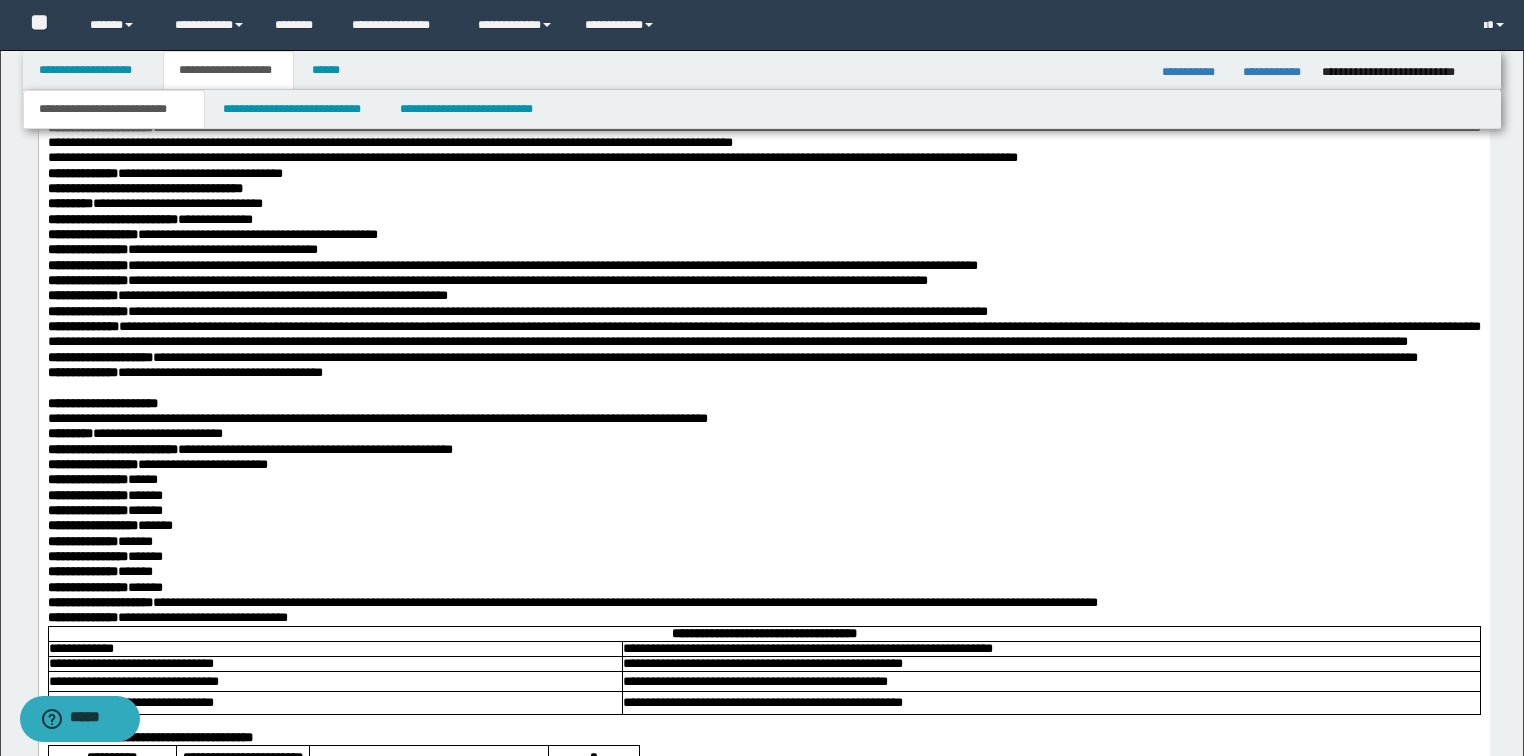 drag, startPoint x: 655, startPoint y: 241, endPoint x: 676, endPoint y: 267, distance: 33.42155 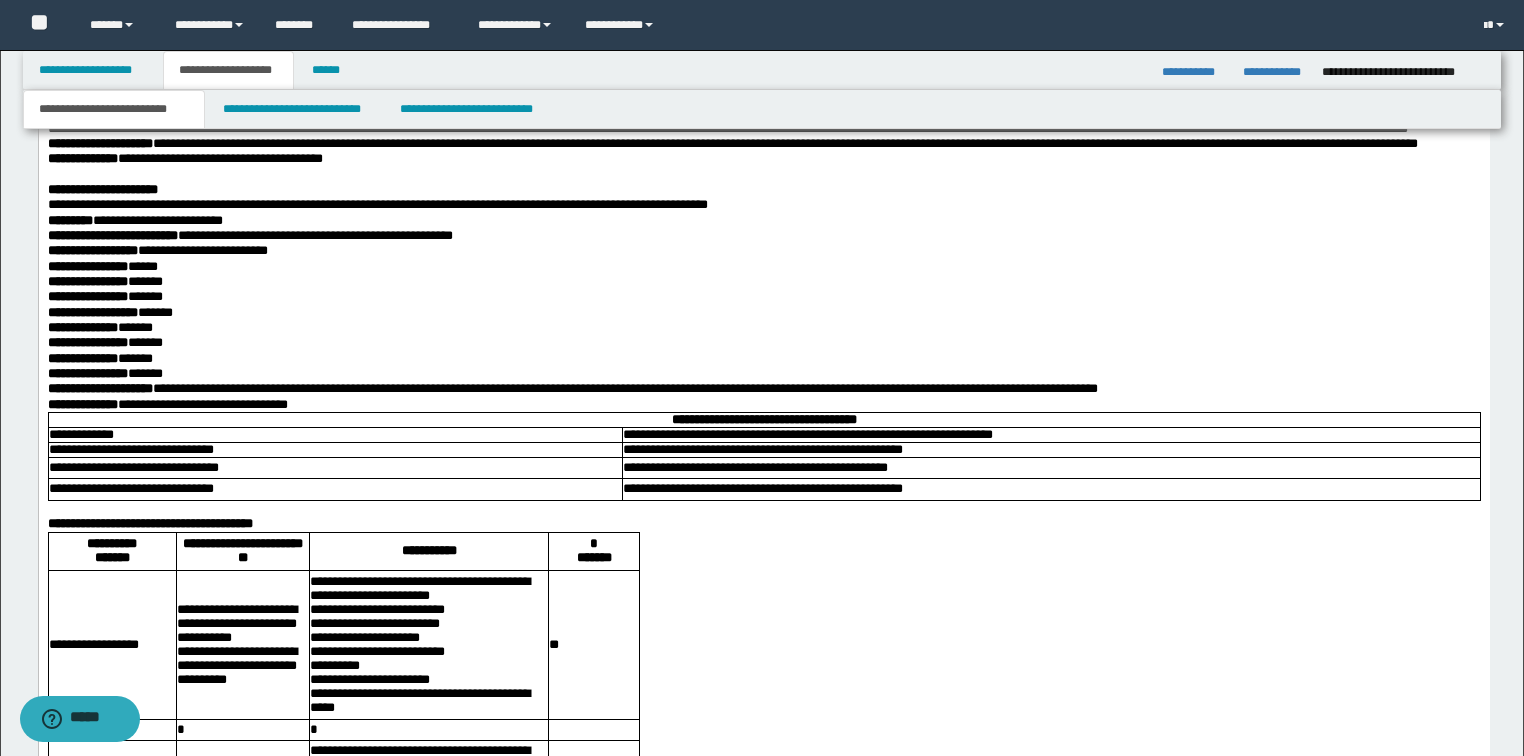 scroll, scrollTop: 11826, scrollLeft: 0, axis: vertical 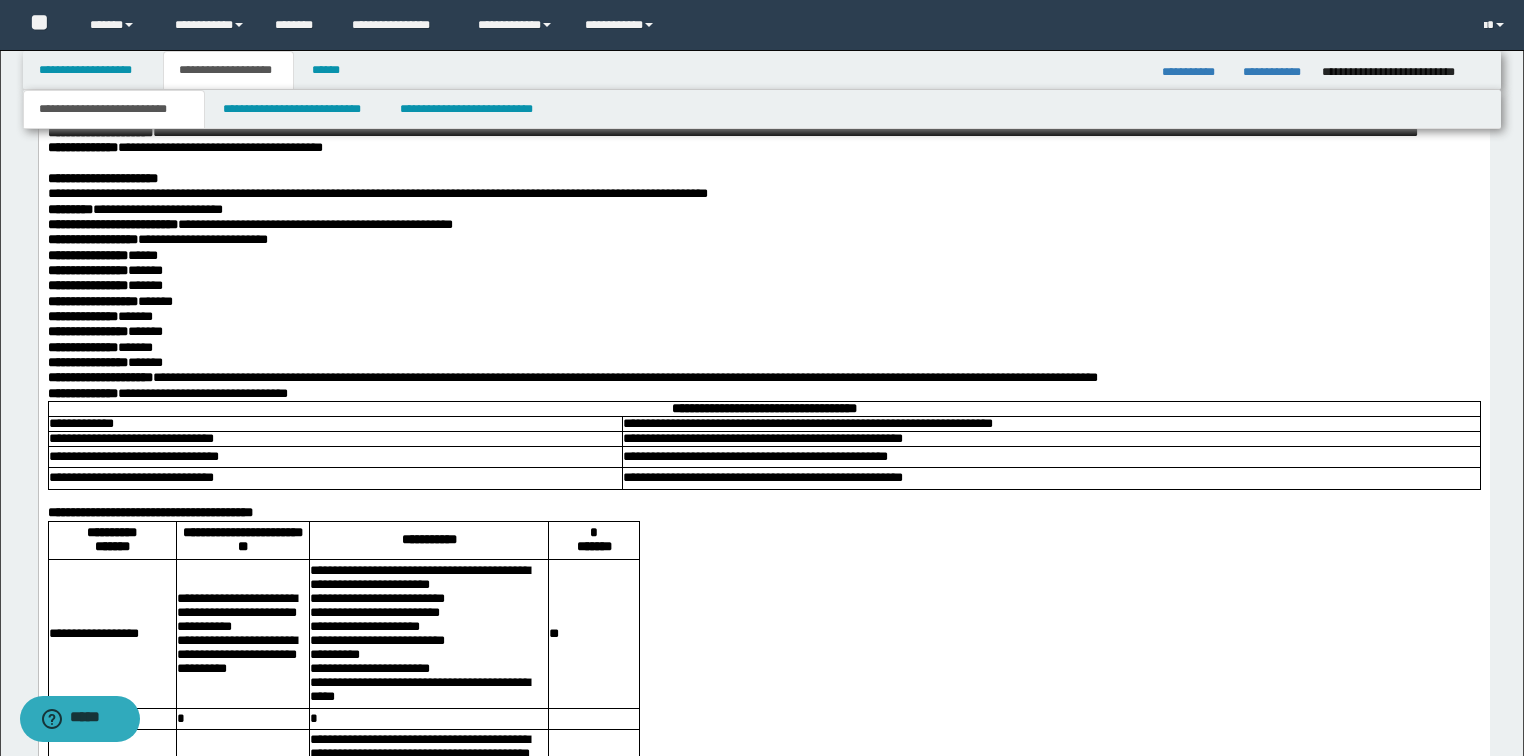 click on "**********" at bounding box center [763, -1714] 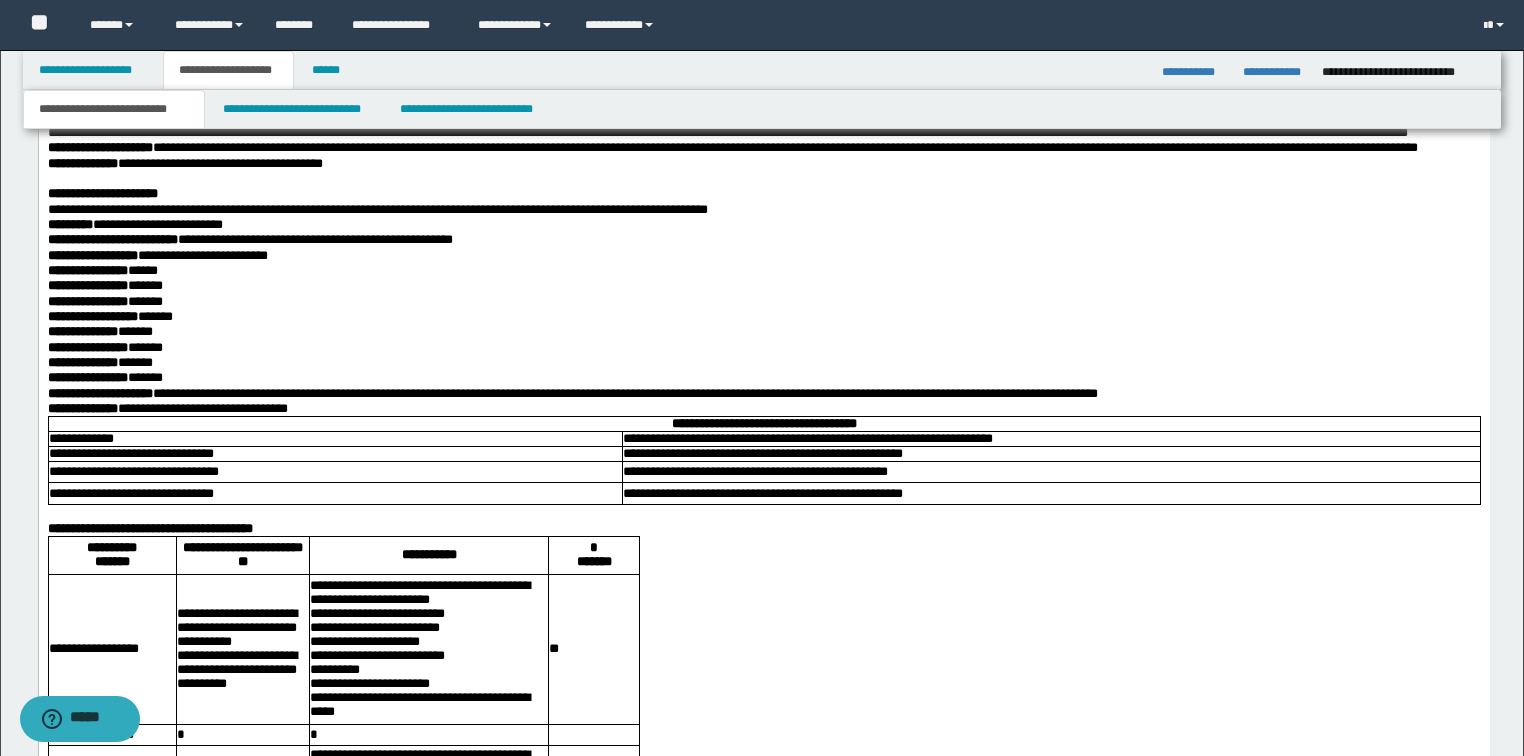 scroll, scrollTop: 11746, scrollLeft: 0, axis: vertical 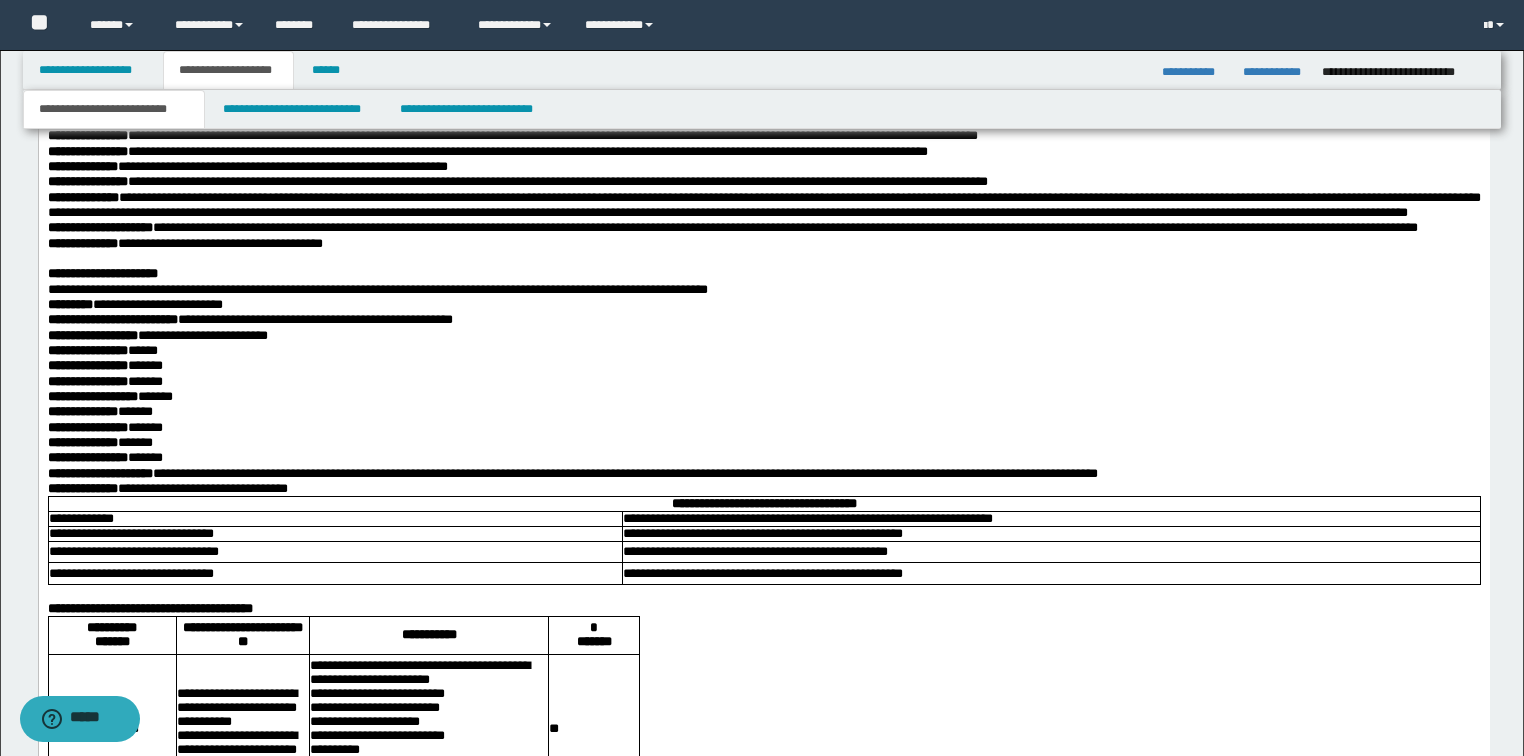 click on "**********" at bounding box center [763, -1634] 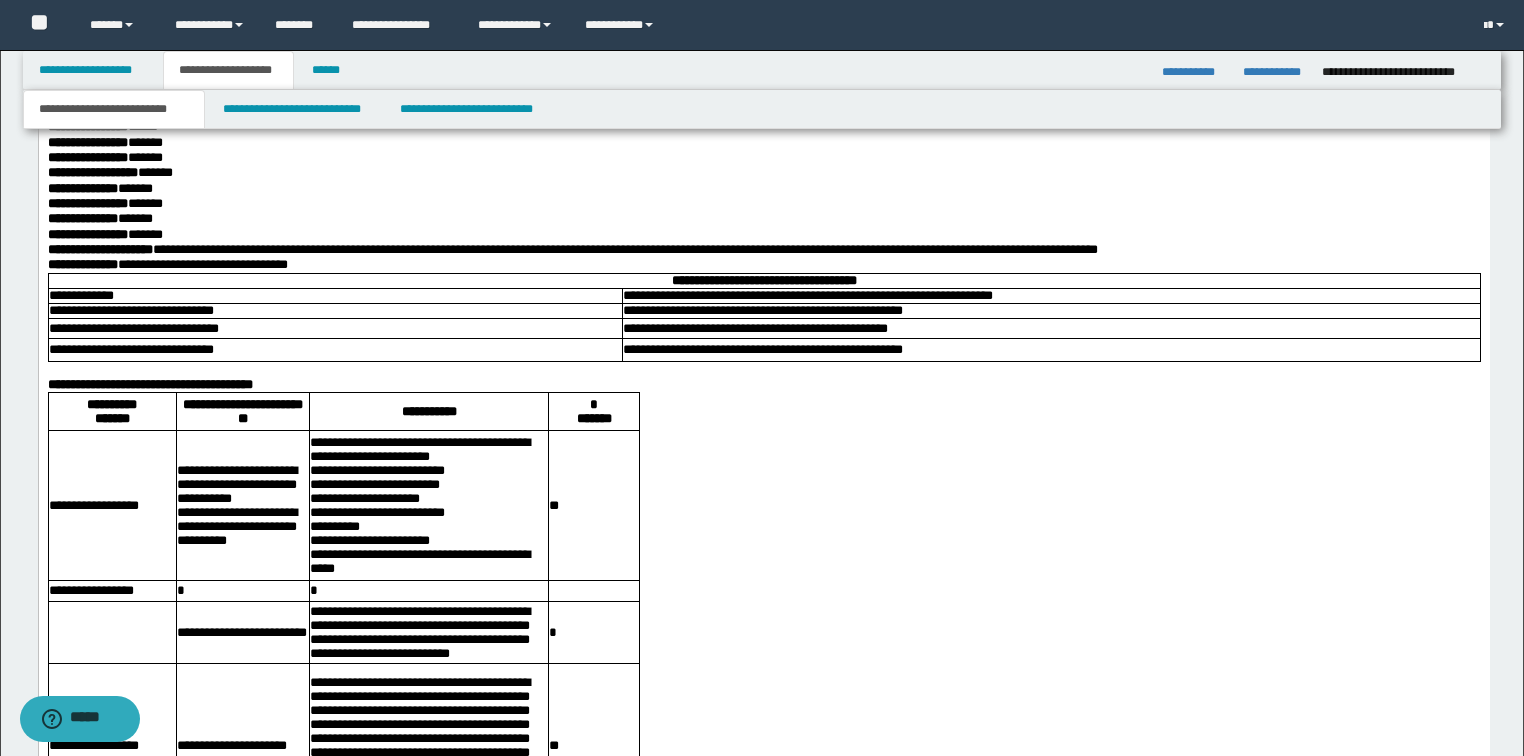 scroll, scrollTop: 11986, scrollLeft: 0, axis: vertical 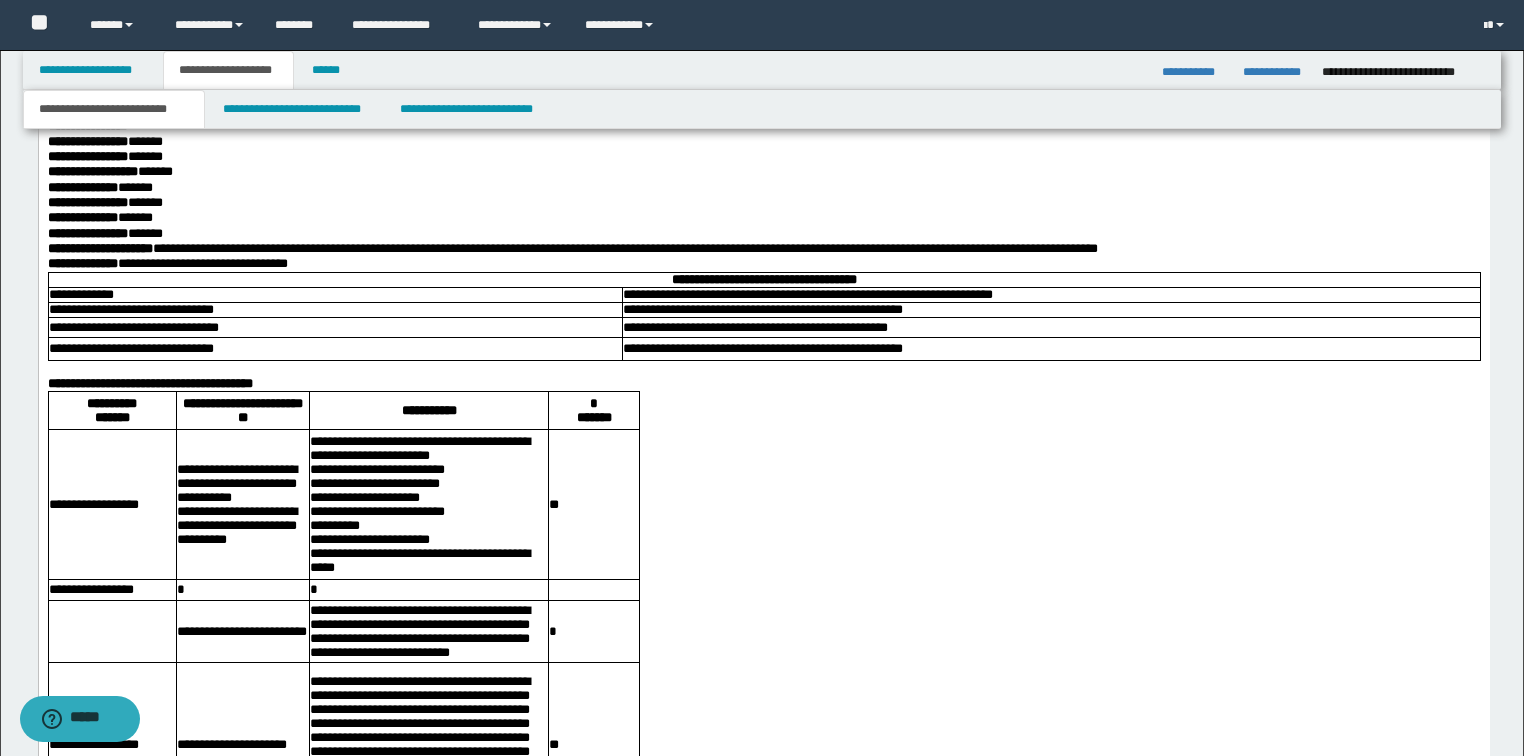 click on "**********" at bounding box center [763, -1636] 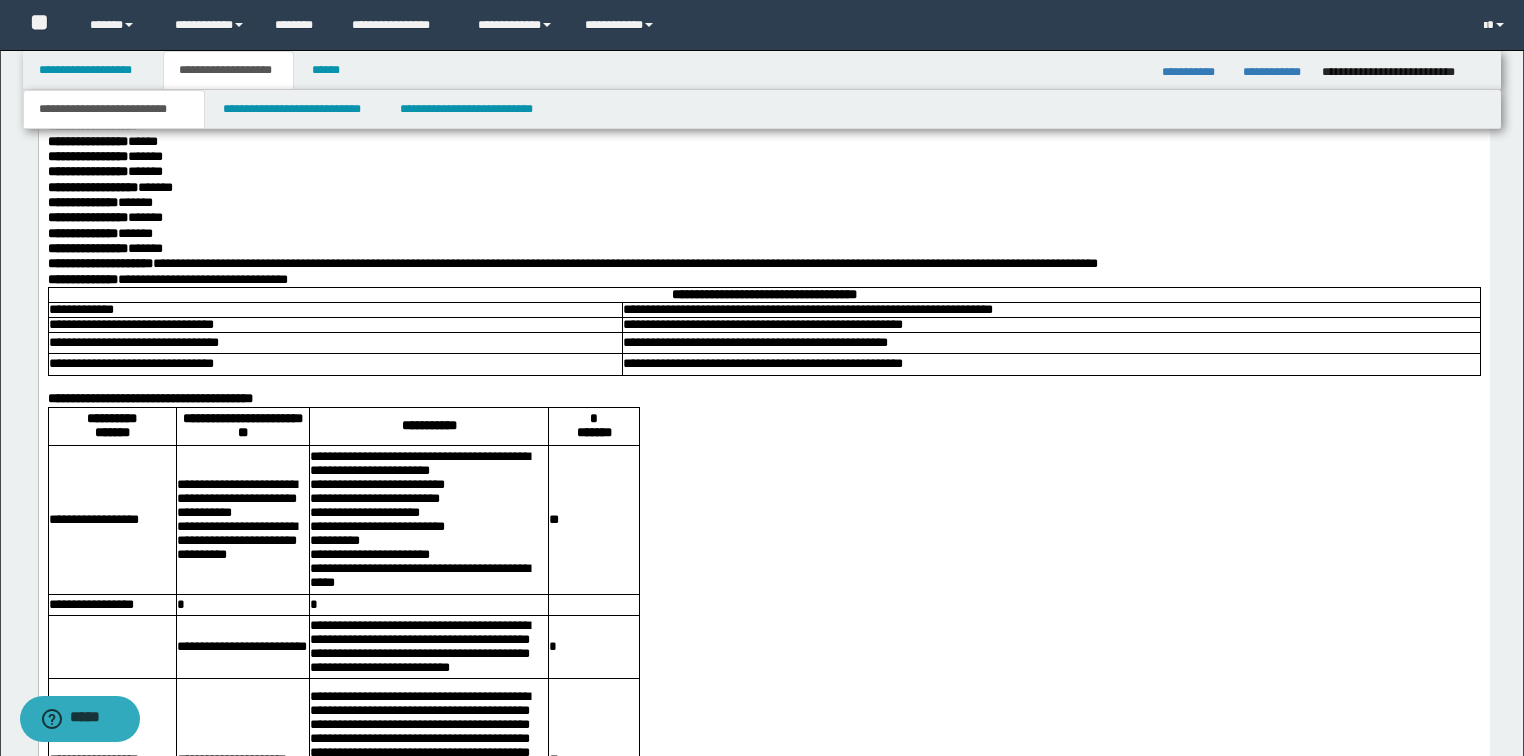 click on "**********" at bounding box center (763, -1606) 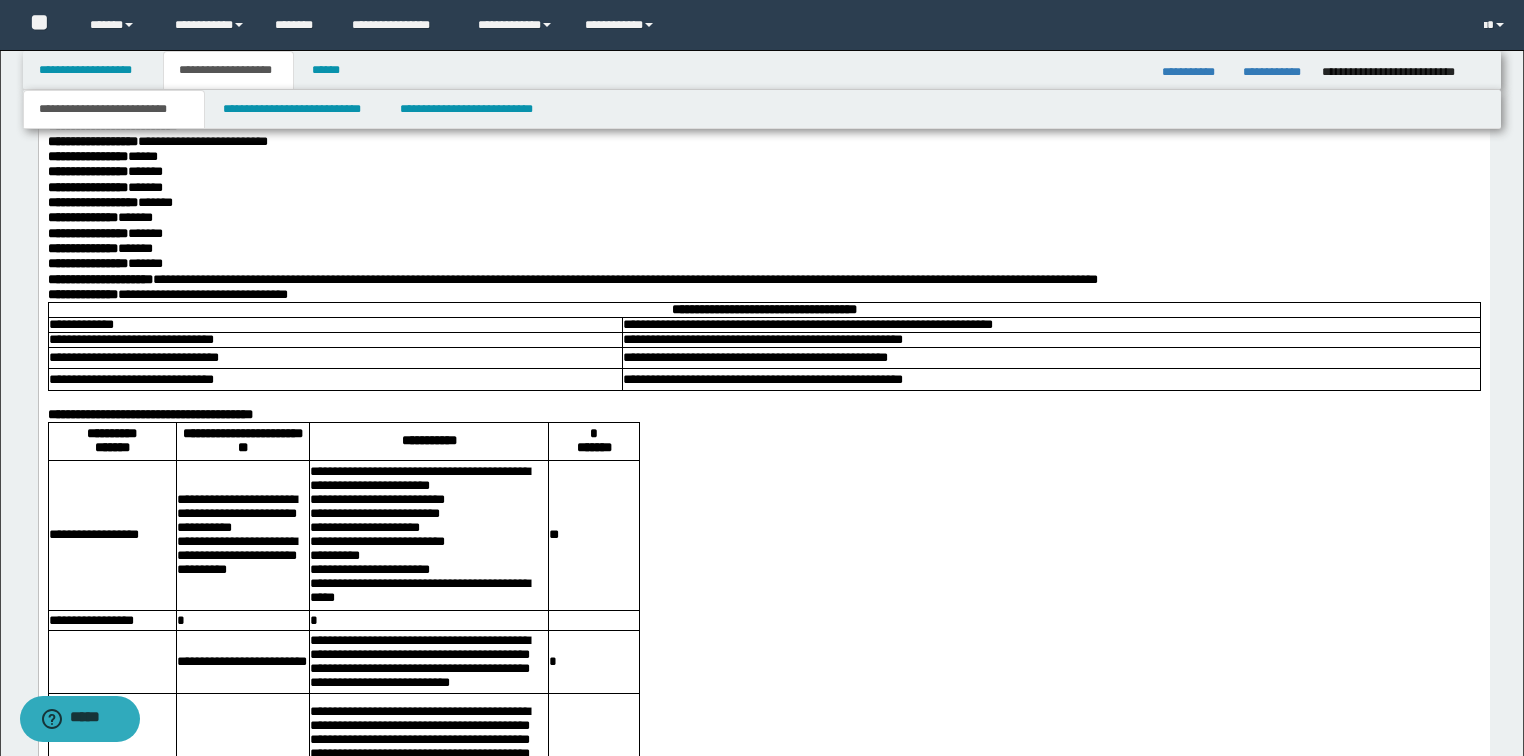 click on "**********" at bounding box center (763, -1575) 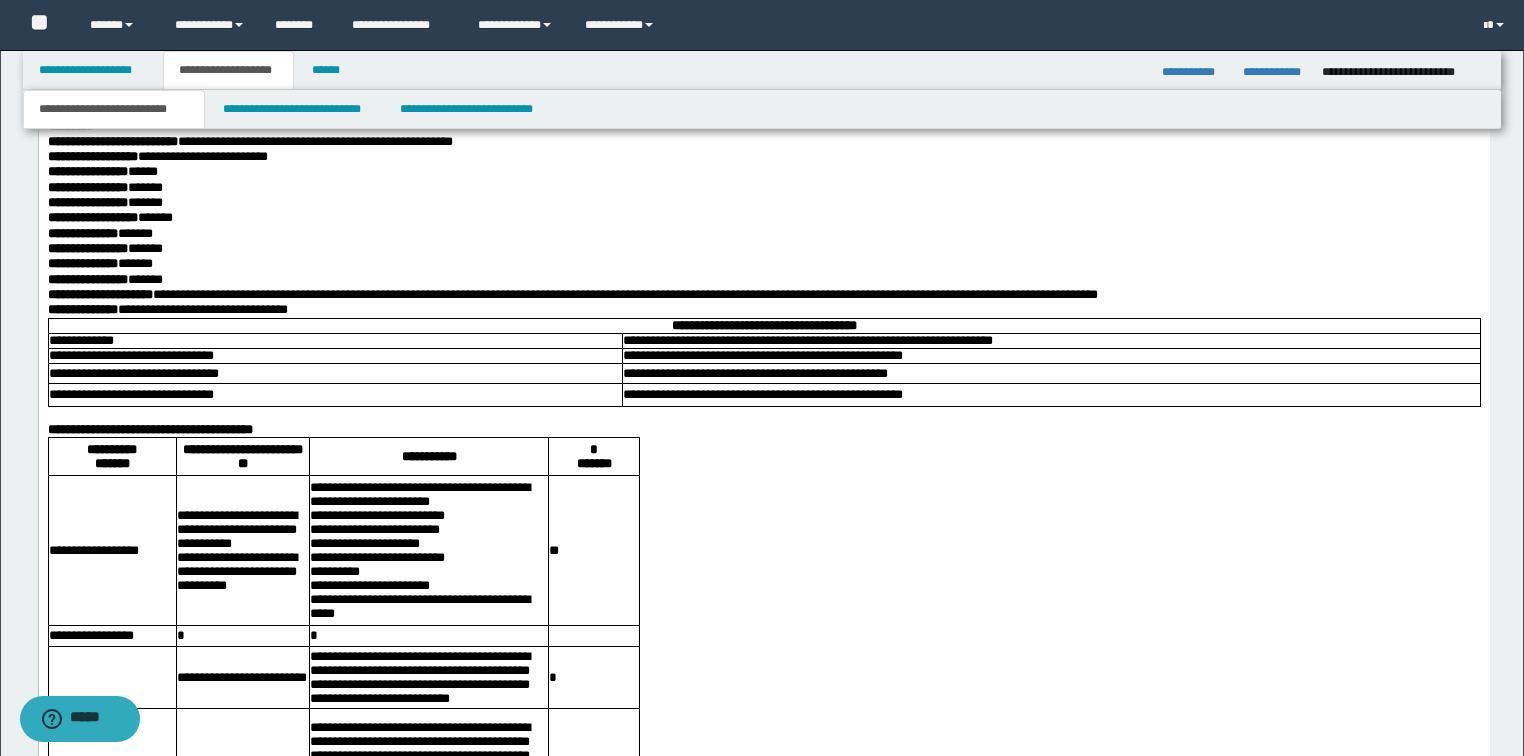 click on "**********" at bounding box center (763, -1544) 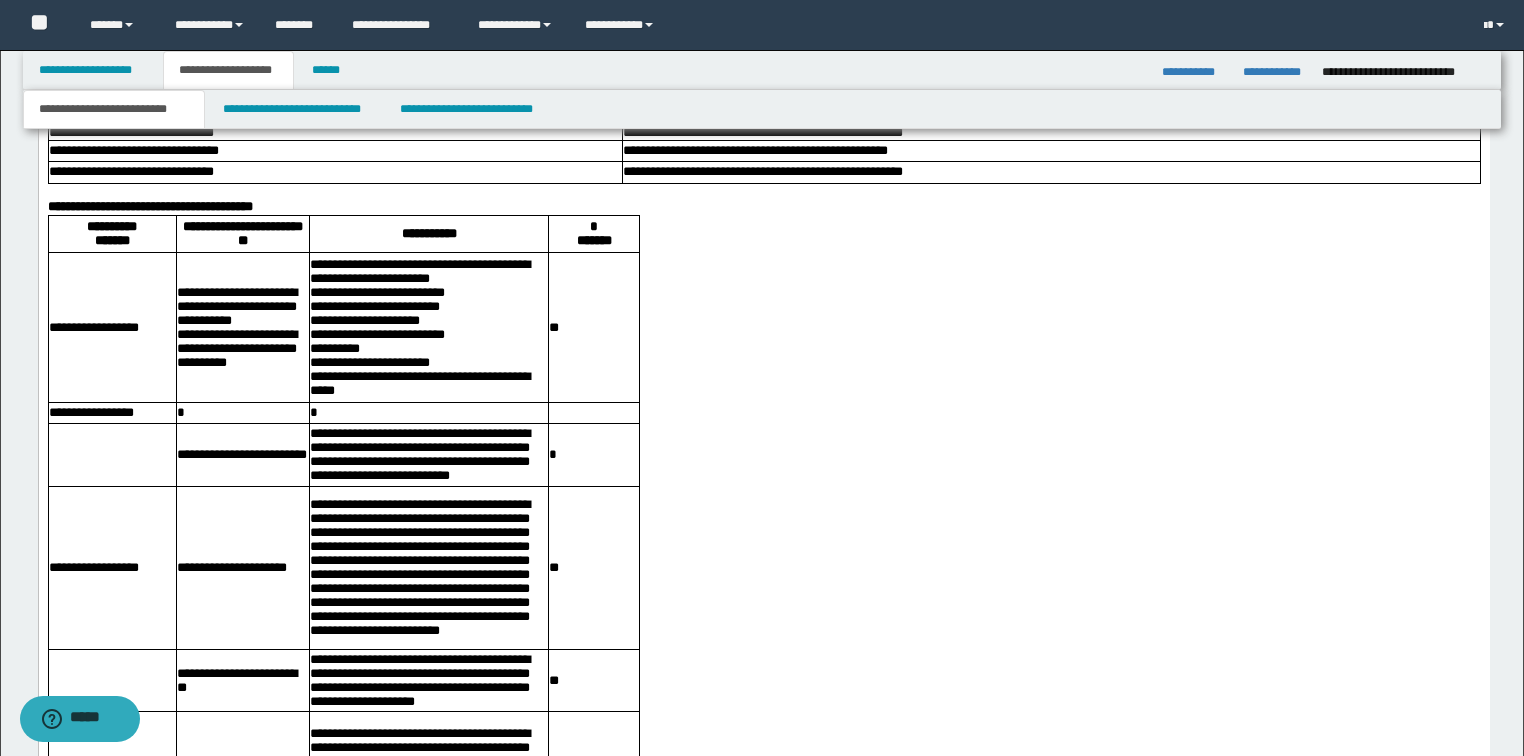 scroll, scrollTop: 12226, scrollLeft: 0, axis: vertical 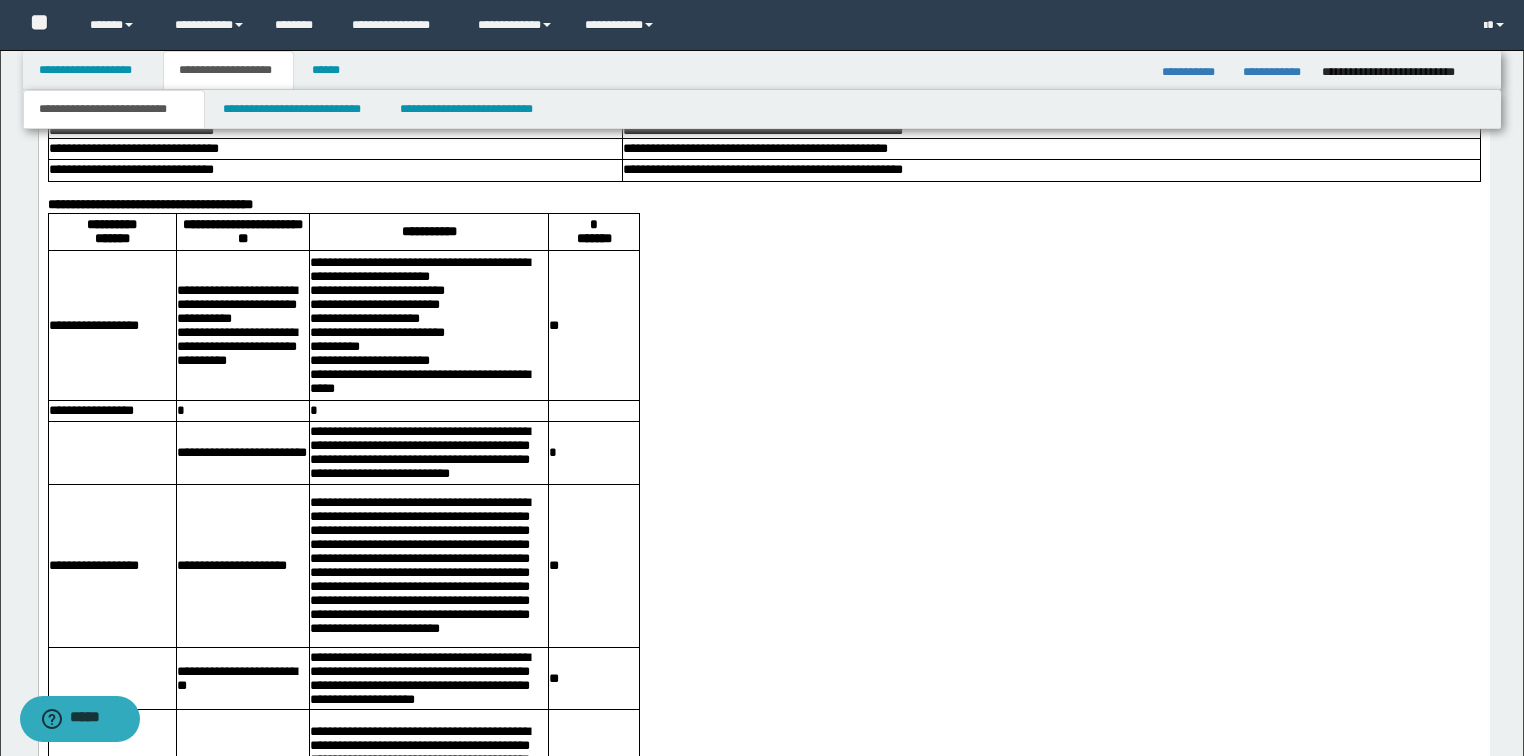 click on "**********" at bounding box center (763, -1585) 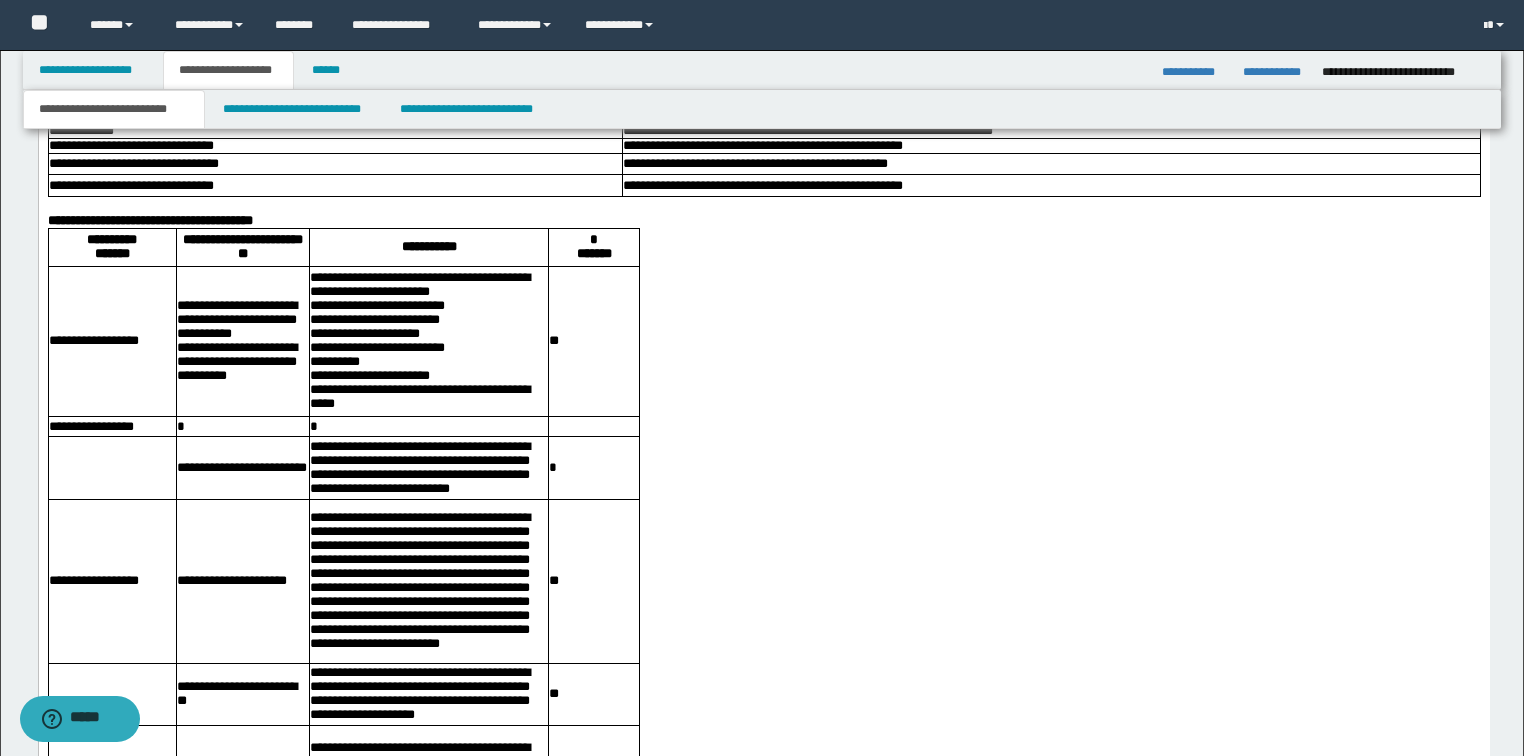click on "**********" at bounding box center [763, -1524] 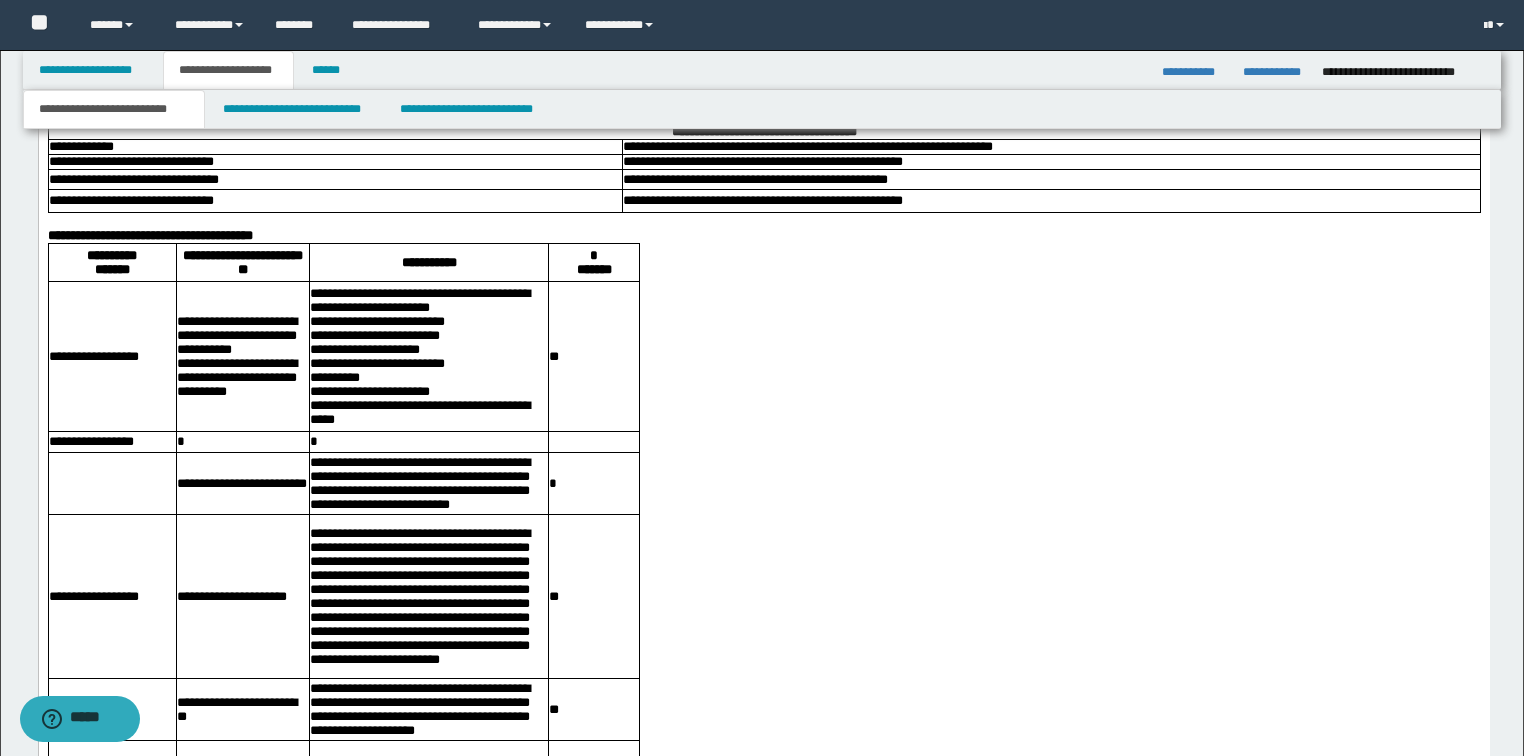 click on "**********" at bounding box center [763, -1493] 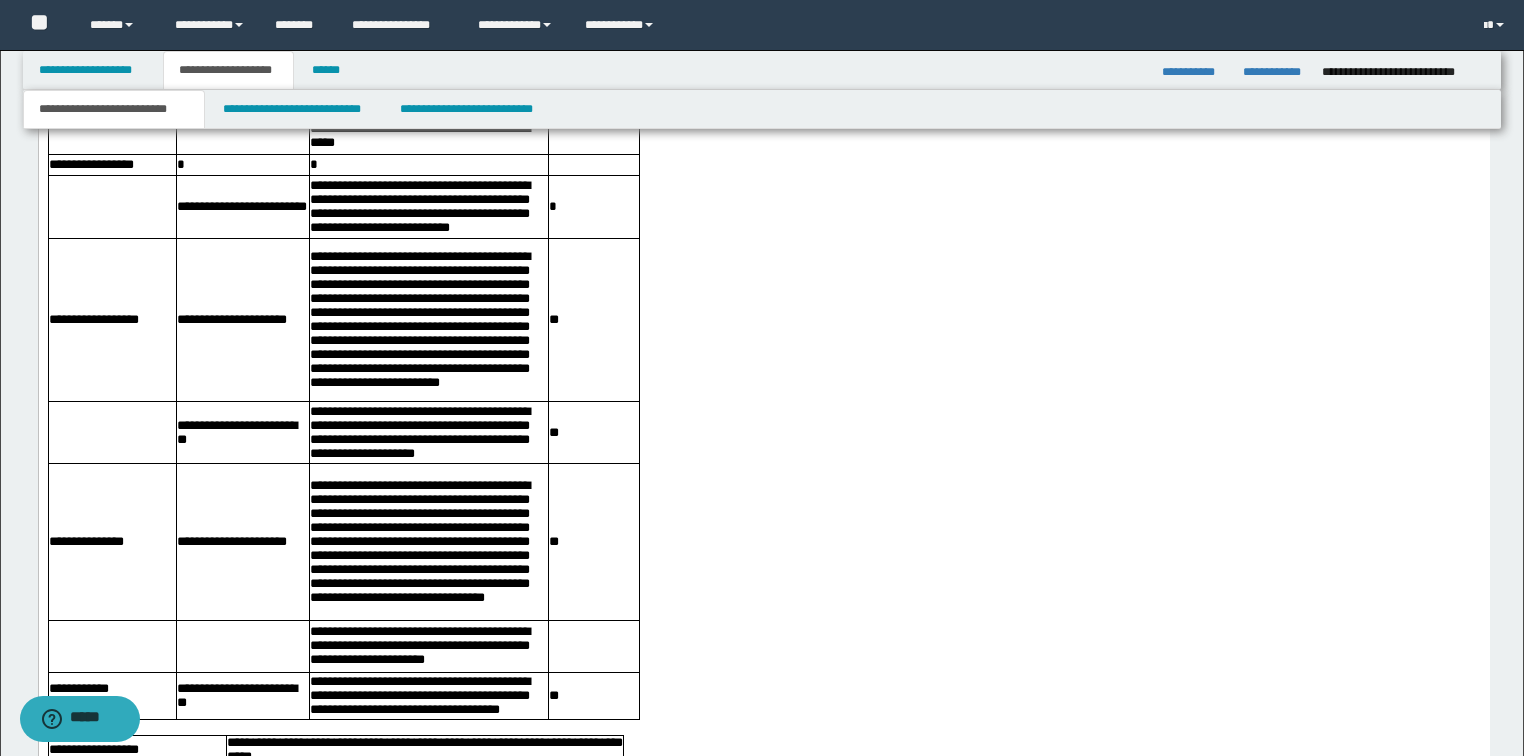 scroll, scrollTop: 12546, scrollLeft: 0, axis: vertical 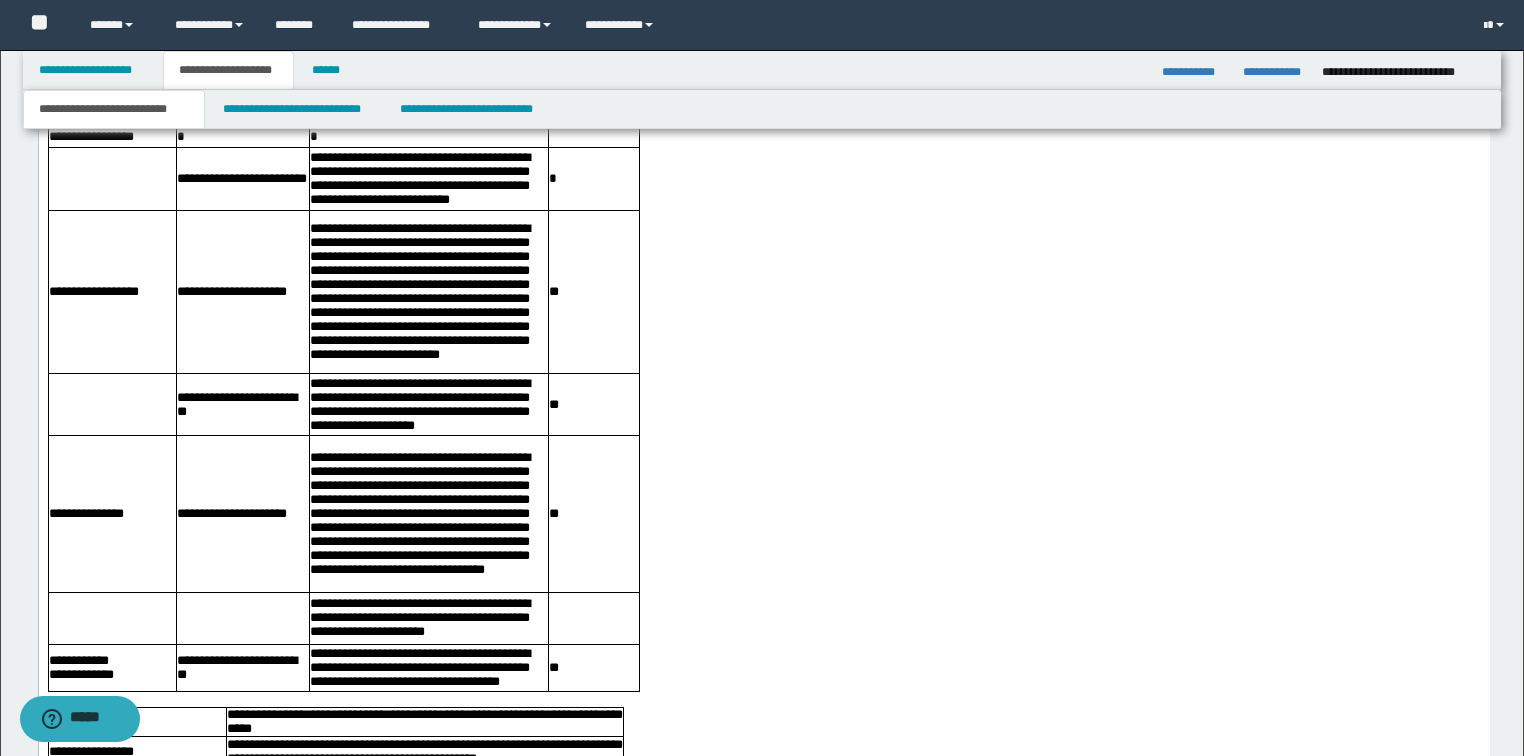 drag, startPoint x: 635, startPoint y: 269, endPoint x: 659, endPoint y: 289, distance: 31.241 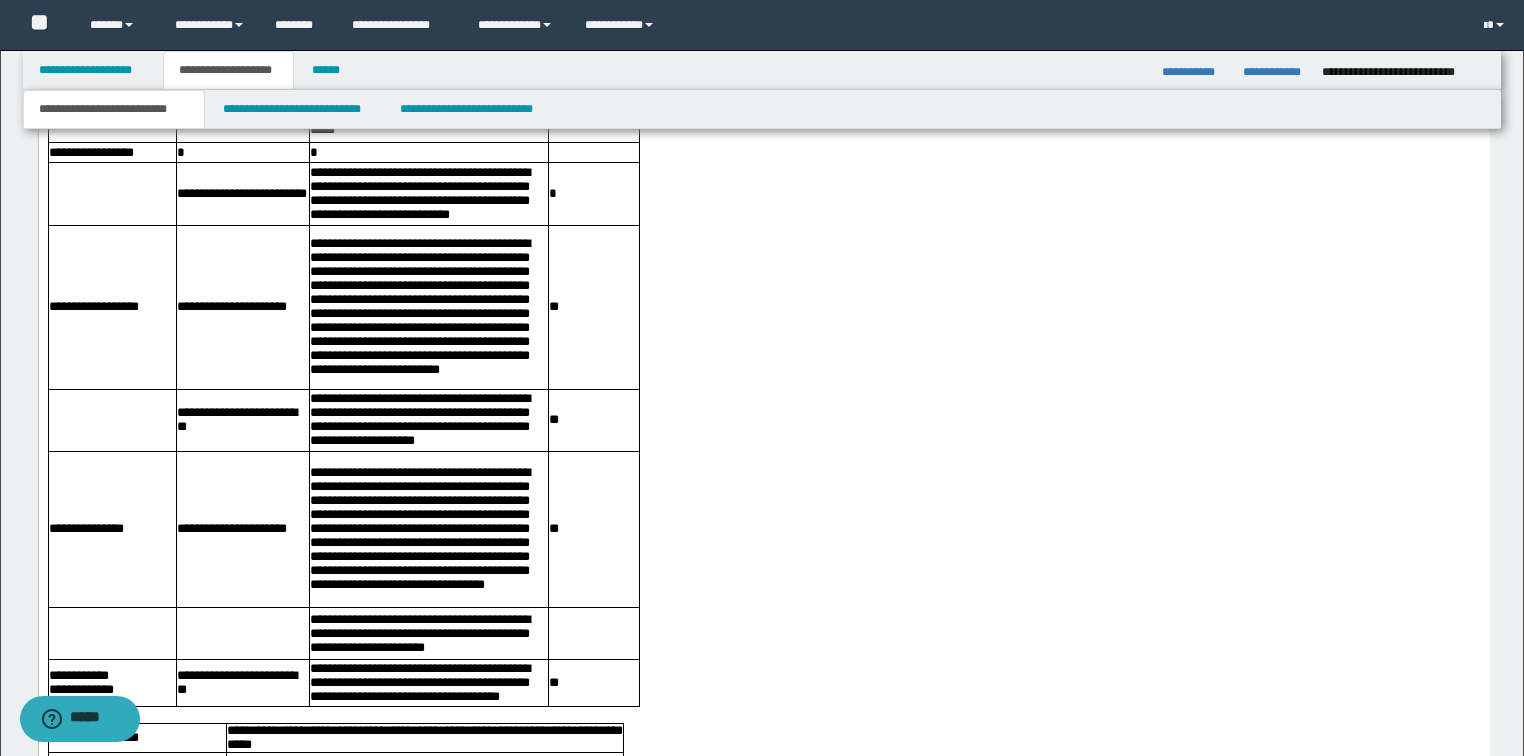 click on "**********" at bounding box center (1115, -1645) 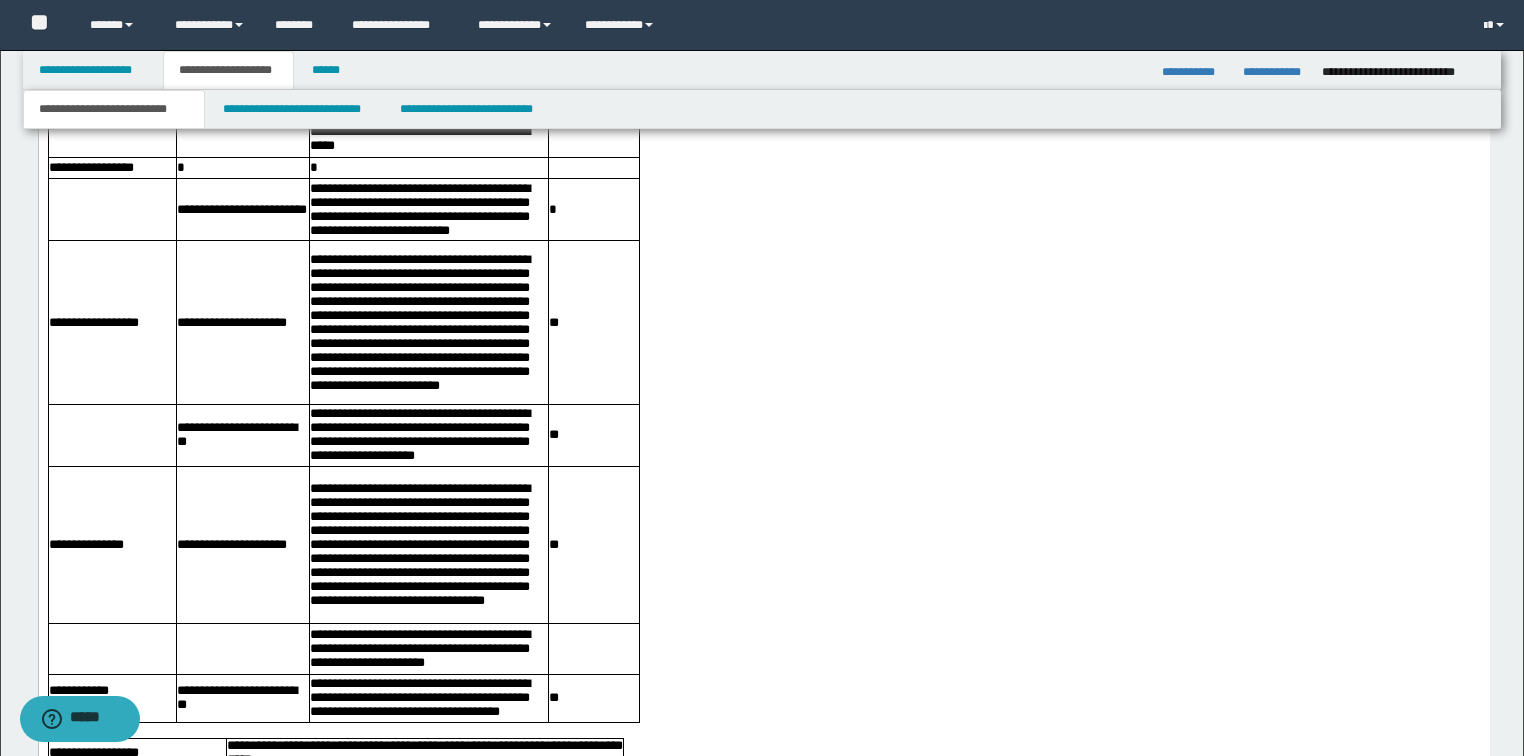 click on "**********" at bounding box center (672, -1568) 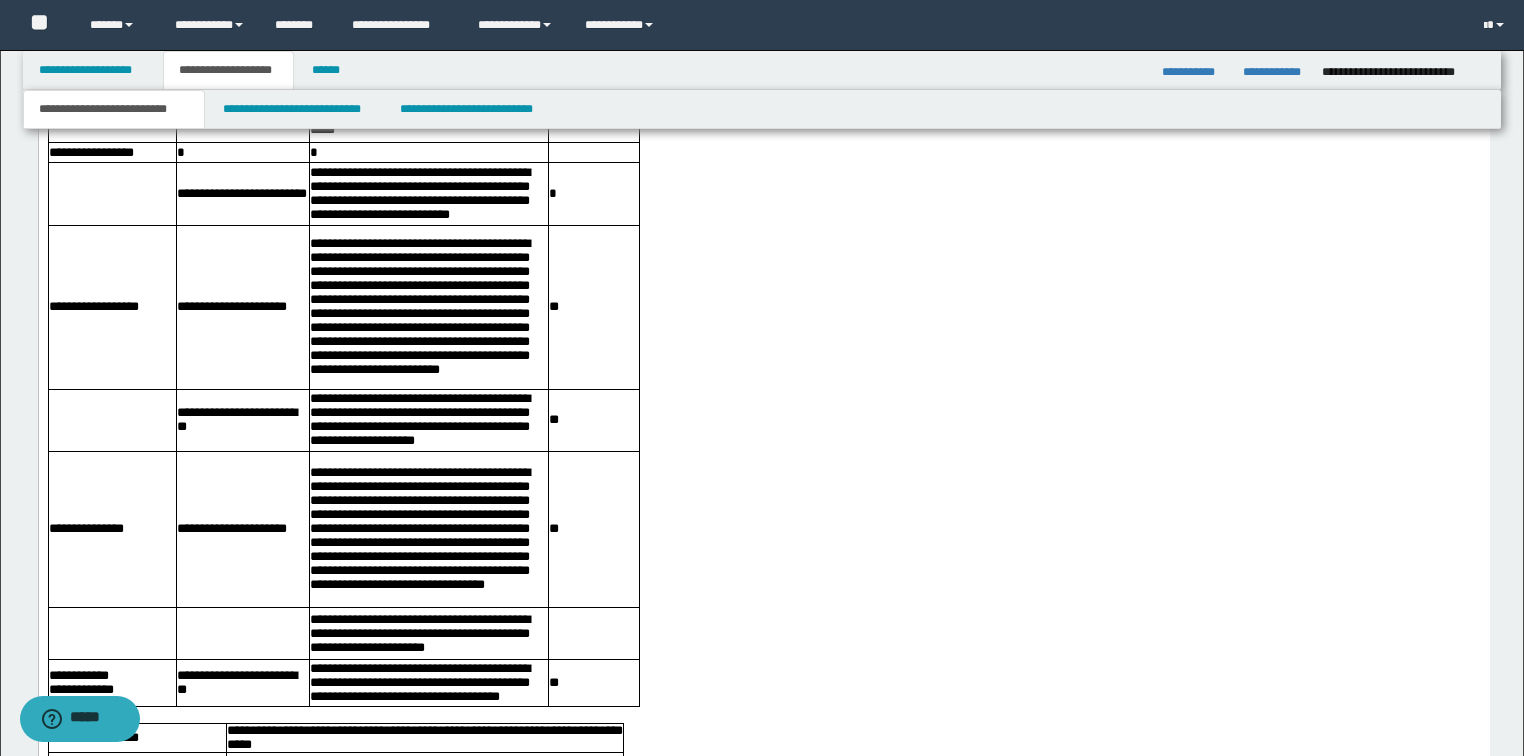 click on "**********" at bounding box center (763, -1583) 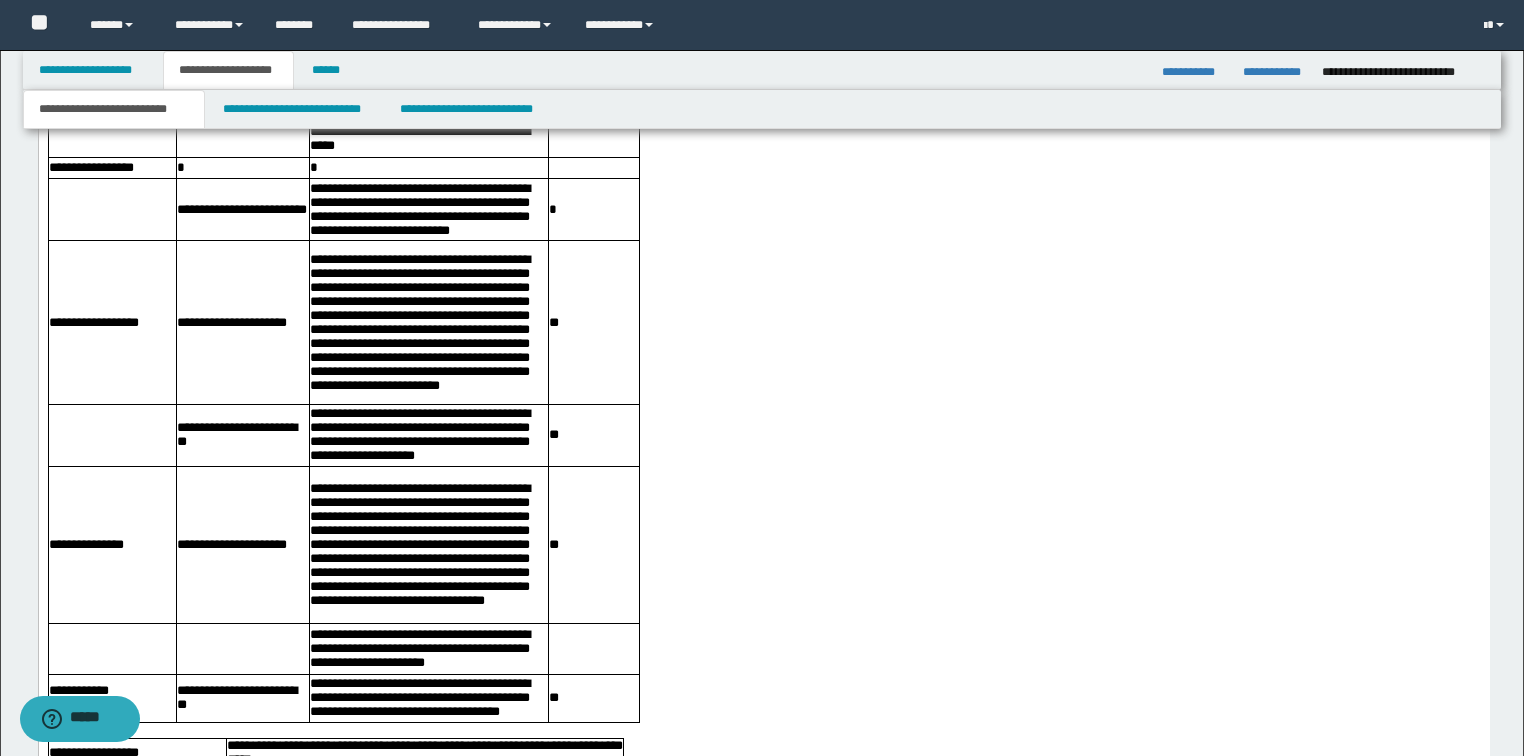 scroll, scrollTop: 12706, scrollLeft: 0, axis: vertical 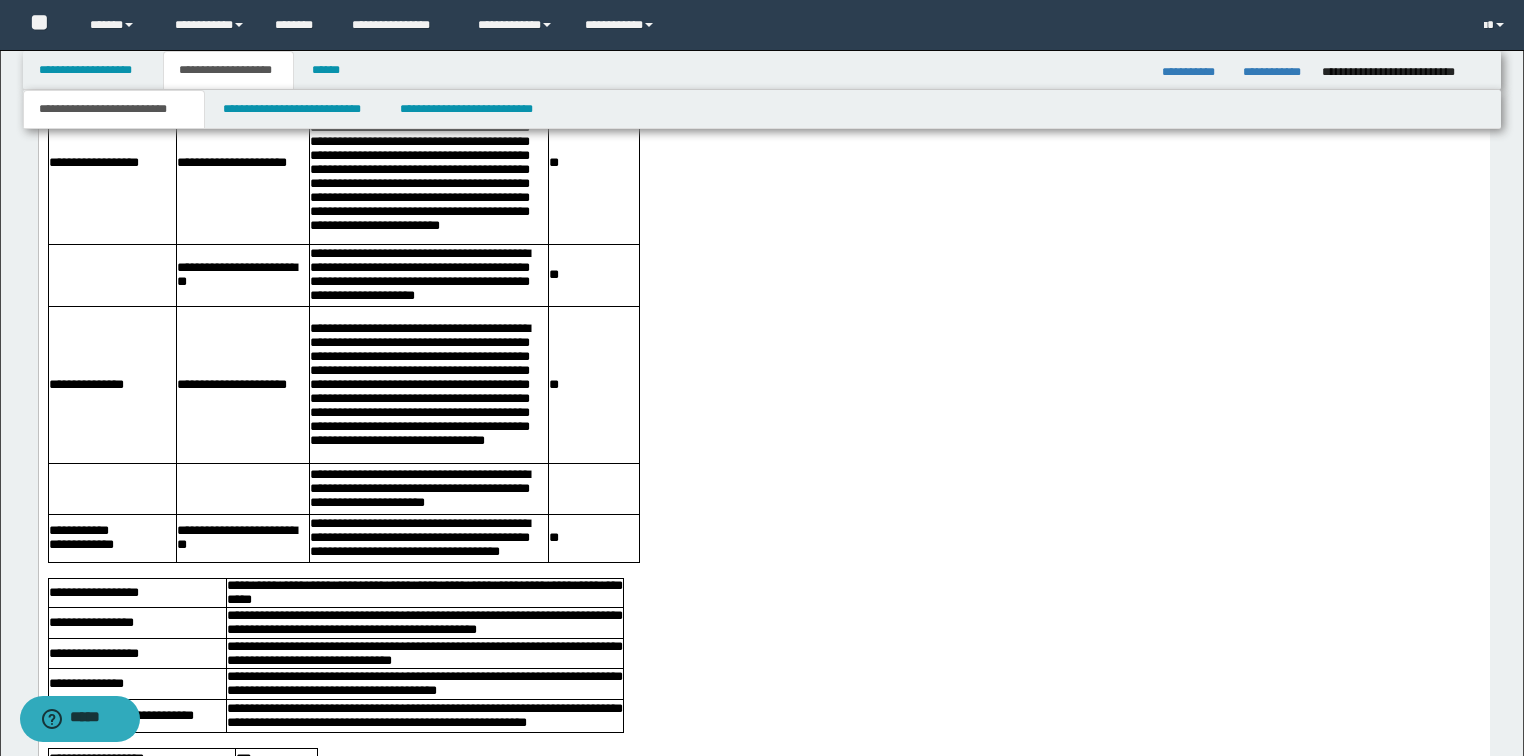 click on "**********" at bounding box center (763, -1544) 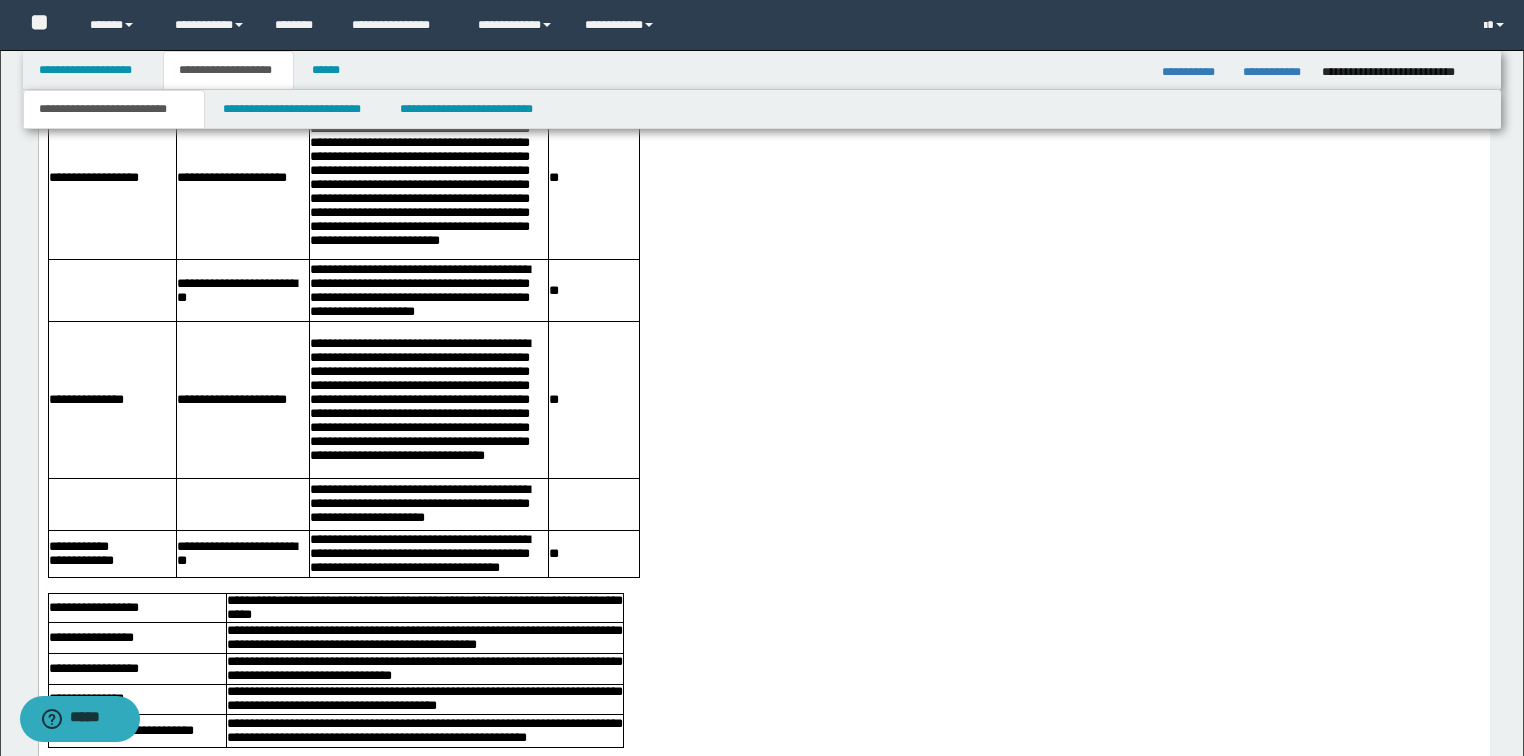 click on "**********" at bounding box center [763, -1513] 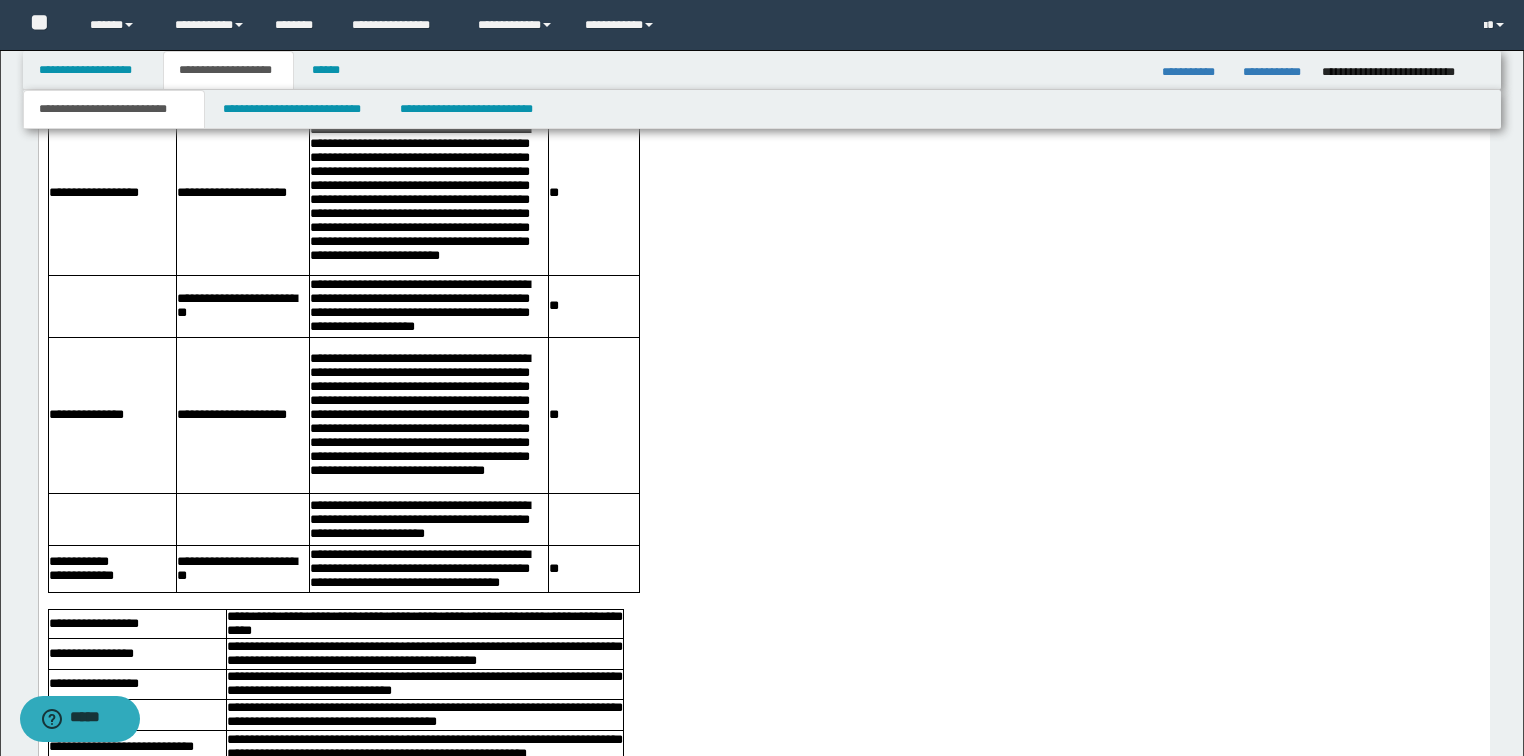click on "**********" at bounding box center [763, -1483] 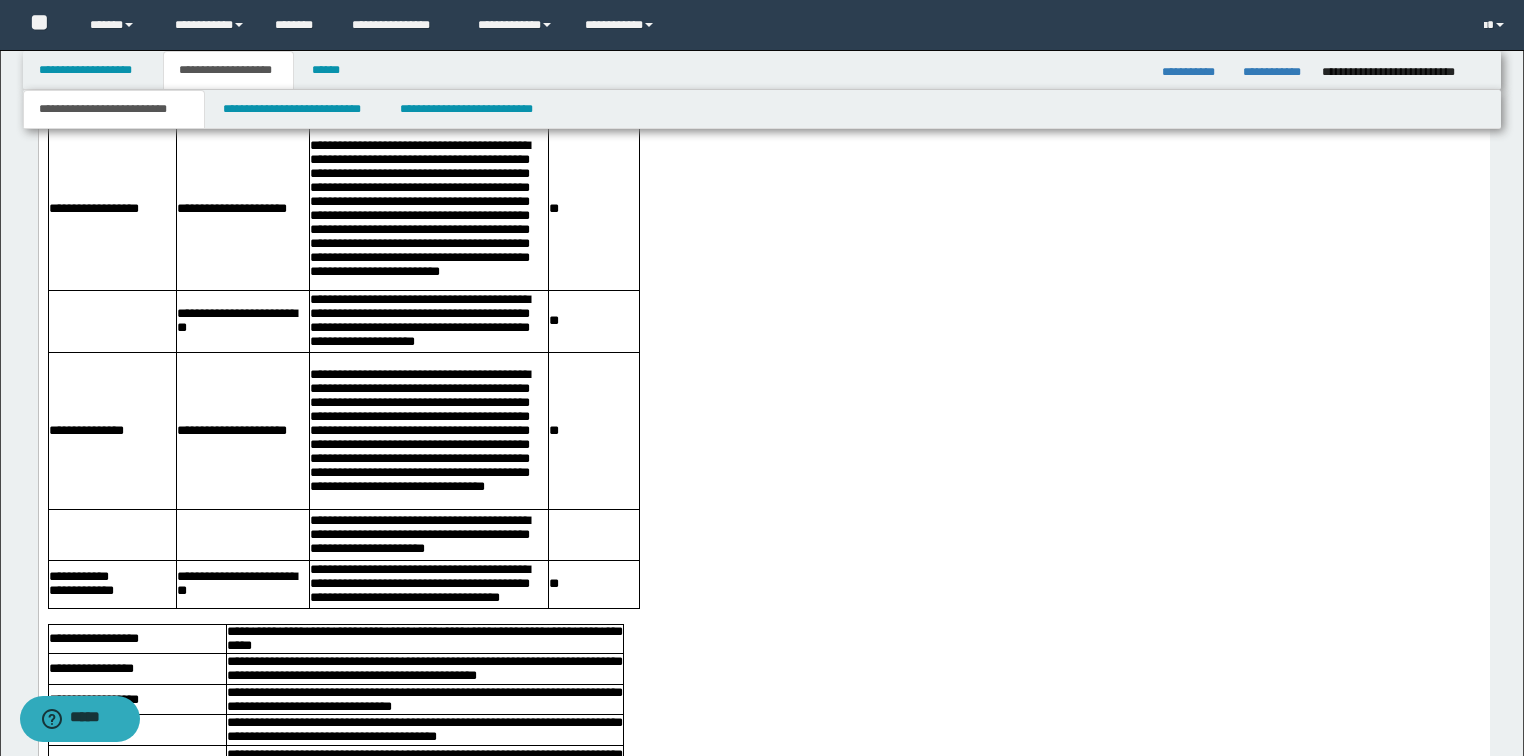 click on "**********" at bounding box center (763, -1452) 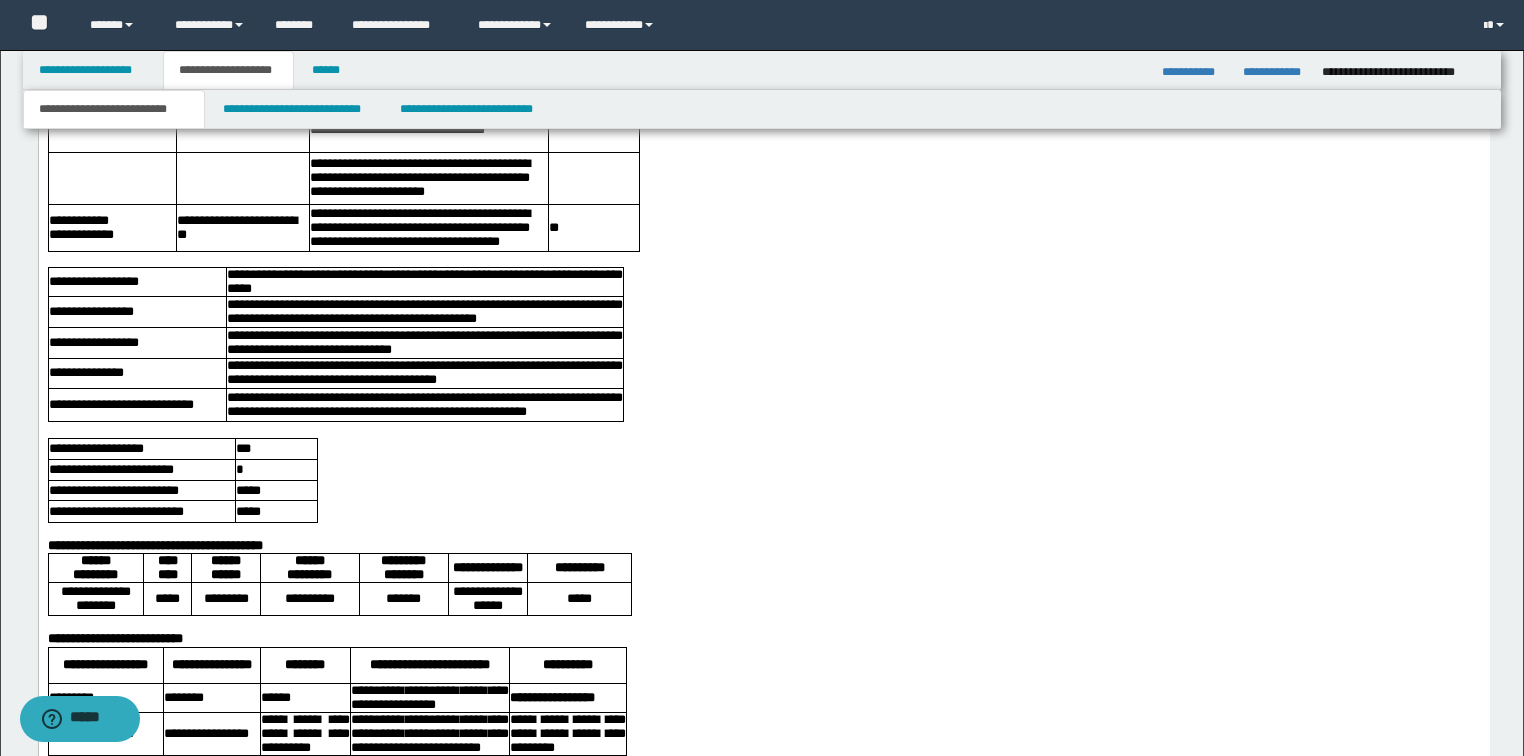 scroll, scrollTop: 13106, scrollLeft: 0, axis: vertical 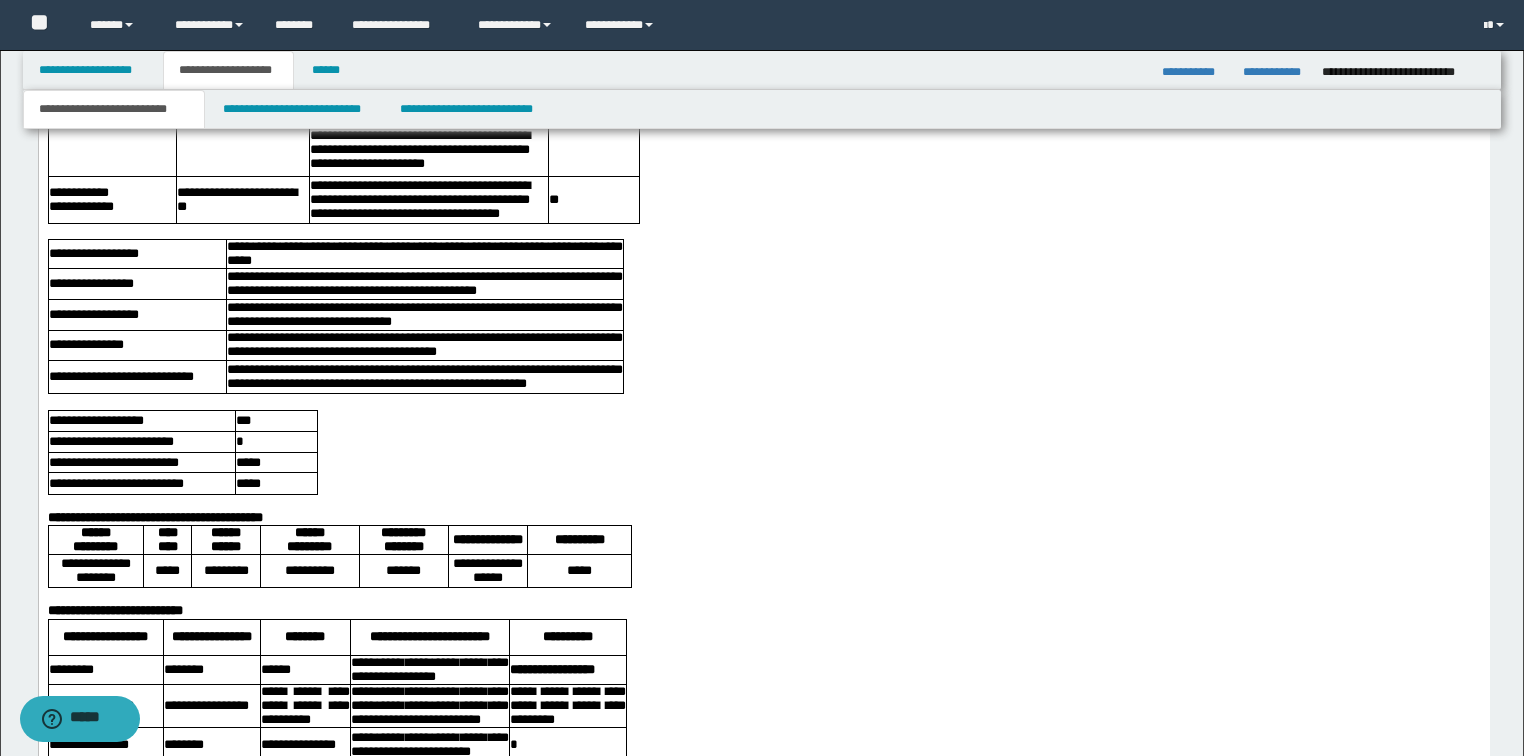 click on "[FIRST] [LAST]" at bounding box center [763, -1645] 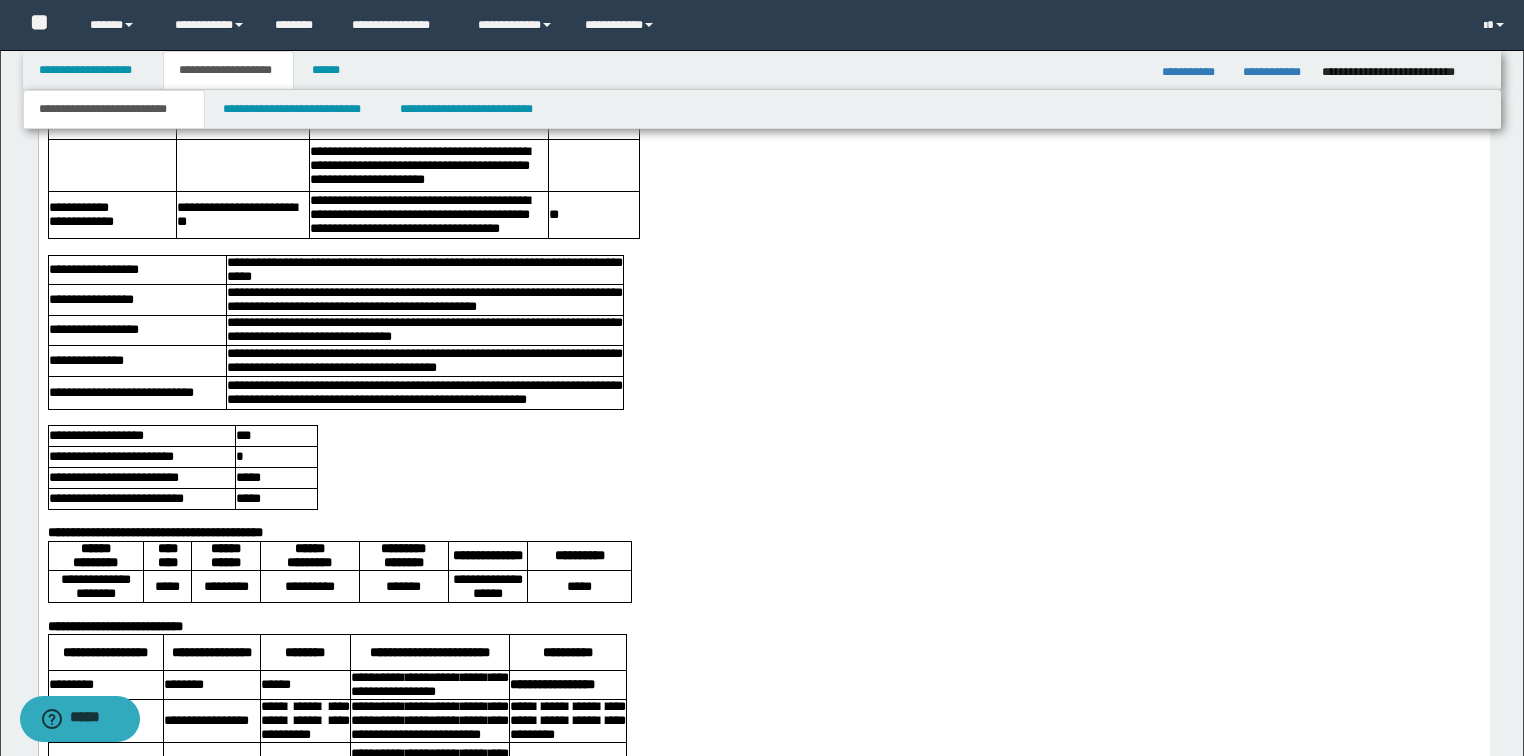 click on "**********" at bounding box center [763, -1576] 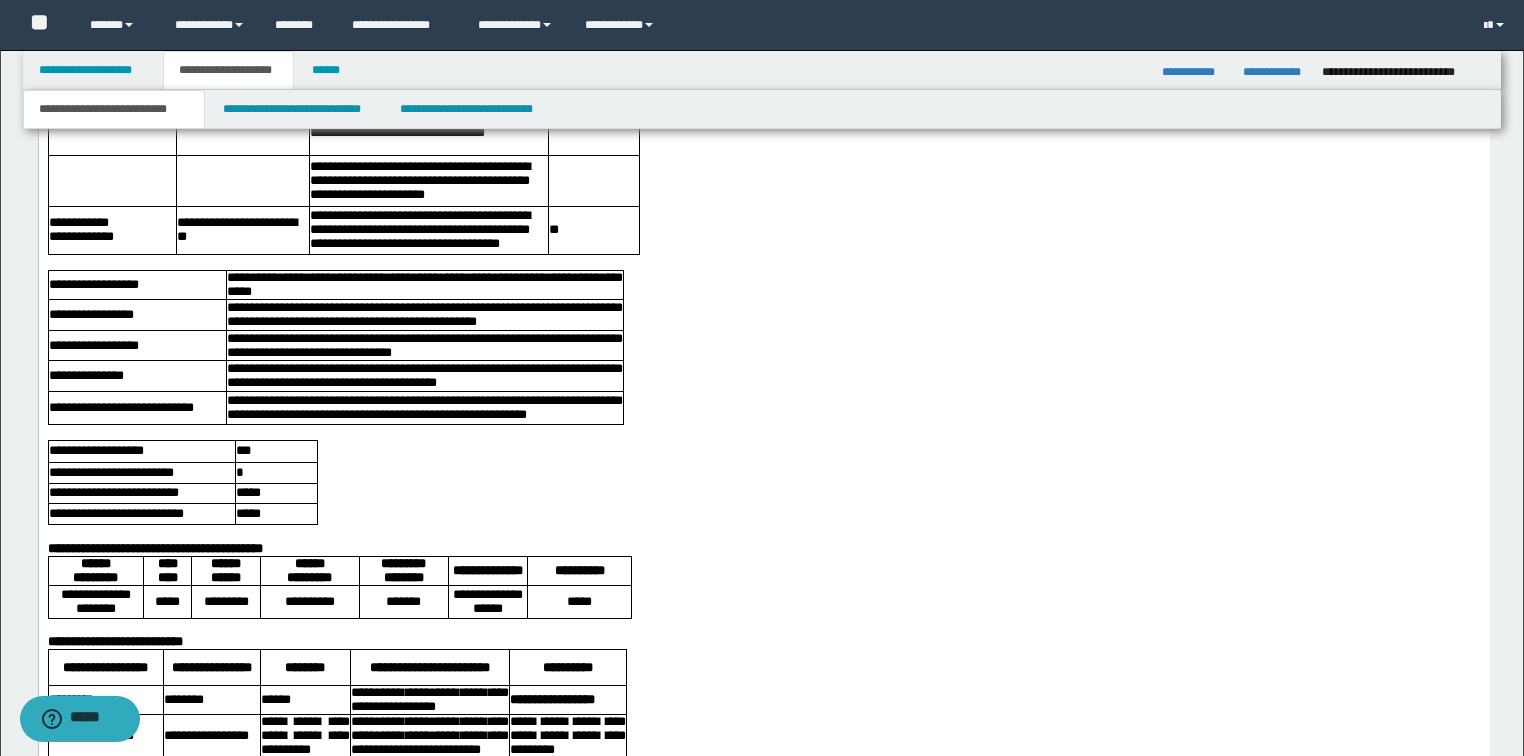click on "**********" at bounding box center [763, -1545] 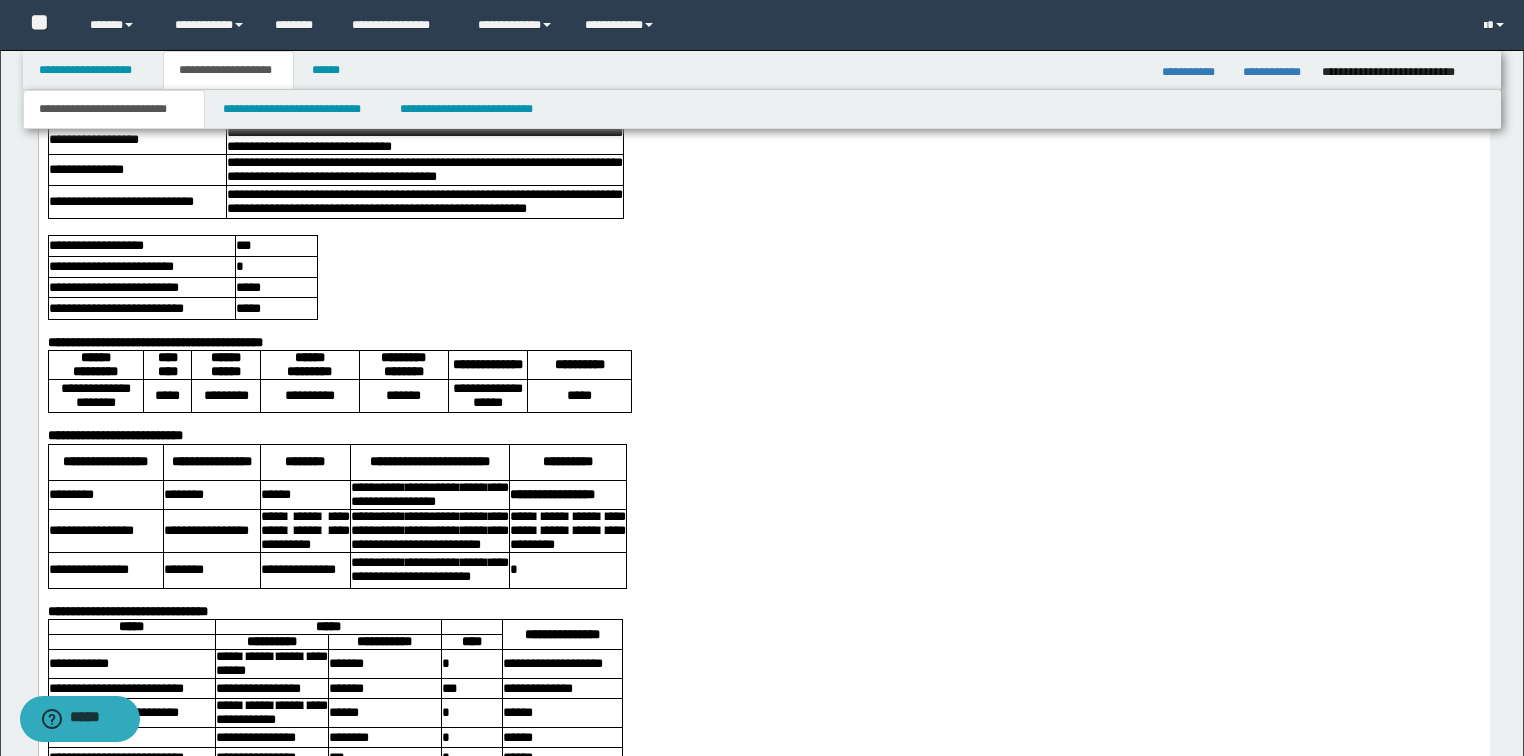 scroll, scrollTop: 13426, scrollLeft: 0, axis: vertical 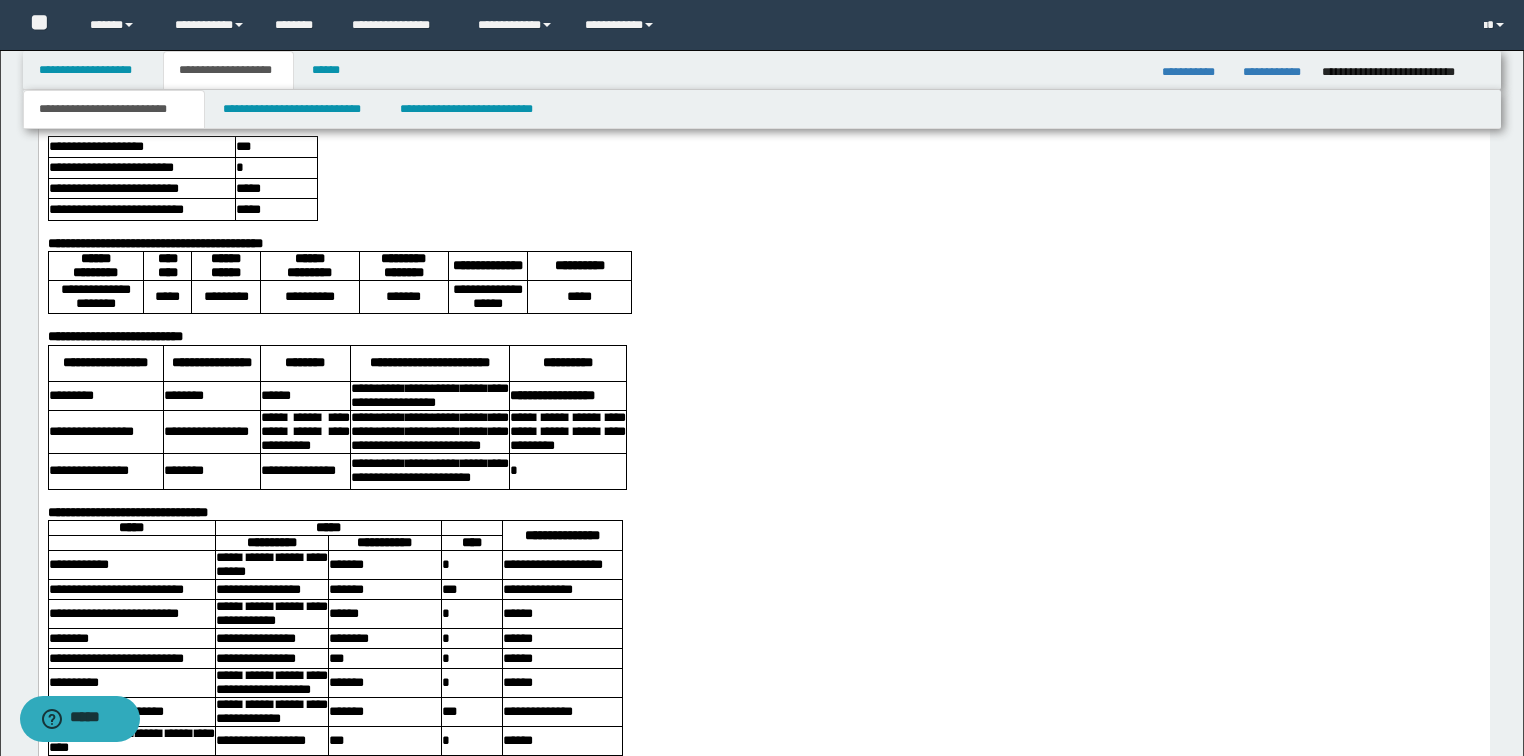 click on "**********" at bounding box center (763, -1636) 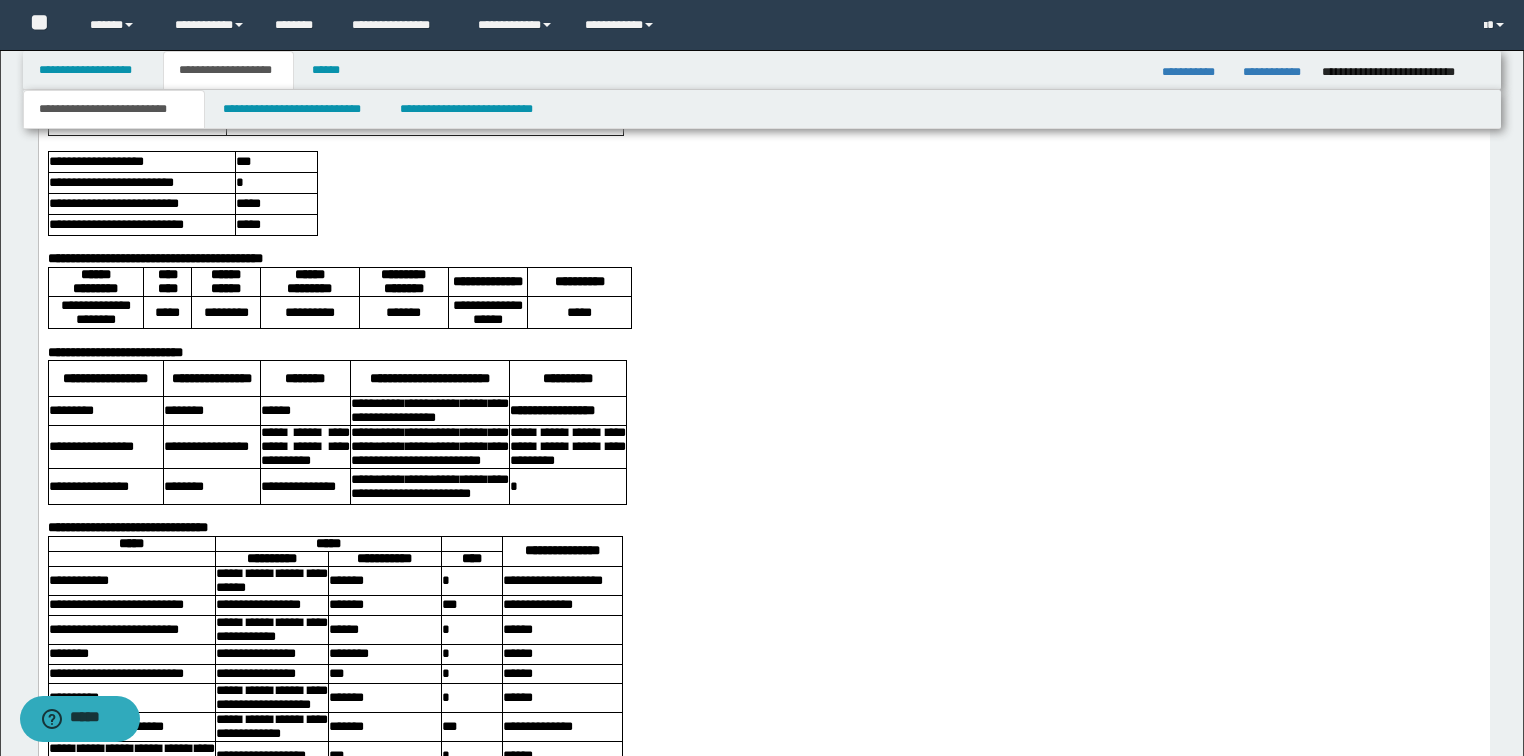 click on "**********" at bounding box center [763, -1605] 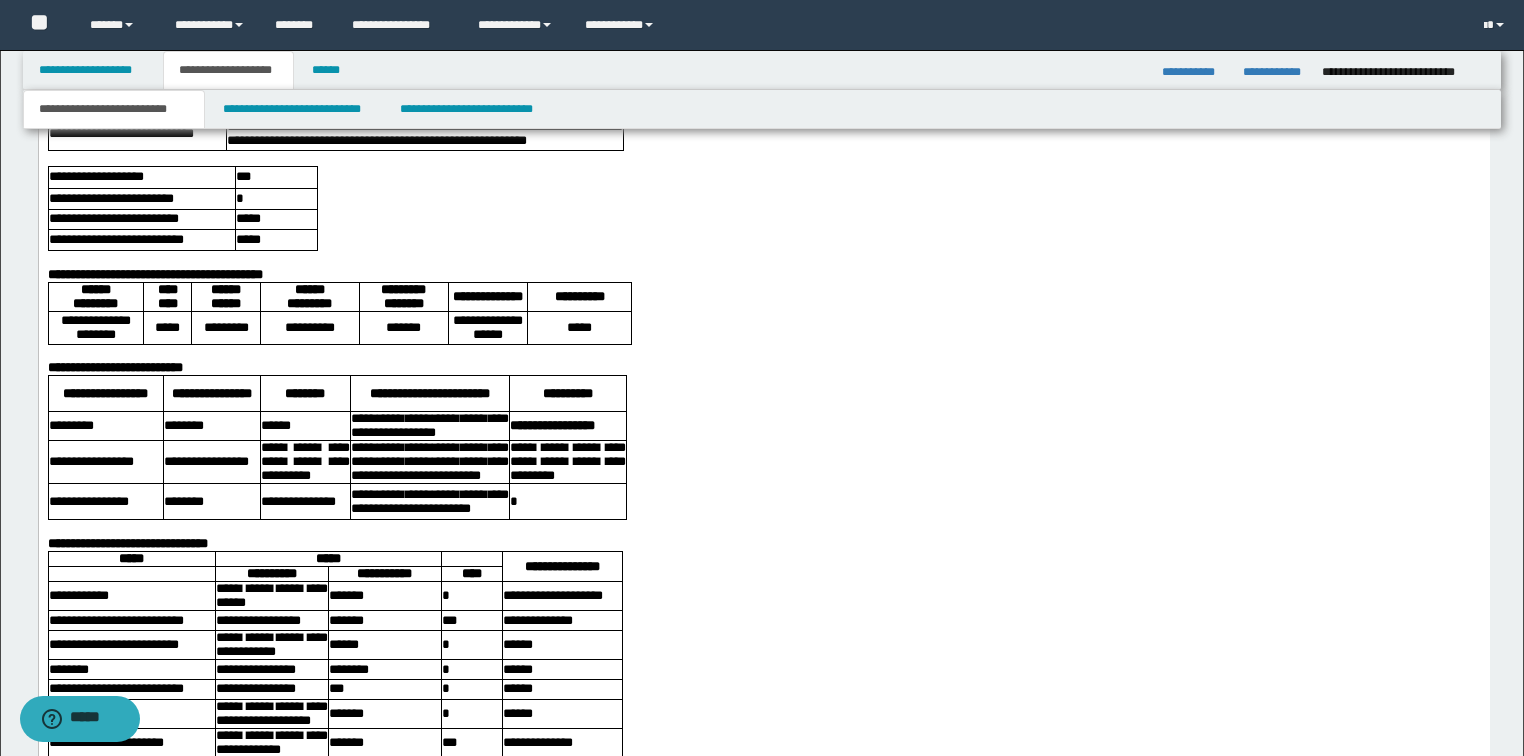 click on "**********" at bounding box center (319, -1574) 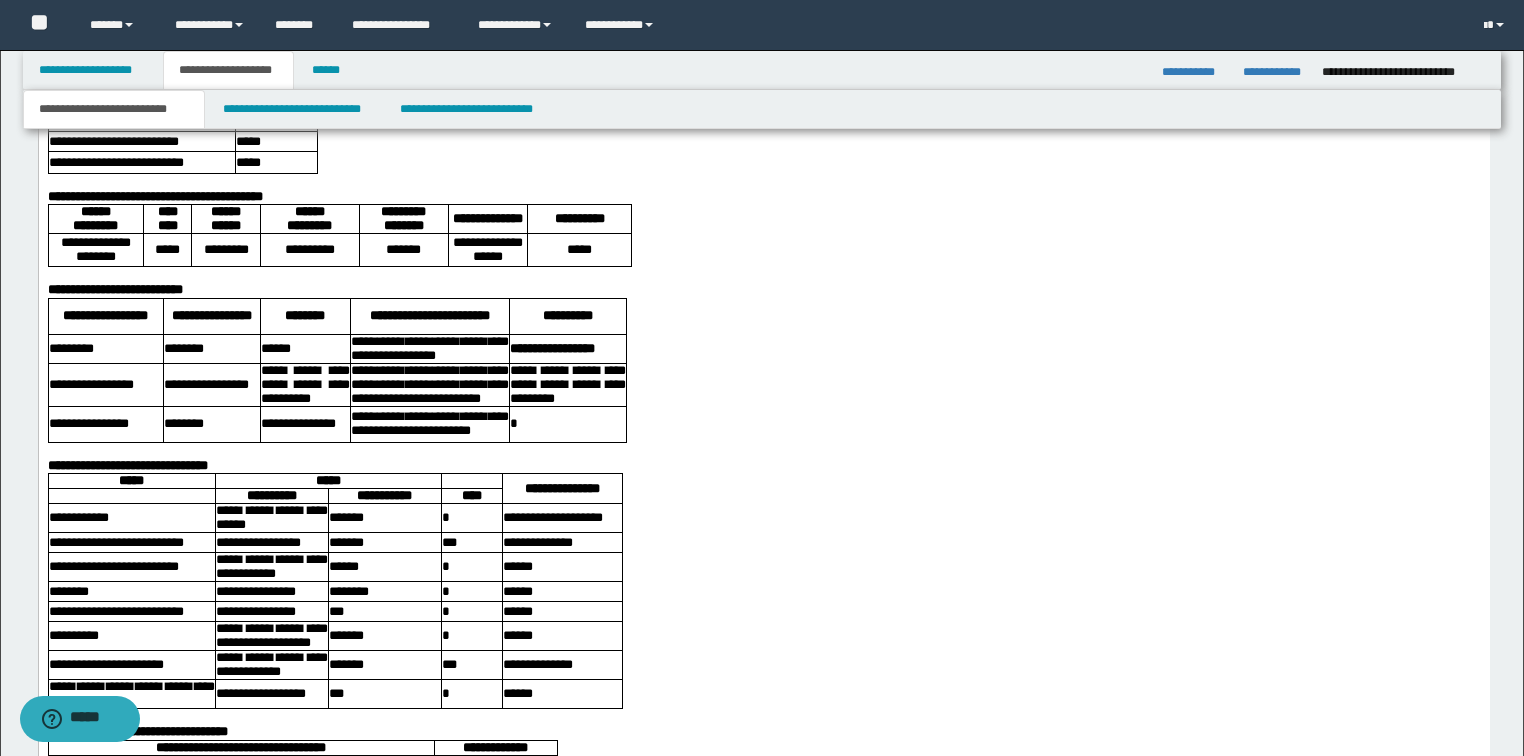 scroll, scrollTop: 13666, scrollLeft: 0, axis: vertical 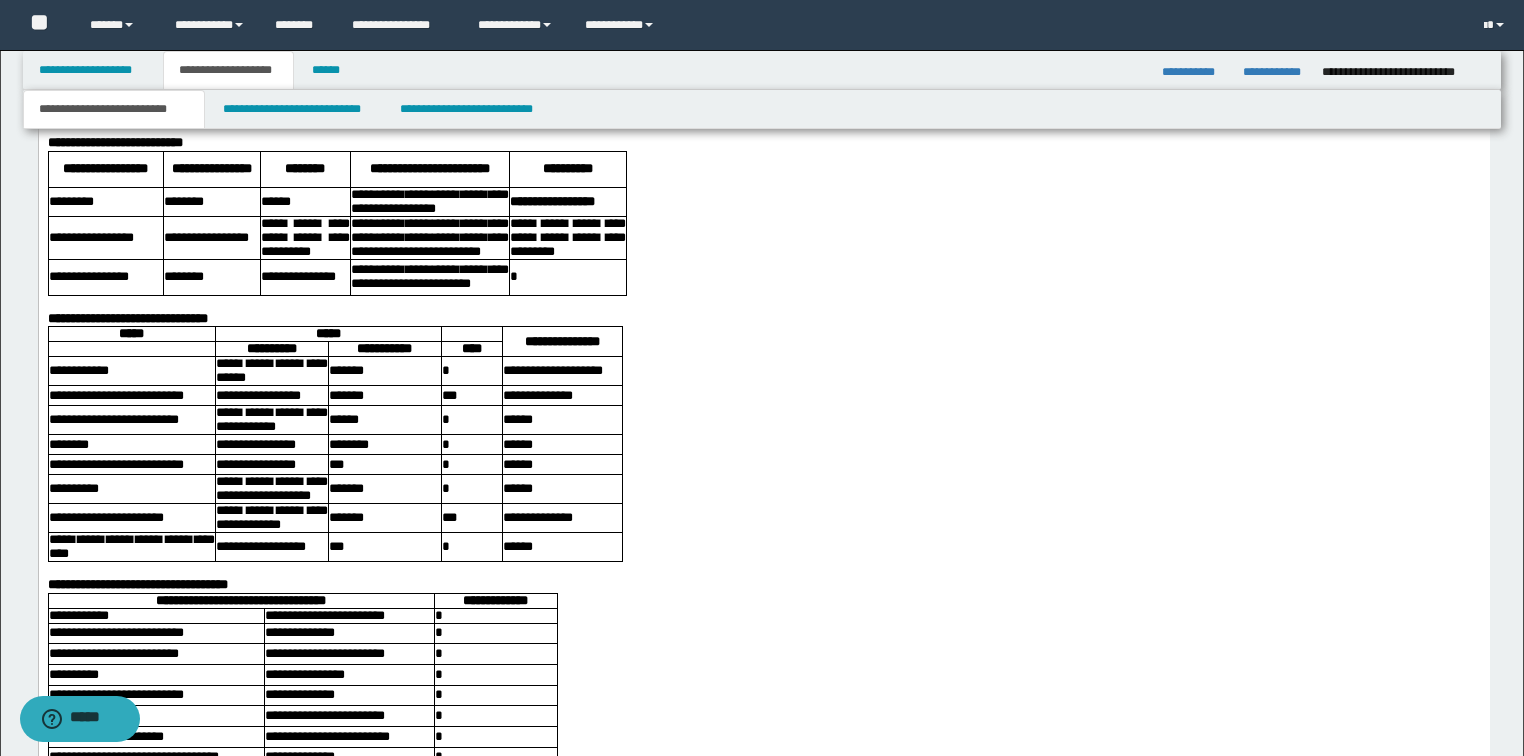 click on "**********" at bounding box center [763, -1569] 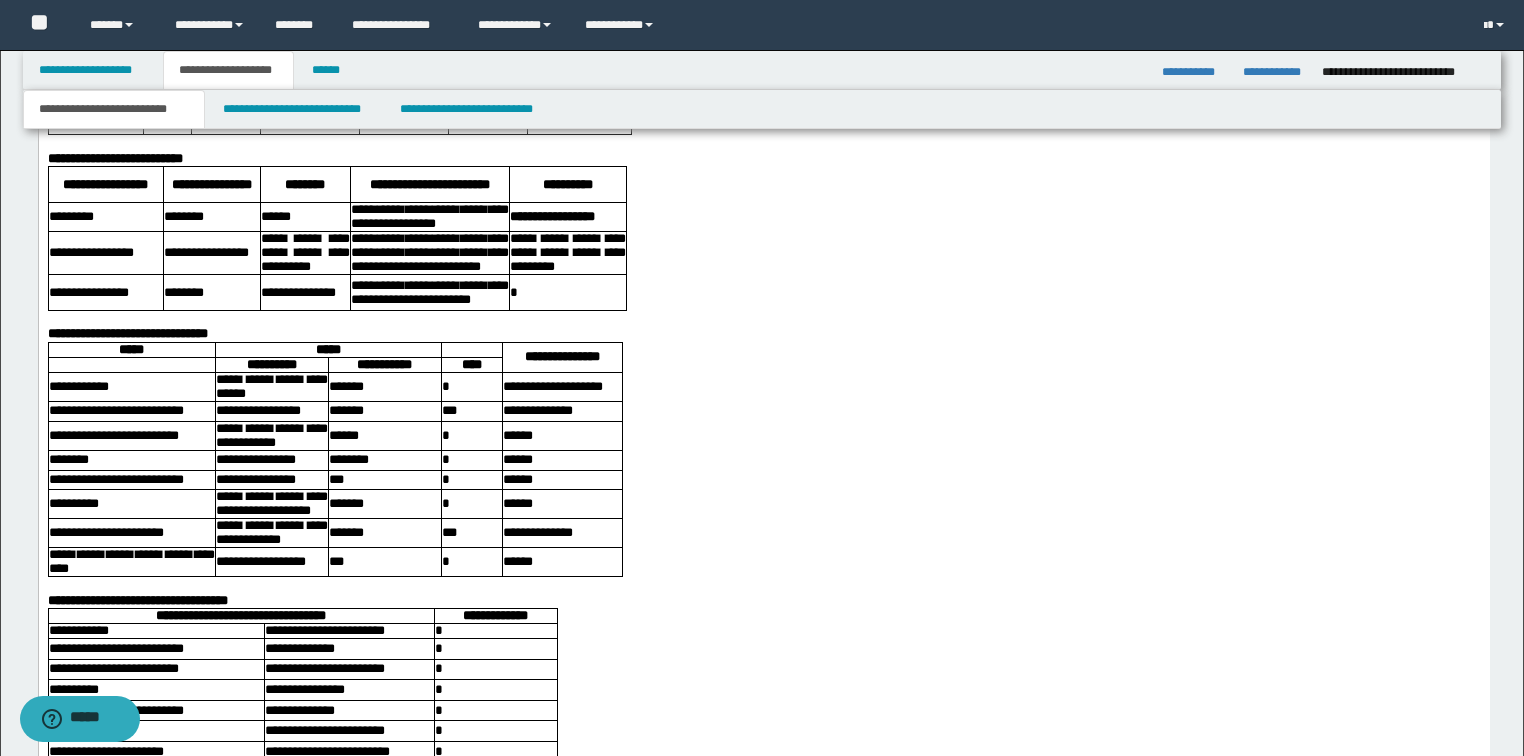 click on "**********" at bounding box center (763, -1584) 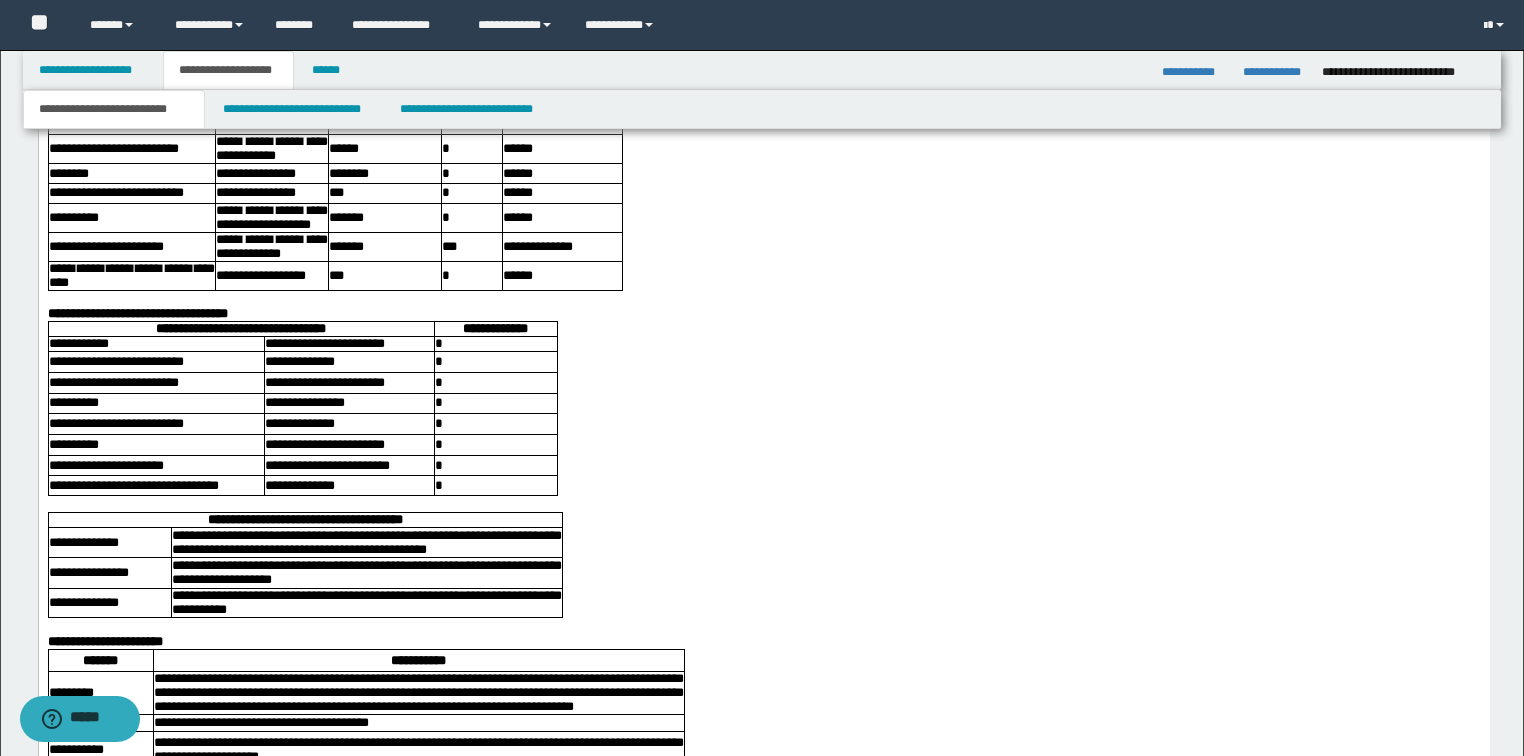 scroll, scrollTop: 13986, scrollLeft: 0, axis: vertical 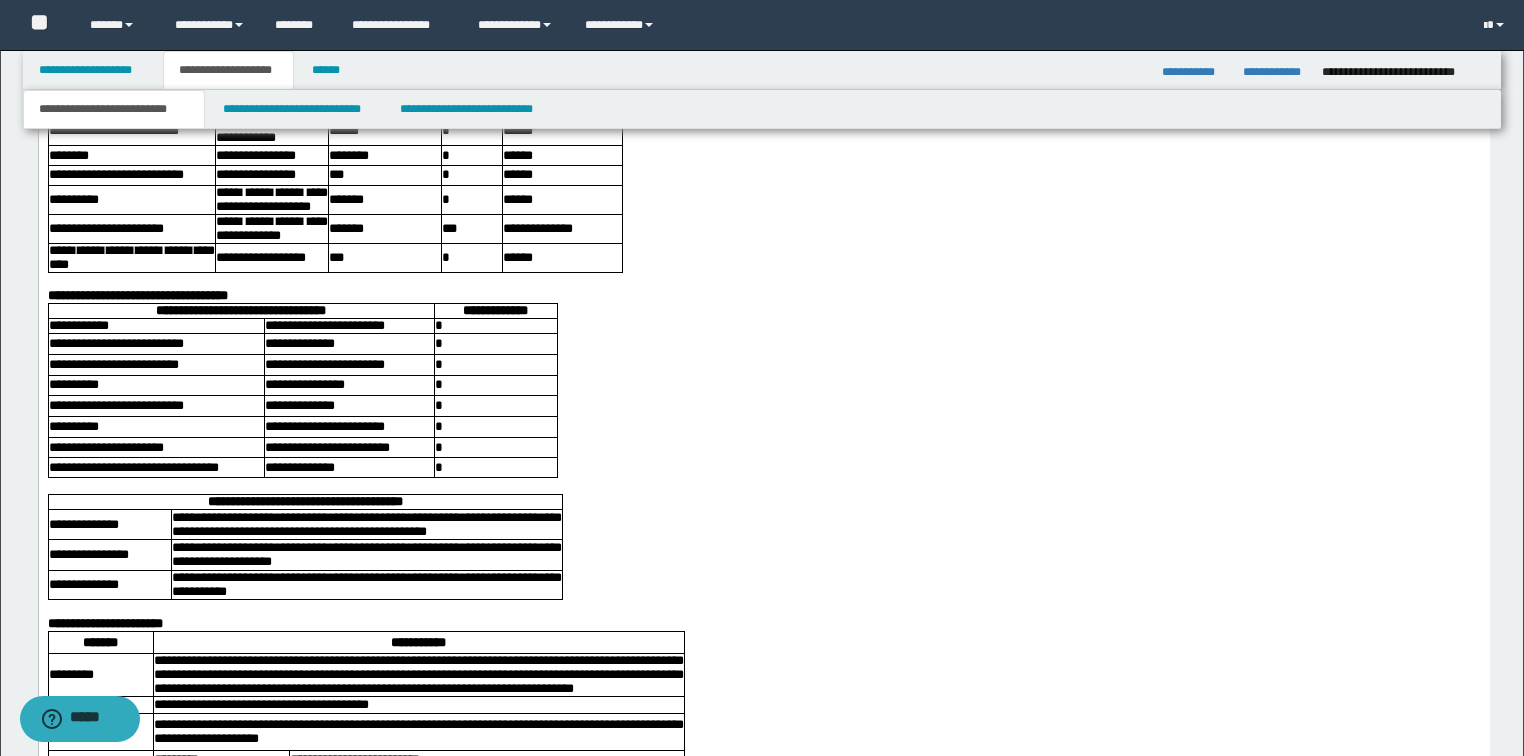 click on "**********" at bounding box center (763, -1843) 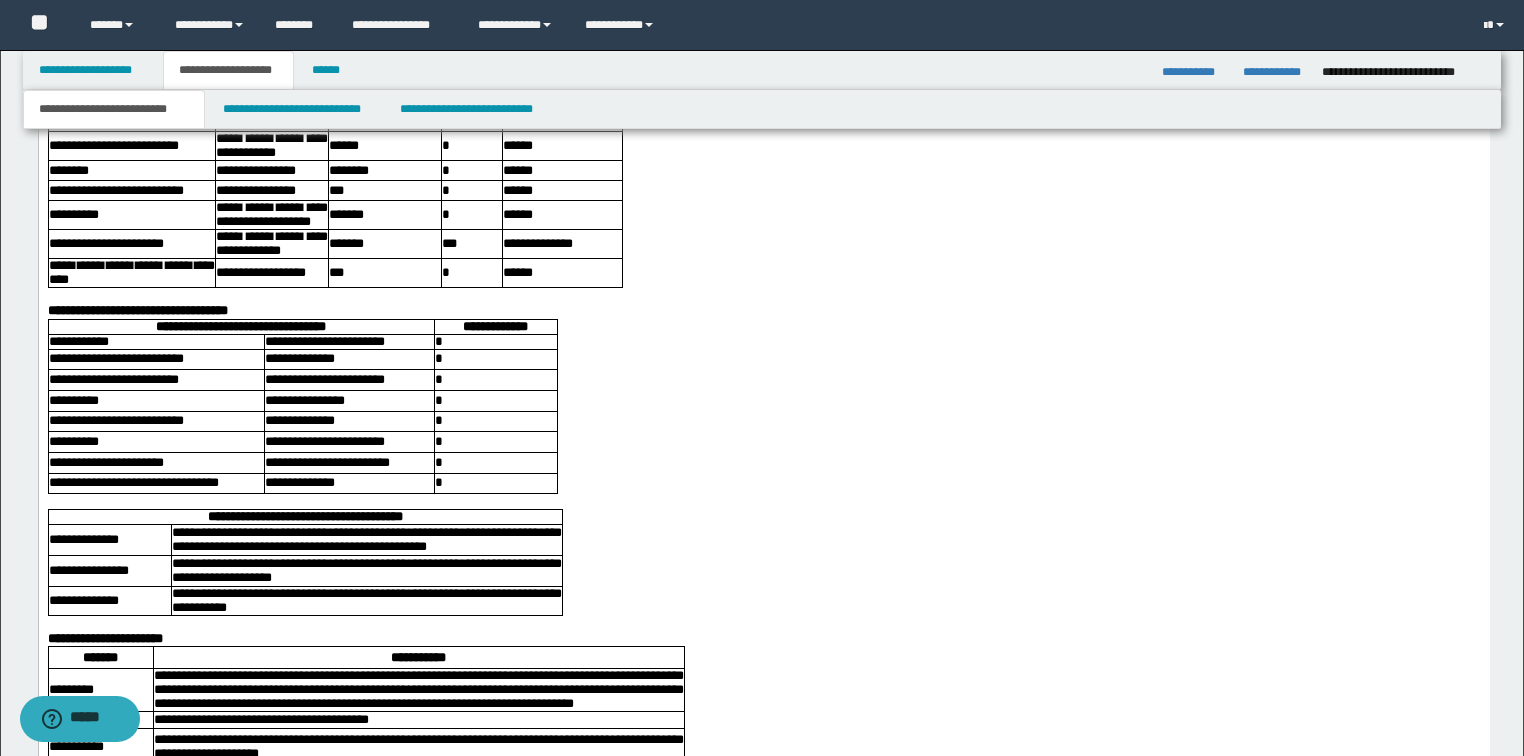 click on "[FIRST] [LAST]" at bounding box center [763, -1659] 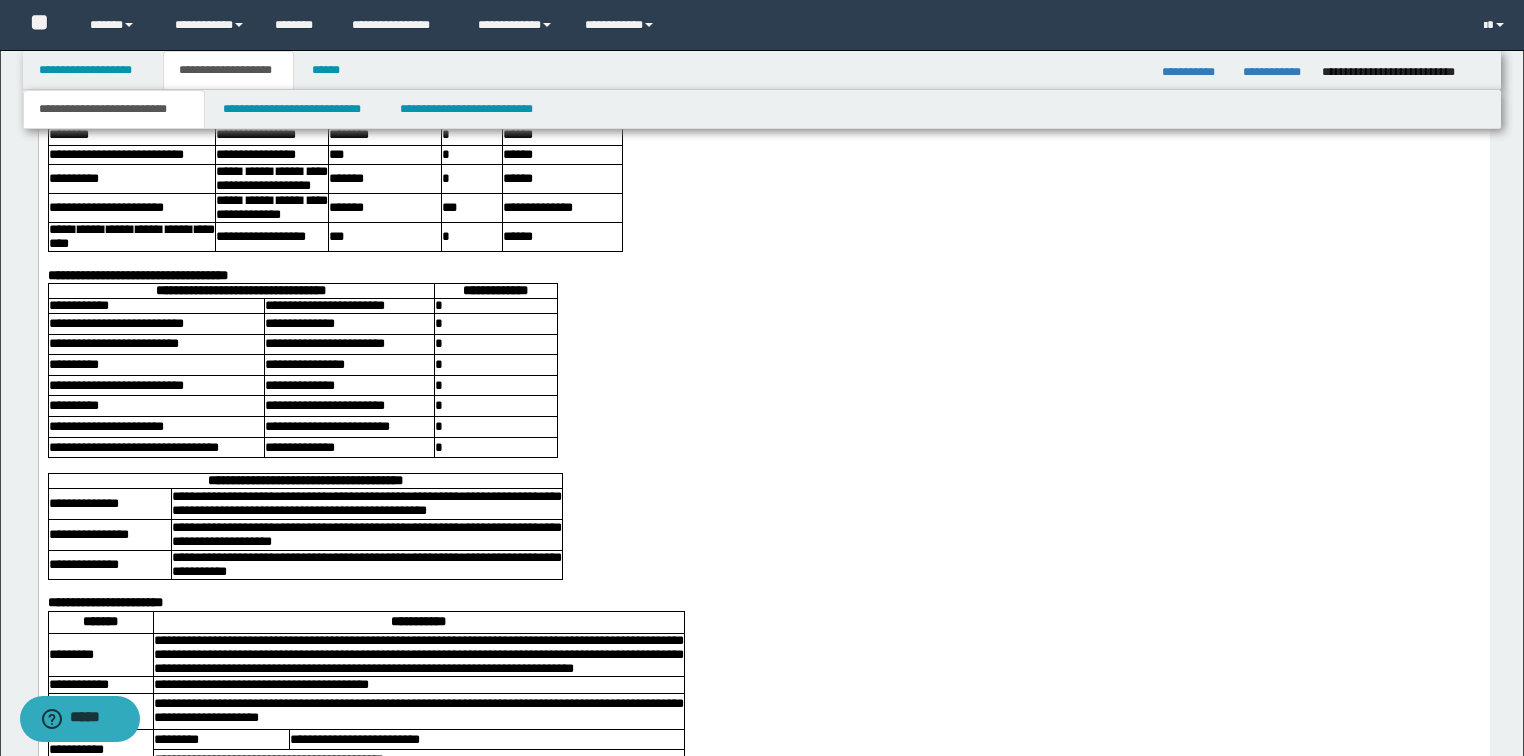 scroll, scrollTop: 14066, scrollLeft: 0, axis: vertical 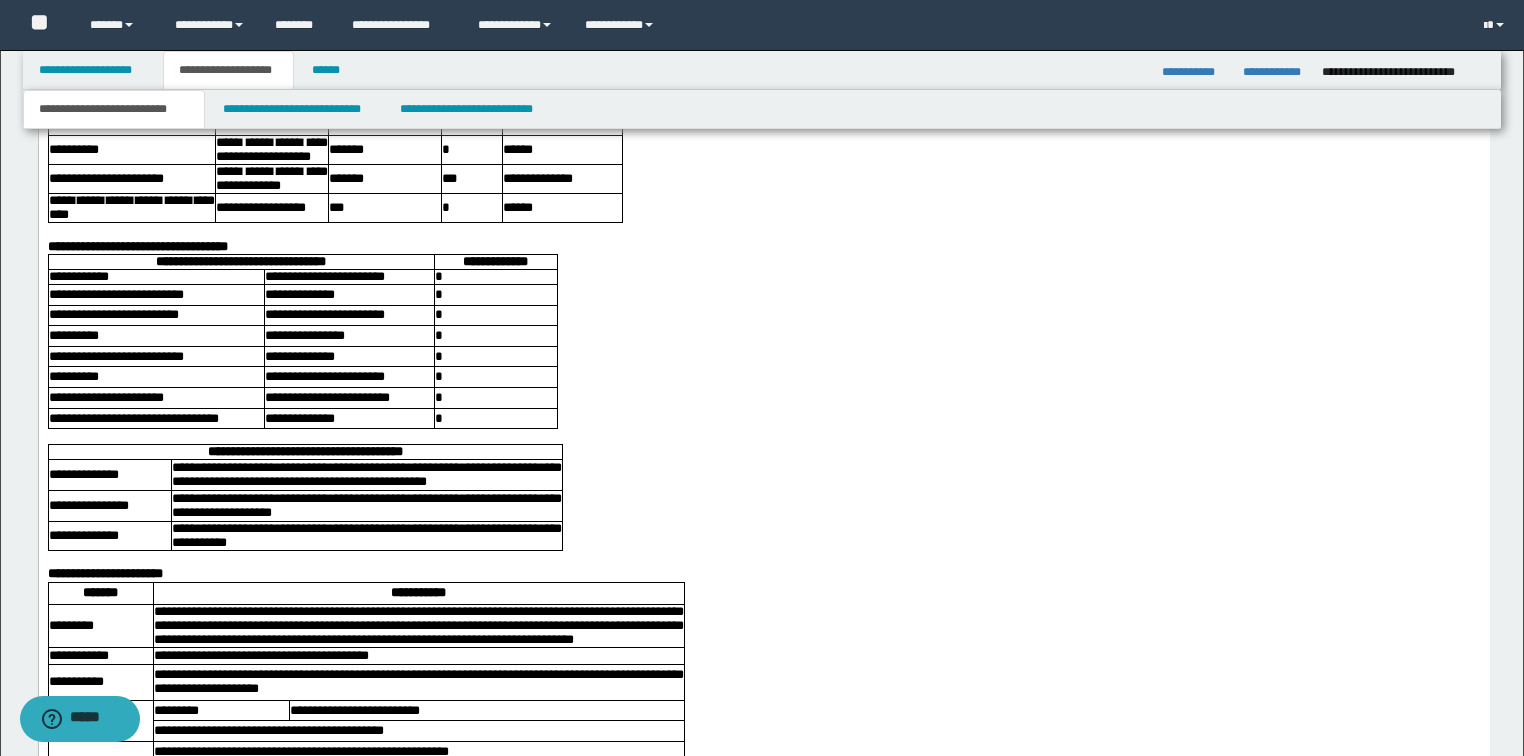 click on "**********" at bounding box center [763, -1678] 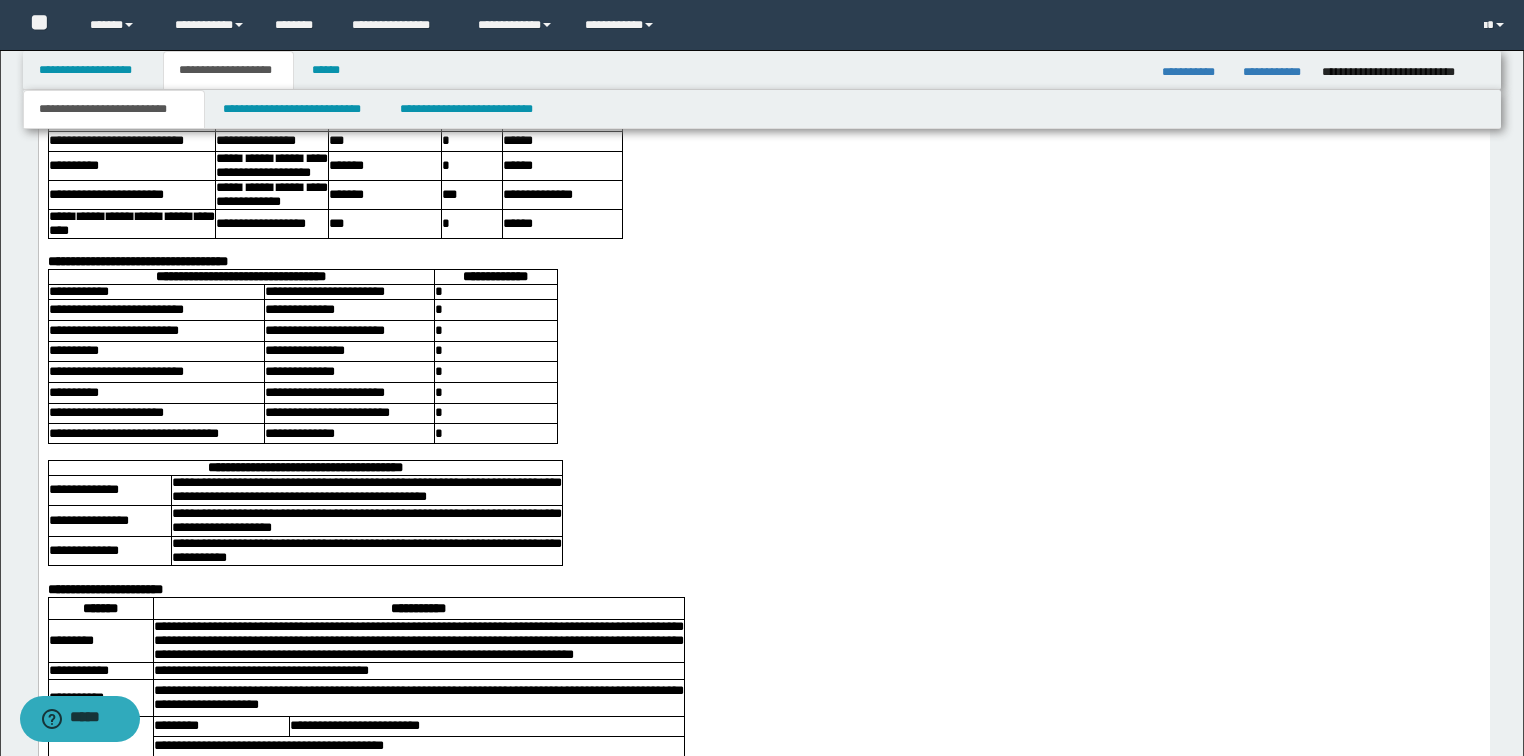 click on "**********" at bounding box center (763, -1647) 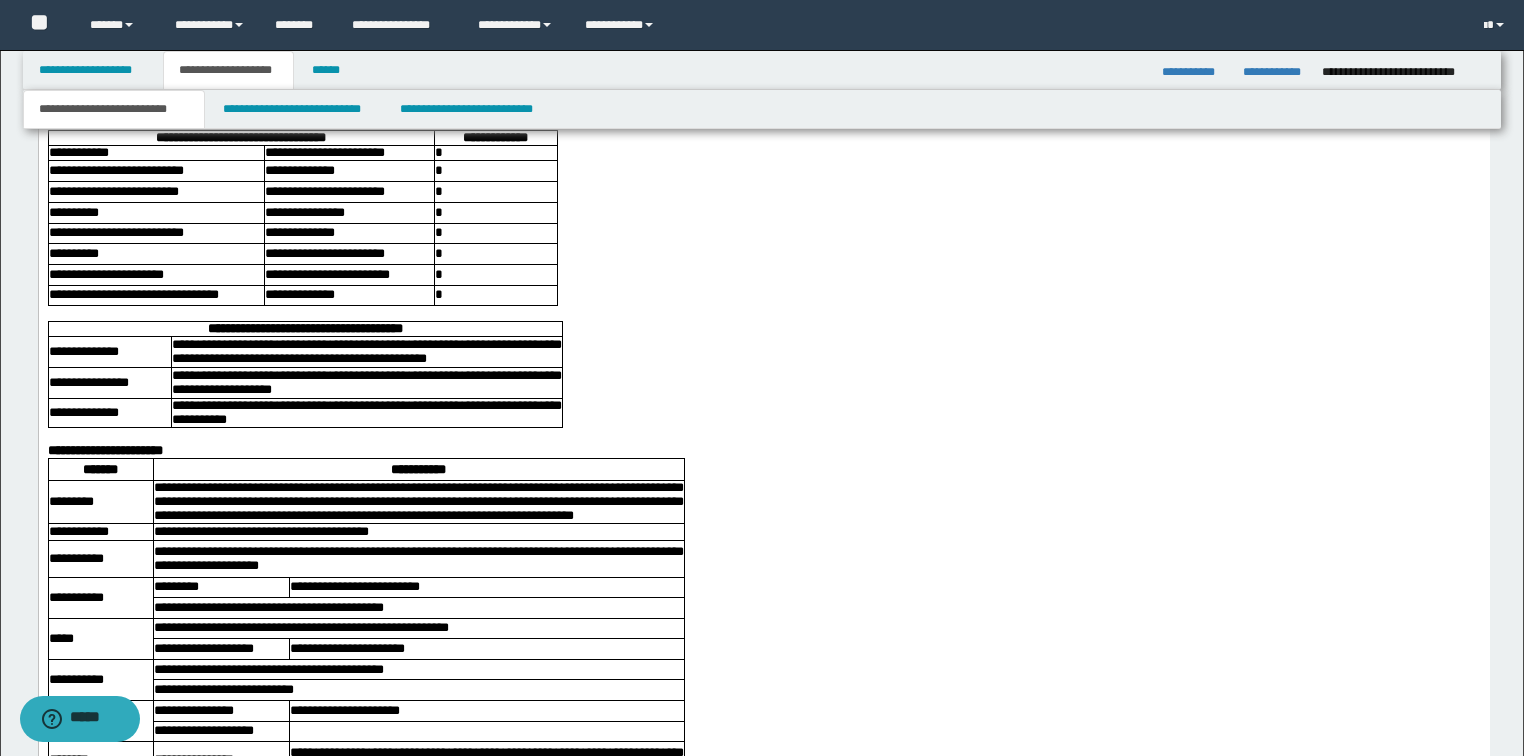 scroll, scrollTop: 14226, scrollLeft: 0, axis: vertical 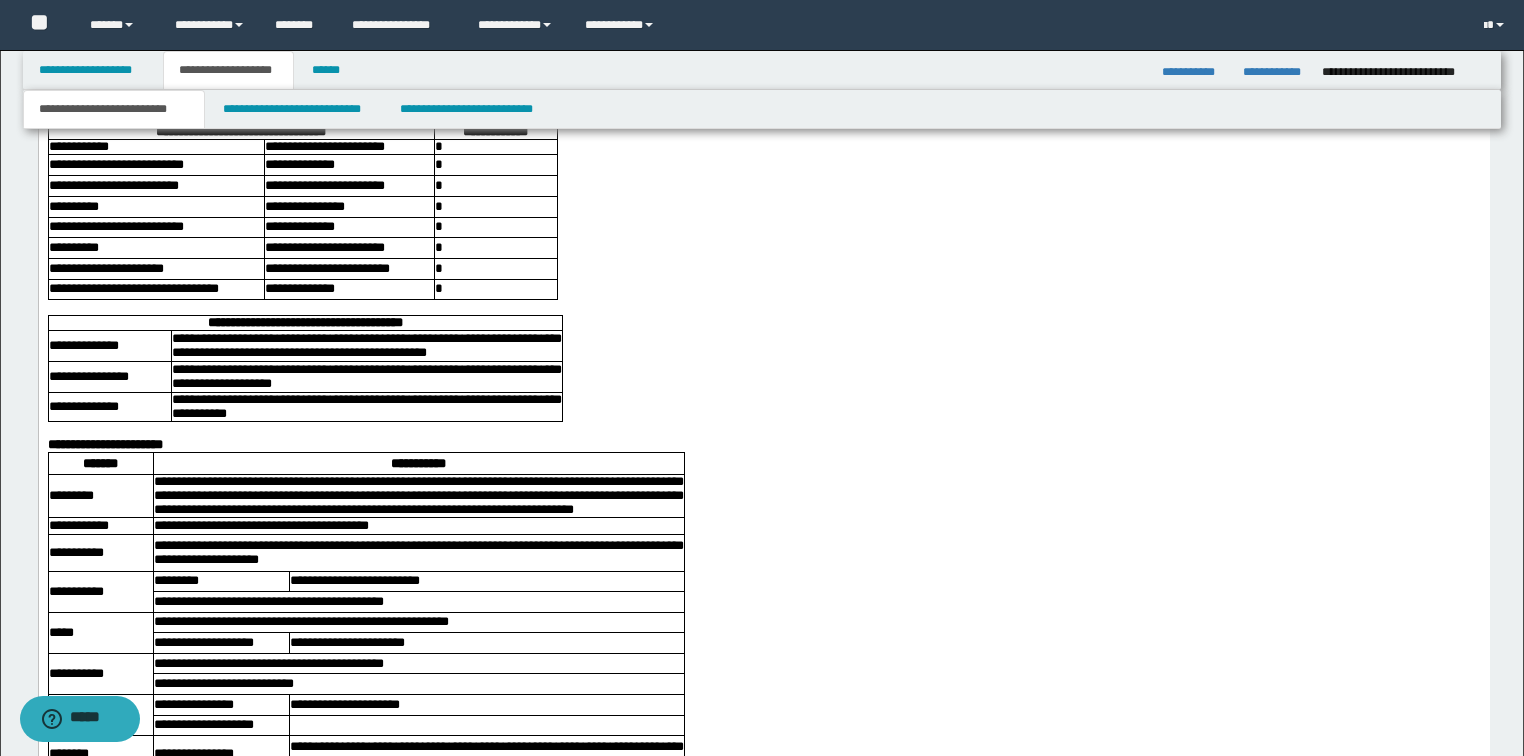 click on "**********" at bounding box center [763, -1776] 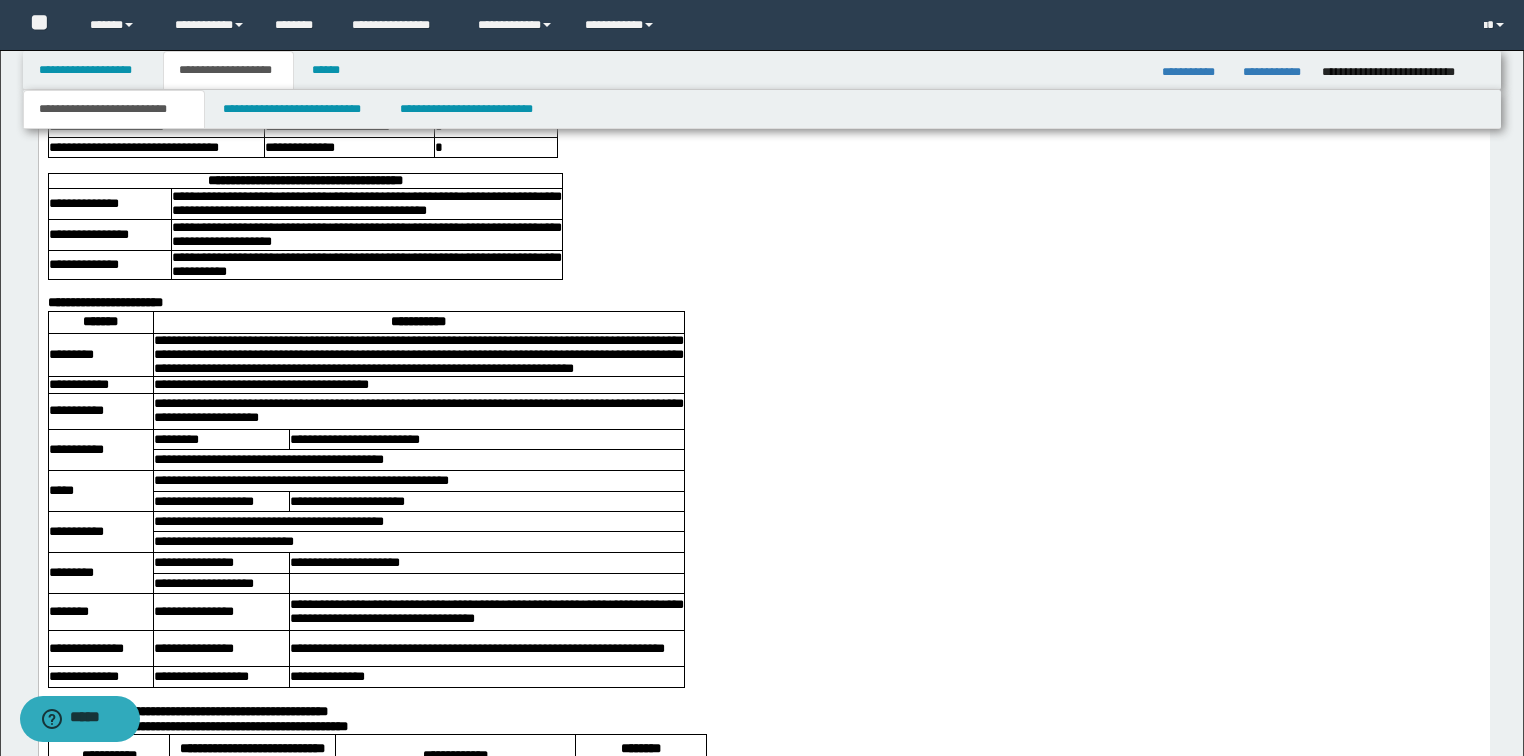 scroll, scrollTop: 14386, scrollLeft: 0, axis: vertical 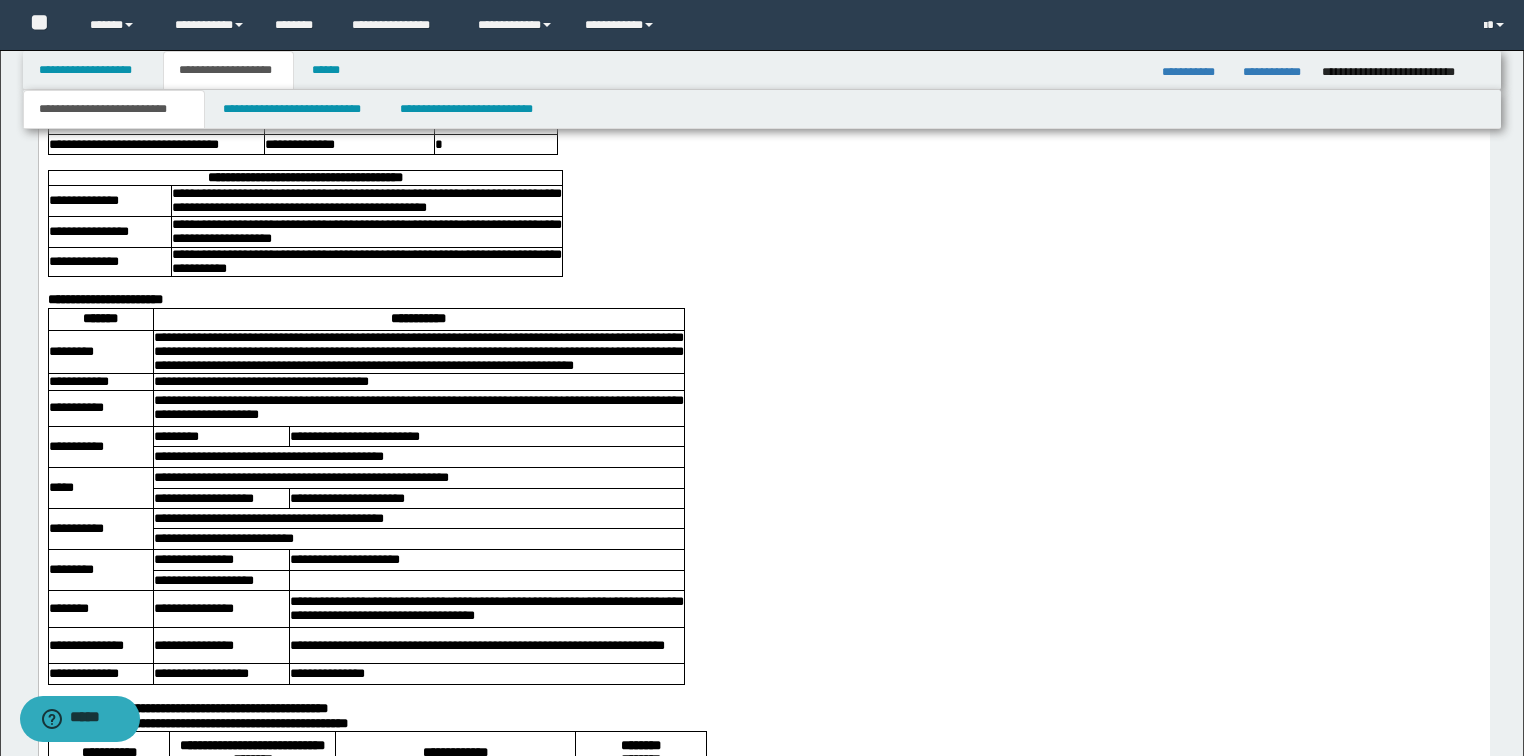 click on "**********" at bounding box center [763, -1737] 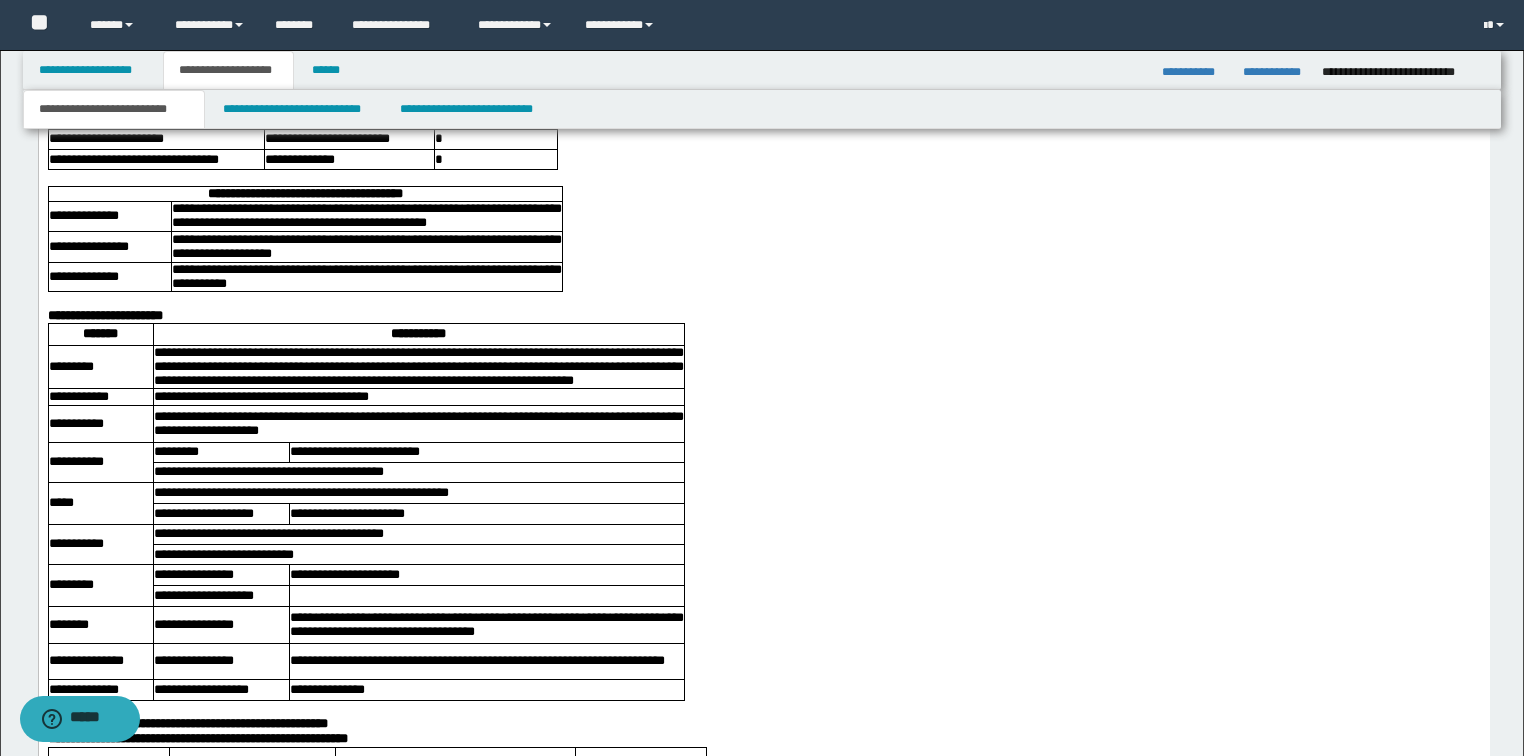 click on "**********" at bounding box center [1050, -1658] 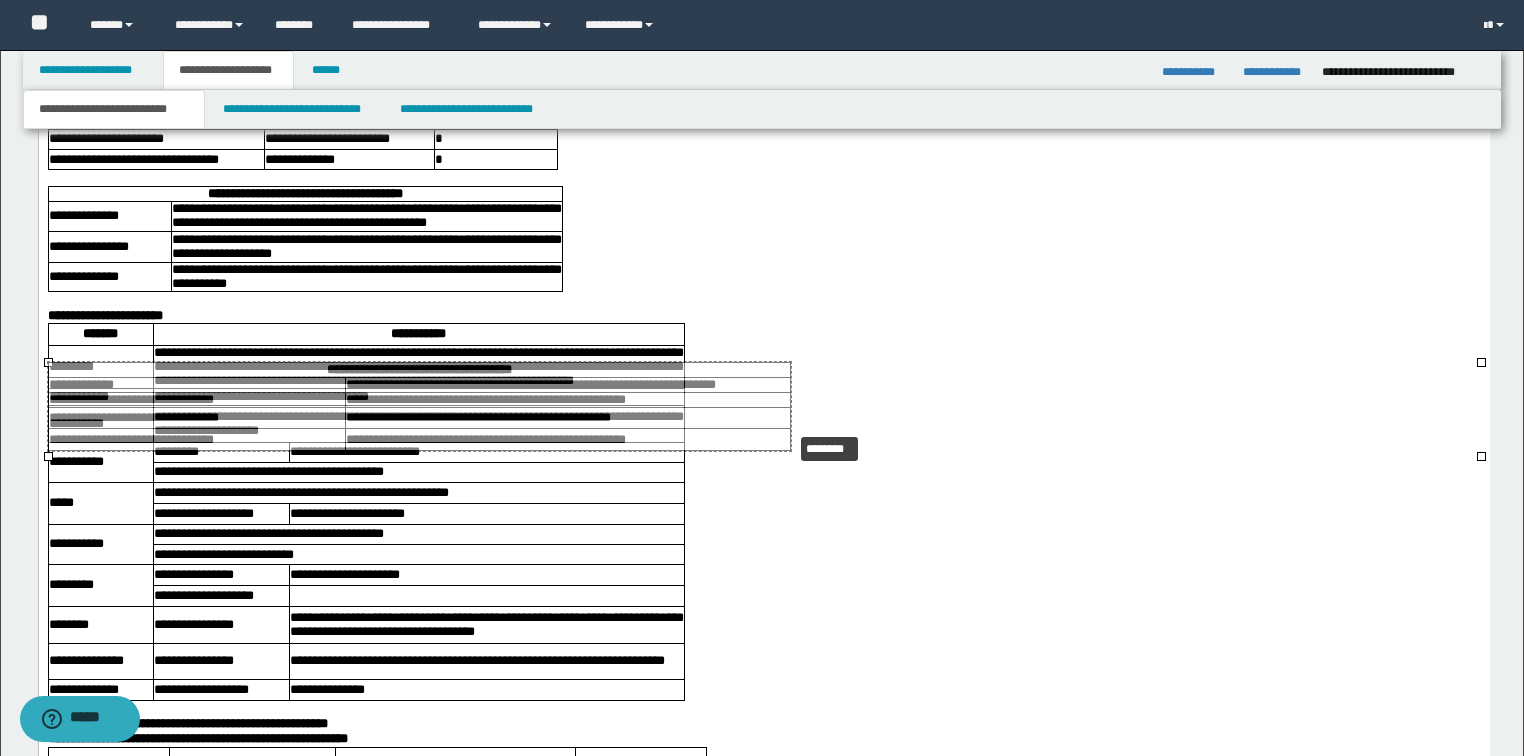 drag, startPoint x: 1482, startPoint y: 359, endPoint x: 930, endPoint y: 415, distance: 554.8333 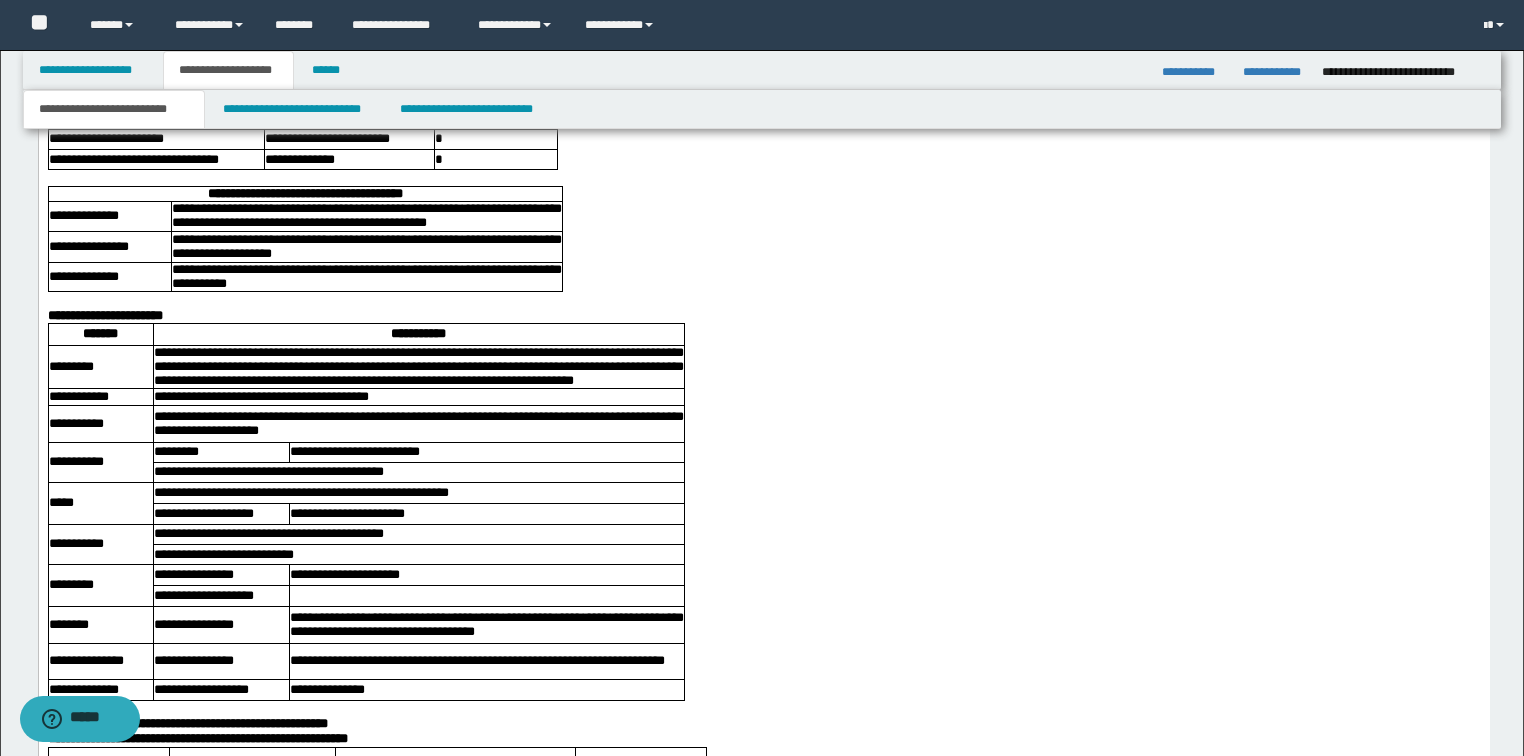 click on "**********" at bounding box center (763, -1602) 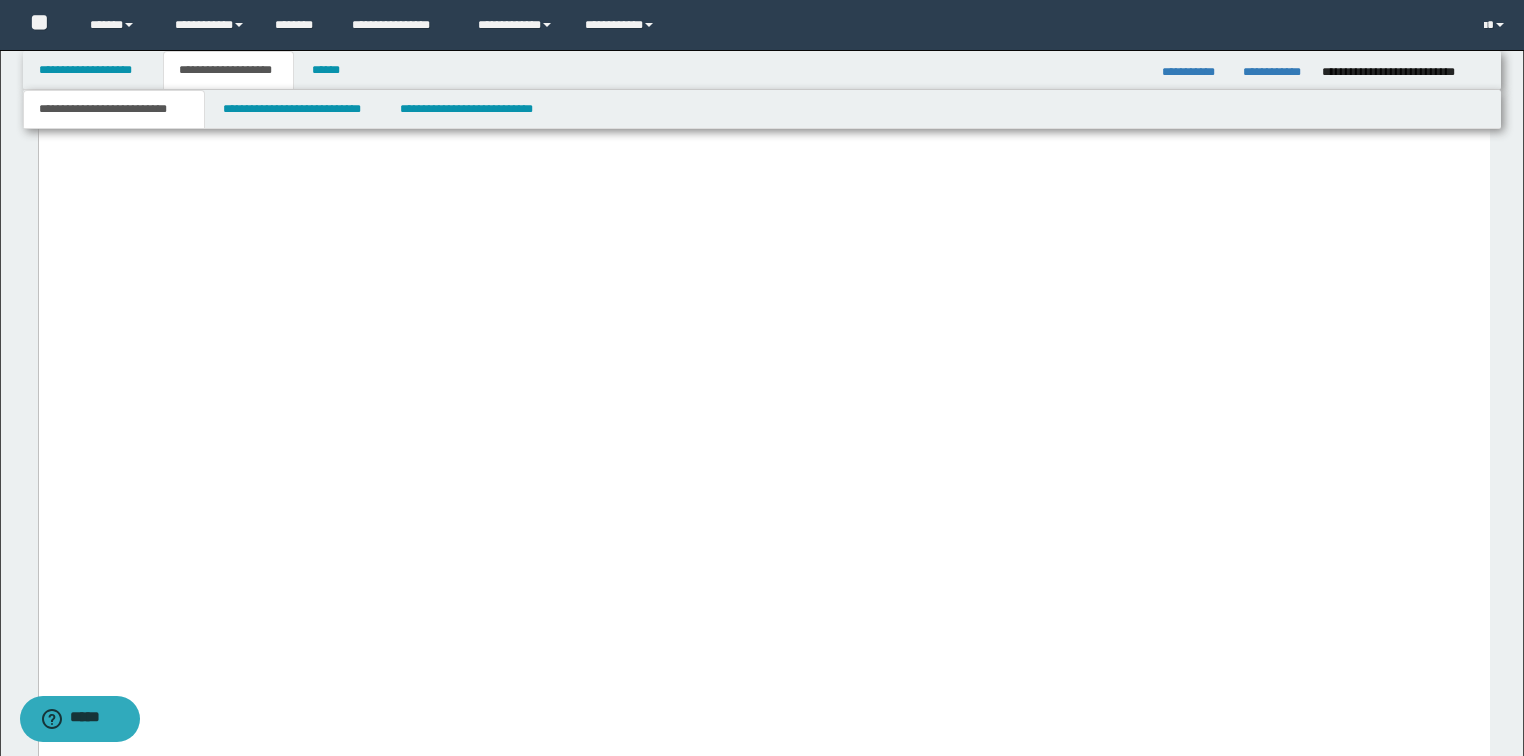 scroll, scrollTop: 15826, scrollLeft: 0, axis: vertical 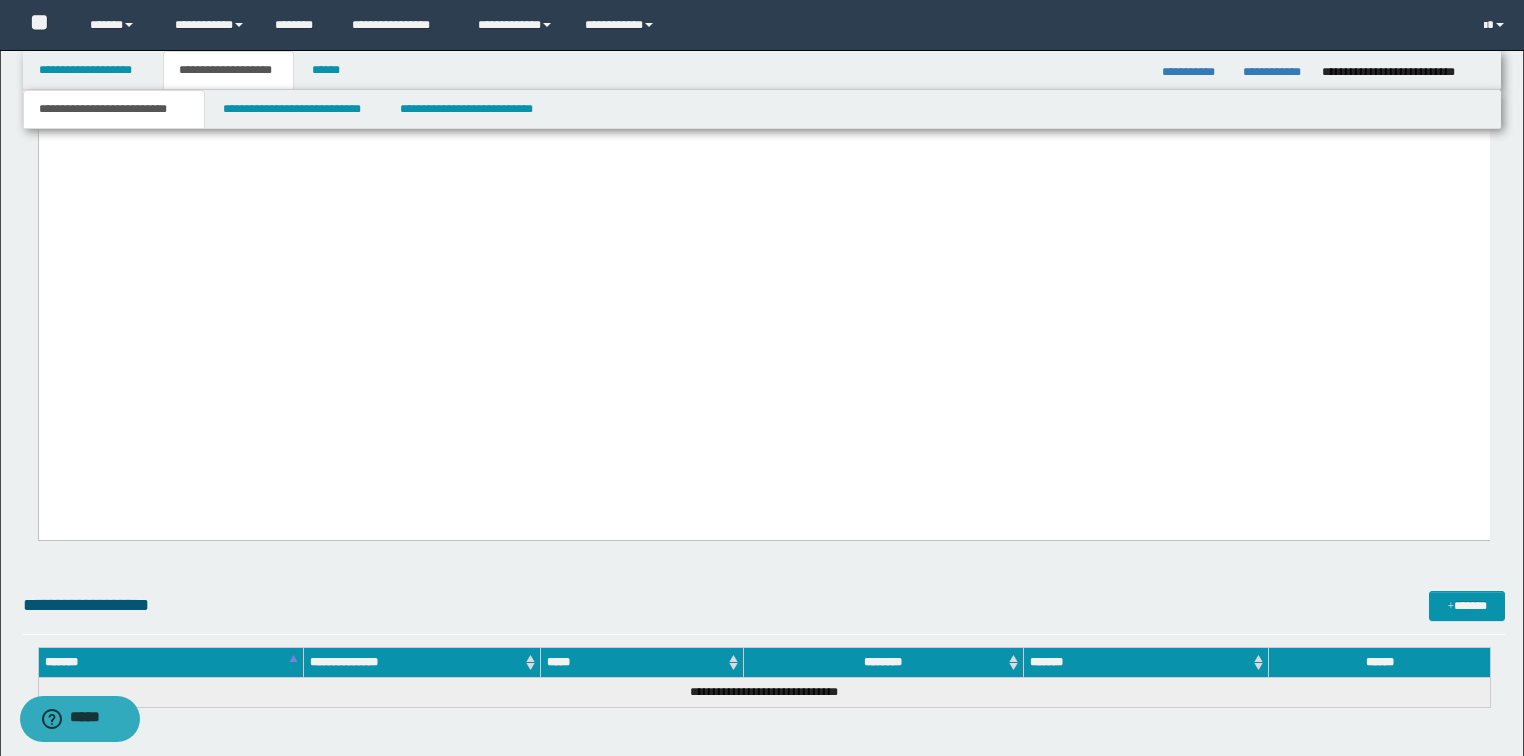 click on "**********" at bounding box center [763, -2046] 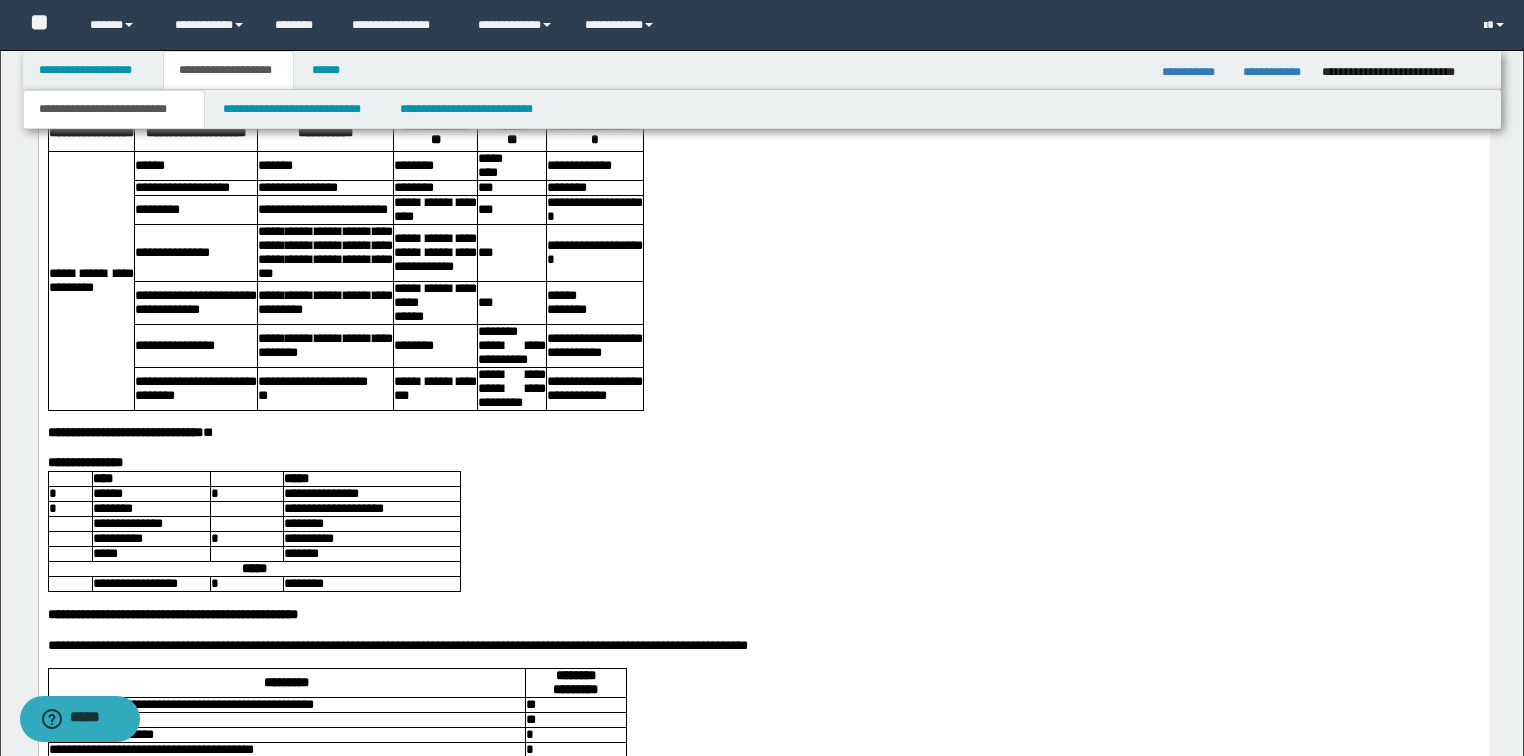 scroll, scrollTop: 5212, scrollLeft: 0, axis: vertical 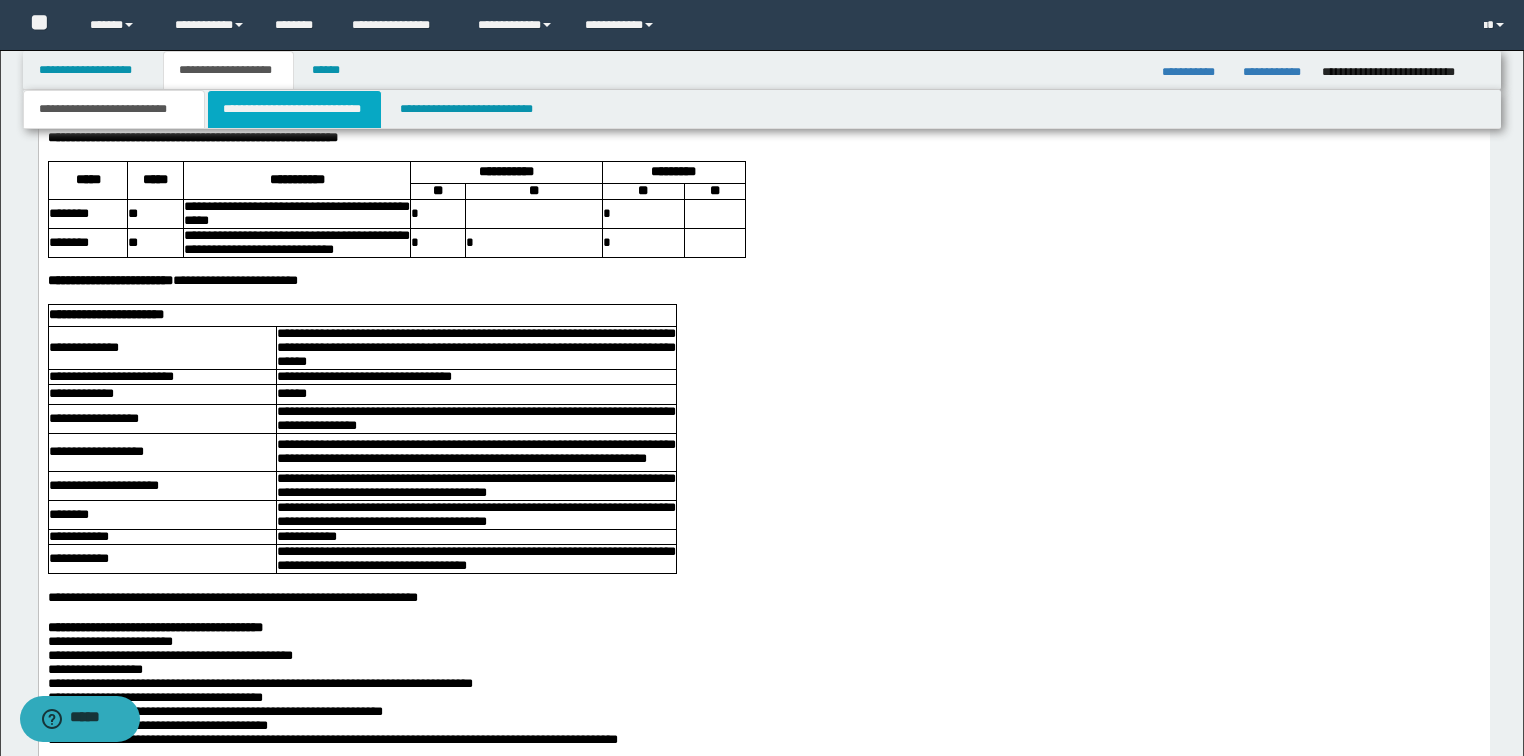 click on "**********" at bounding box center [294, 109] 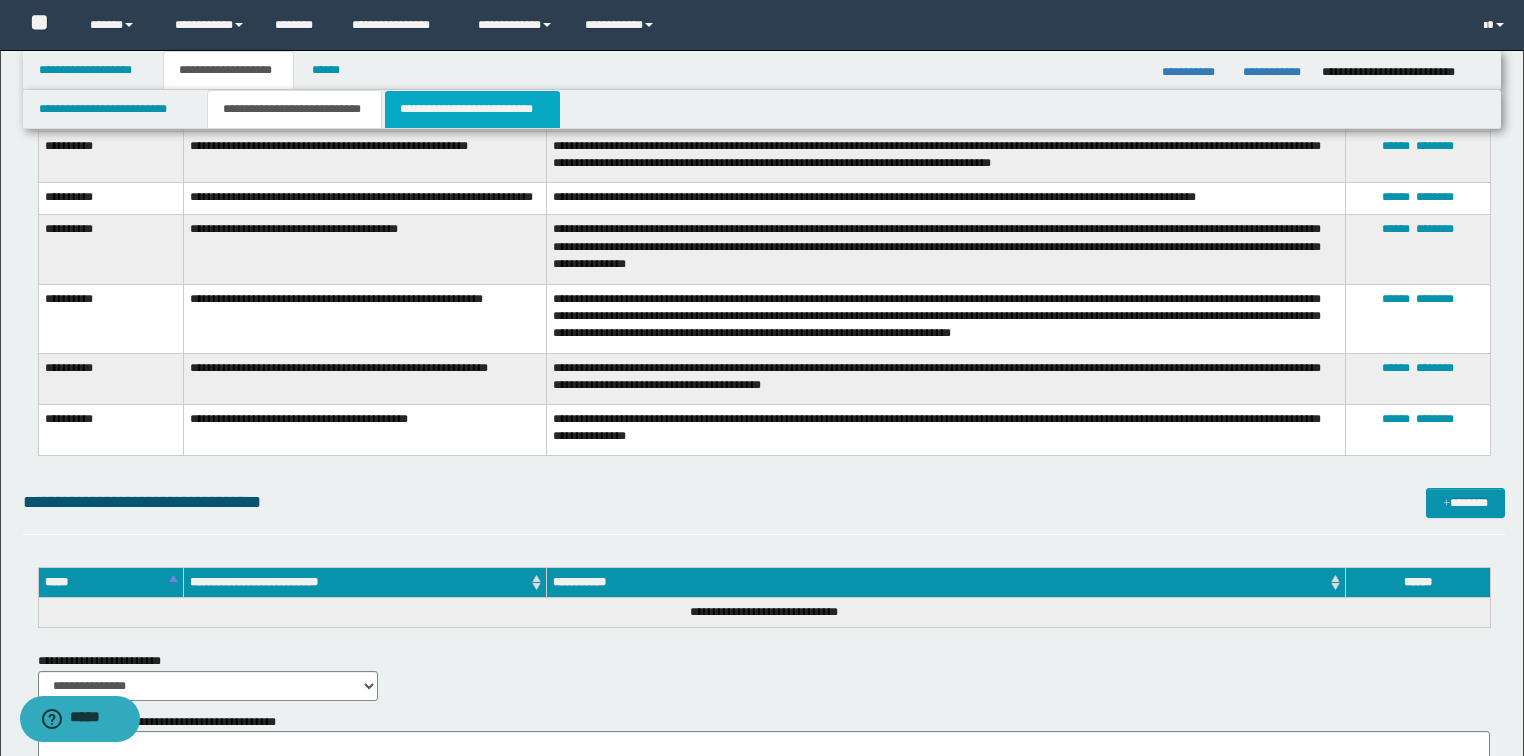click on "**********" at bounding box center (472, 109) 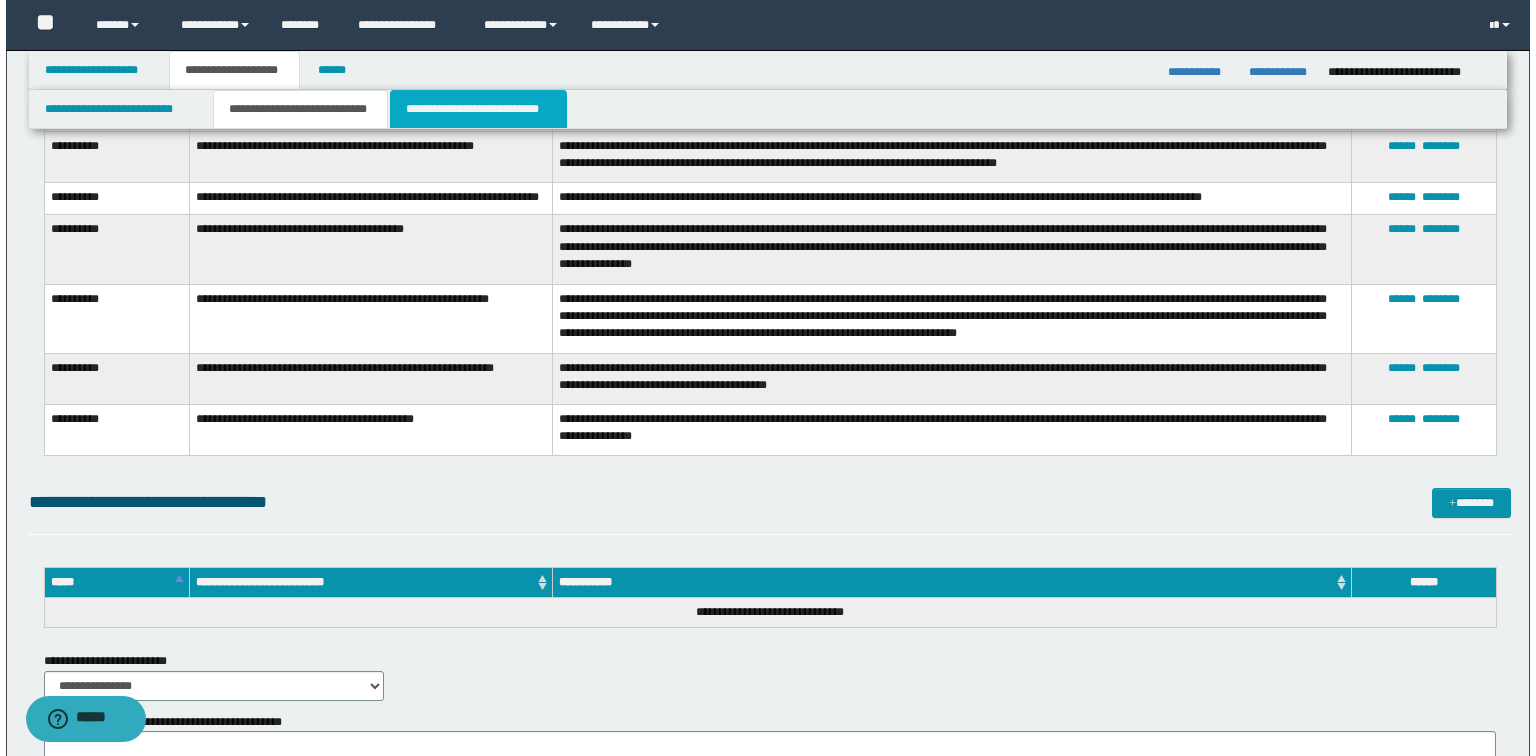 scroll, scrollTop: 0, scrollLeft: 0, axis: both 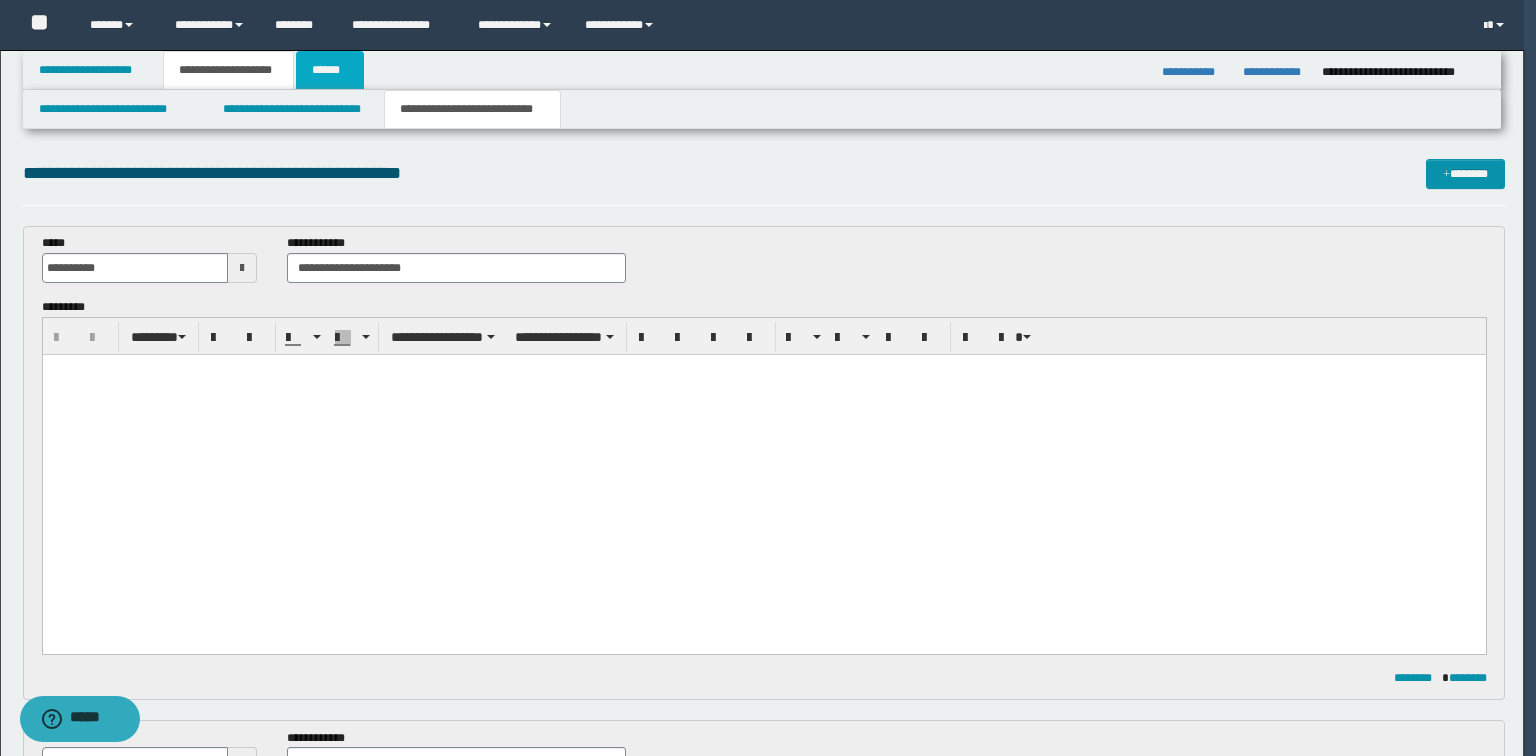 click on "******" at bounding box center [330, 70] 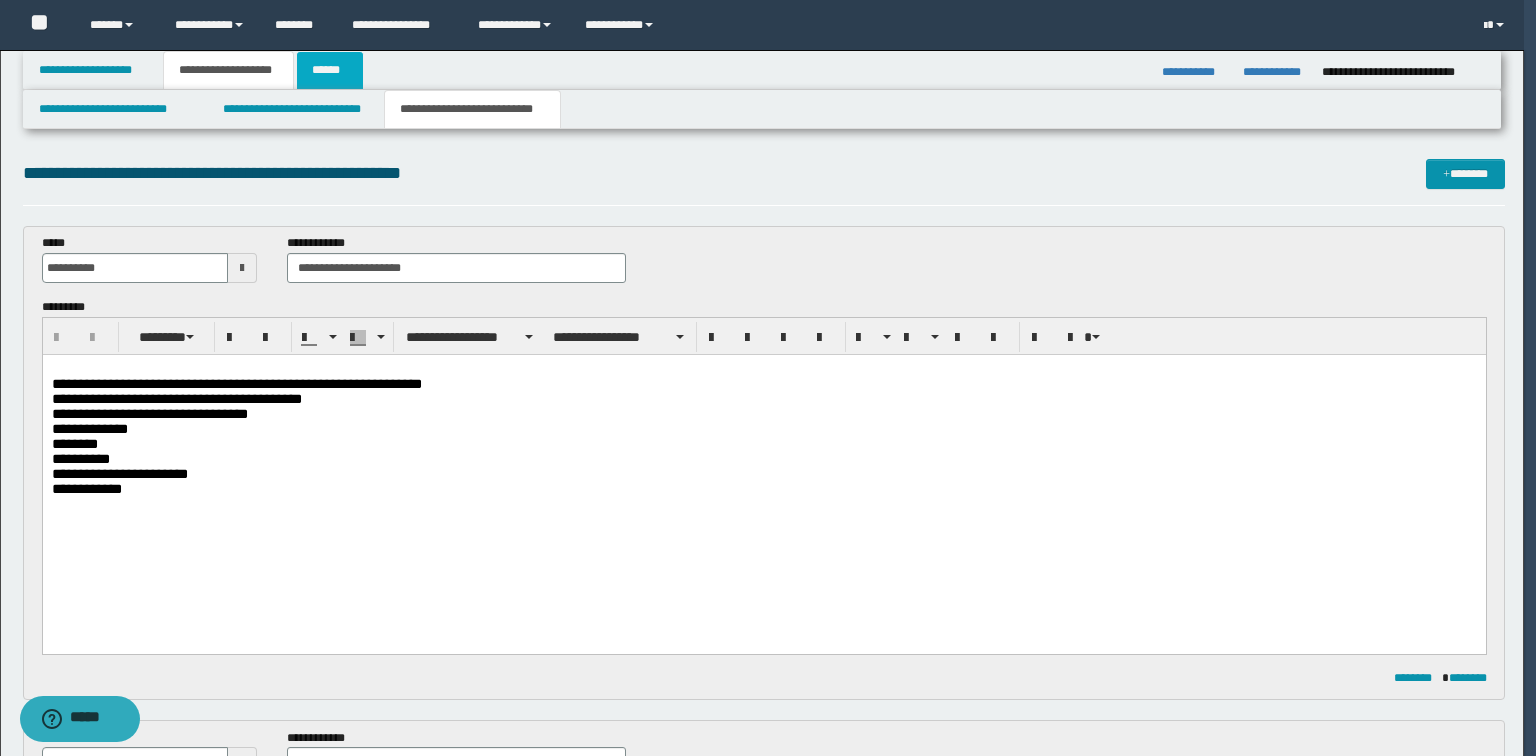 scroll, scrollTop: 0, scrollLeft: 0, axis: both 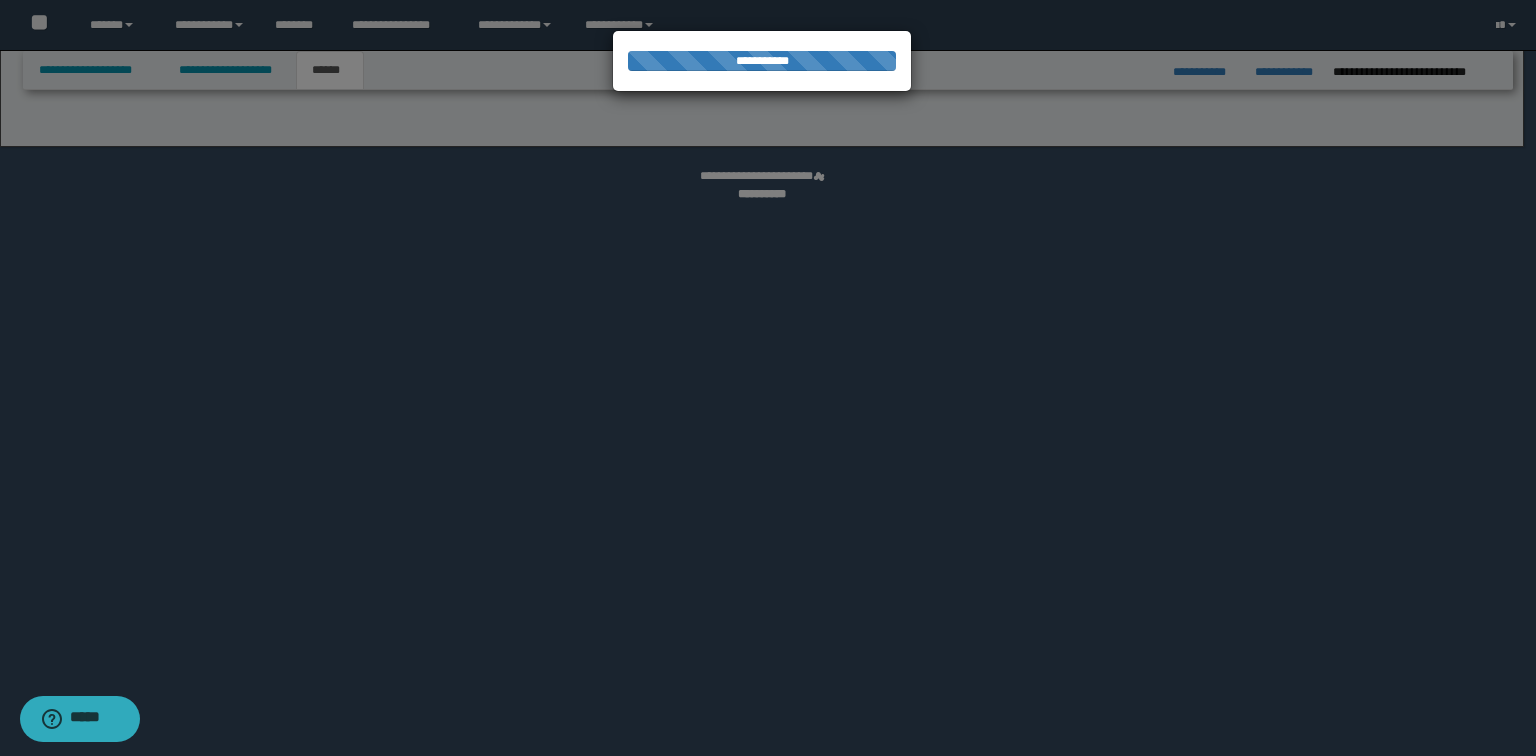 select on "*" 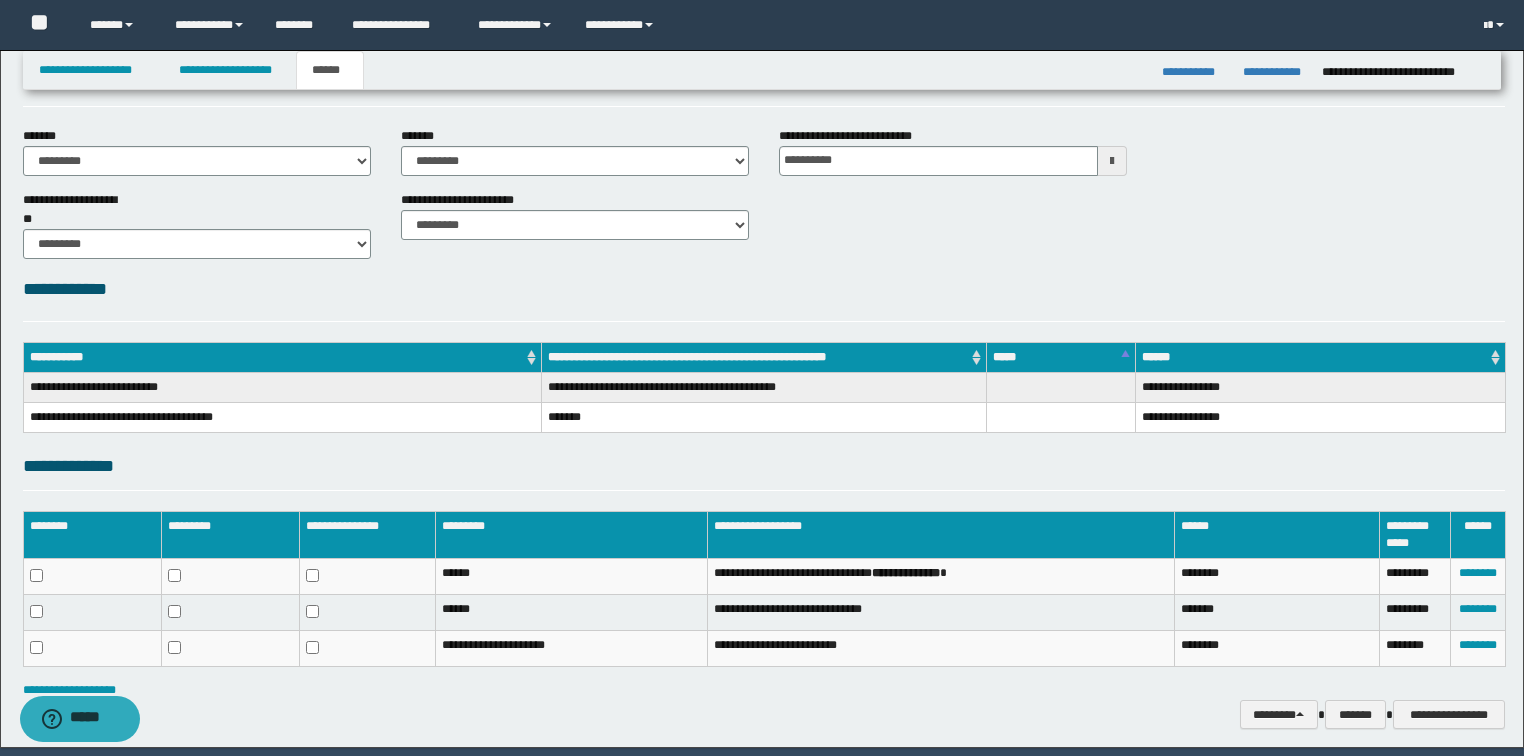 scroll, scrollTop: 137, scrollLeft: 0, axis: vertical 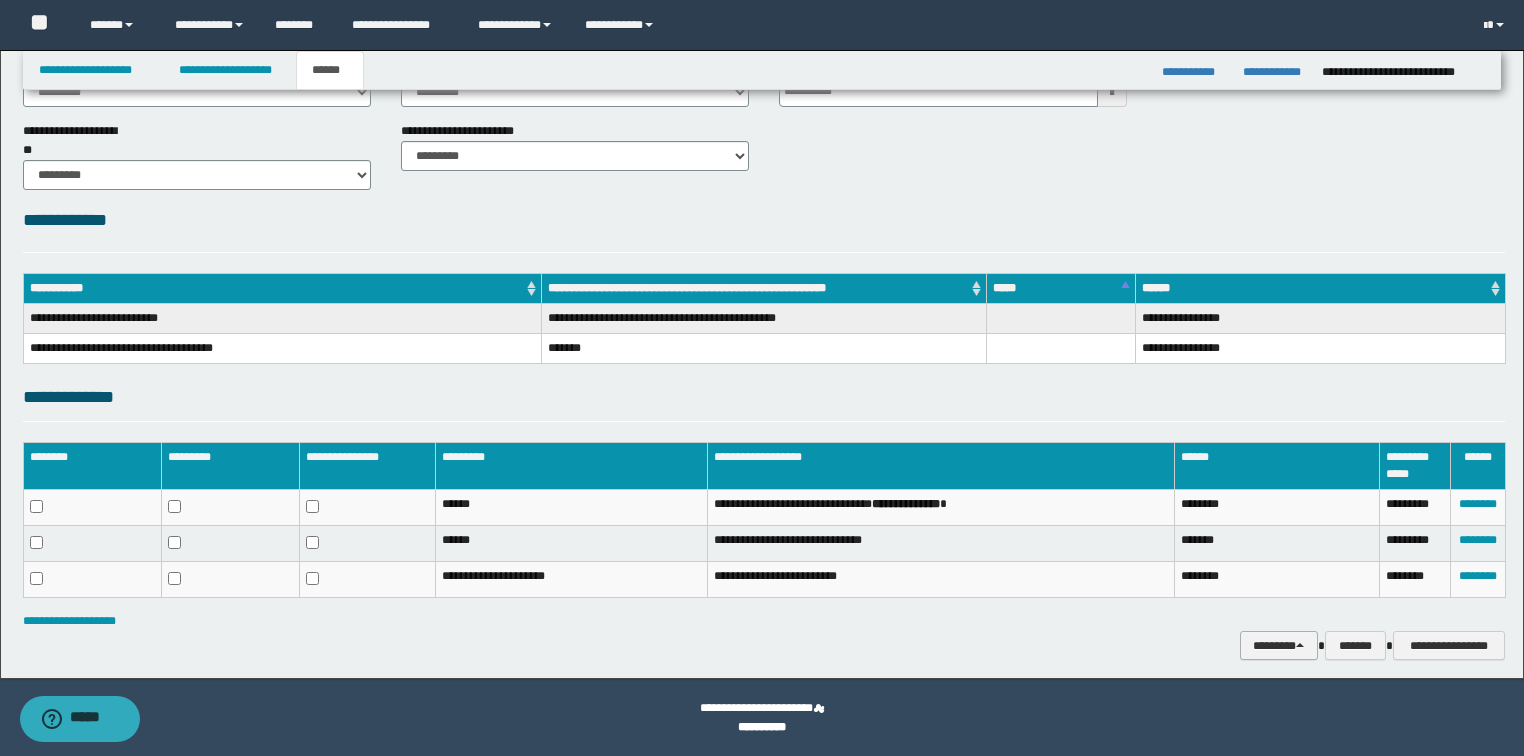 click on "********" at bounding box center (1279, 646) 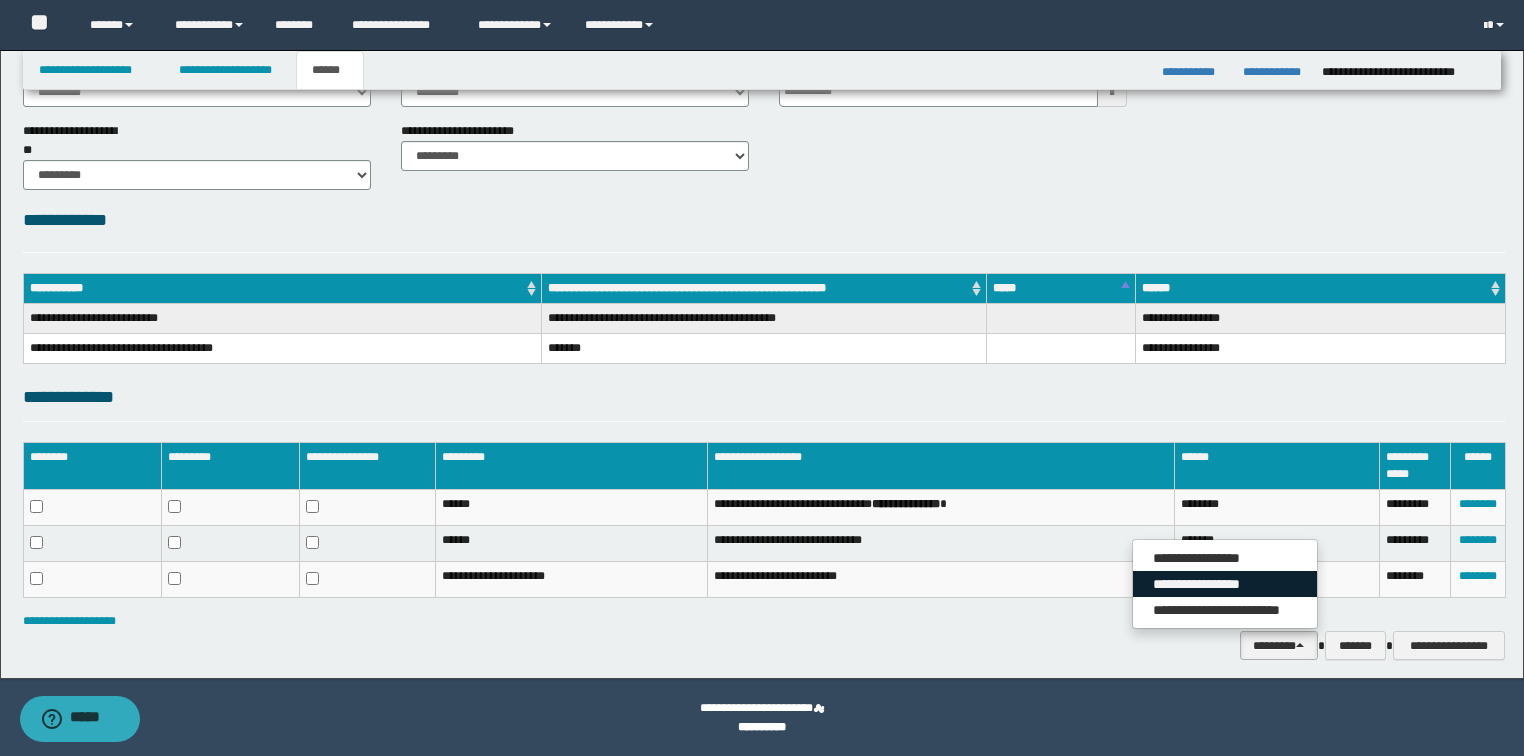 click on "**********" at bounding box center [1225, 584] 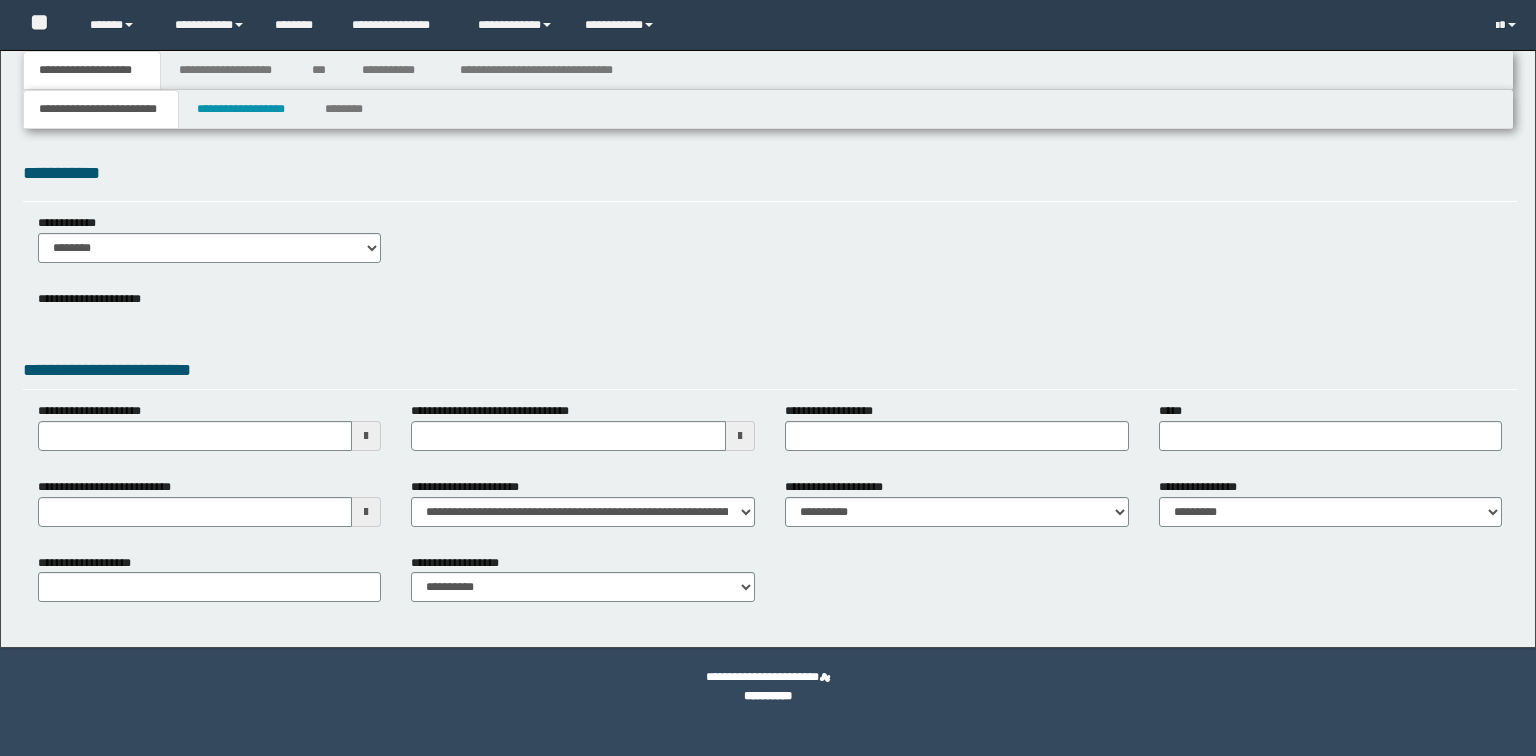 scroll, scrollTop: 0, scrollLeft: 0, axis: both 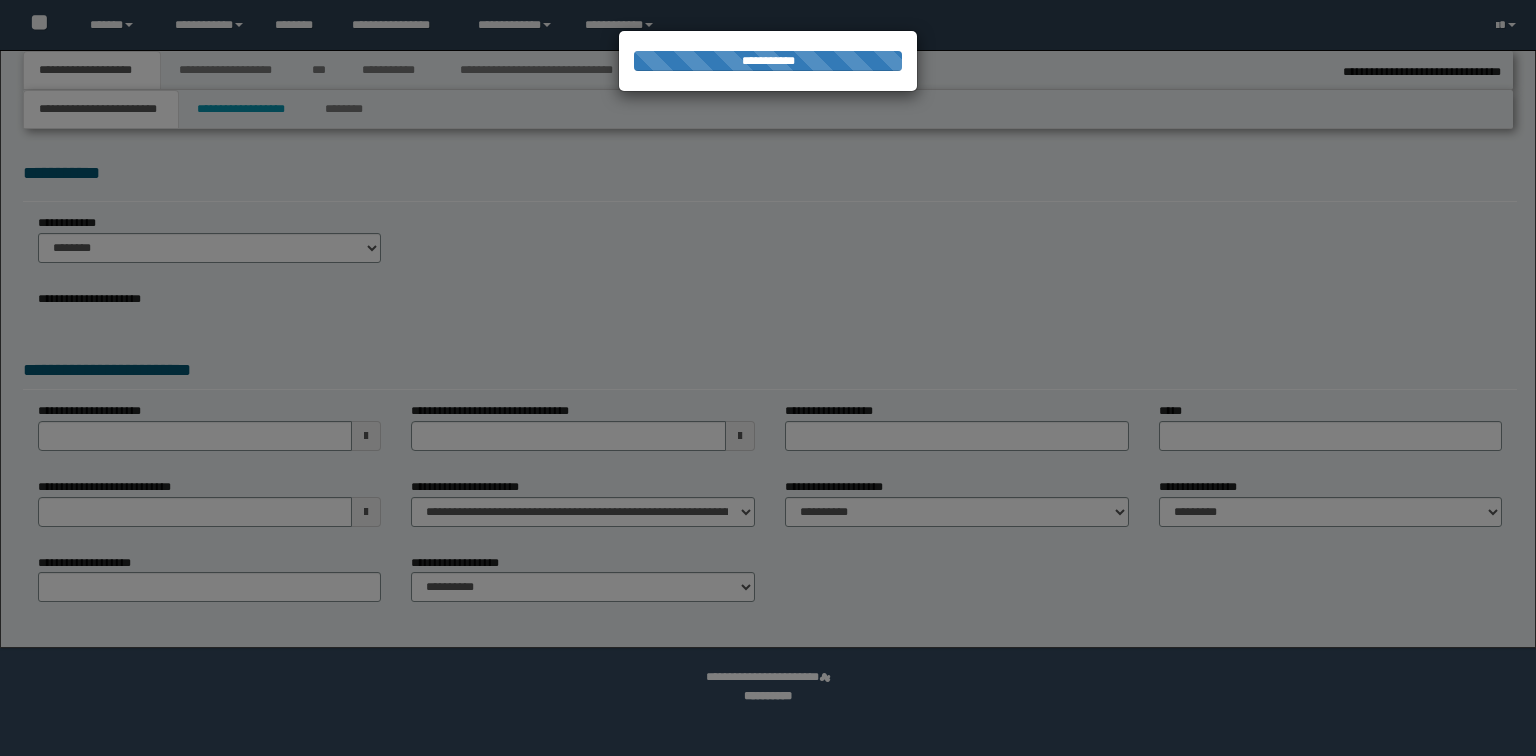 select on "*" 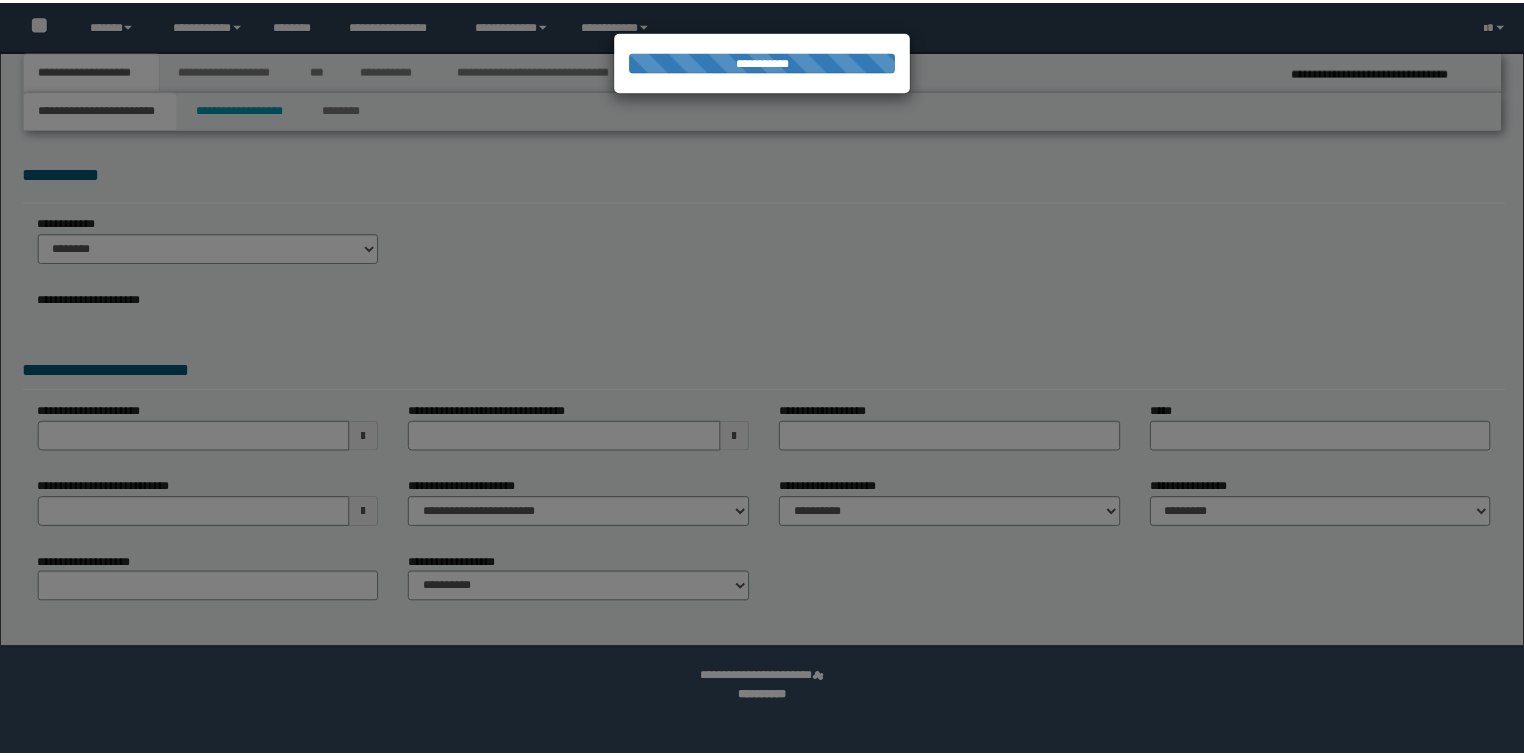 scroll, scrollTop: 0, scrollLeft: 0, axis: both 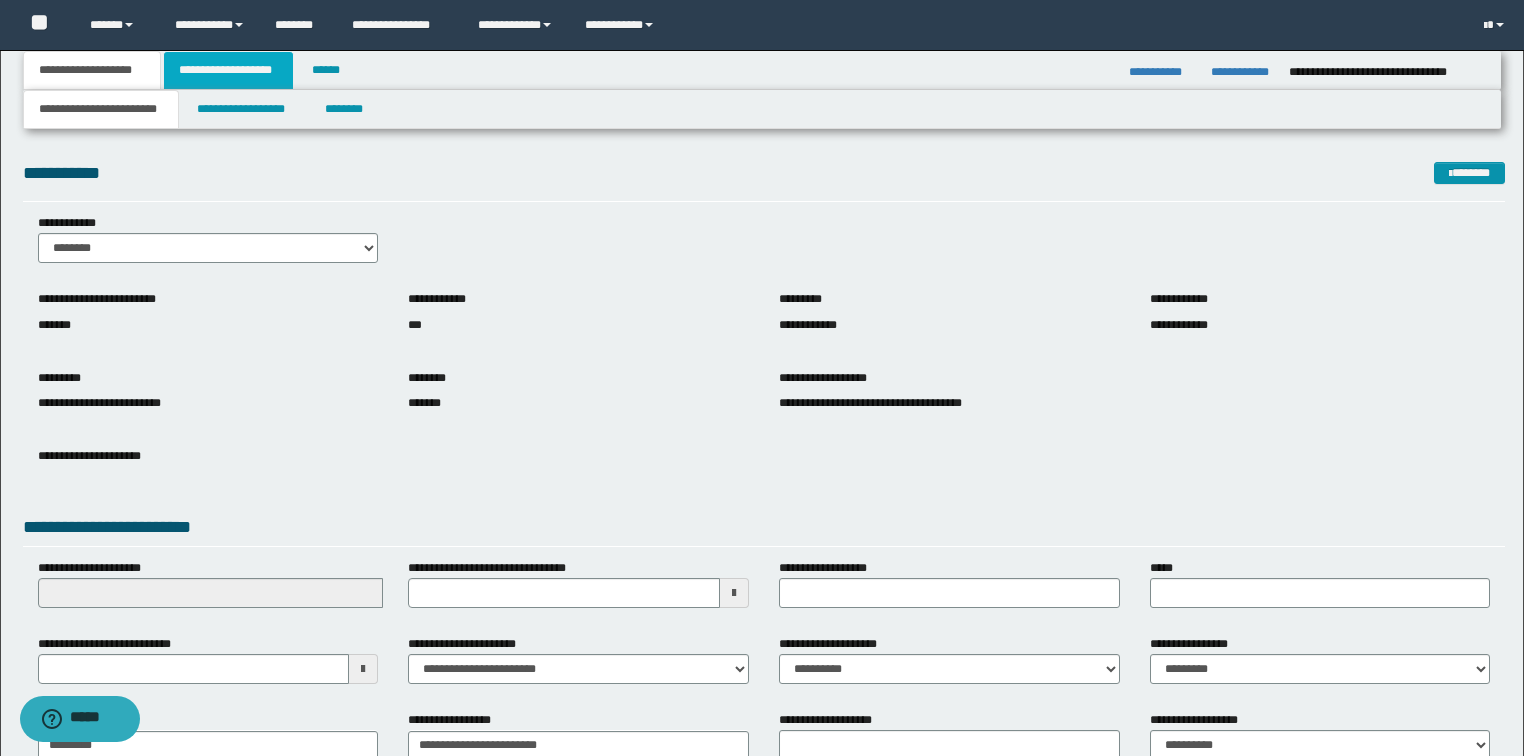 click on "**********" at bounding box center [228, 70] 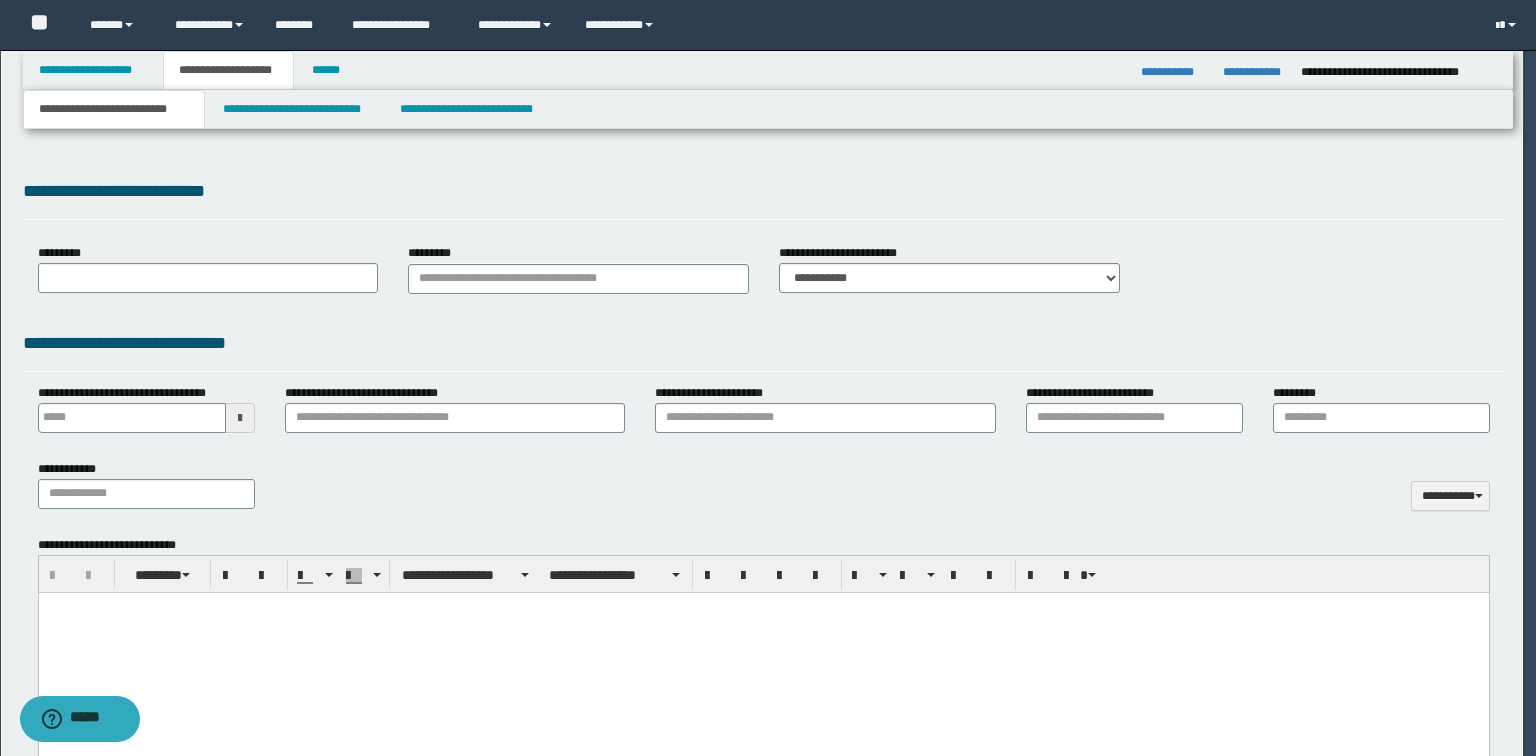 type 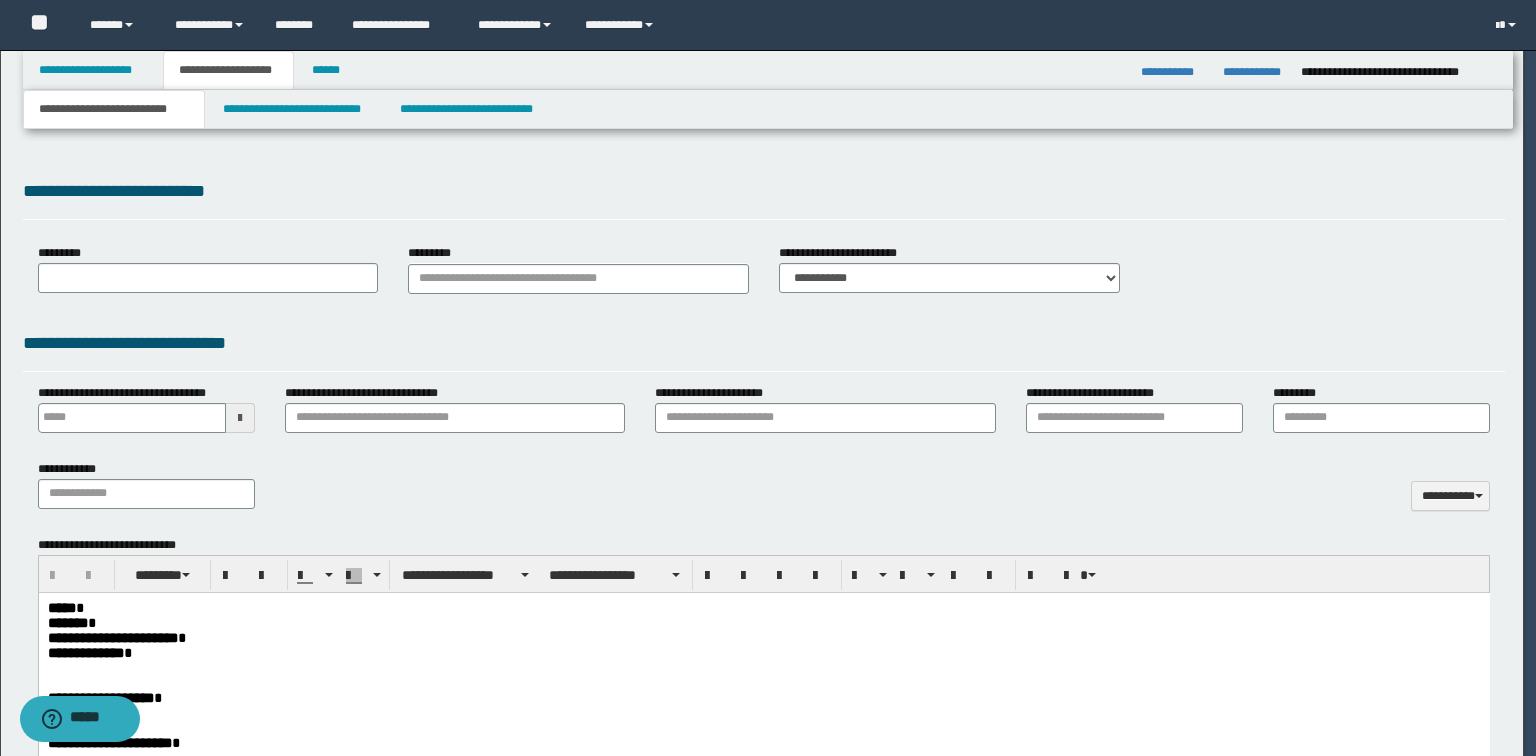 scroll, scrollTop: 0, scrollLeft: 0, axis: both 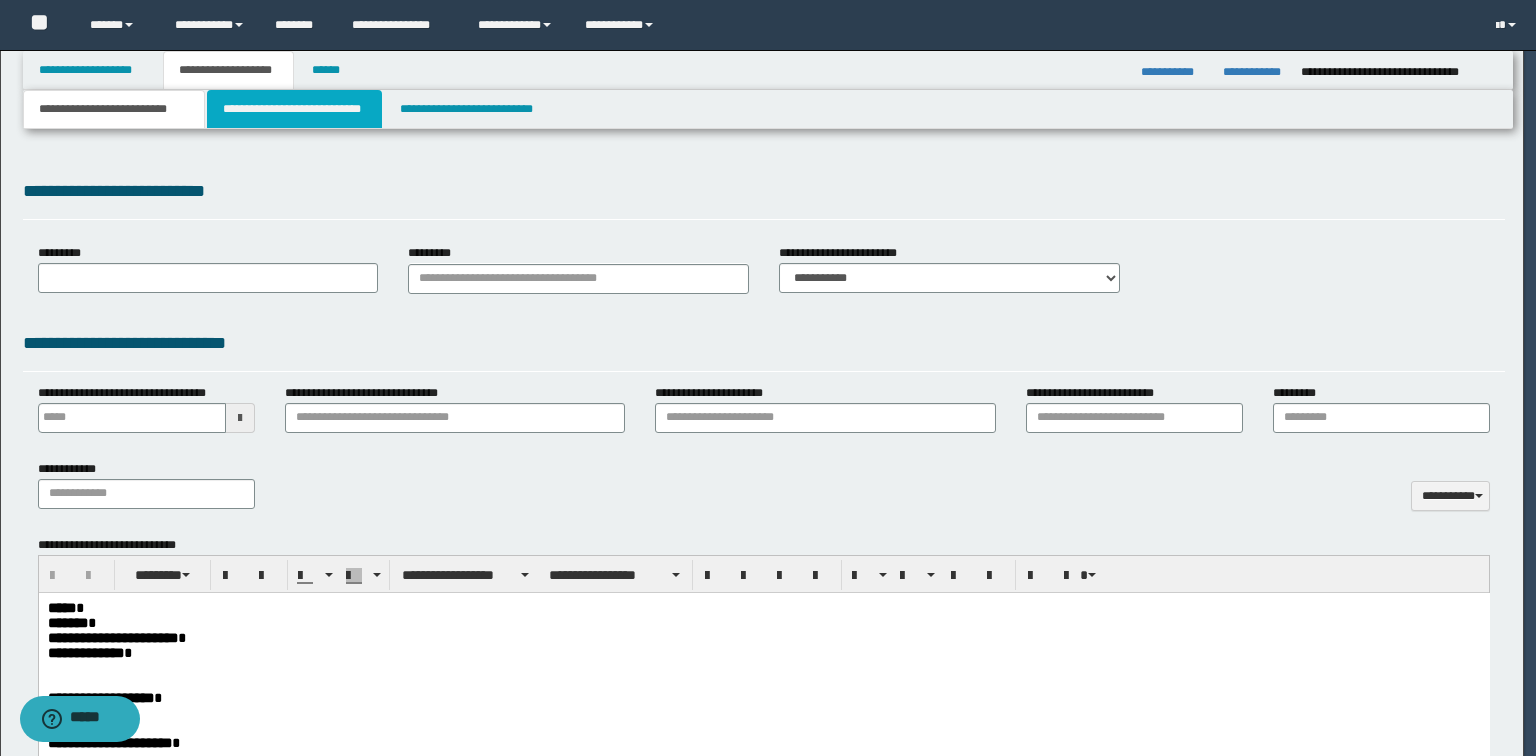 click on "**********" at bounding box center [294, 109] 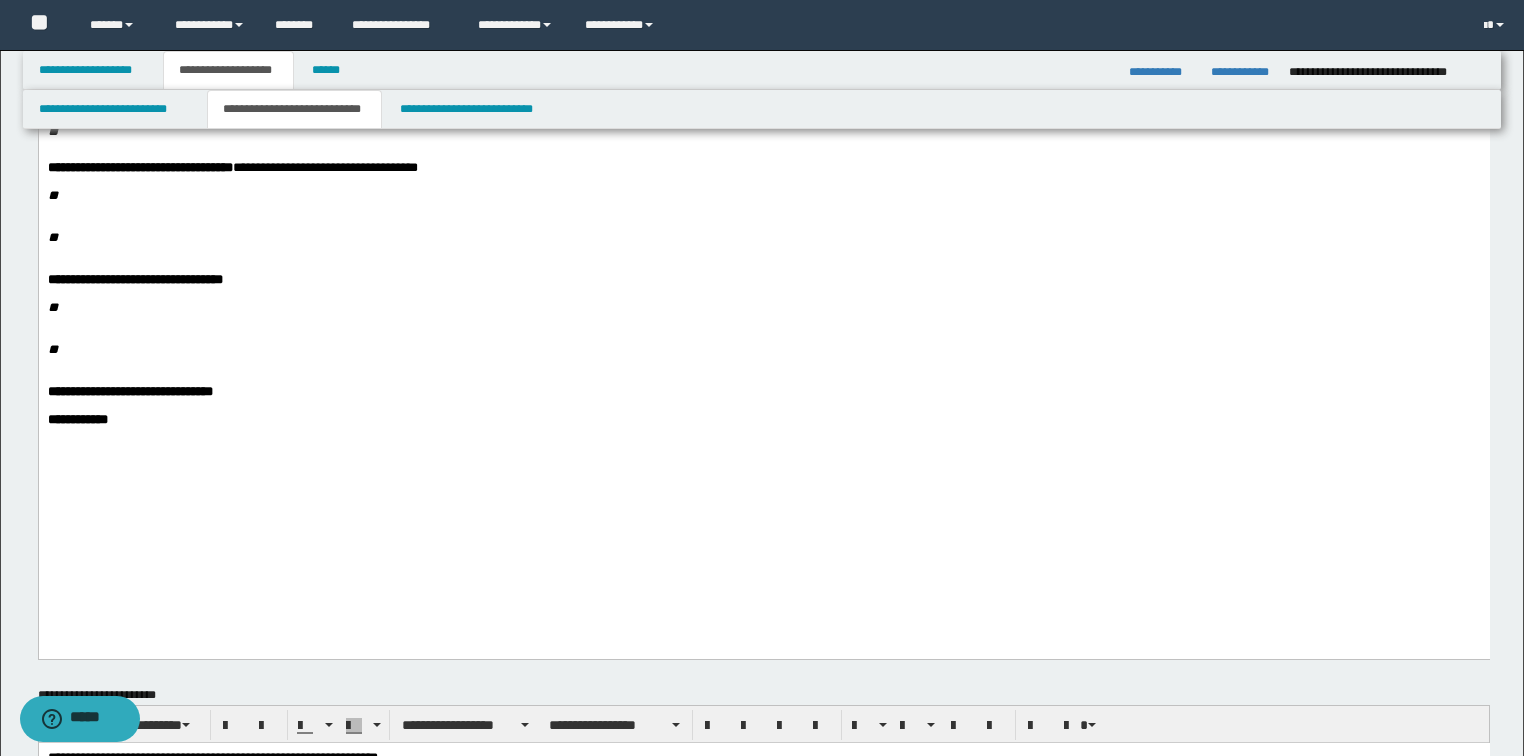 scroll, scrollTop: 560, scrollLeft: 0, axis: vertical 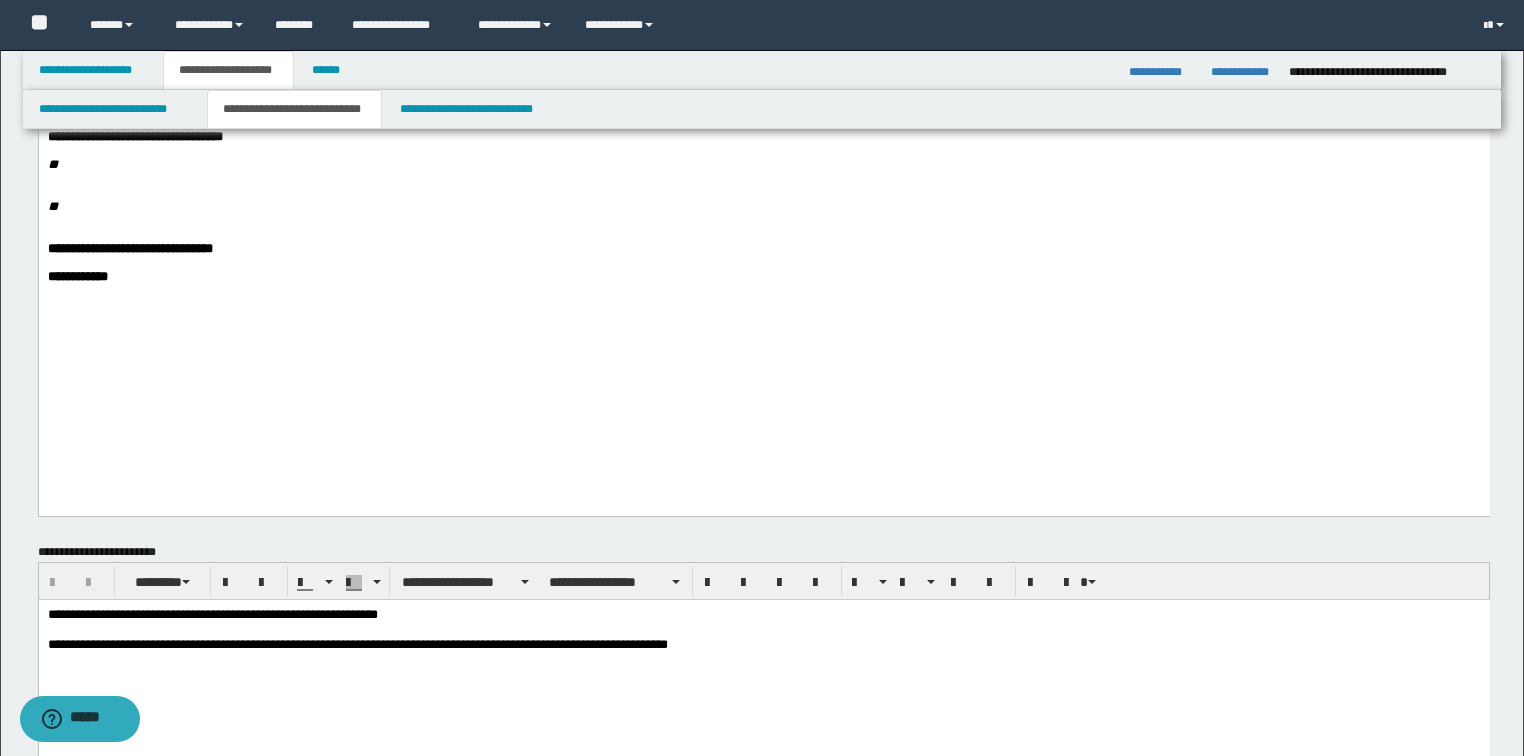 click on "**" at bounding box center (763, 165) 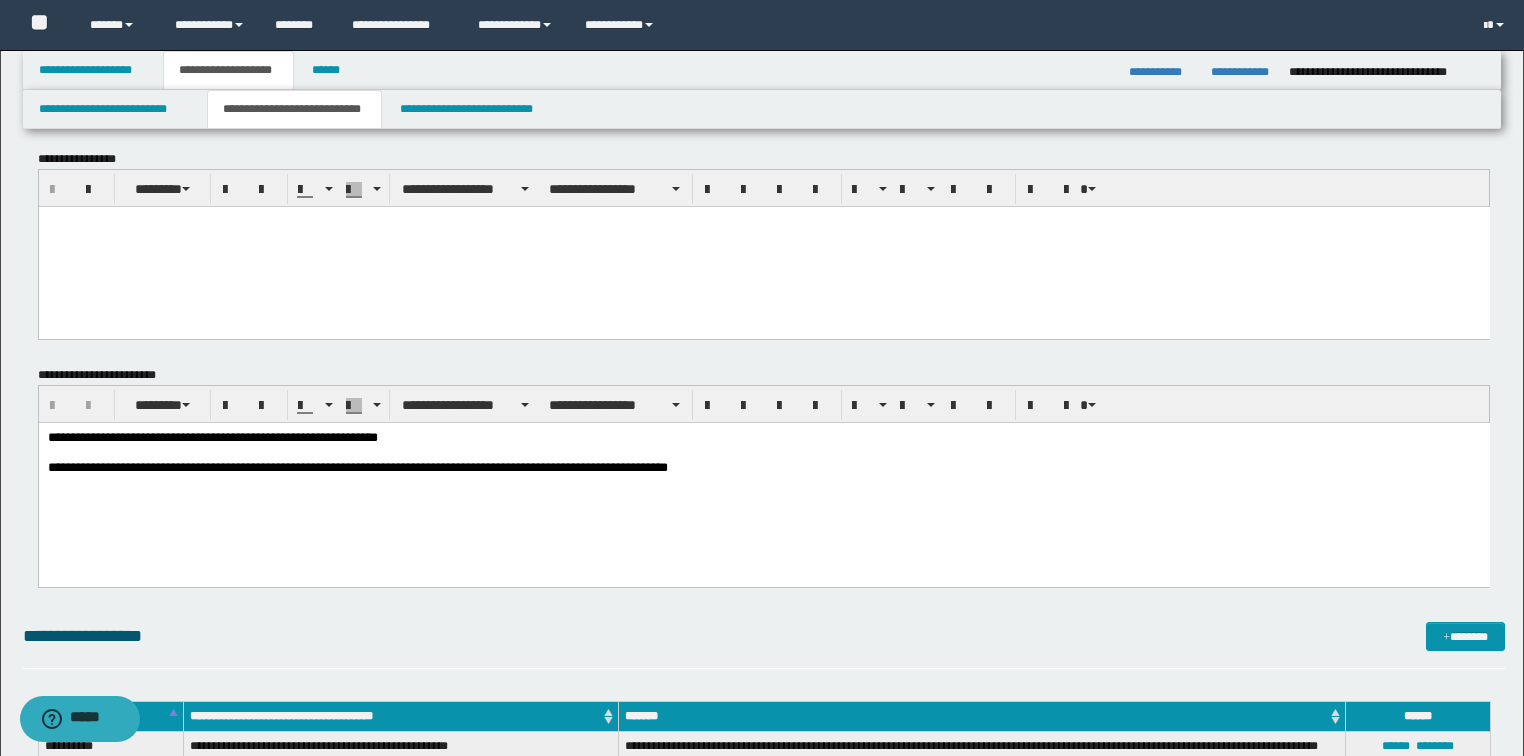 scroll, scrollTop: 0, scrollLeft: 0, axis: both 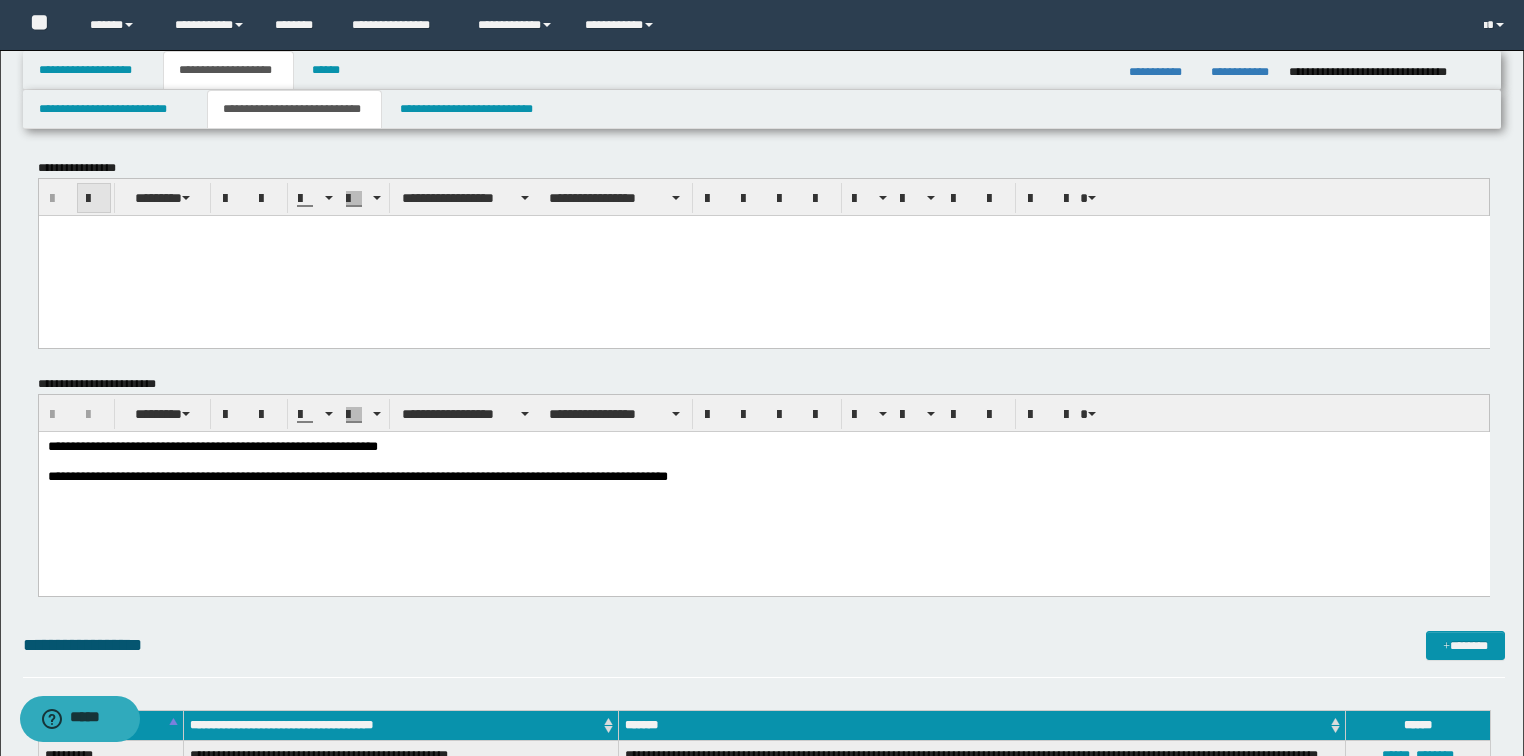 click at bounding box center [94, 199] 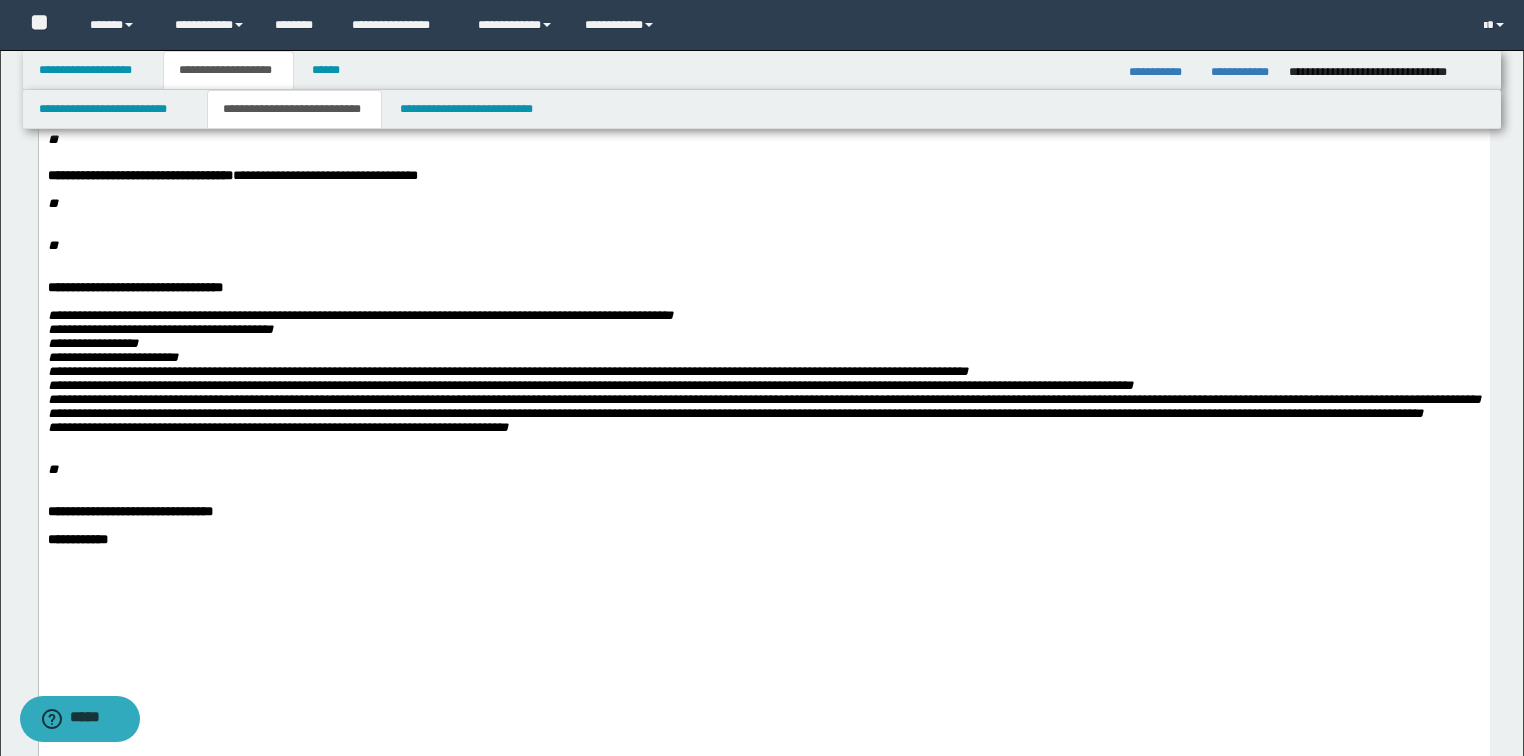 scroll, scrollTop: 480, scrollLeft: 0, axis: vertical 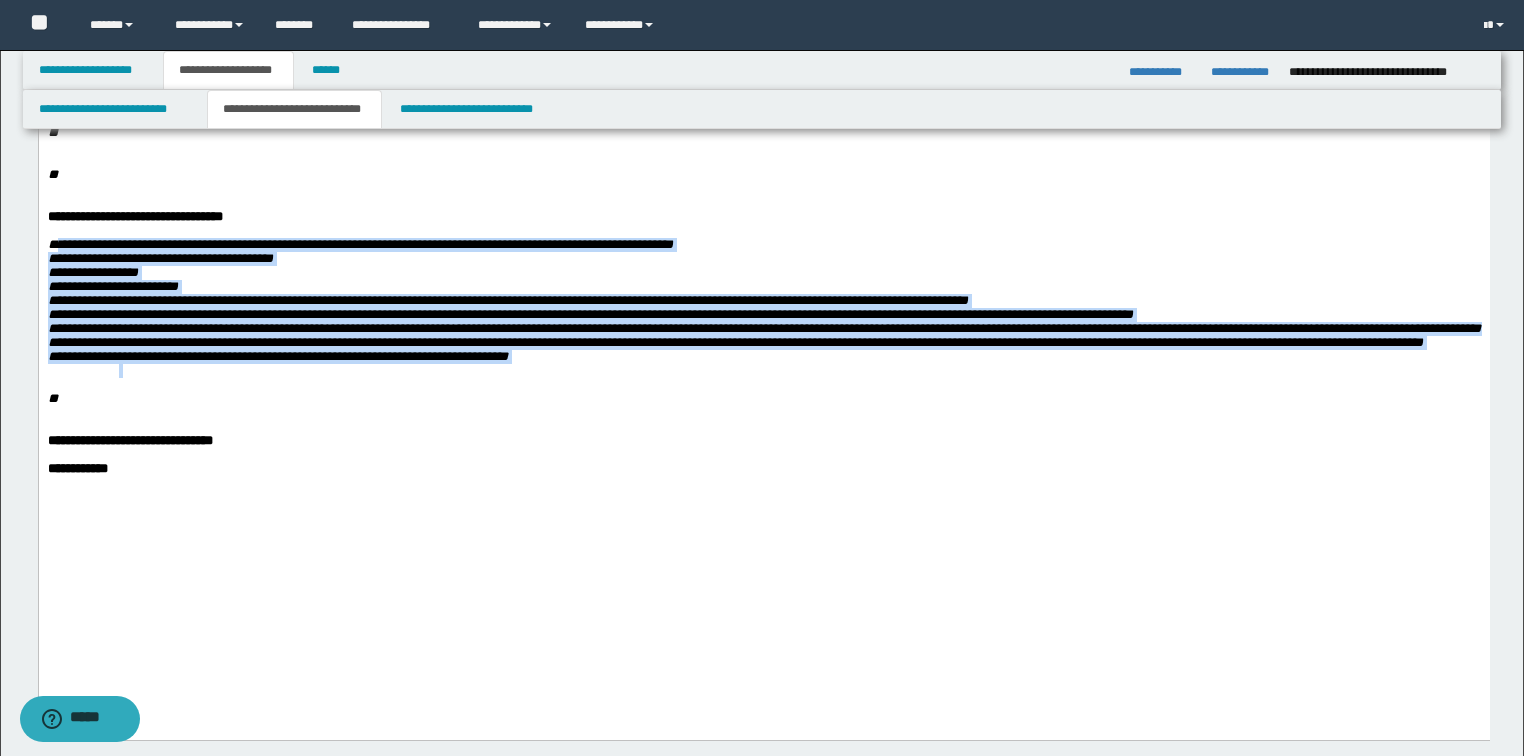 drag, startPoint x: 66, startPoint y: 312, endPoint x: 603, endPoint y: 467, distance: 558.9222 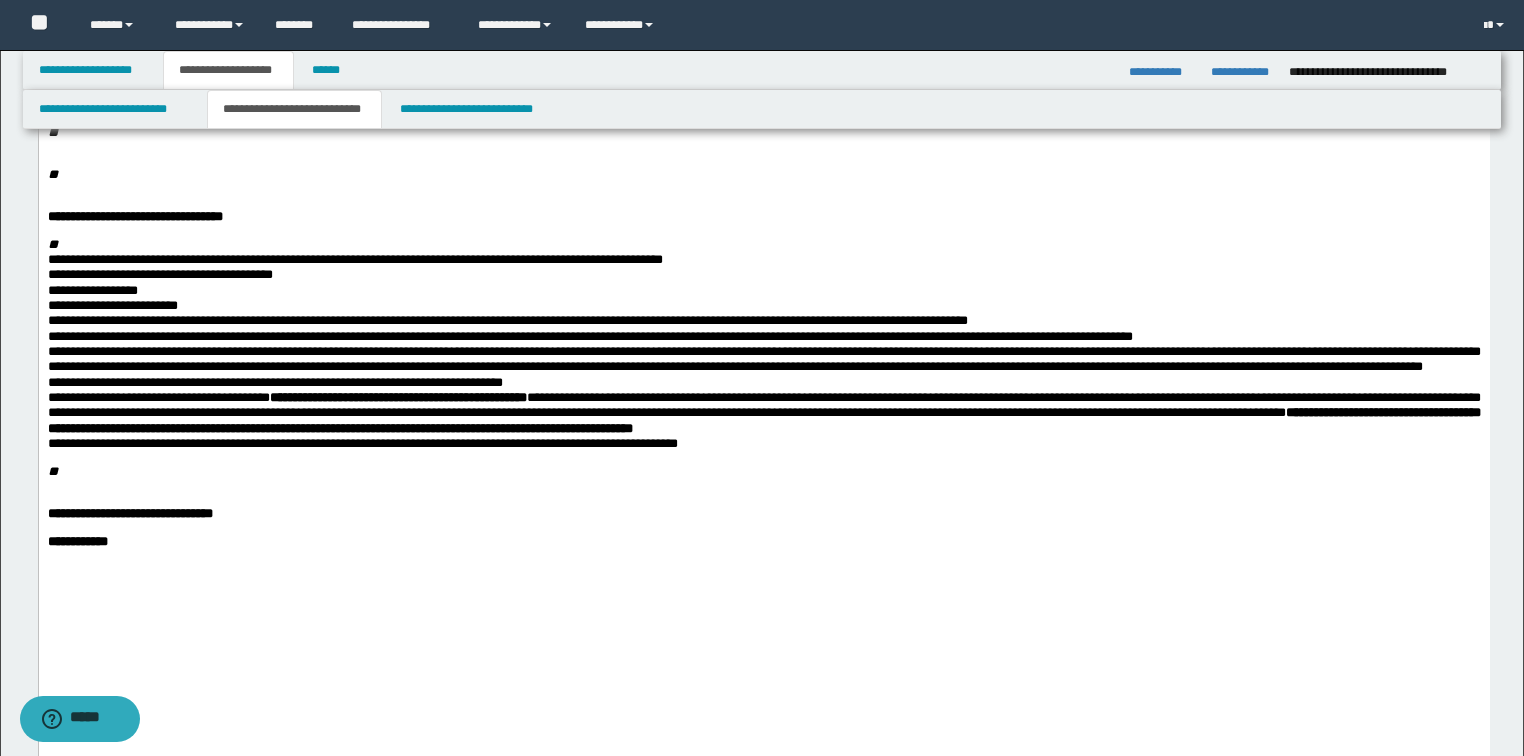 click on "**********" at bounding box center (763, 190) 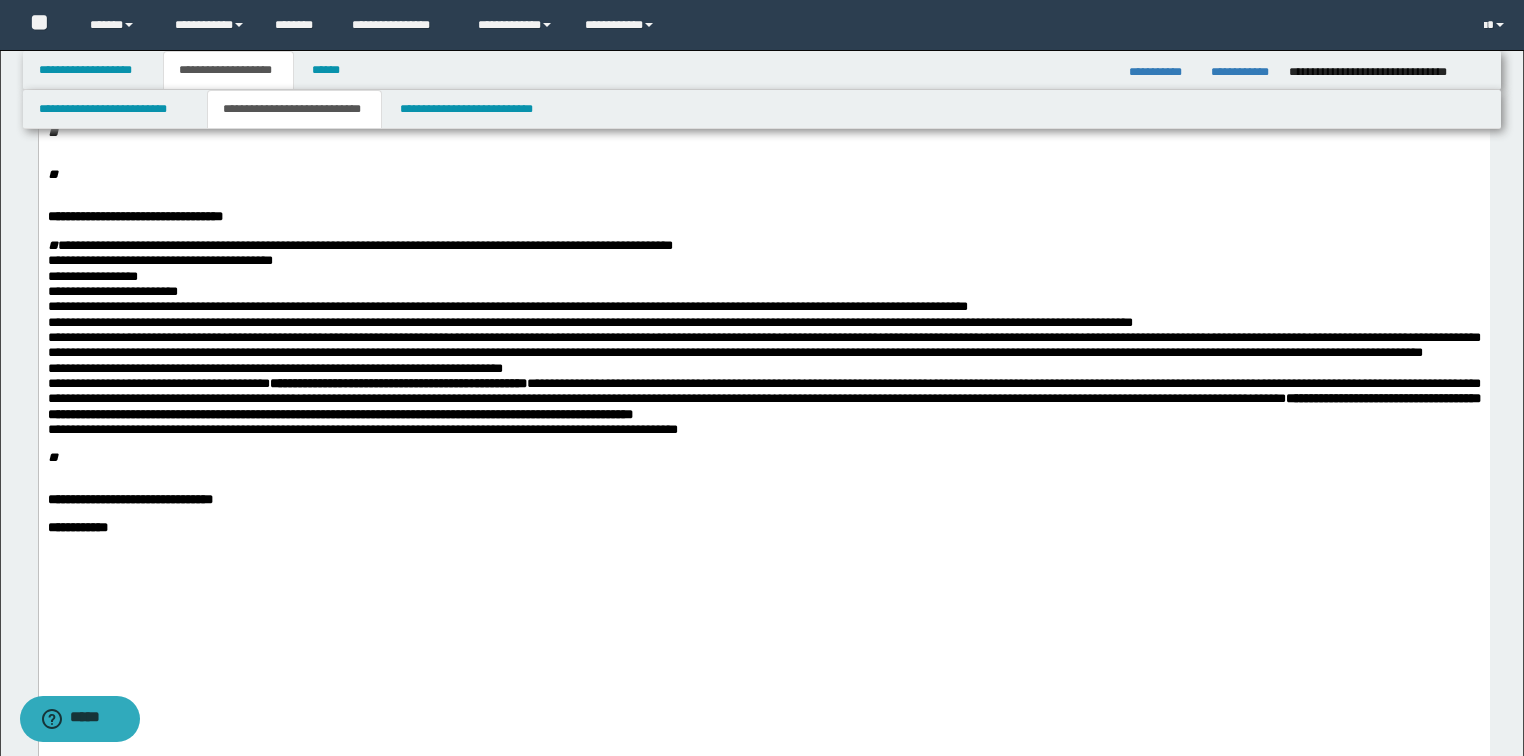 click on "**********" at bounding box center [763, 245] 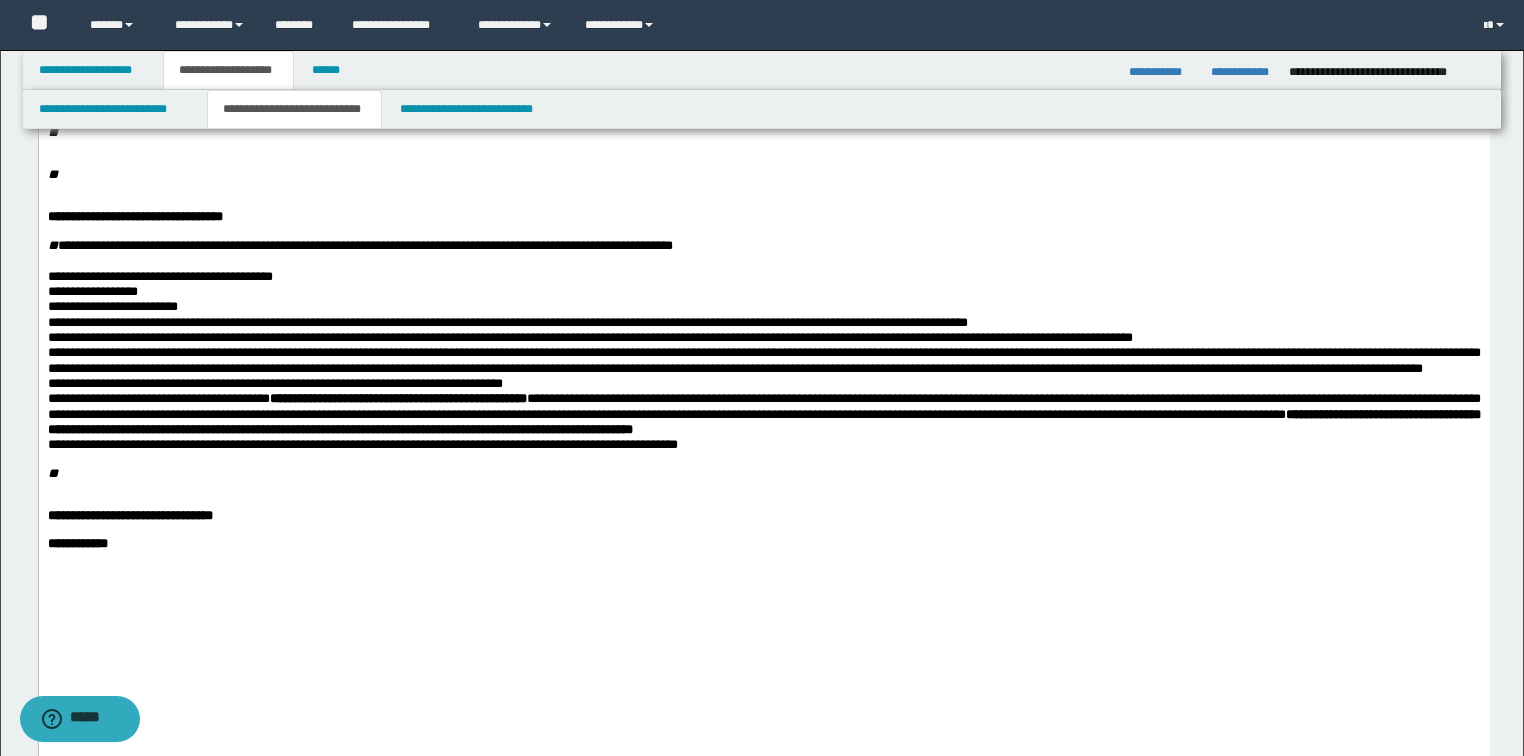 click on "**********" at bounding box center [763, 306] 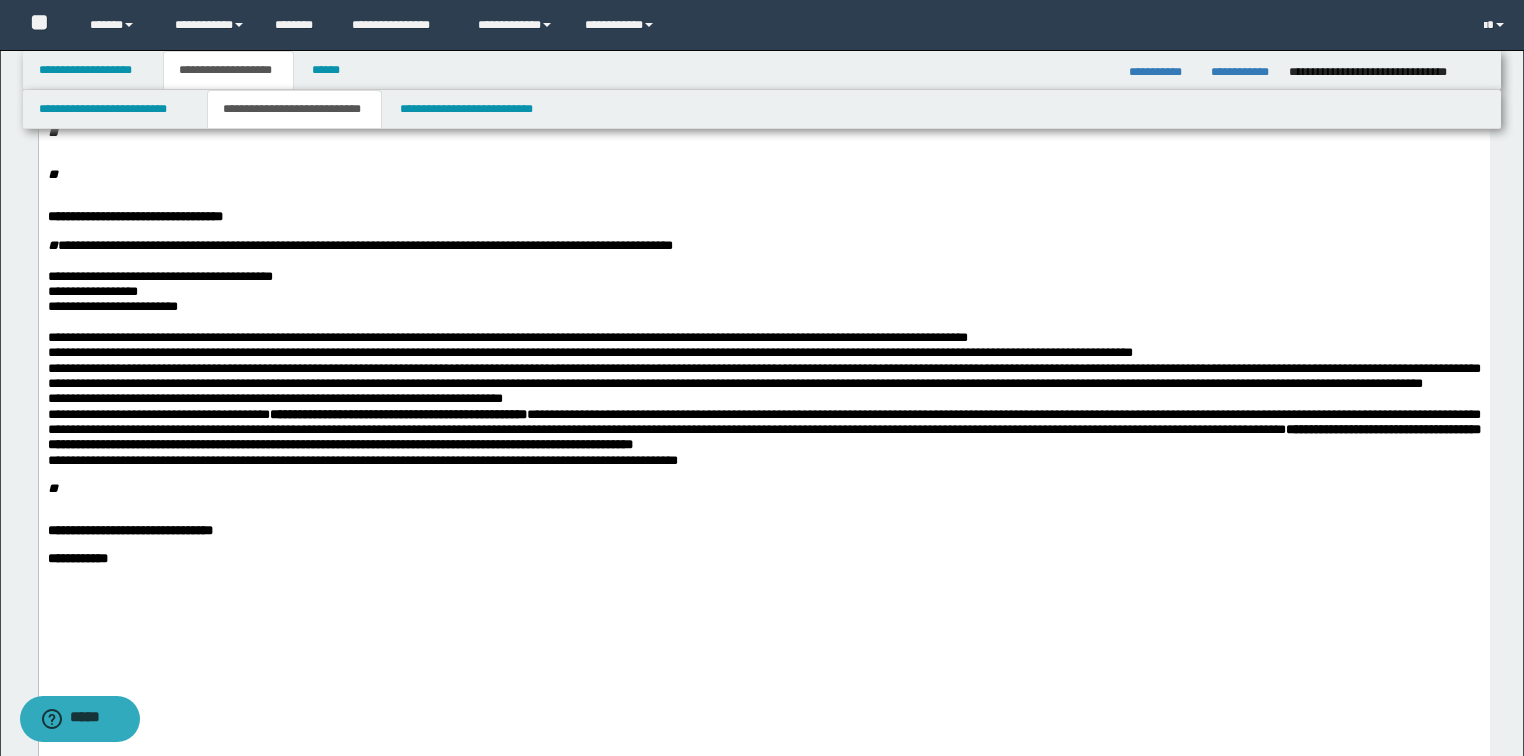 click on "**********" at bounding box center [763, 337] 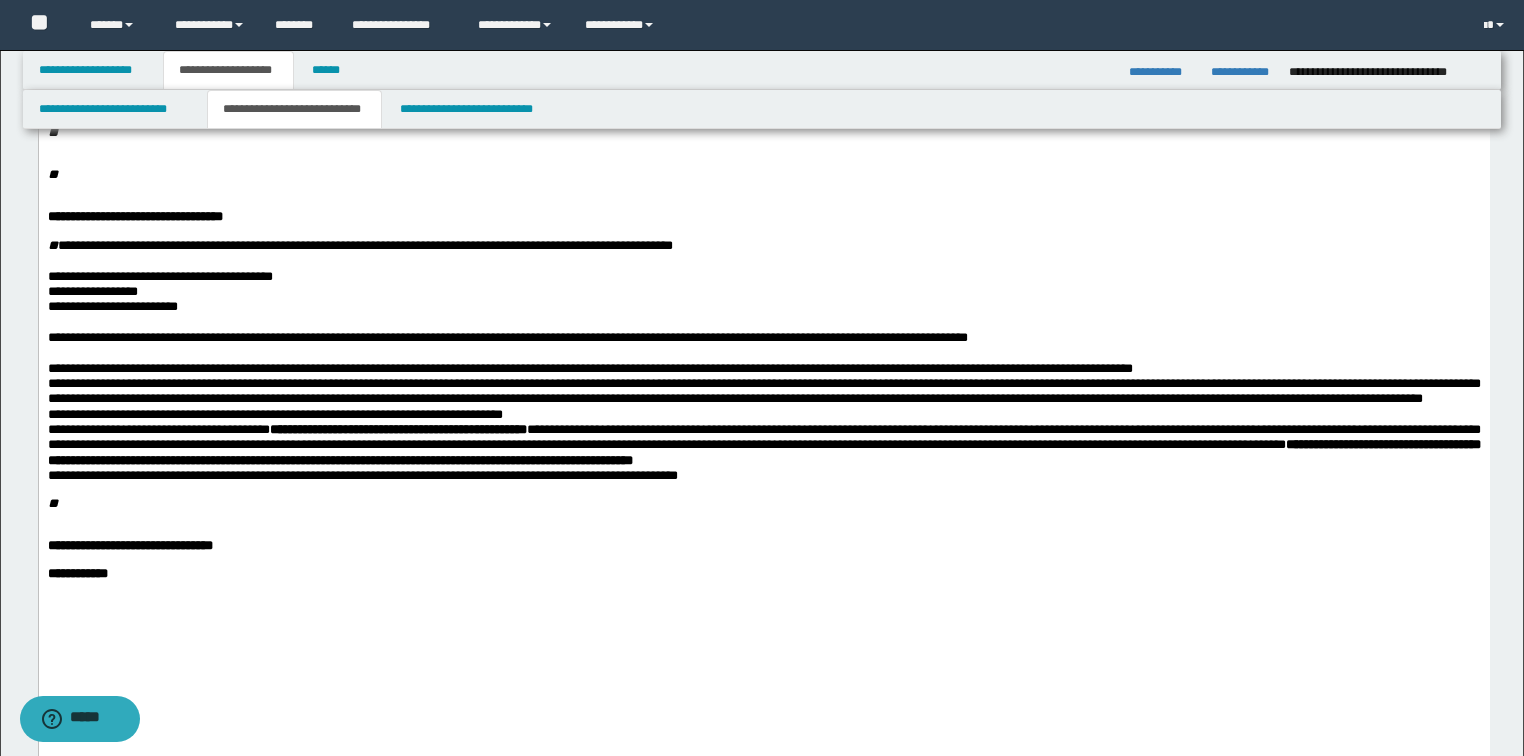 drag, startPoint x: 1466, startPoint y: 433, endPoint x: 1479, endPoint y: 451, distance: 22.203604 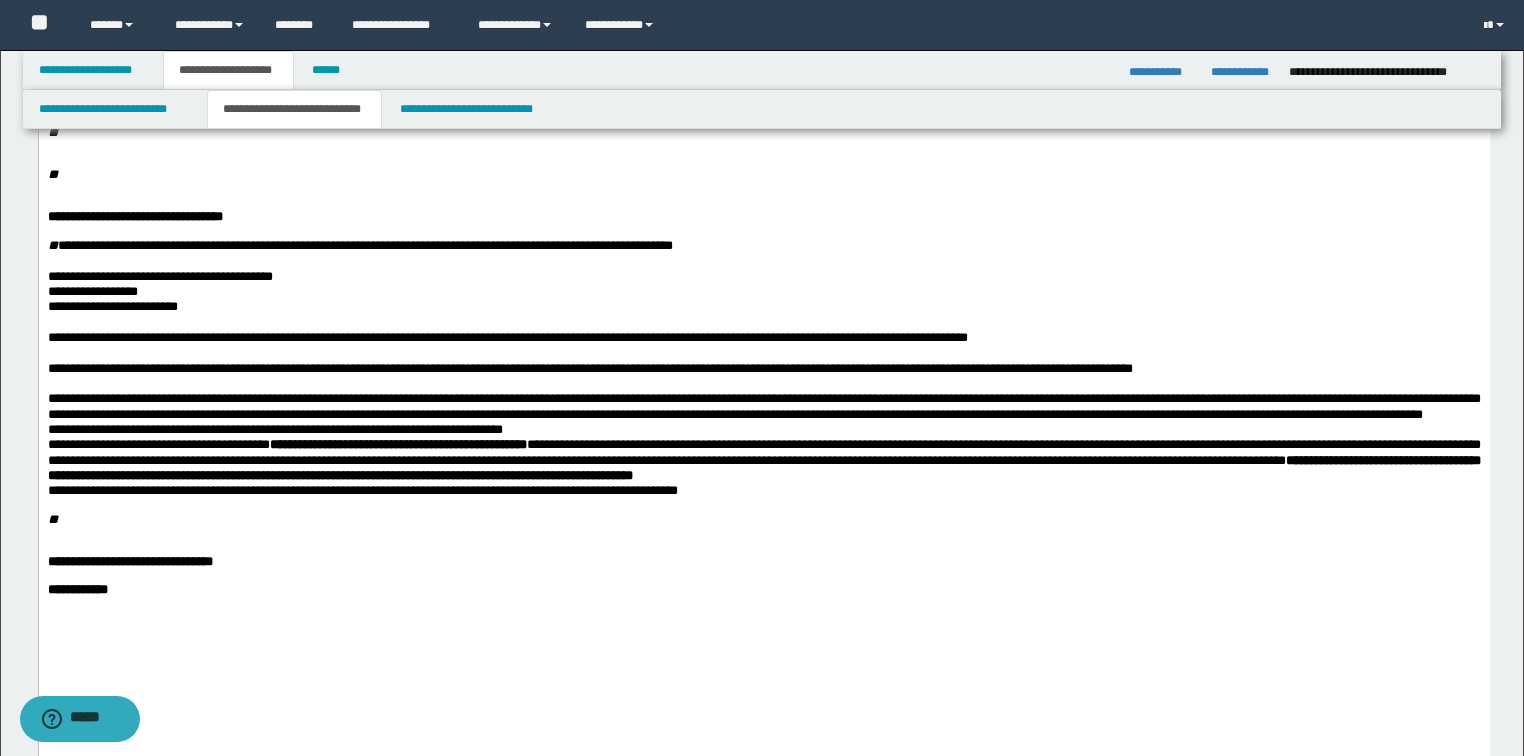 click on "**********" at bounding box center [763, 406] 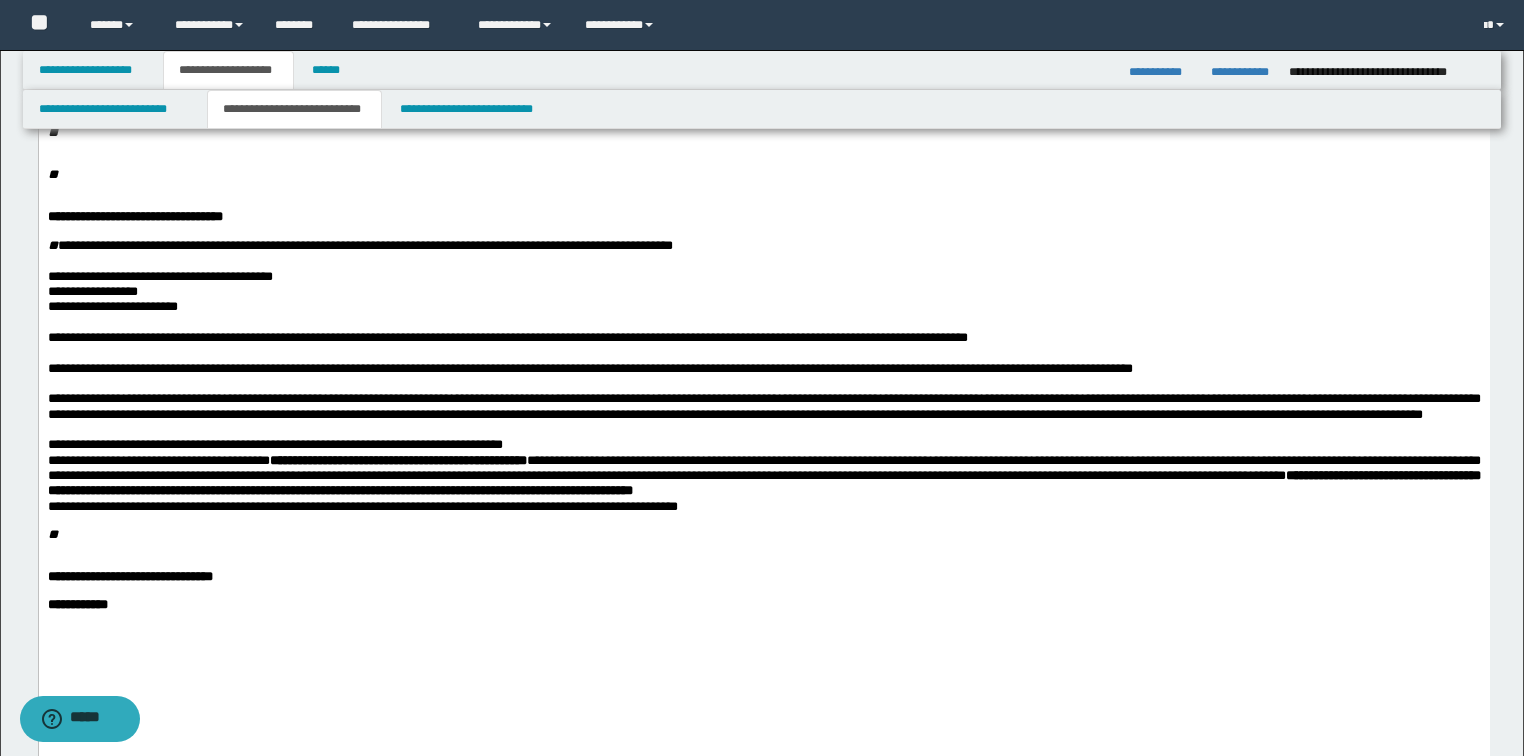 click on "**********" at bounding box center (763, 444) 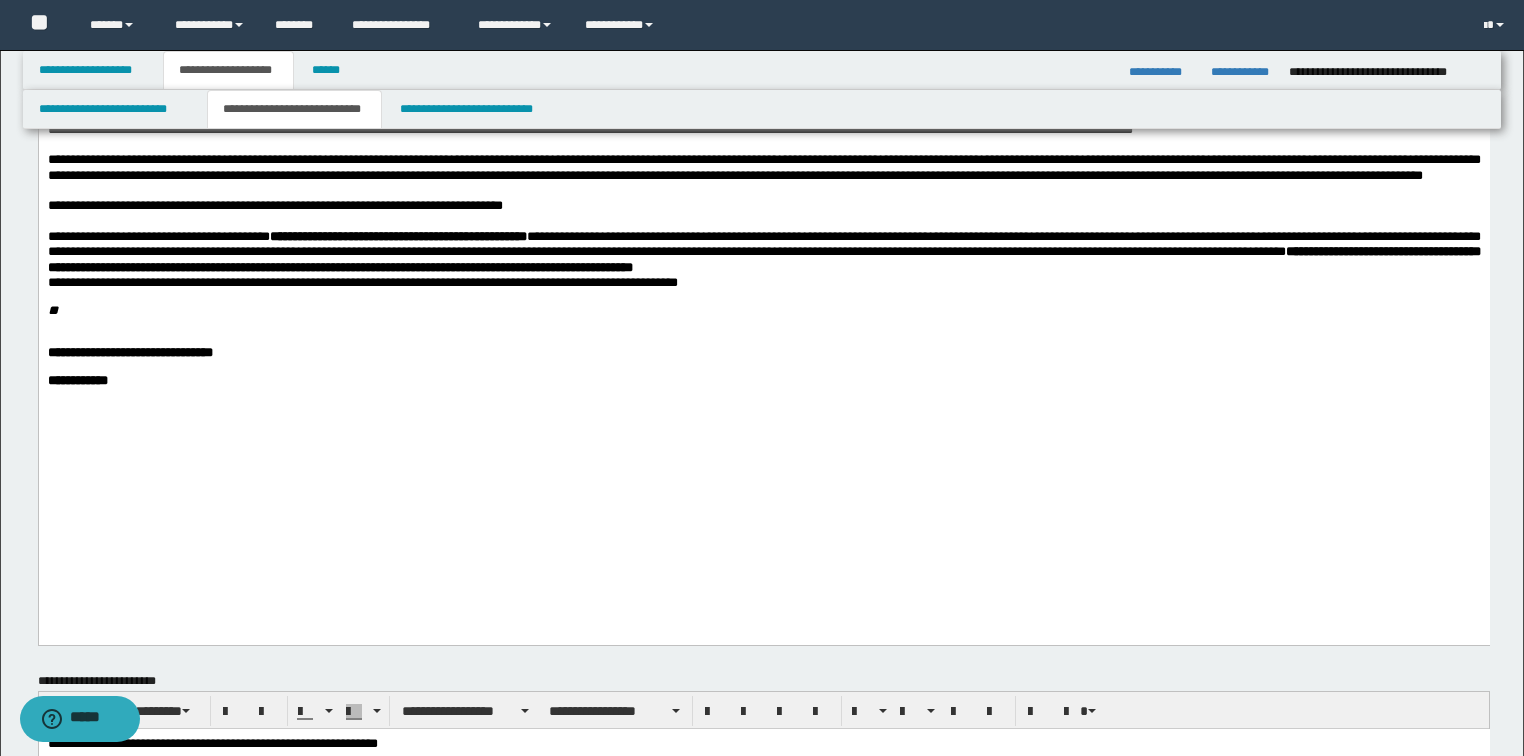 scroll, scrollTop: 720, scrollLeft: 0, axis: vertical 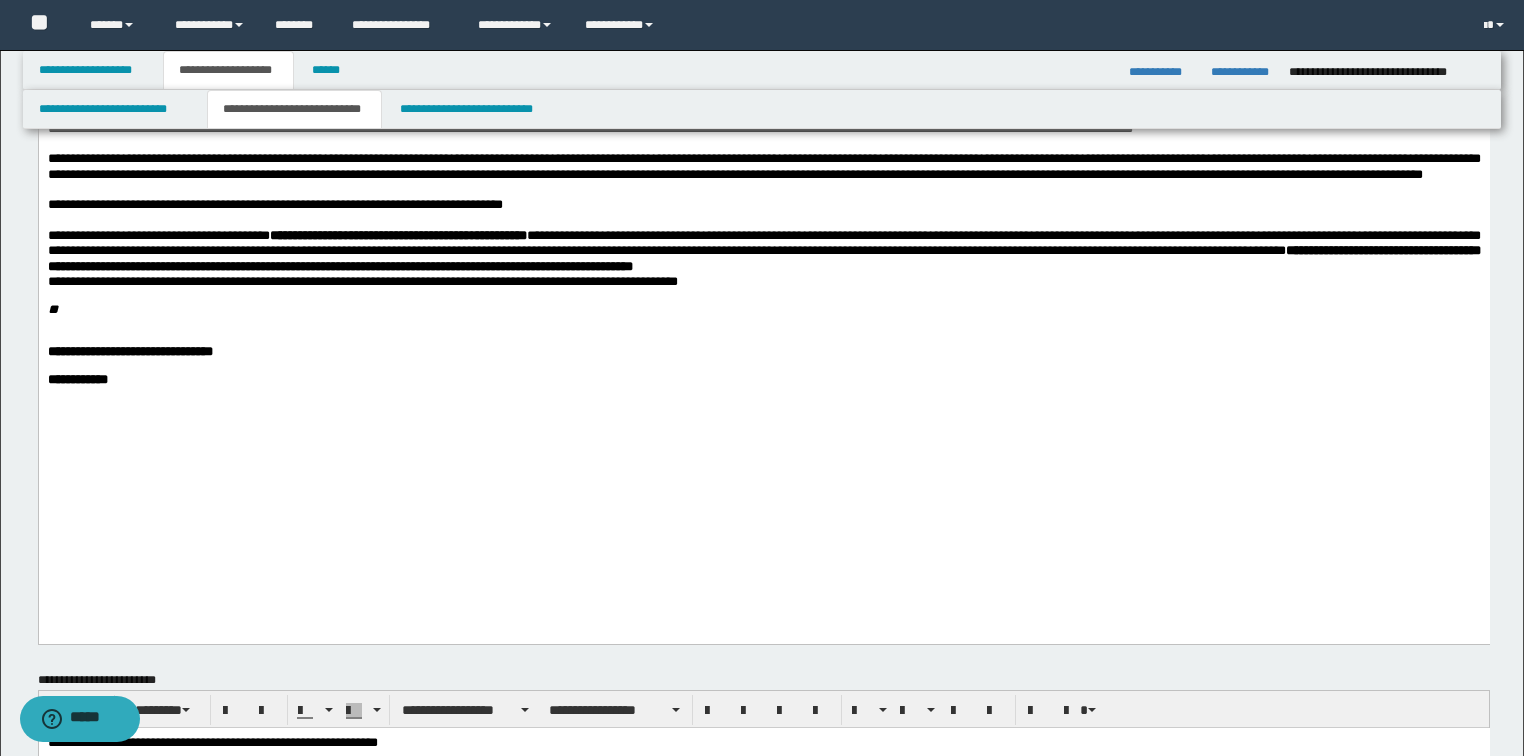 click on "**********" at bounding box center [763, 281] 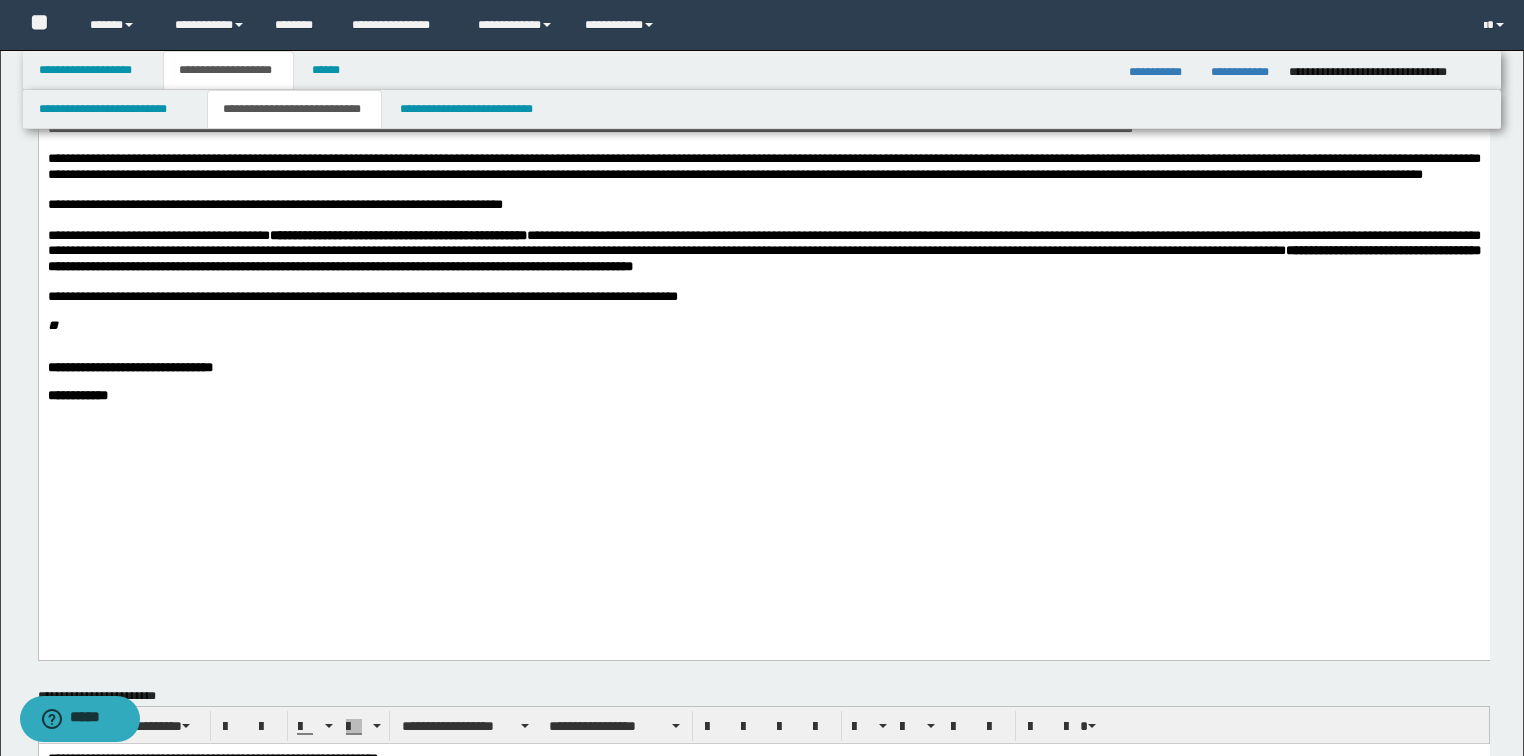 click on "**" at bounding box center (52, 325) 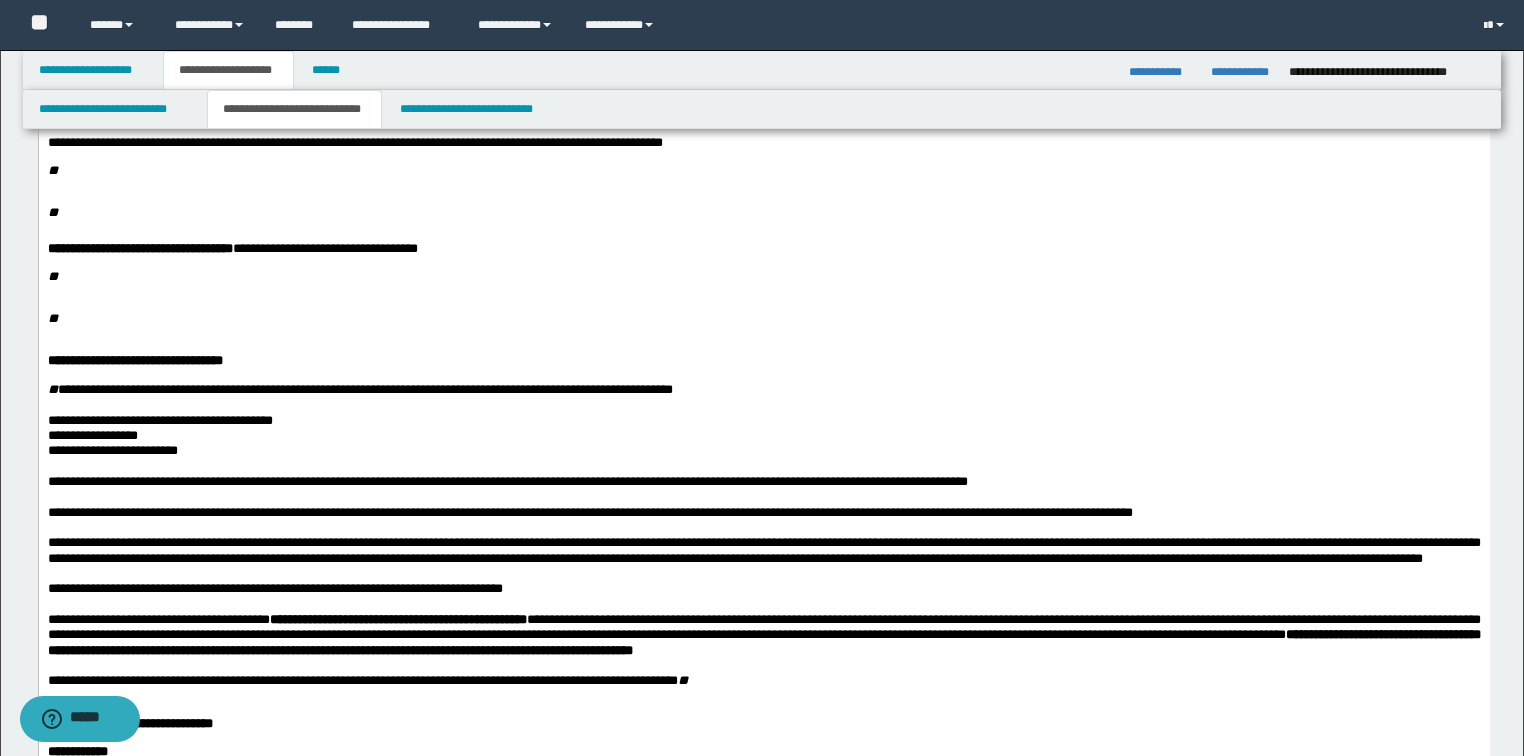 scroll, scrollTop: 240, scrollLeft: 0, axis: vertical 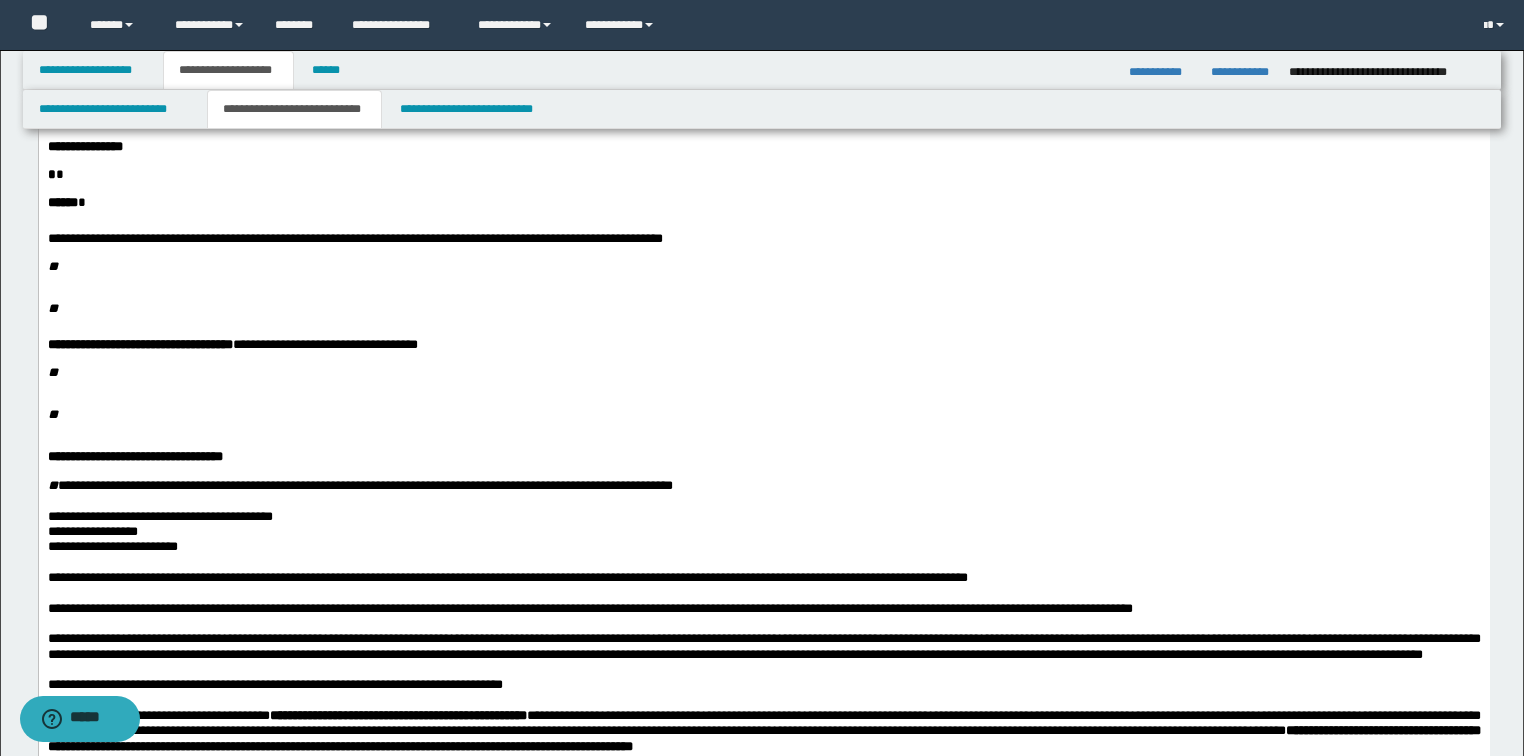 click on "**********" at bounding box center (763, 463) 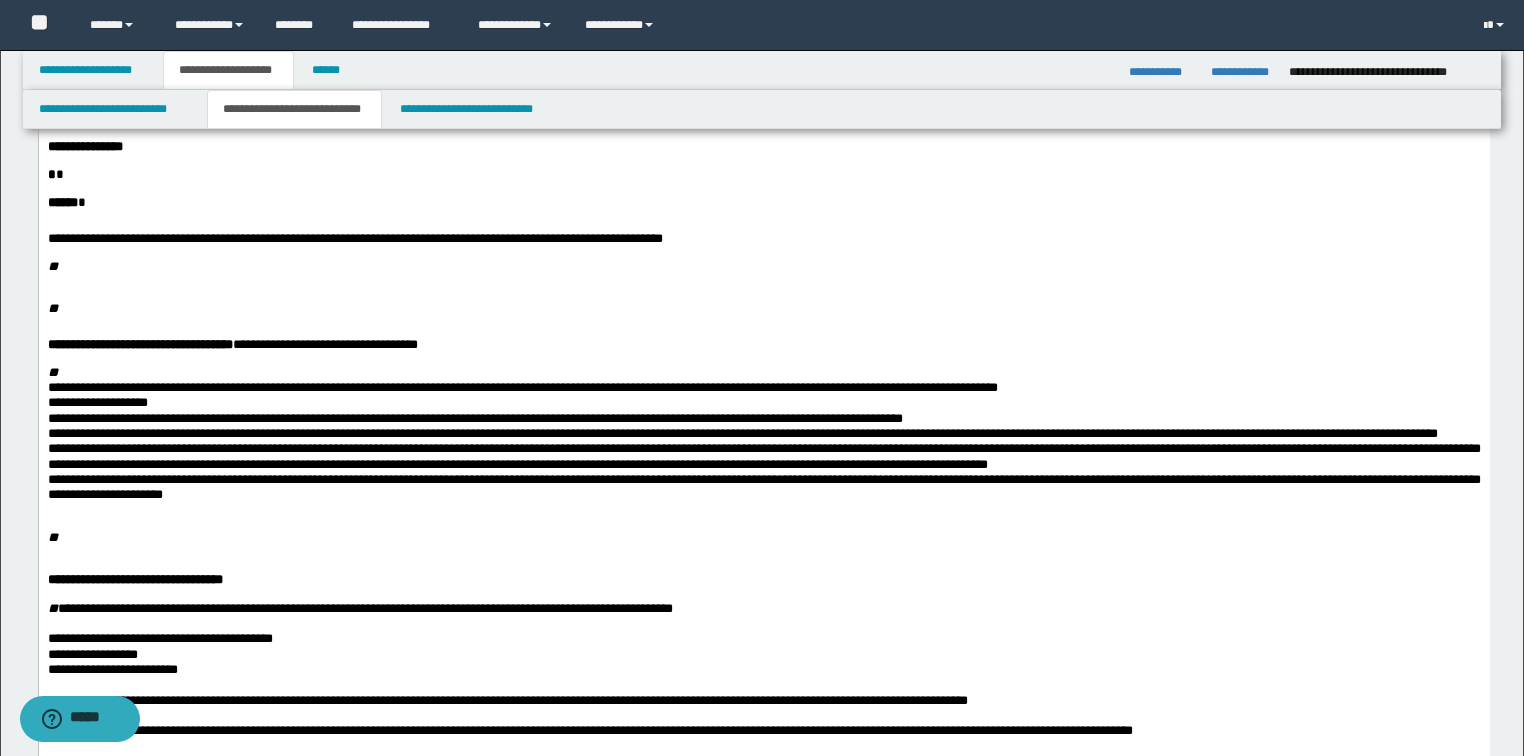 click on "**********" at bounding box center [522, 387] 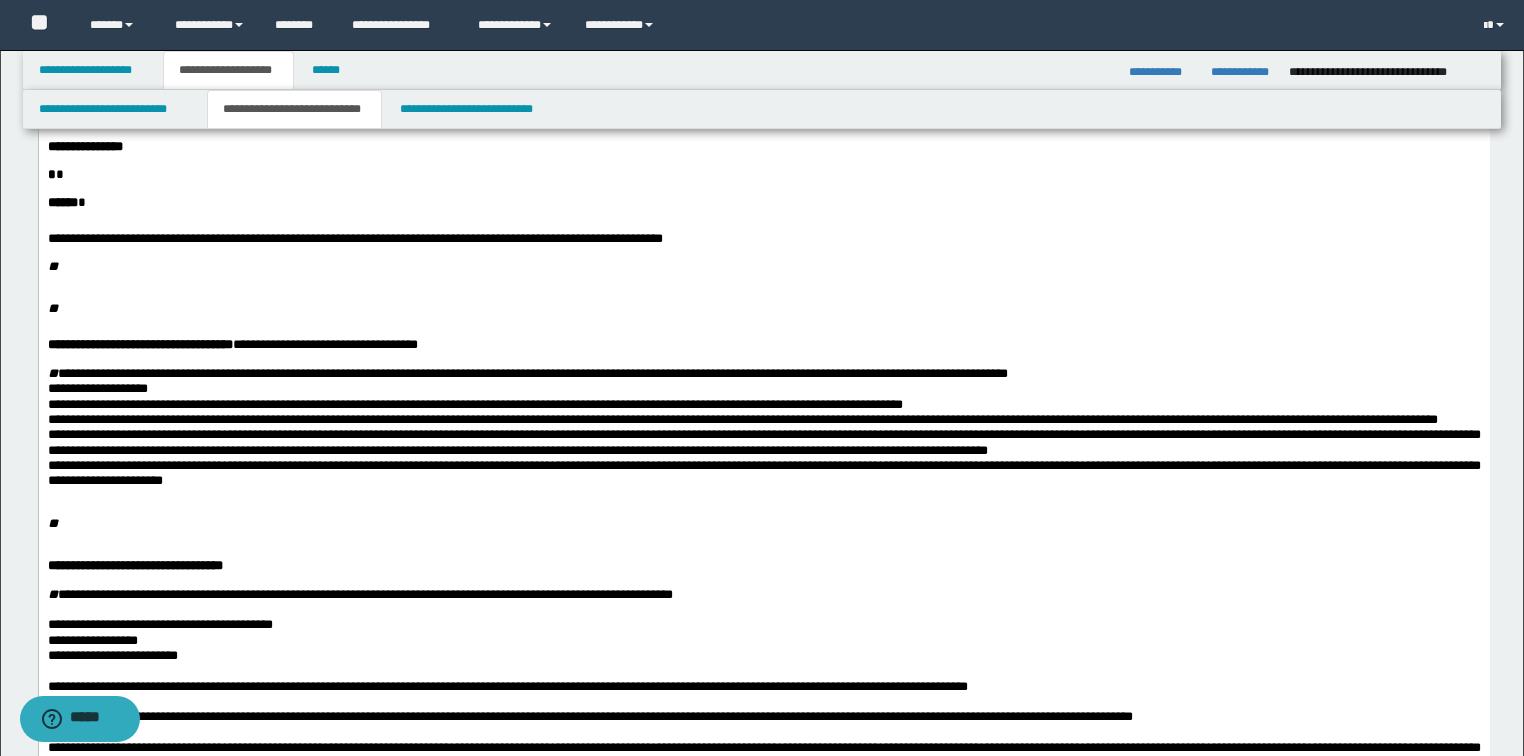click on "**********" at bounding box center (763, 373) 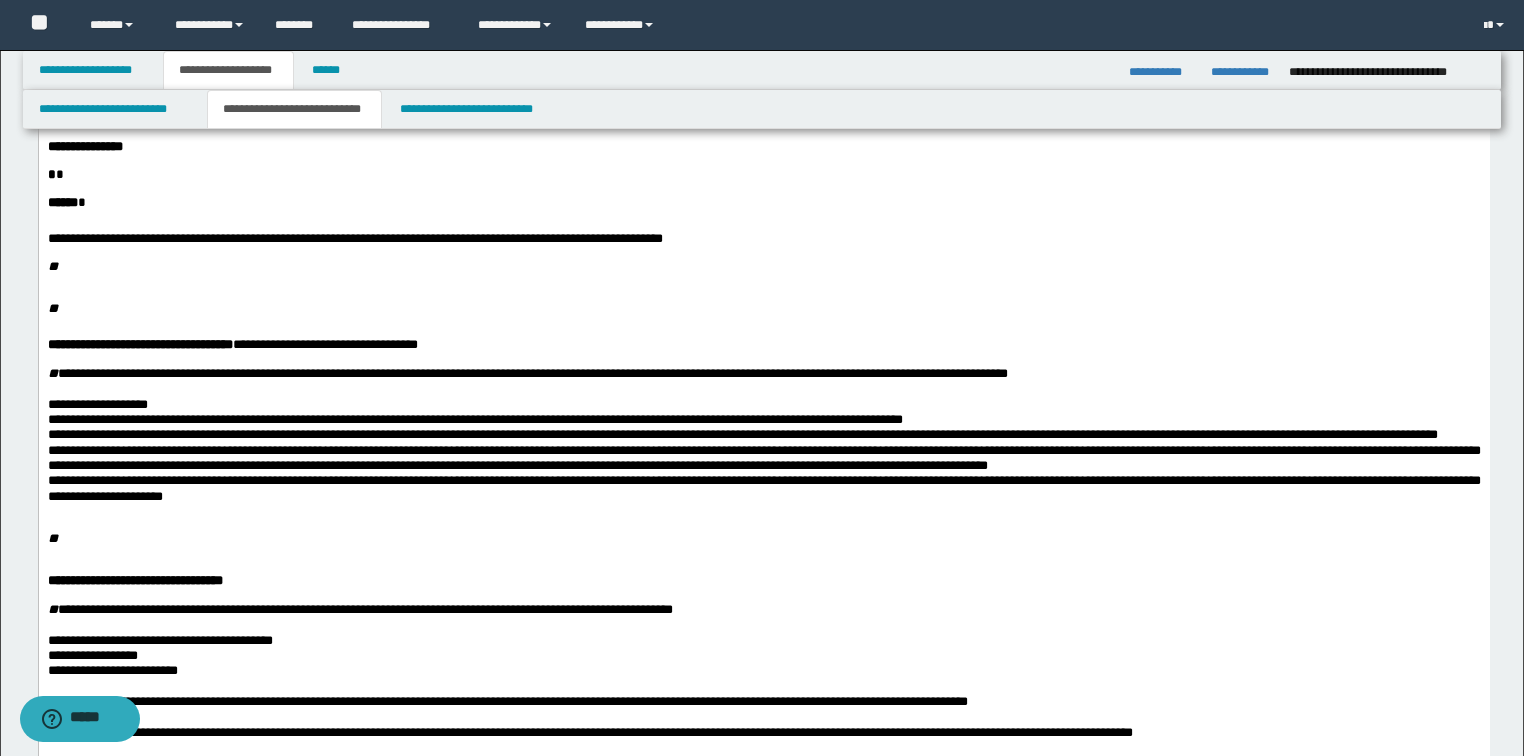 click on "**********" at bounding box center (763, 404) 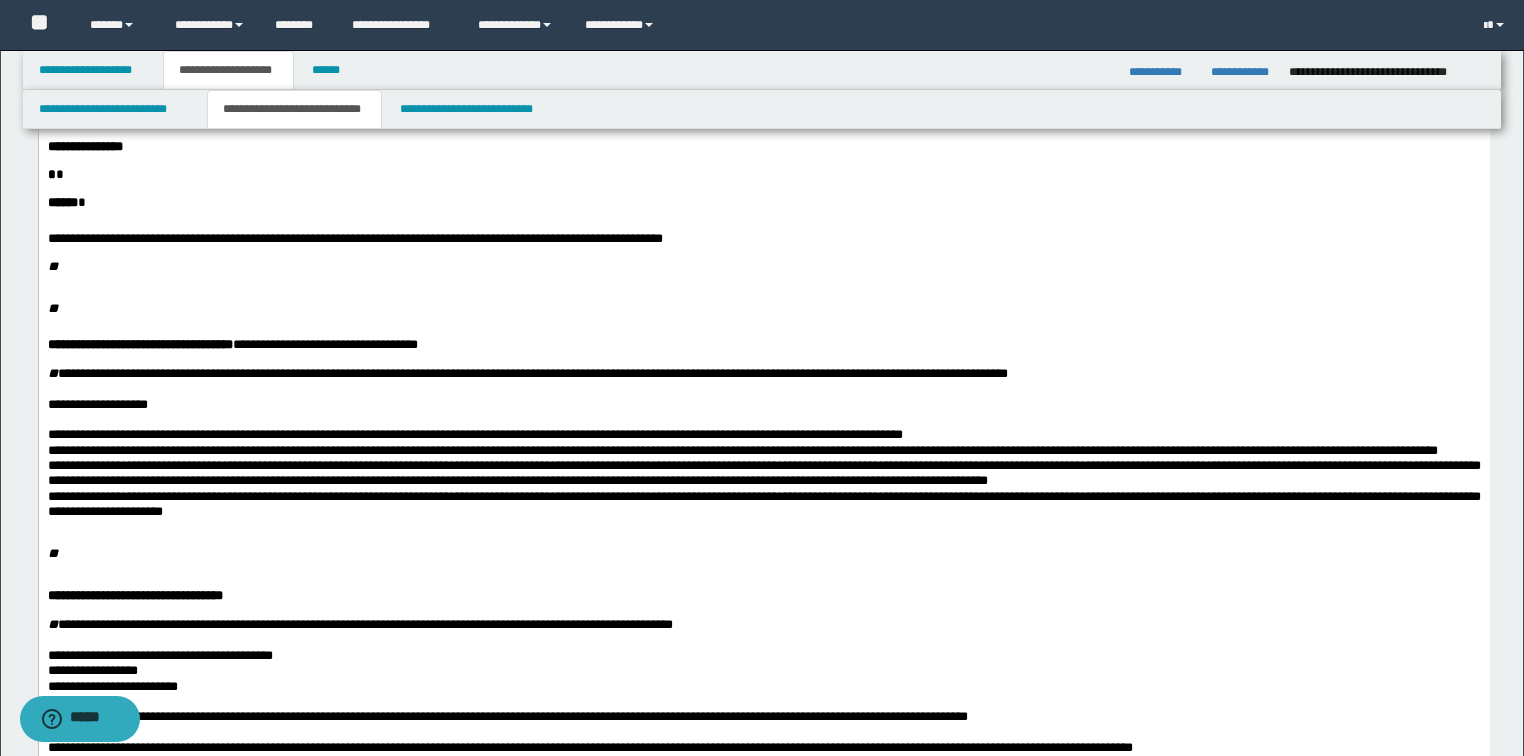 click on "**********" at bounding box center (763, 434) 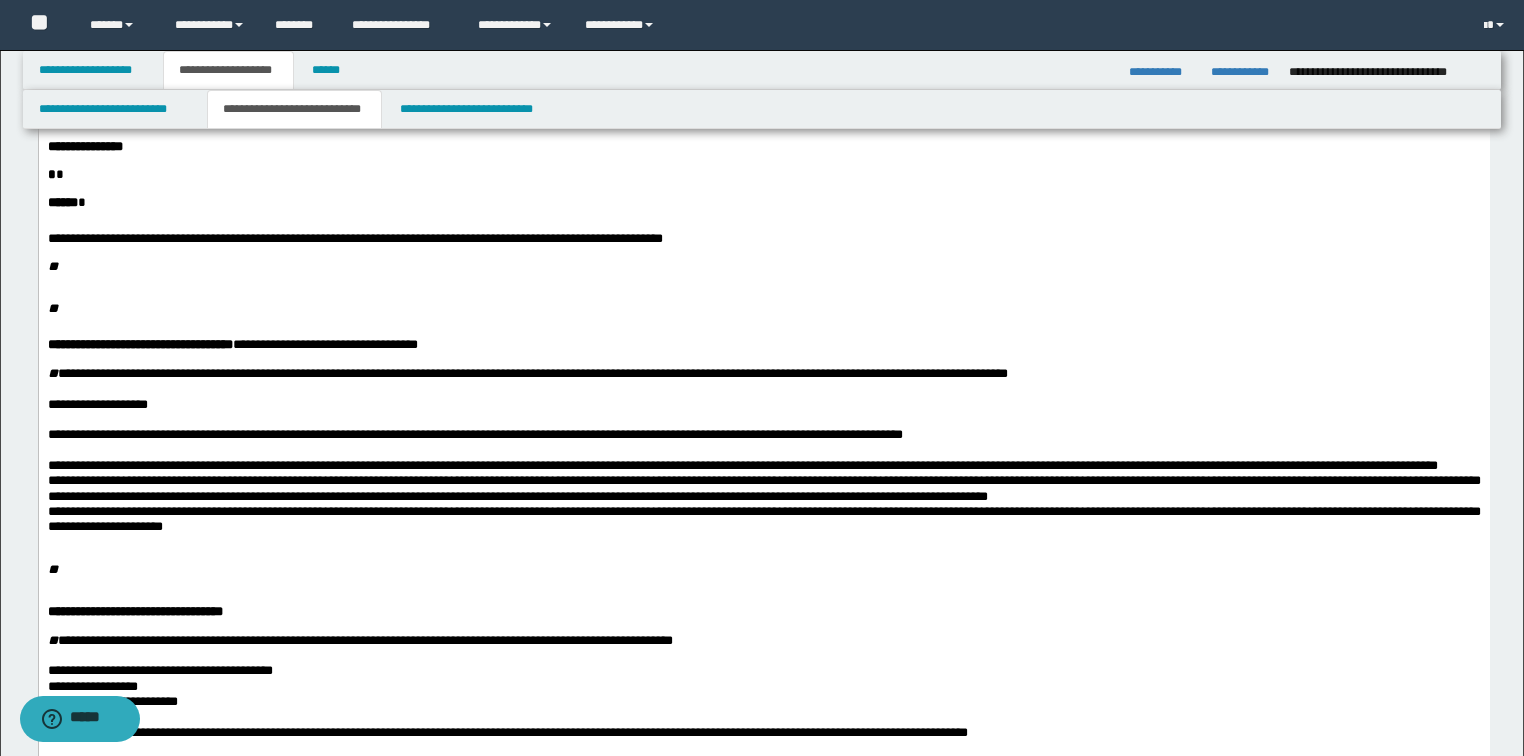 click on "**********" at bounding box center [763, 465] 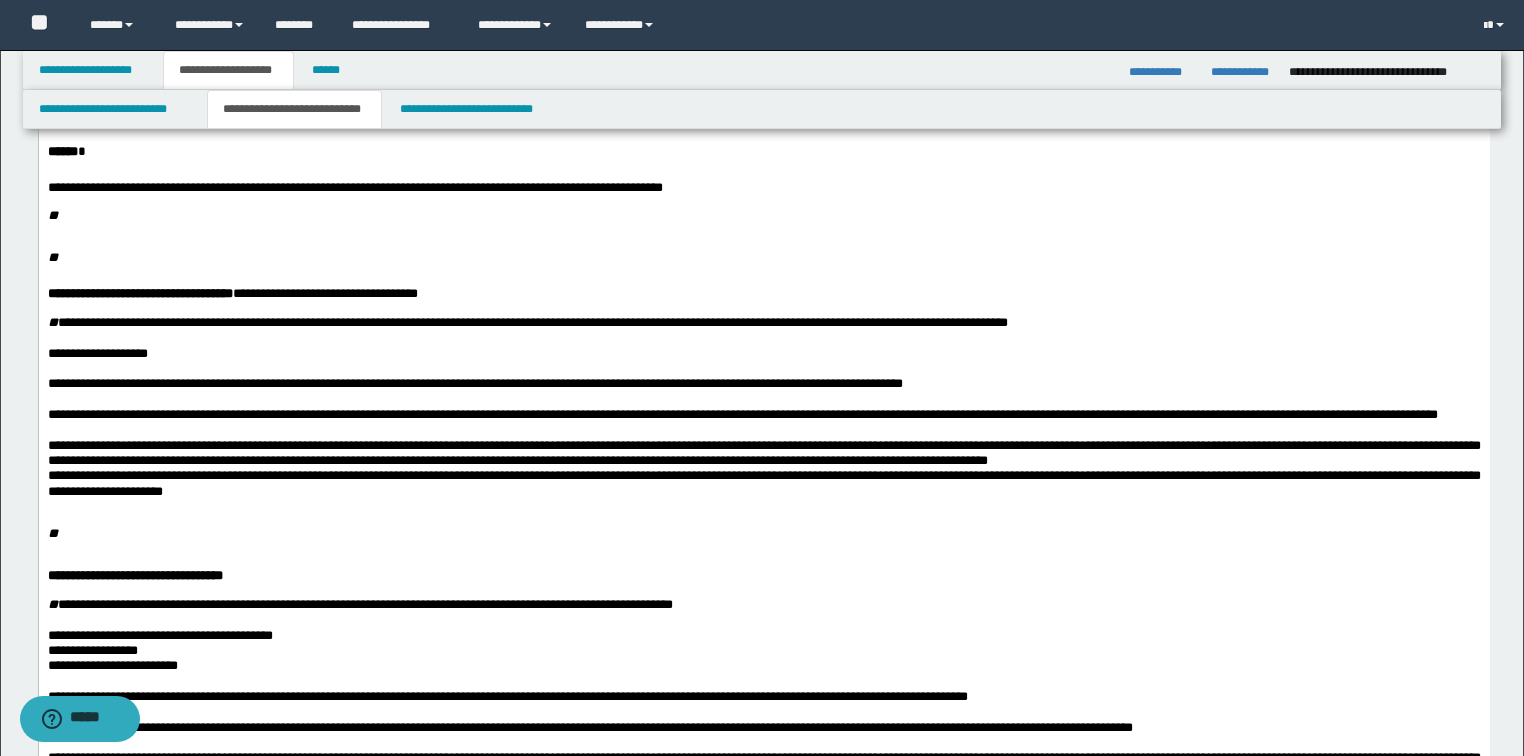 scroll, scrollTop: 320, scrollLeft: 0, axis: vertical 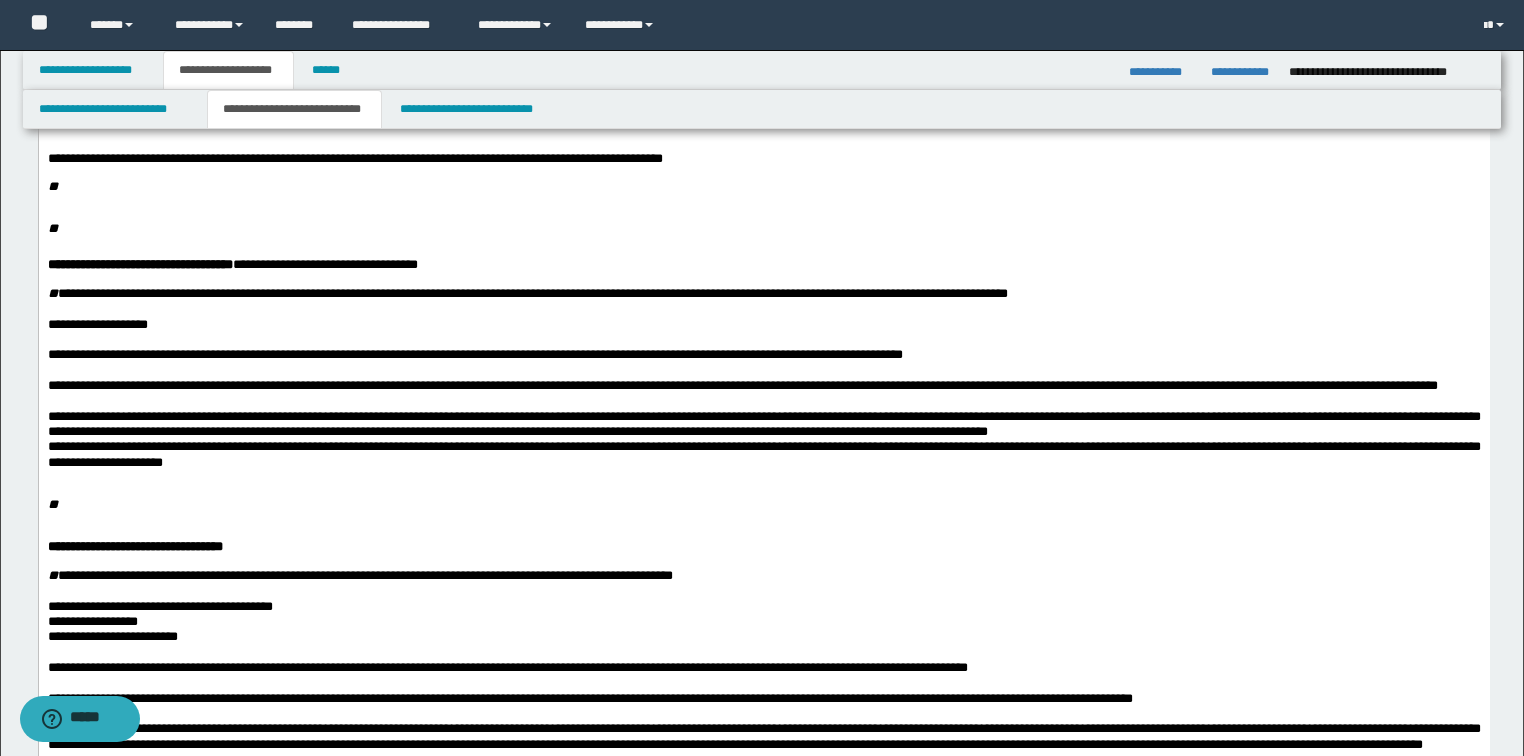 click on "**********" at bounding box center (763, 424) 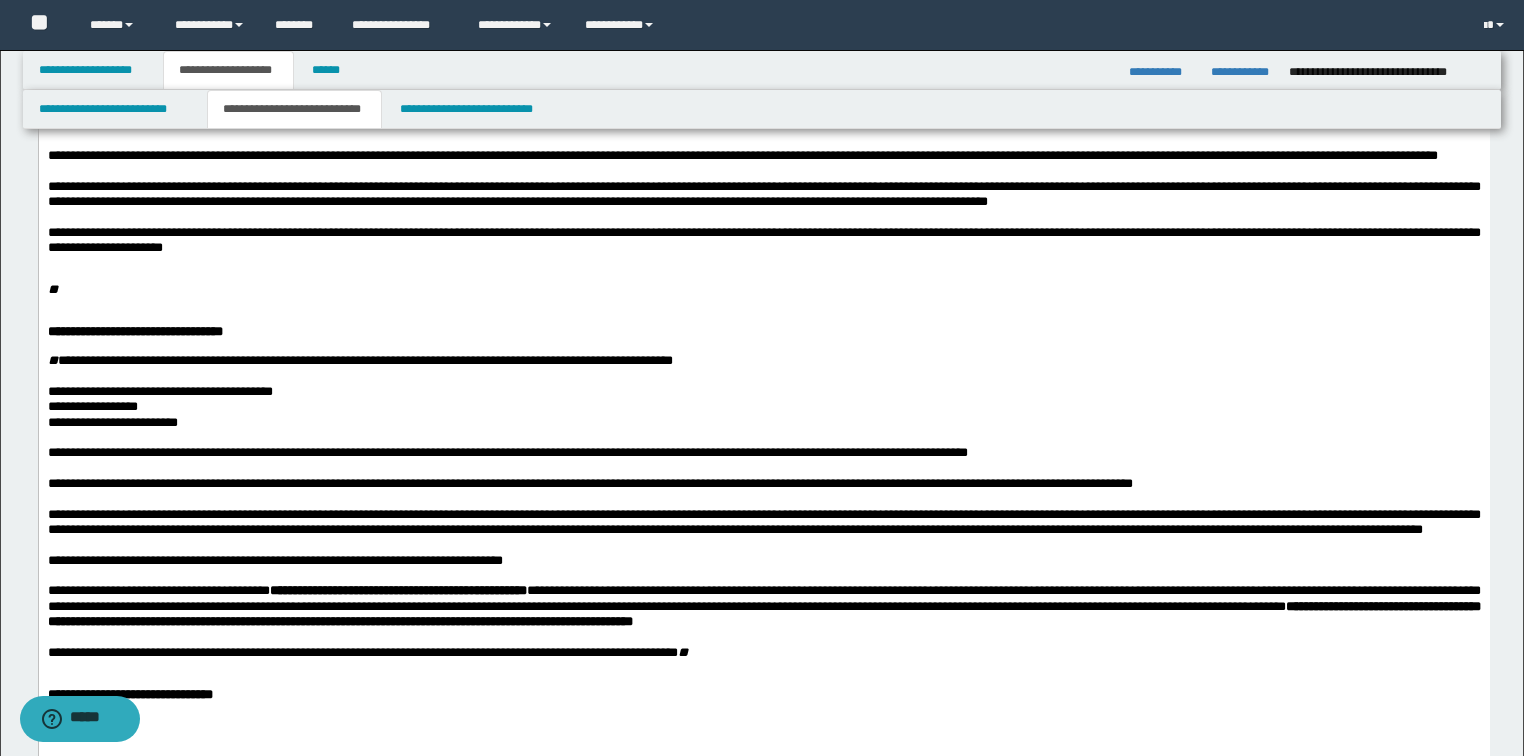 scroll, scrollTop: 560, scrollLeft: 0, axis: vertical 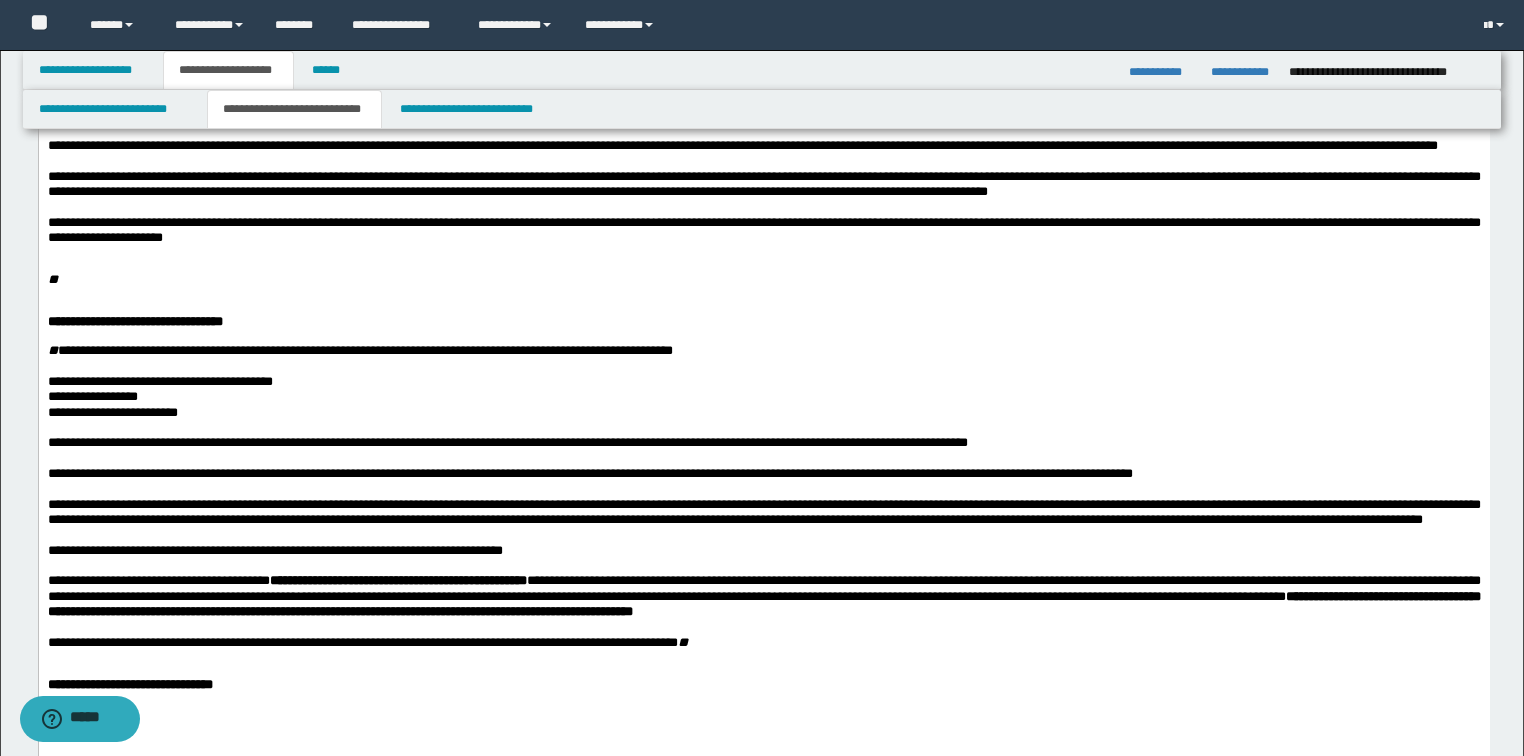 click on "*" at bounding box center (52, 279) 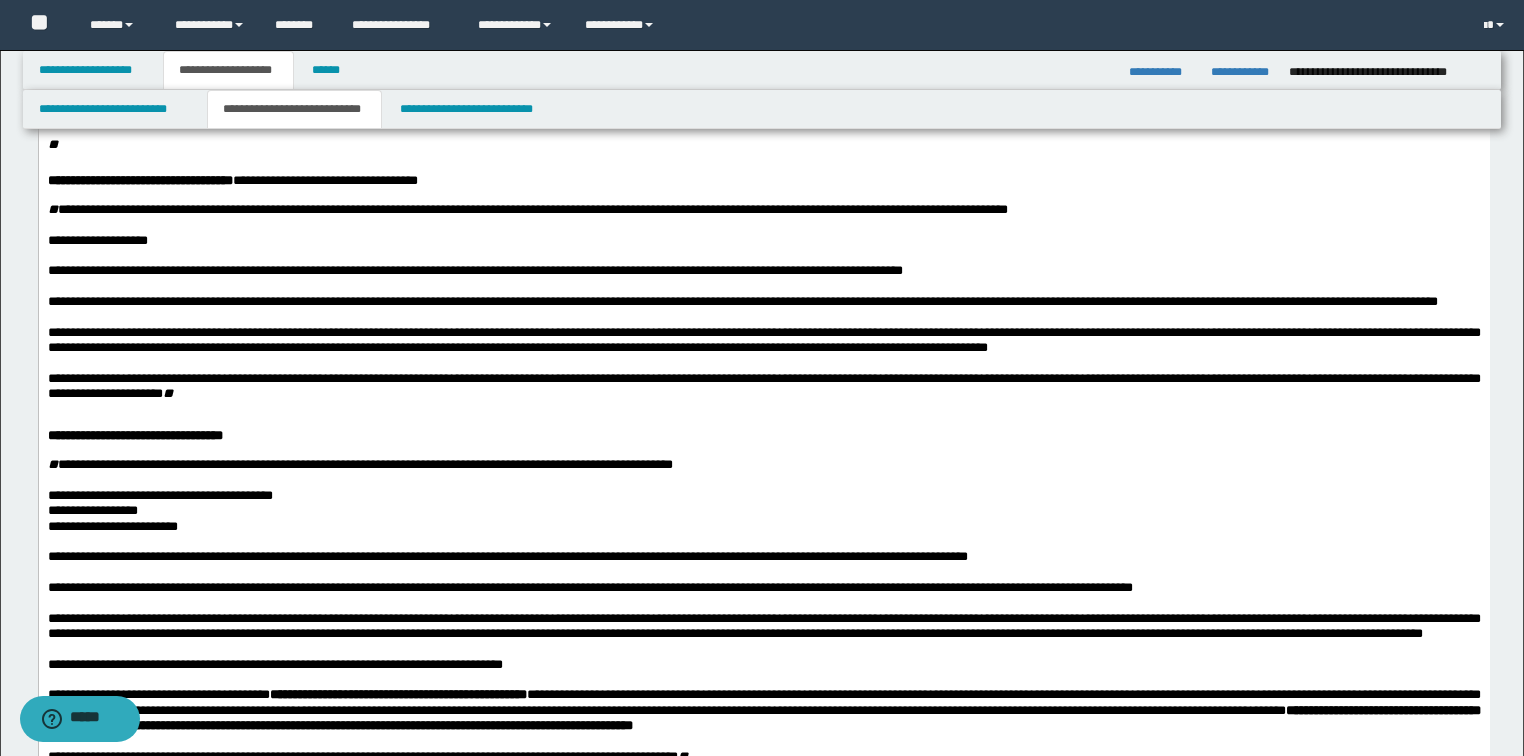 scroll, scrollTop: 320, scrollLeft: 0, axis: vertical 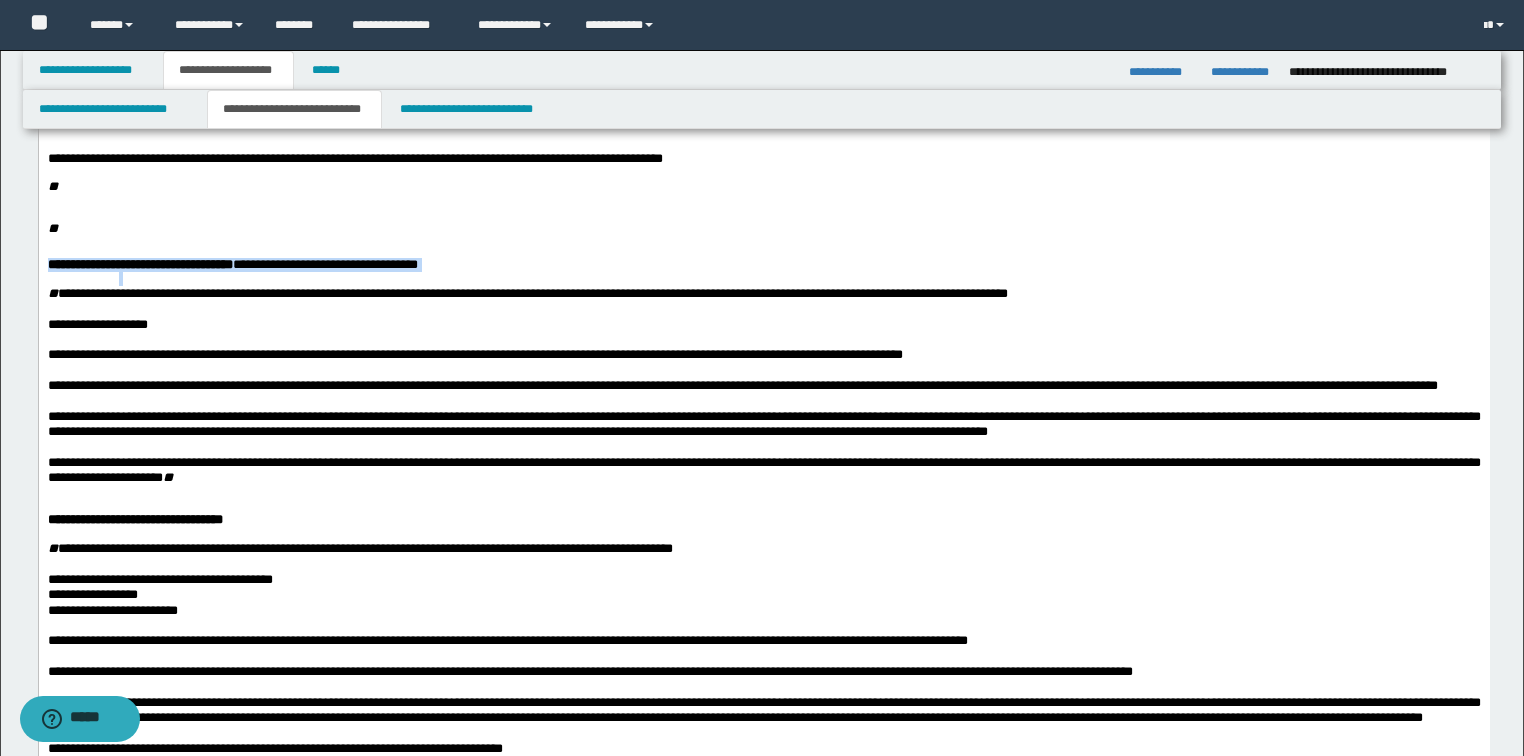 drag, startPoint x: 527, startPoint y: 320, endPoint x: -1, endPoint y: 309, distance: 528.11456 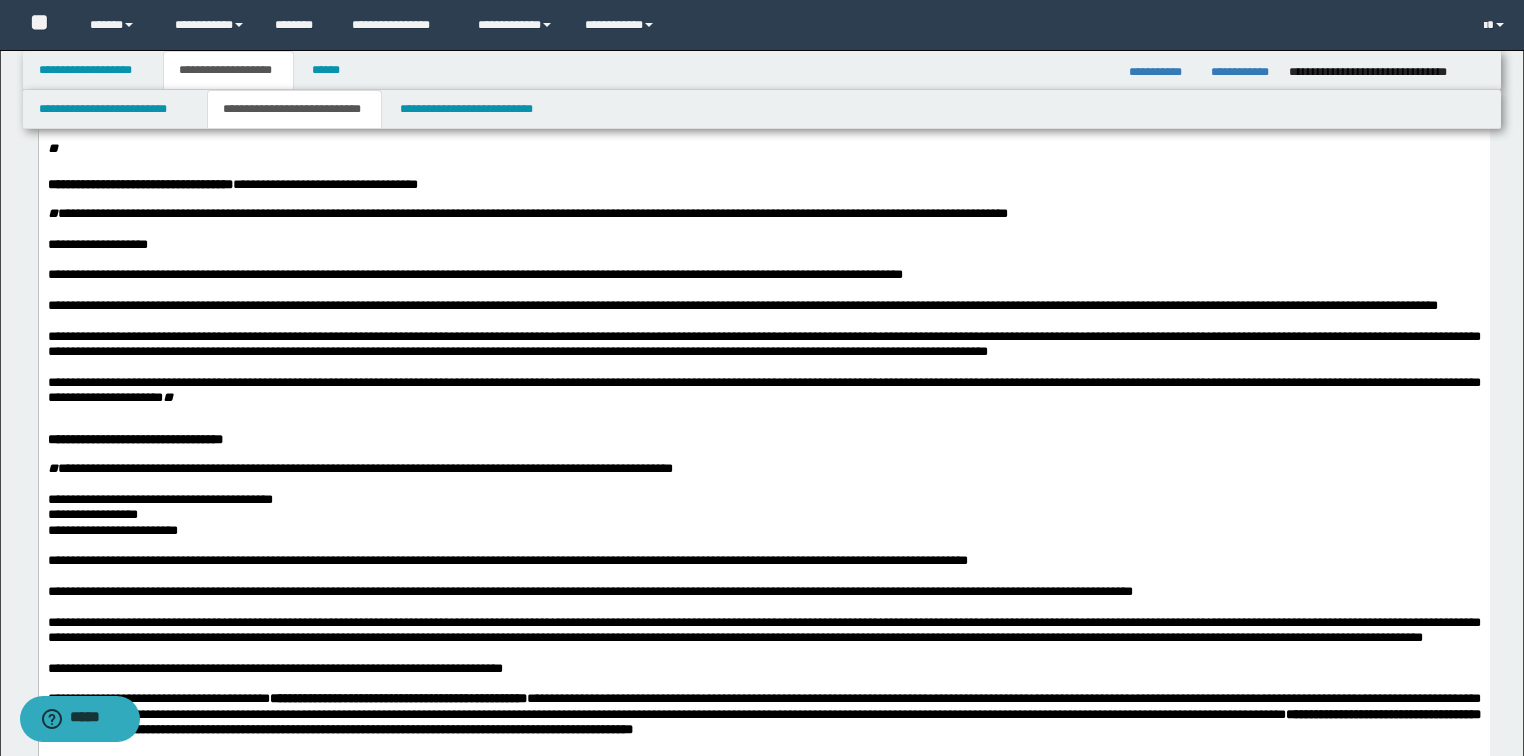 click on "**********" at bounding box center (763, 390) 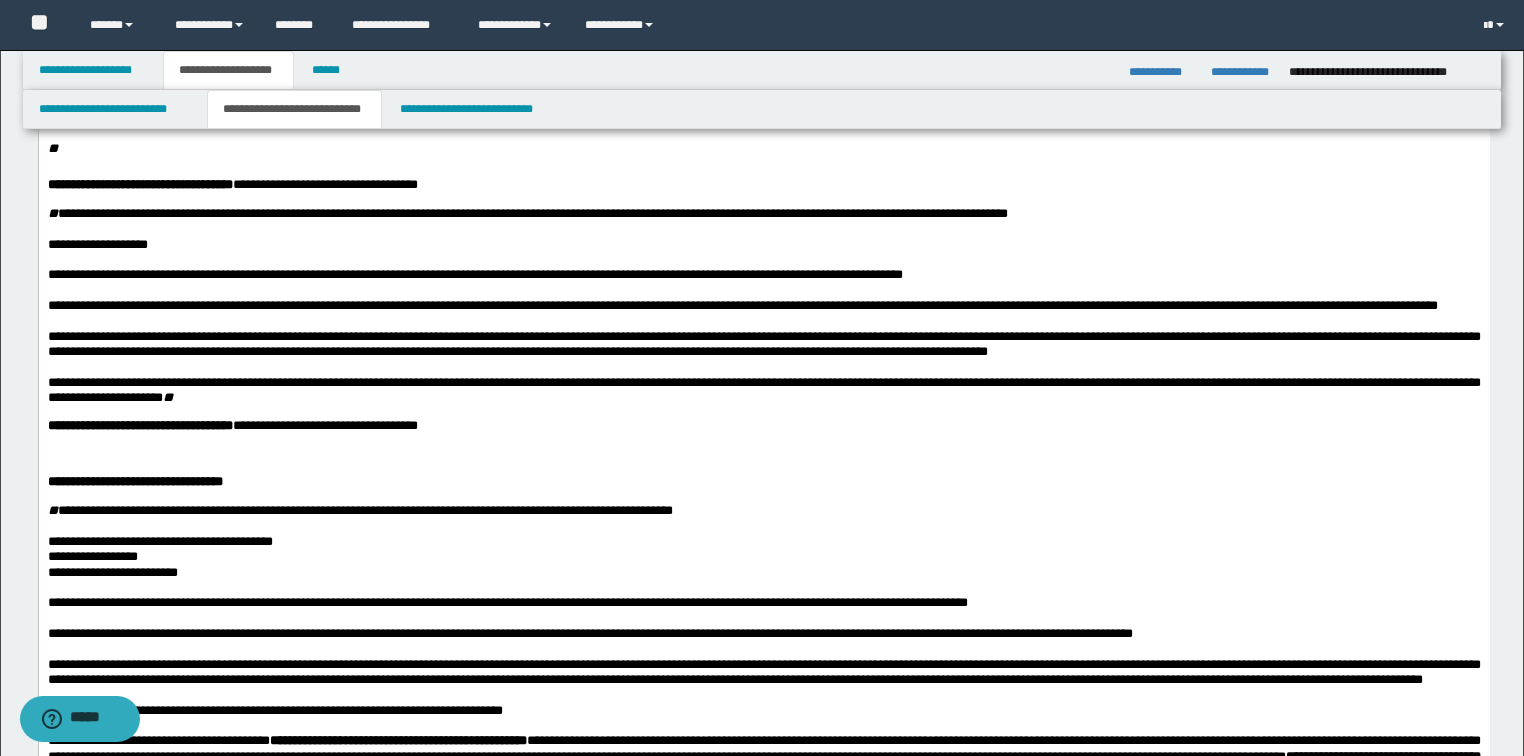 click on "**********" at bounding box center [139, 184] 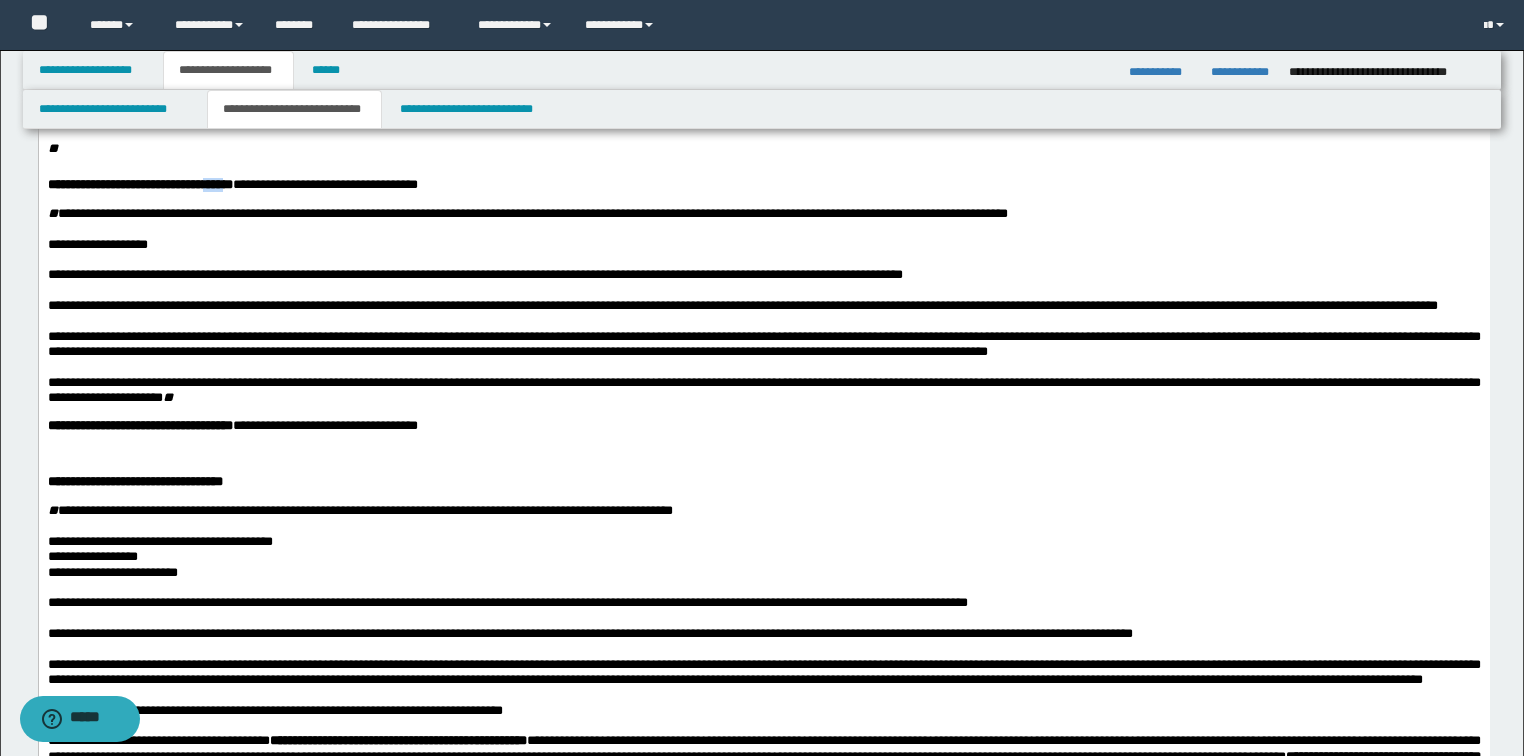 click on "**********" at bounding box center [139, 184] 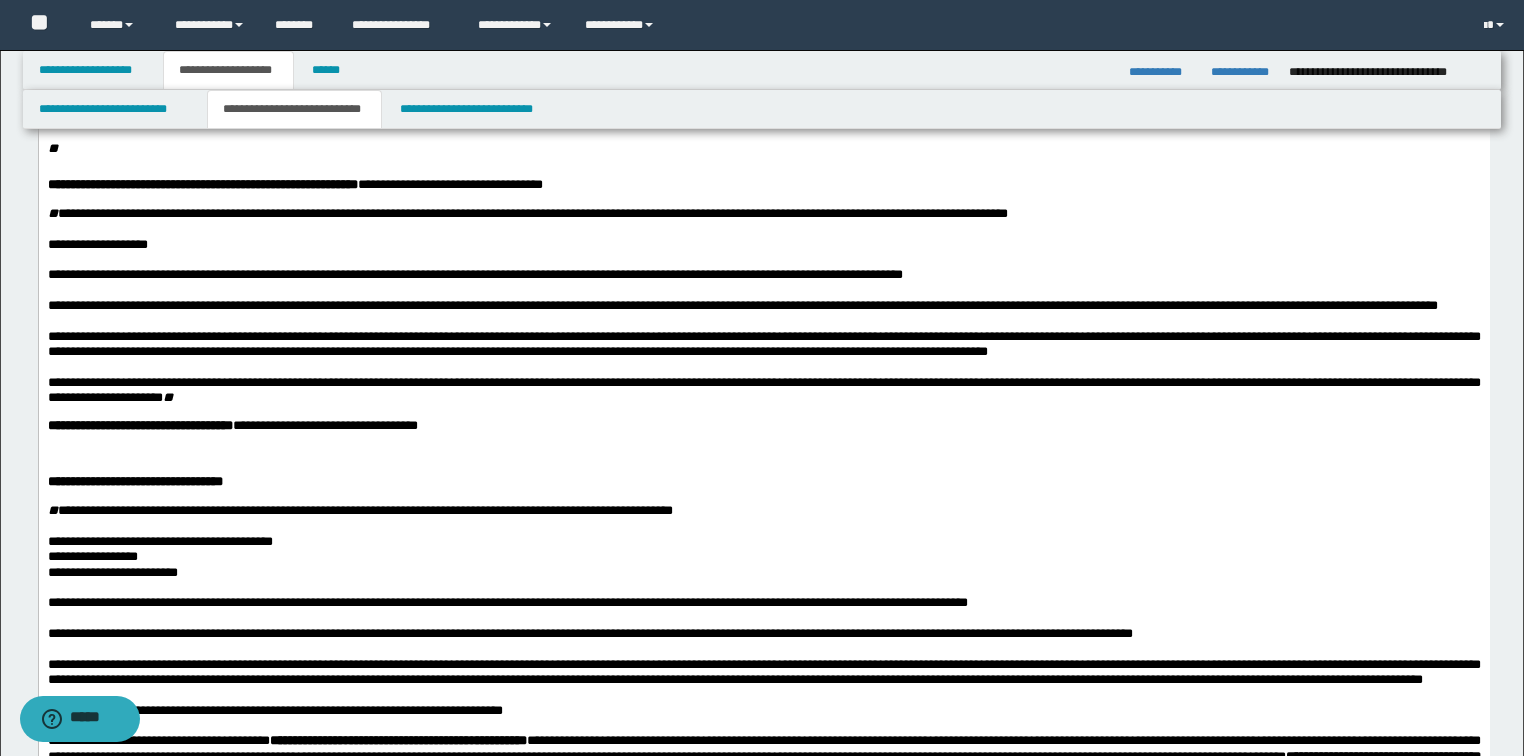 click on "**********" at bounding box center (202, 184) 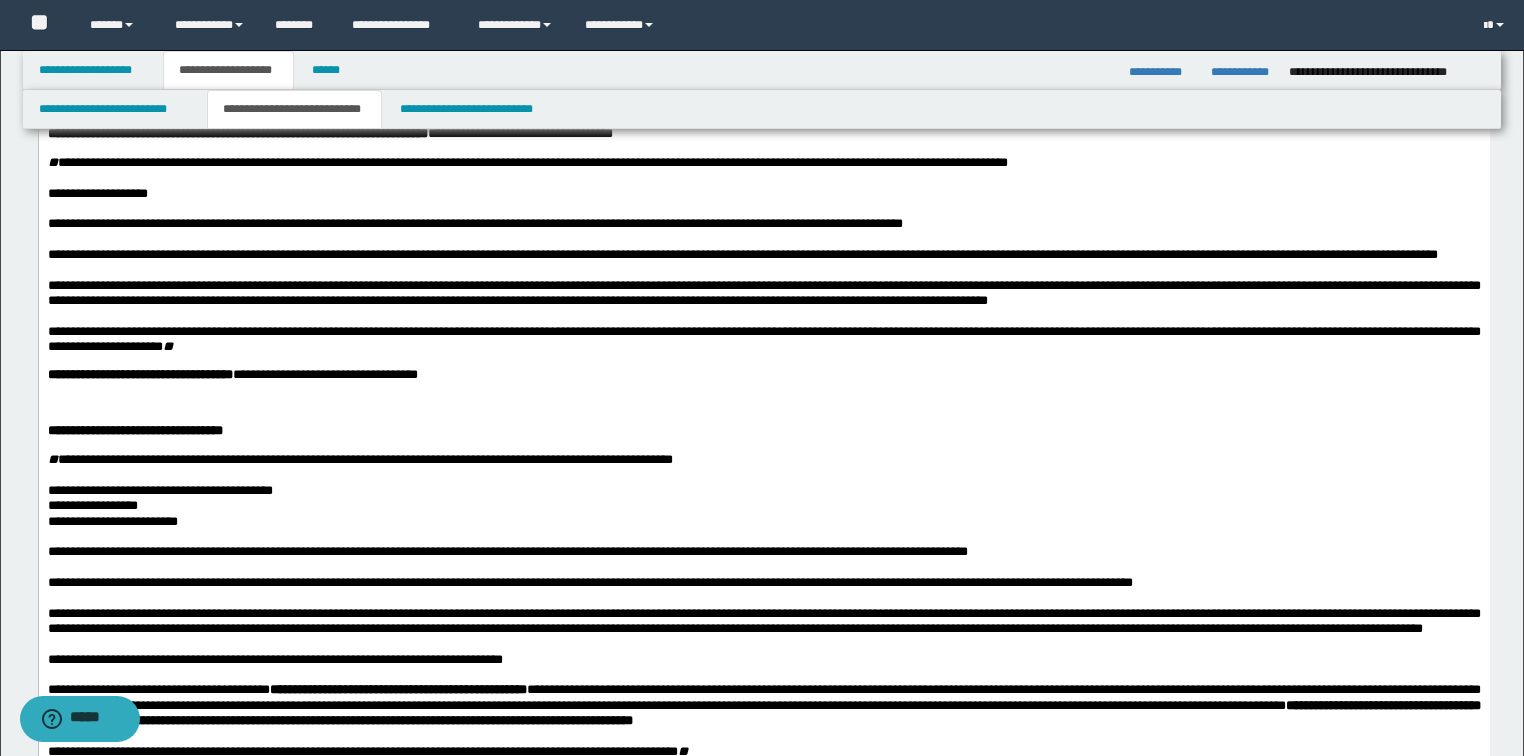 scroll, scrollTop: 480, scrollLeft: 0, axis: vertical 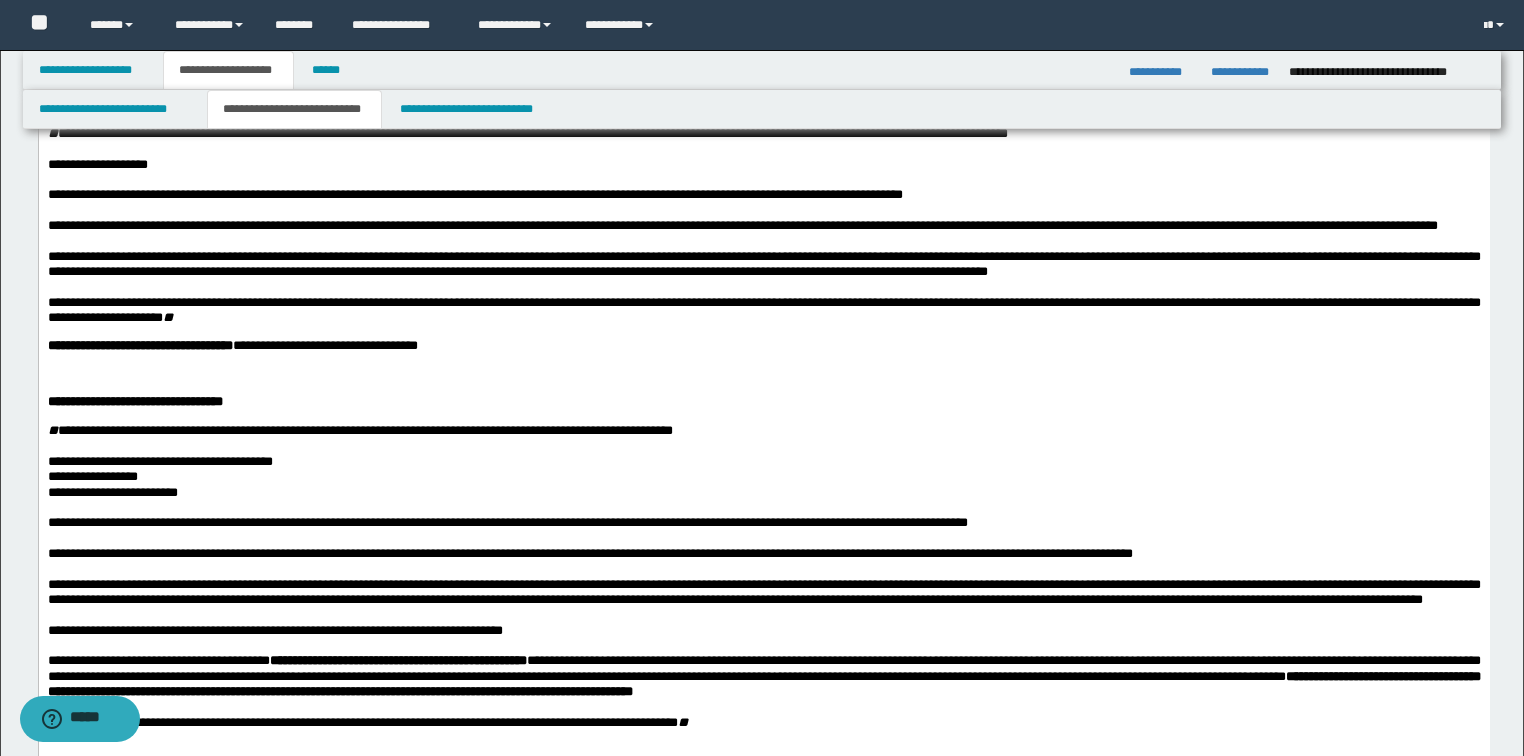 click on "**********" at bounding box center (763, 346) 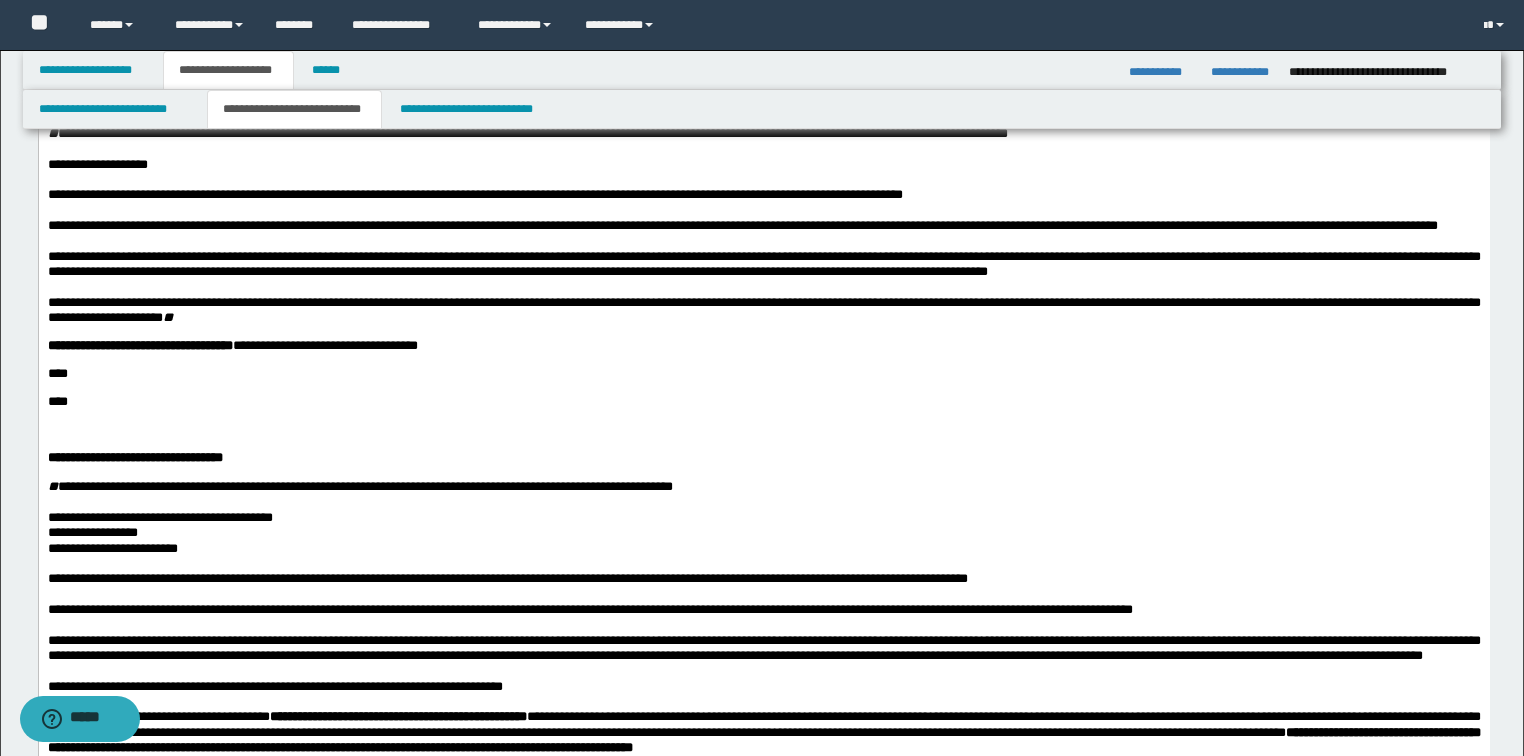 click on "****" at bounding box center [763, 374] 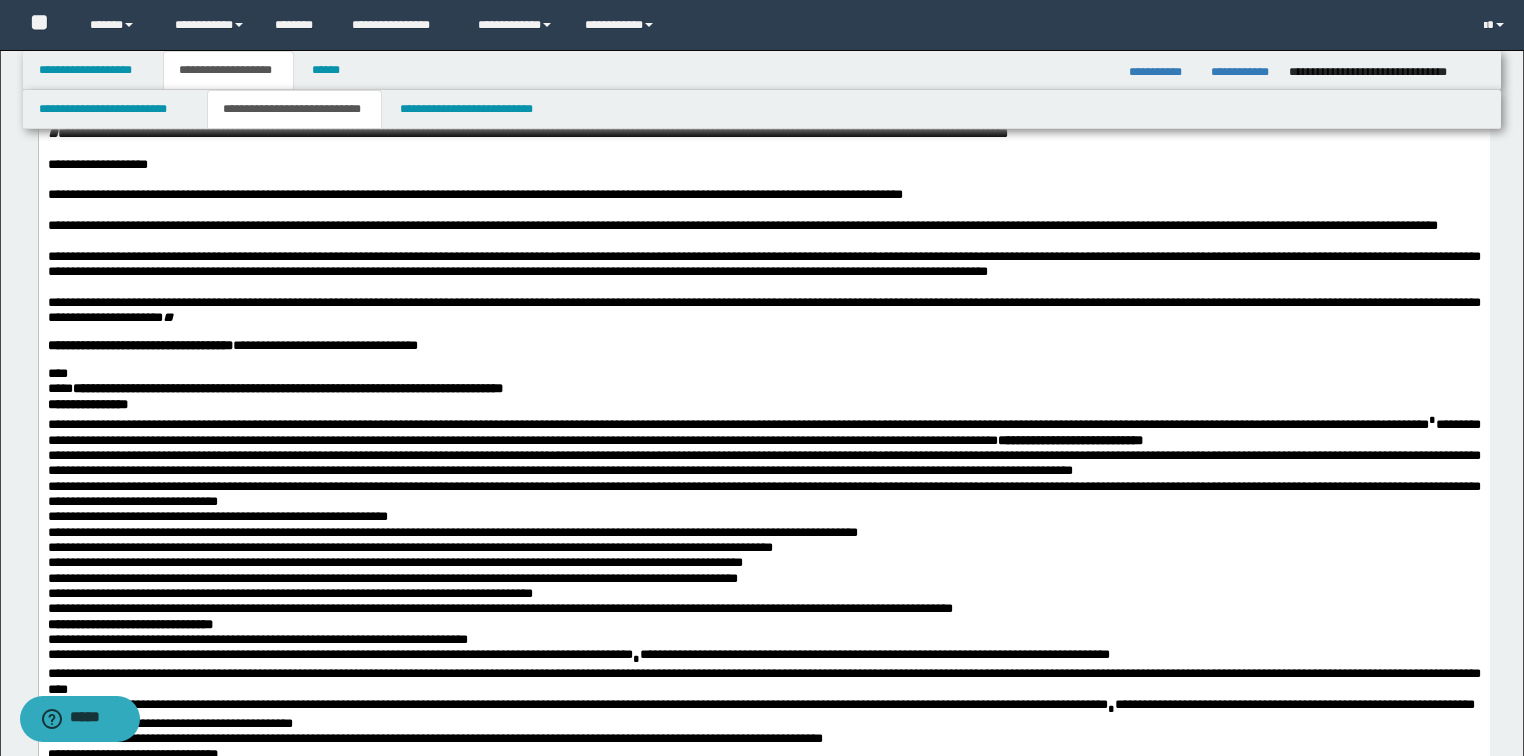click on "**********" at bounding box center (274, 388) 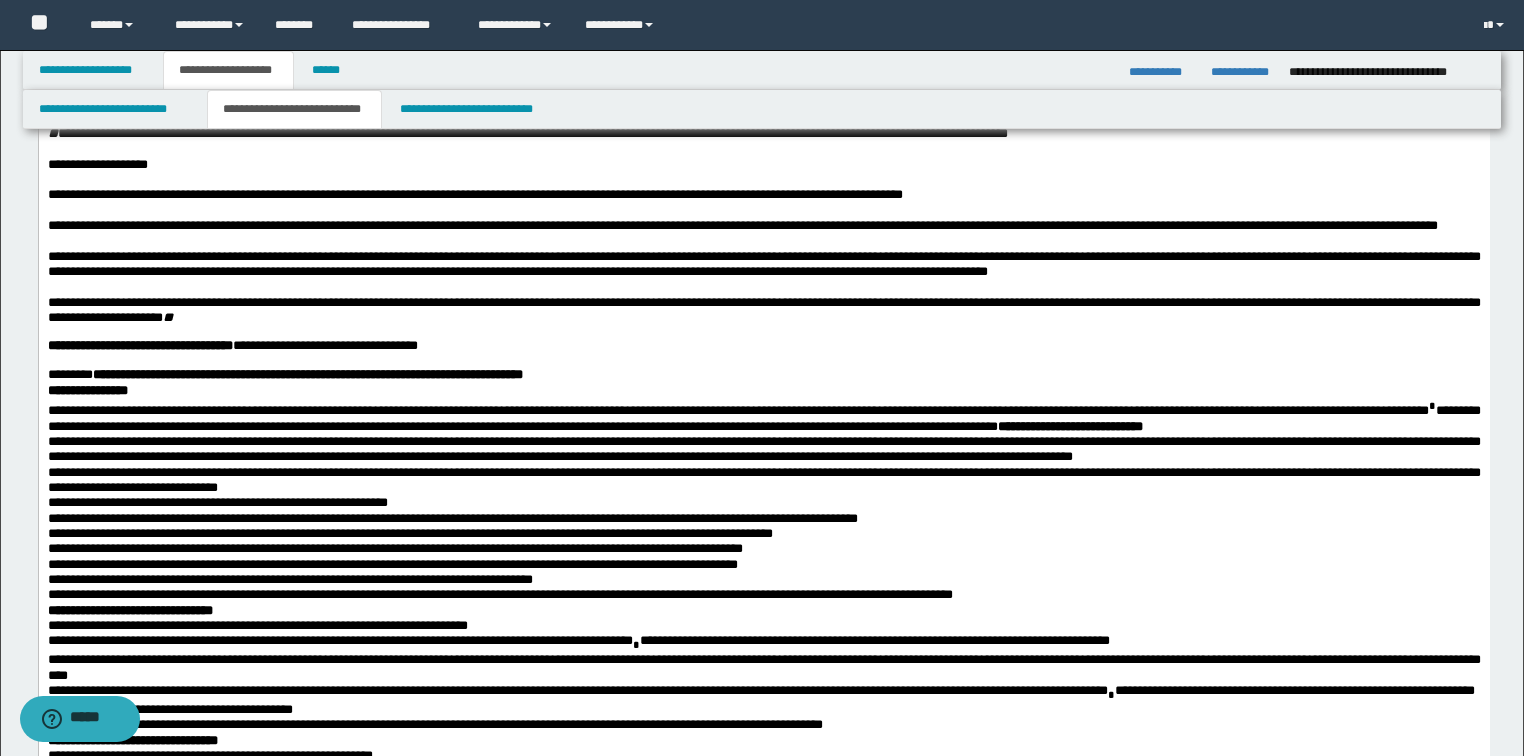 click at bounding box center (763, 360) 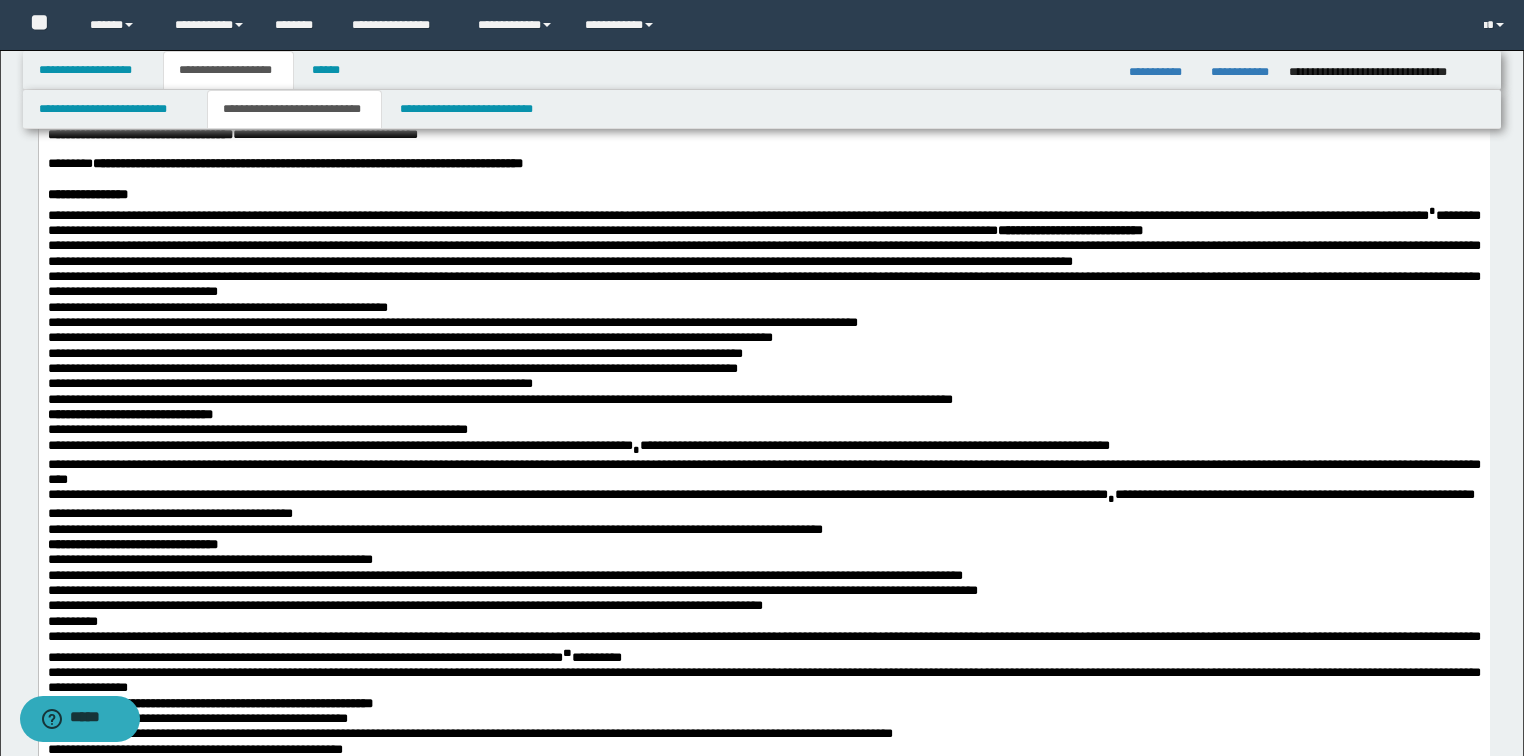 scroll, scrollTop: 720, scrollLeft: 0, axis: vertical 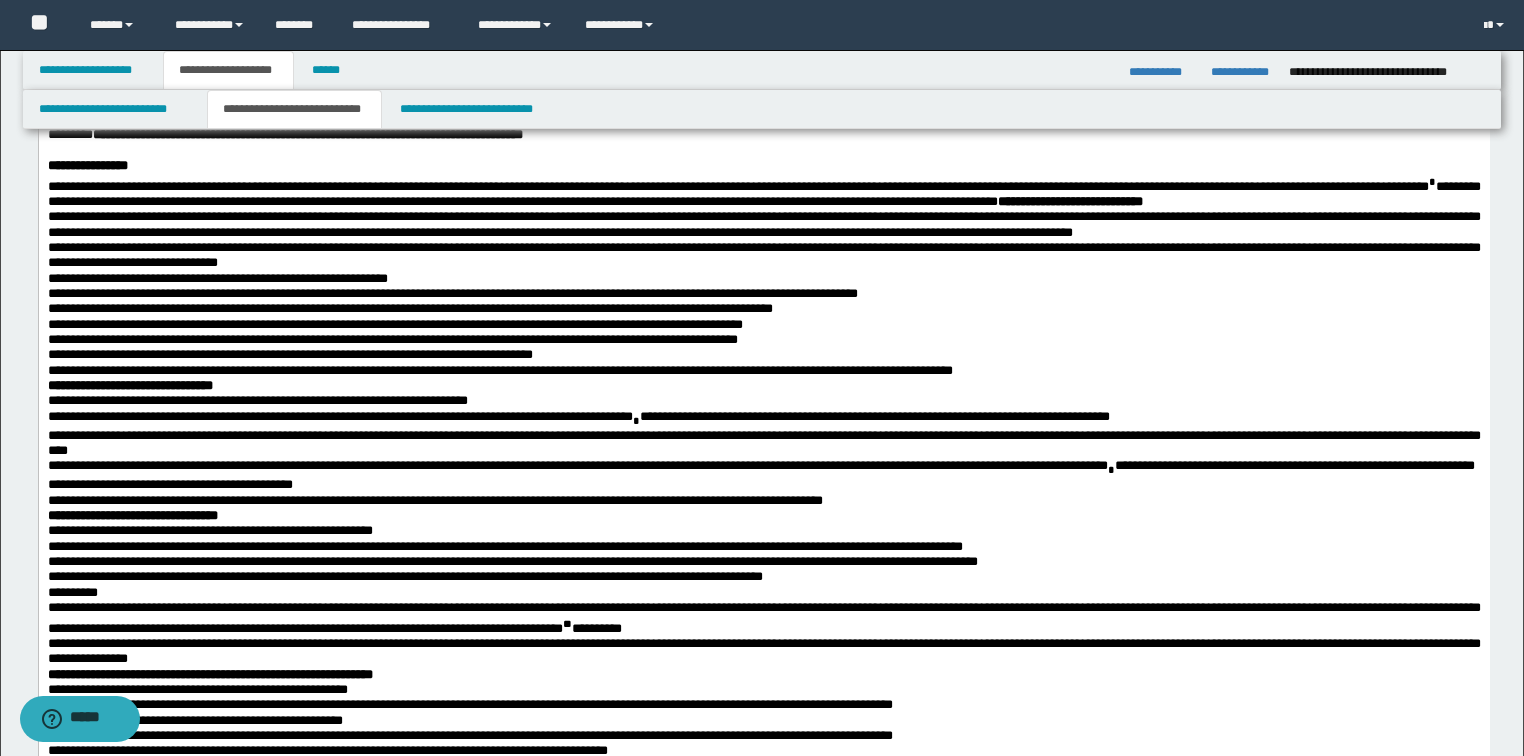 click on "**********" at bounding box center [763, 165] 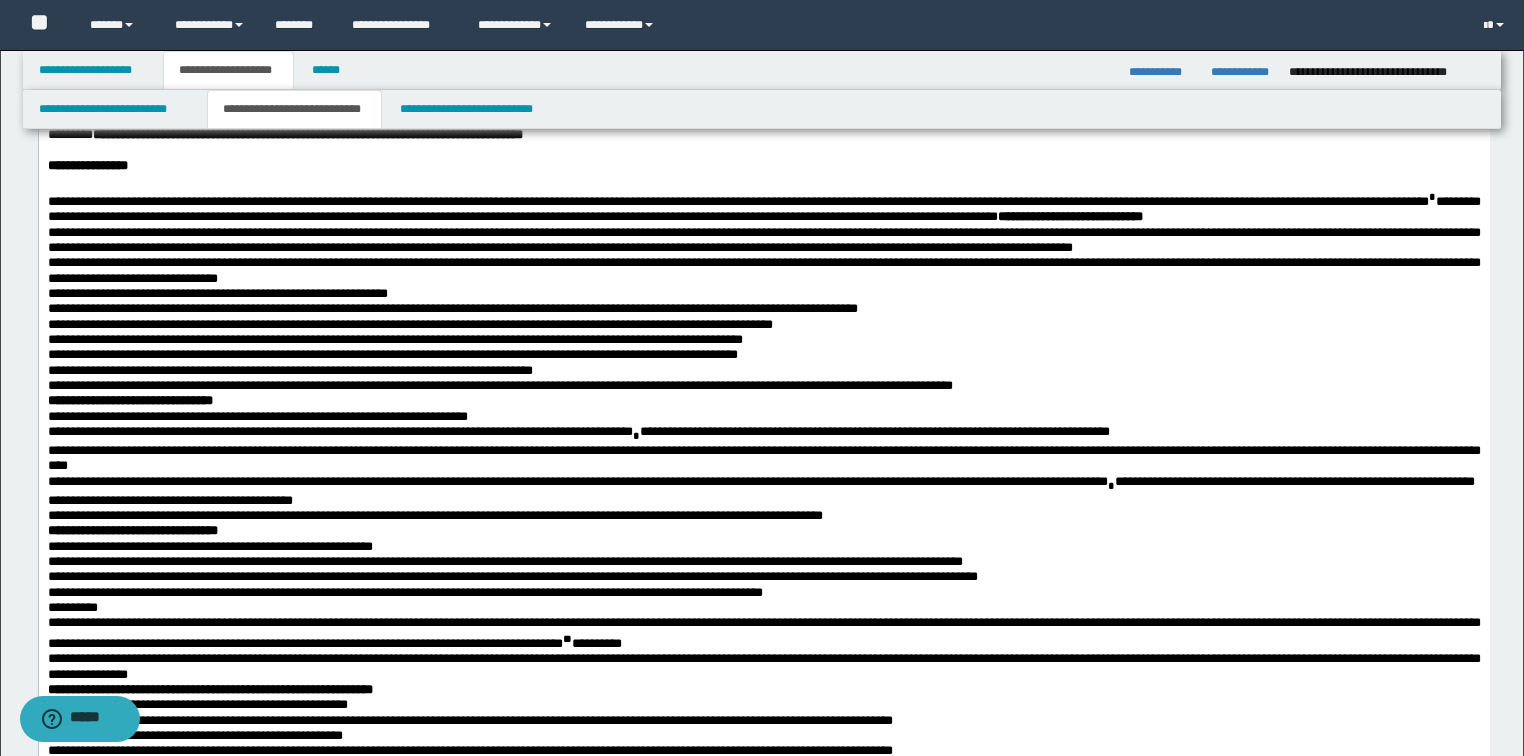 drag, startPoint x: 373, startPoint y: 300, endPoint x: 380, endPoint y: 319, distance: 20.248457 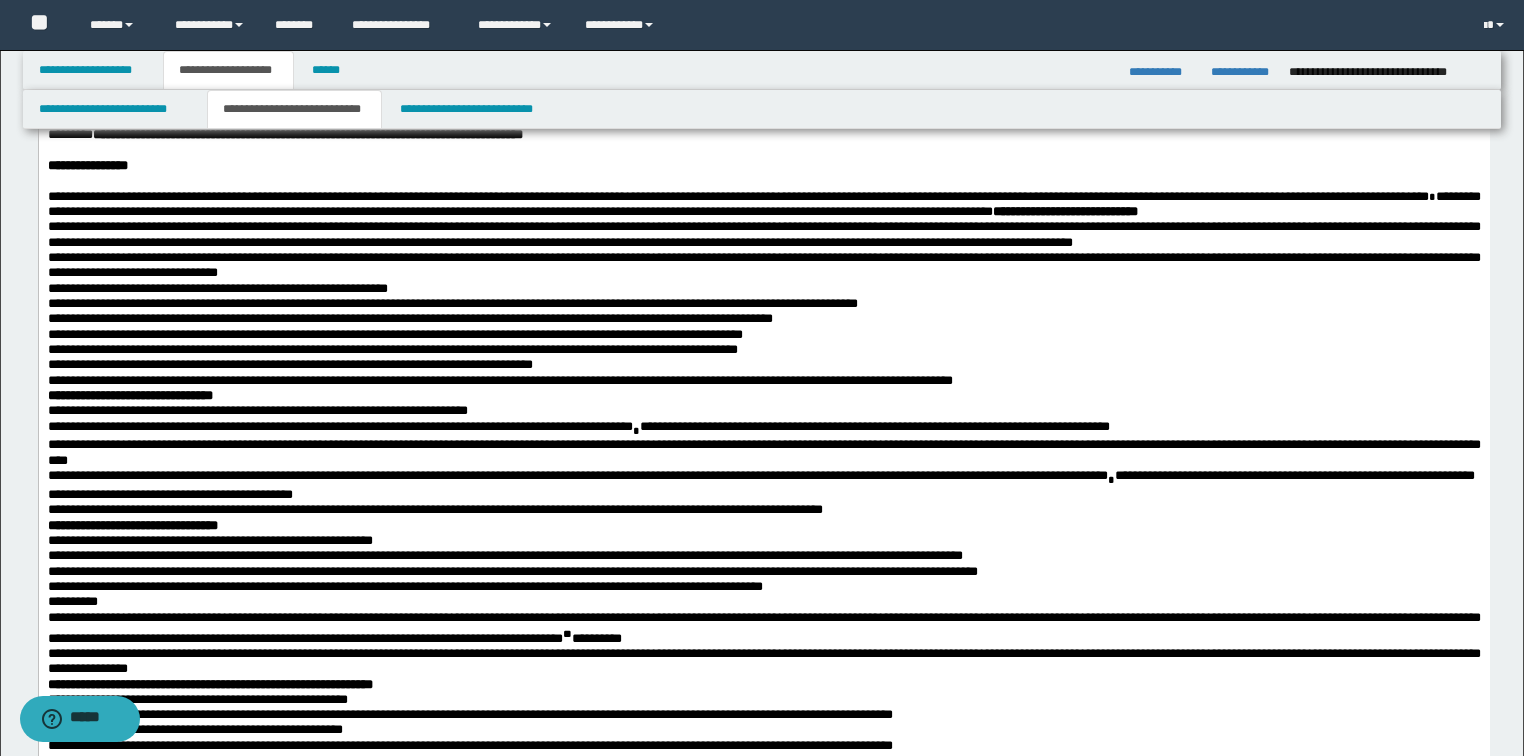 click on "**********" at bounding box center [763, 204] 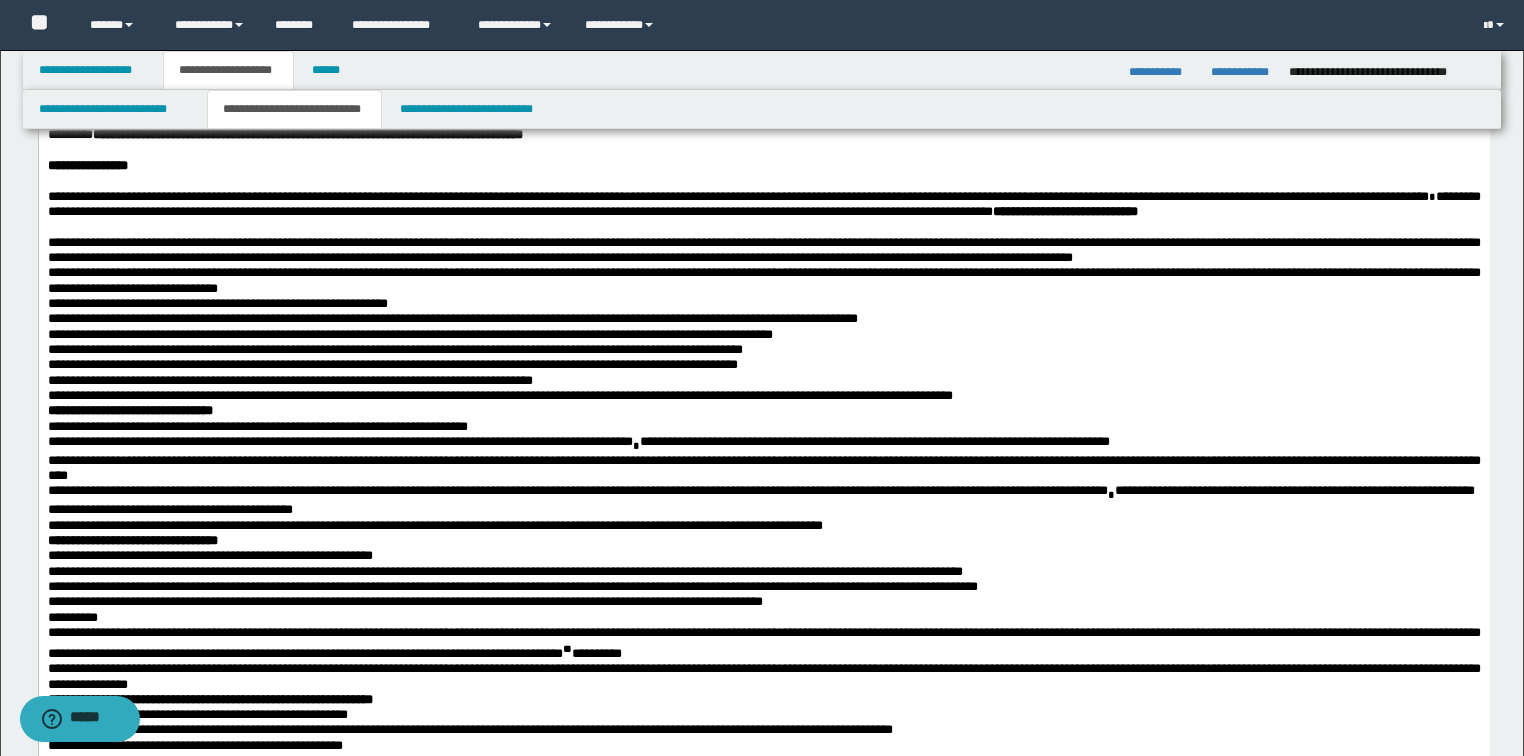click on "**********" at bounding box center [763, 250] 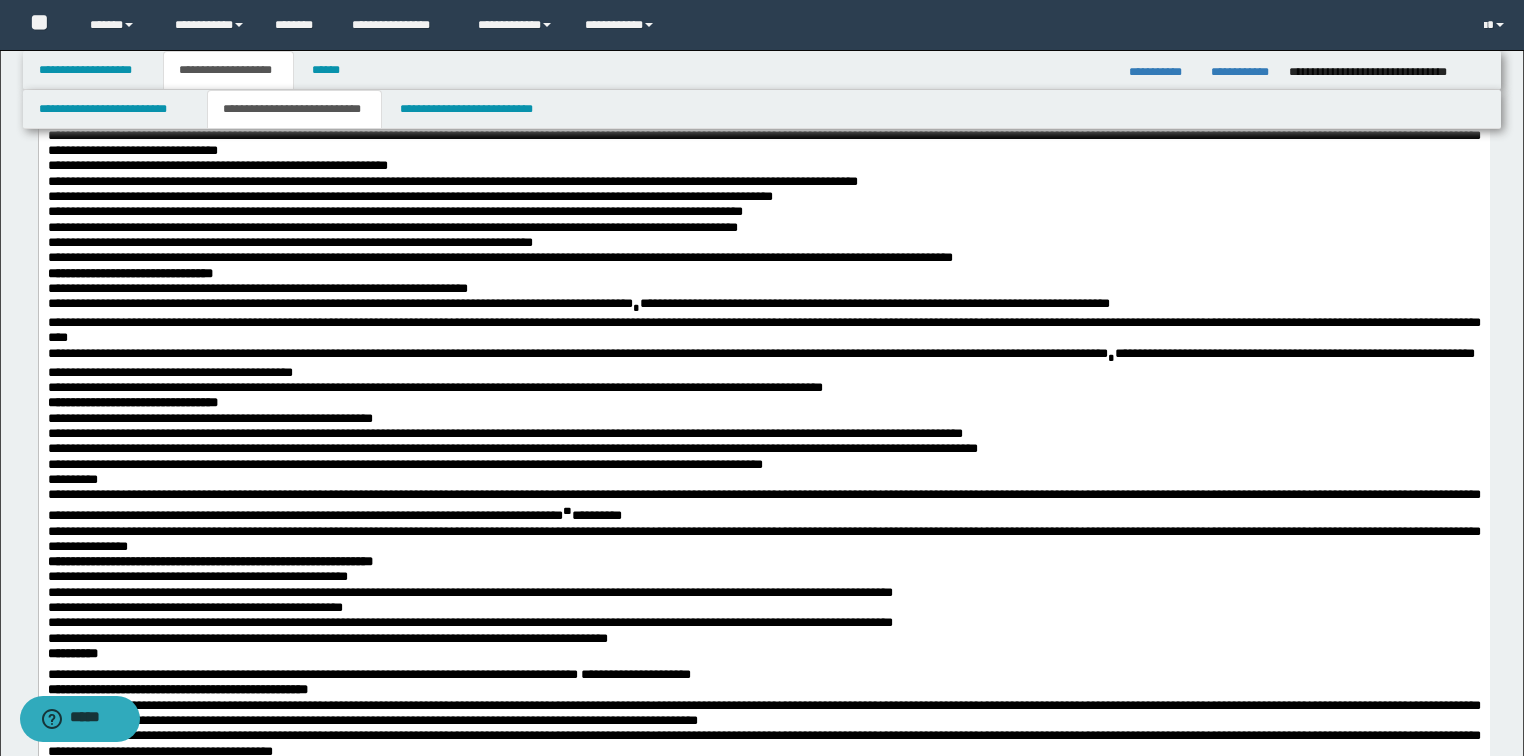 scroll, scrollTop: 880, scrollLeft: 0, axis: vertical 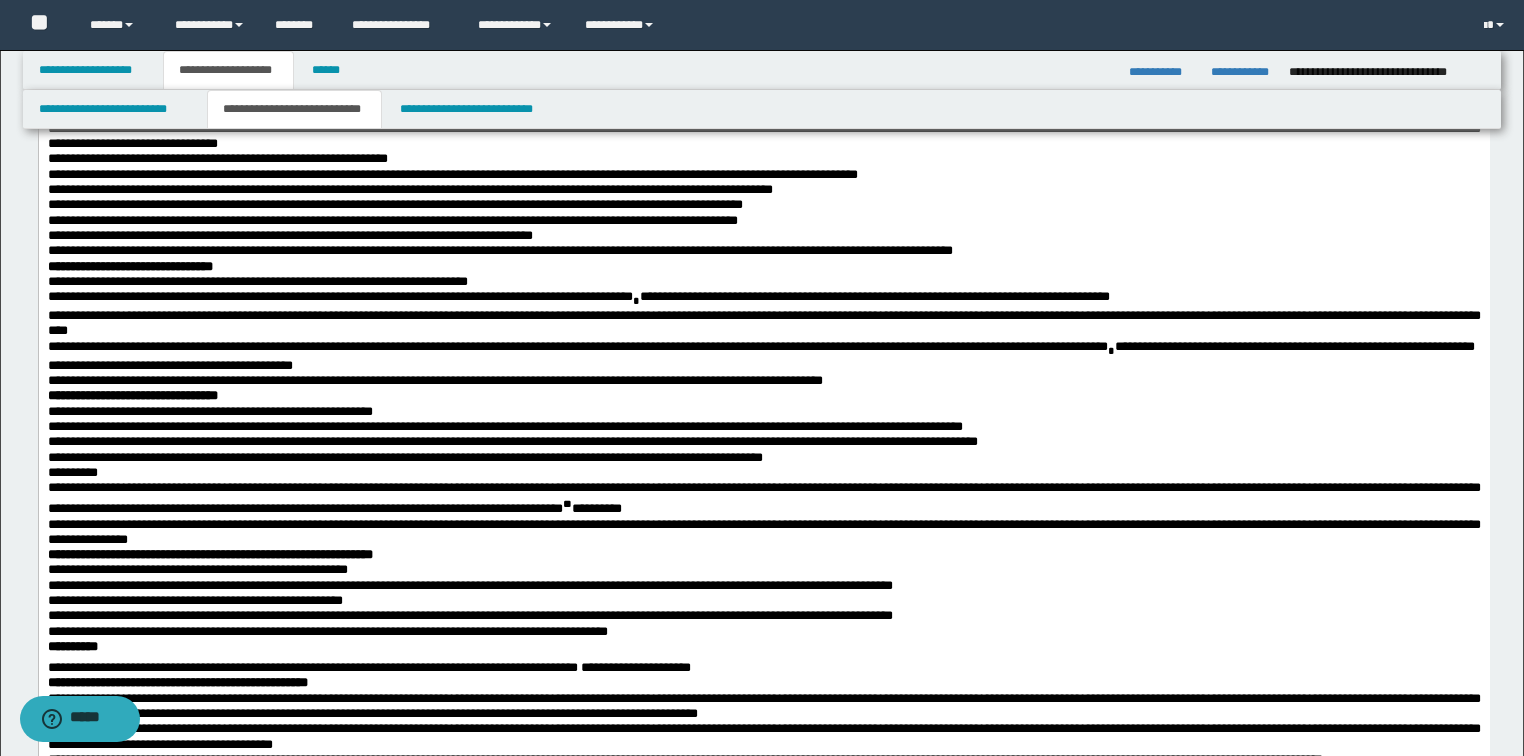 click on "**********" at bounding box center (763, 158) 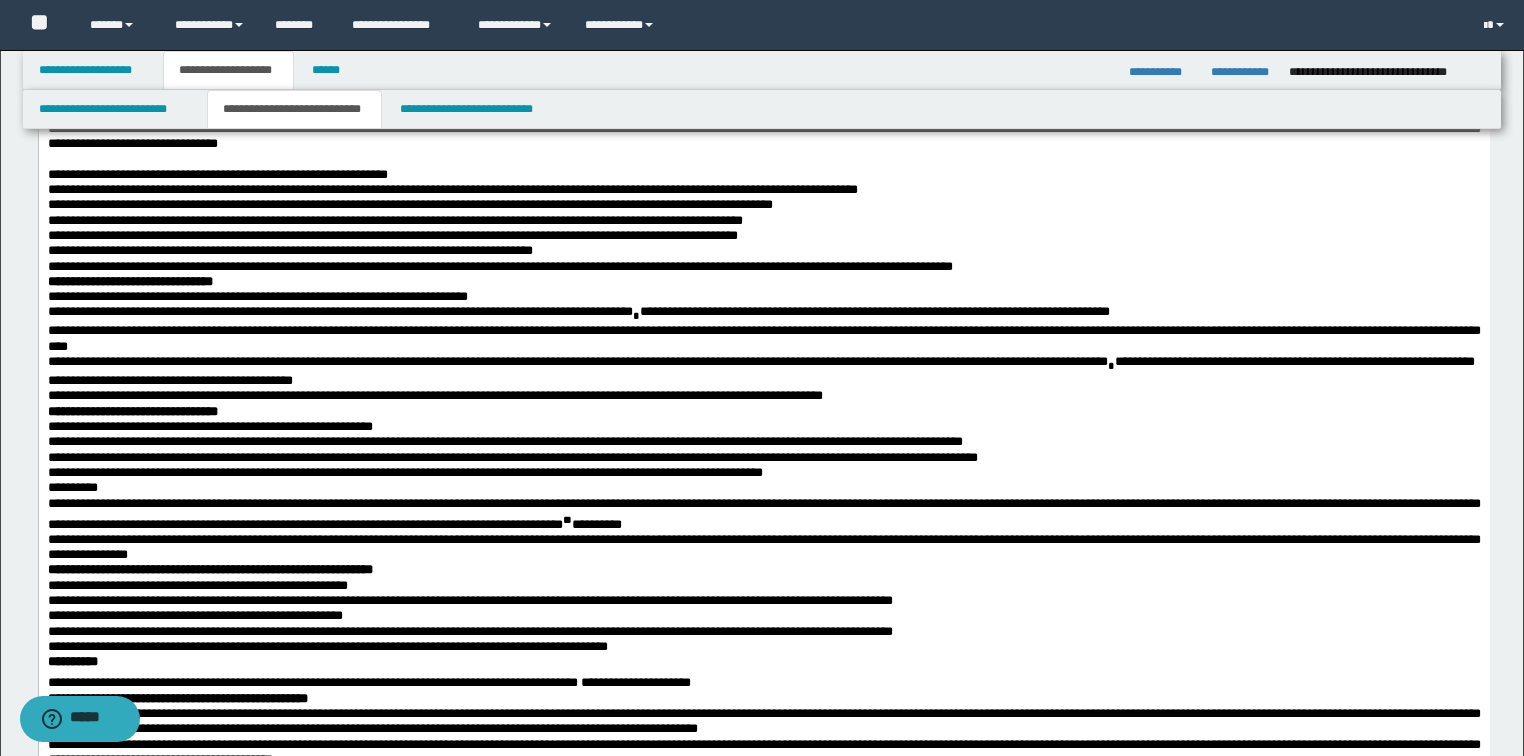 click on "**********" at bounding box center [763, 174] 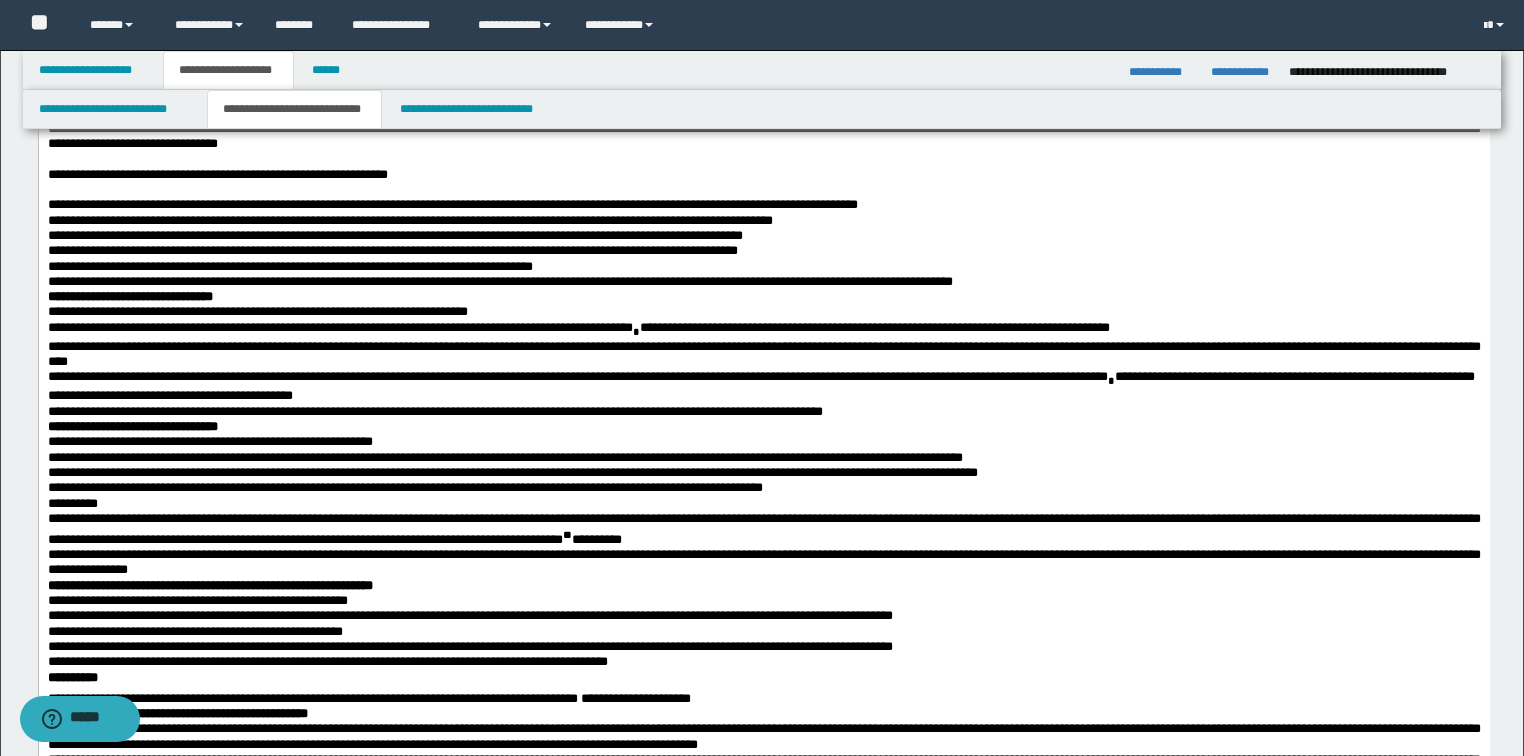 scroll, scrollTop: 960, scrollLeft: 0, axis: vertical 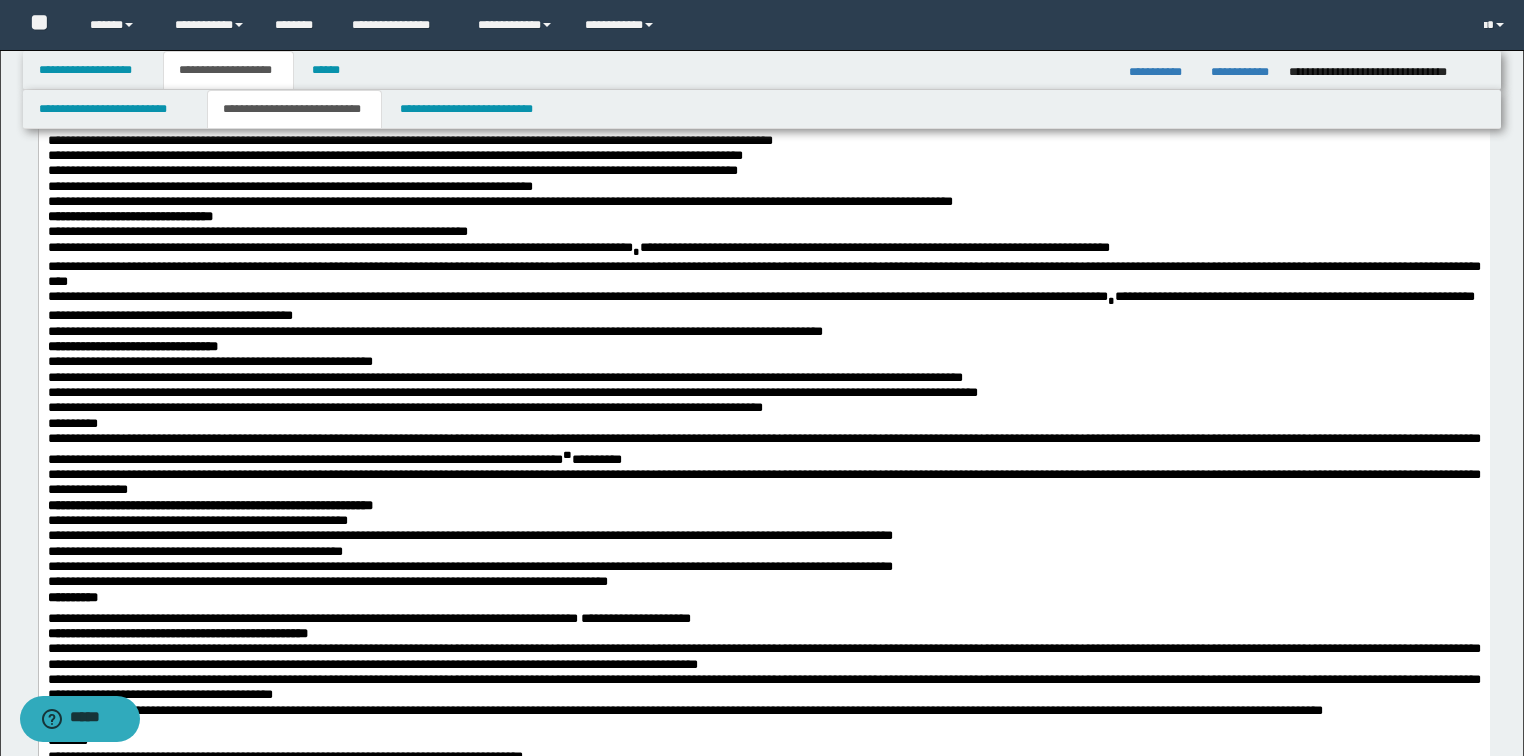 click on "**********" at bounding box center (763, 216) 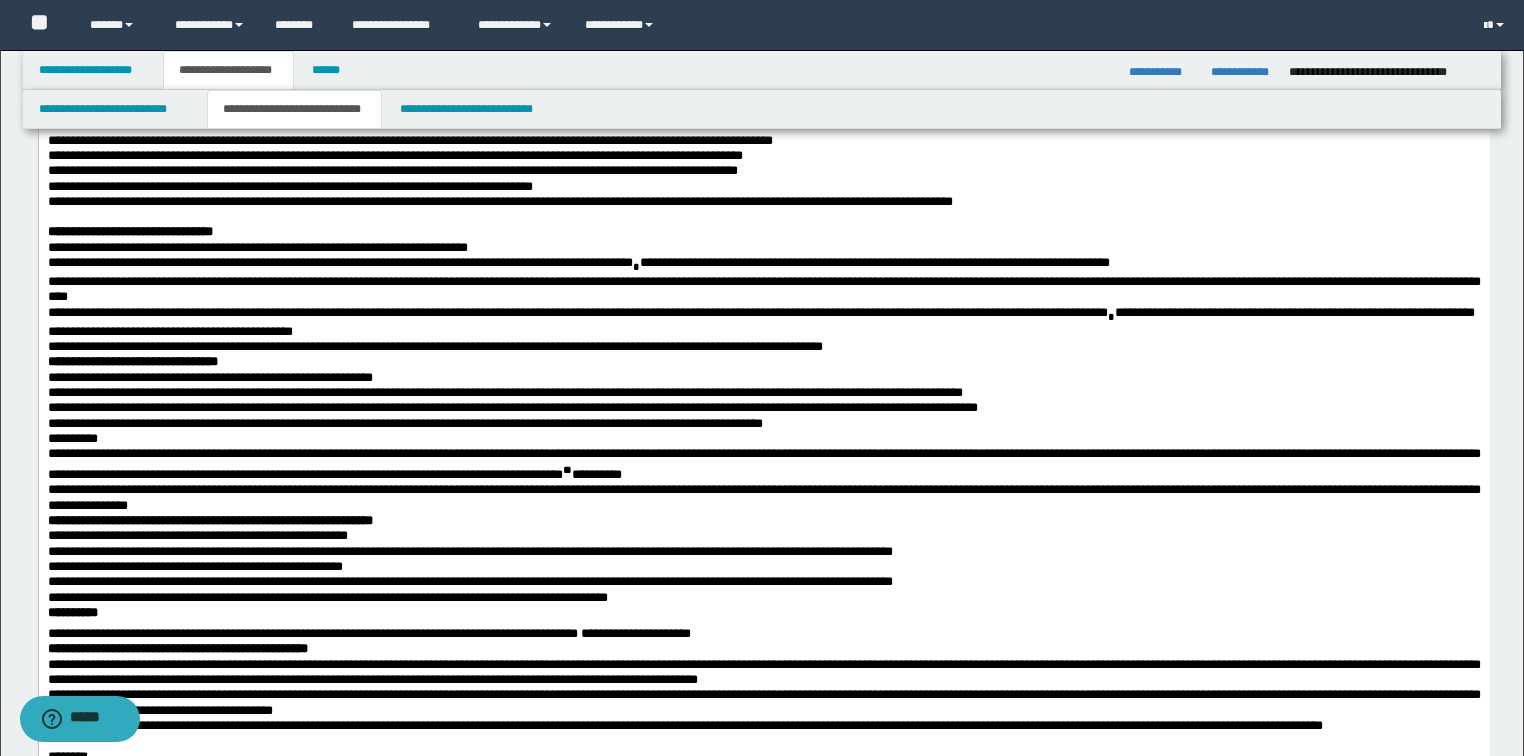 click on "**********" at bounding box center (763, 231) 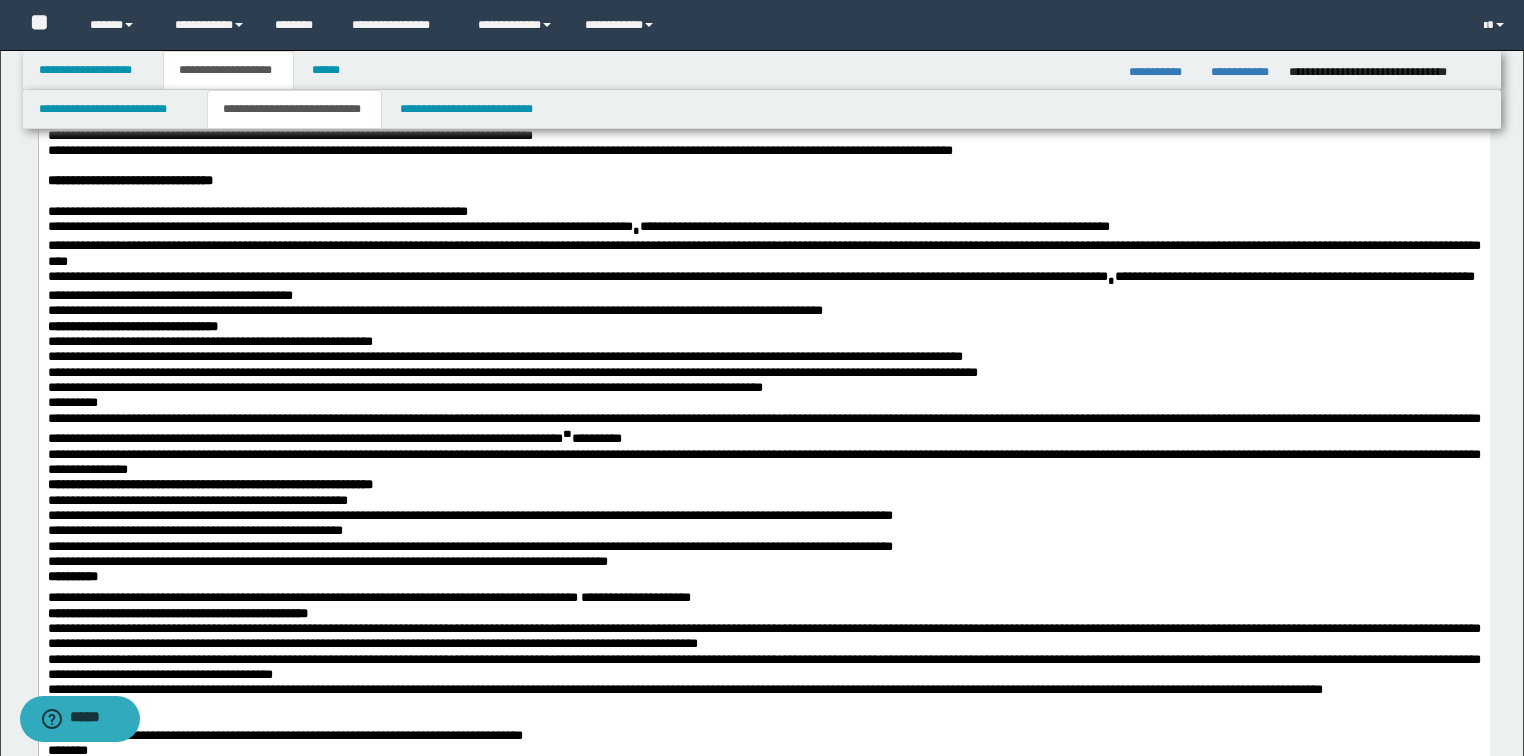 scroll, scrollTop: 1040, scrollLeft: 0, axis: vertical 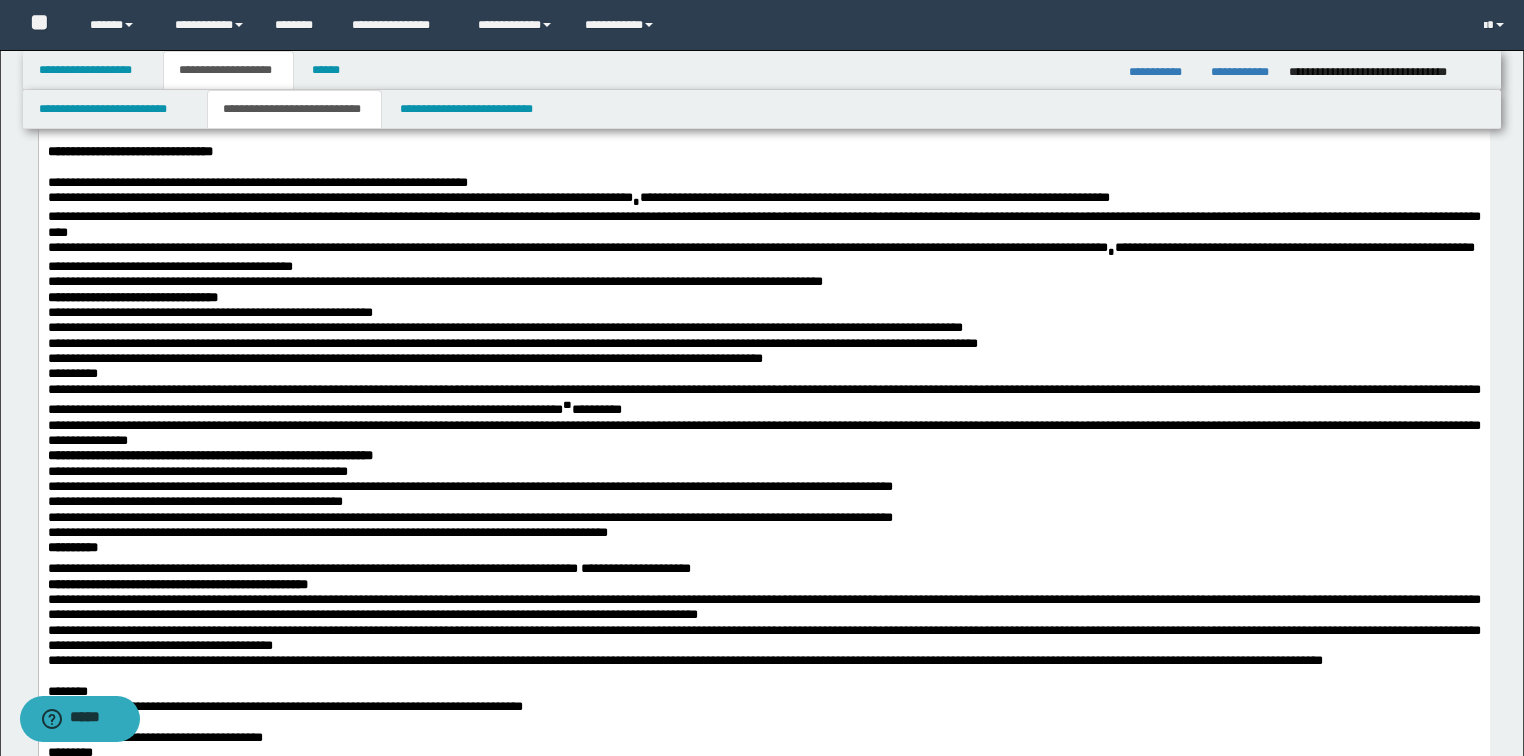 click on "**********" at bounding box center [578, 197] 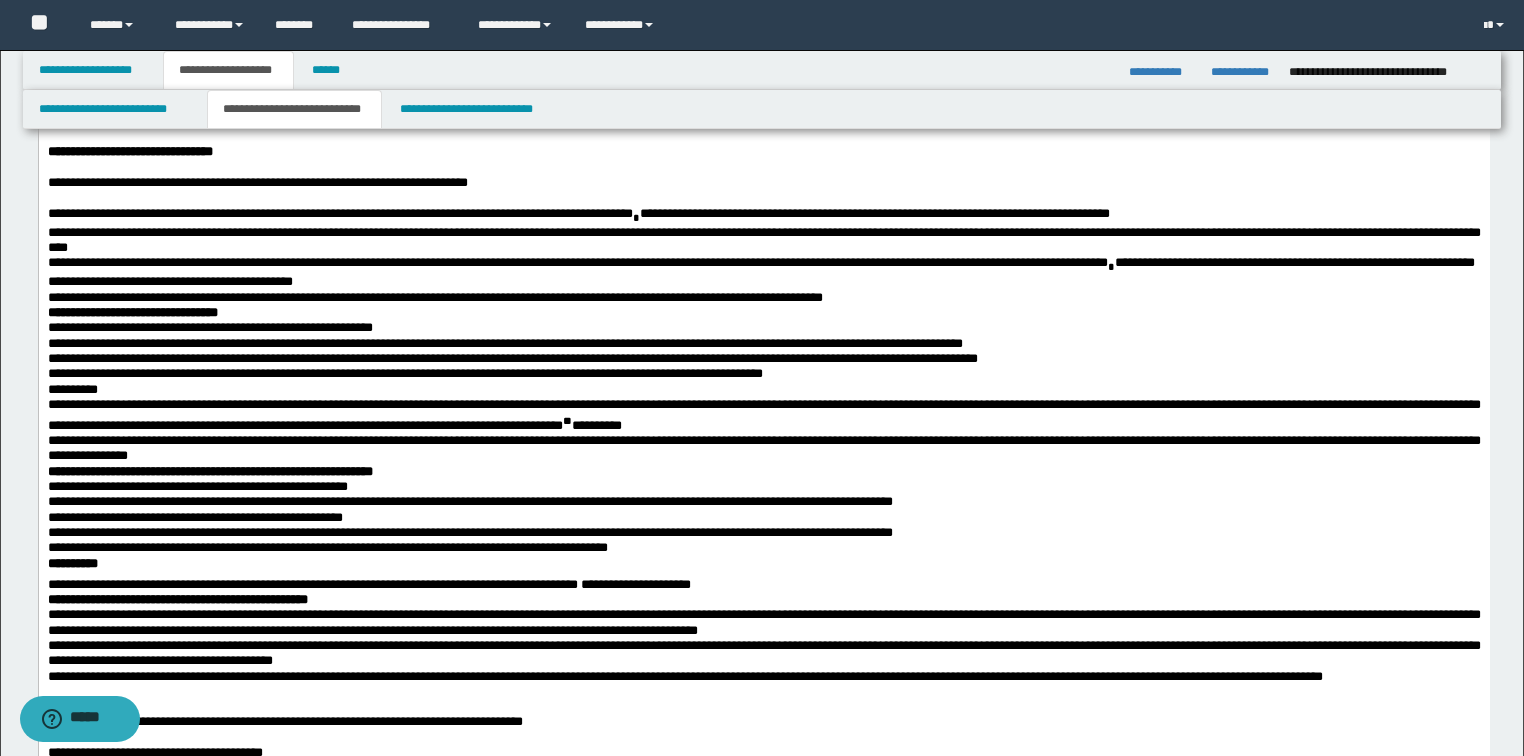 click on "**********" at bounding box center [578, 213] 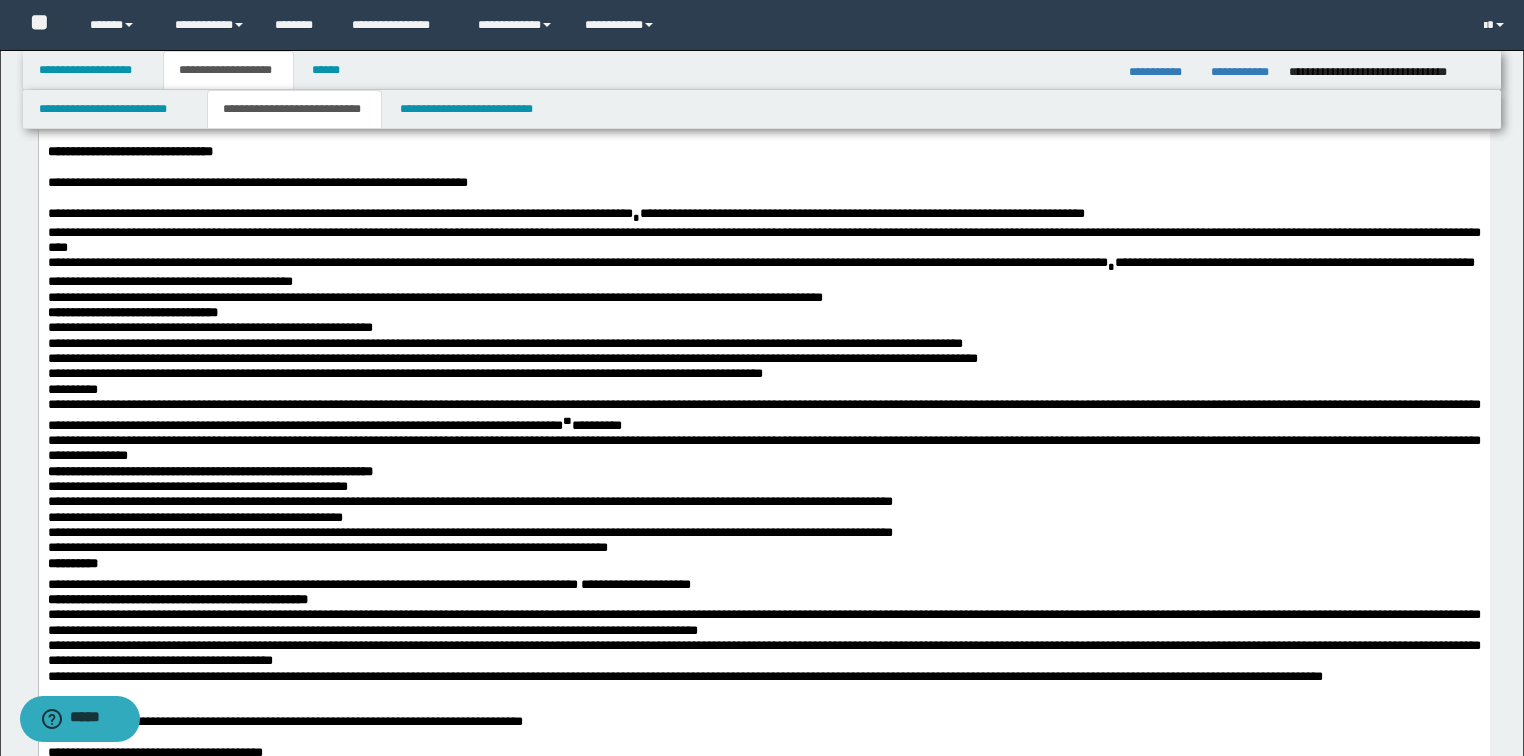 click on "**********" at bounding box center (763, 240) 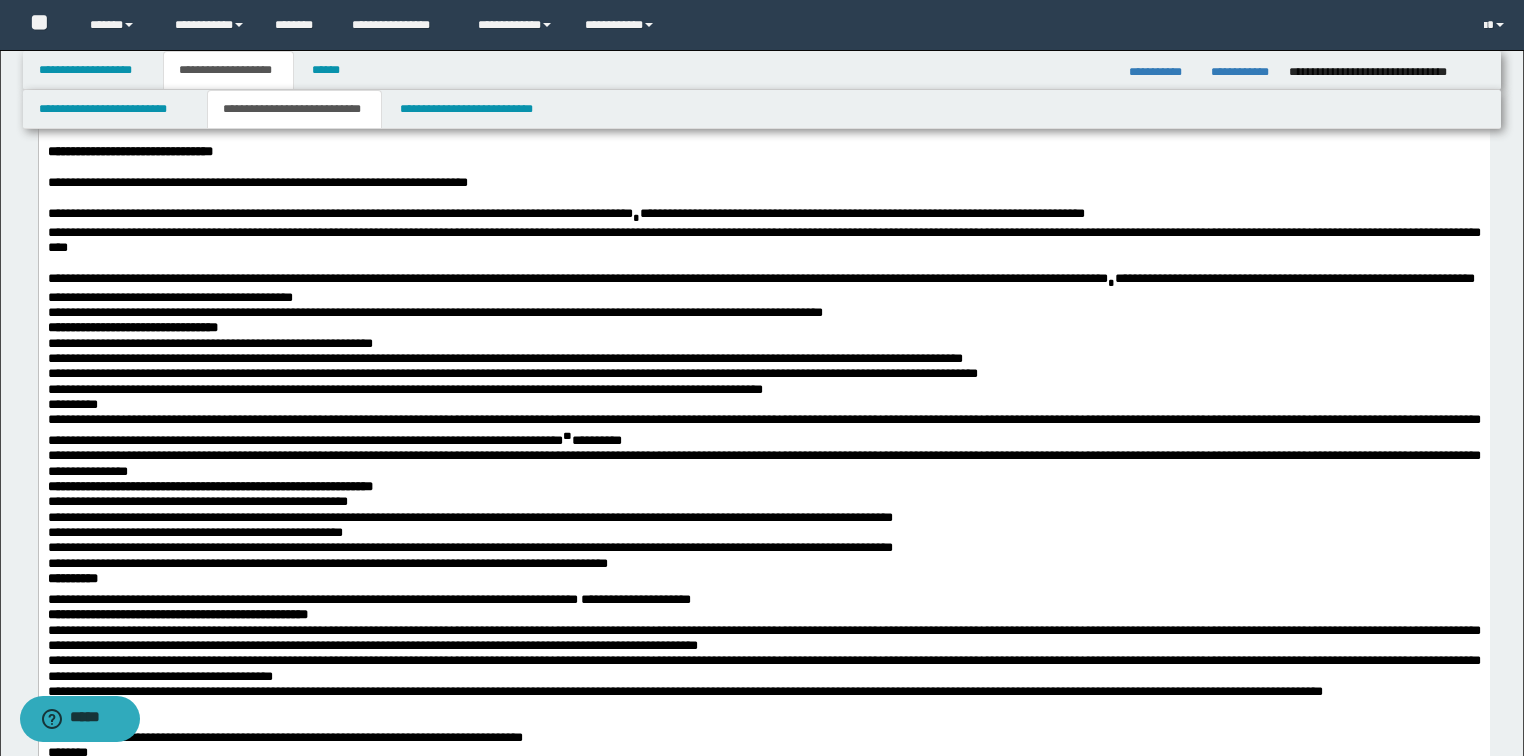 click on "**********" at bounding box center [565, 213] 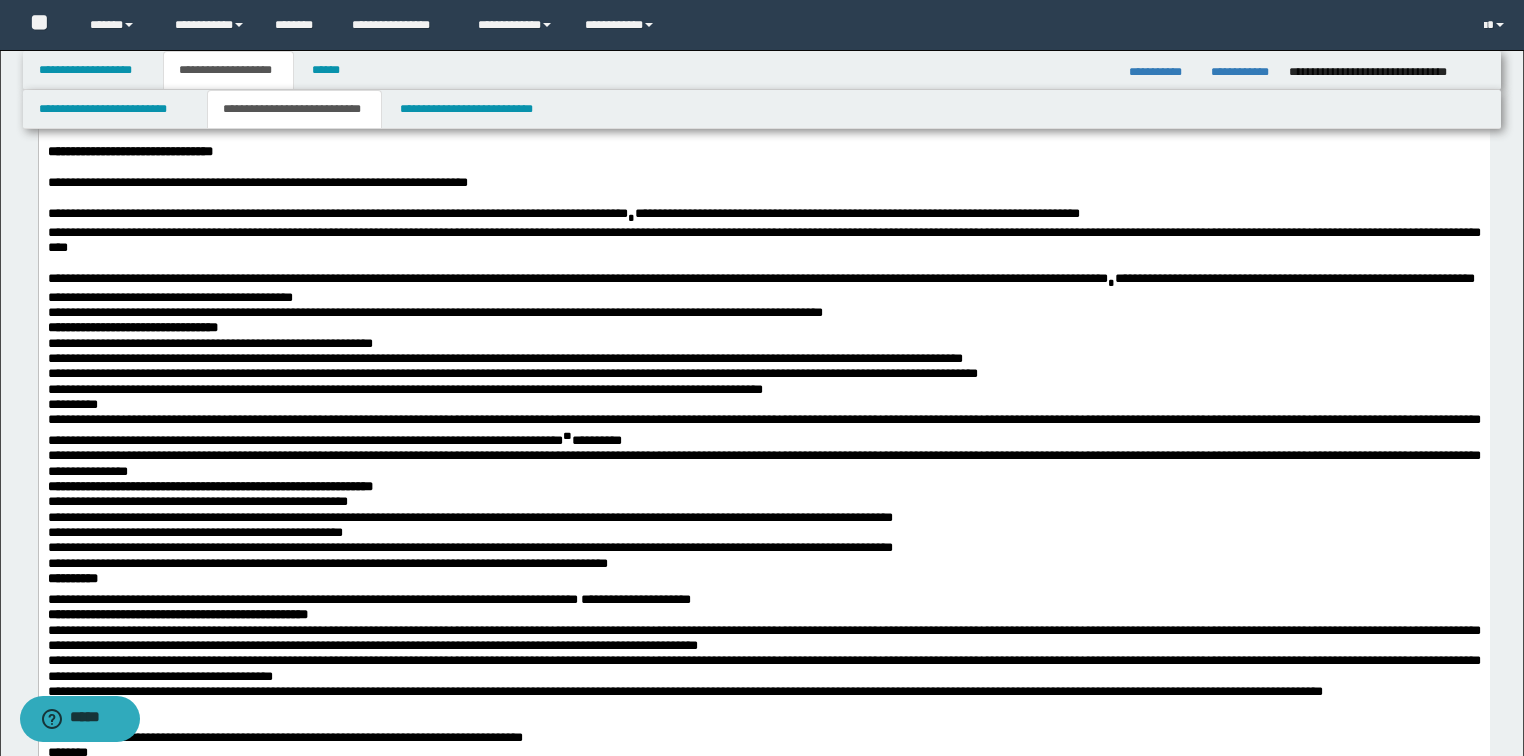 click on "**********" at bounding box center [760, 278] 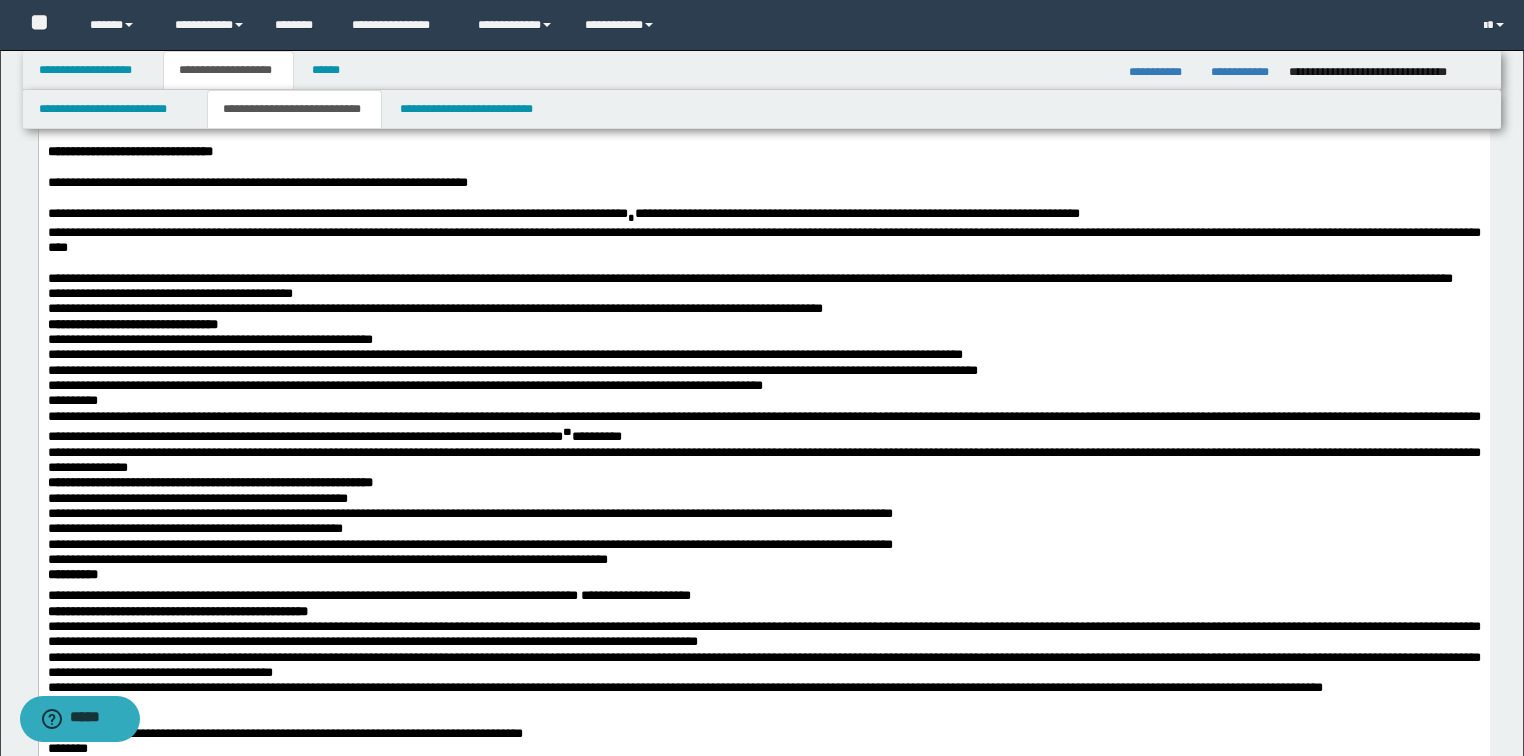 click on "**********" at bounding box center [763, 278] 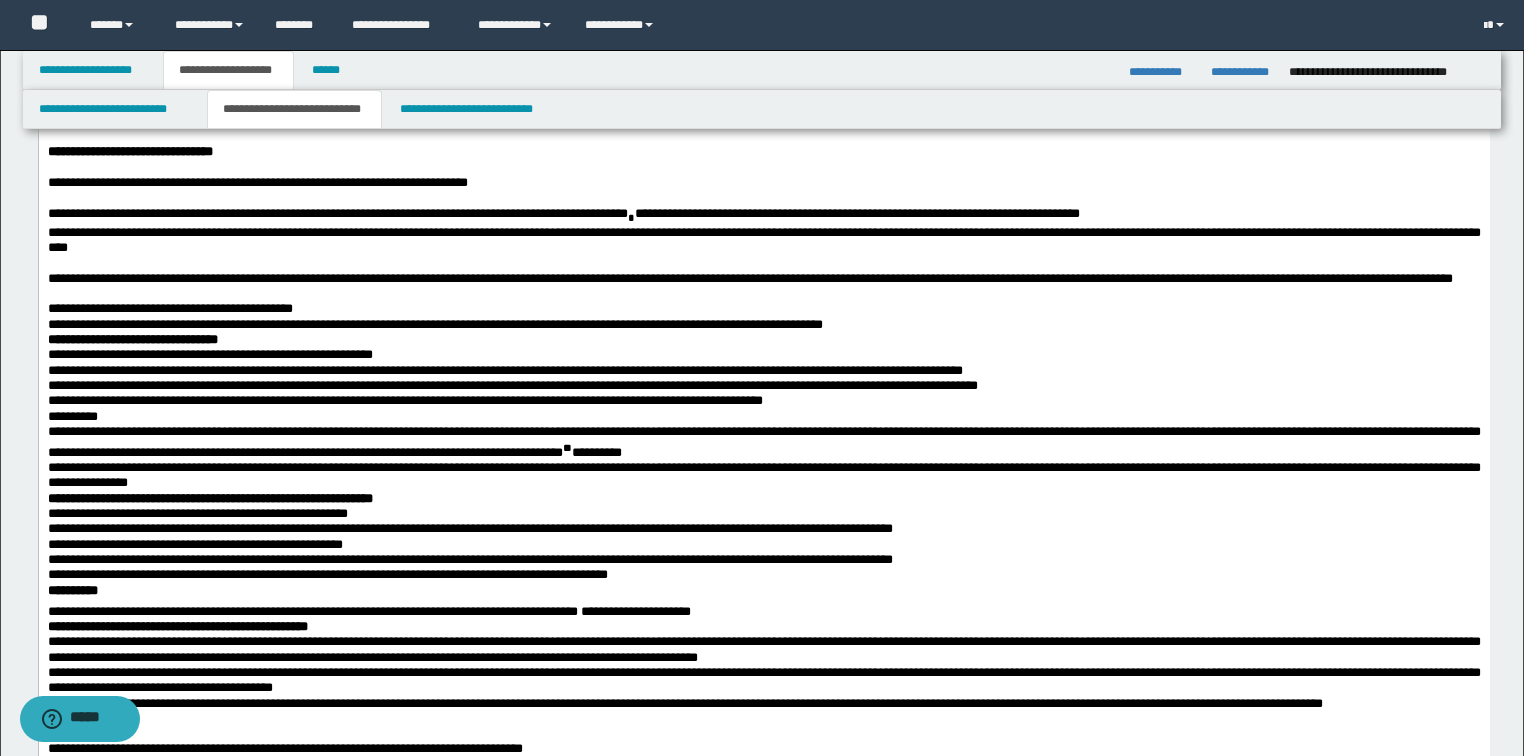 click on "**********" at bounding box center [763, 308] 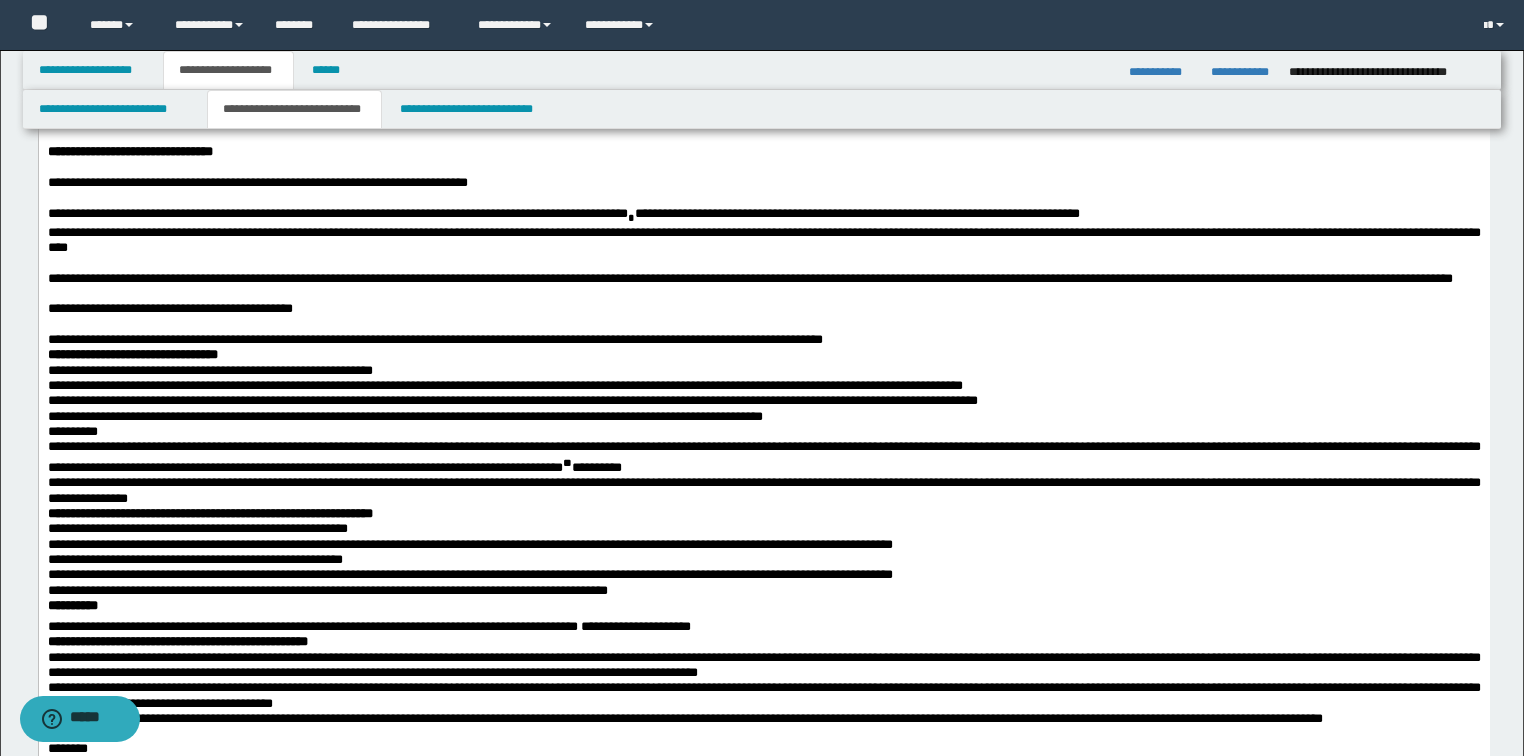 click on "**********" at bounding box center (763, 339) 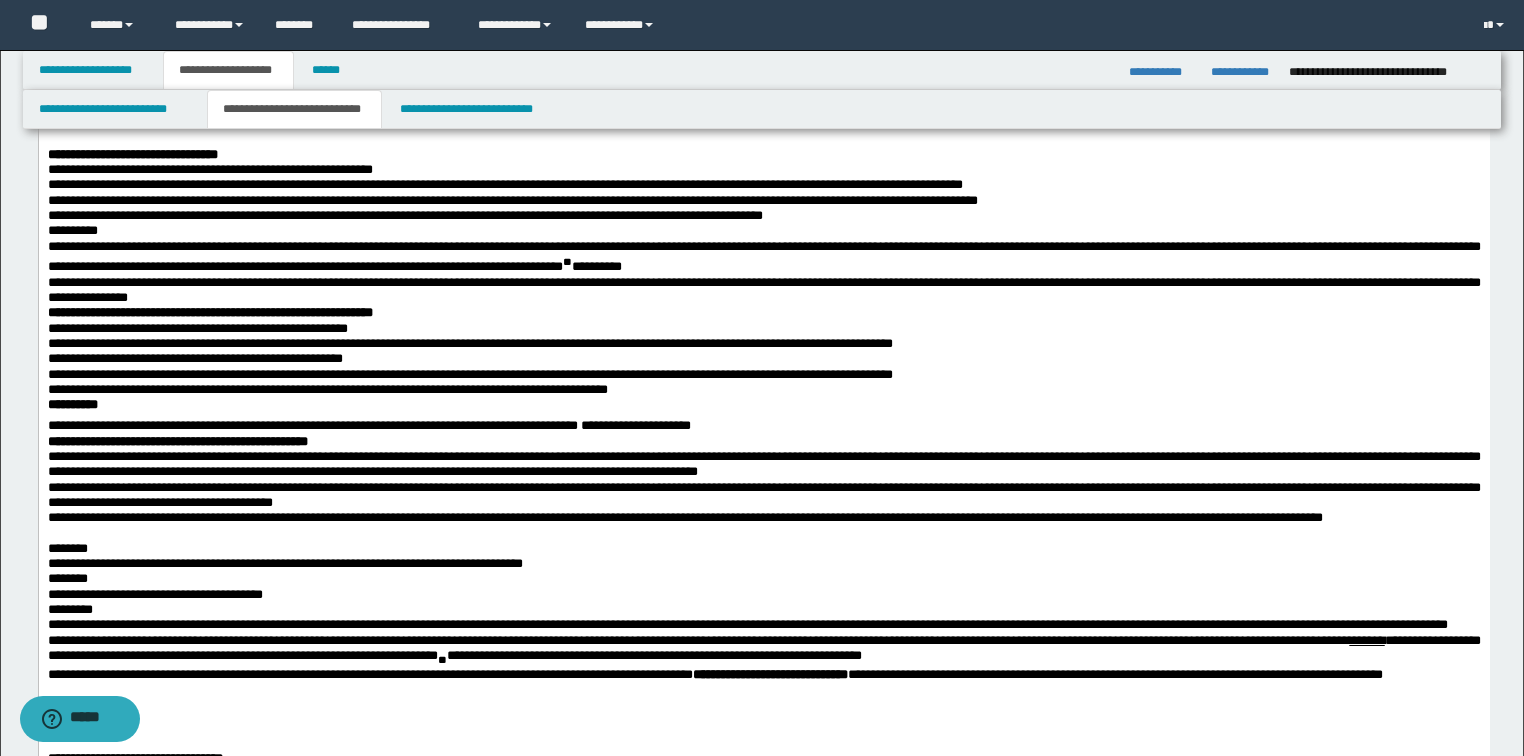scroll, scrollTop: 1280, scrollLeft: 0, axis: vertical 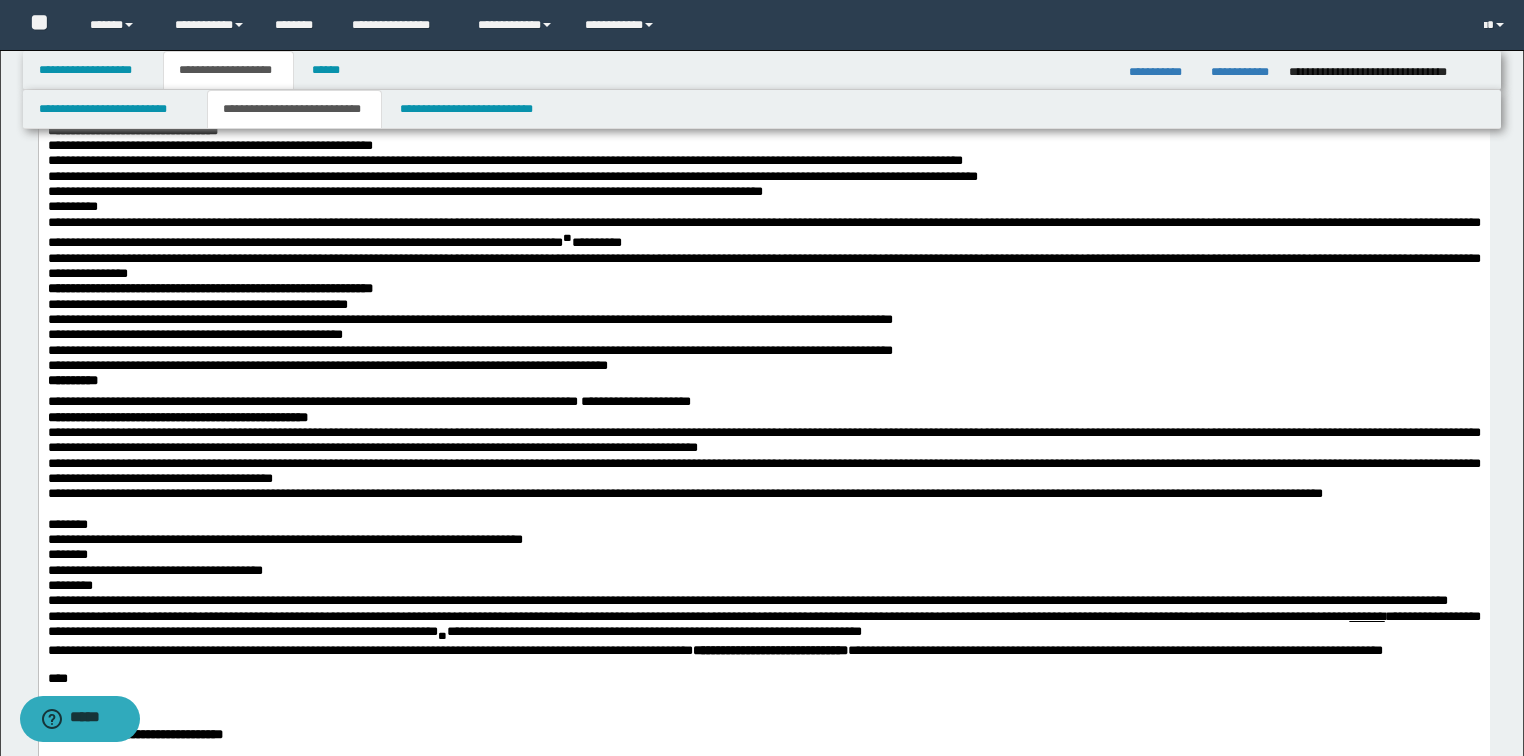 click on "**********" at bounding box center (763, 130) 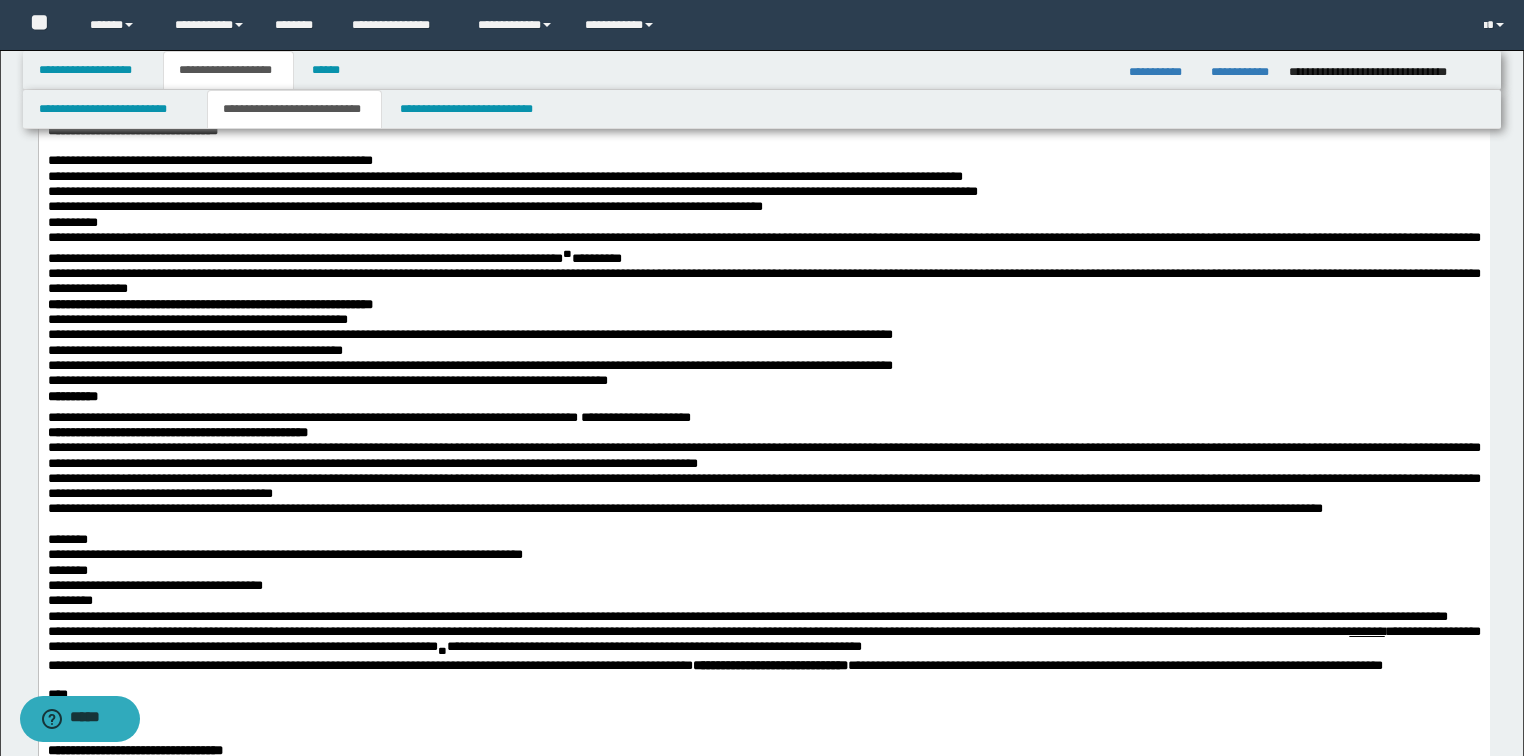 click on "**********" at bounding box center [763, 206] 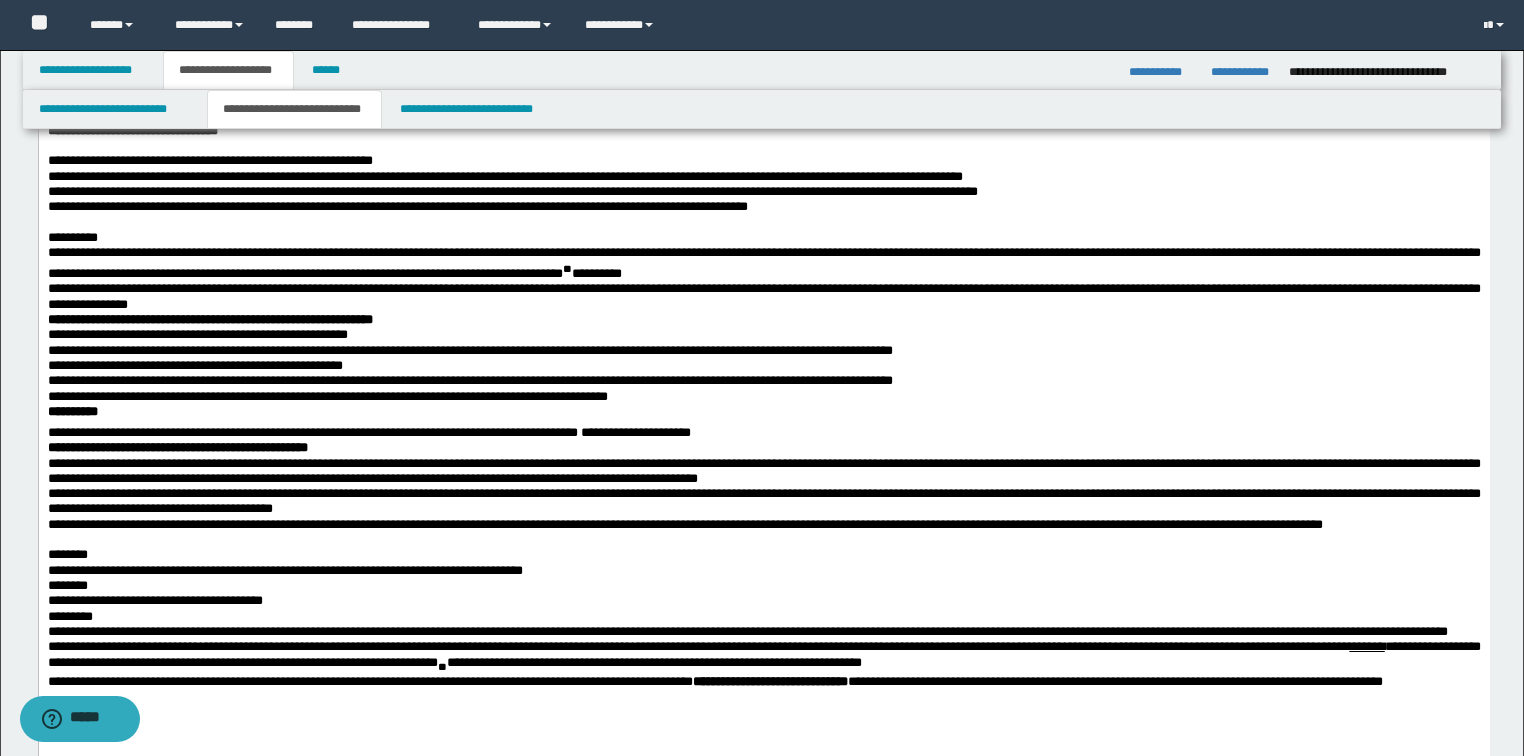 click on "**********" at bounding box center (763, 237) 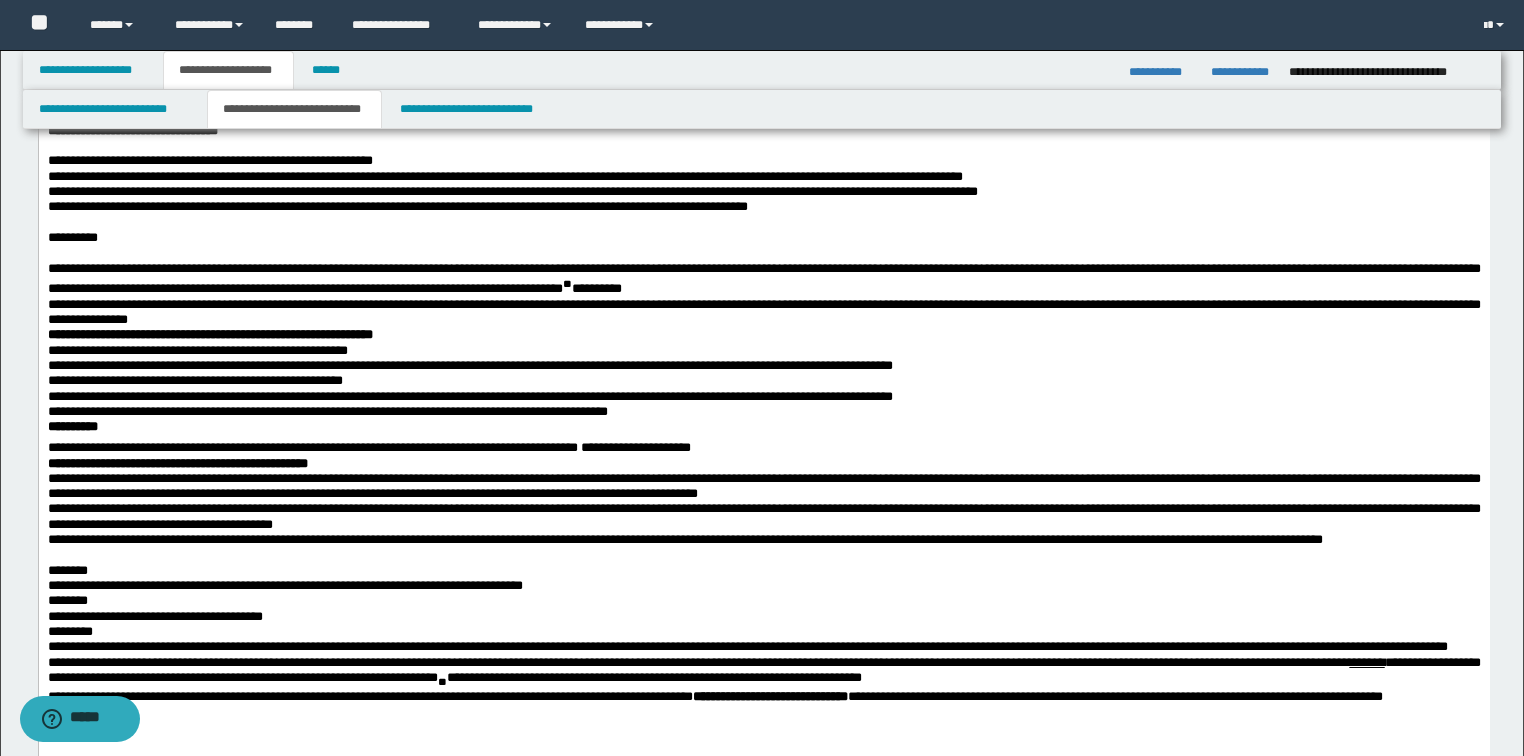 click on "**********" at bounding box center (763, 279) 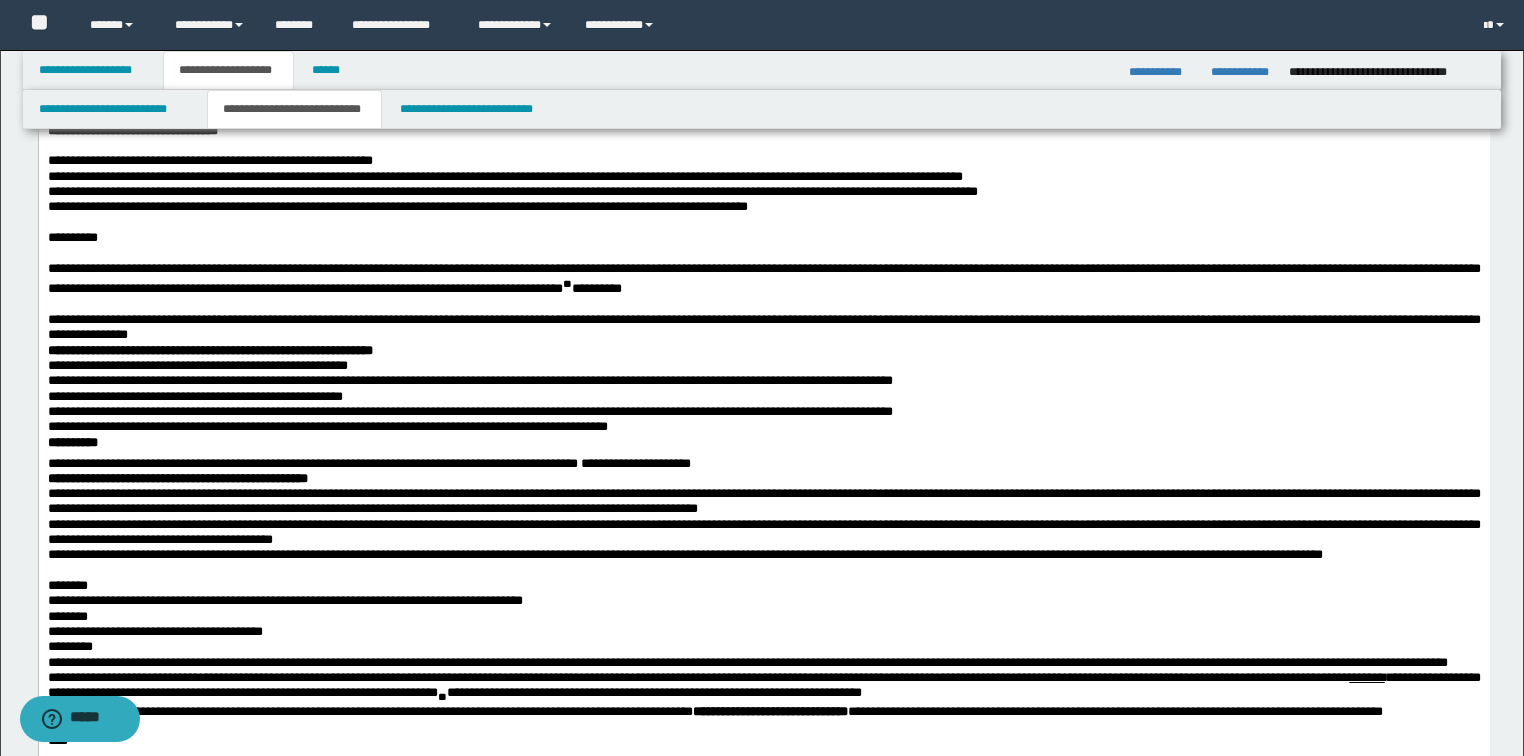 click on "**********" at bounding box center [763, 327] 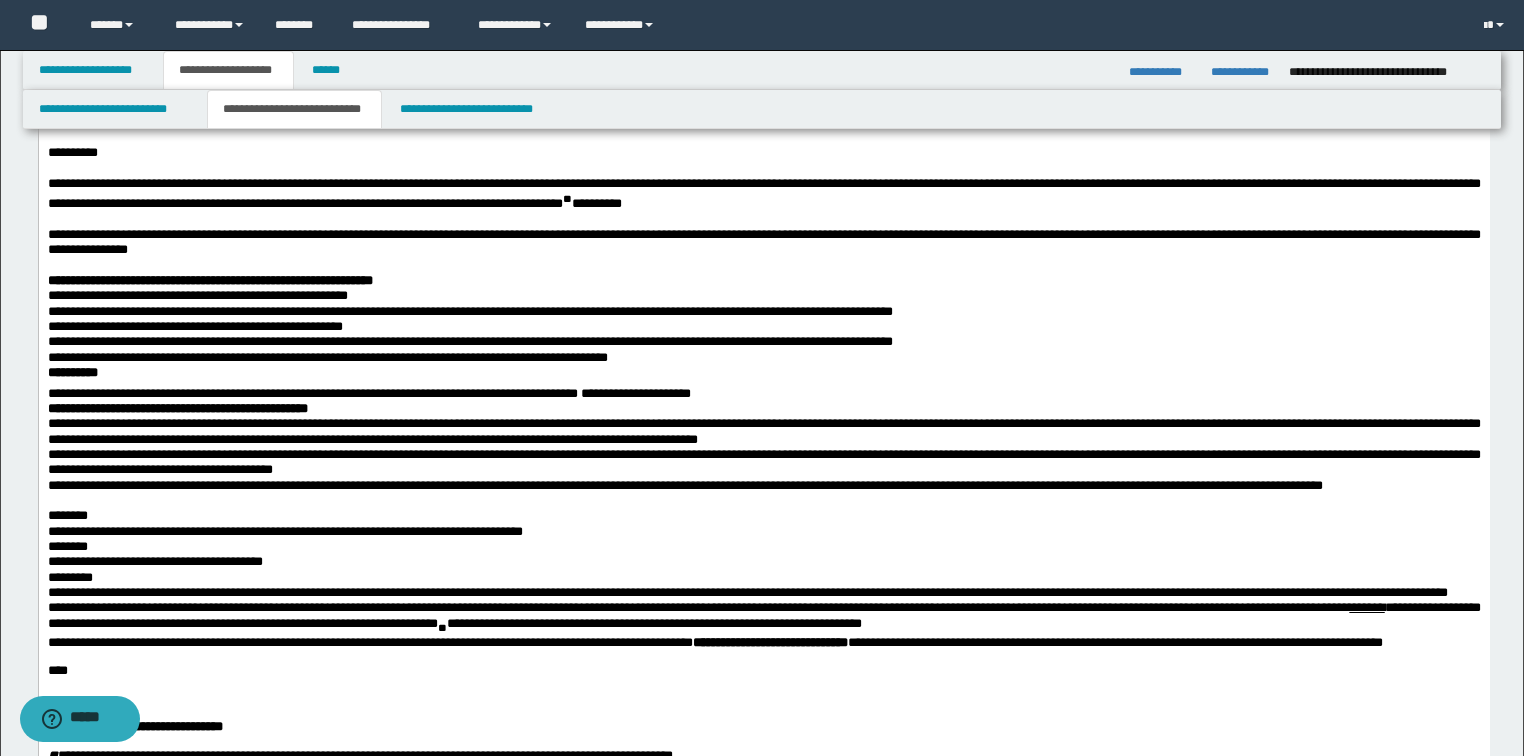 scroll, scrollTop: 1520, scrollLeft: 0, axis: vertical 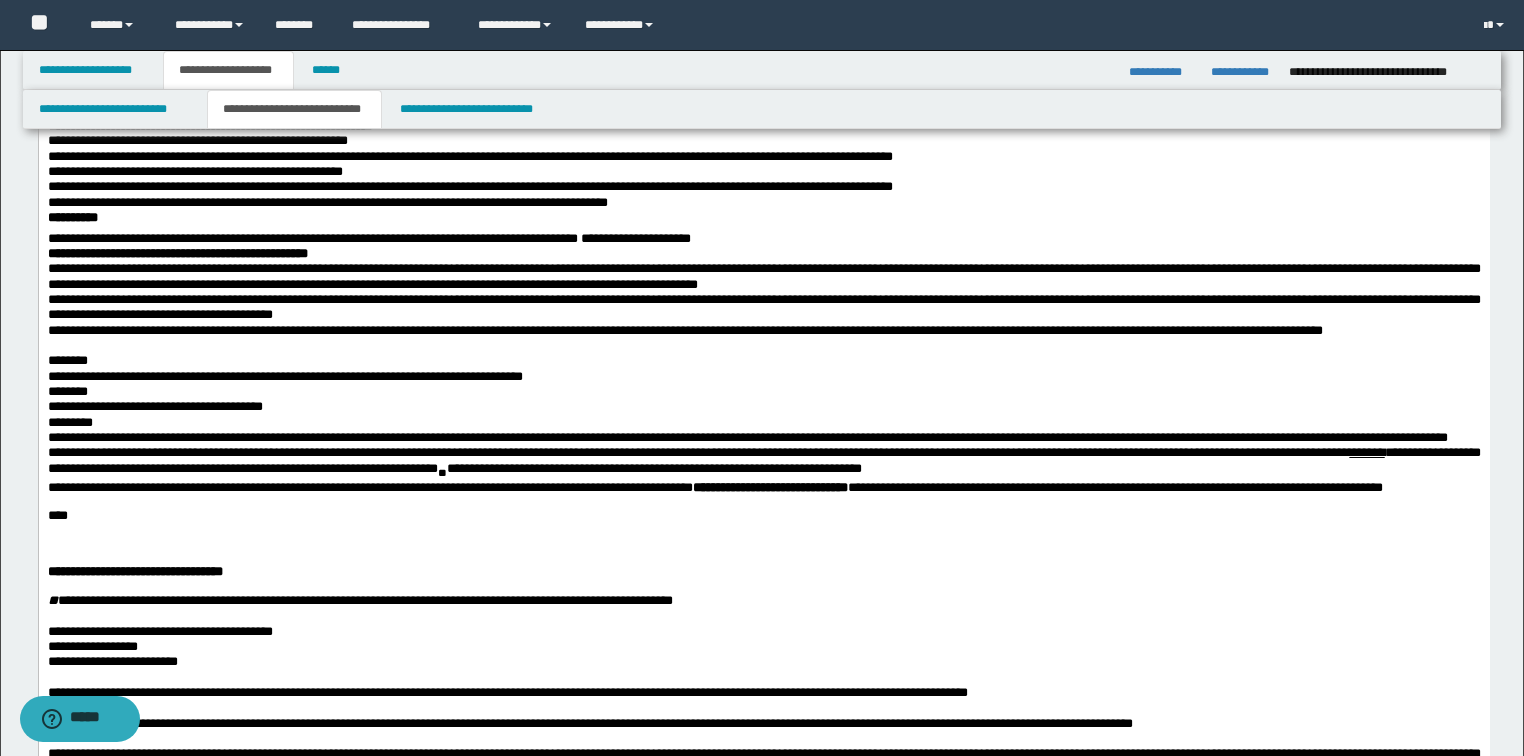 click on "**********" at bounding box center (763, 125) 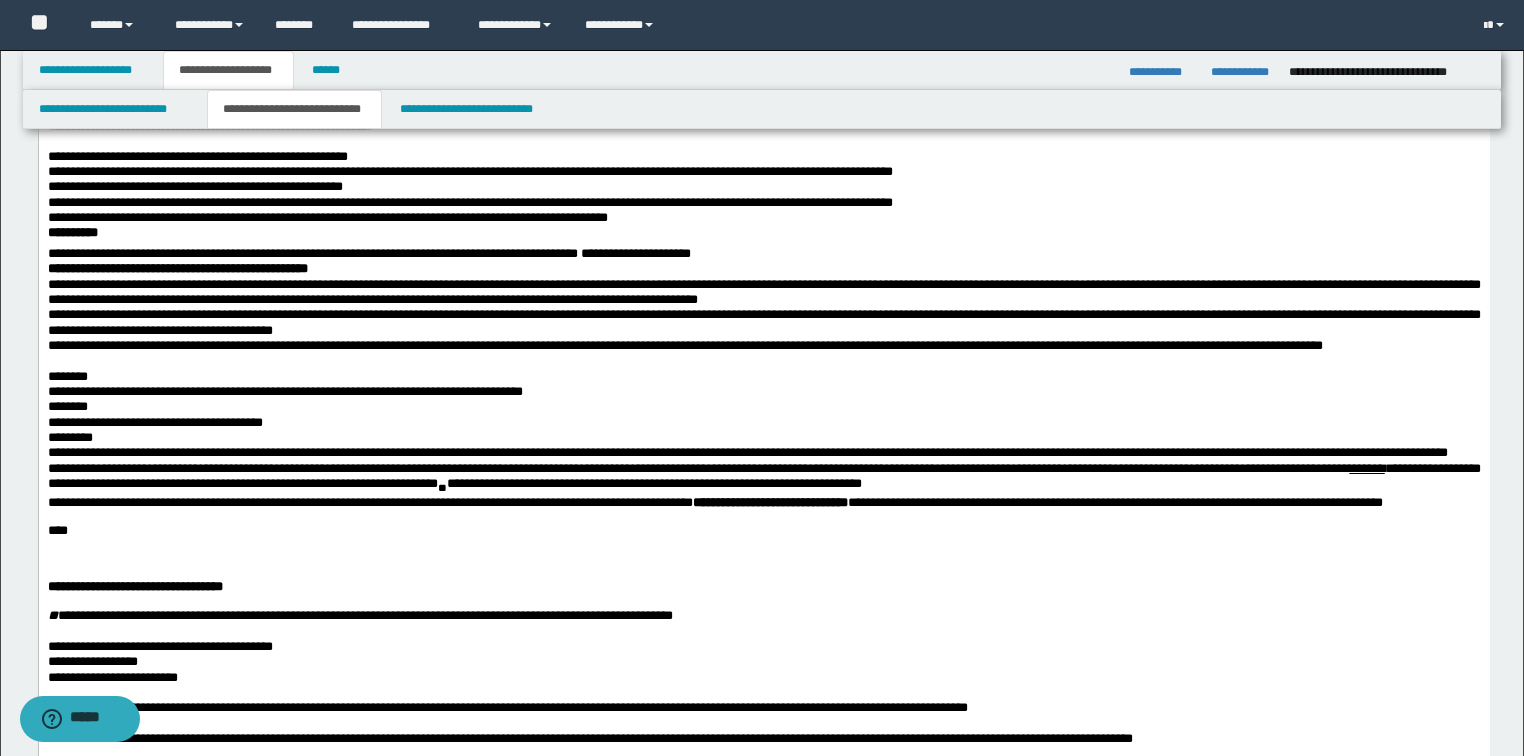 click on "**********" at bounding box center (763, 156) 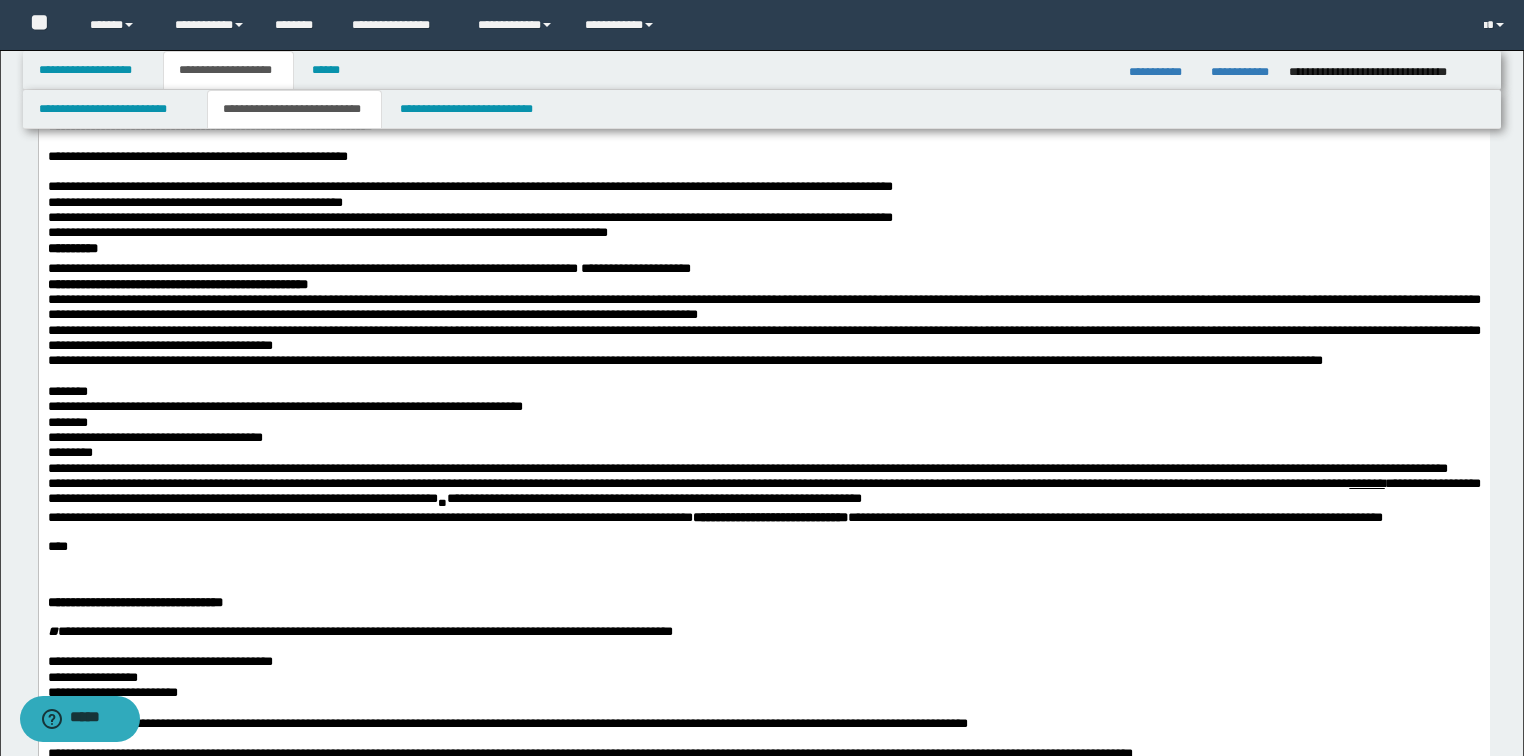 click on "**********" at bounding box center (763, 186) 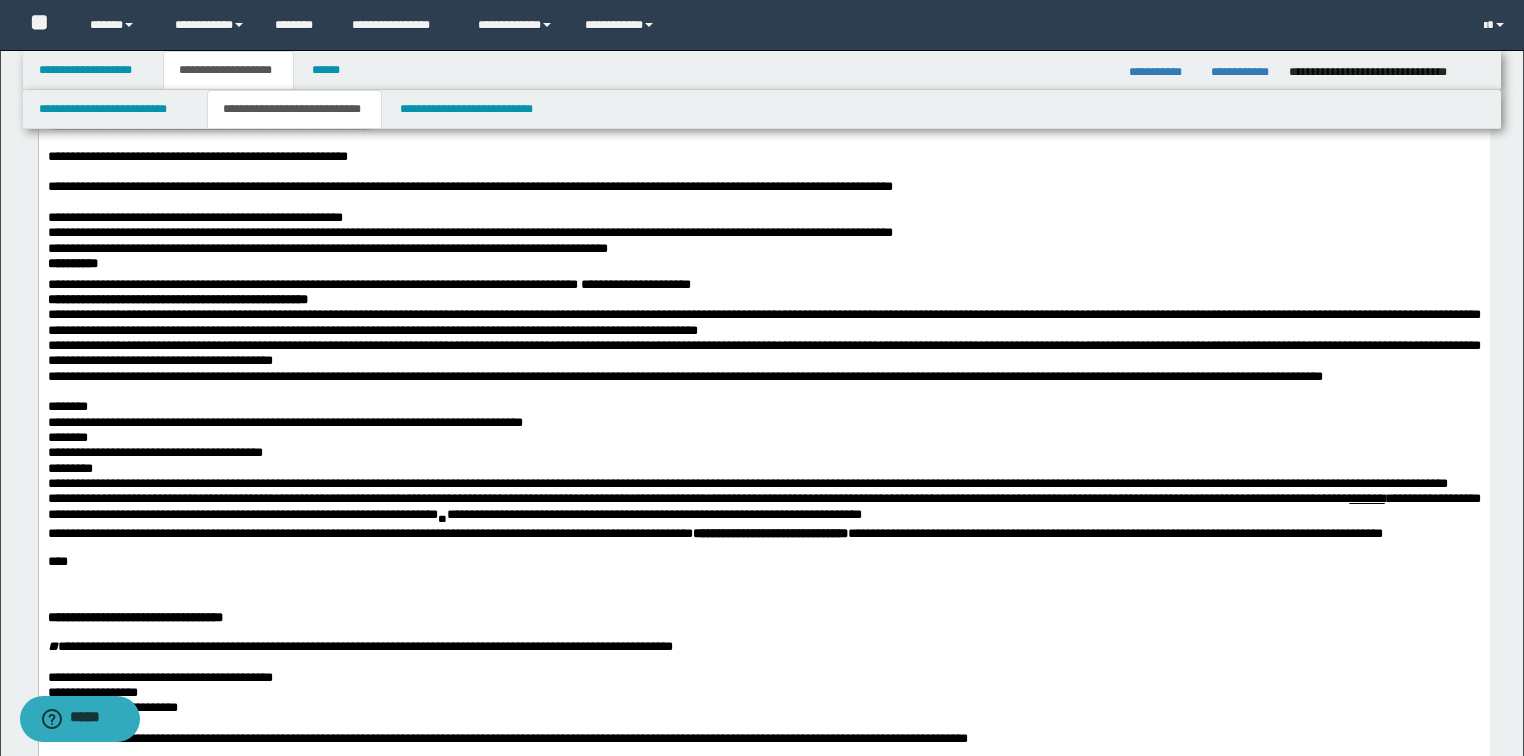 click on "**********" at bounding box center (763, 217) 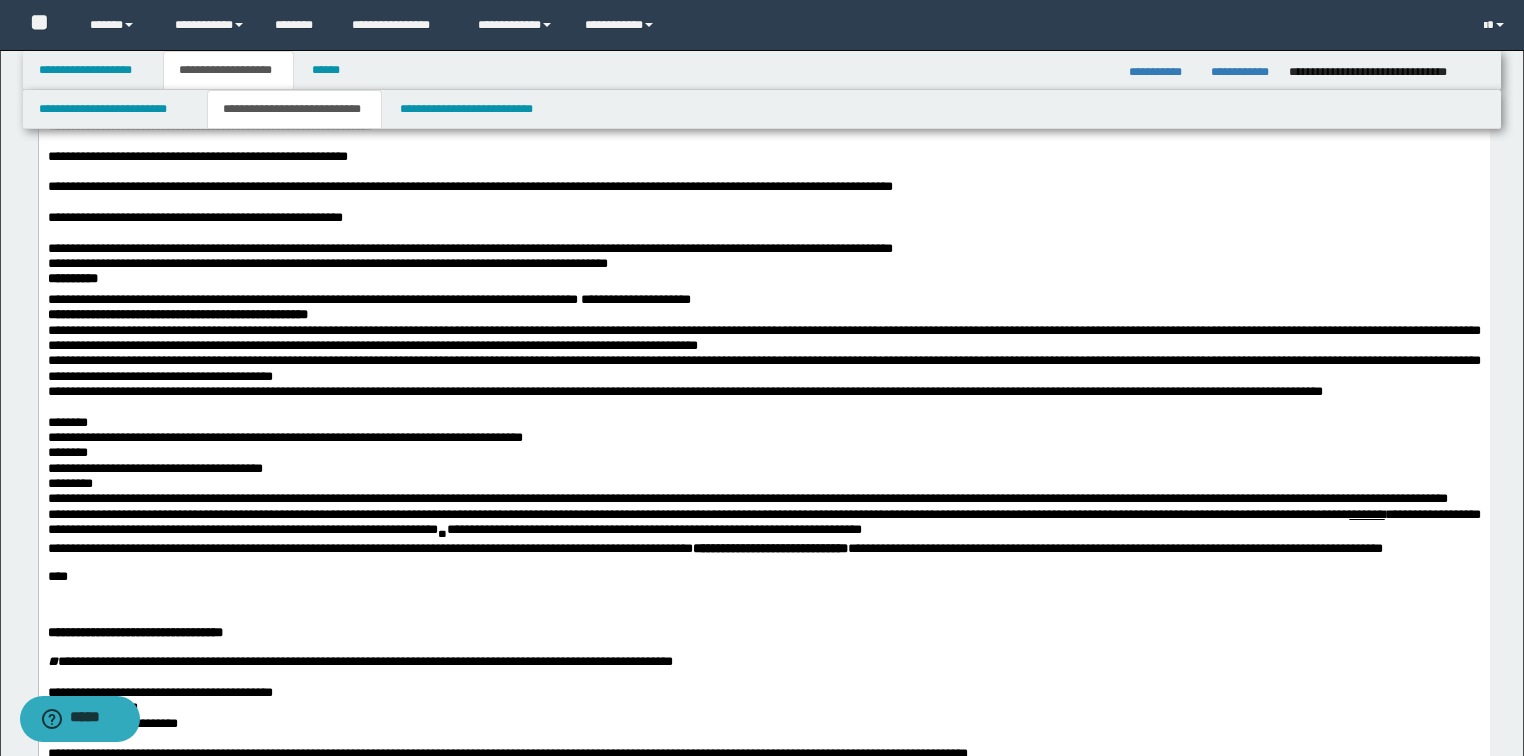 click on "**********" at bounding box center [763, 248] 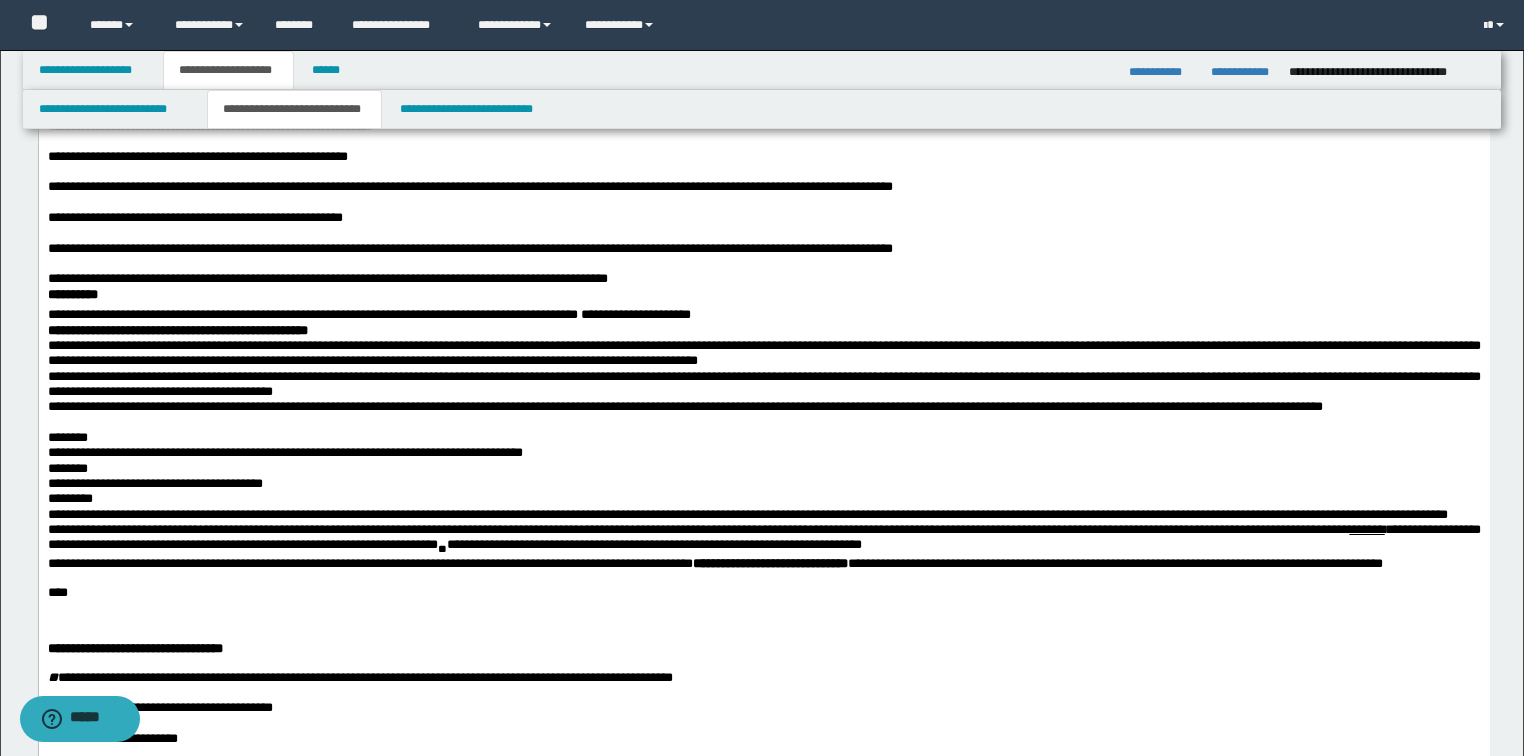 click on "**********" at bounding box center [469, 248] 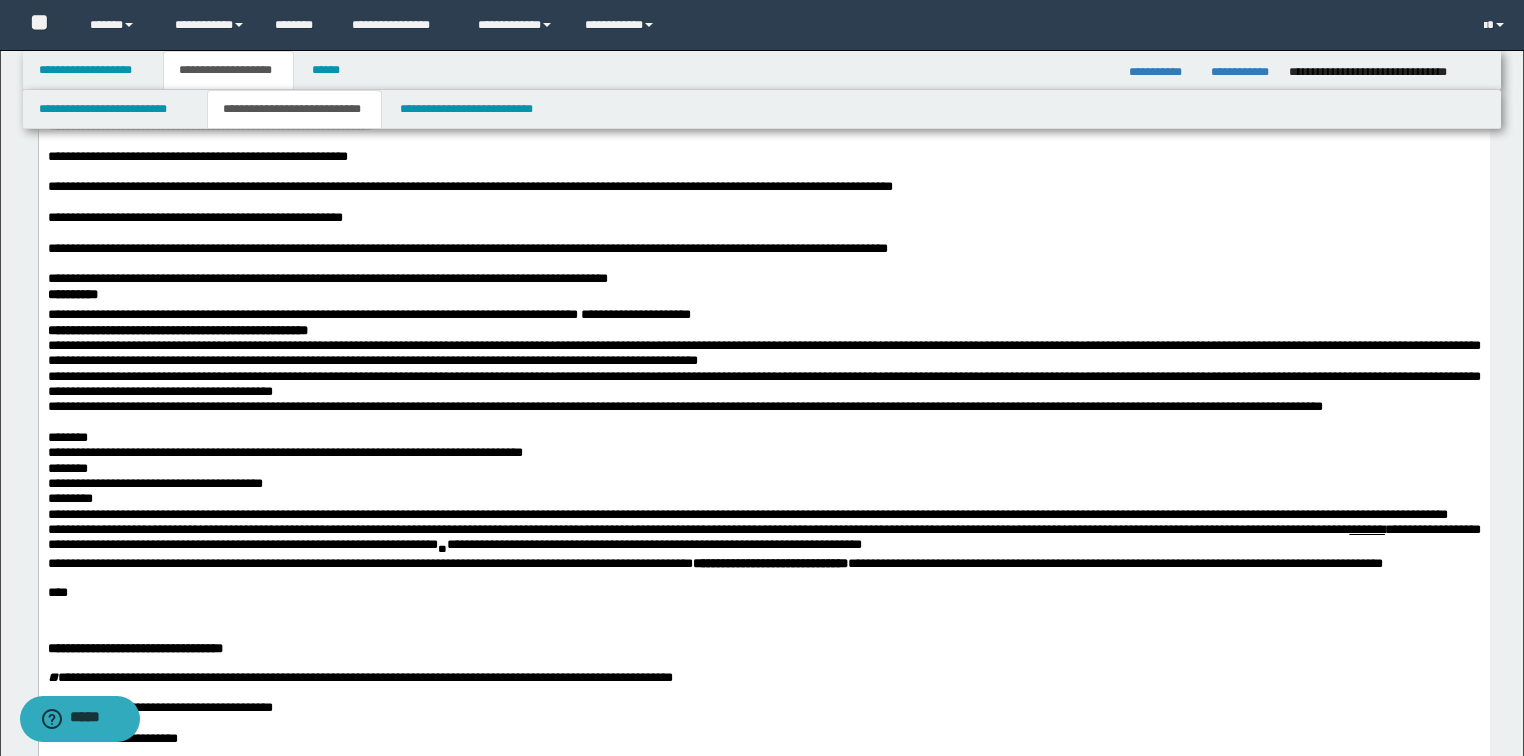 click on "**********" at bounding box center [763, 278] 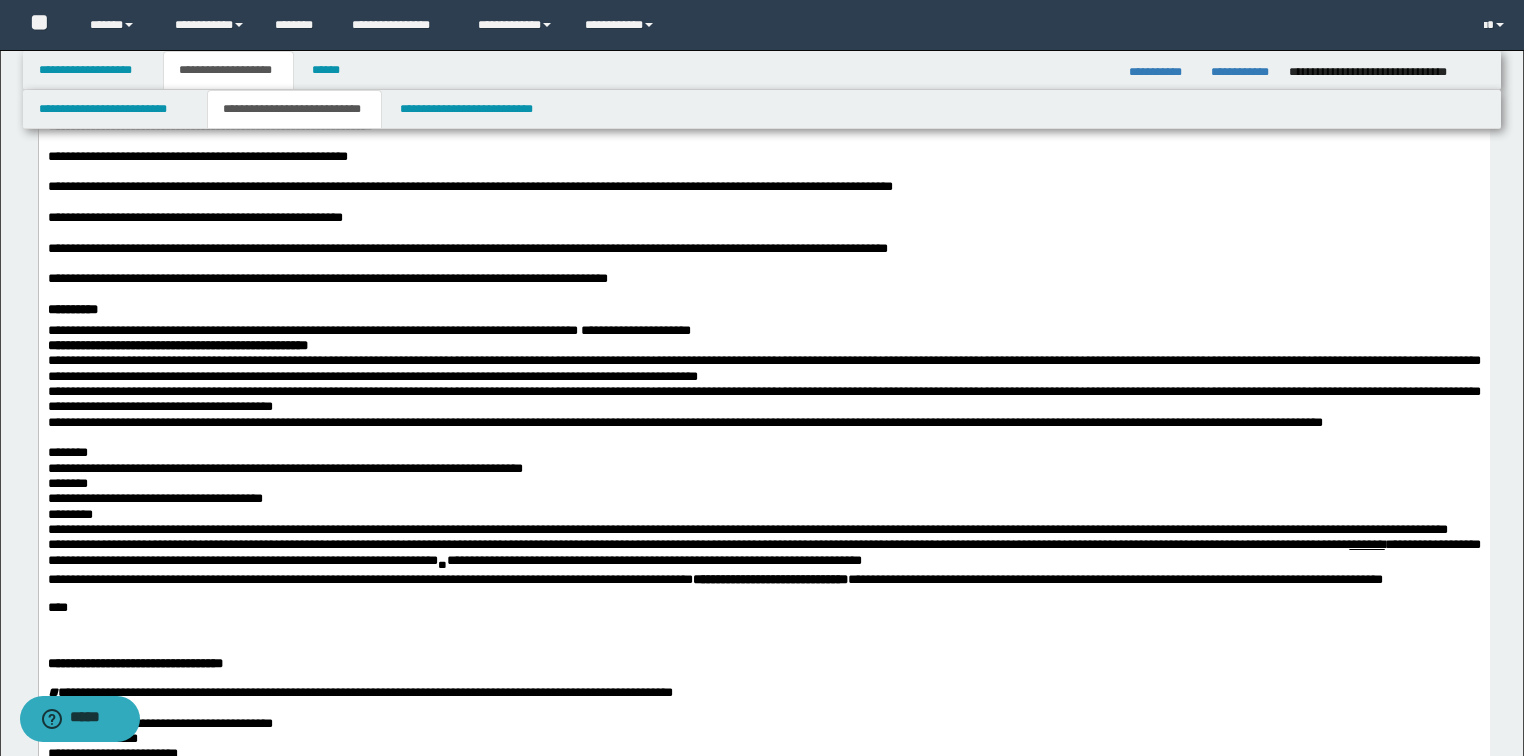 click at bounding box center (763, 294) 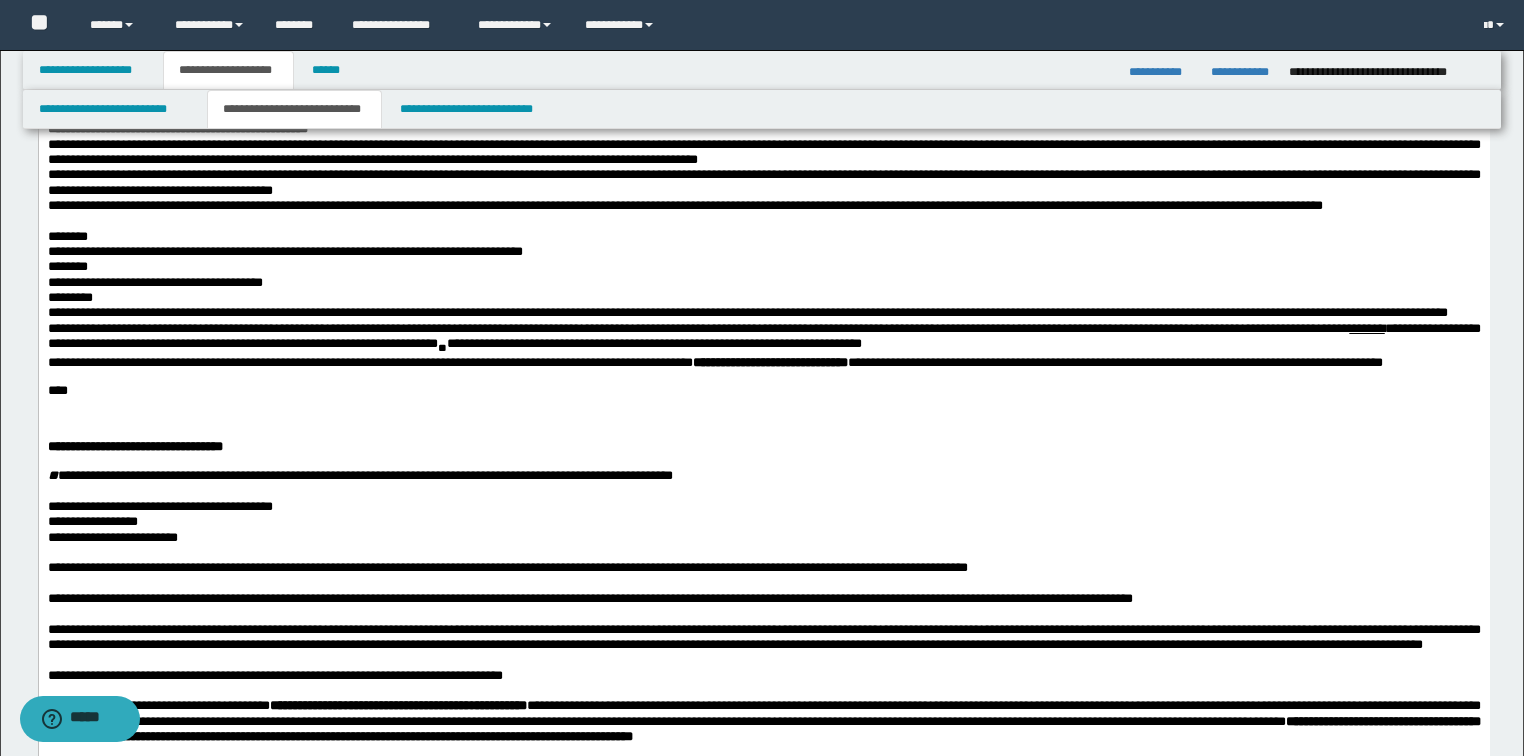 scroll, scrollTop: 1760, scrollLeft: 0, axis: vertical 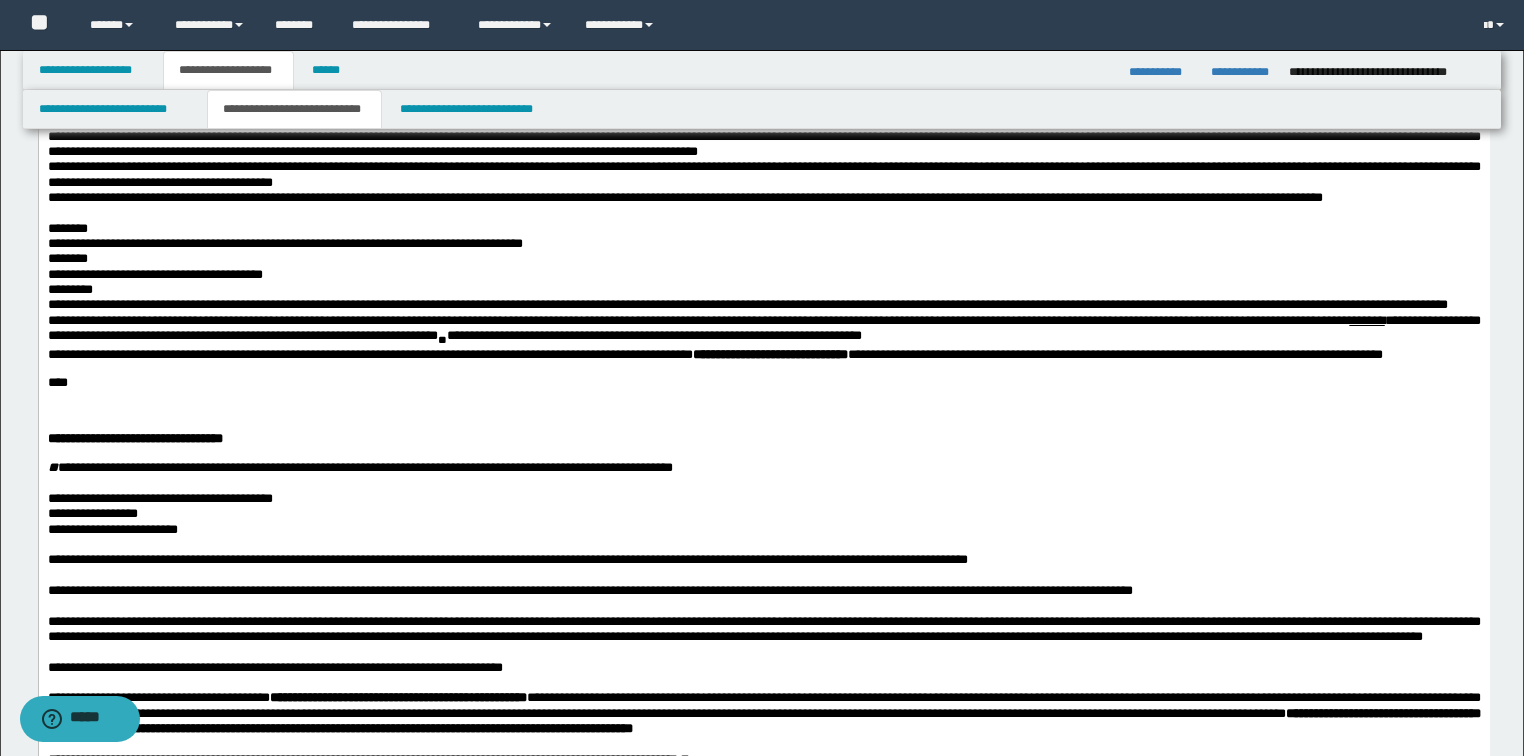 click on "**********" at bounding box center [763, 103] 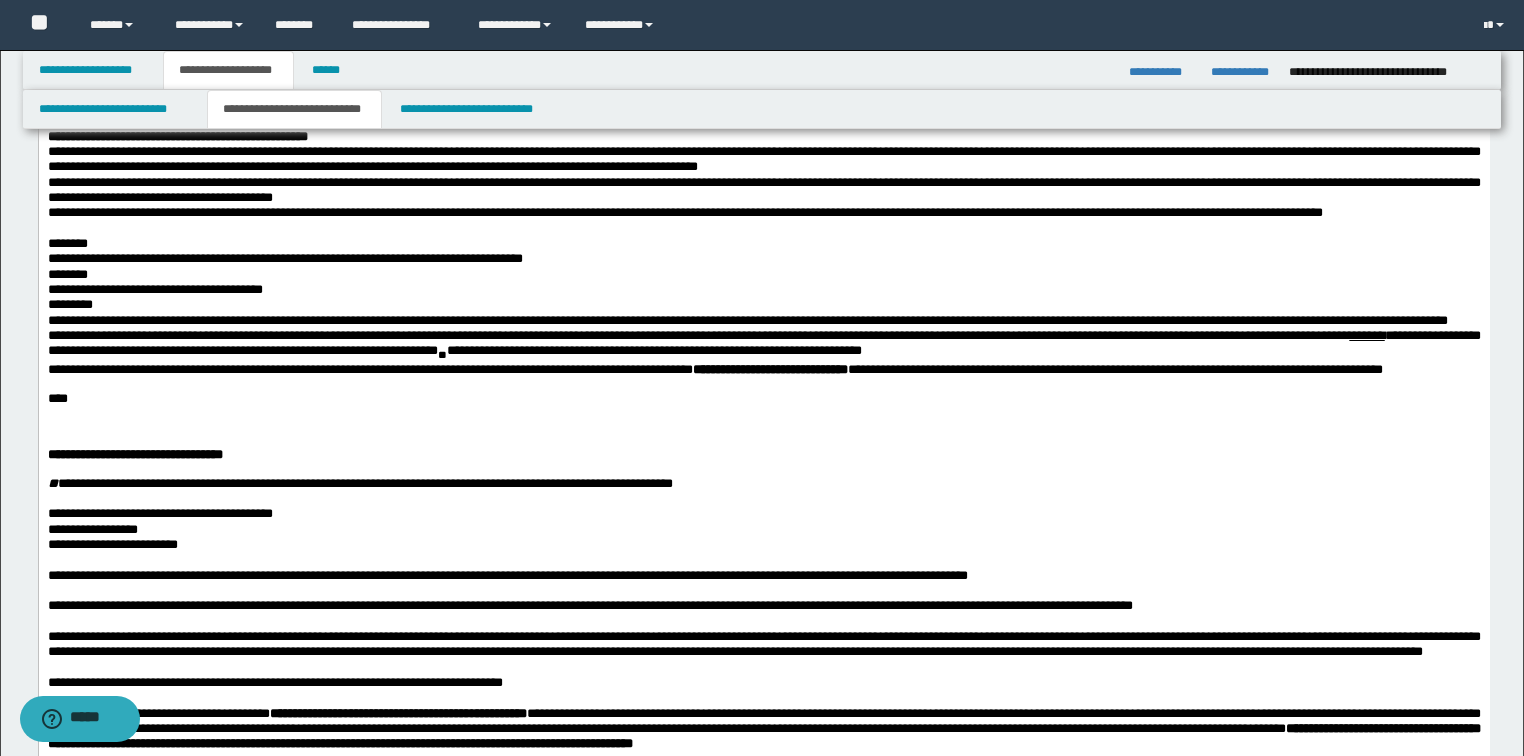 click on "**********" at bounding box center (763, 136) 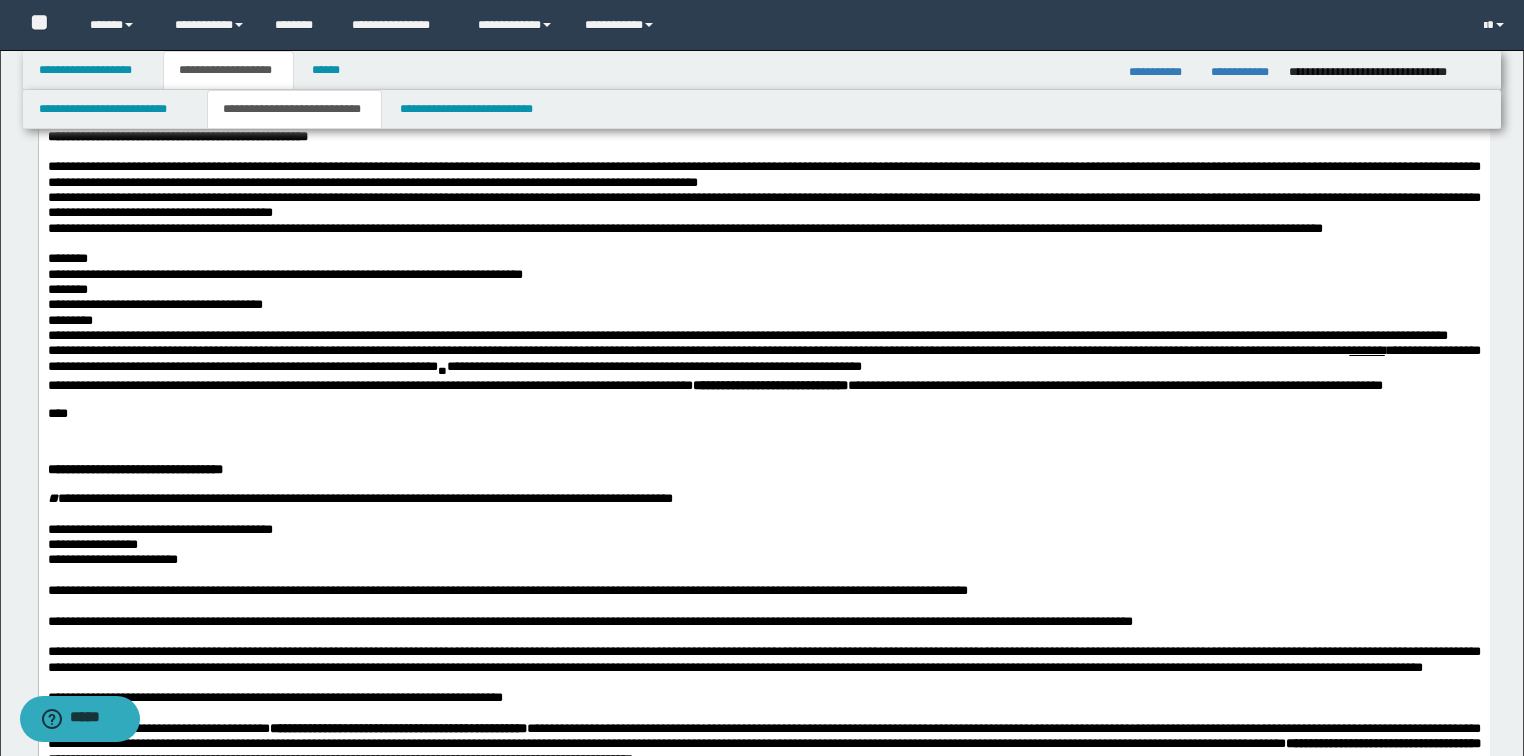 click on "**********" at bounding box center [763, 205] 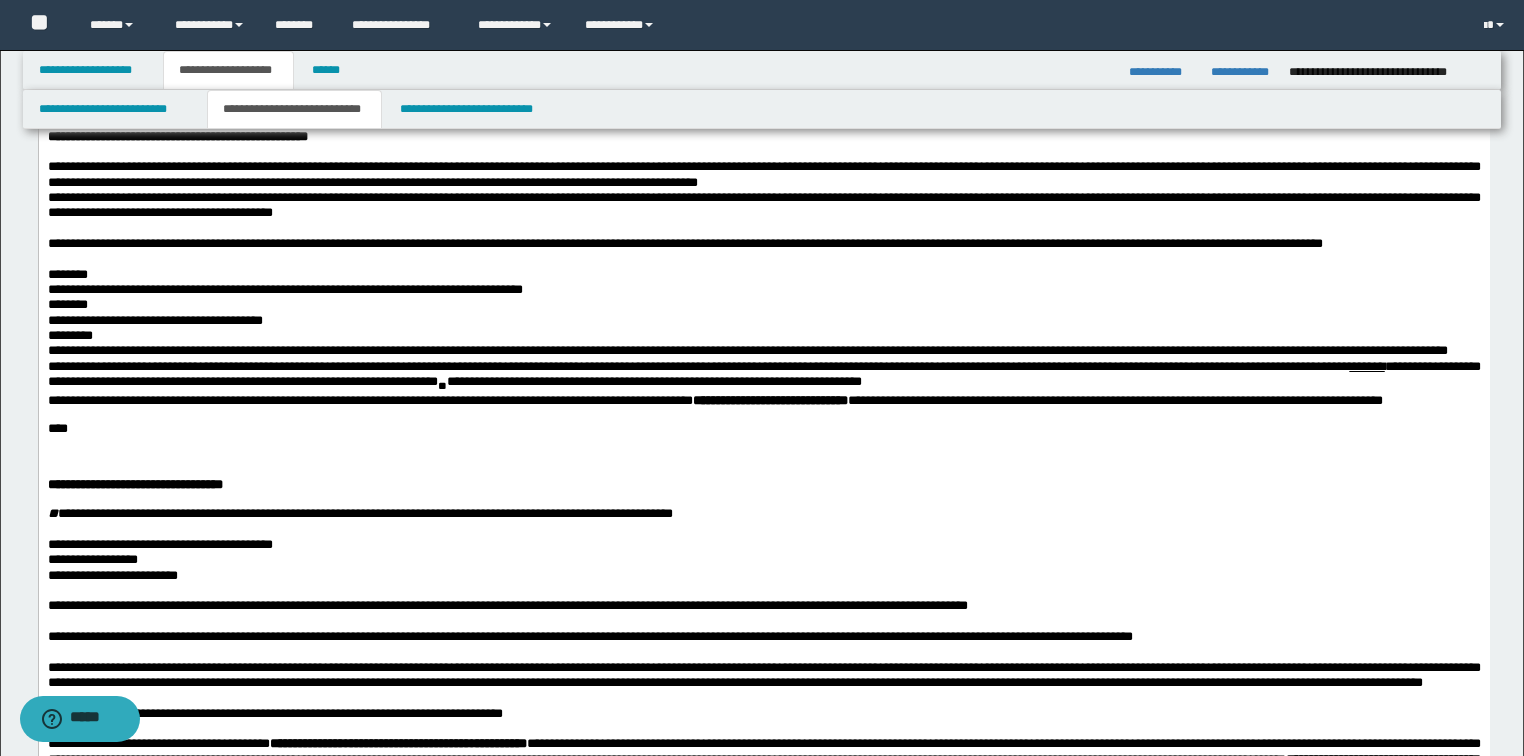 click on "**********" at bounding box center (763, 174) 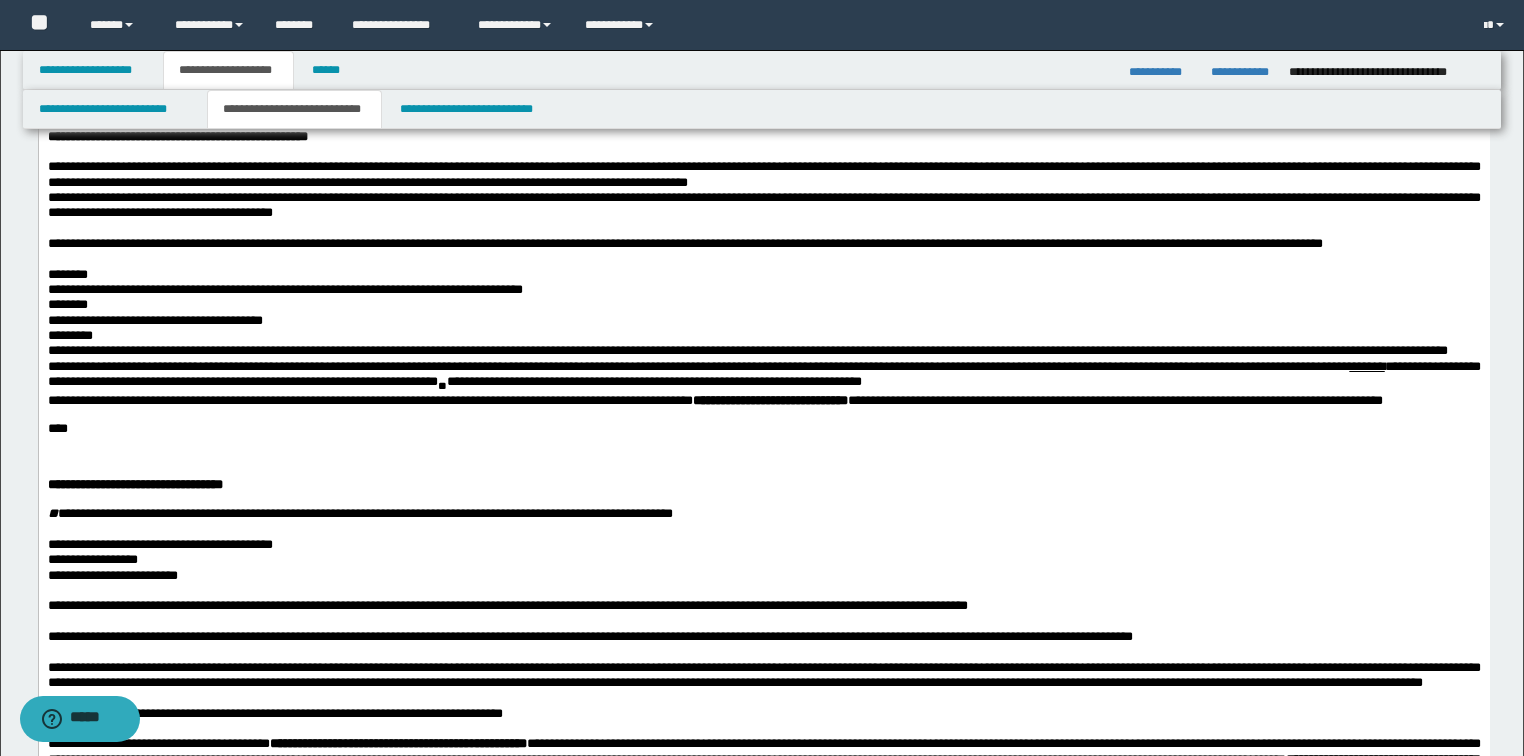 click on "**********" at bounding box center [763, 205] 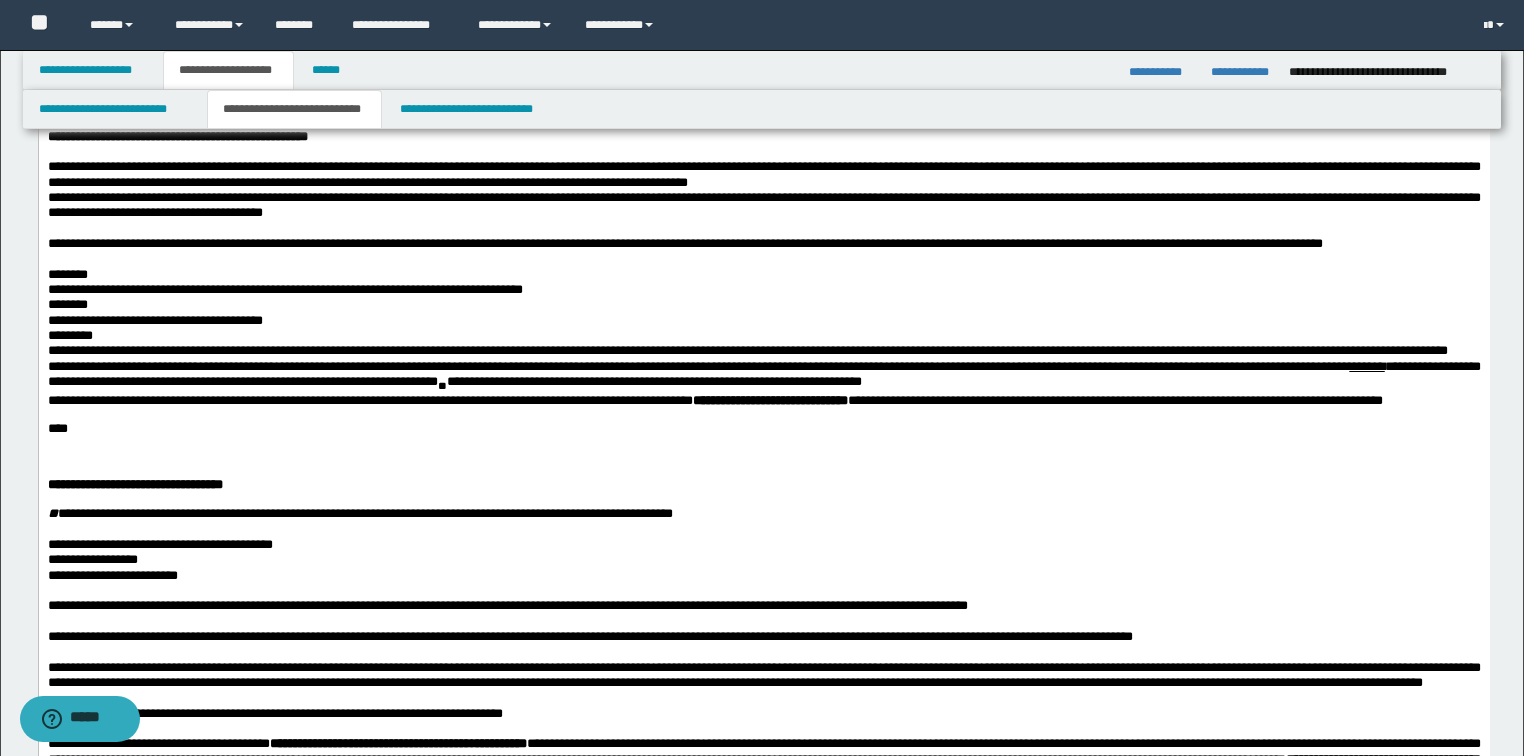 click on "********" at bounding box center [763, 274] 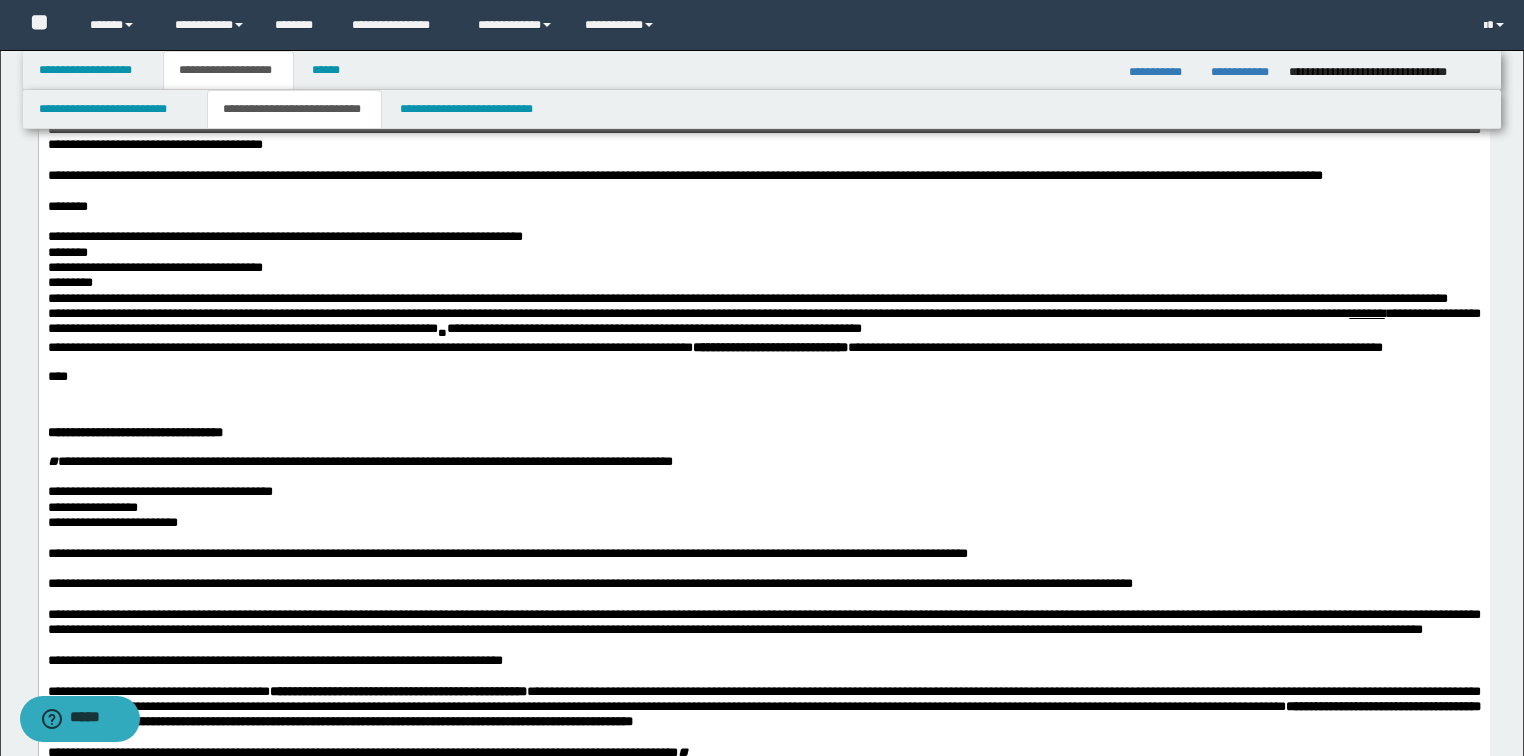 scroll, scrollTop: 1920, scrollLeft: 0, axis: vertical 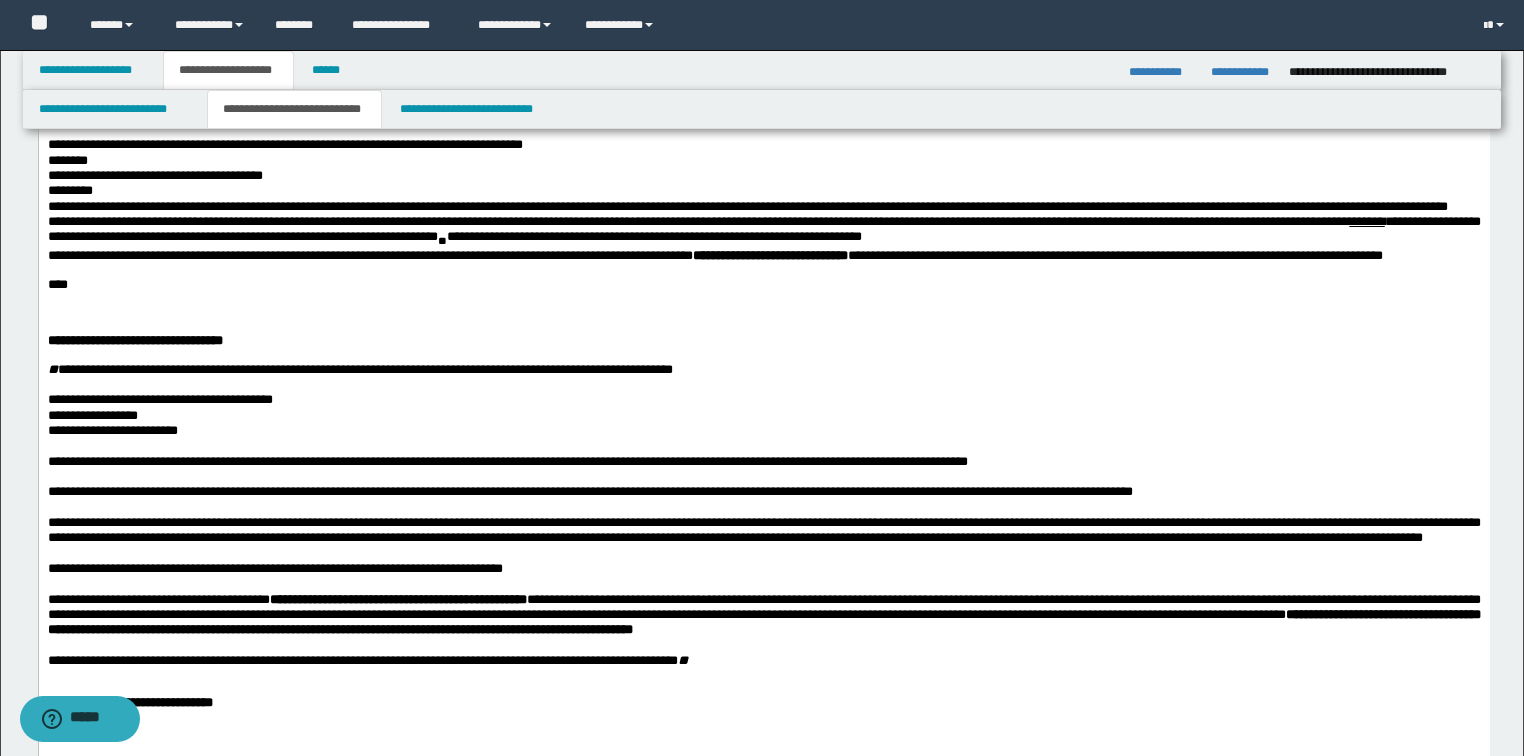 click on "**********" at bounding box center [763, 144] 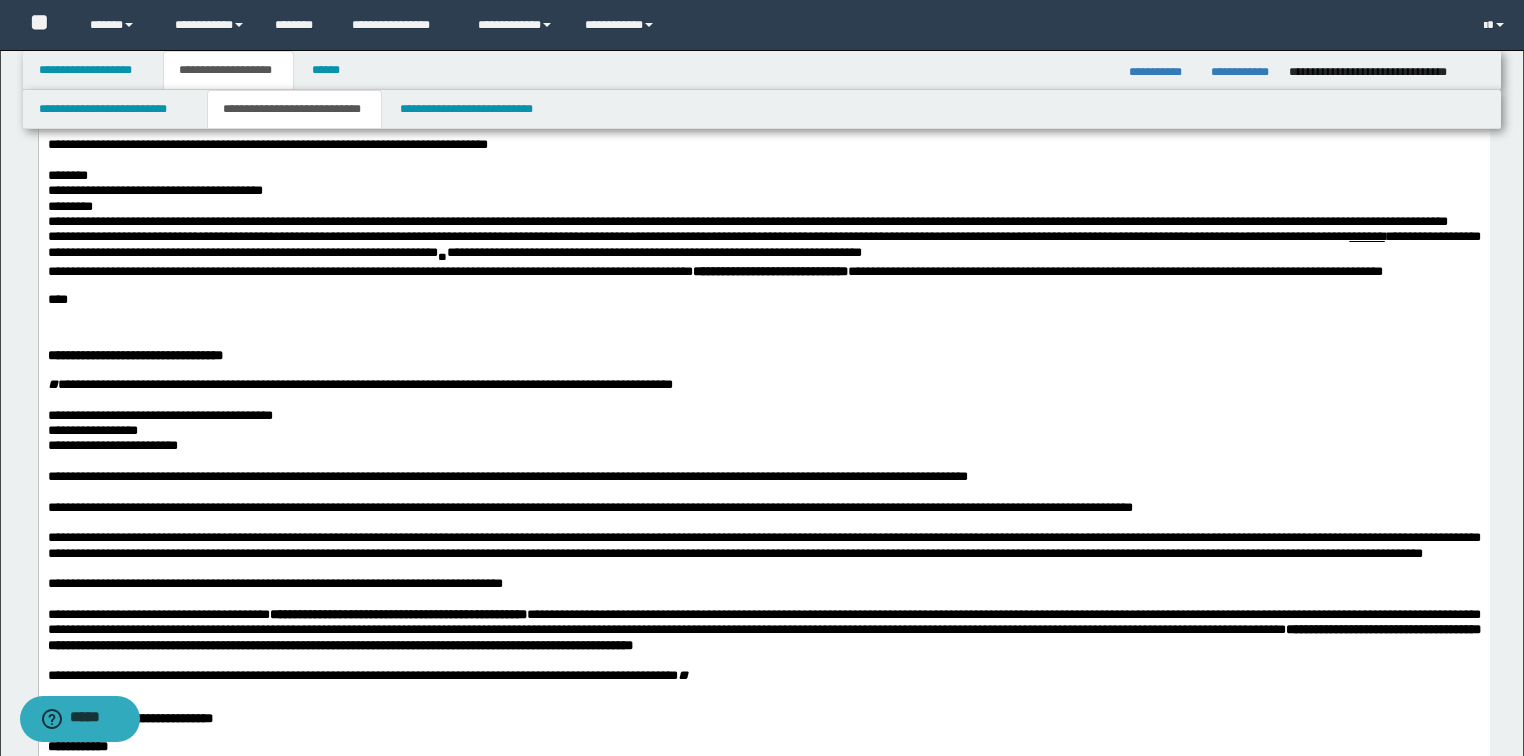 click on "********" at bounding box center (763, 175) 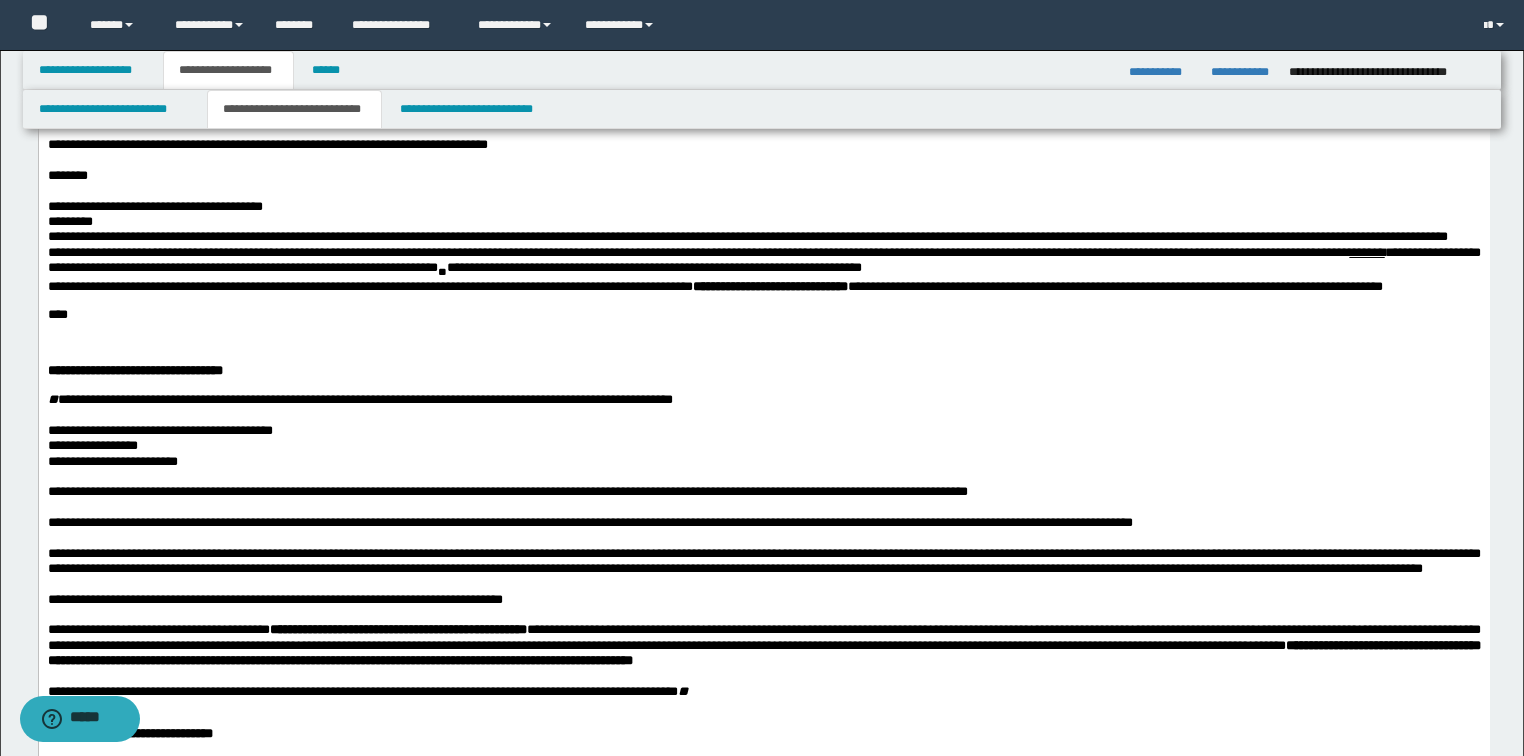 click on "**********" at bounding box center [763, 206] 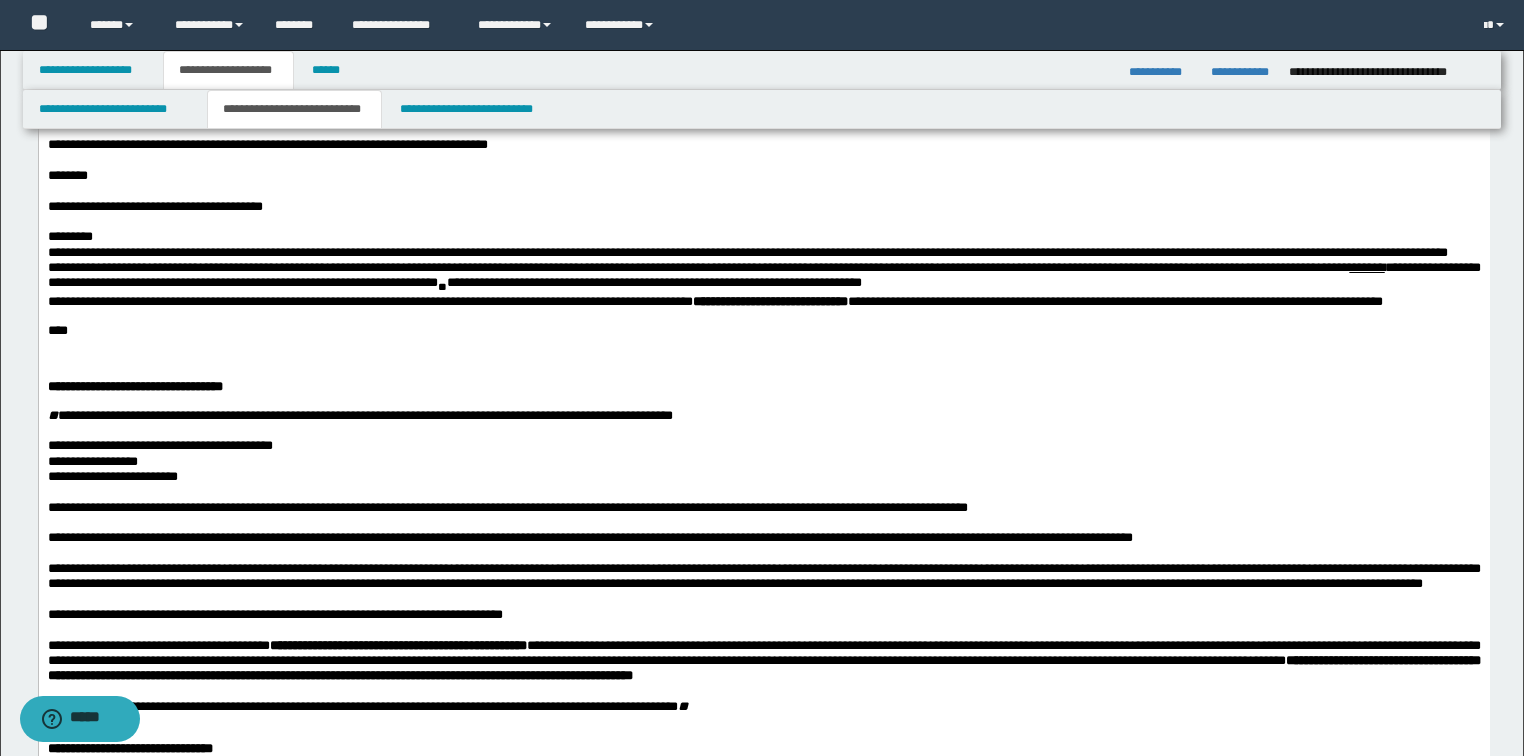 click on "*********" at bounding box center (763, 236) 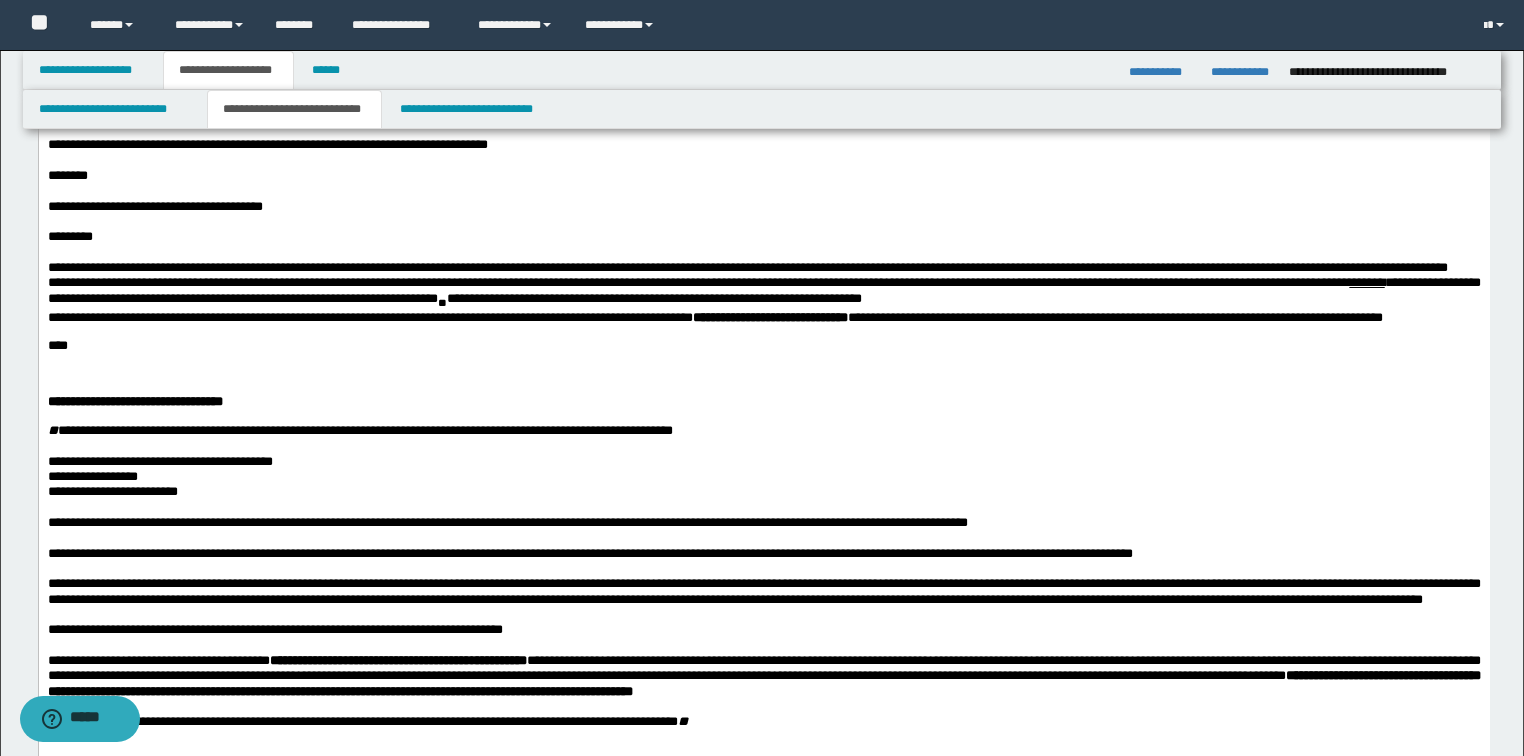 click on "**********" at bounding box center (763, 290) 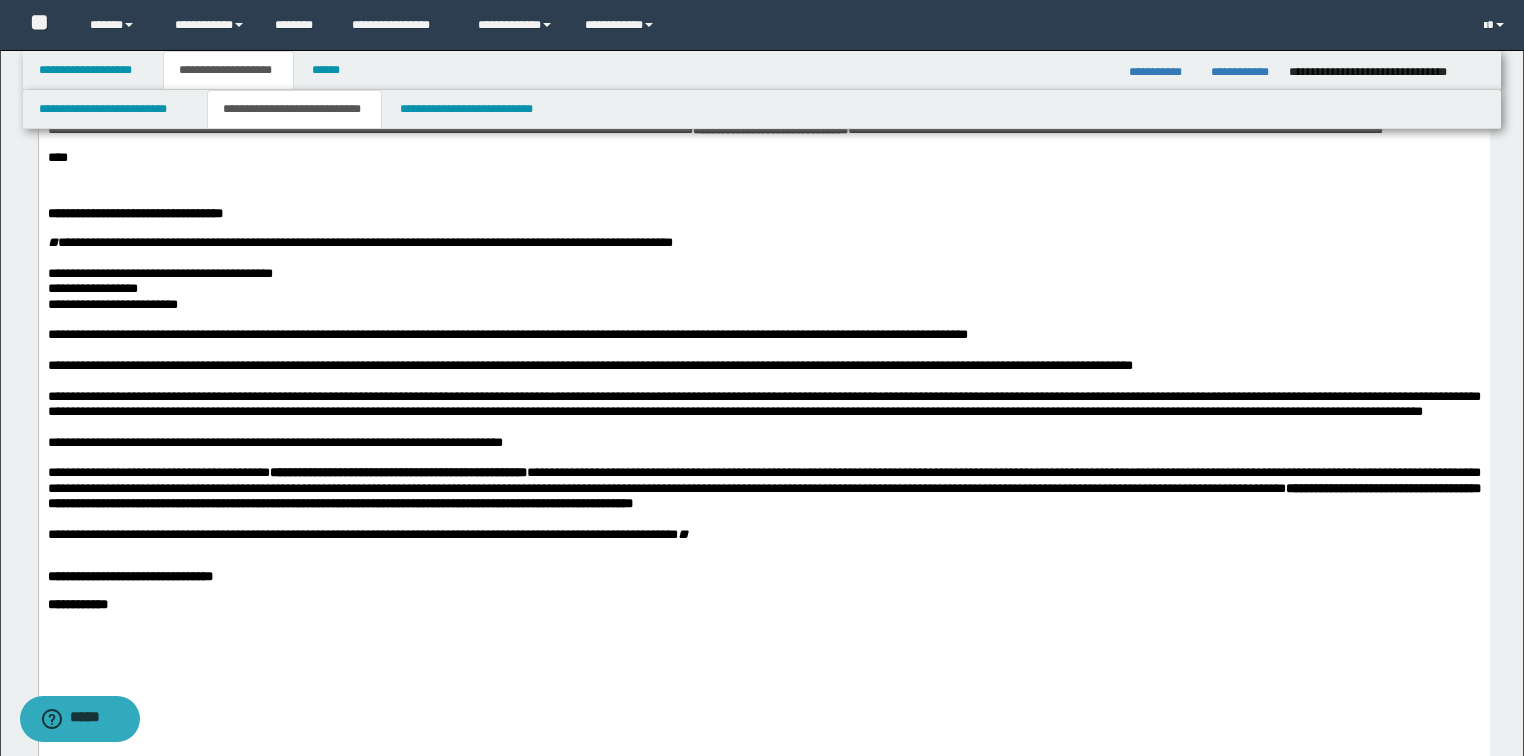 scroll, scrollTop: 2160, scrollLeft: 0, axis: vertical 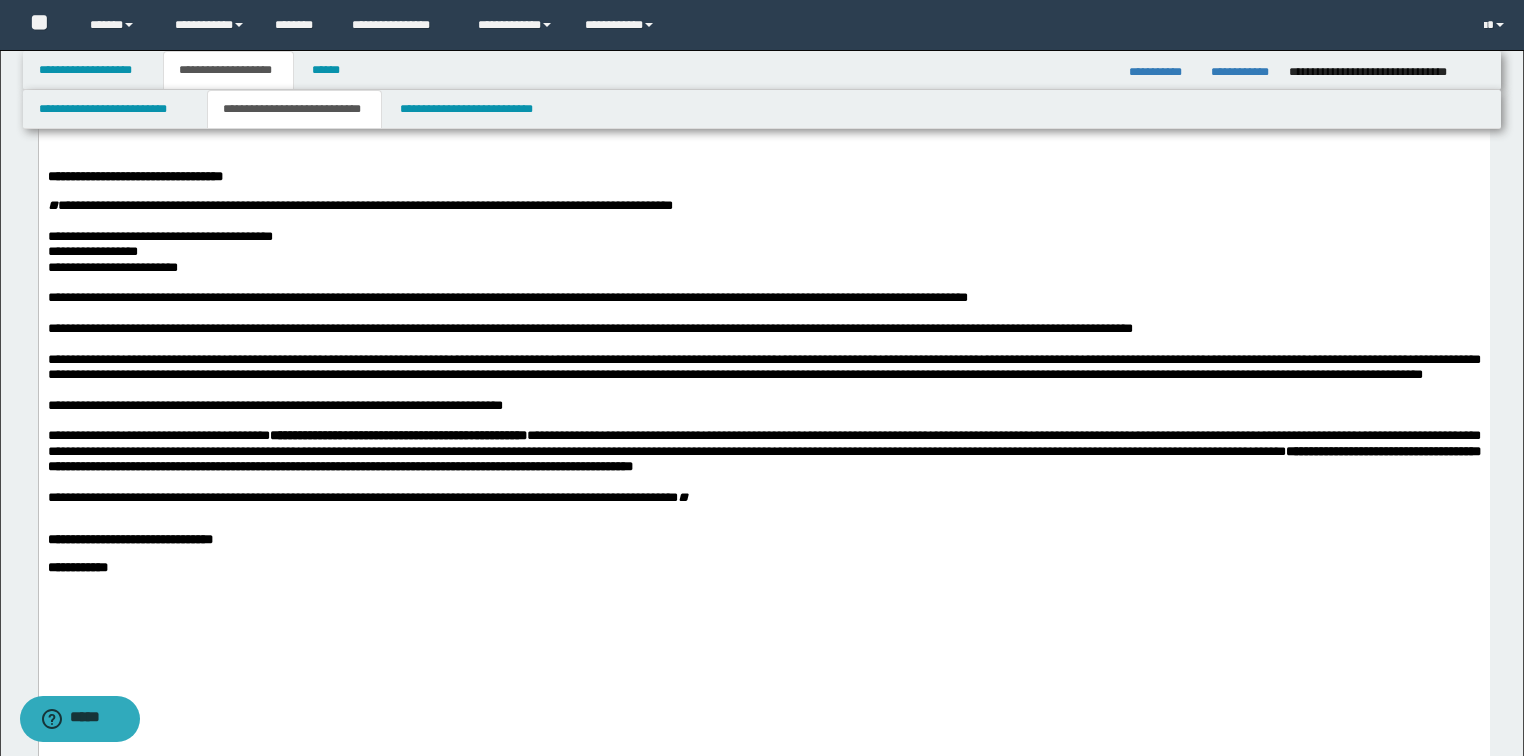 click on "**********" at bounding box center (763, 68) 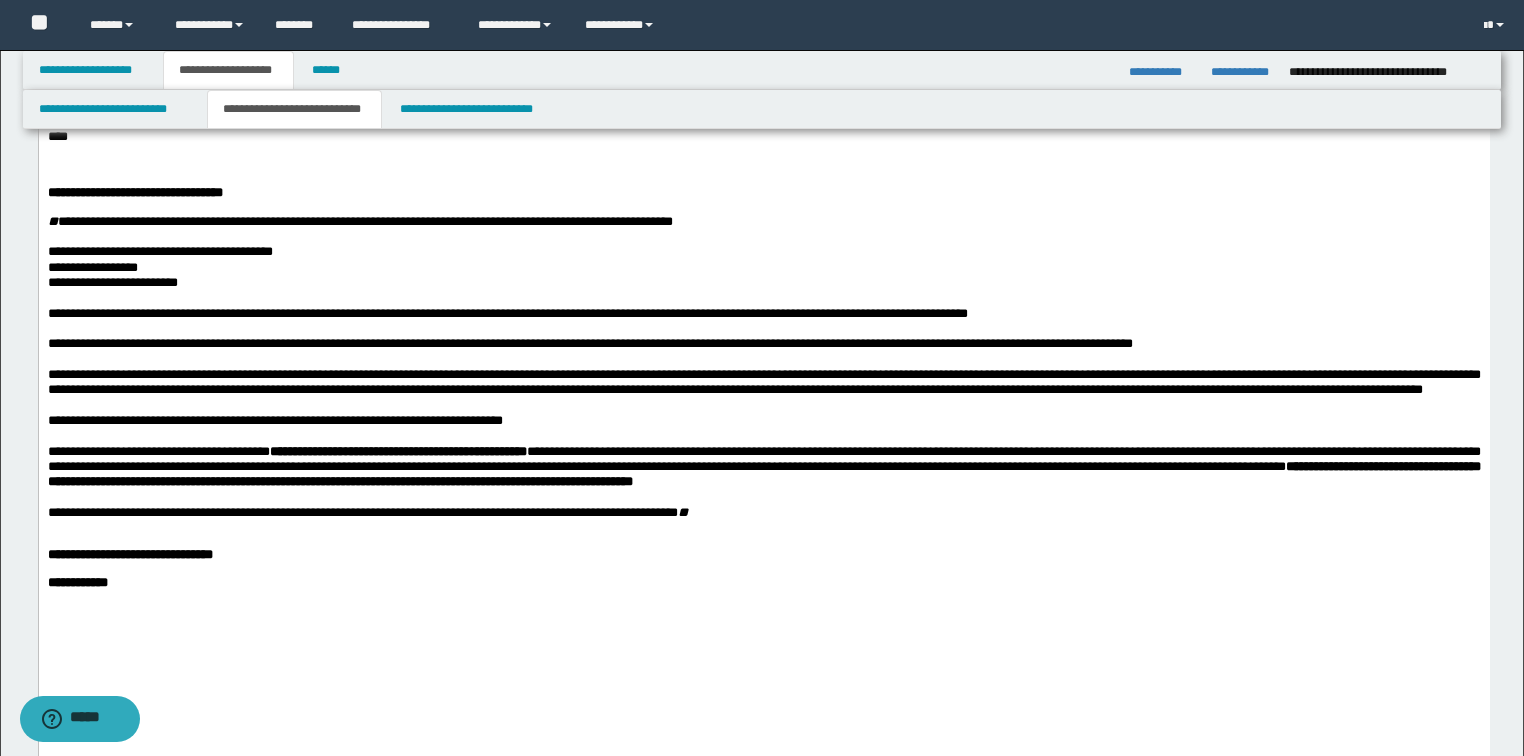 click on "**********" at bounding box center [763, 66] 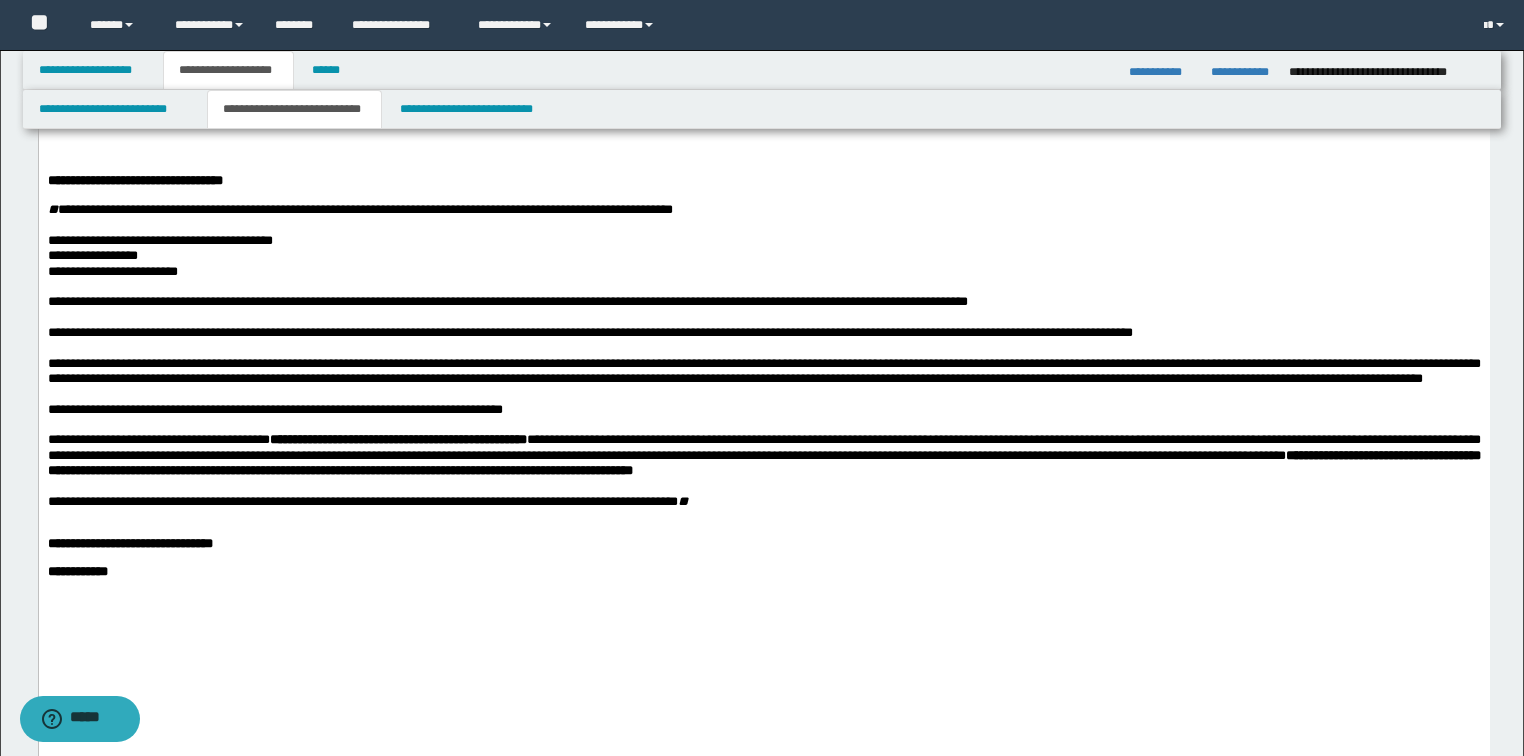 click on "**********" at bounding box center (763, -635) 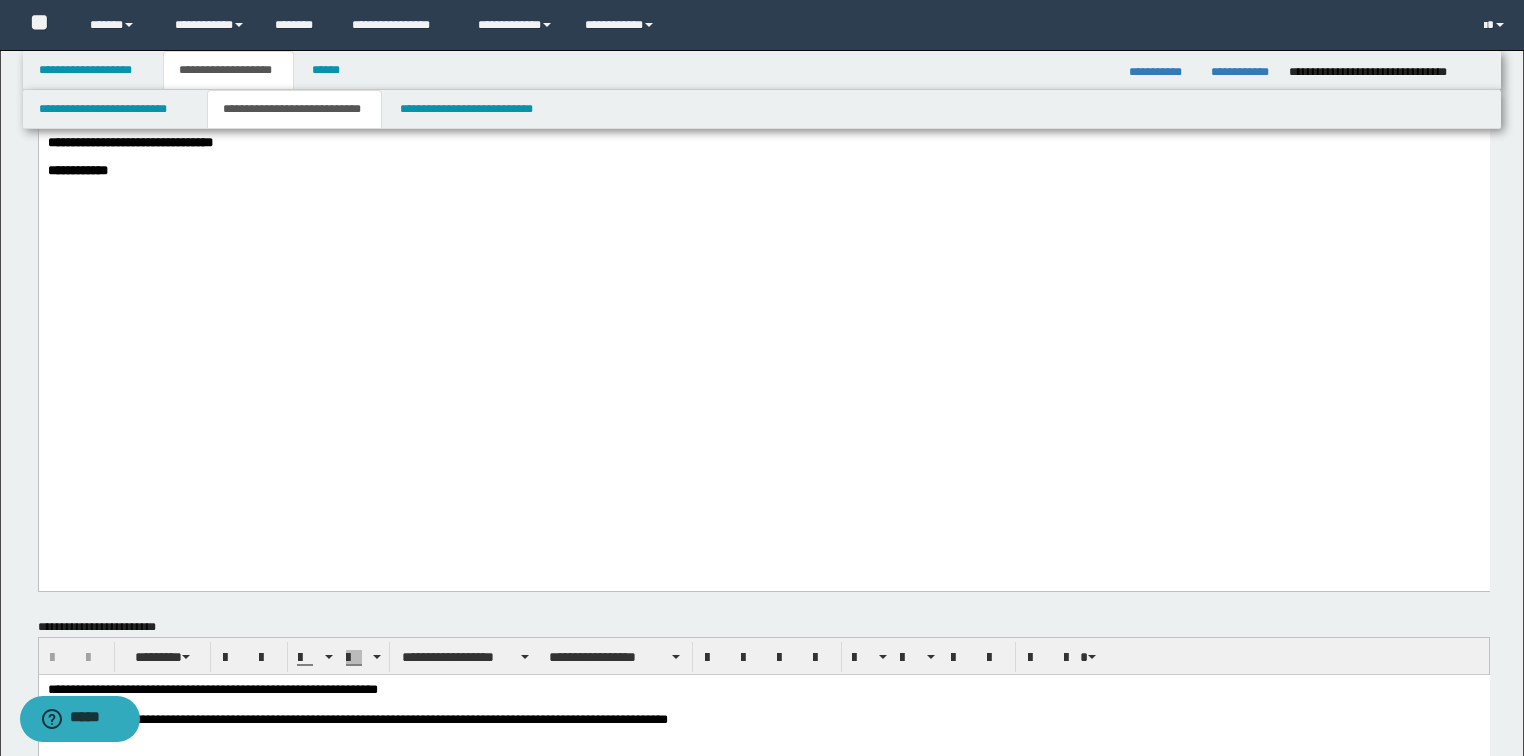 scroll, scrollTop: 2560, scrollLeft: 0, axis: vertical 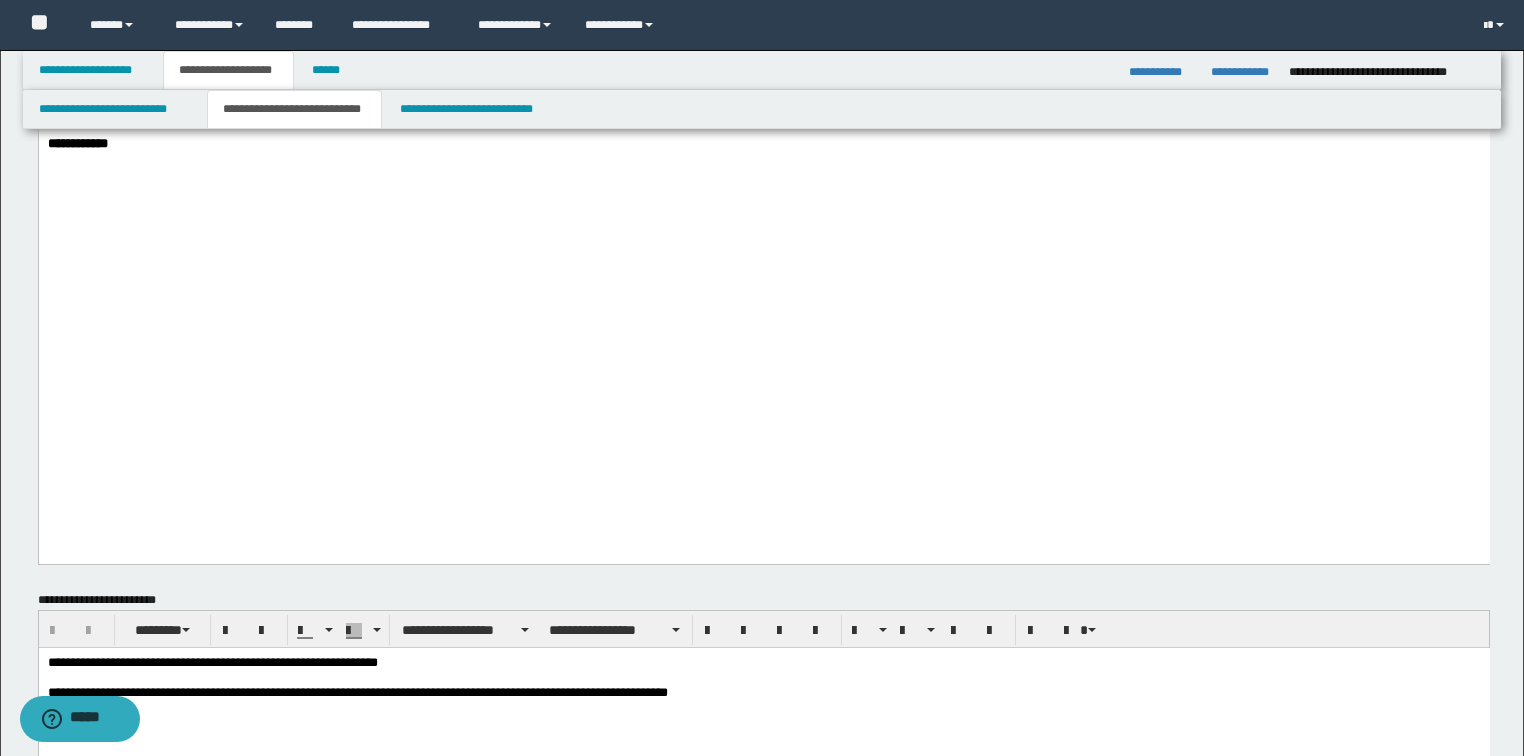 drag, startPoint x: 406, startPoint y: 357, endPoint x: 440, endPoint y: 413, distance: 65.51336 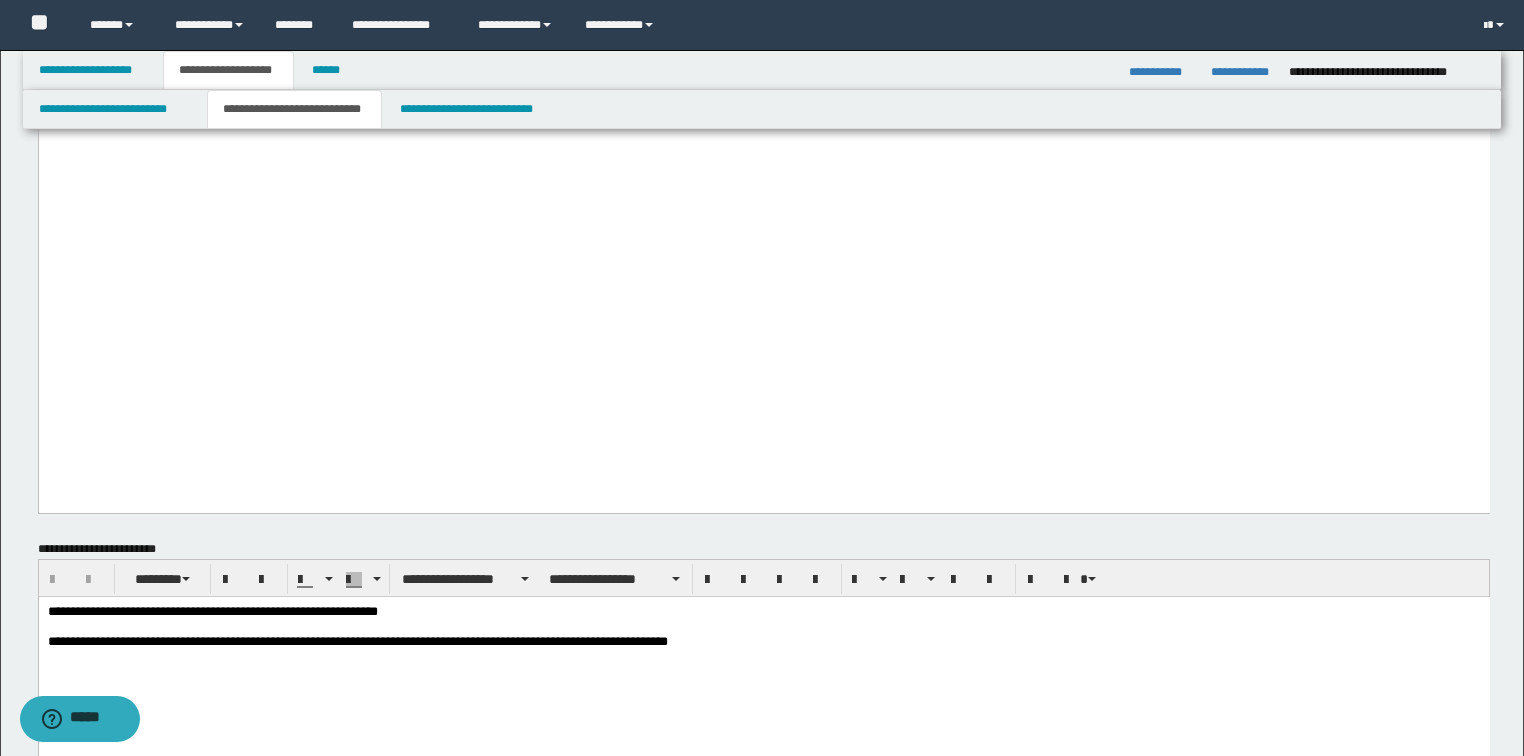 scroll, scrollTop: 2640, scrollLeft: 0, axis: vertical 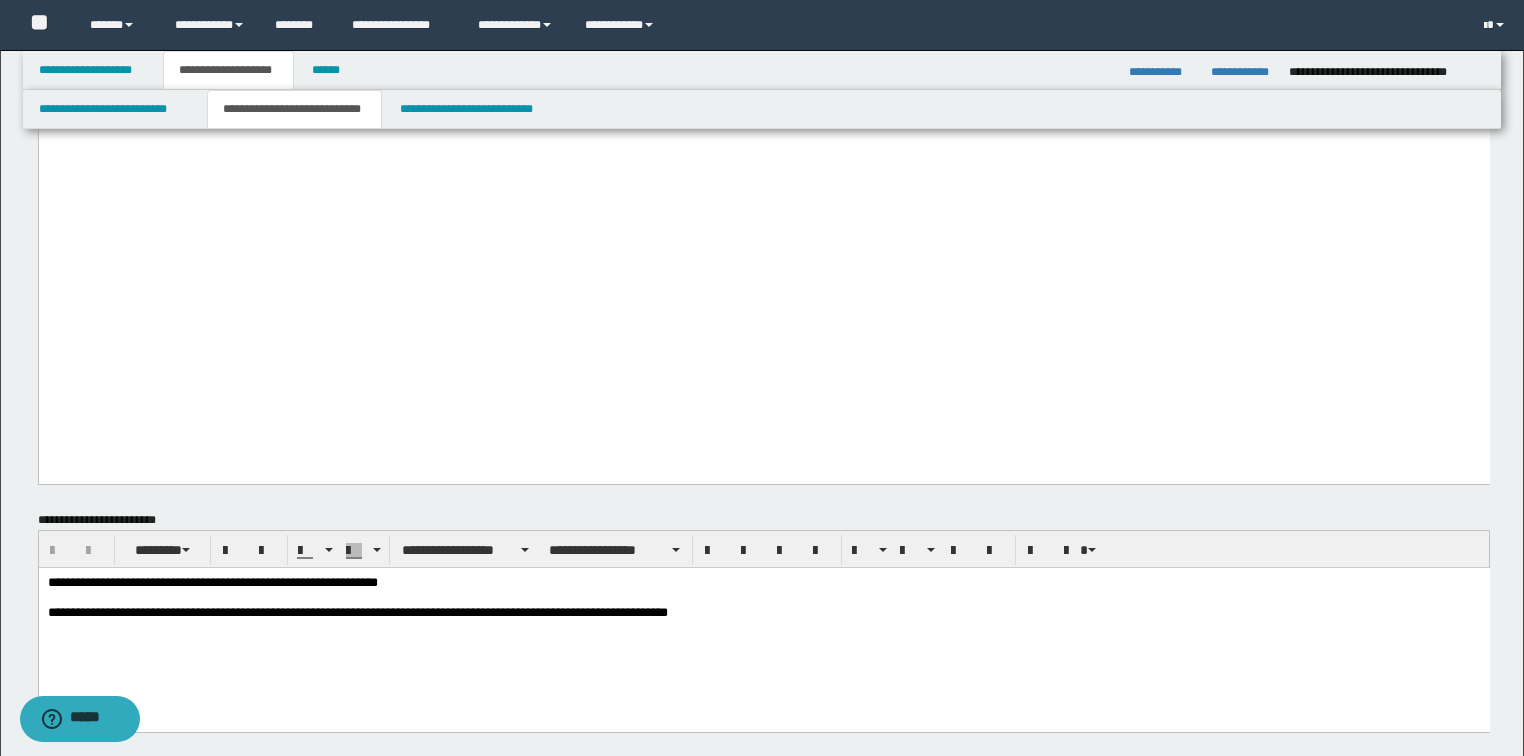 click on "**********" at bounding box center (77, 63) 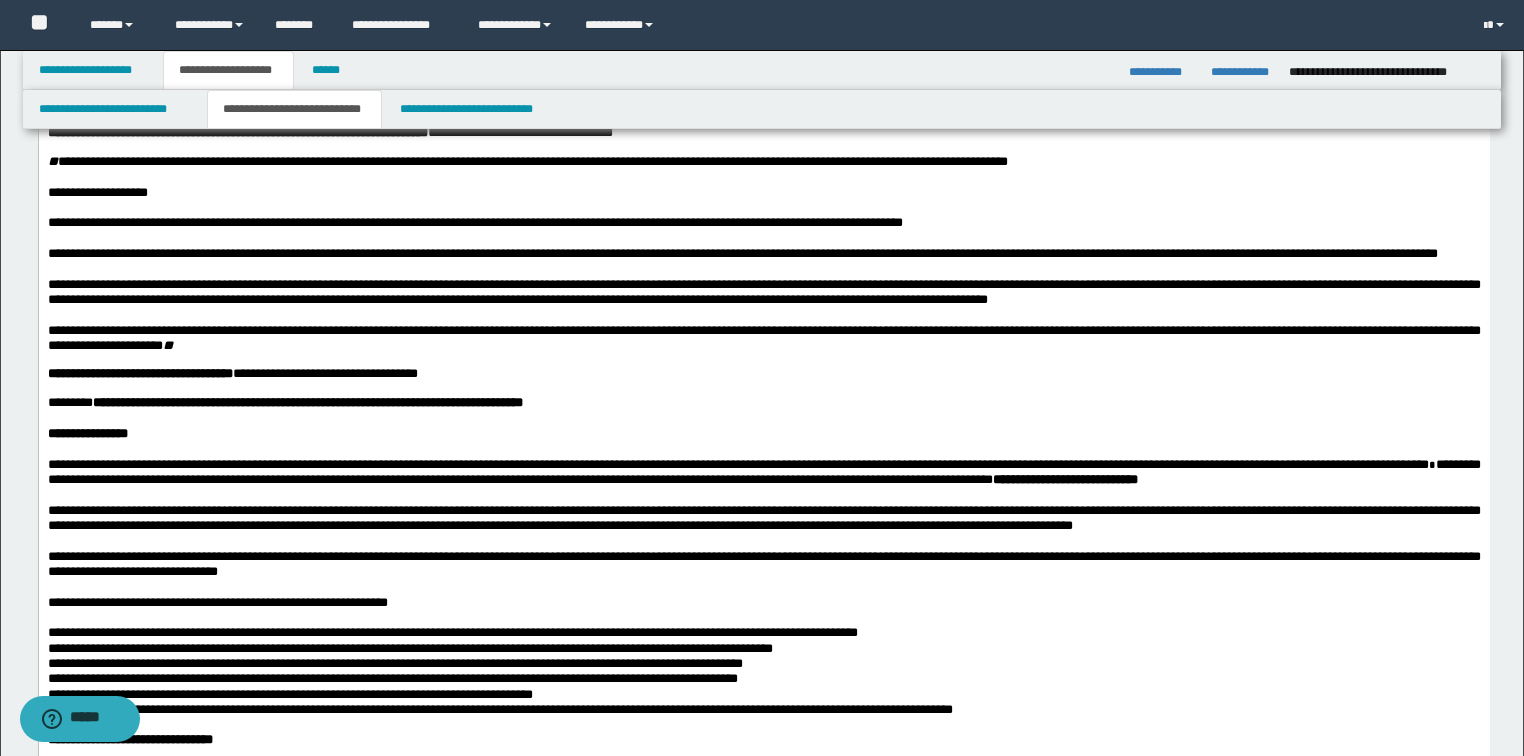 scroll, scrollTop: 480, scrollLeft: 0, axis: vertical 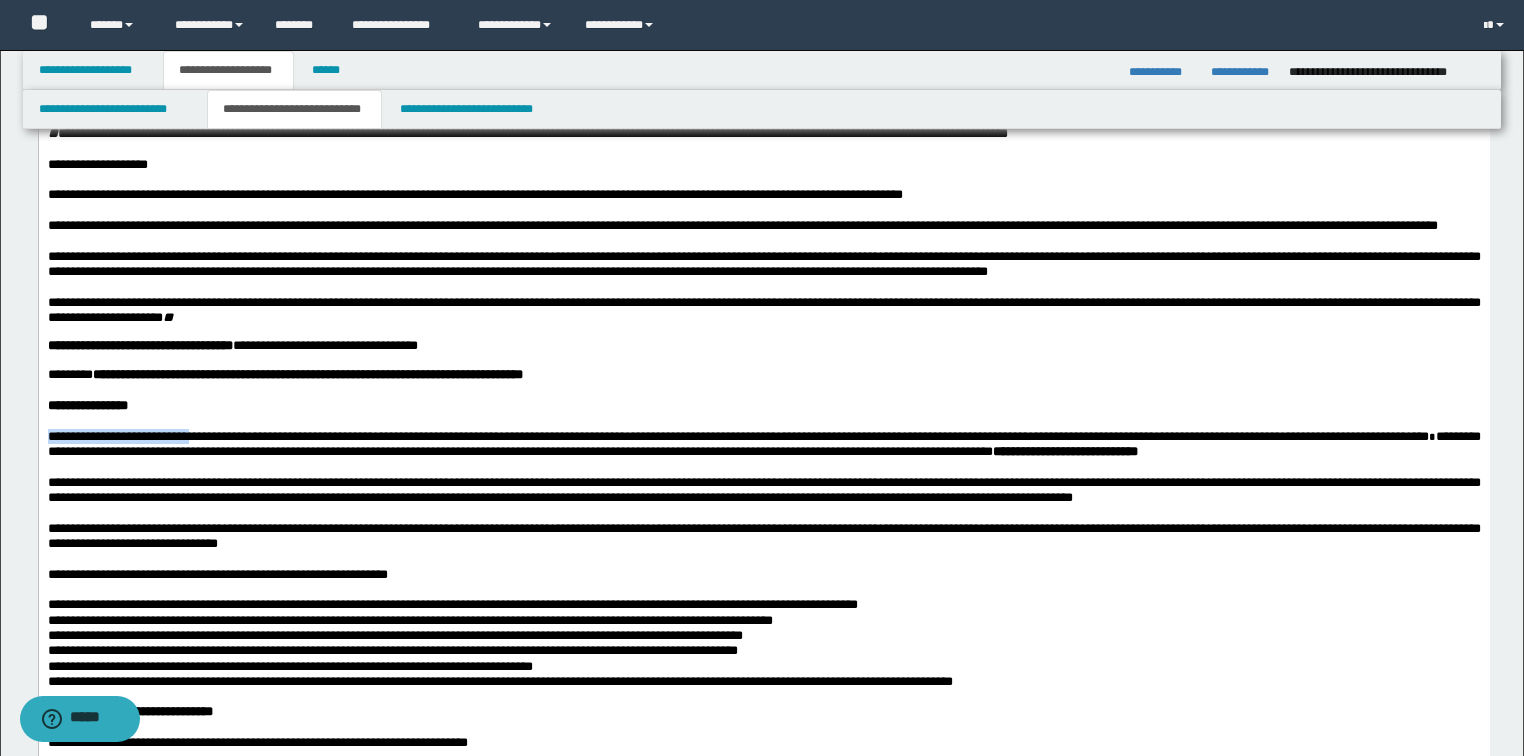 drag, startPoint x: 46, startPoint y: 517, endPoint x: 225, endPoint y: 516, distance: 179.00279 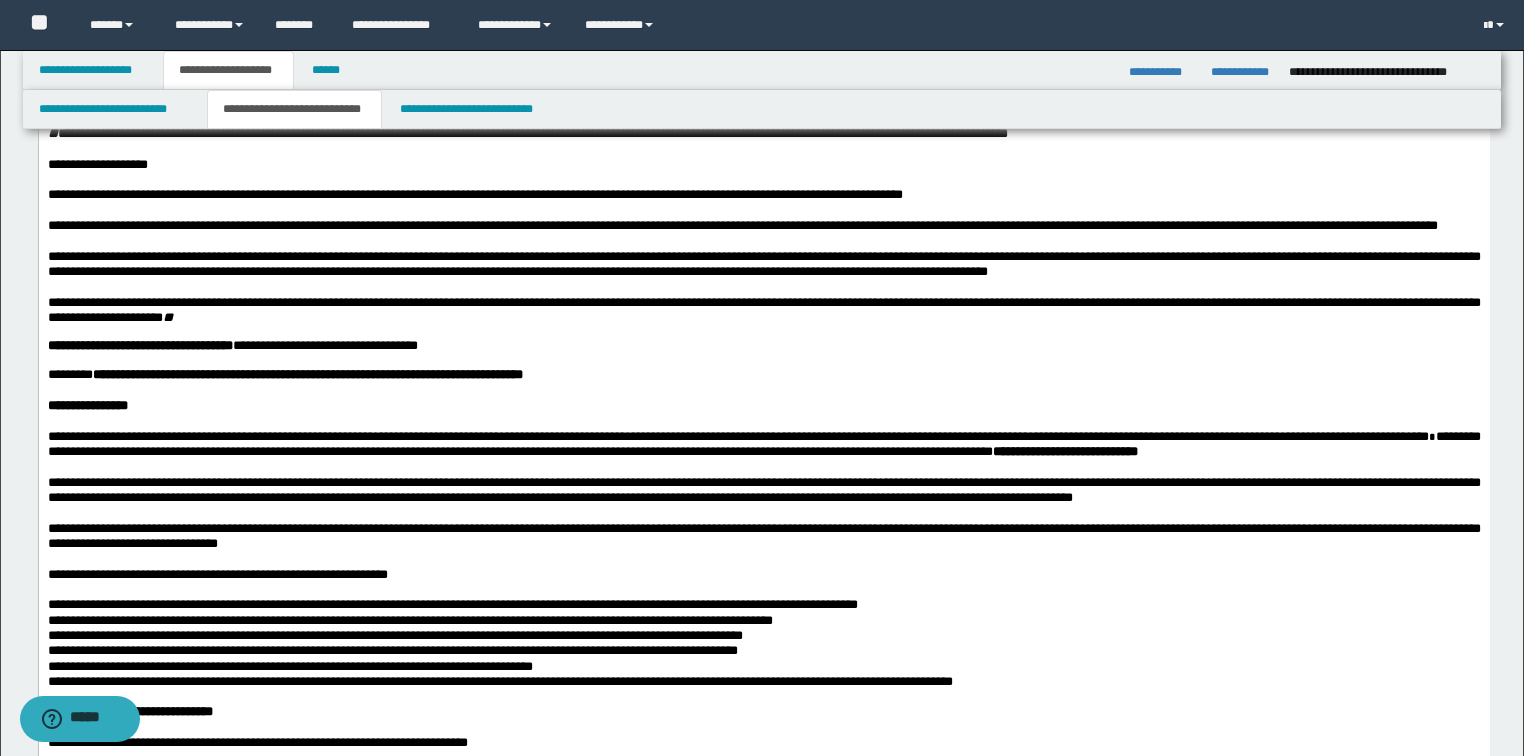 click on "**********" at bounding box center [139, 345] 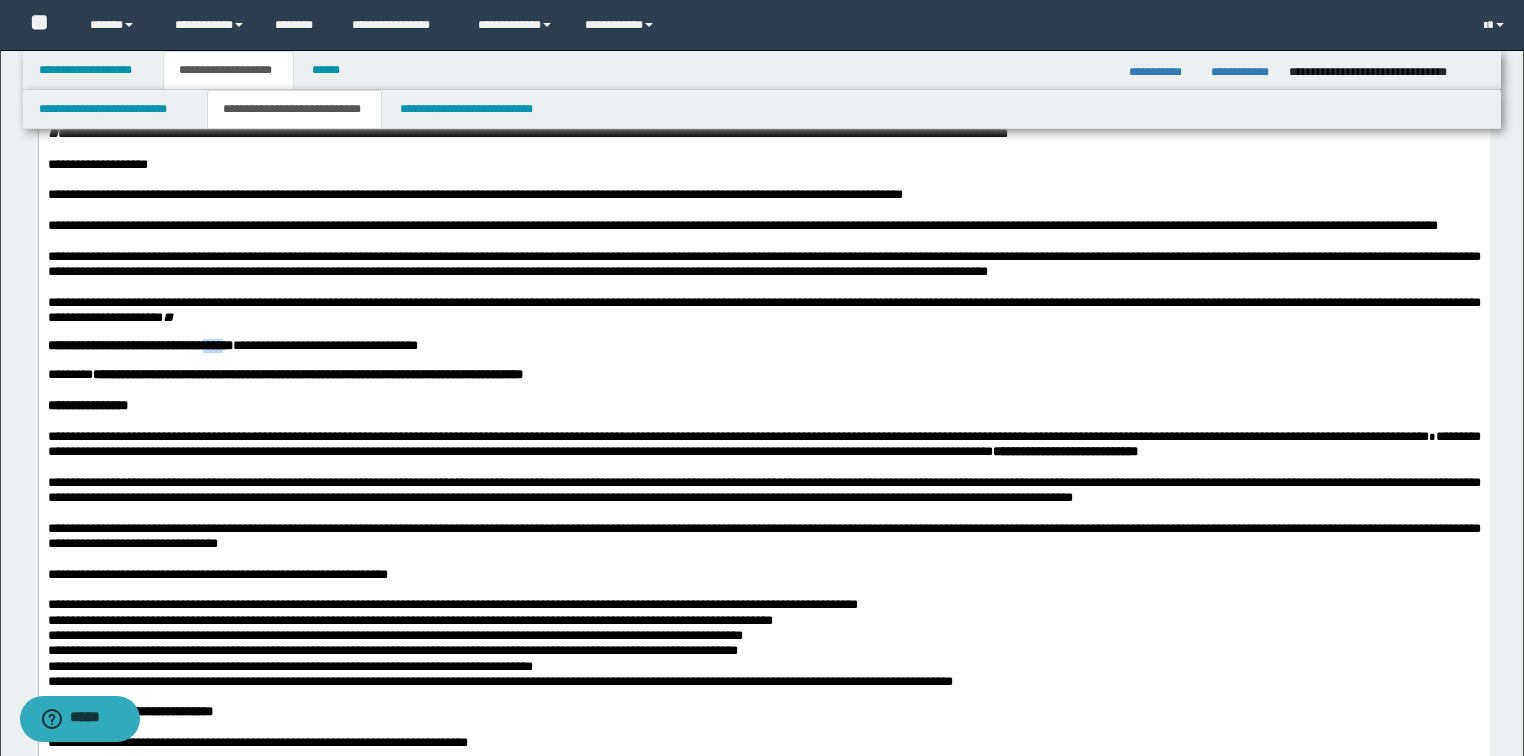 click on "**********" at bounding box center (139, 345) 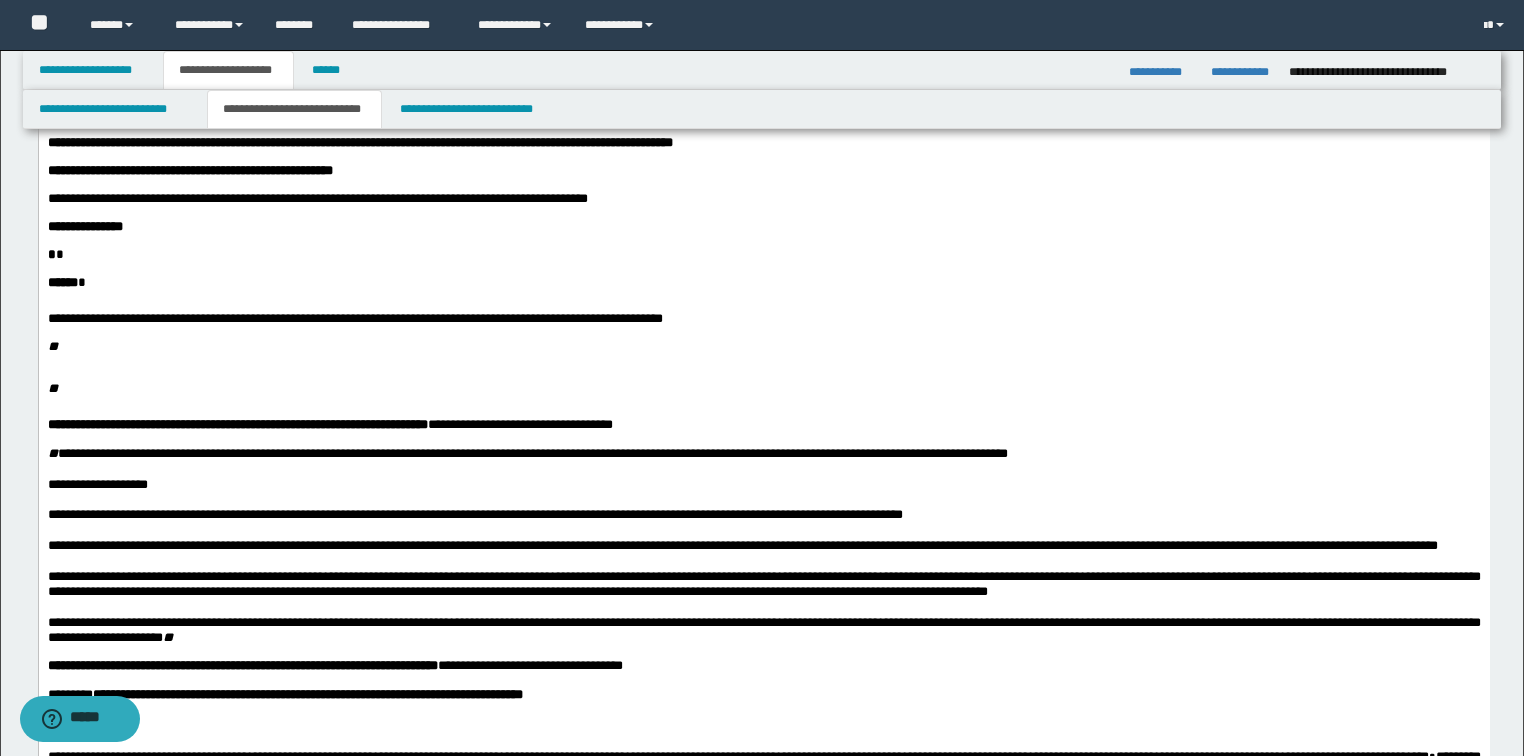 scroll, scrollTop: 80, scrollLeft: 0, axis: vertical 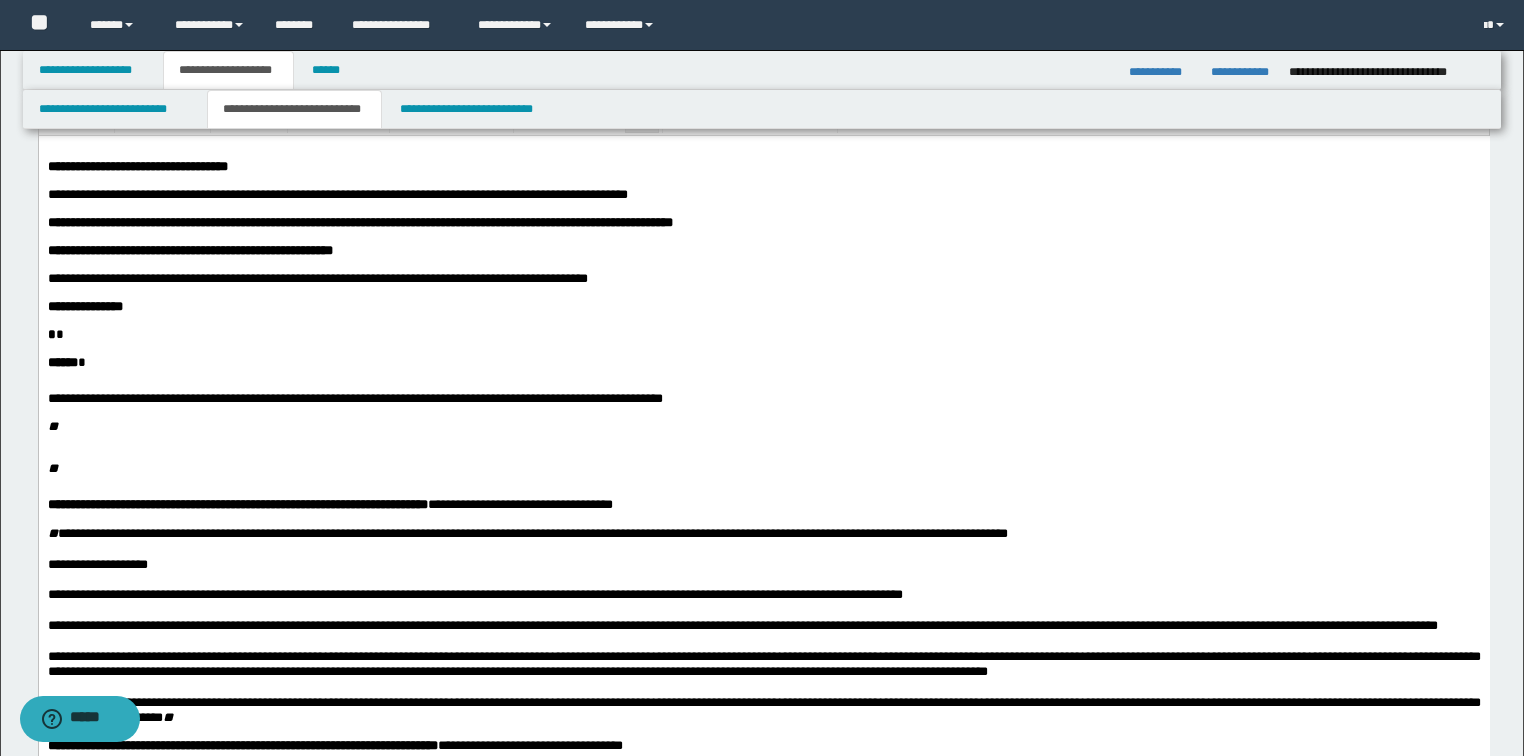 click on "**********" at bounding box center (763, 1430) 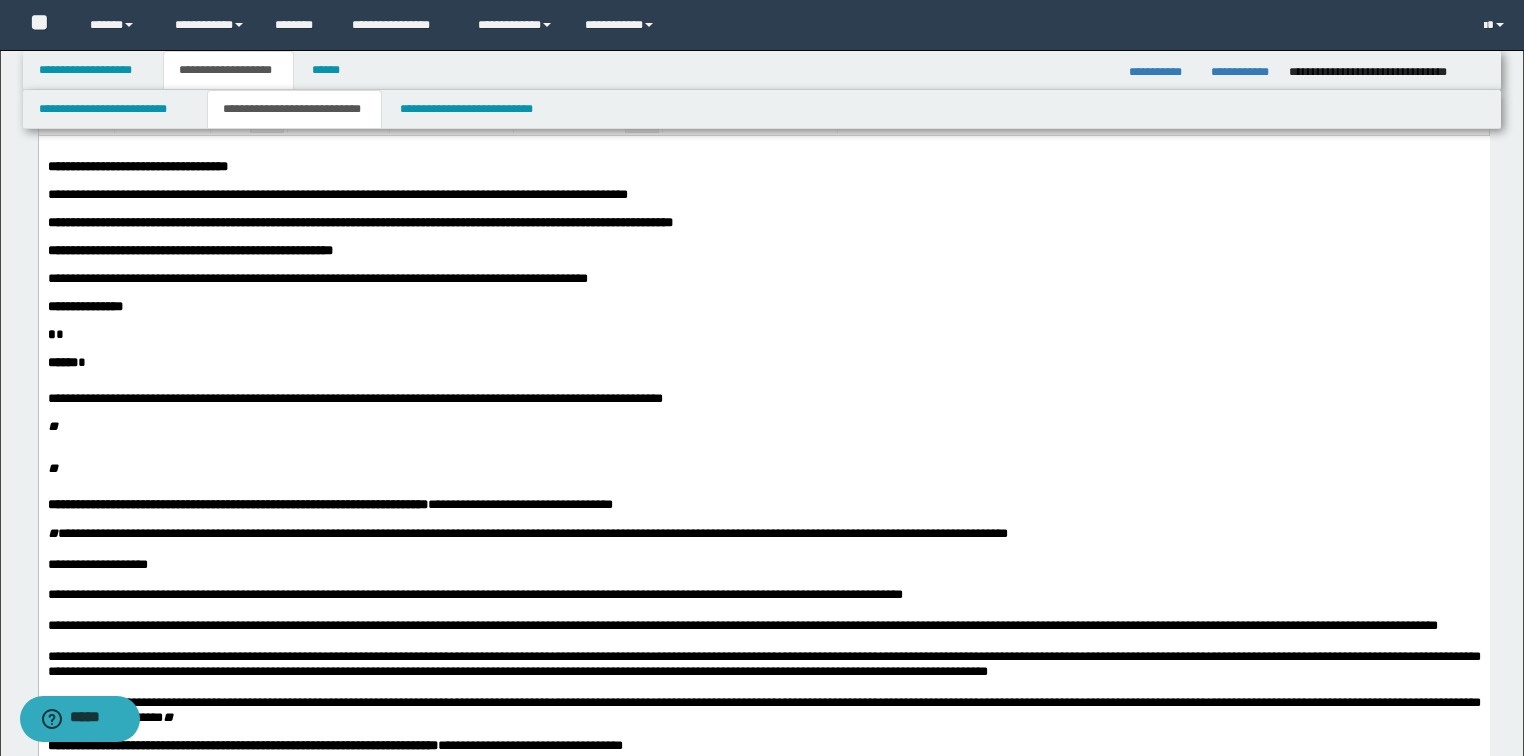 click on "**********" at bounding box center [317, 277] 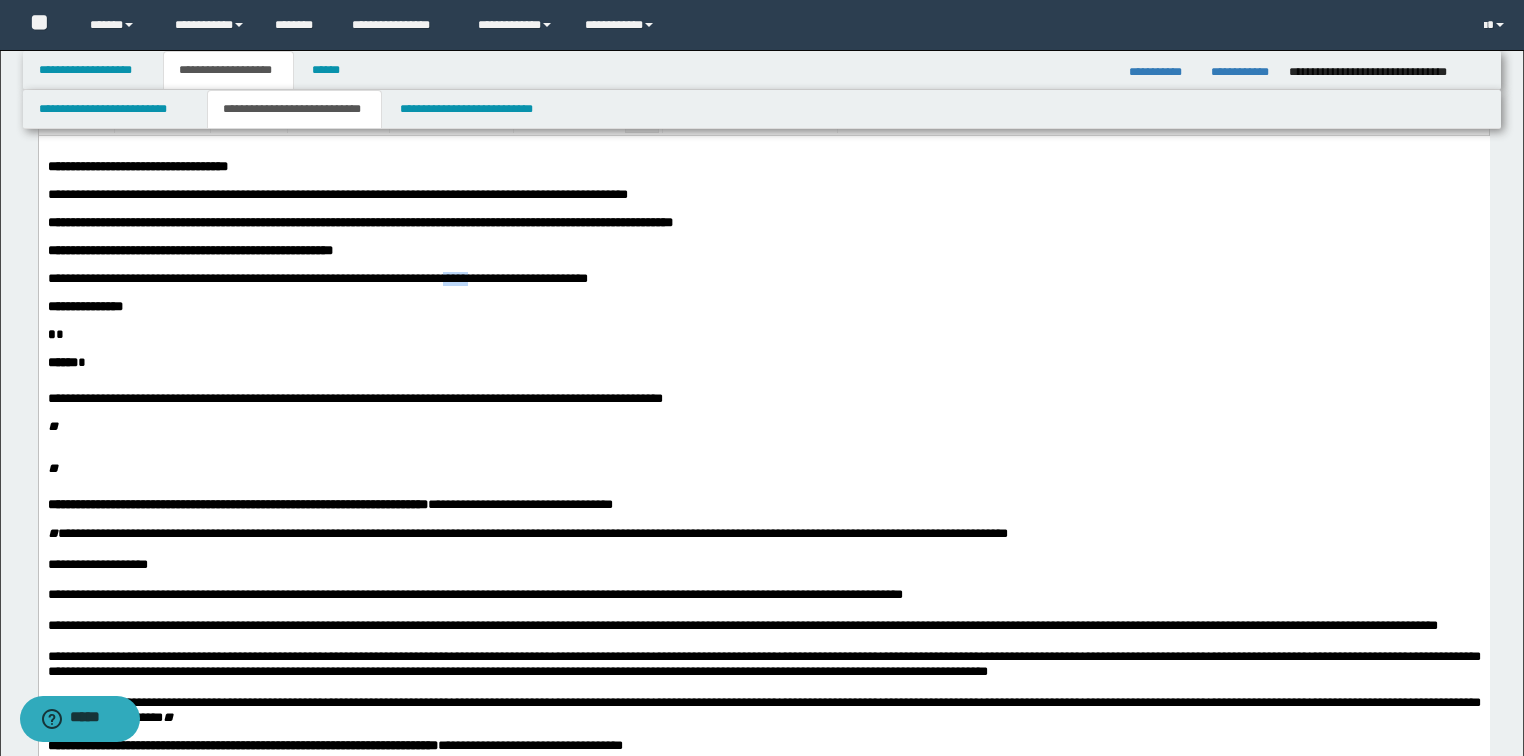 click on "**********" at bounding box center [317, 277] 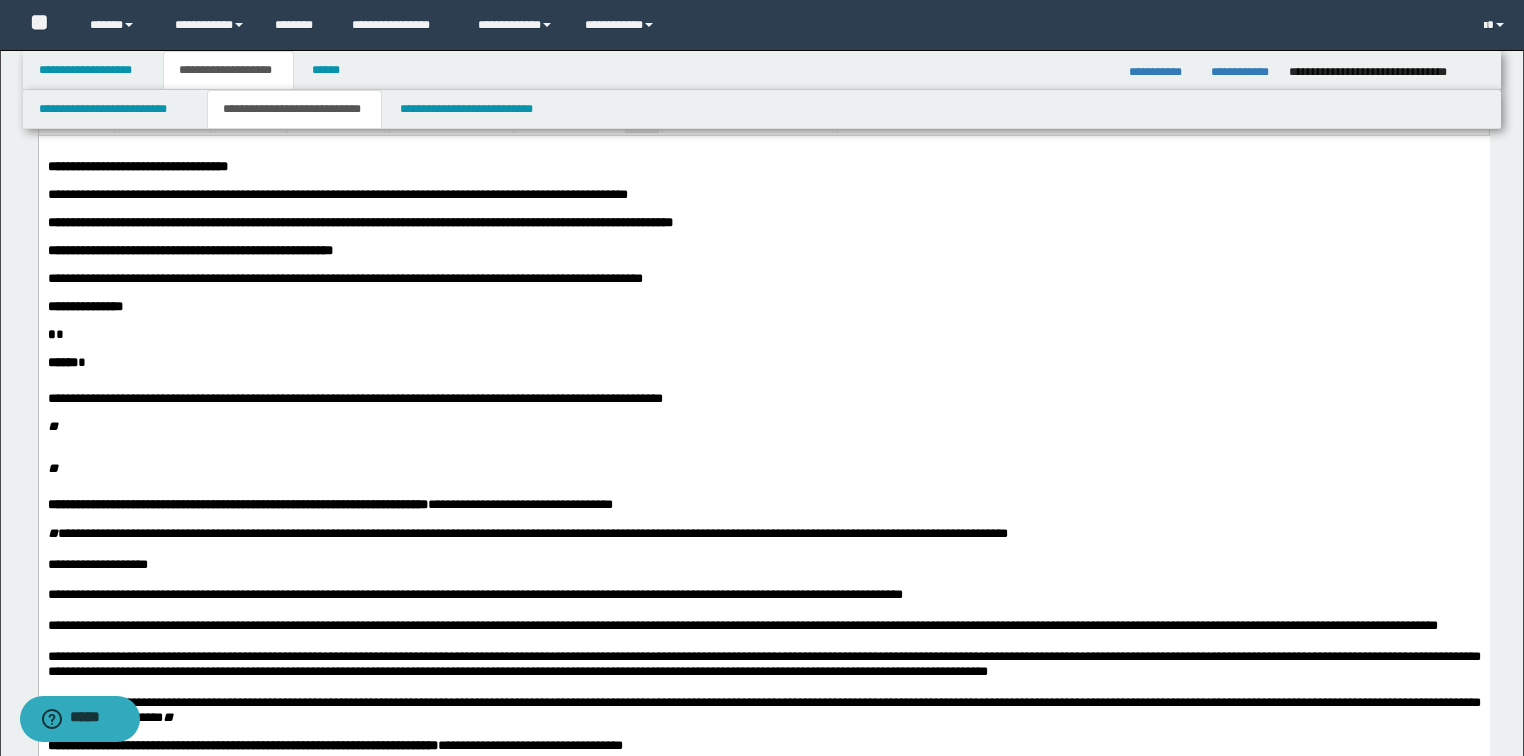 click on "**********" at bounding box center [344, 277] 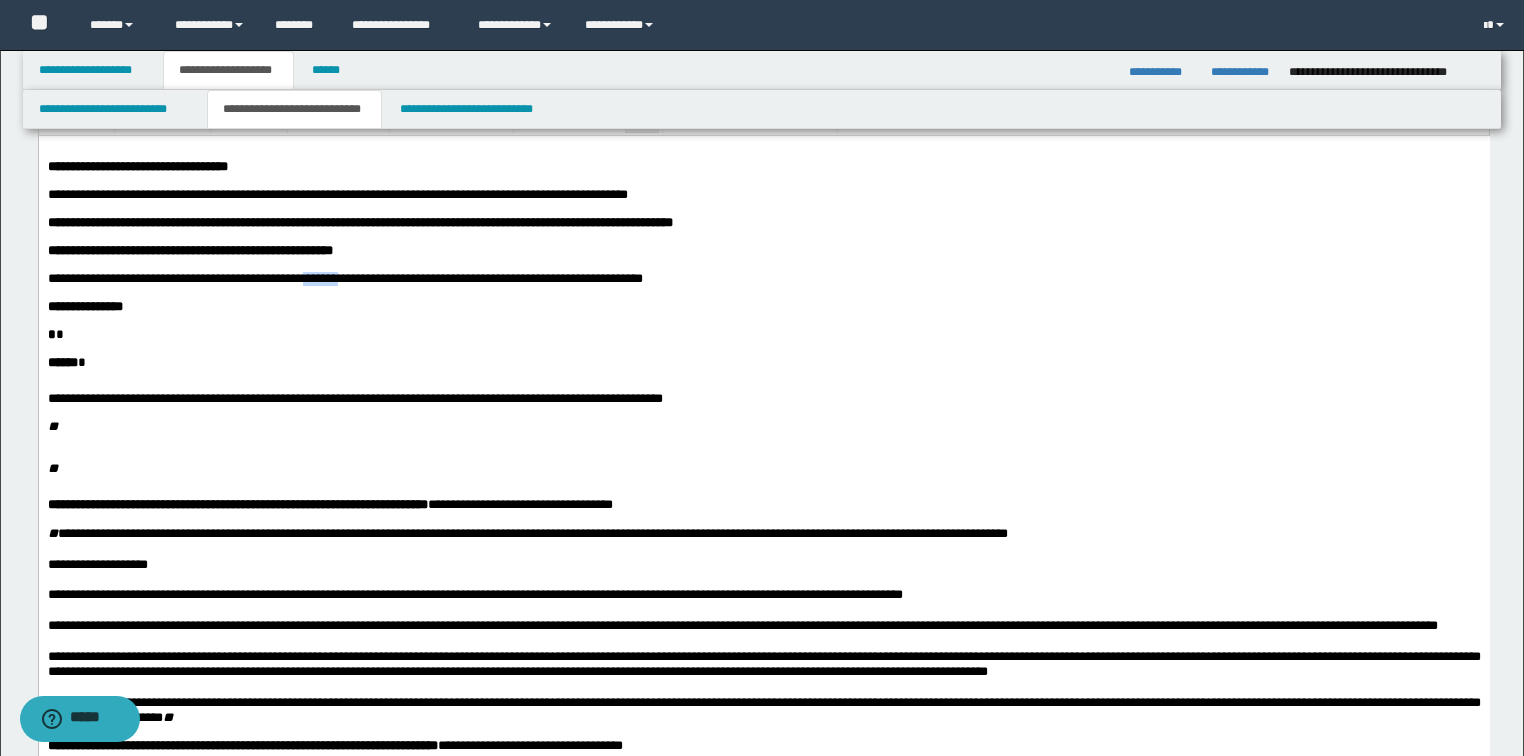 click on "**********" at bounding box center [344, 277] 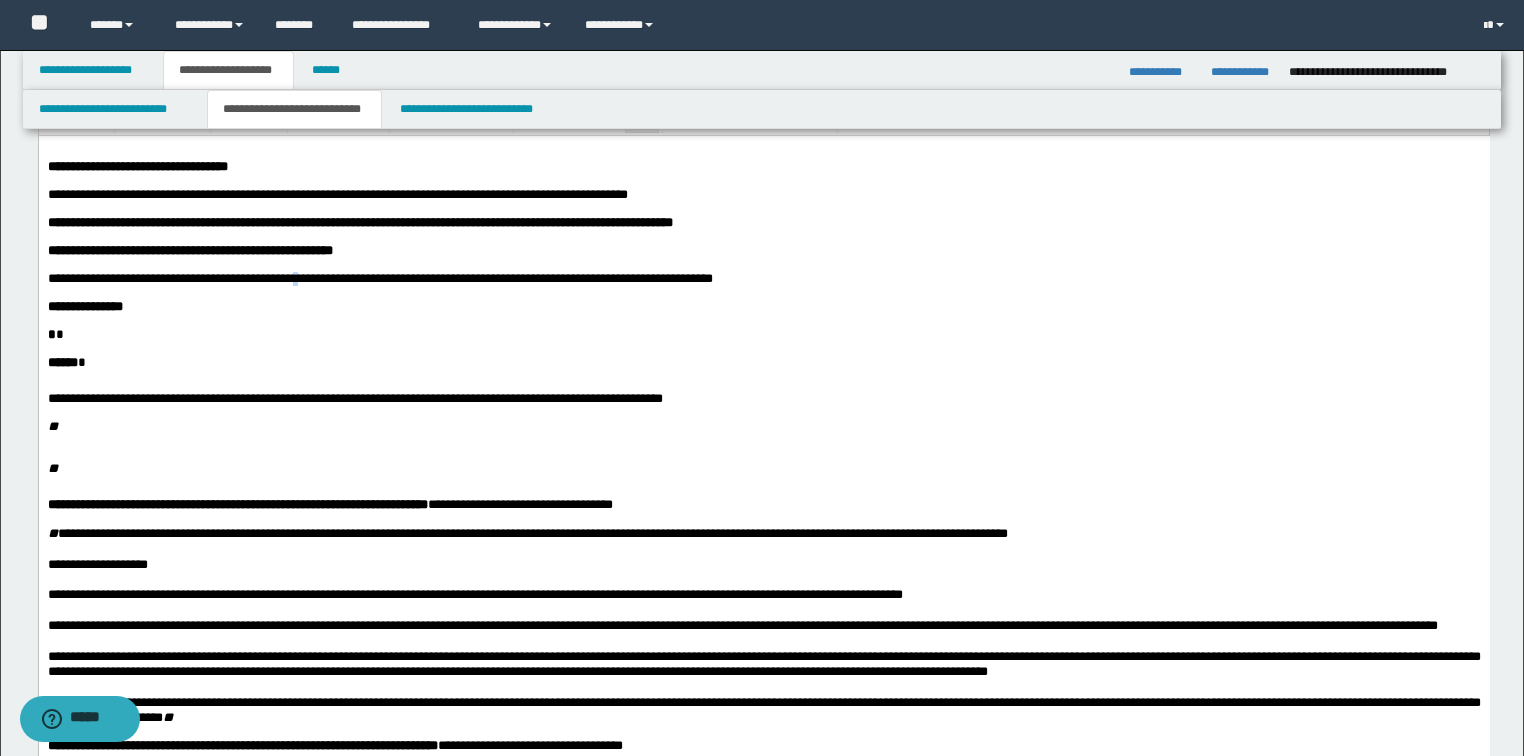 click on "**********" at bounding box center (379, 277) 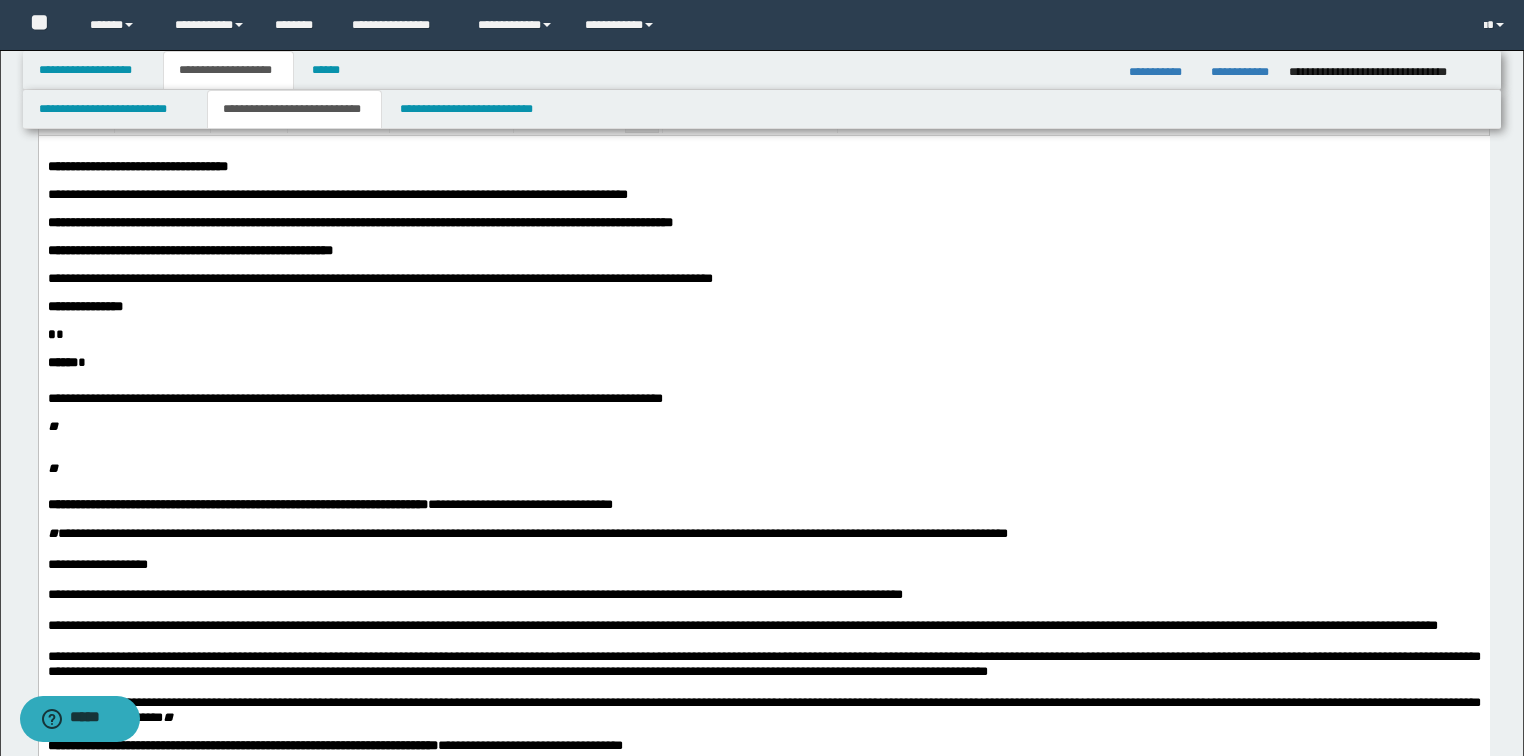 click on "**********" at bounding box center (763, 306) 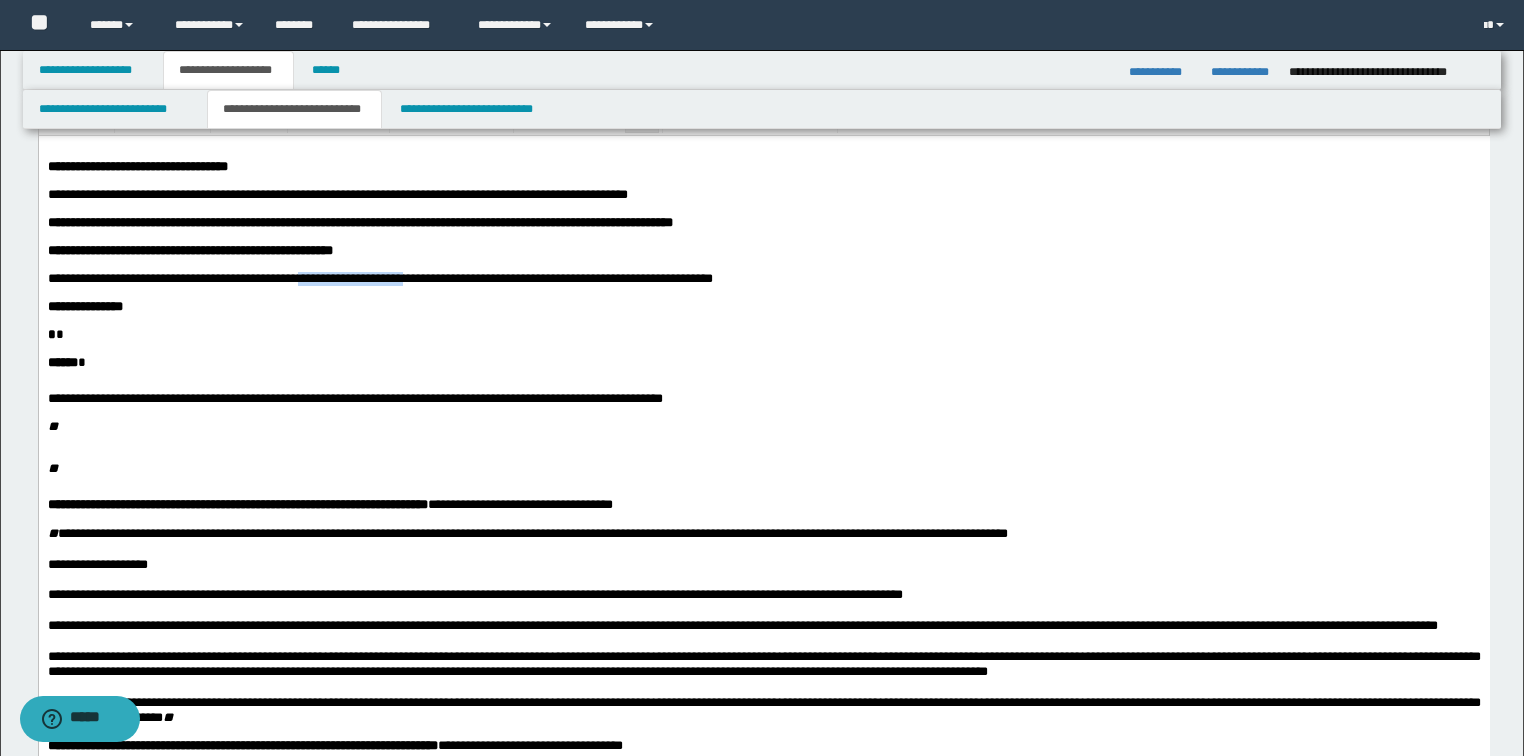 drag, startPoint x: 344, startPoint y: 296, endPoint x: 483, endPoint y: 292, distance: 139.05754 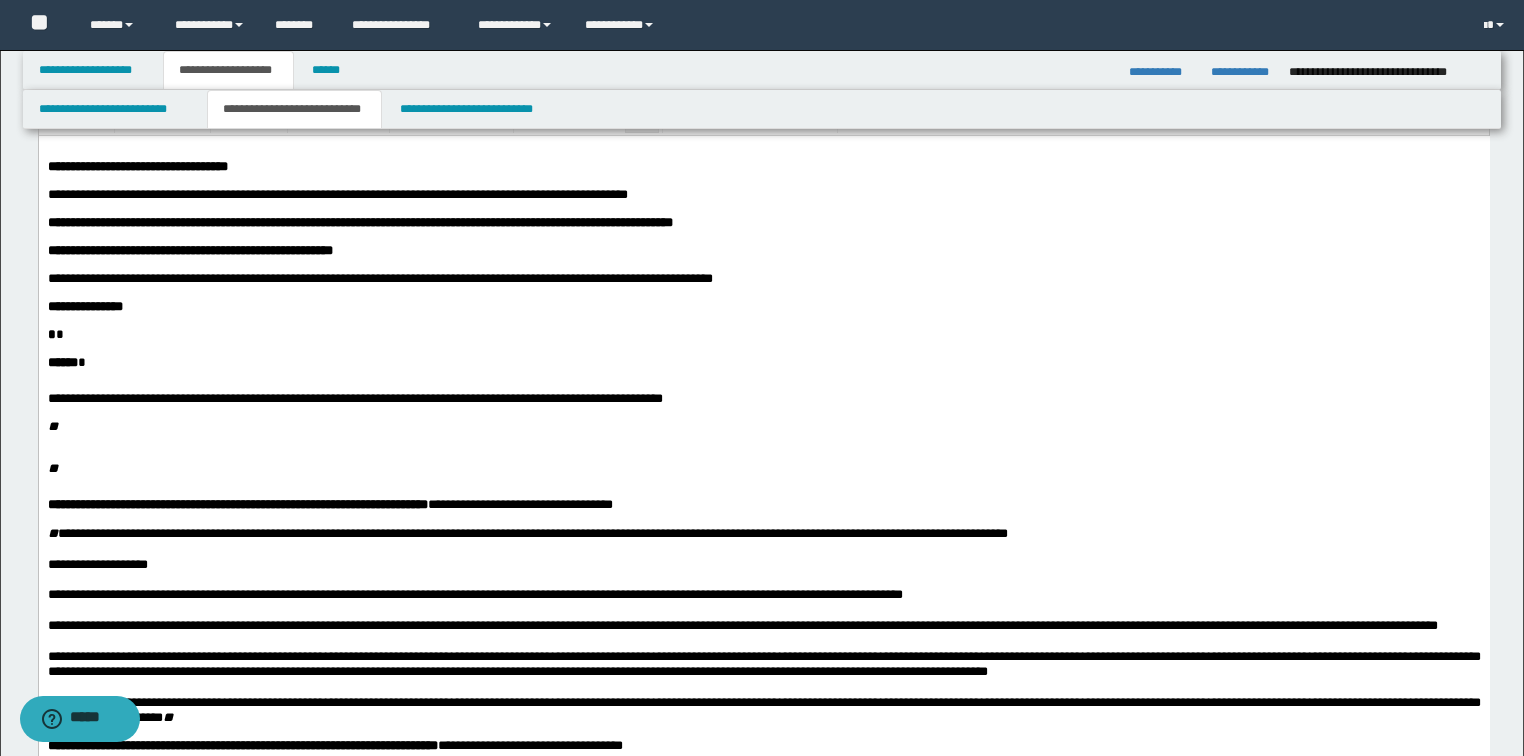 click on "**********" at bounding box center [354, 397] 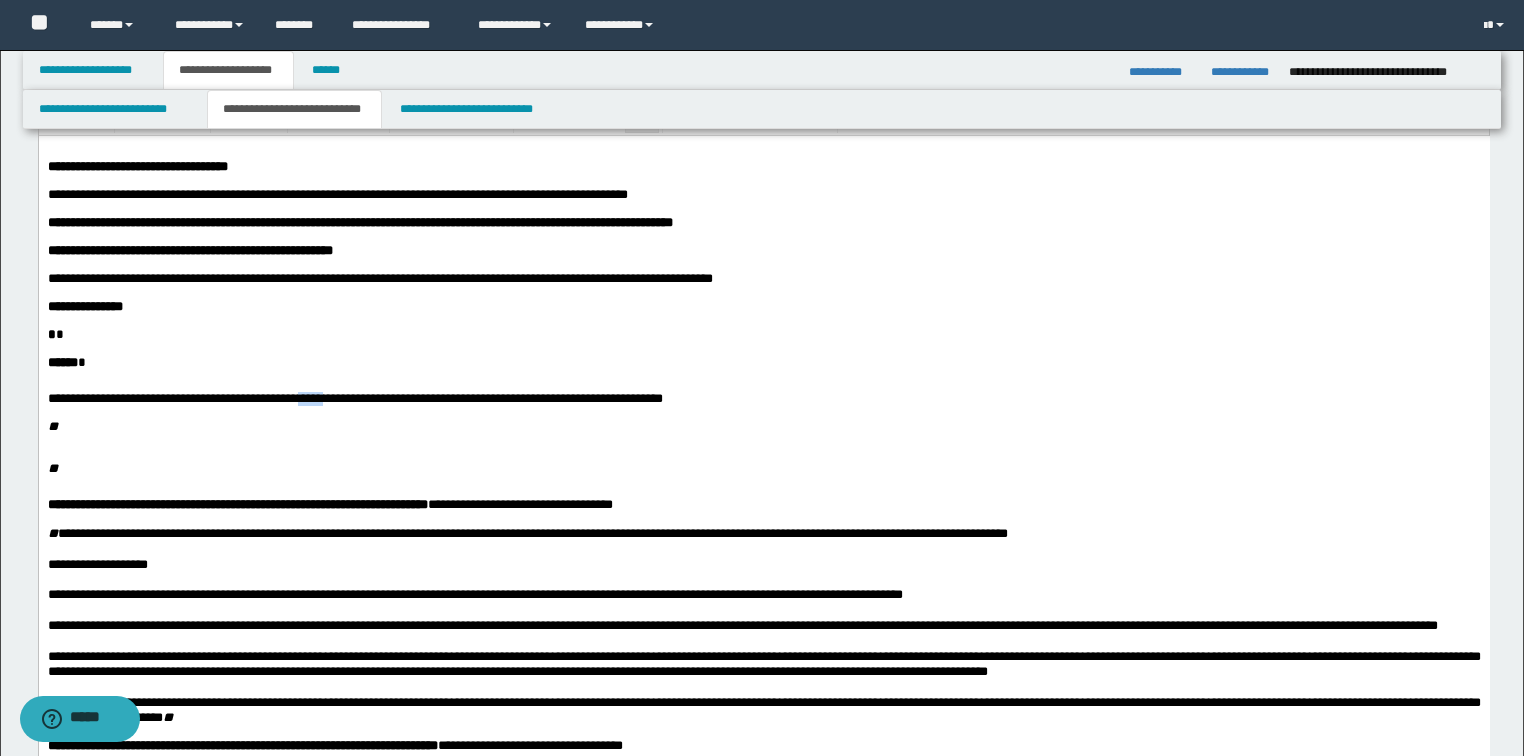click on "**********" at bounding box center [354, 397] 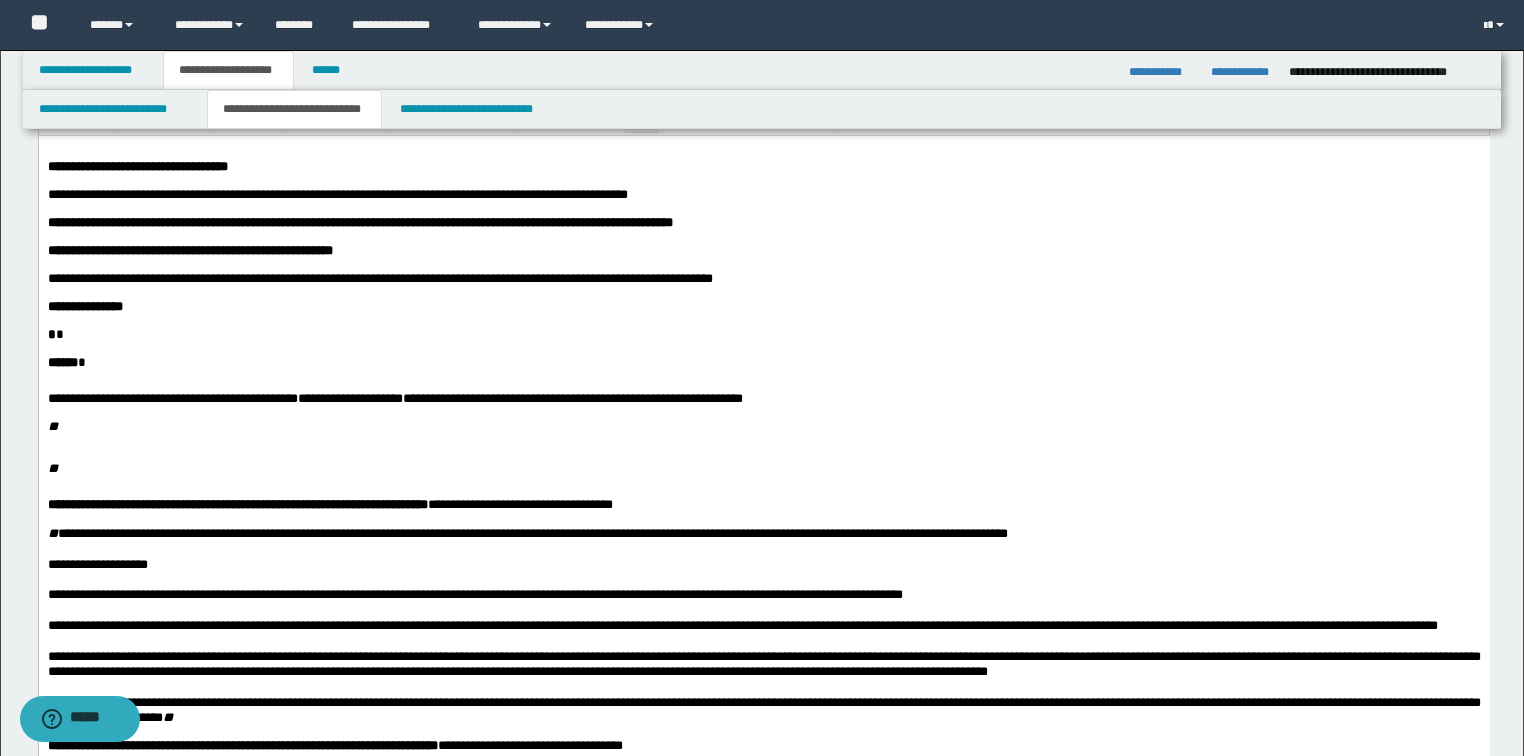 click on "**" at bounding box center [763, 426] 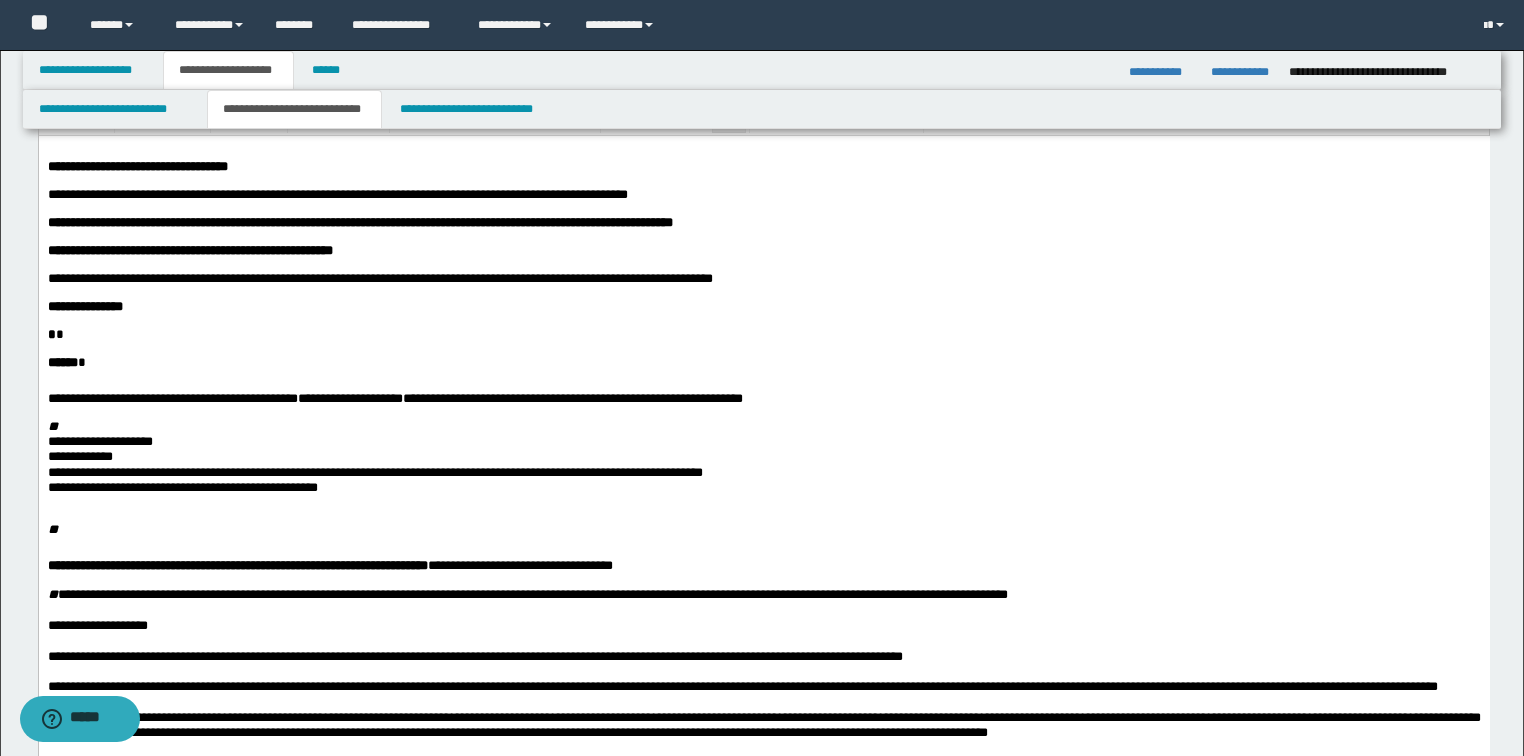 click on "**********" at bounding box center (99, 440) 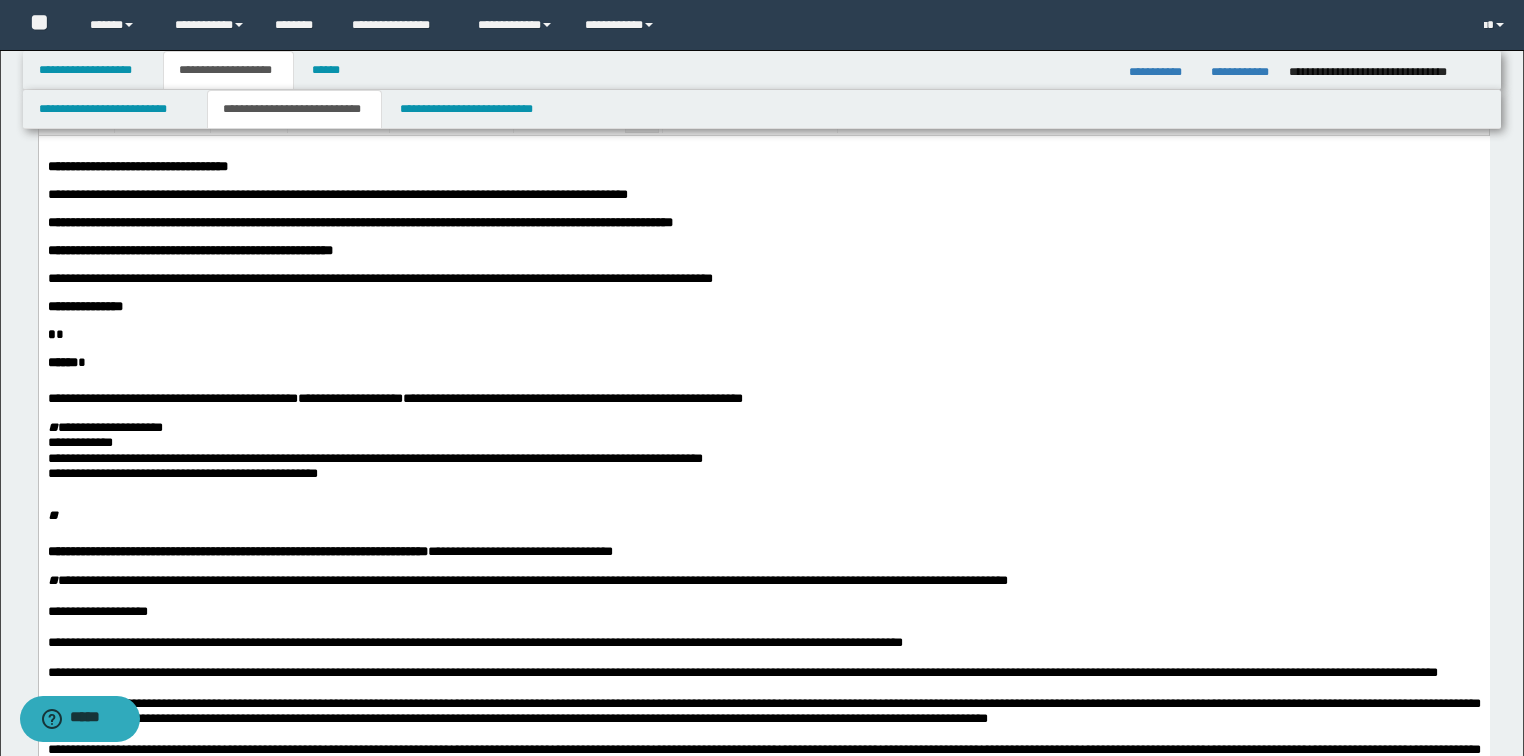 click on "**********" at bounding box center [763, 426] 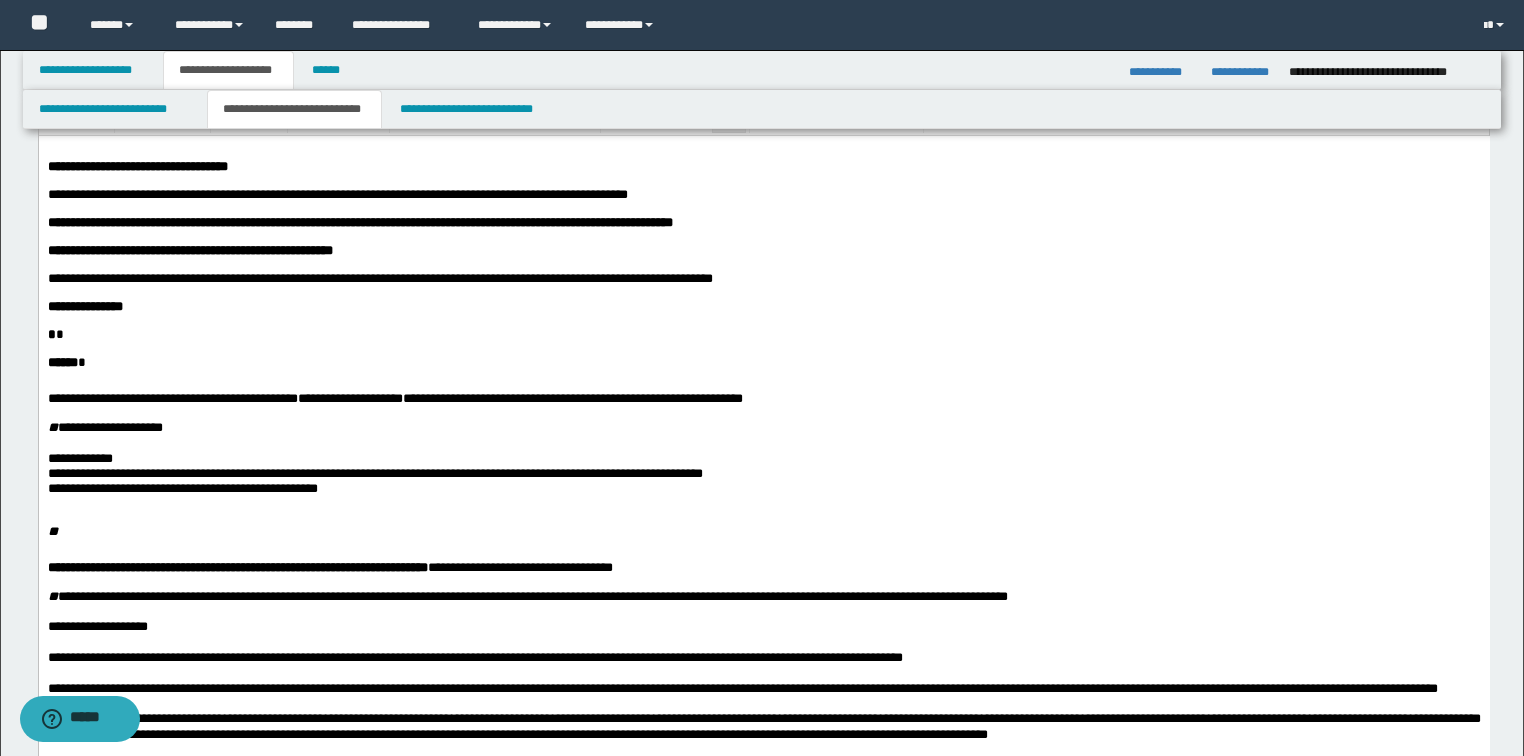 click on "**********" at bounding box center (763, 457) 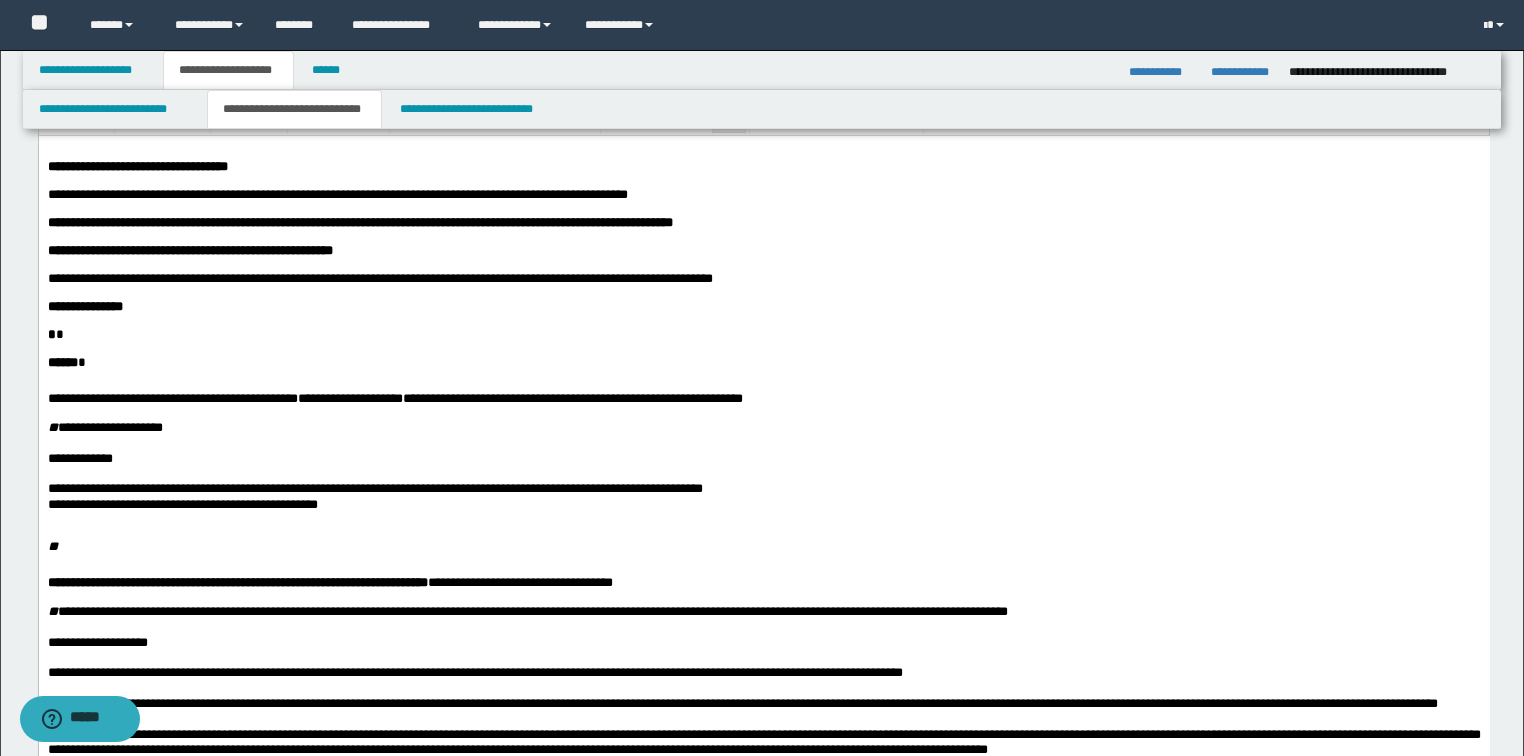 click on "**********" at bounding box center (763, 487) 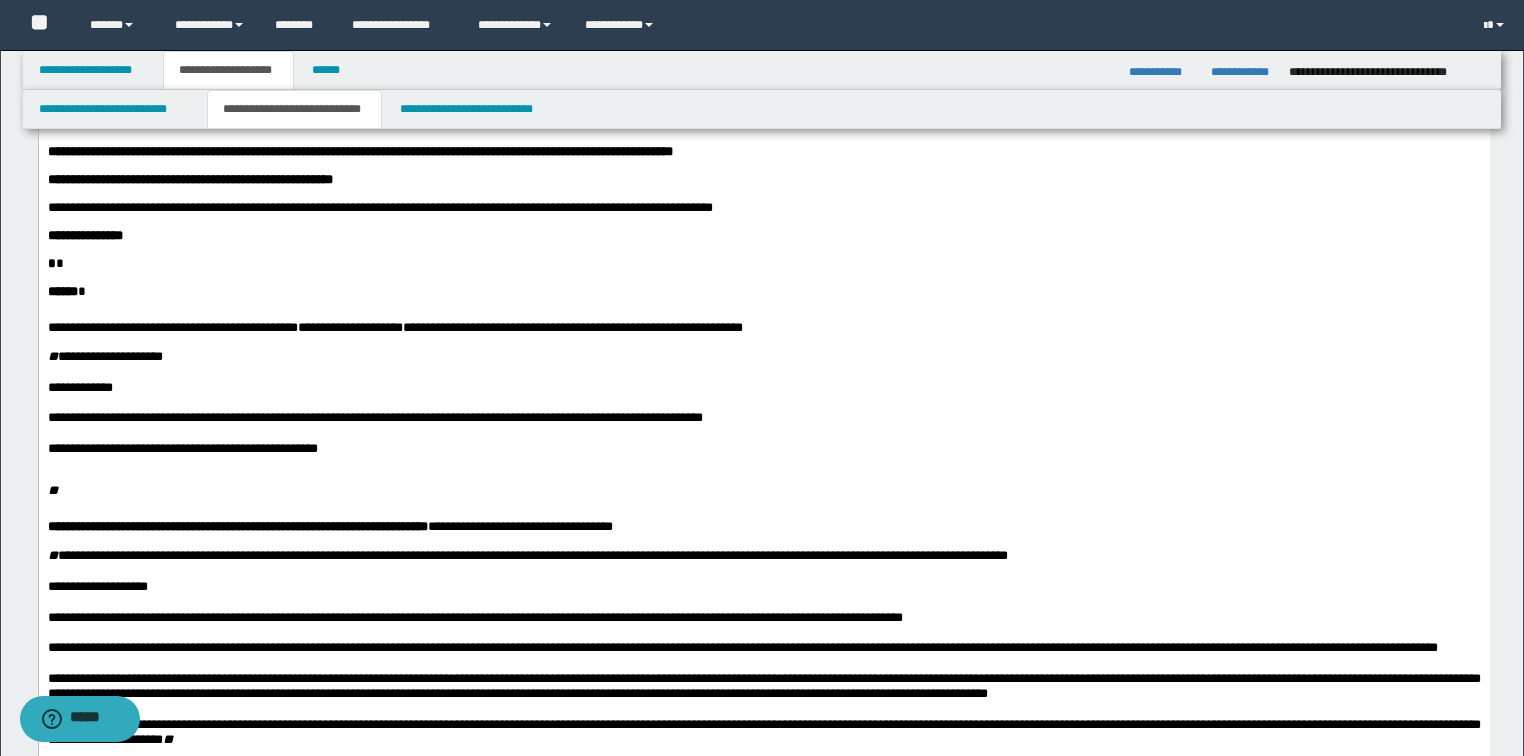 scroll, scrollTop: 240, scrollLeft: 0, axis: vertical 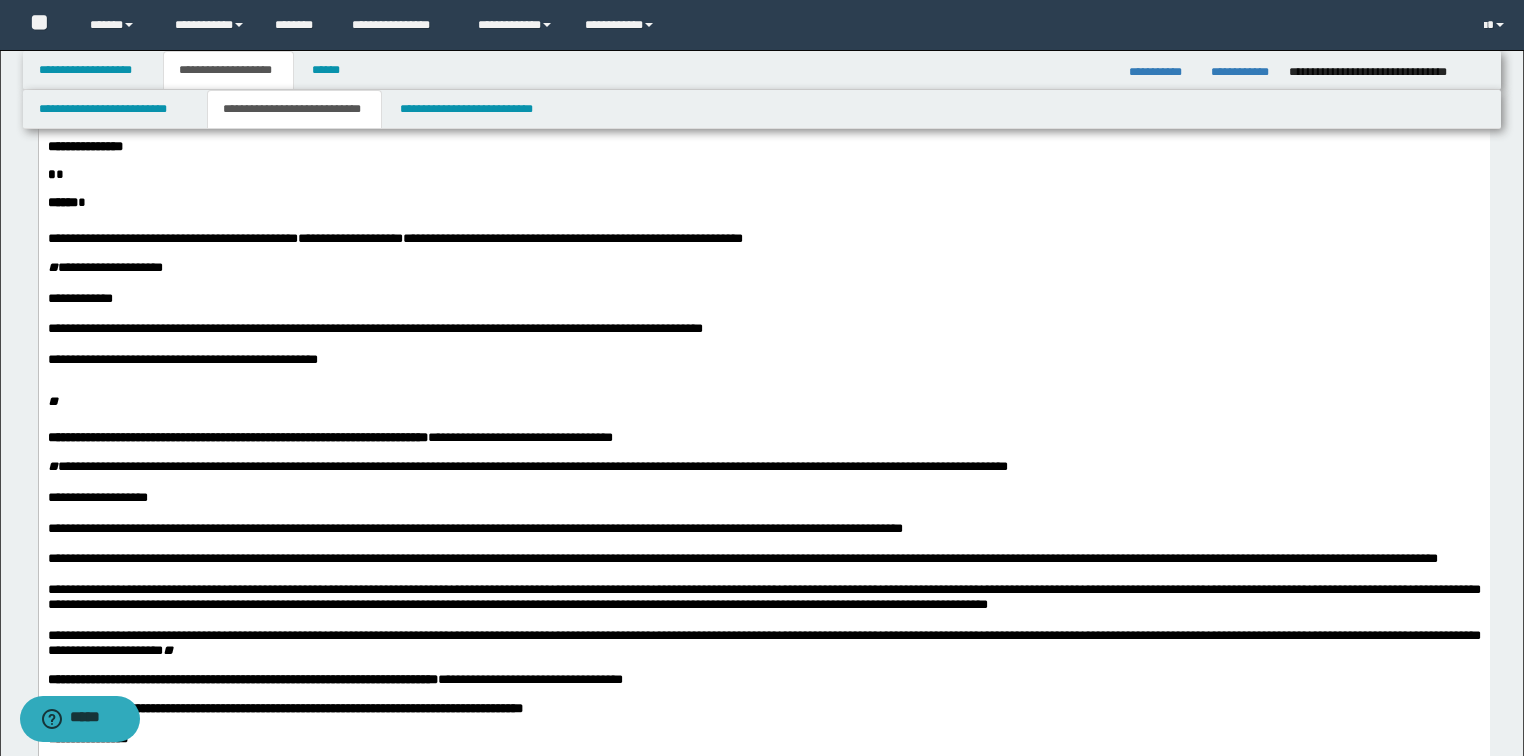 click on "**********" at bounding box center [763, 359] 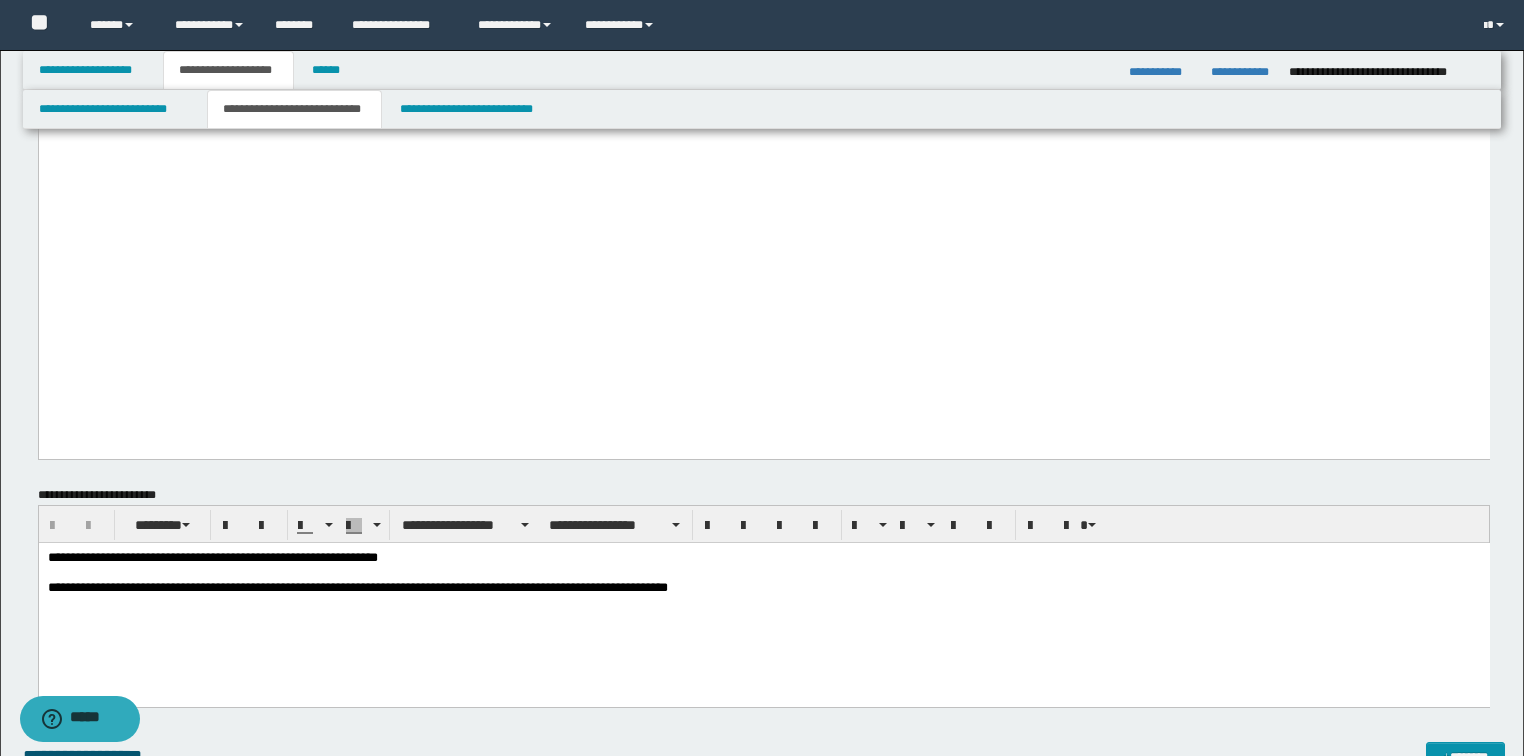 scroll, scrollTop: 2800, scrollLeft: 0, axis: vertical 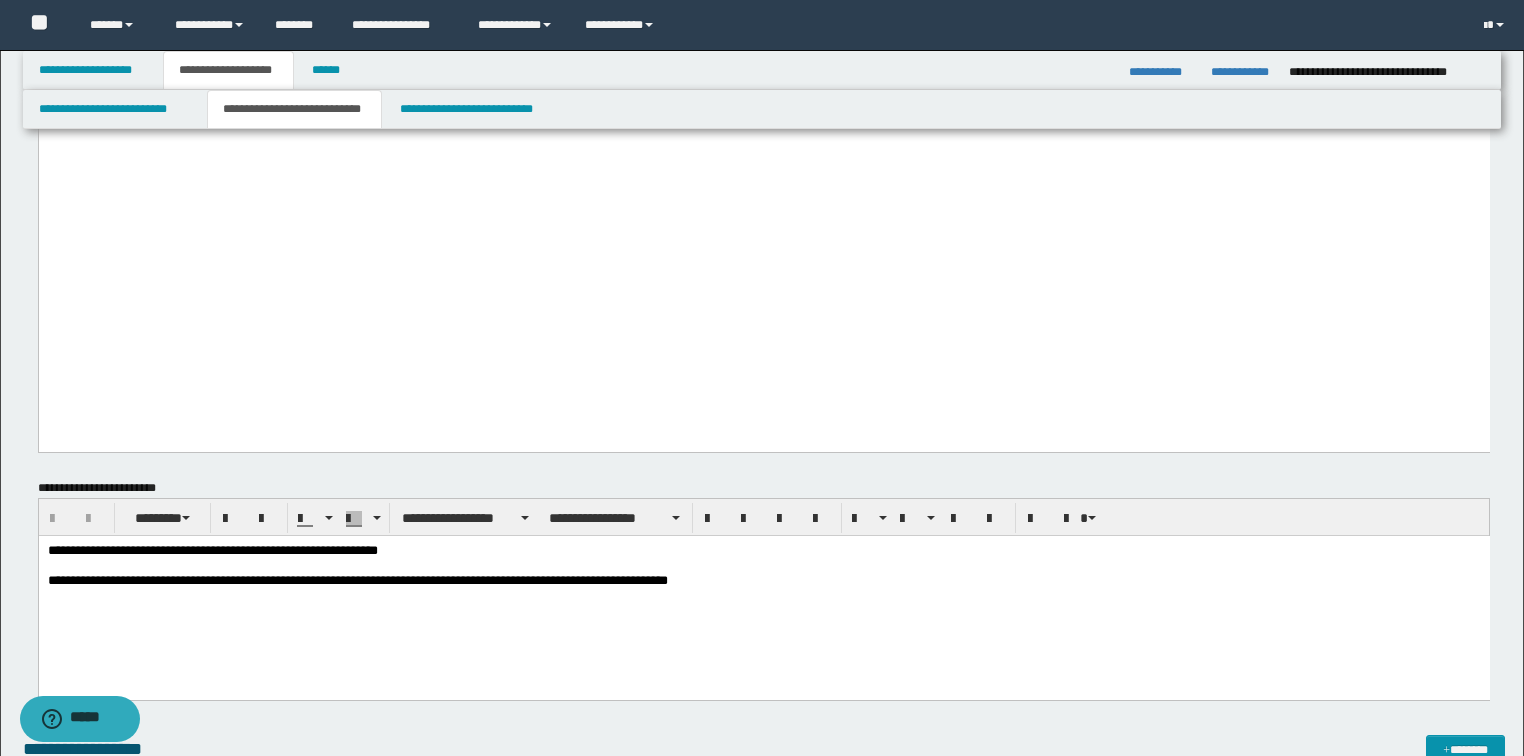 click on "**********" at bounding box center [77, 27] 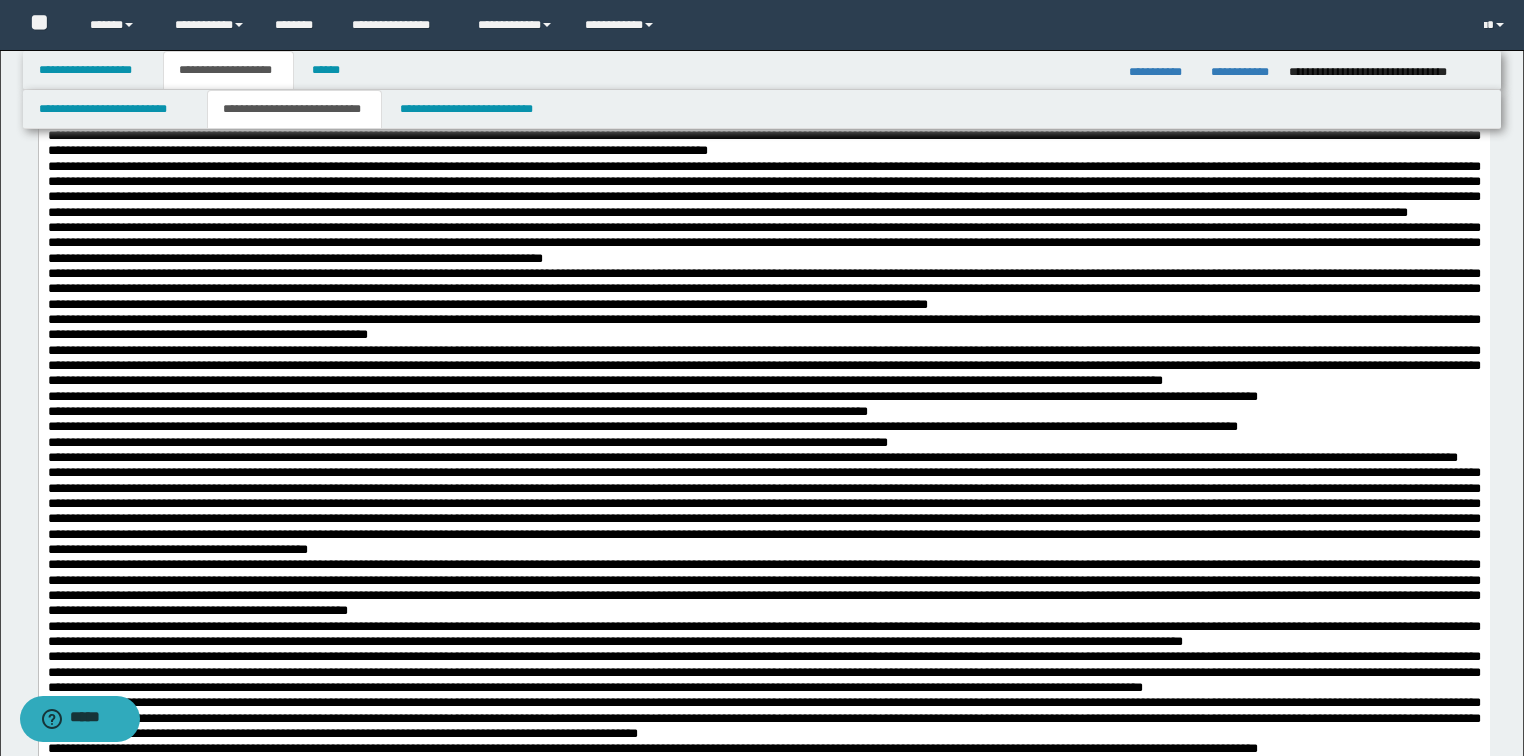 click on "**********" at bounding box center [763, 43] 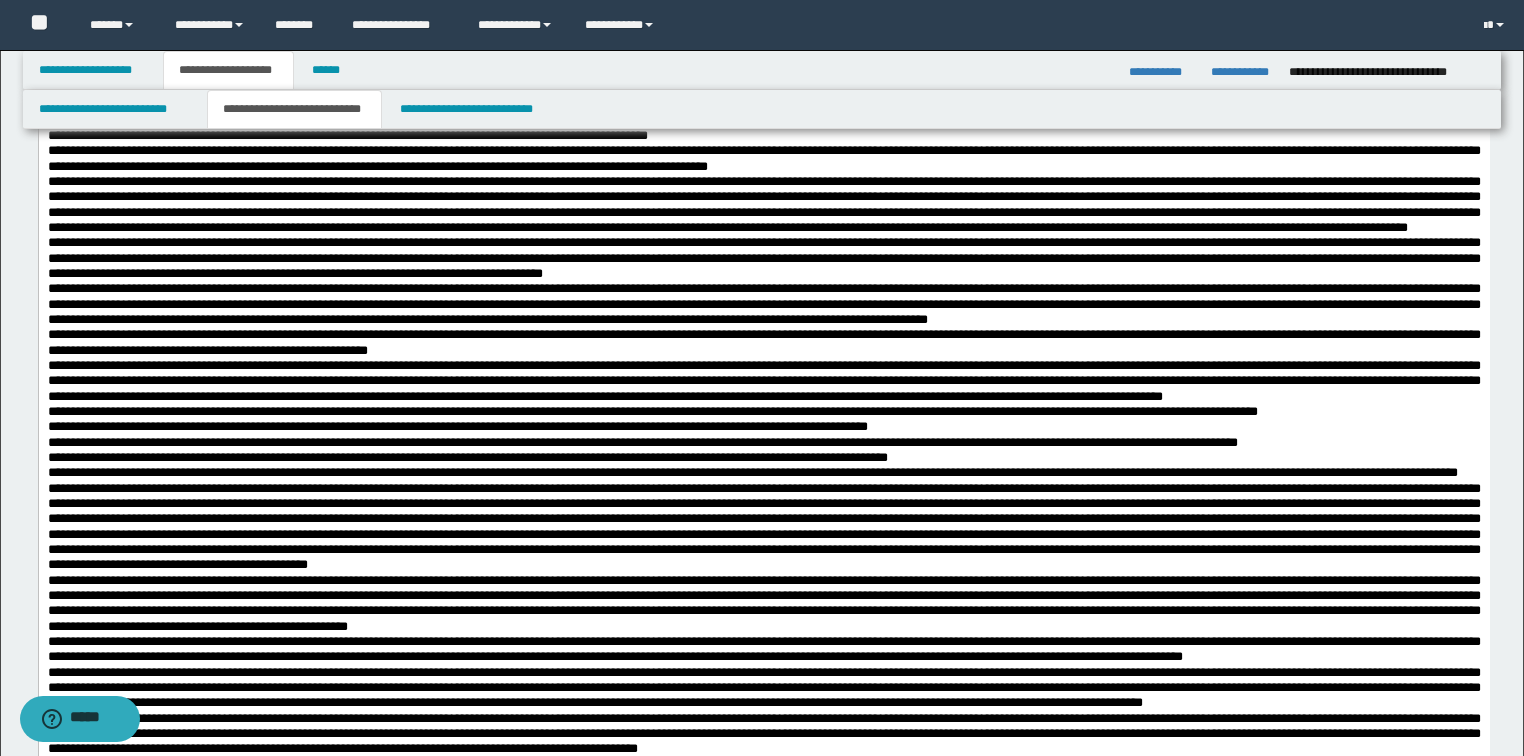 click on "**********" at bounding box center [763, 104] 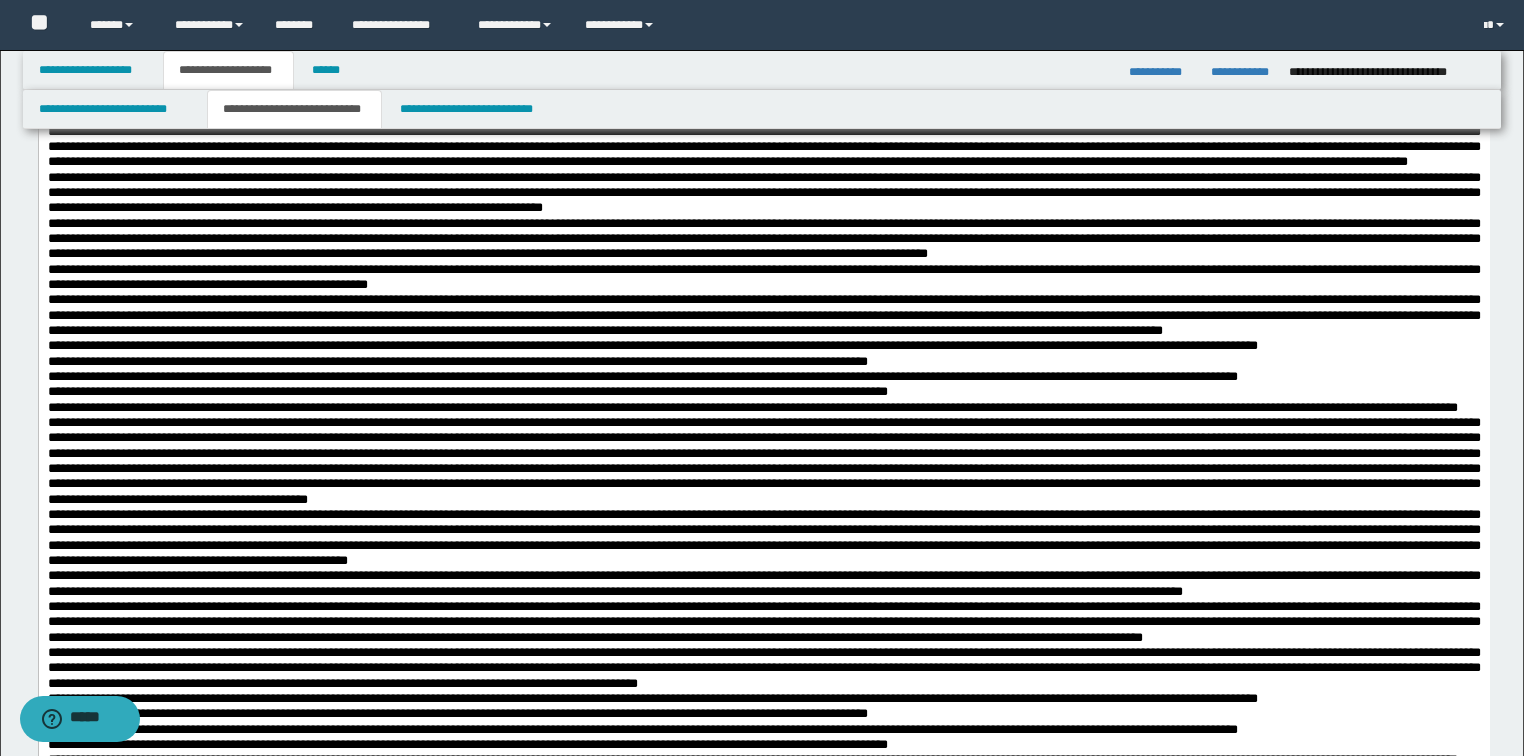 scroll, scrollTop: 2960, scrollLeft: 0, axis: vertical 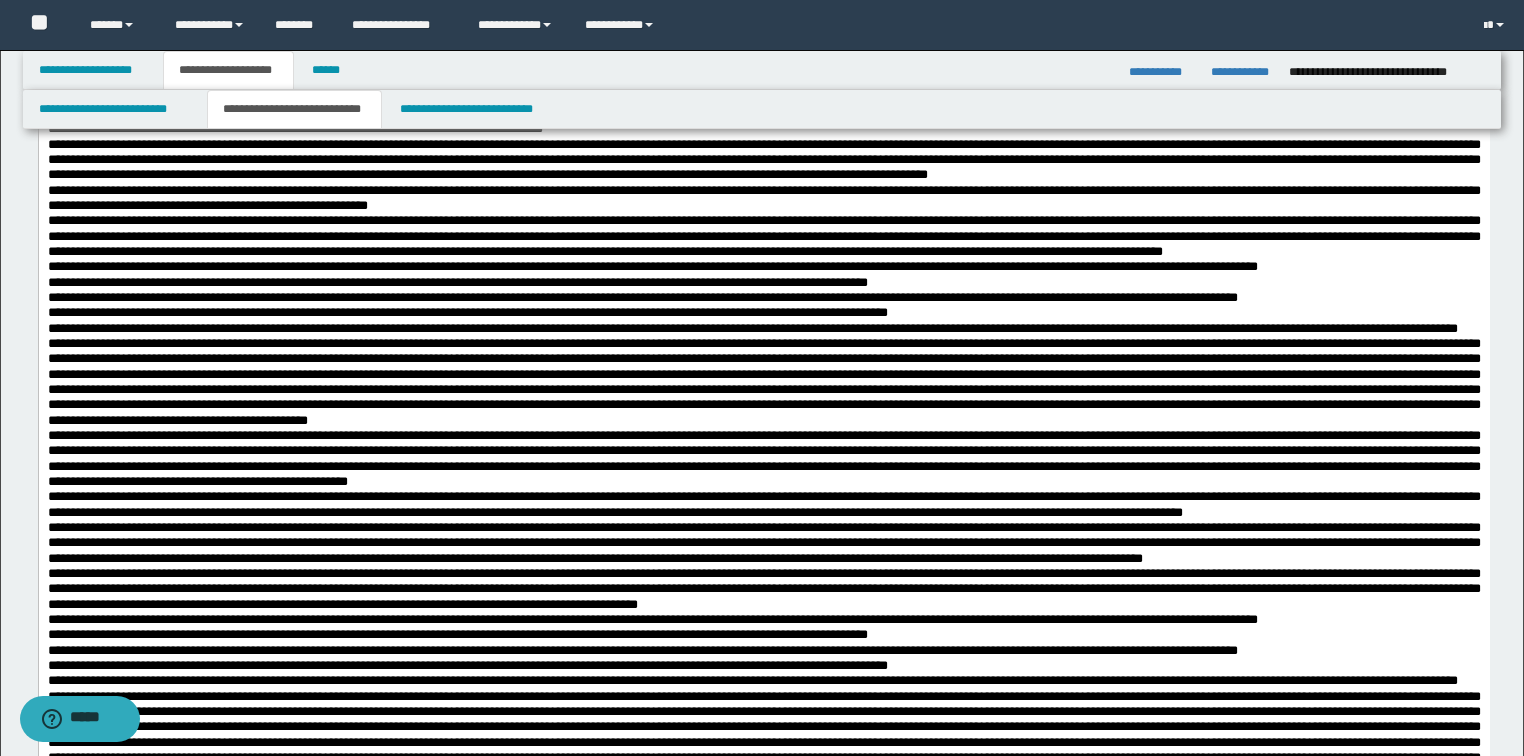click on "**********" at bounding box center (763, -17) 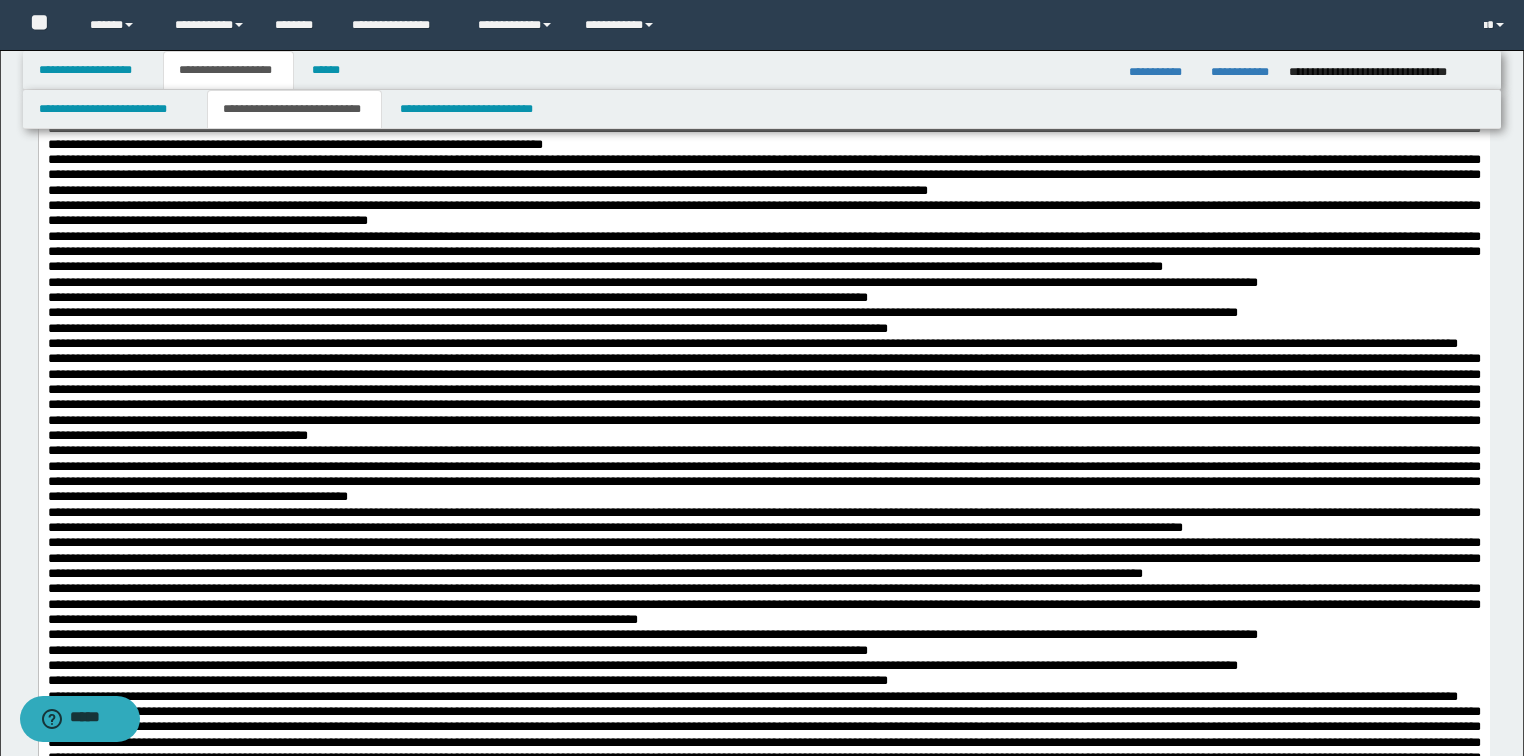 click on "**********" at bounding box center (763, 29) 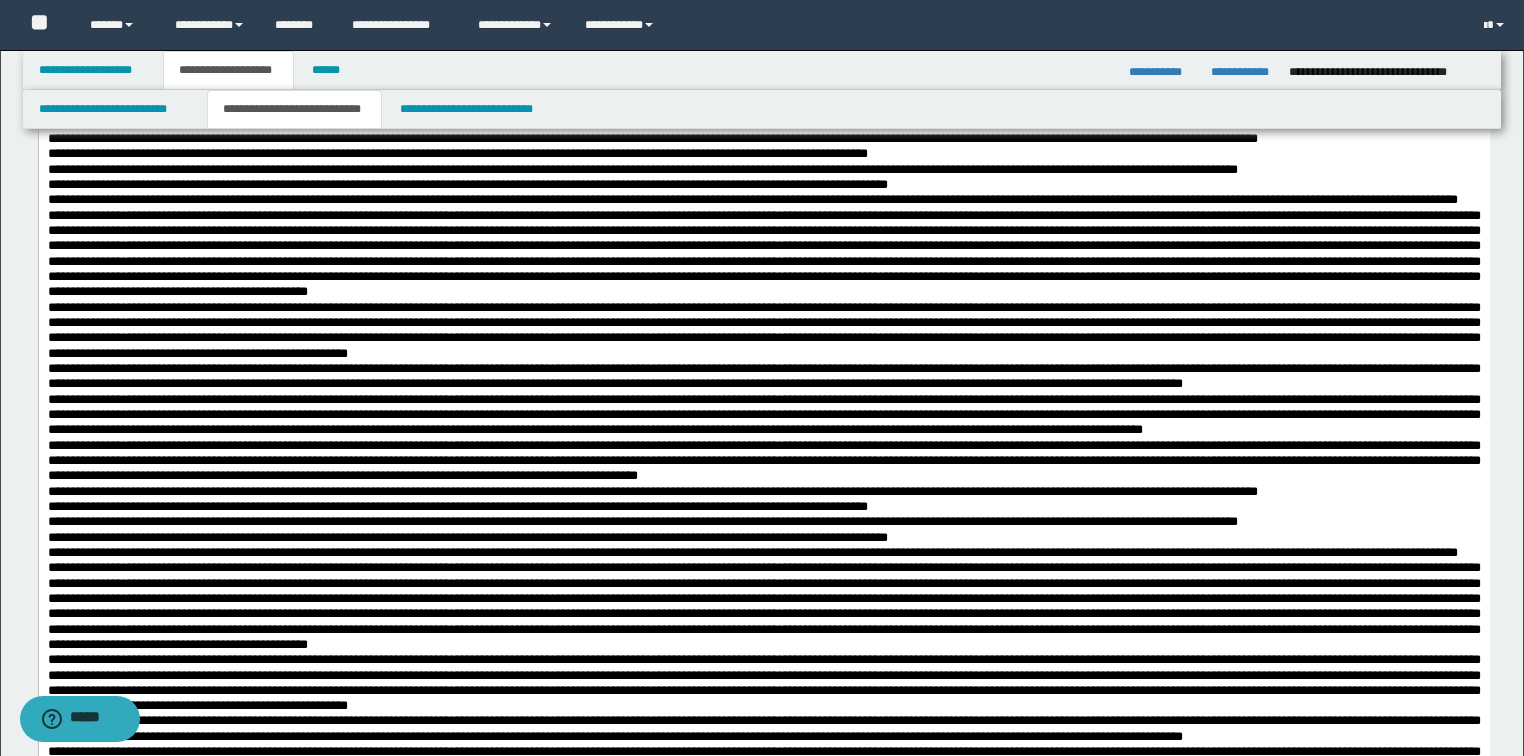 scroll, scrollTop: 3120, scrollLeft: 0, axis: vertical 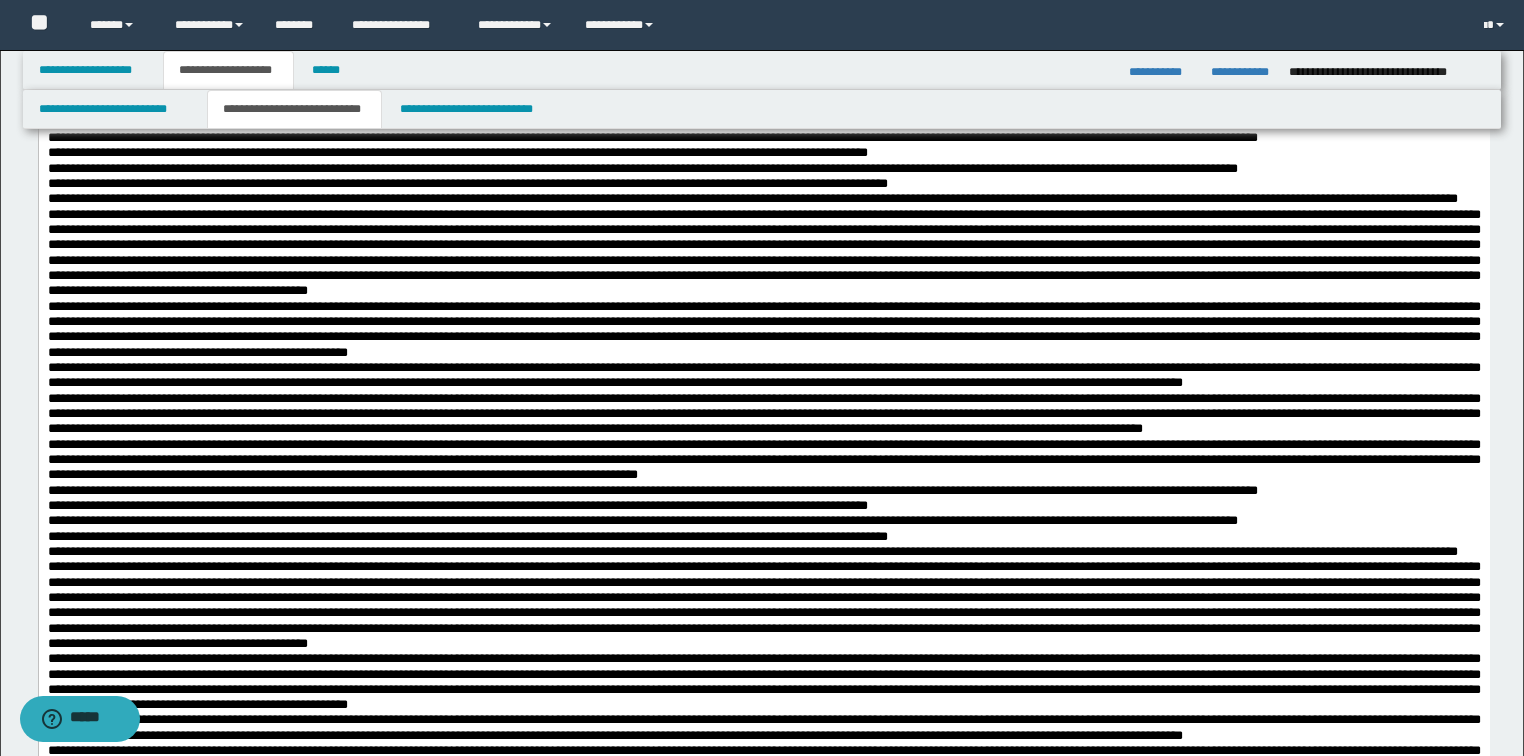 click at bounding box center [763, -70] 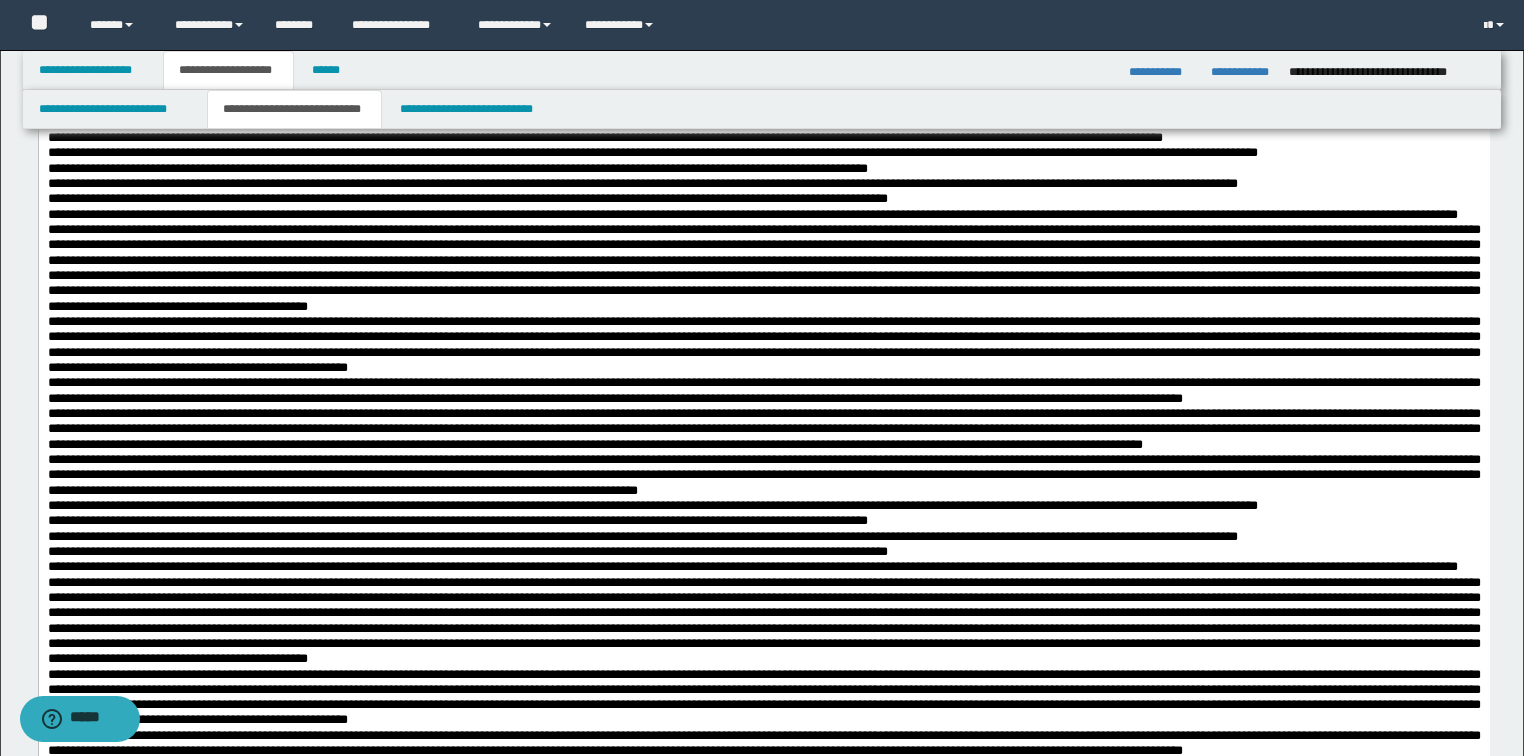 click on "**********" at bounding box center [763, 0] 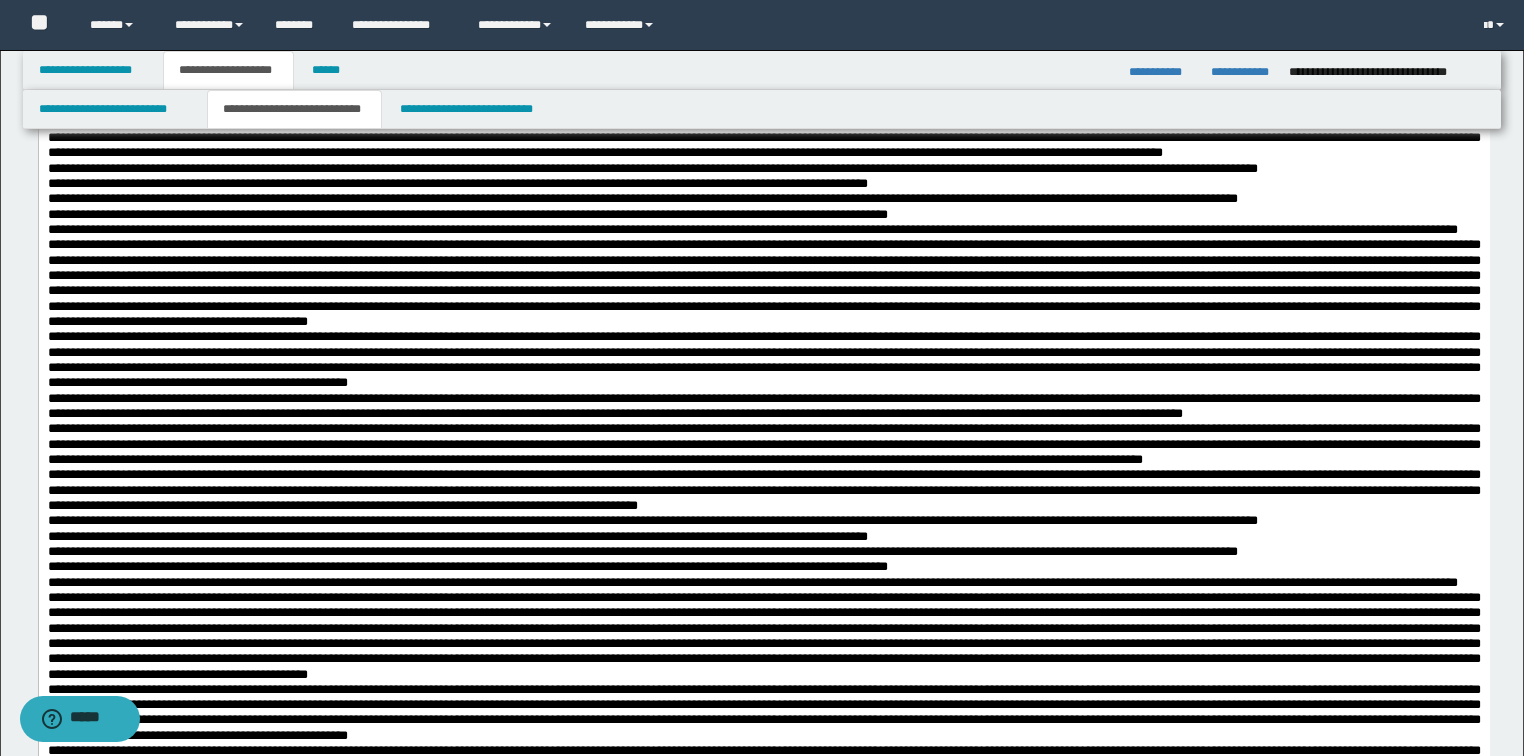 click on "**********" at bounding box center (763, 99) 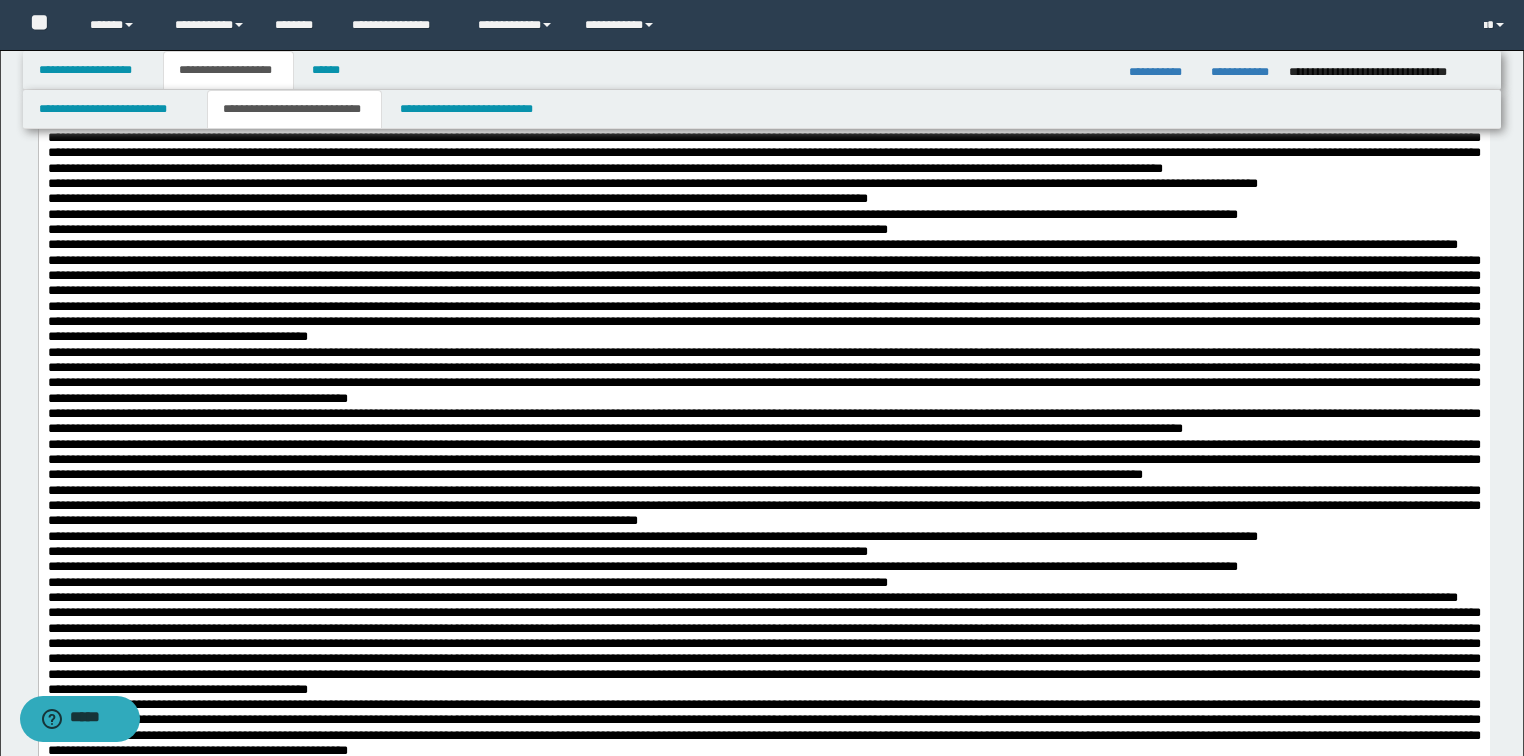 click on "**********" at bounding box center (763, 114) 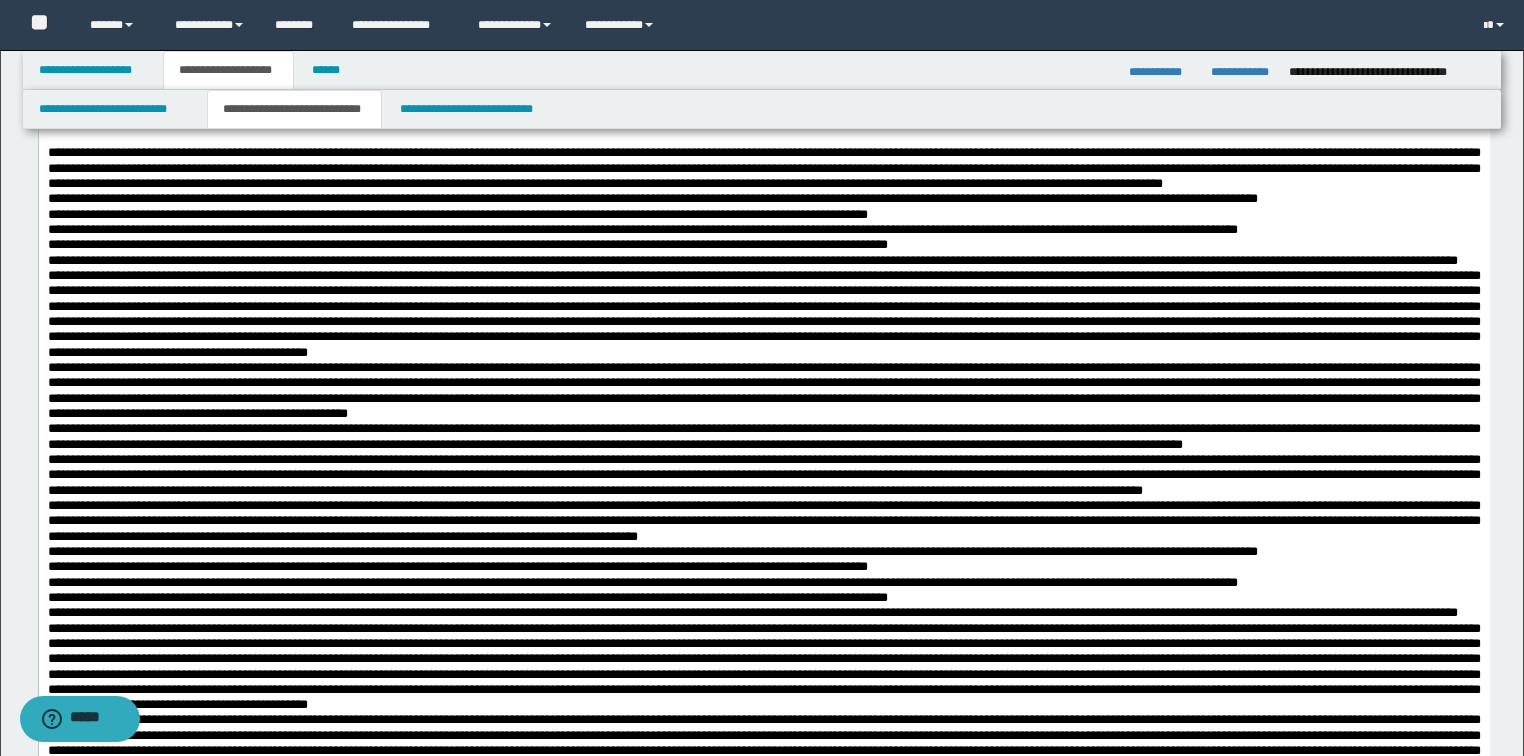 click on "**********" at bounding box center [763, 168] 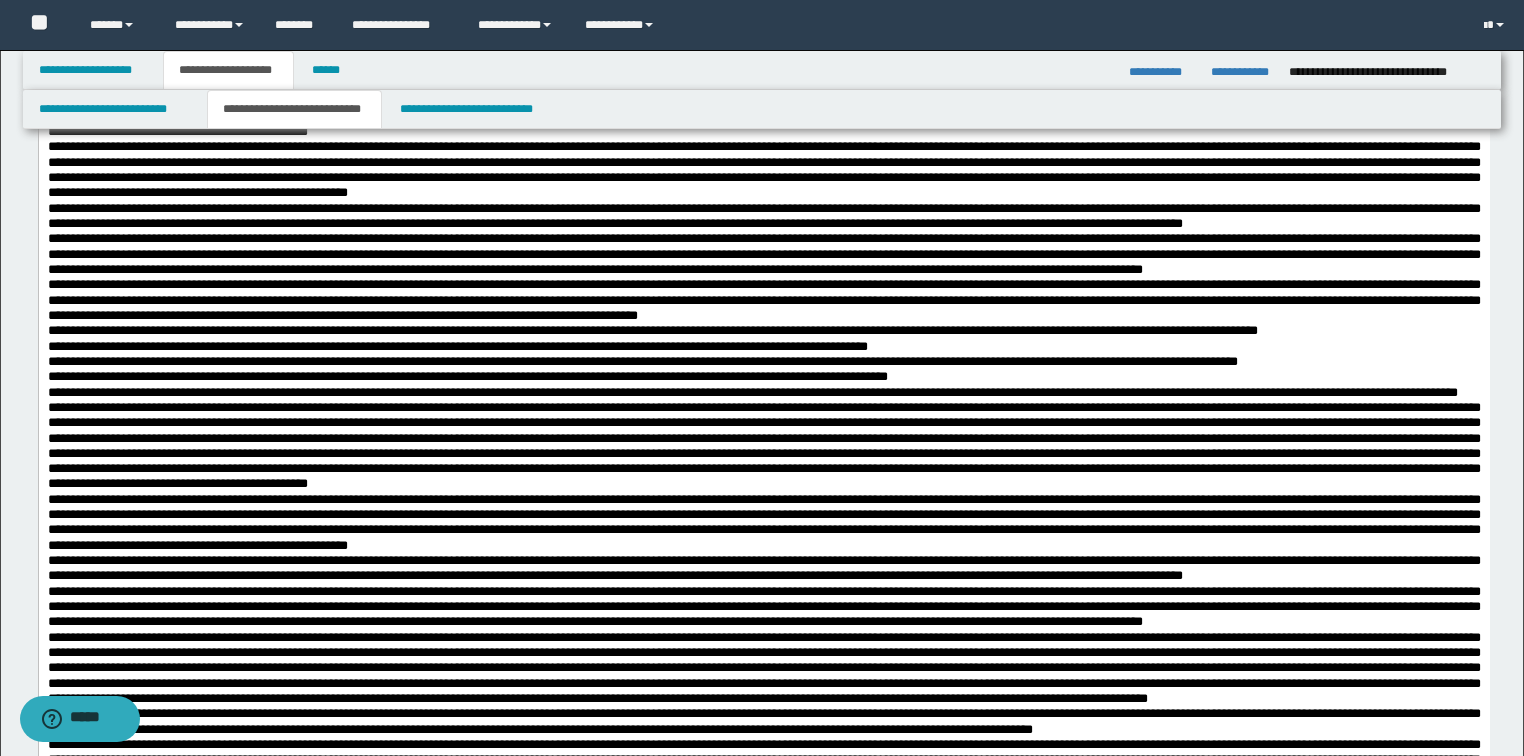 scroll, scrollTop: 3360, scrollLeft: 0, axis: vertical 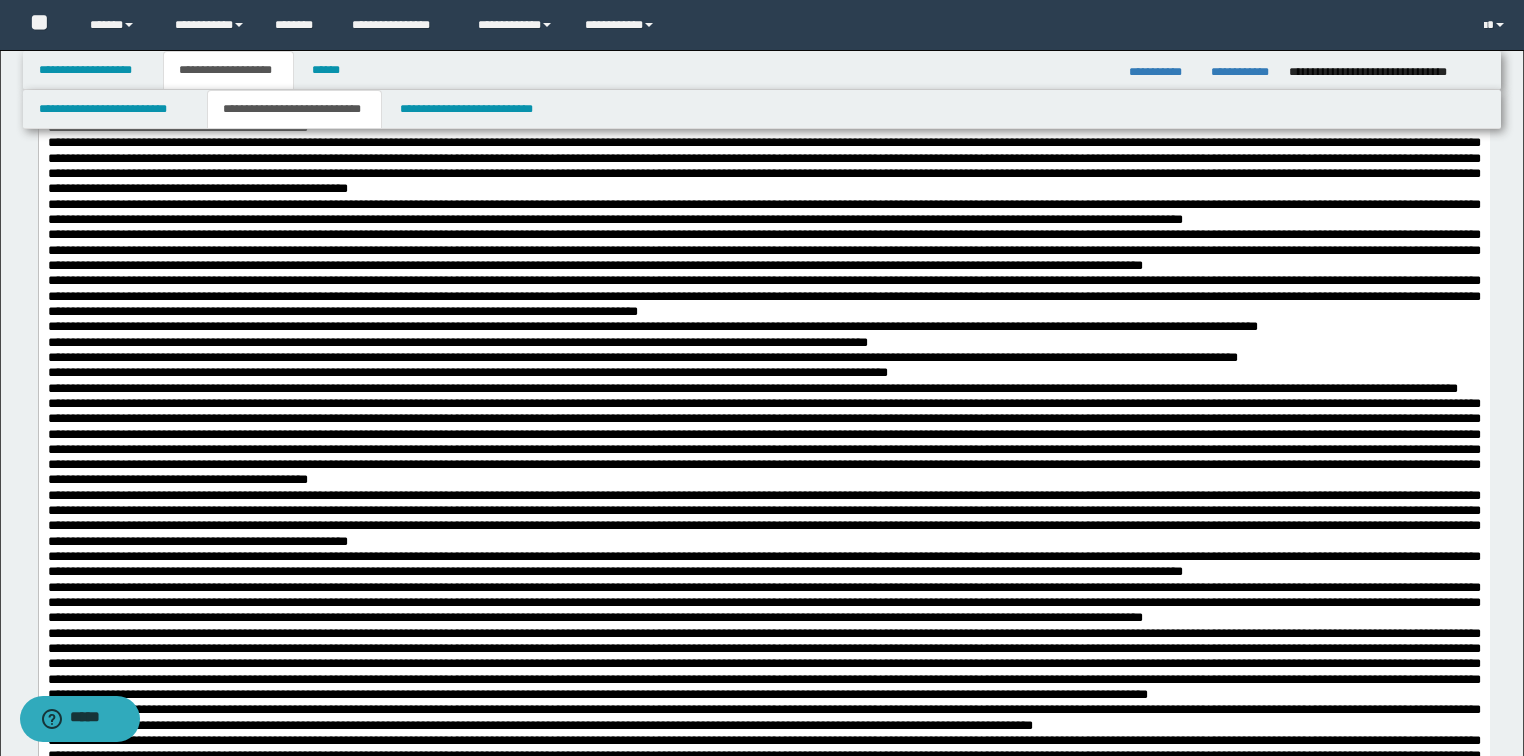 click on "**********" at bounding box center (763, 4) 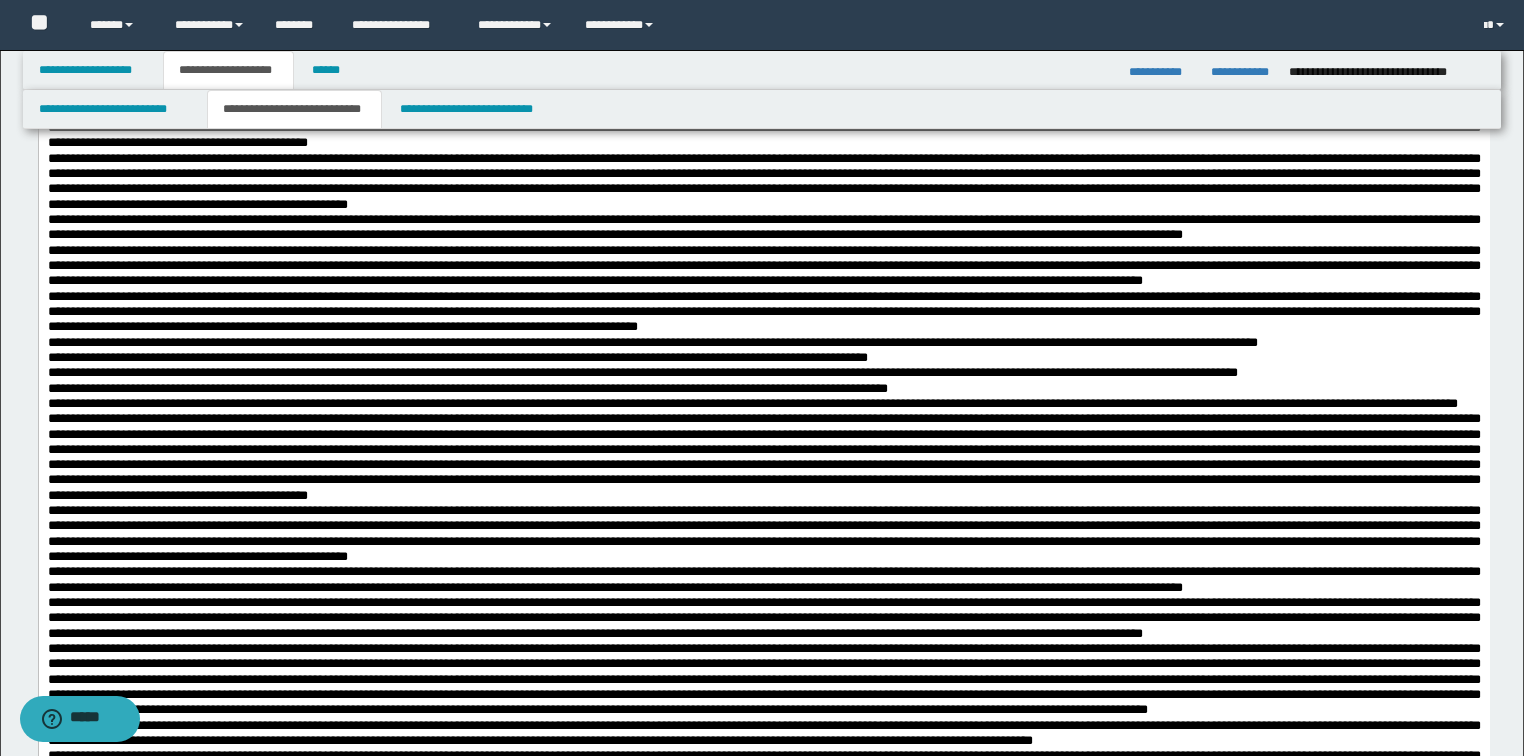 click on "**********" at bounding box center (763, 35) 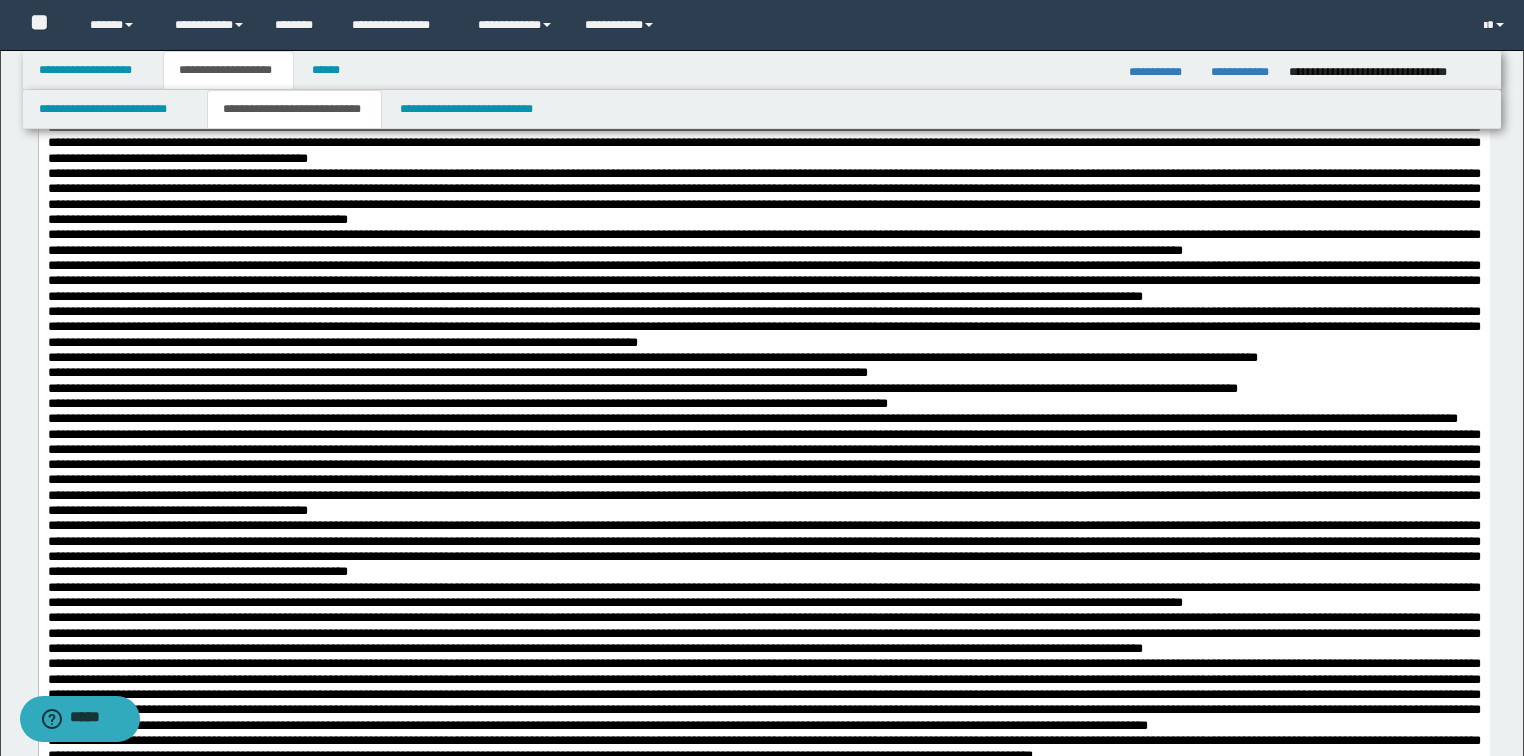 click on "**********" at bounding box center [763, 66] 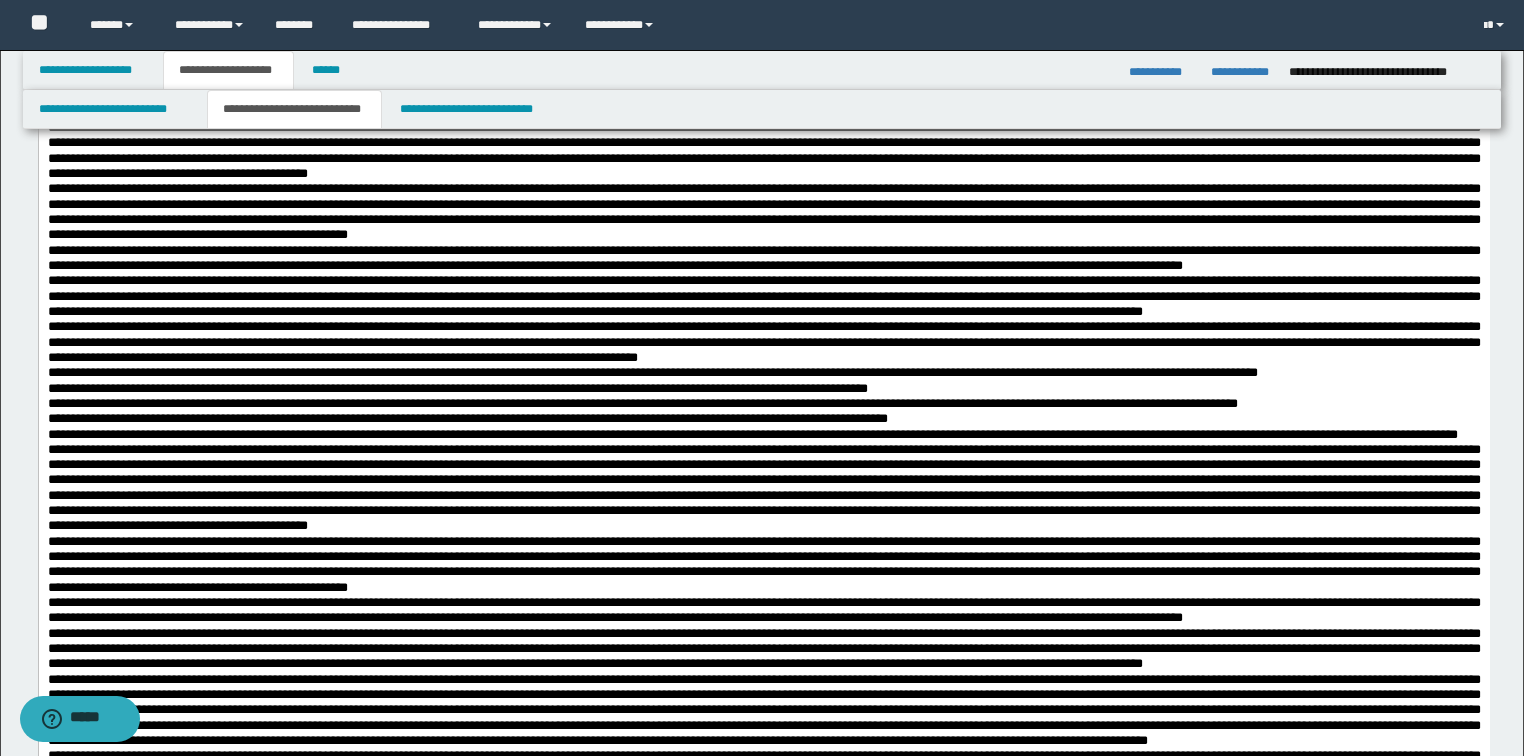 scroll, scrollTop: 3520, scrollLeft: 0, axis: vertical 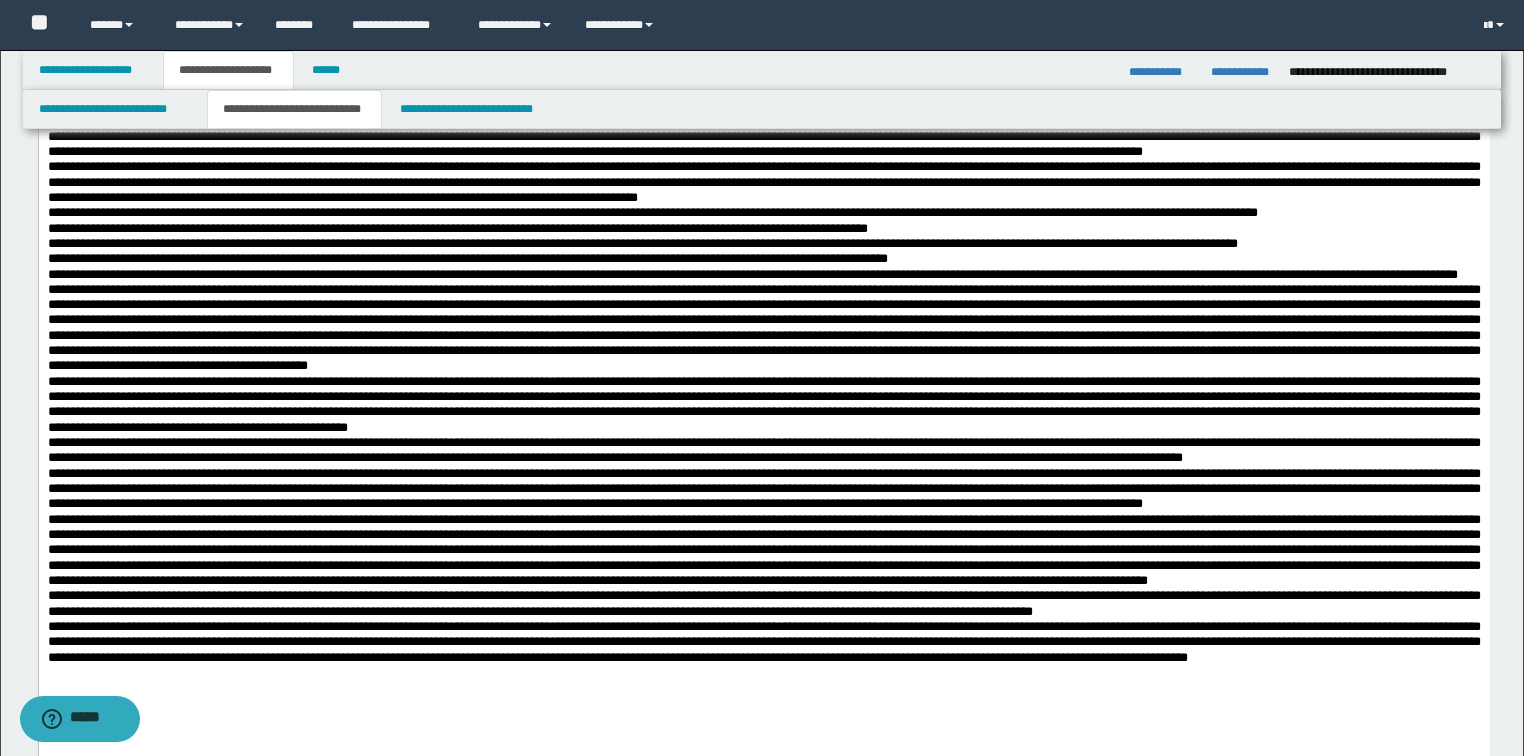 click at bounding box center [763, -25] 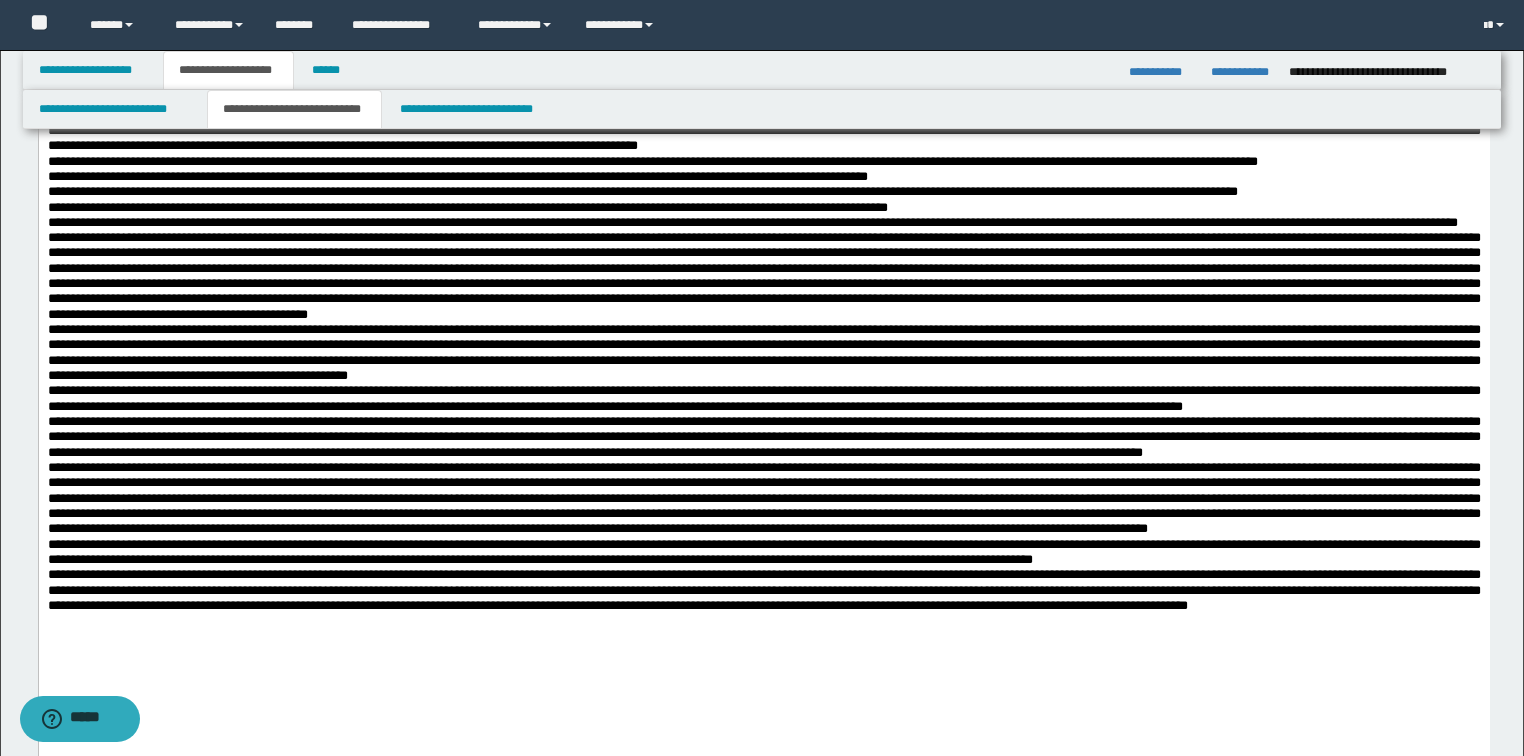scroll, scrollTop: 3680, scrollLeft: 0, axis: vertical 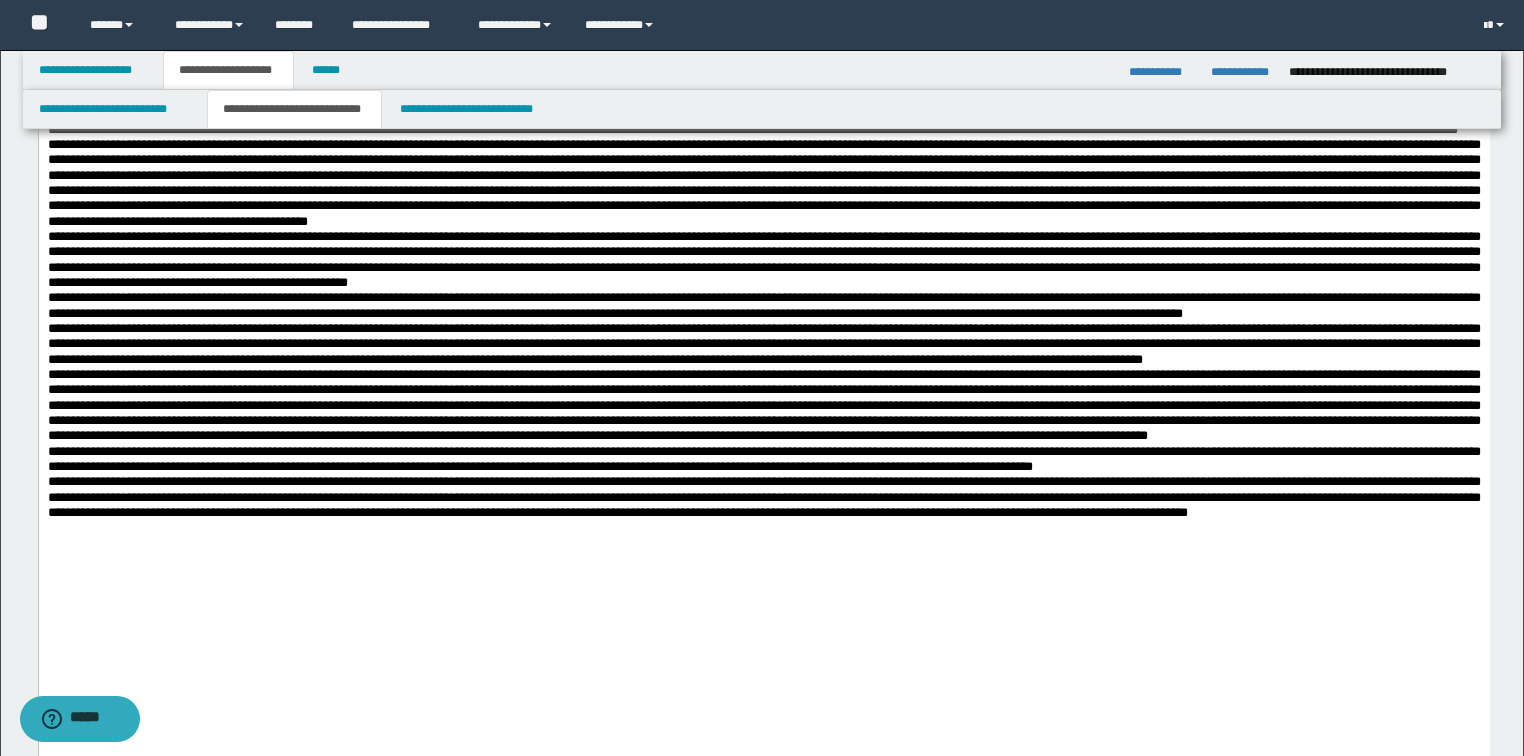 click on "**********" at bounding box center (763, -93) 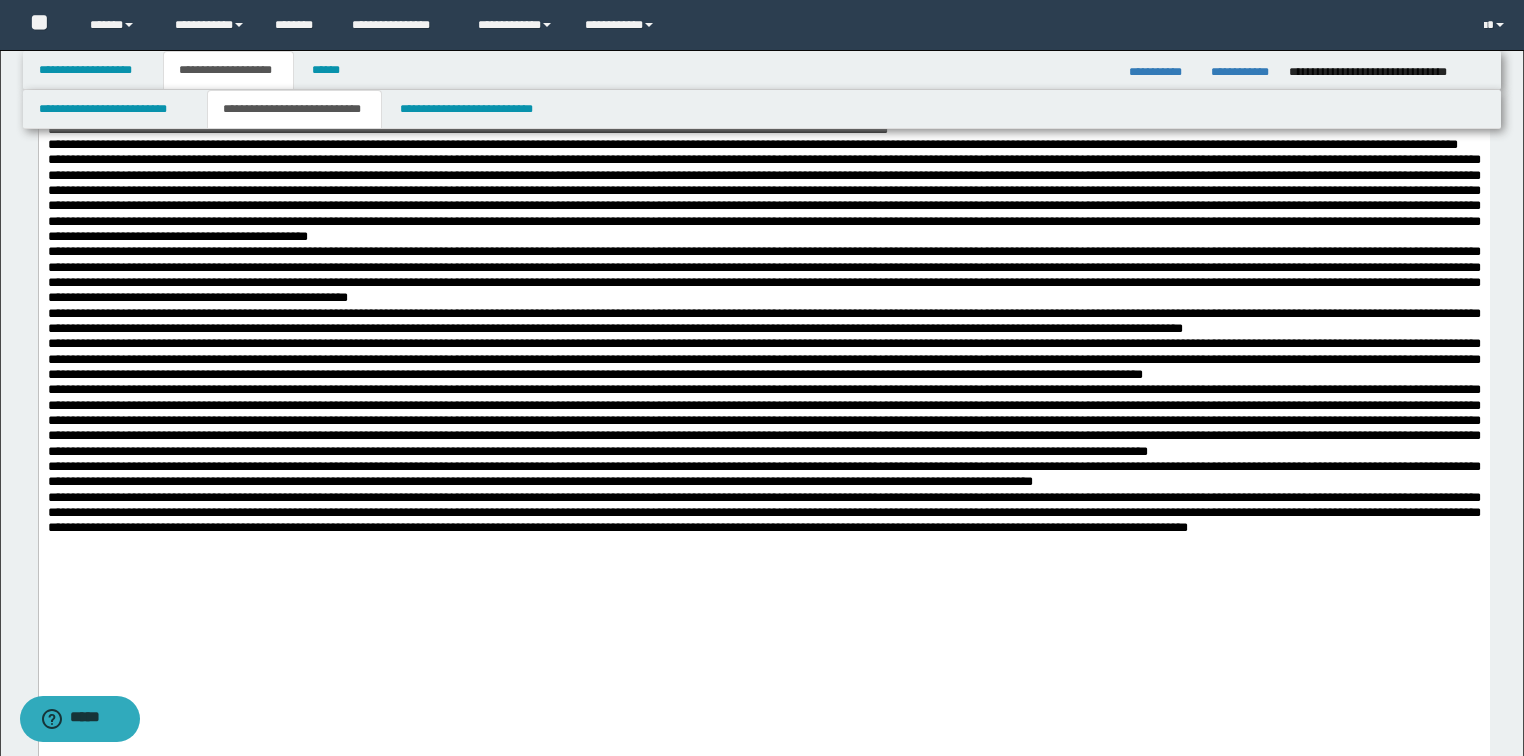 click on "**********" at bounding box center (763, -32) 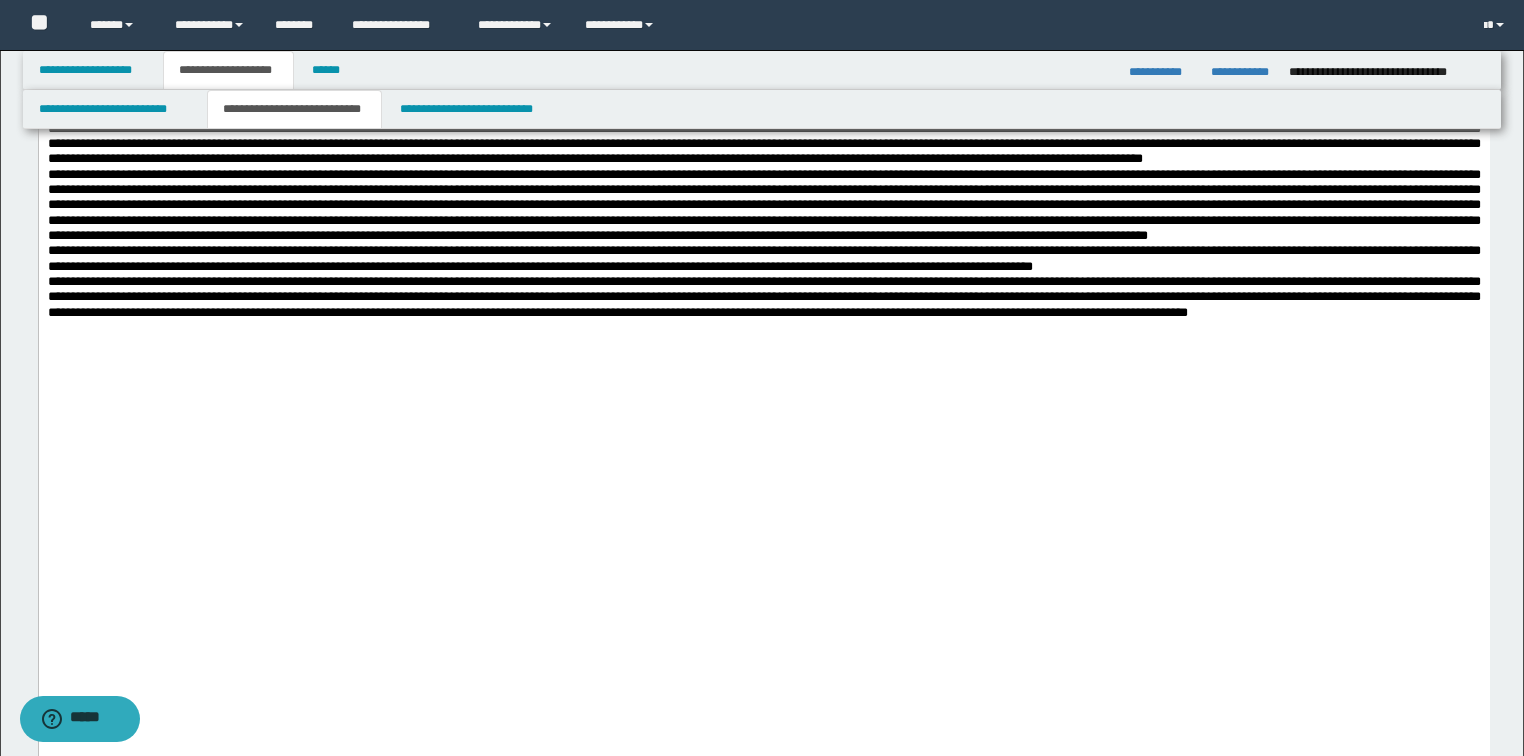 scroll, scrollTop: 3920, scrollLeft: 0, axis: vertical 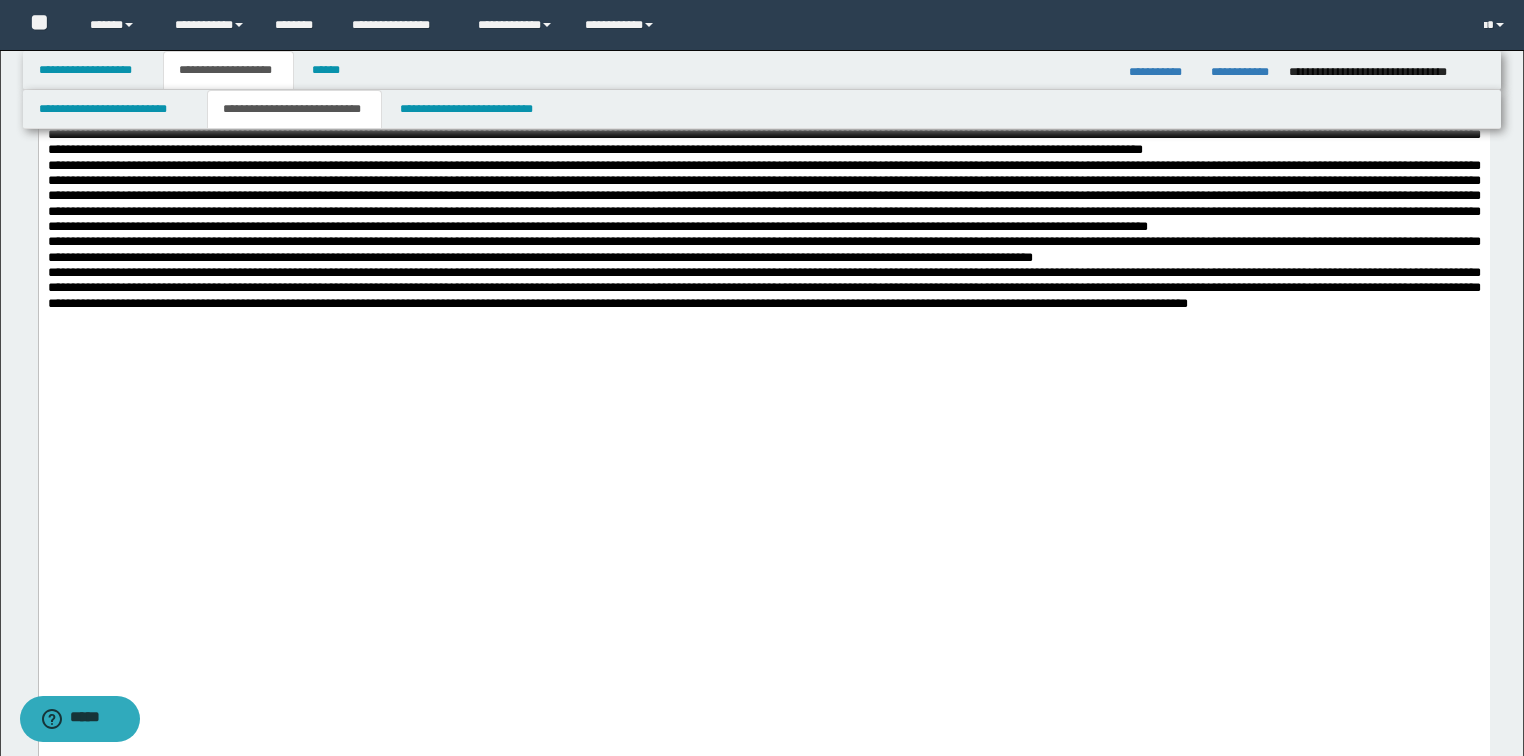 click on "**********" at bounding box center [763, -218] 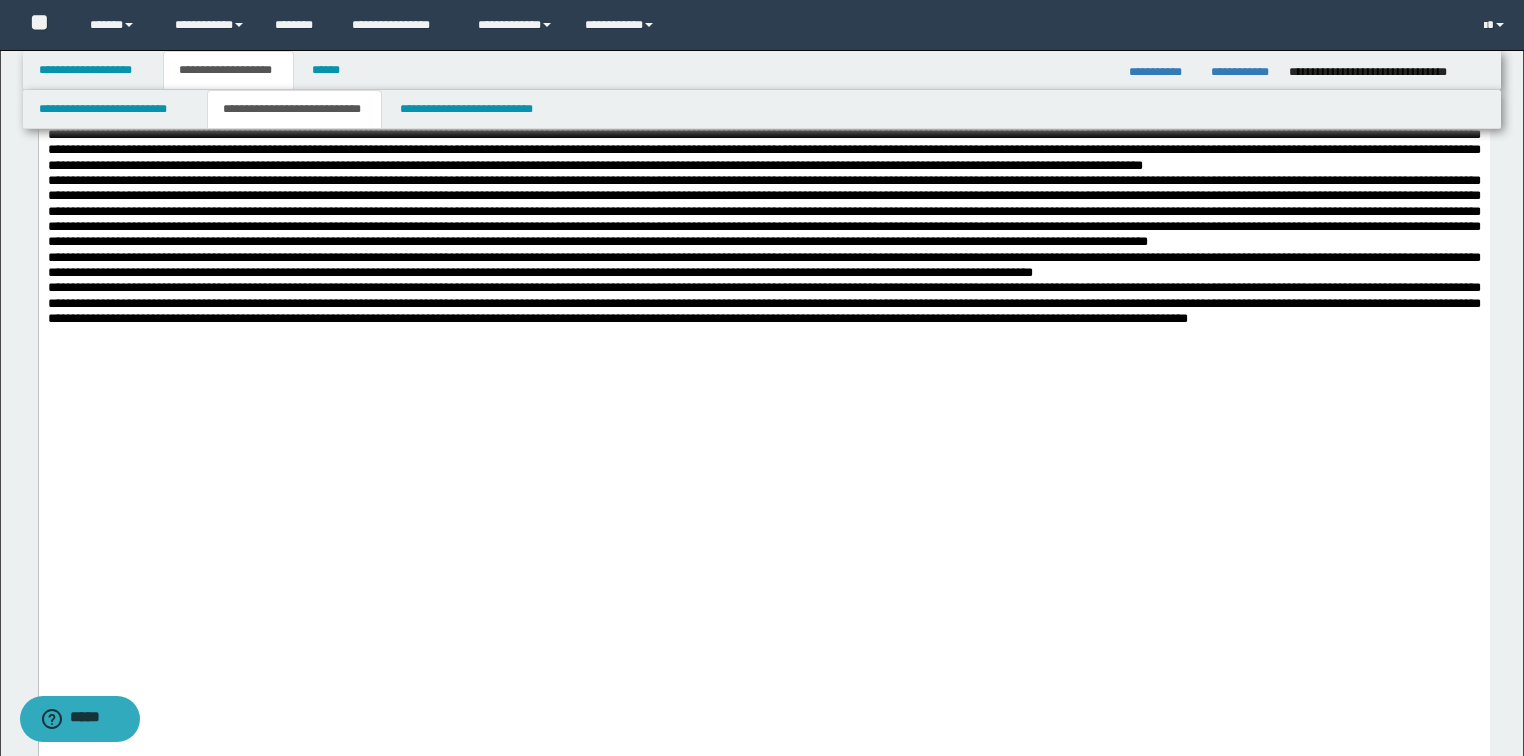 click on "**********" at bounding box center [763, -156] 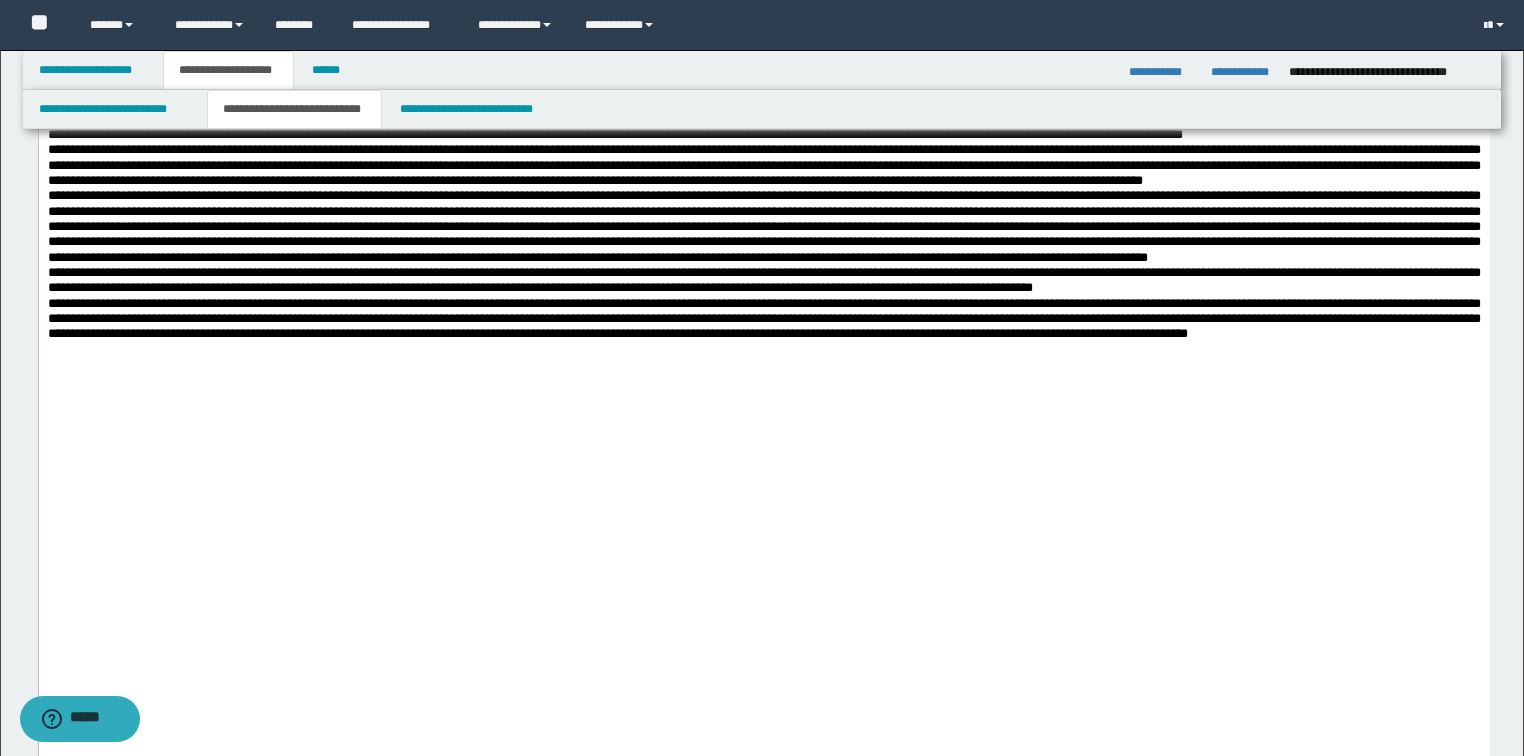 click on "**********" at bounding box center (763, -111) 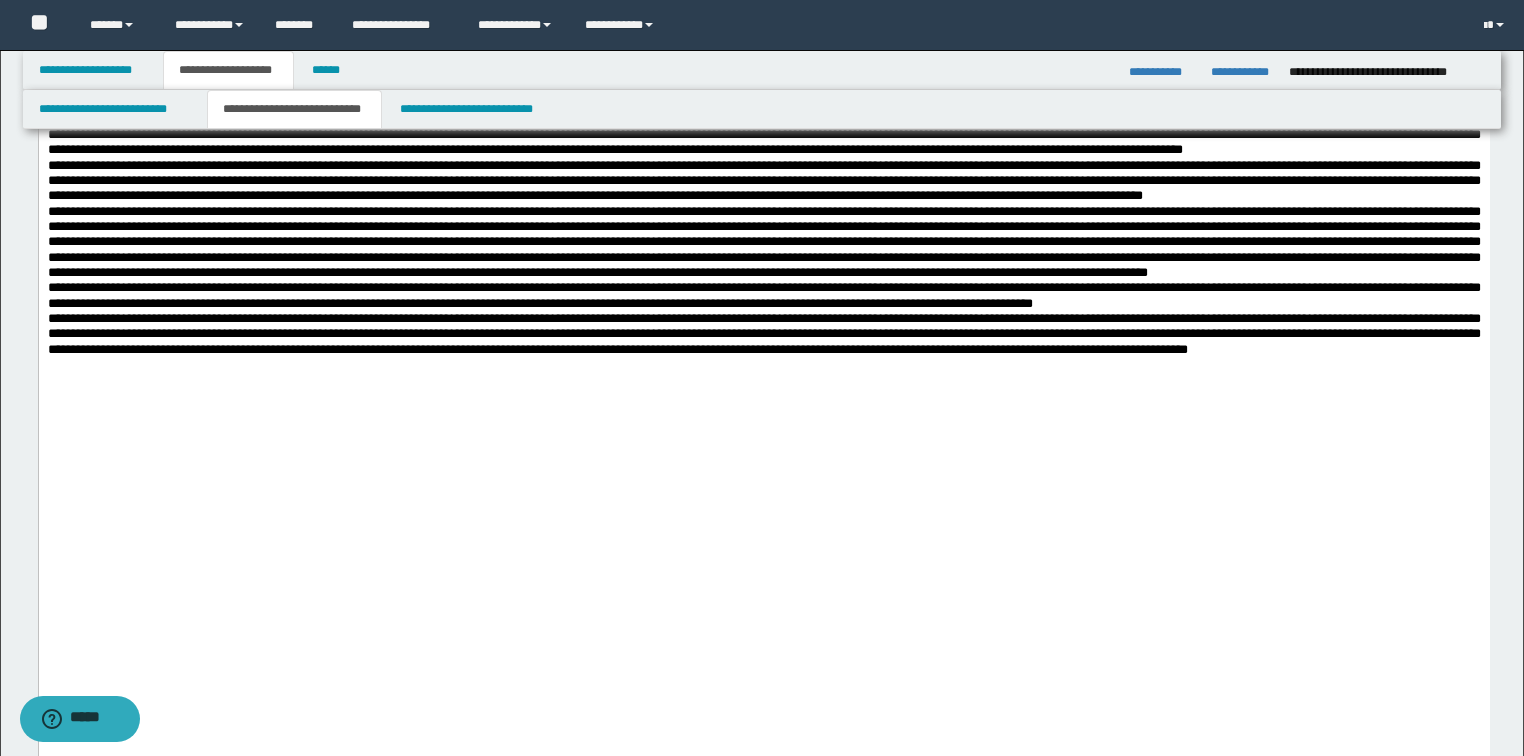 click on "**********" at bounding box center (763, -65) 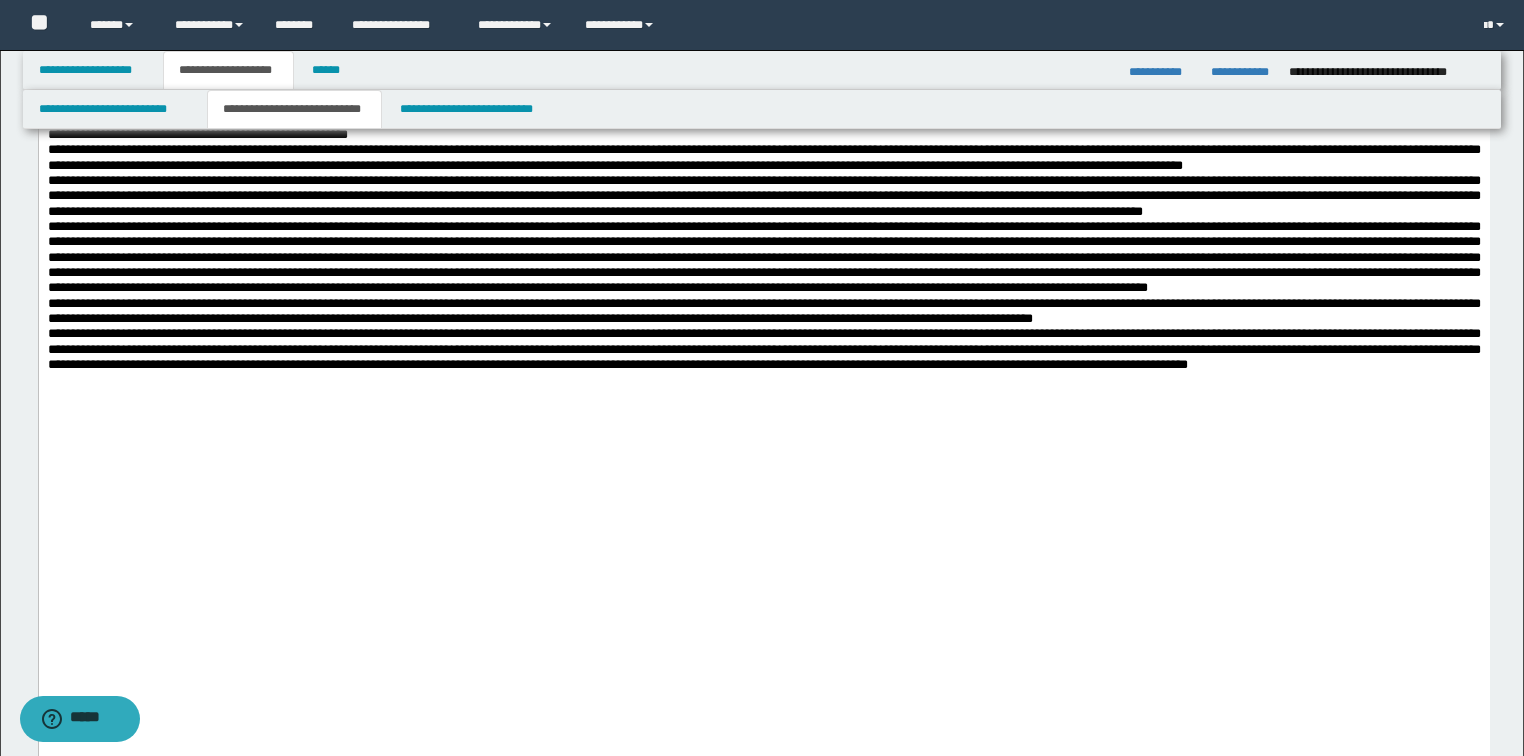 click on "**********" at bounding box center [763, -50] 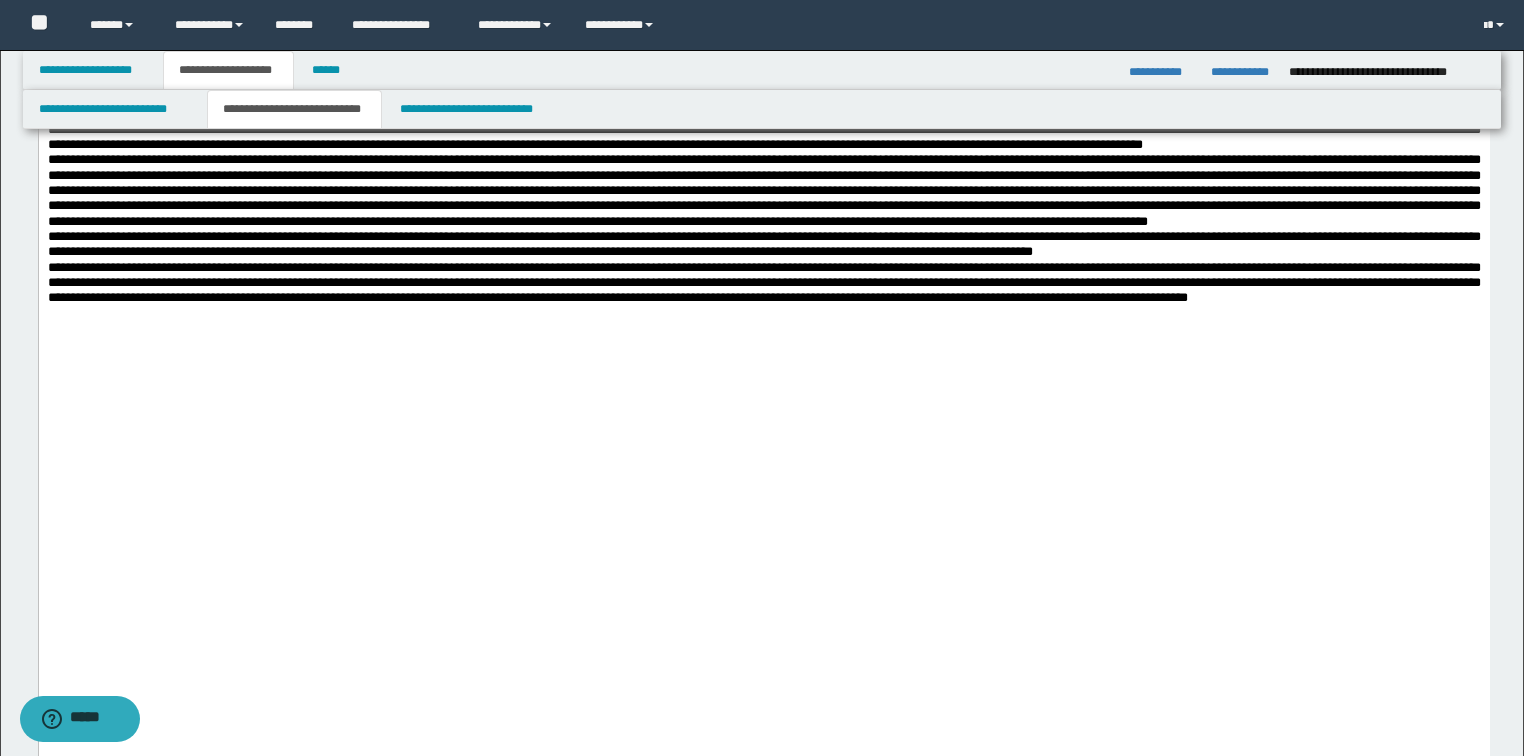 scroll, scrollTop: 4080, scrollLeft: 0, axis: vertical 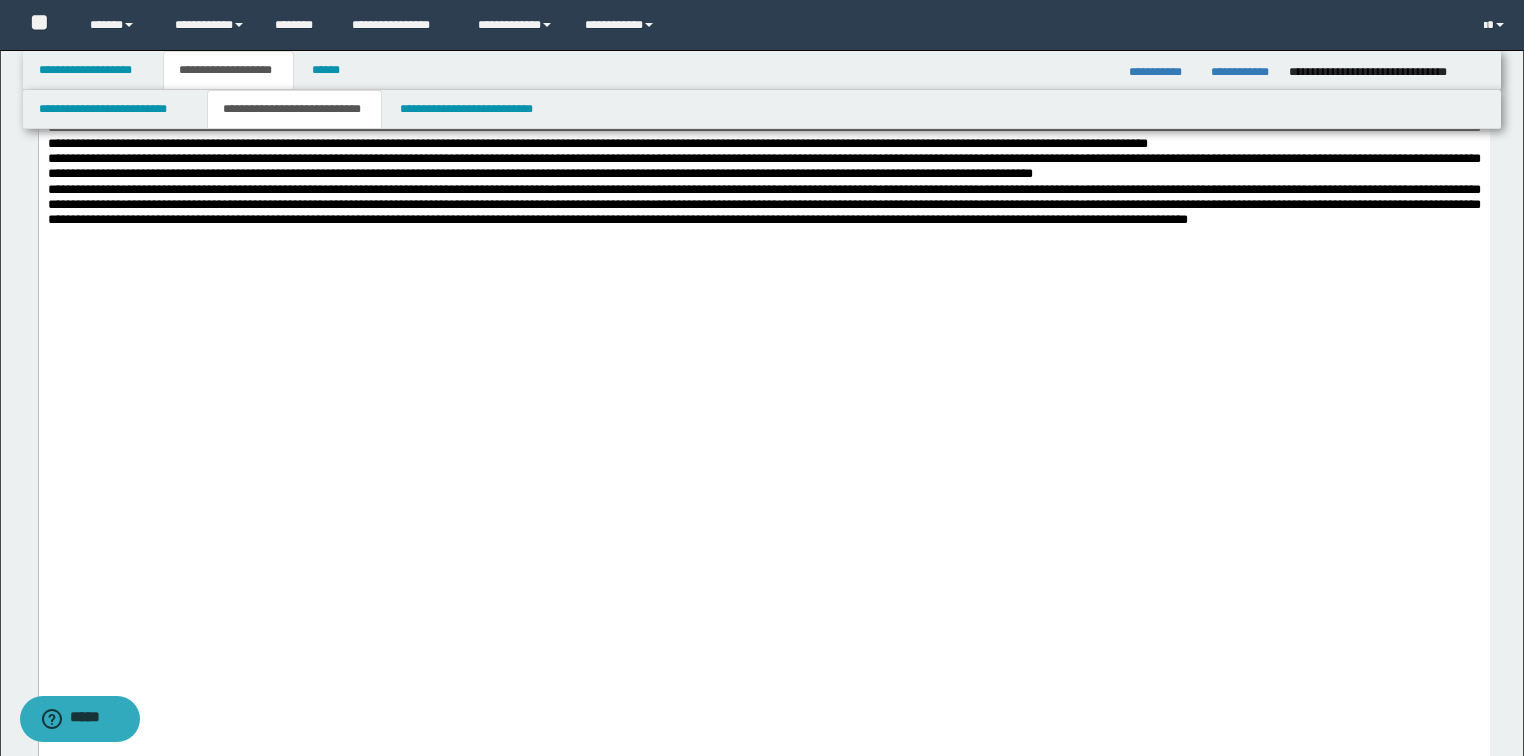 click on "**********" at bounding box center (752, -164) 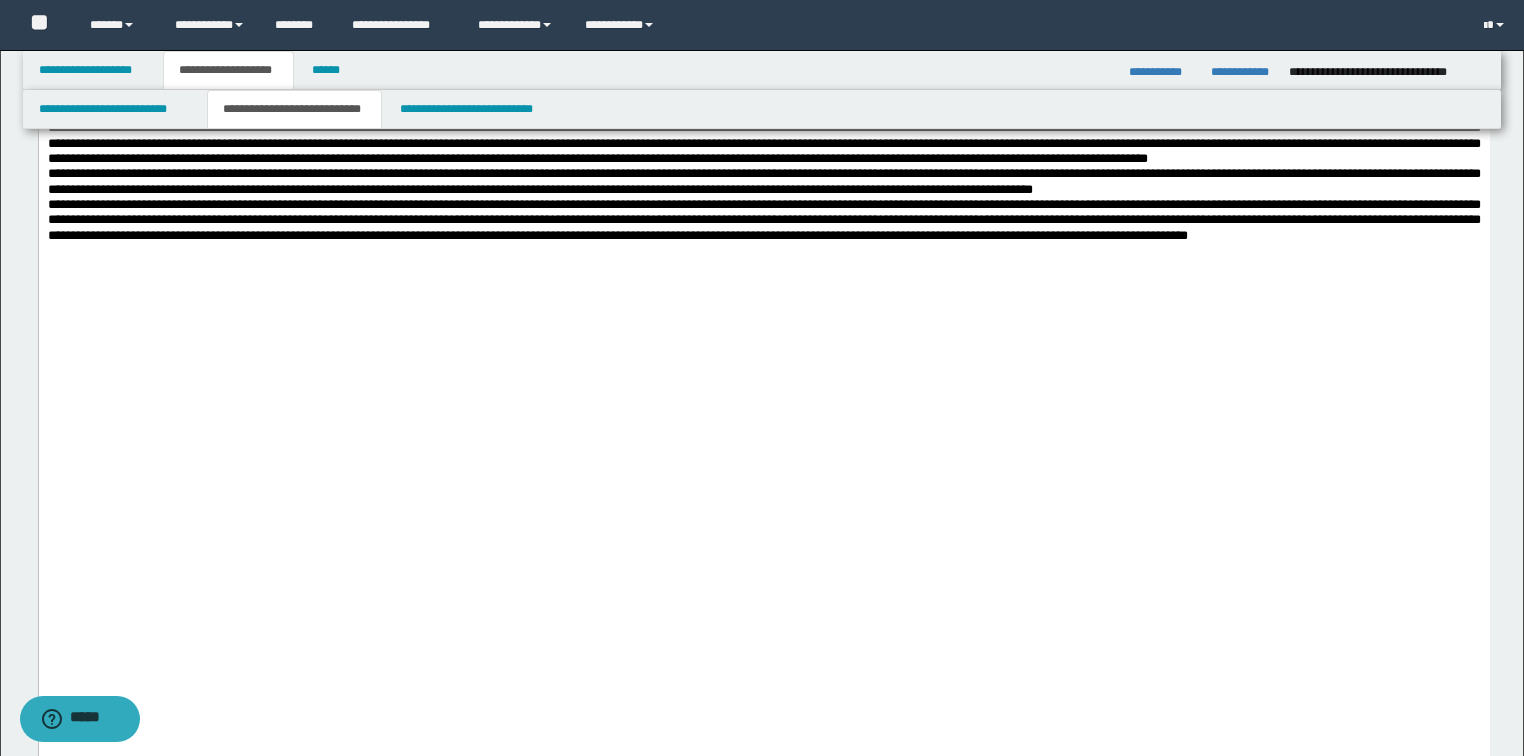 click on "**********" at bounding box center (763, -149) 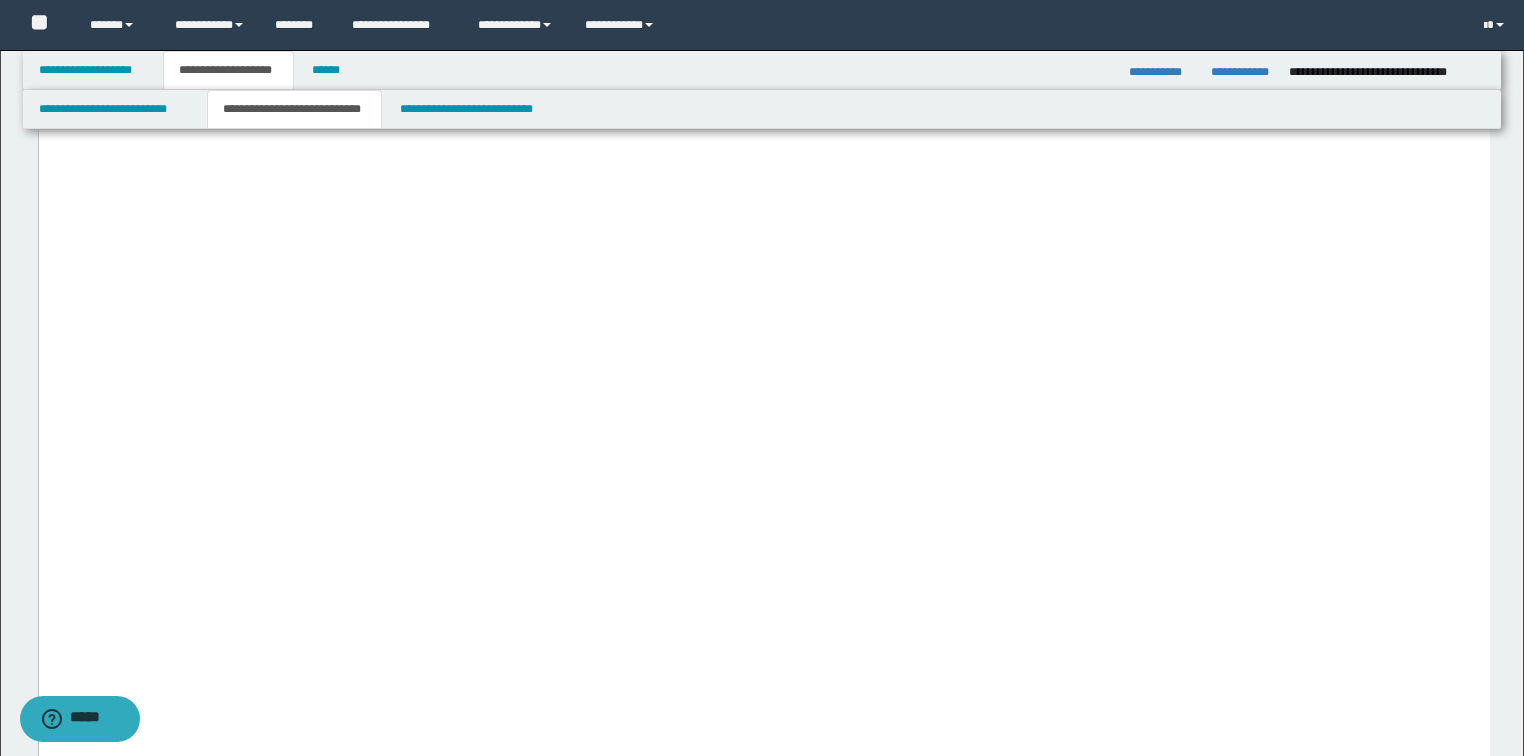 scroll, scrollTop: 4320, scrollLeft: 0, axis: vertical 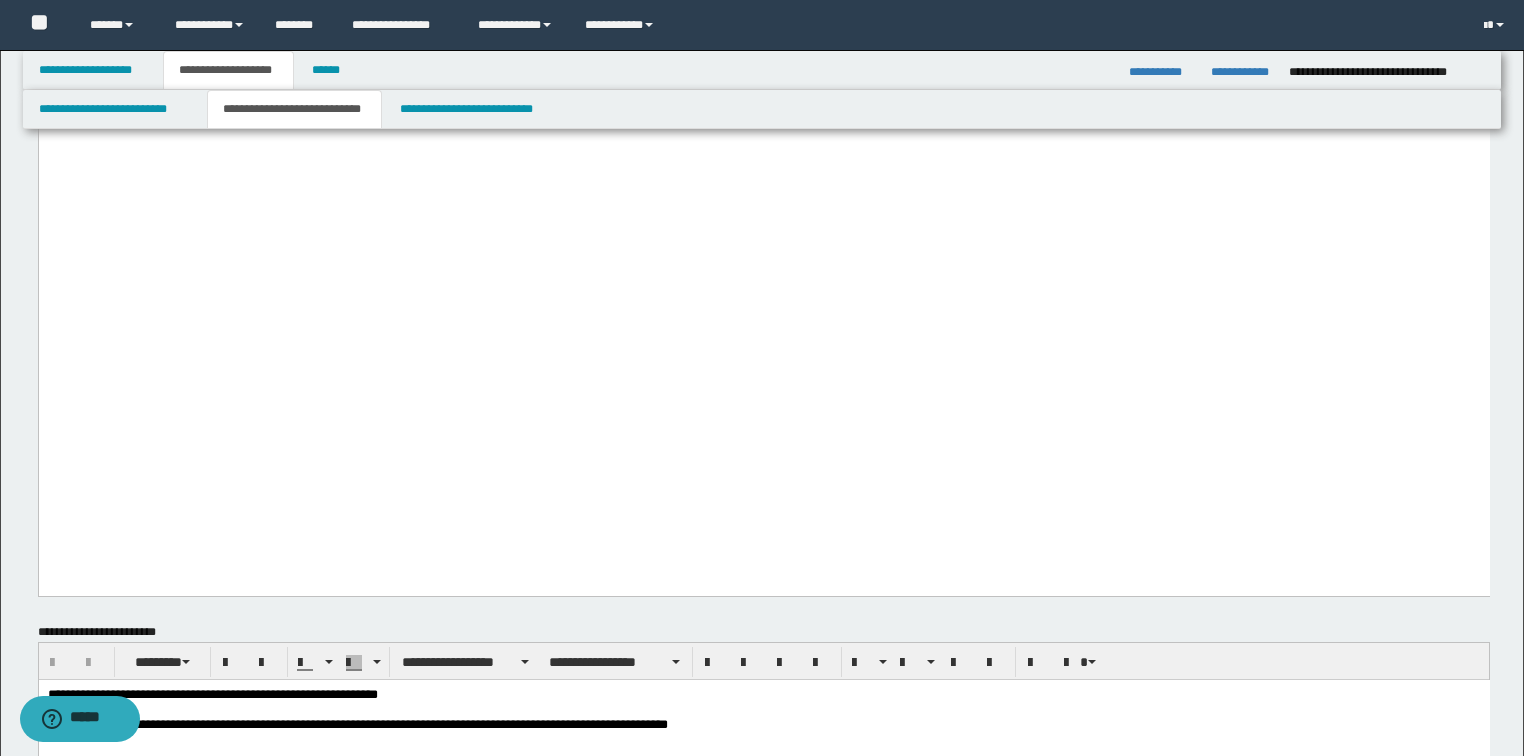 click on "**********" at bounding box center [763, -352] 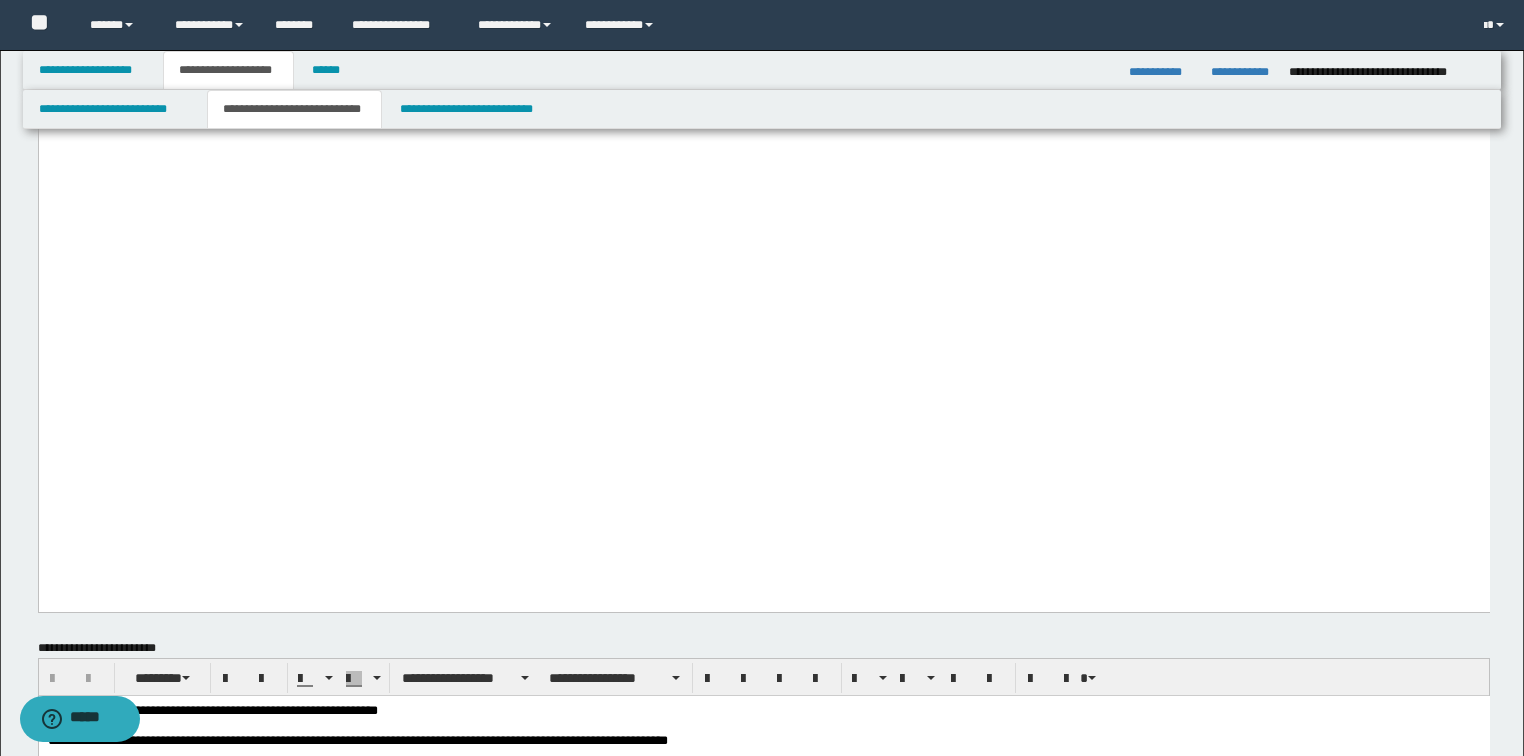 click at bounding box center [763, -276] 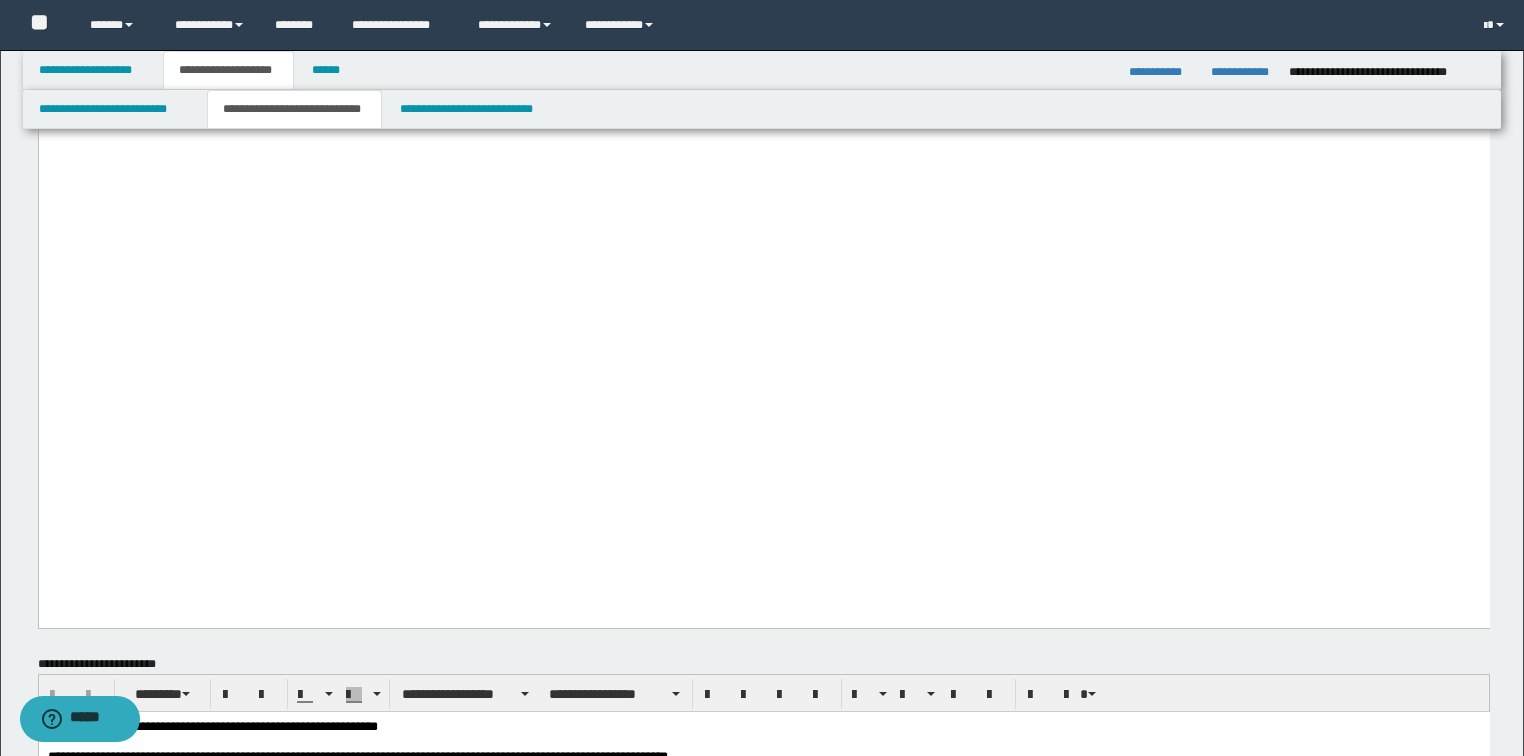 click on "**********" at bounding box center [763, -168] 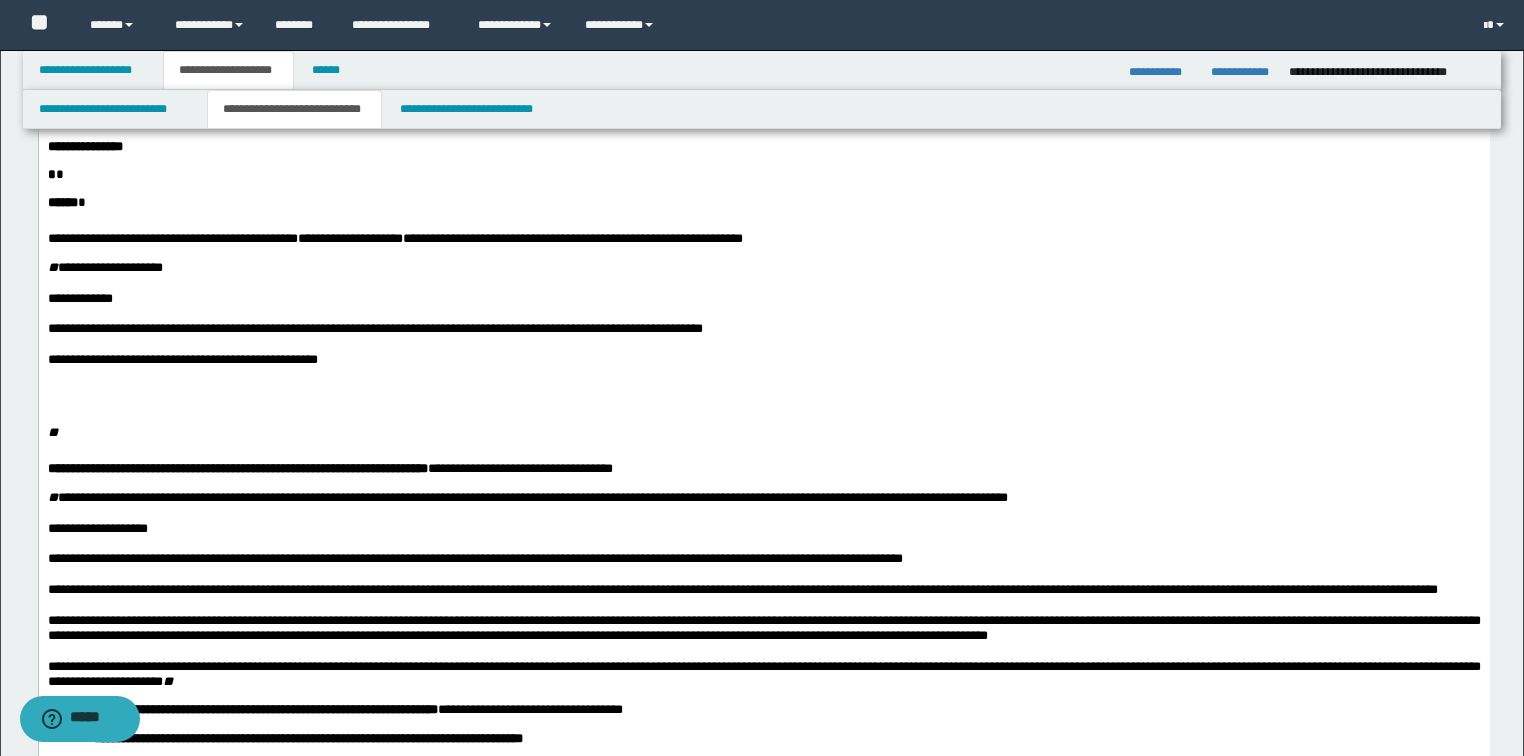 scroll, scrollTop: 240, scrollLeft: 0, axis: vertical 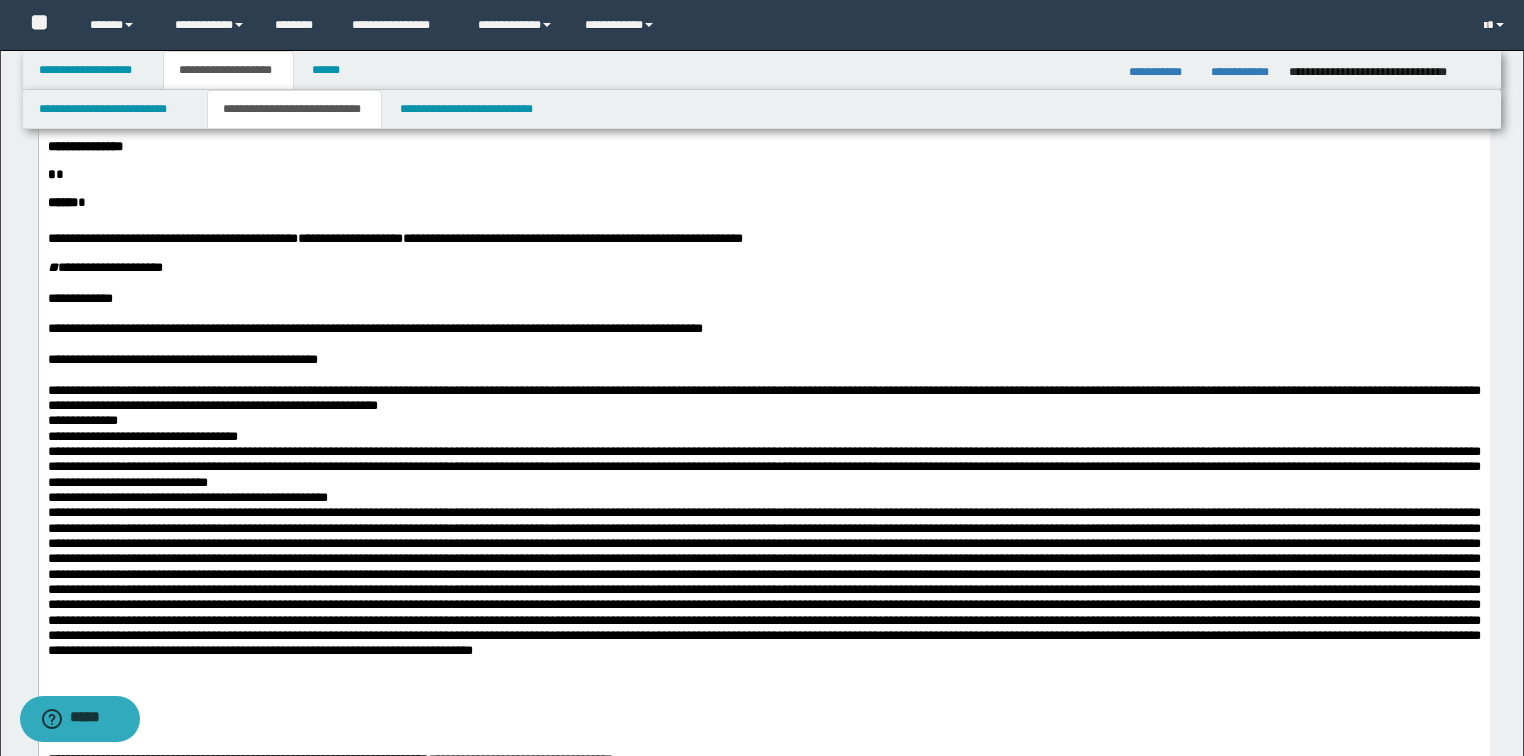 click on "**********" at bounding box center (763, 398) 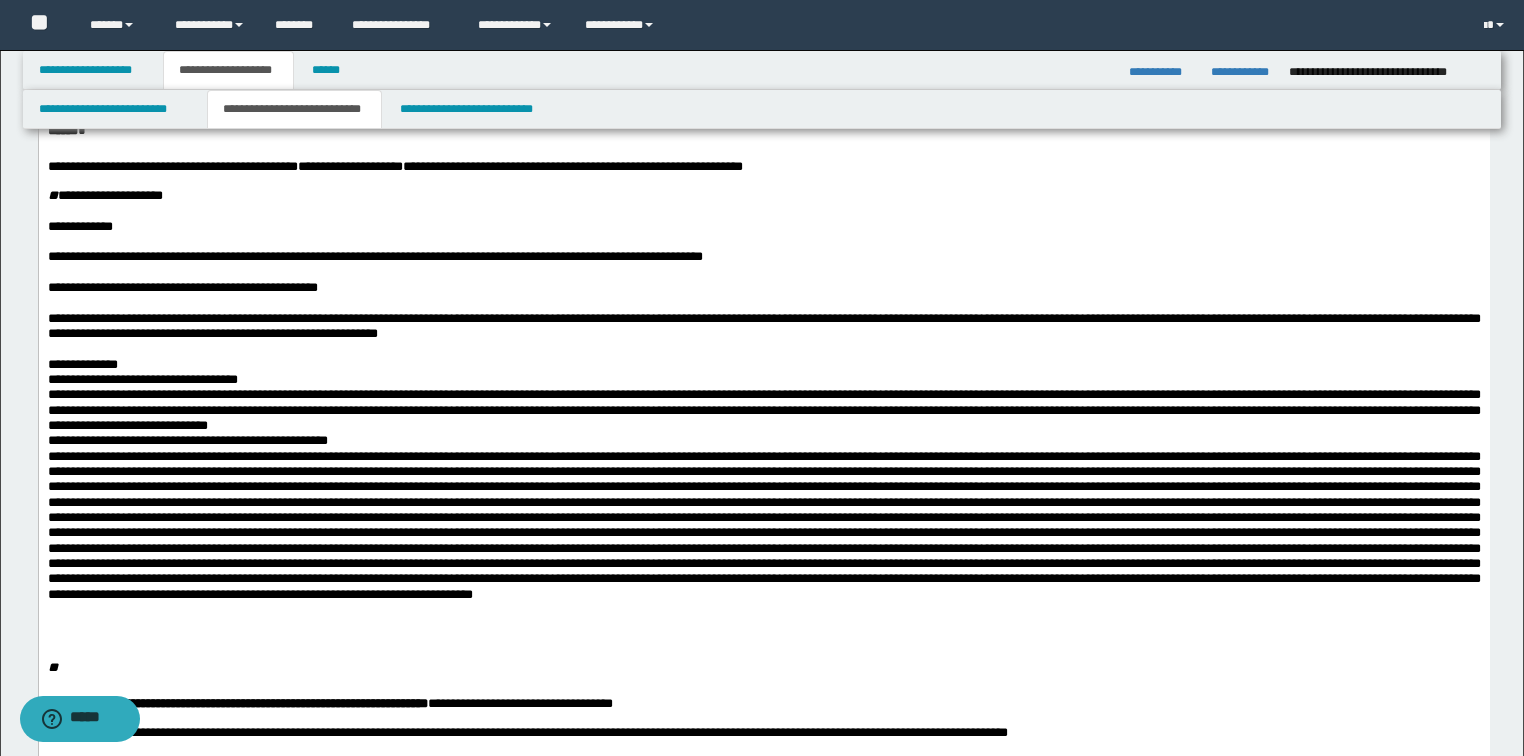 scroll, scrollTop: 400, scrollLeft: 0, axis: vertical 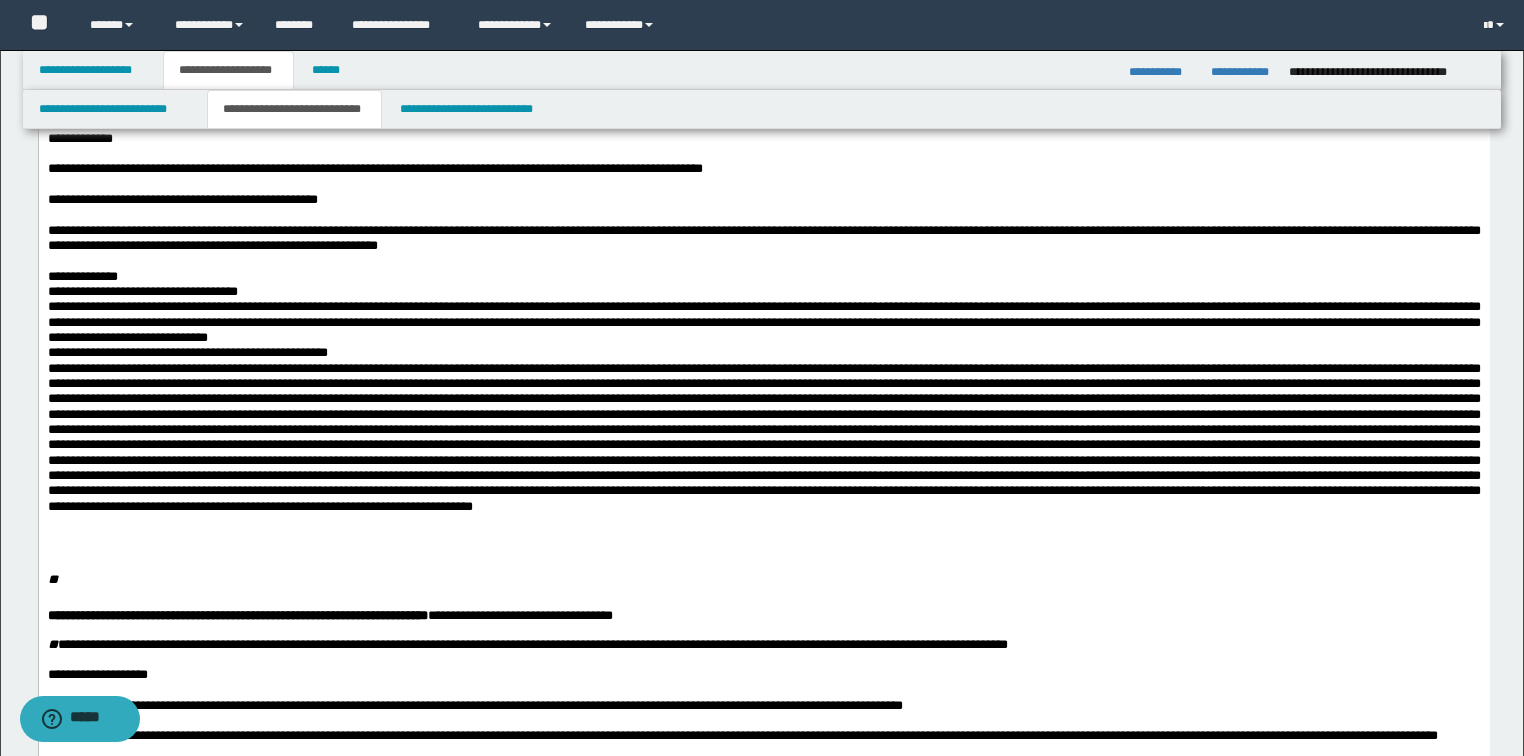click on "**********" at bounding box center [763, 322] 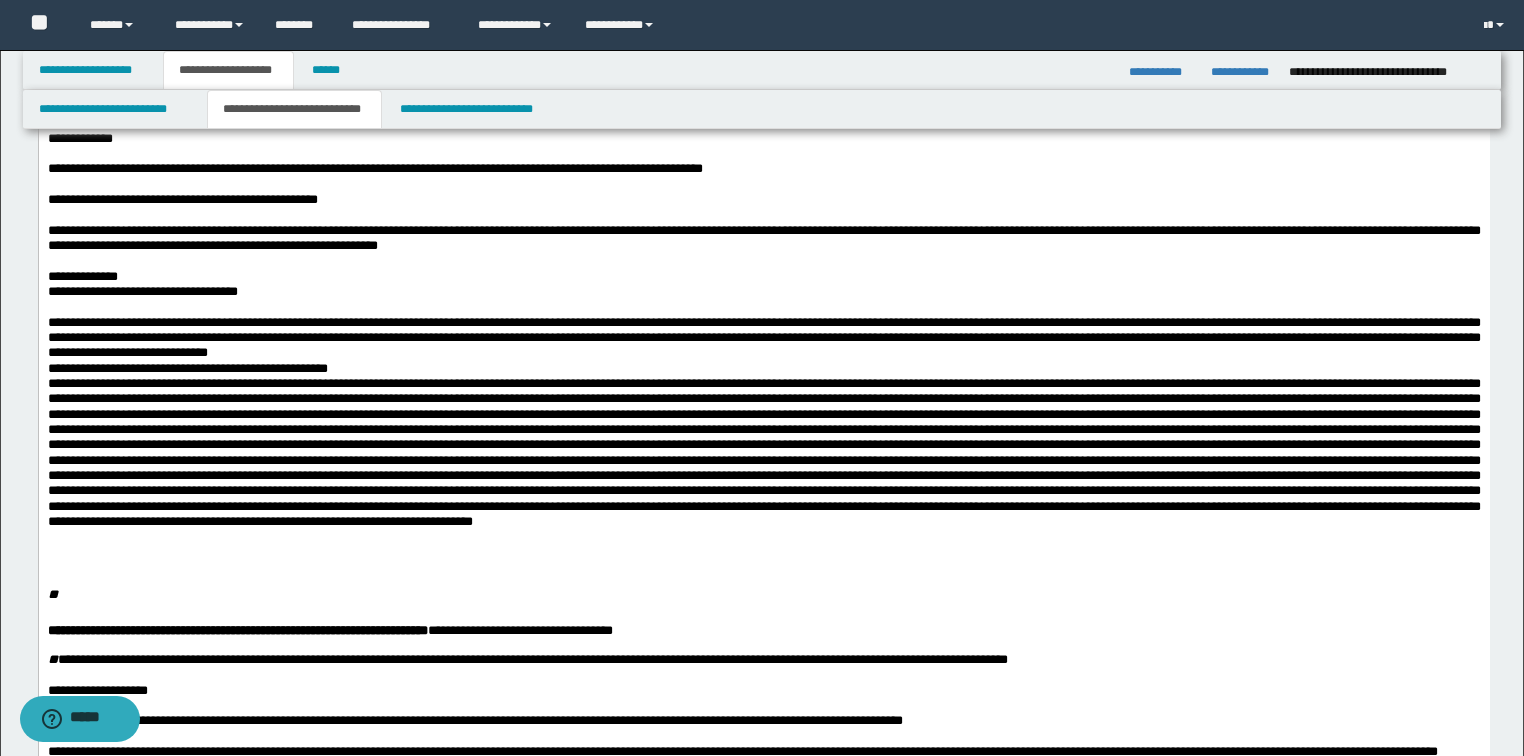 drag, startPoint x: 815, startPoint y: 388, endPoint x: 807, endPoint y: 403, distance: 17 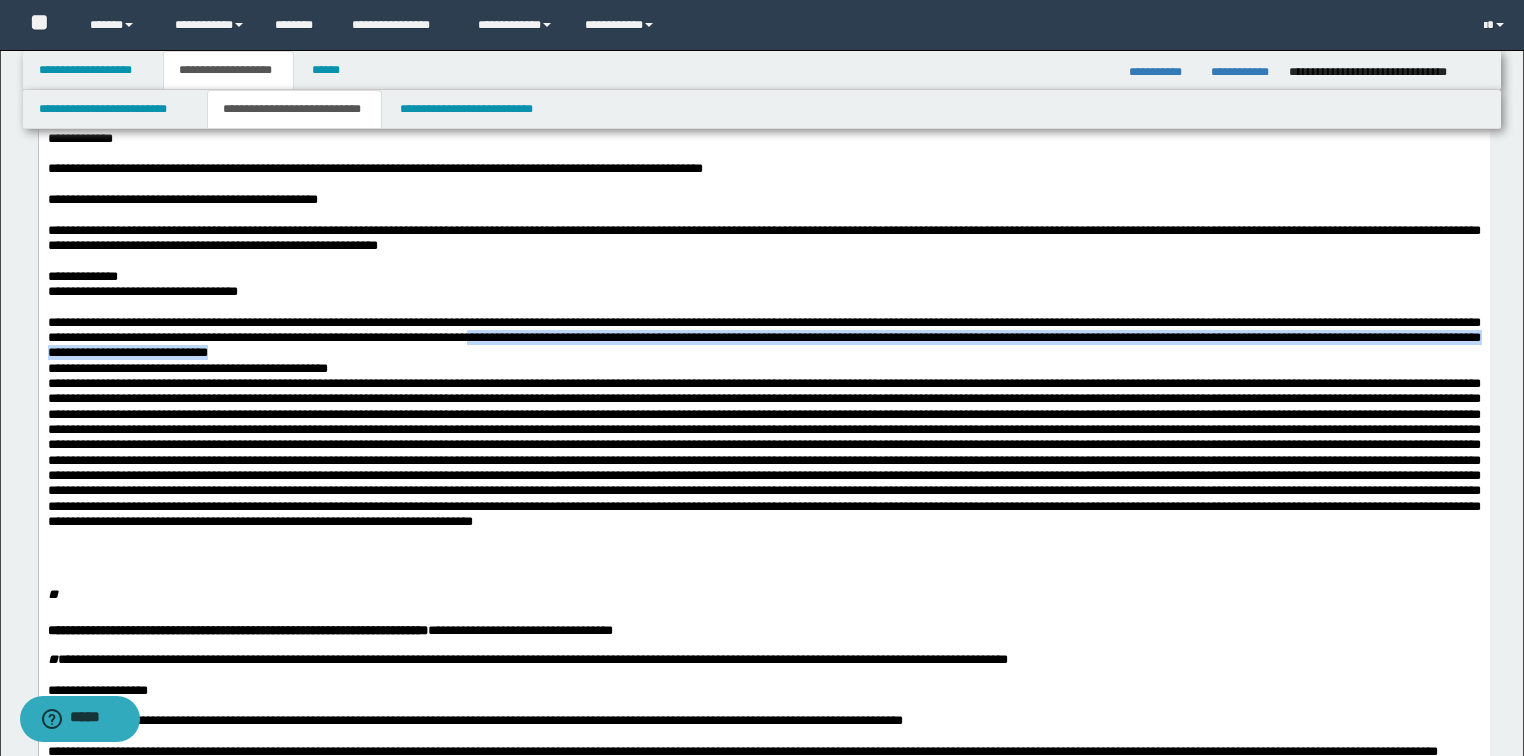 click on "**********" at bounding box center (763, 338) 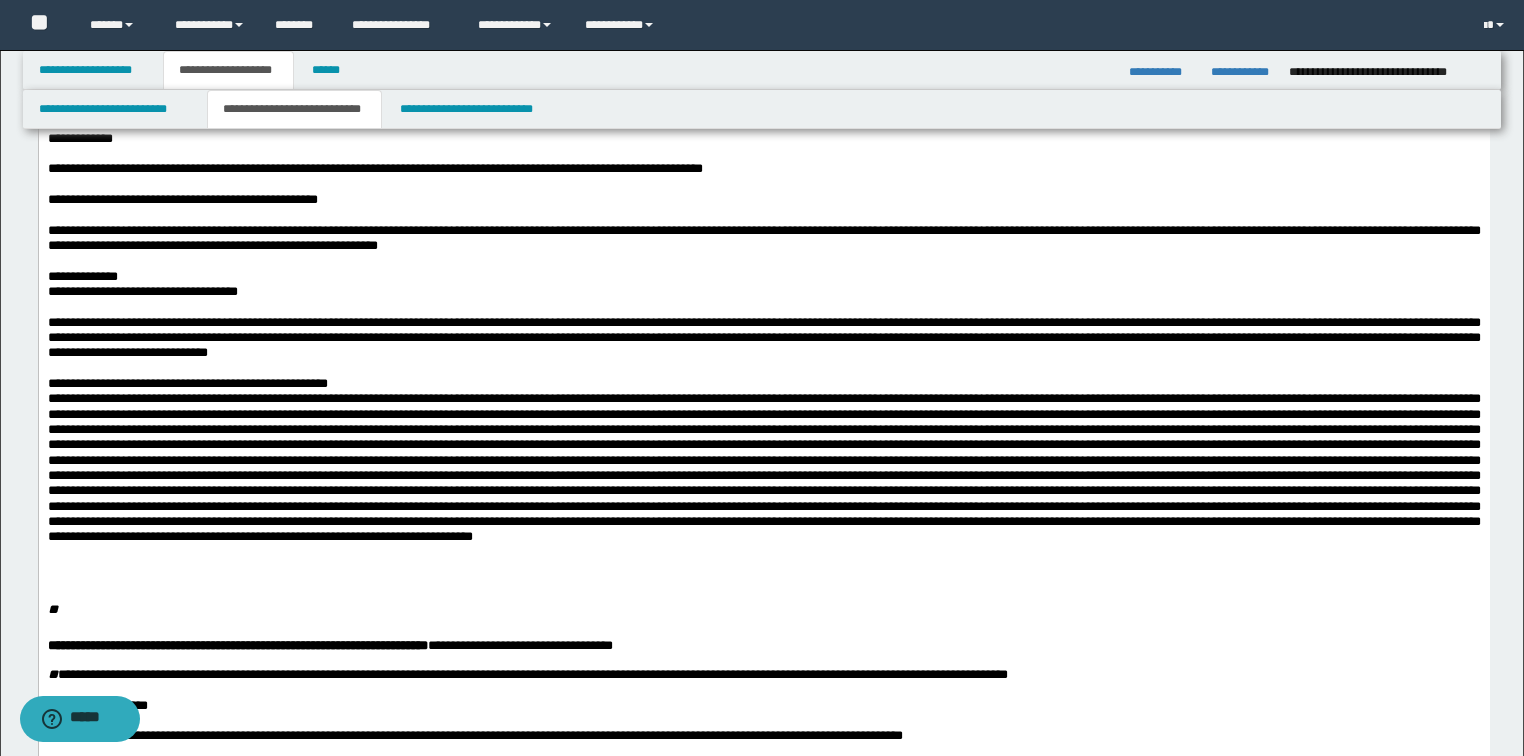 click on "**********" at bounding box center [763, 383] 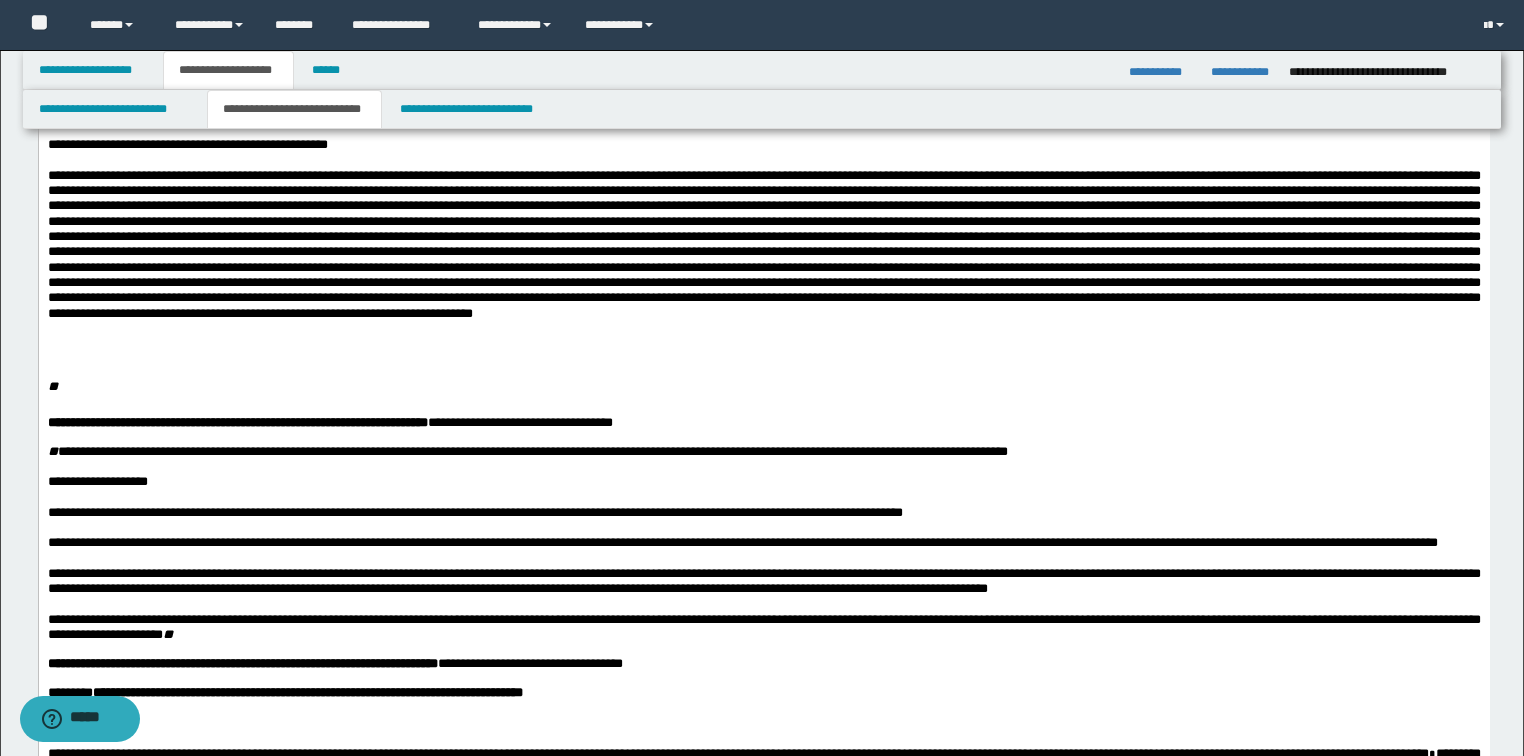 scroll, scrollTop: 640, scrollLeft: 0, axis: vertical 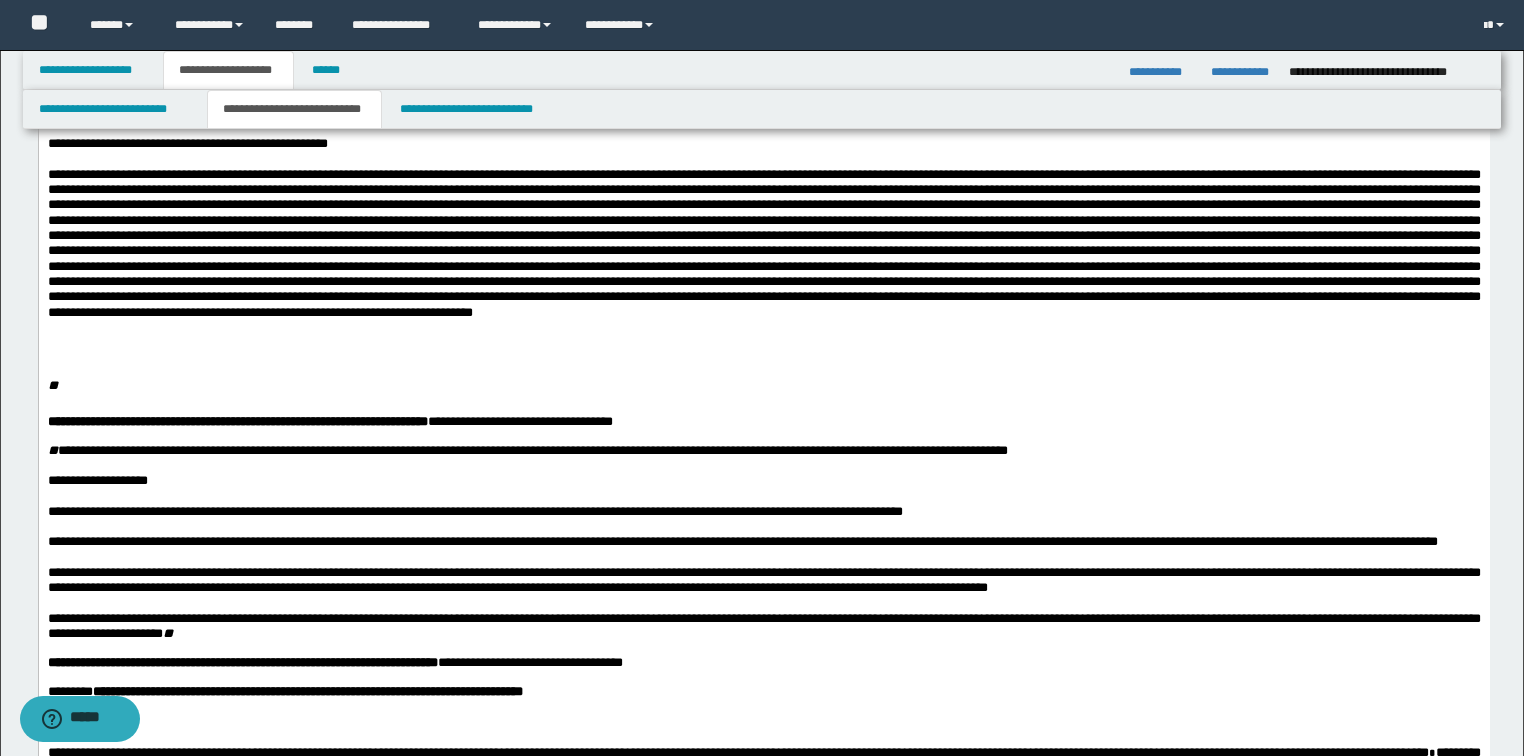 click at bounding box center [763, 243] 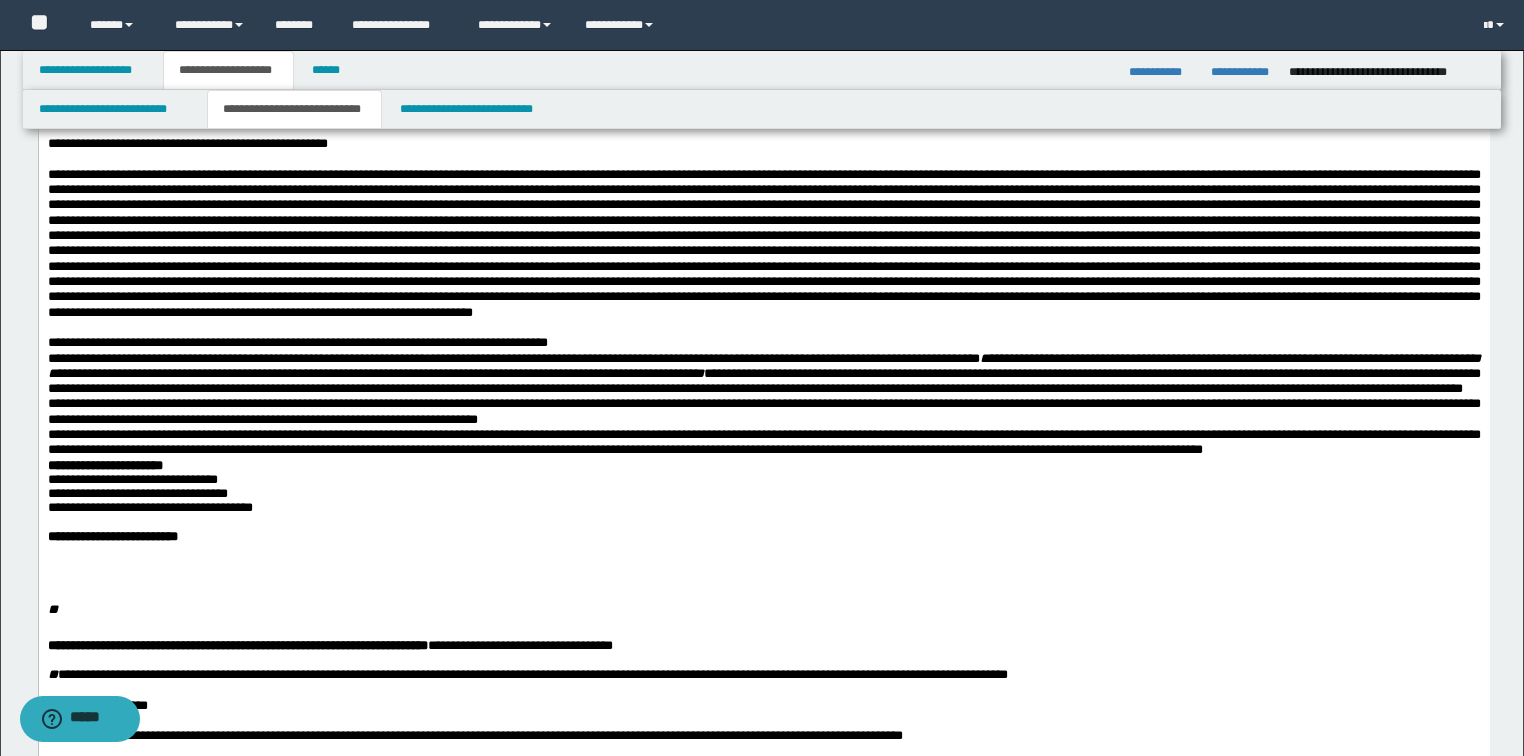 click on "**********" at bounding box center [763, 342] 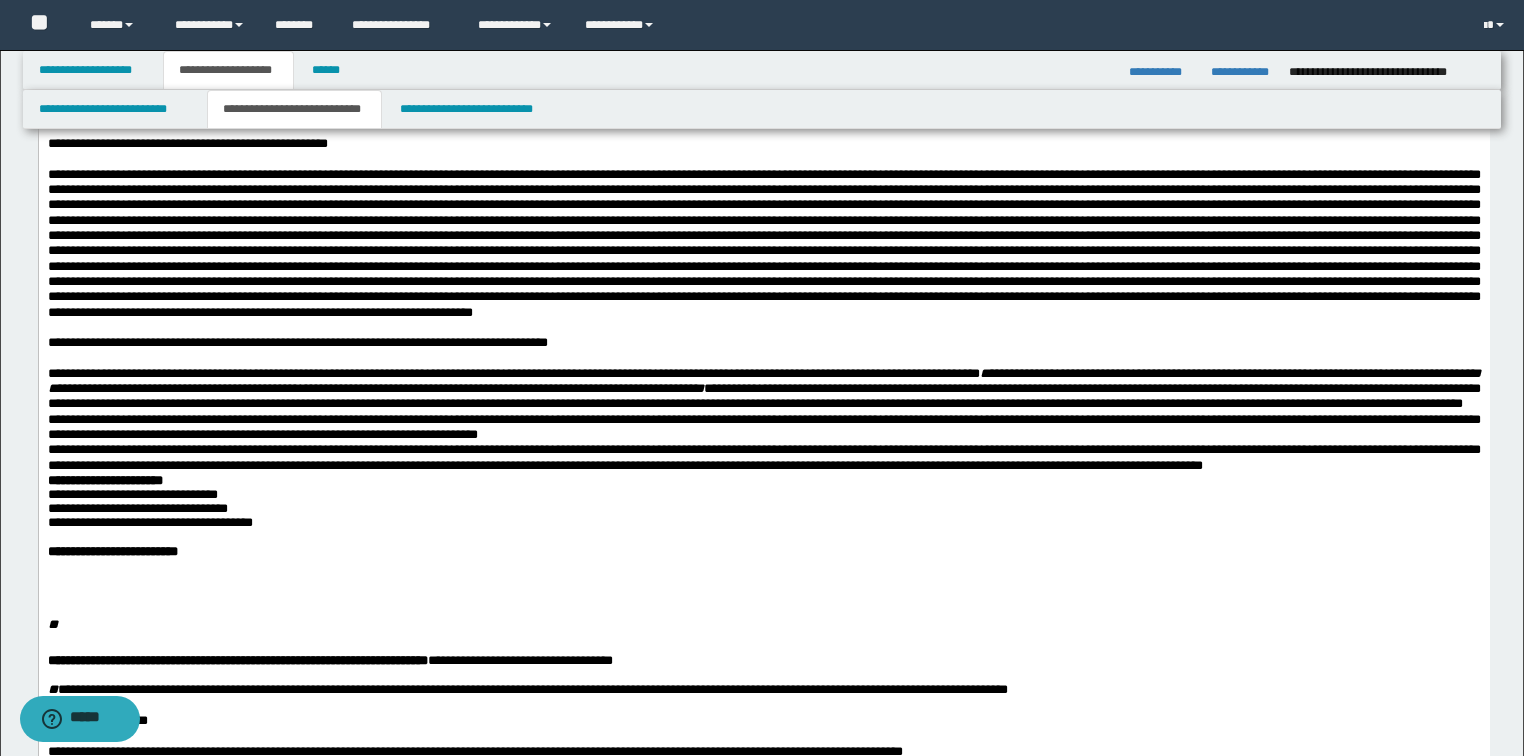 click on "**********" at bounding box center [763, 389] 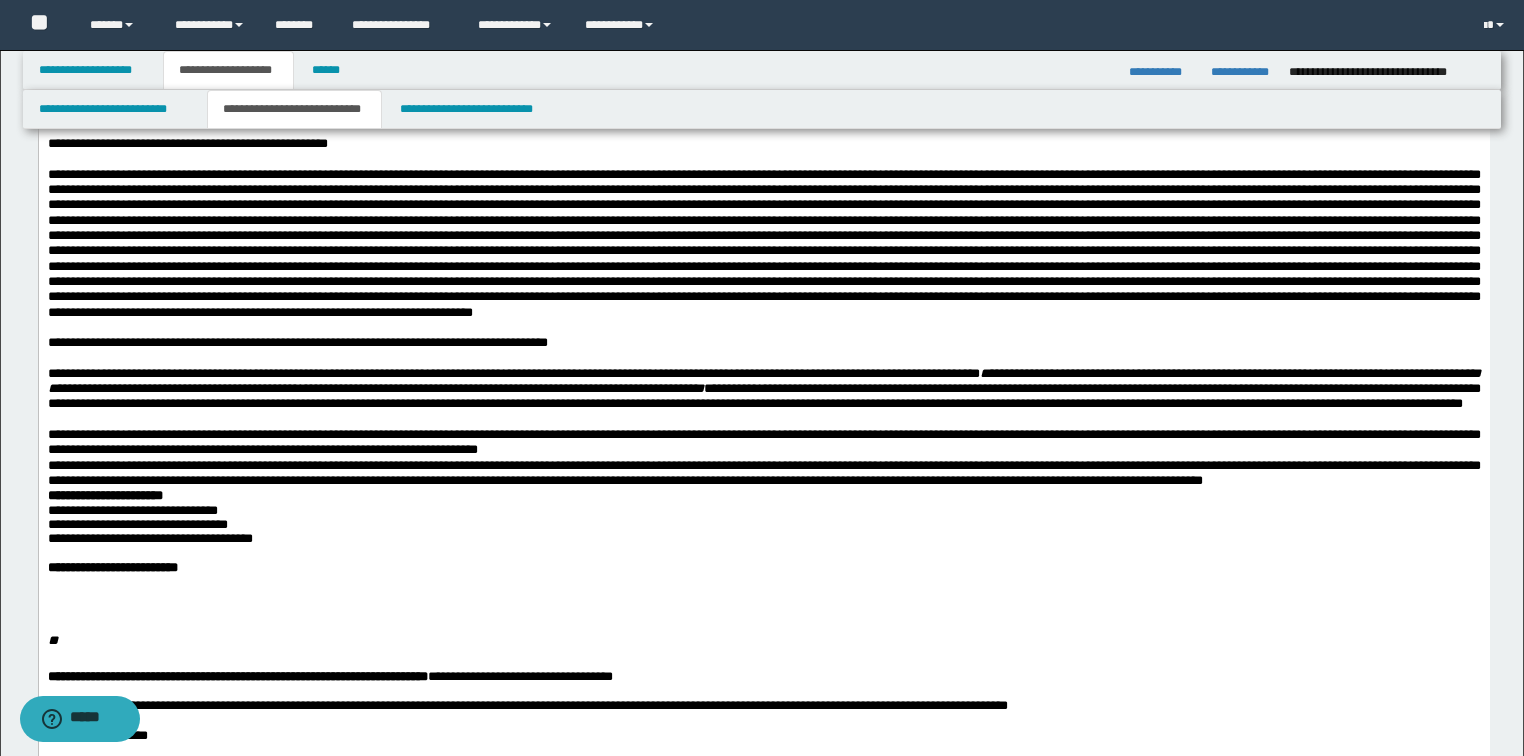 click on "**********" at bounding box center (763, 442) 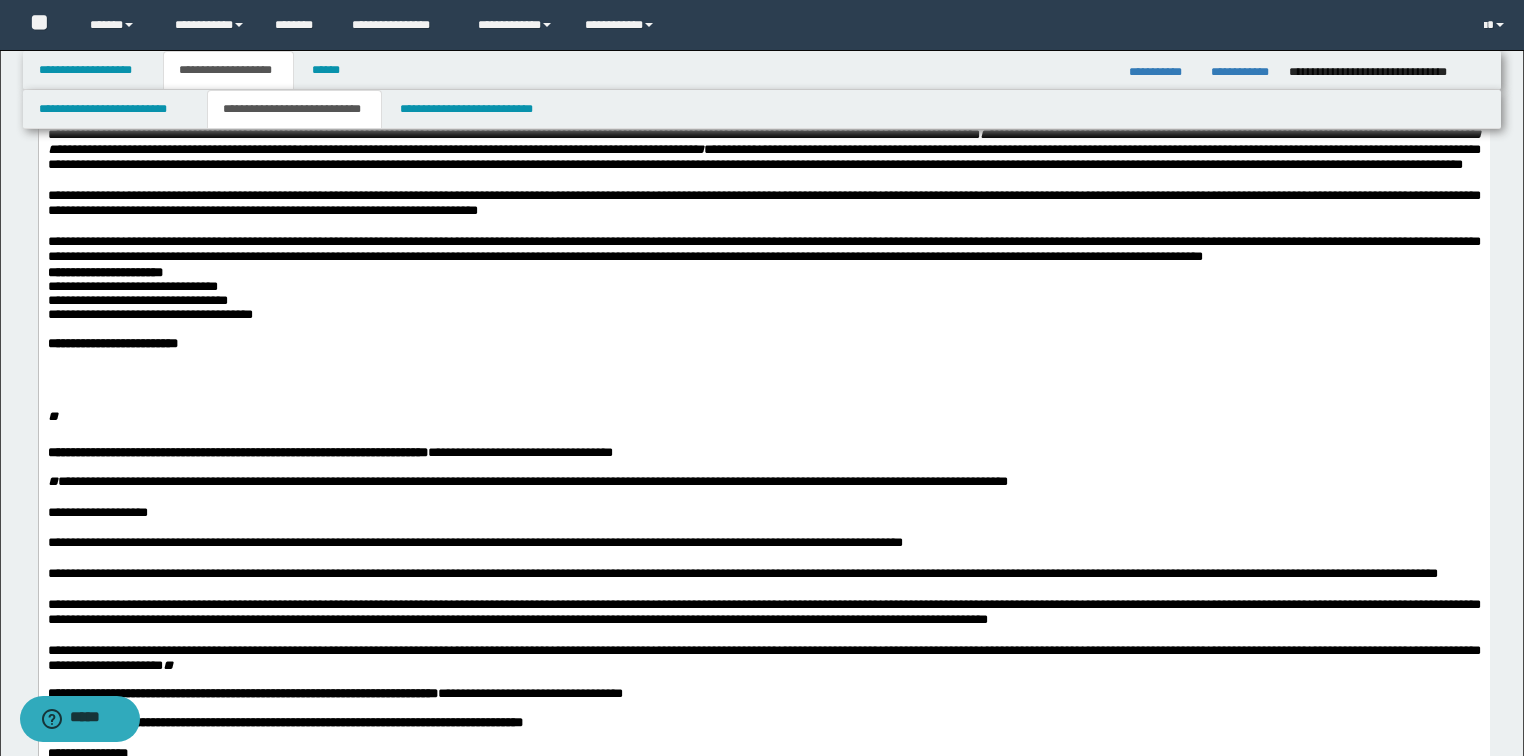 scroll, scrollTop: 880, scrollLeft: 0, axis: vertical 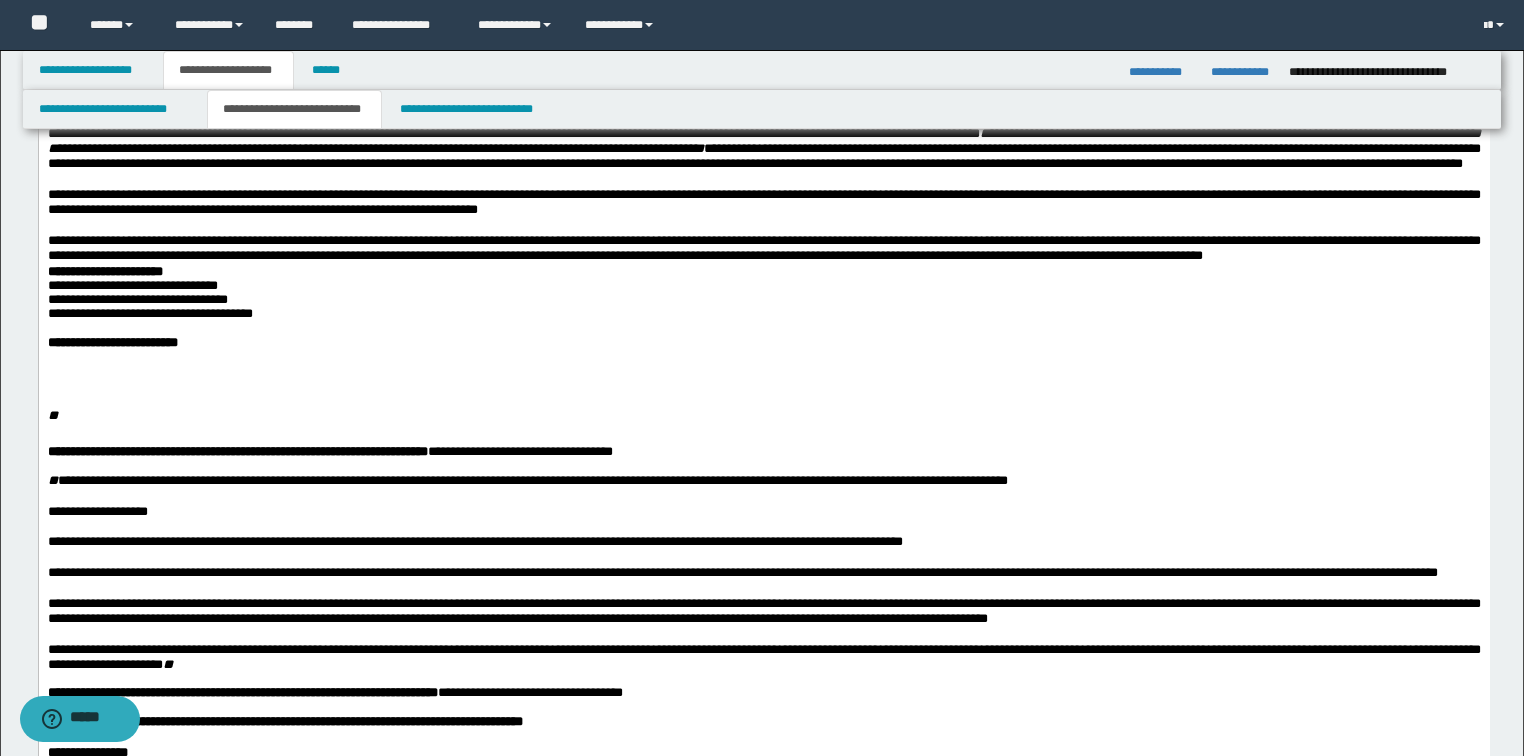 click on "**********" at bounding box center (763, 248) 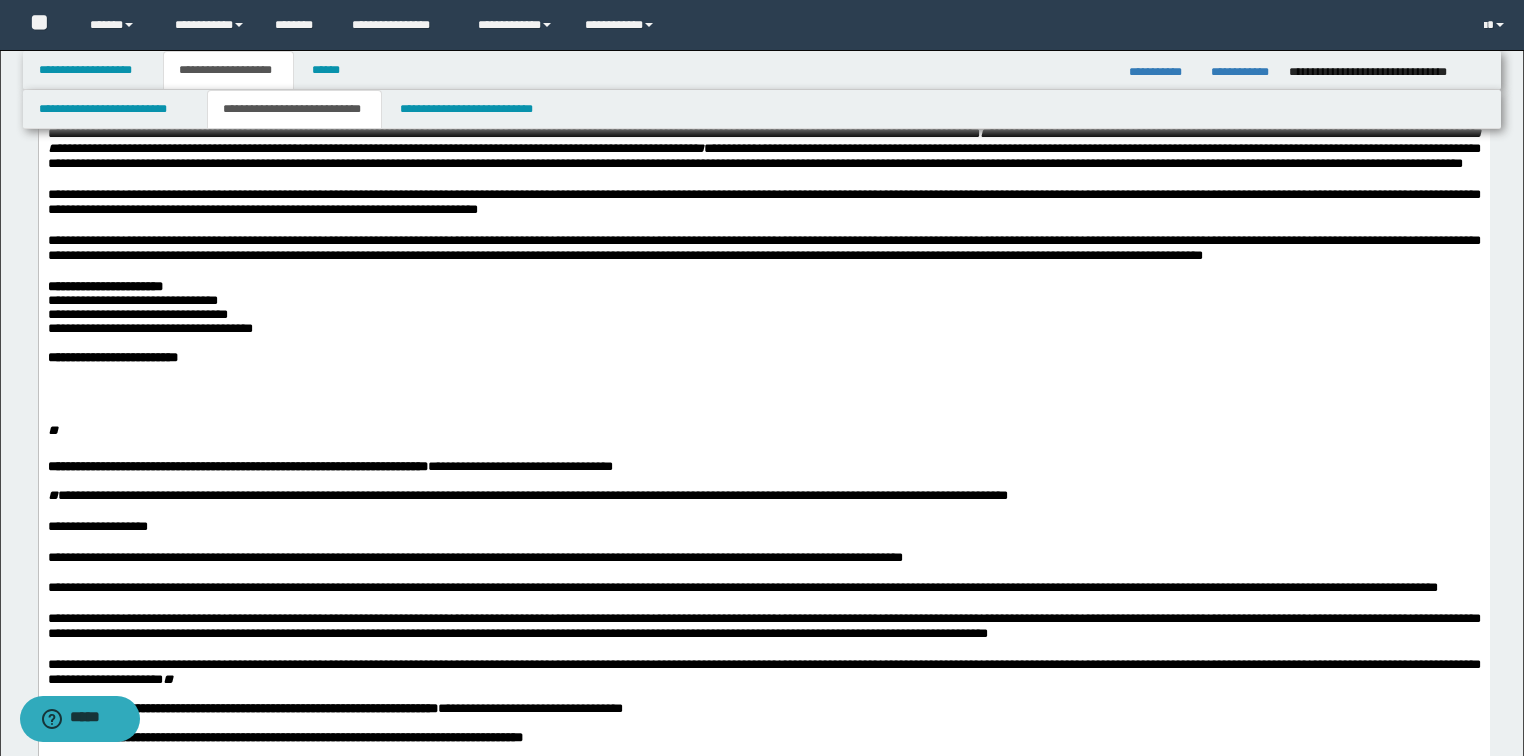 click on "**********" at bounding box center [763, 286] 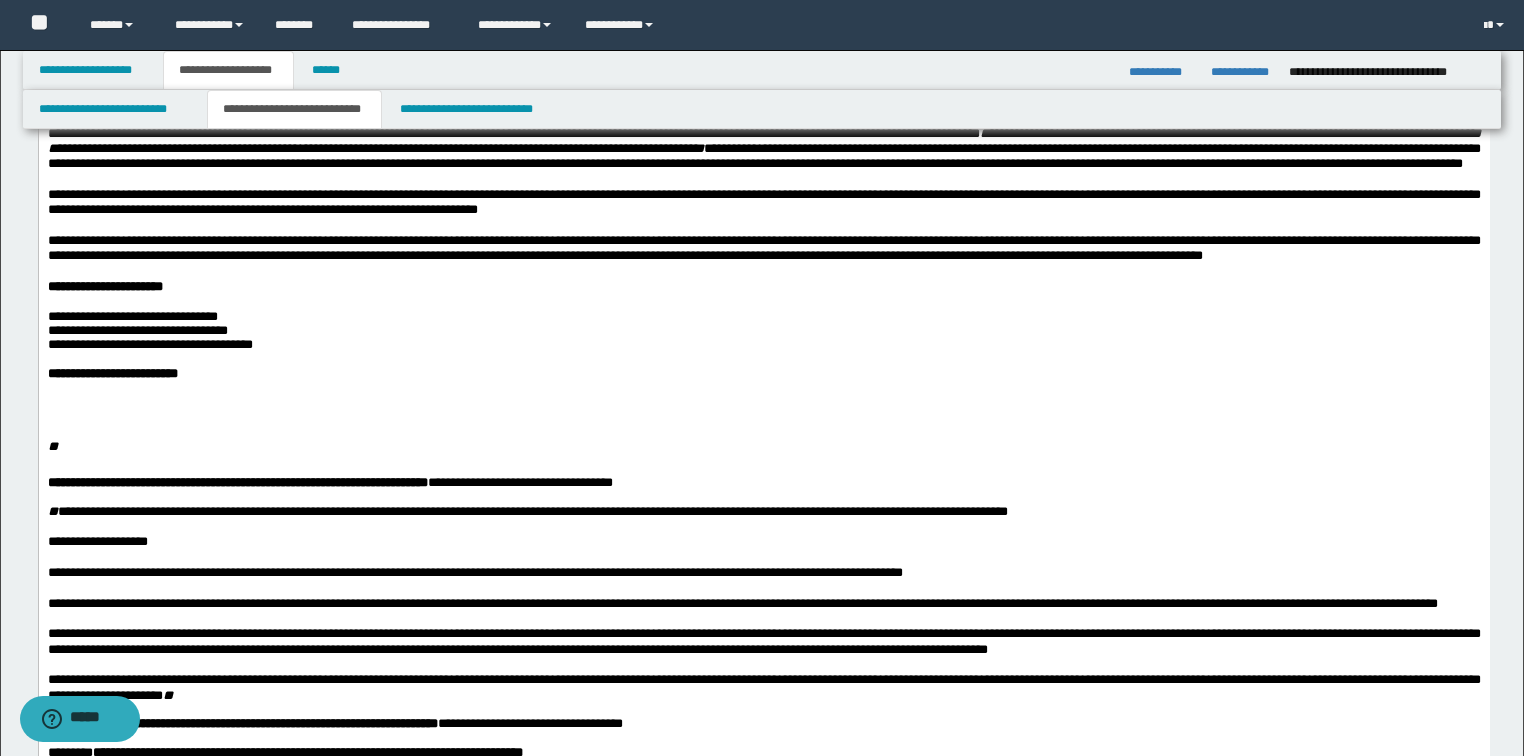 click on "**" at bounding box center (52, 446) 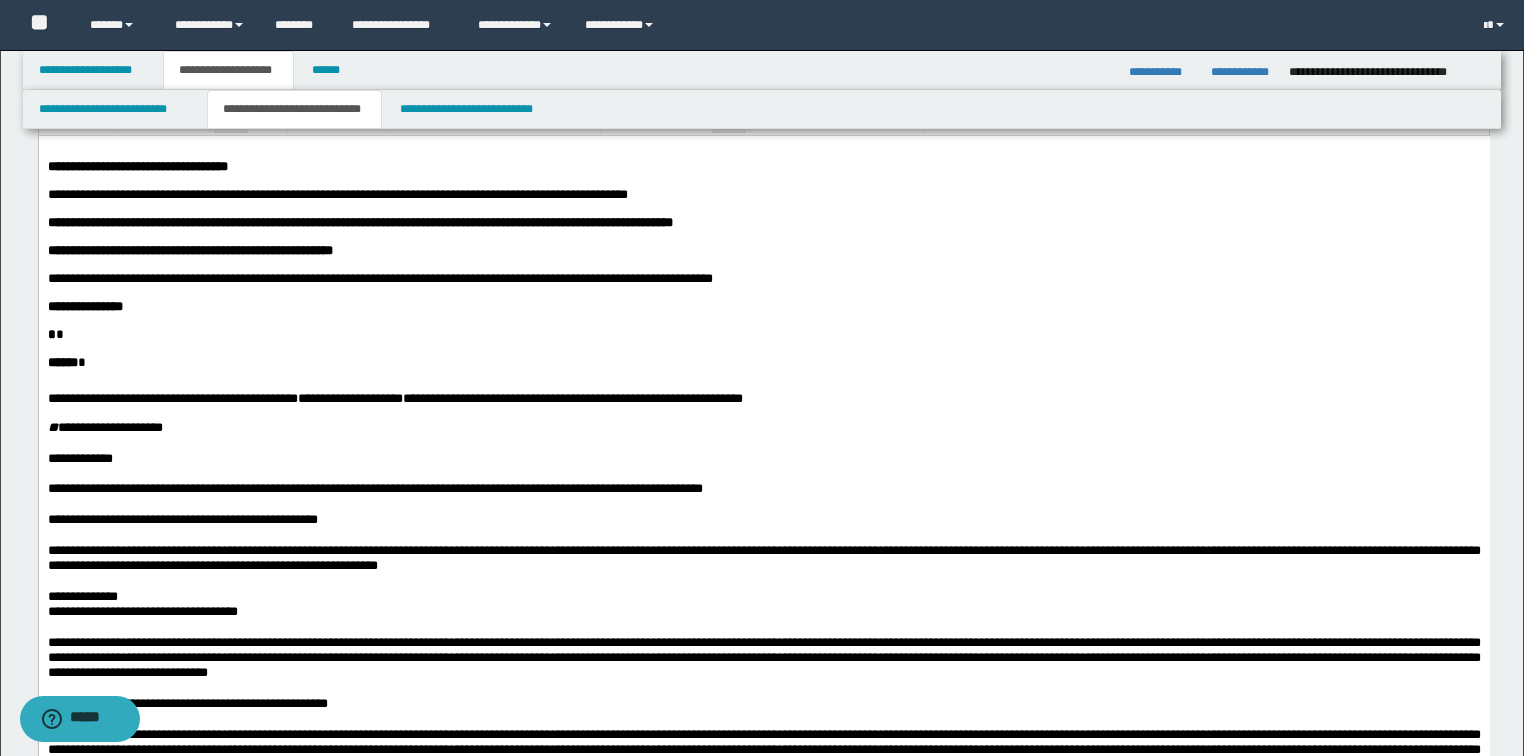 scroll, scrollTop: 0, scrollLeft: 0, axis: both 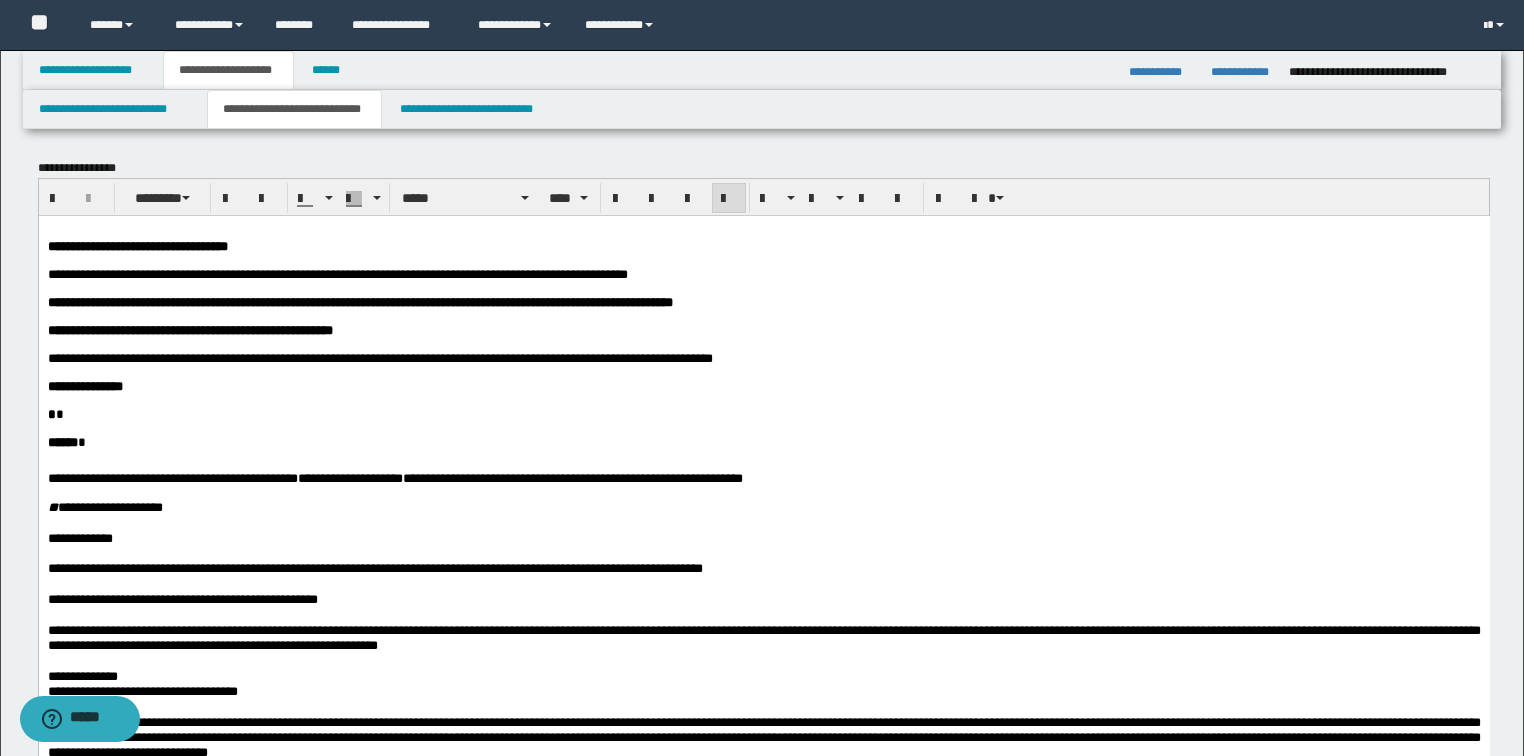 click on "**********" at bounding box center (763, 358) 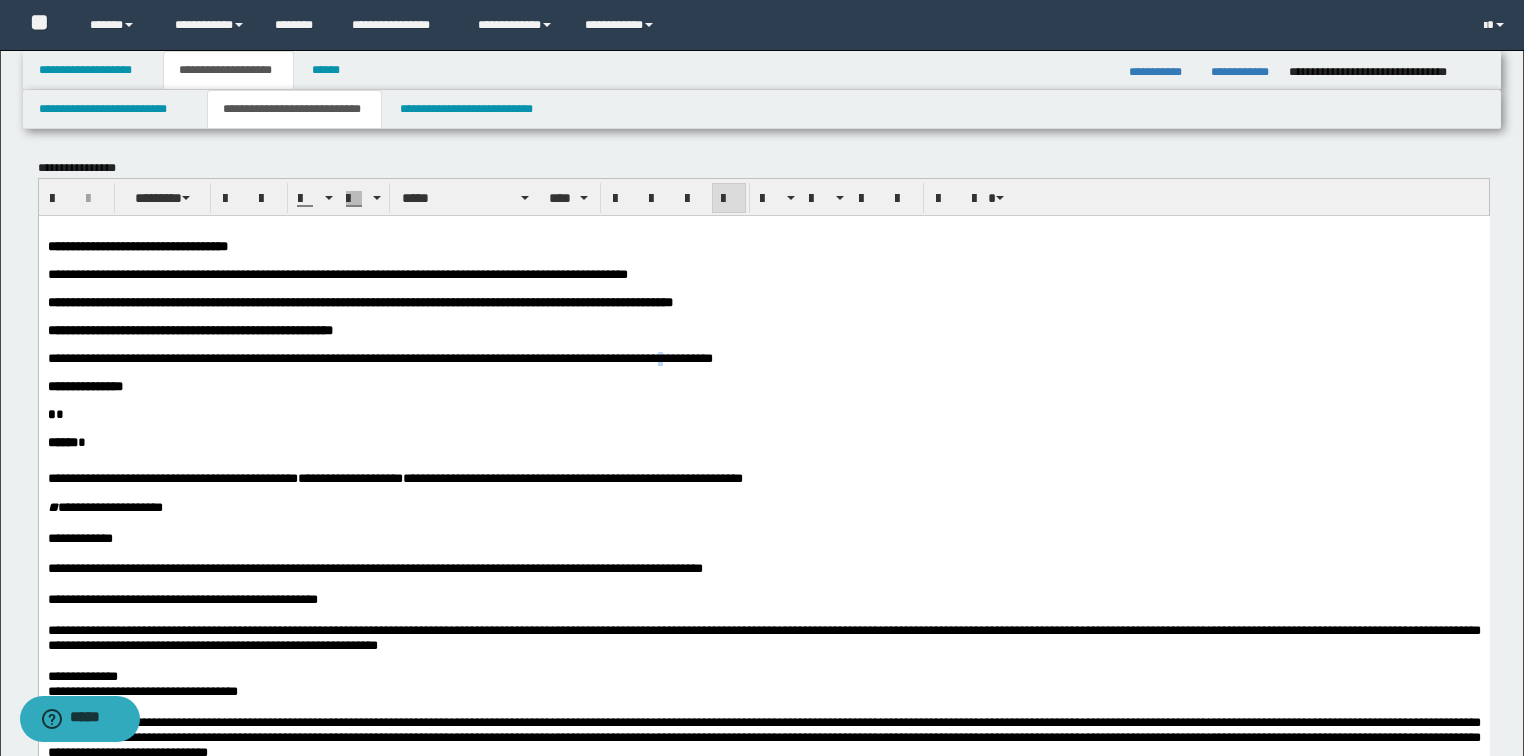 click on "**********" at bounding box center [763, 358] 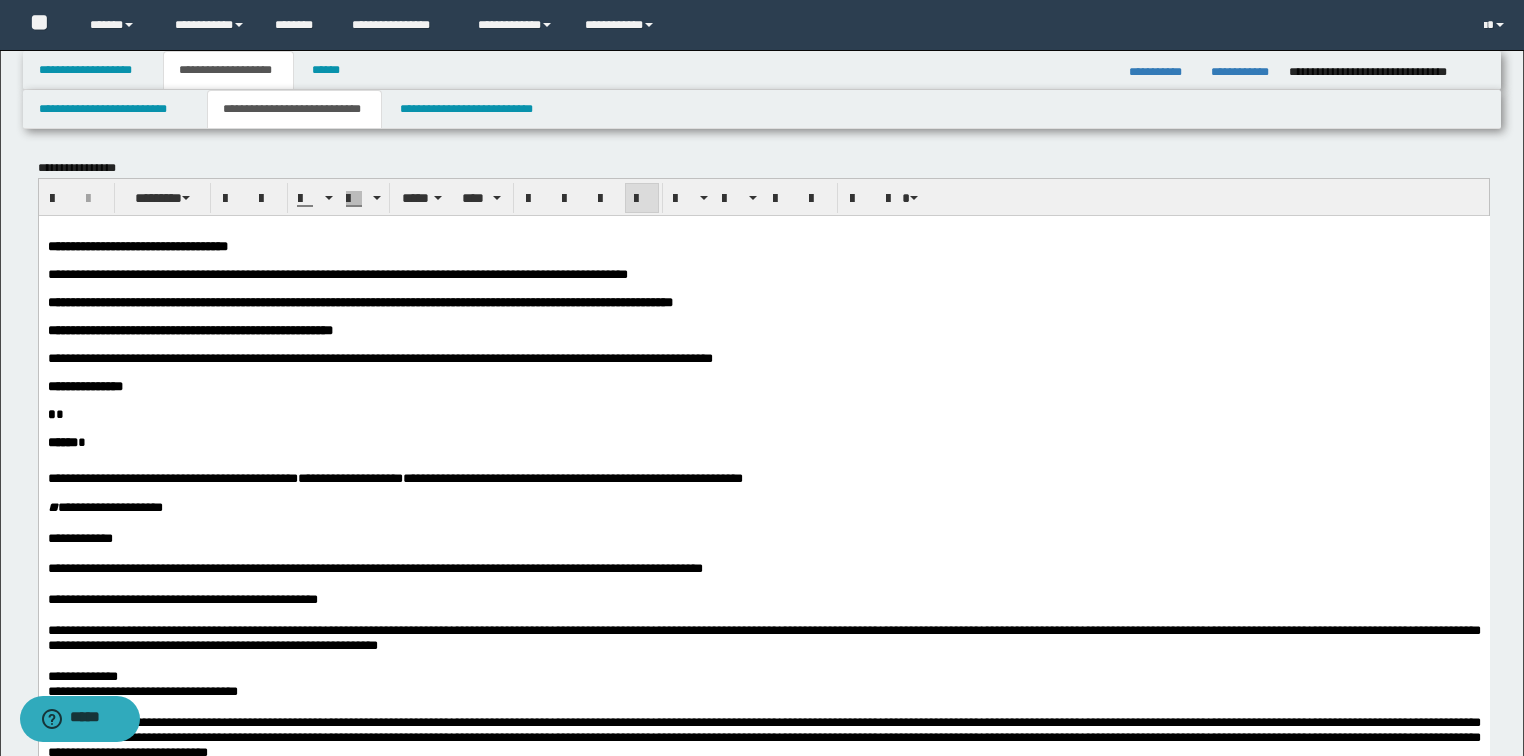 click on "**********" at bounding box center (379, 357) 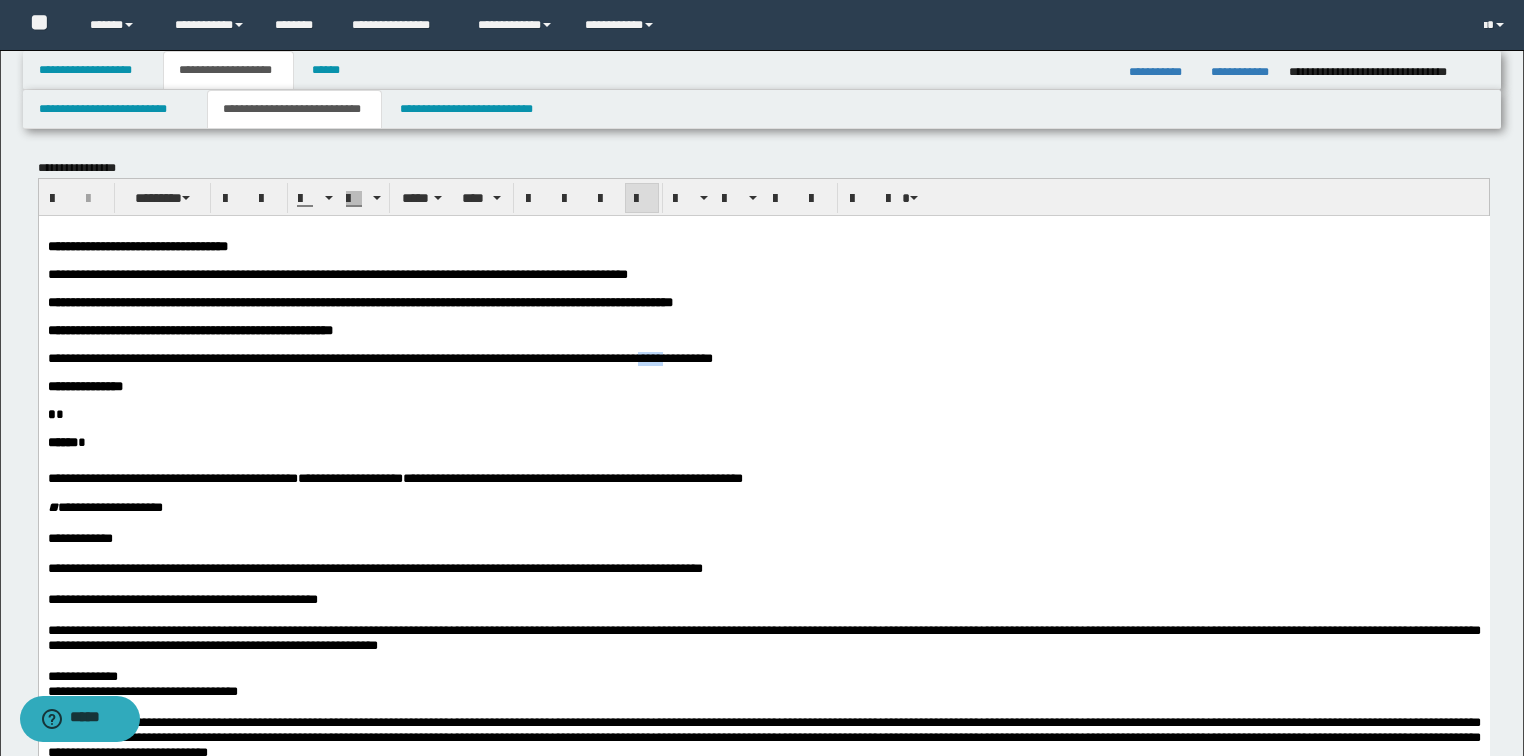 click on "**********" at bounding box center [379, 357] 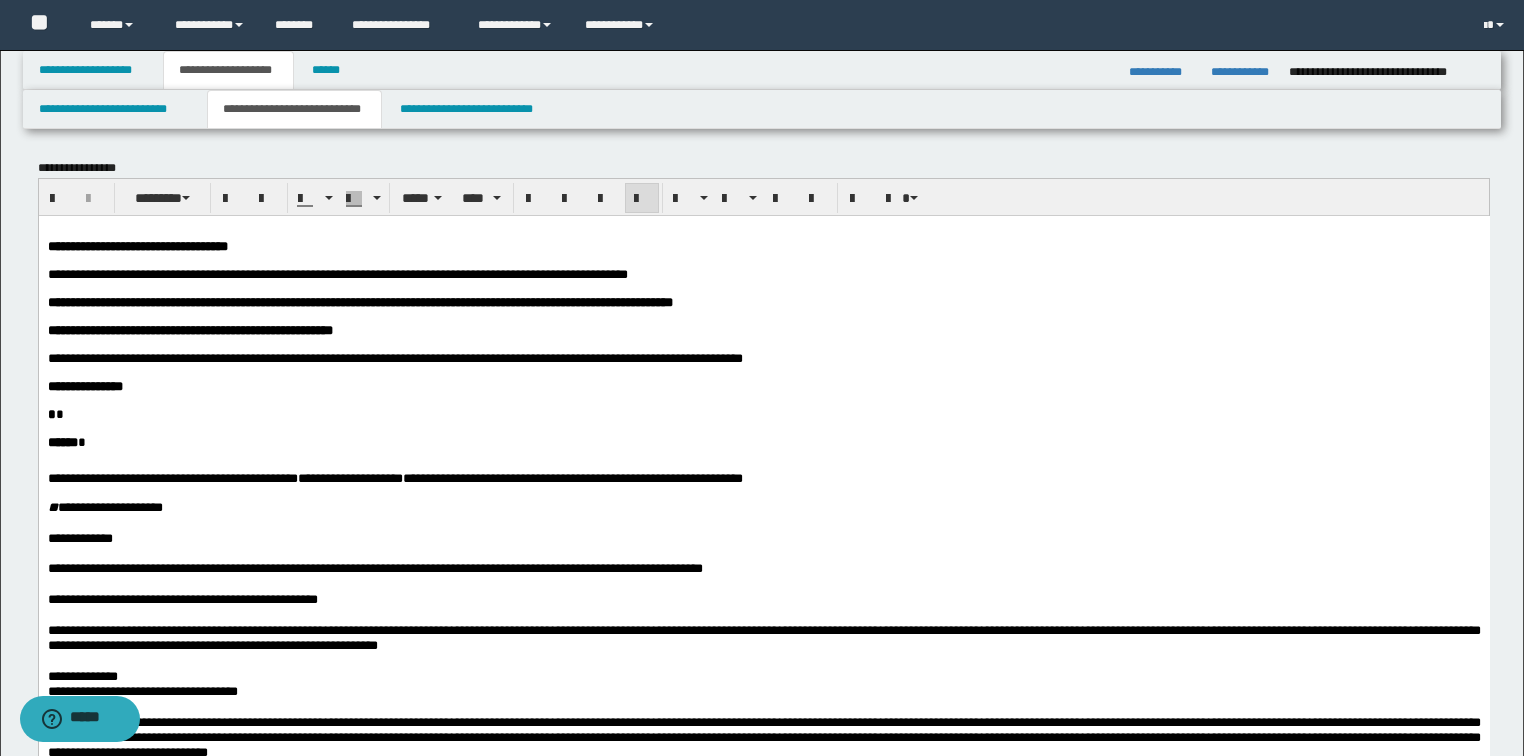 click on "* *" at bounding box center (763, 414) 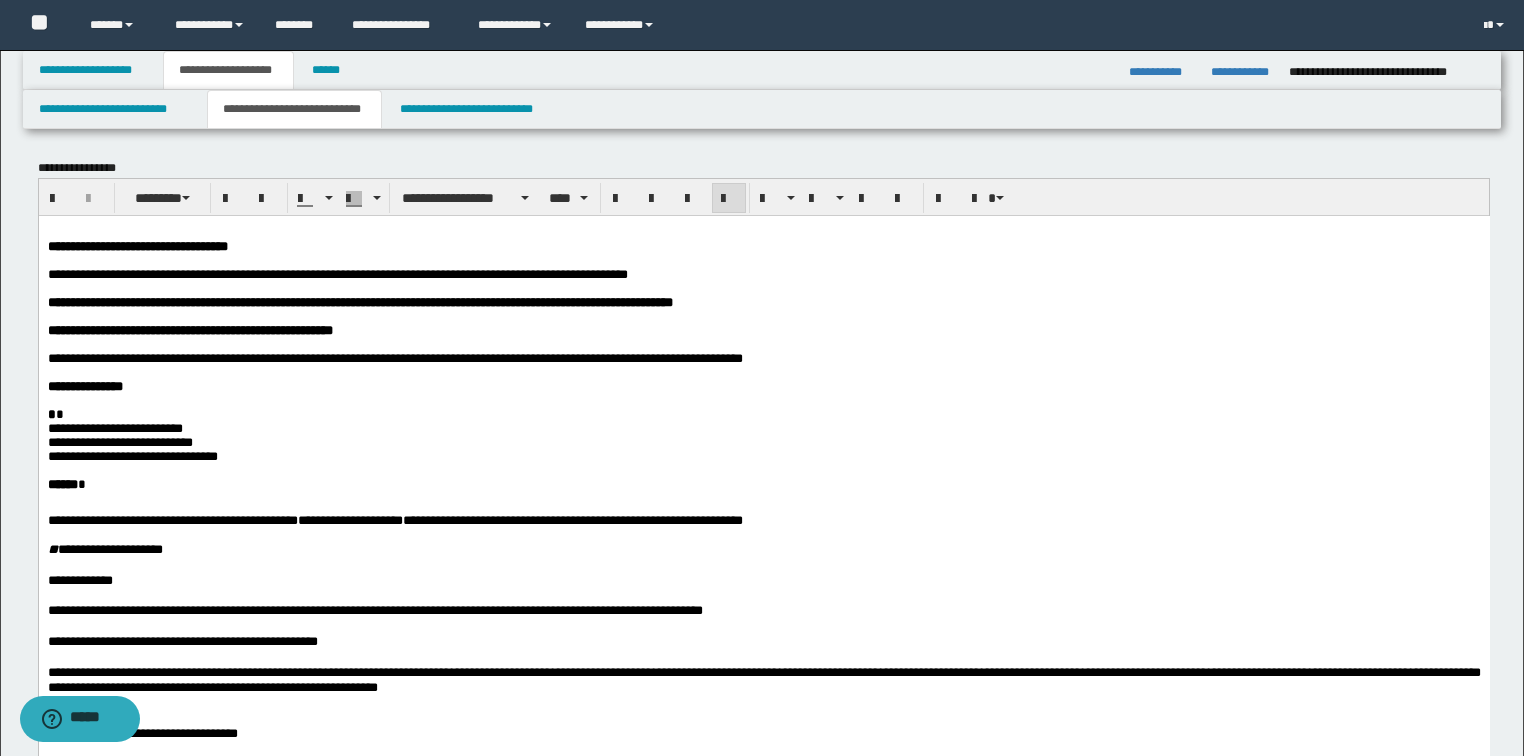 click on "**********" at bounding box center [114, 427] 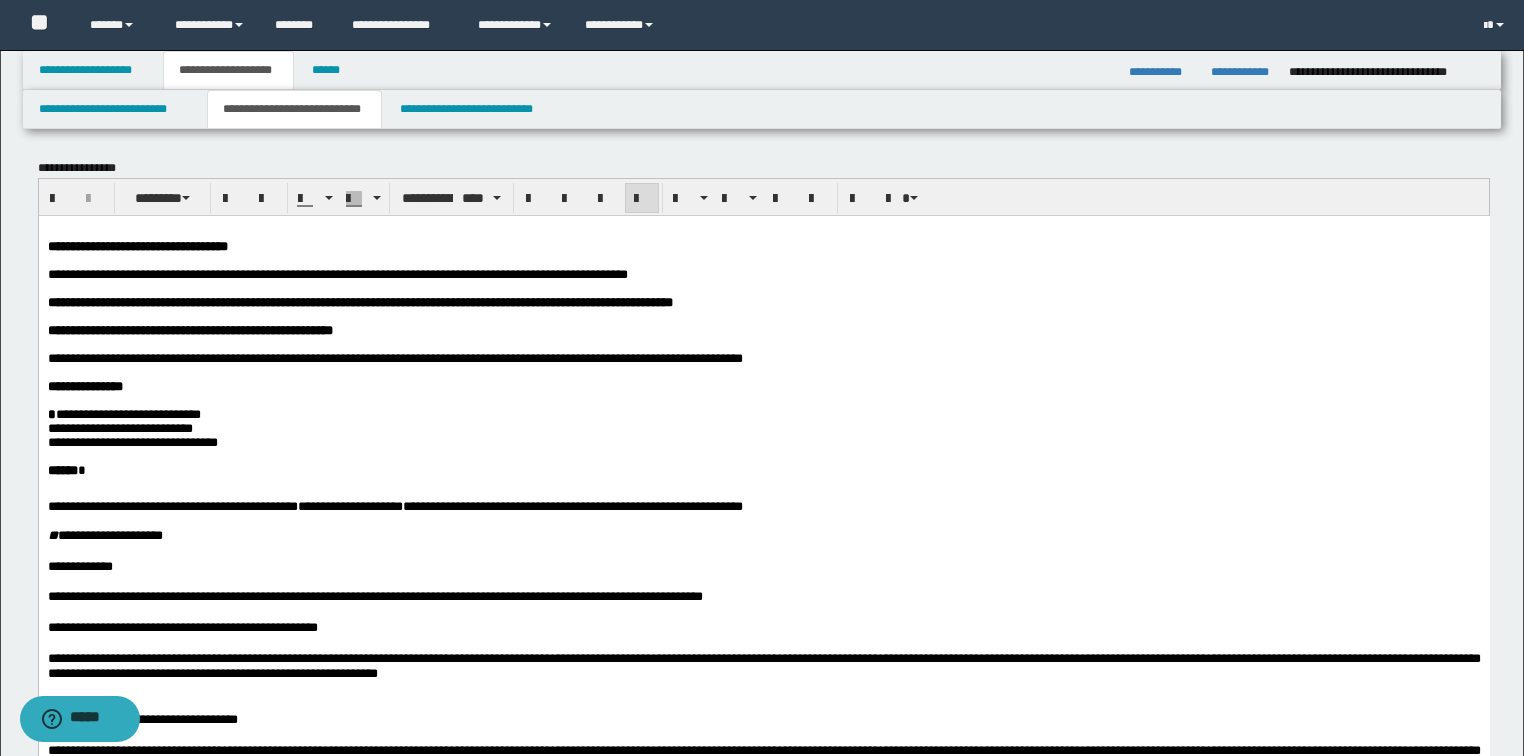 click on "**********" at bounding box center [119, 427] 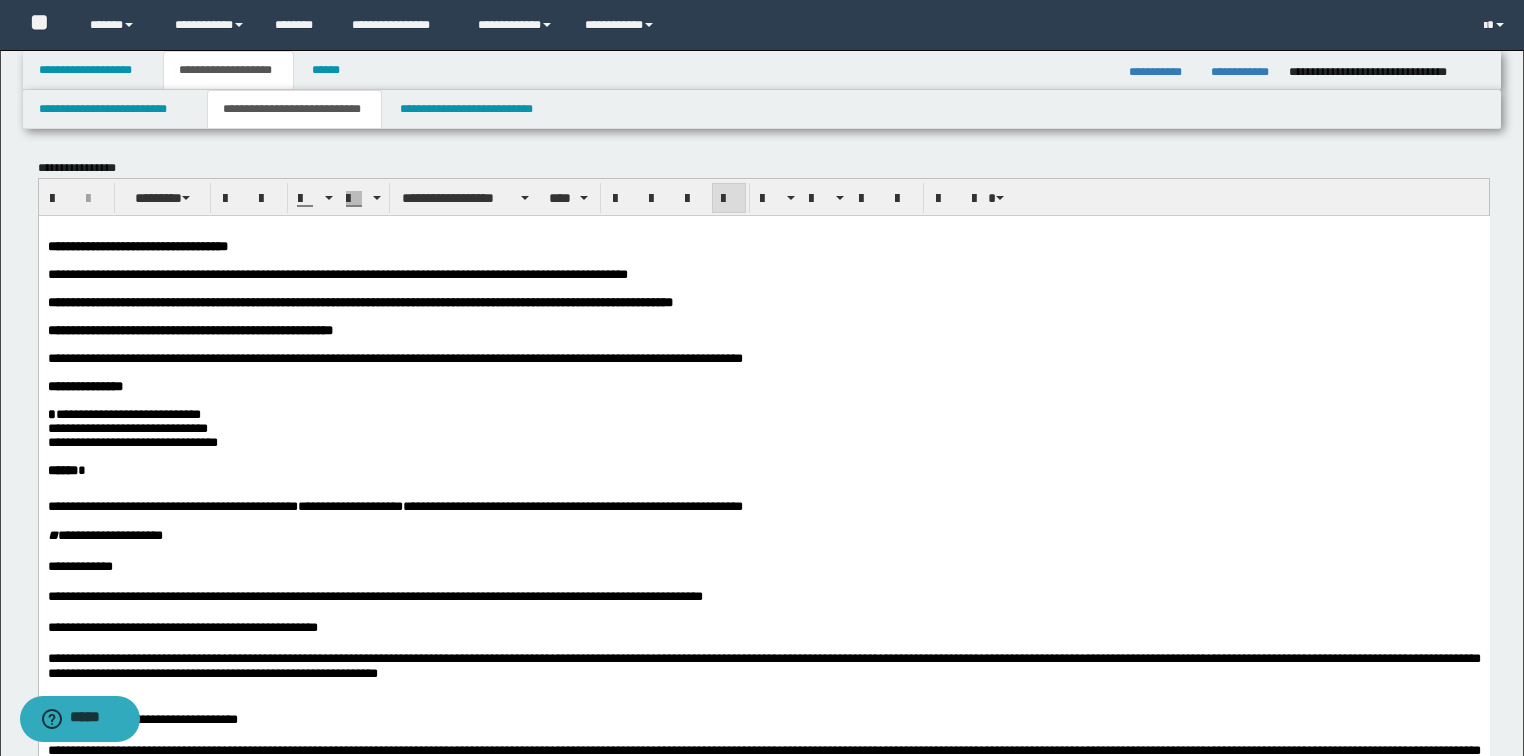 click on "**********" at bounding box center (763, 2670) 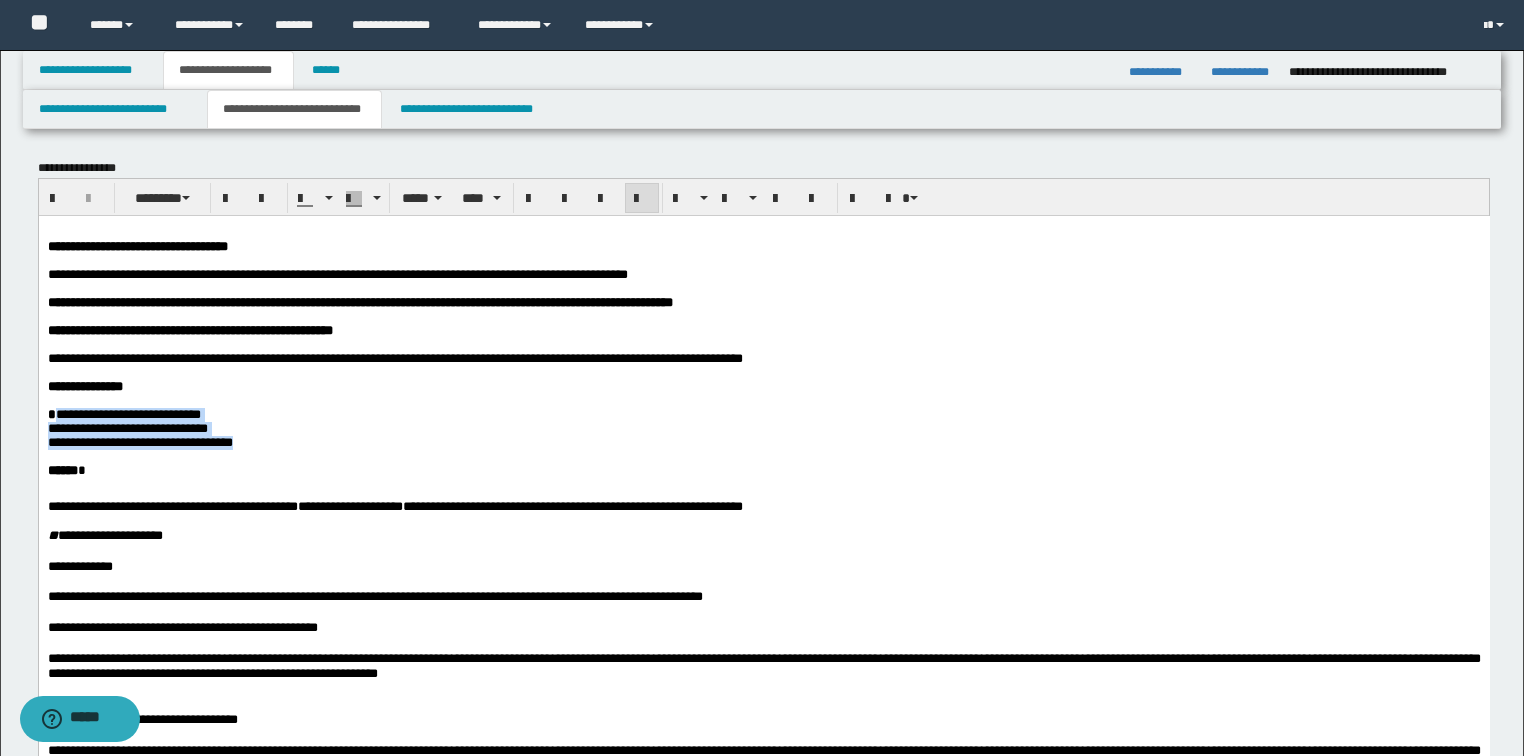 drag, startPoint x: 304, startPoint y: 466, endPoint x: 39, endPoint y: 432, distance: 267.17224 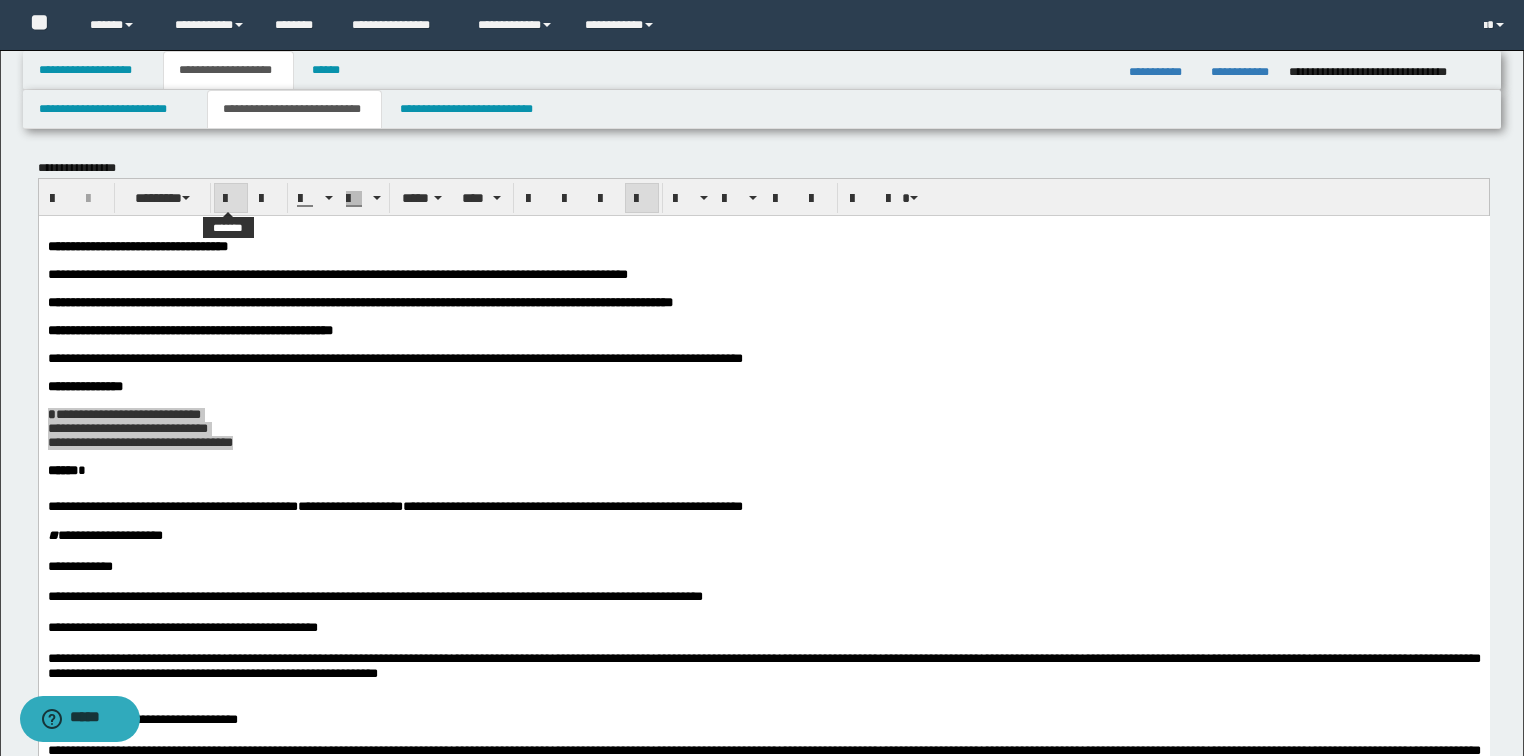 click at bounding box center [249, 198] 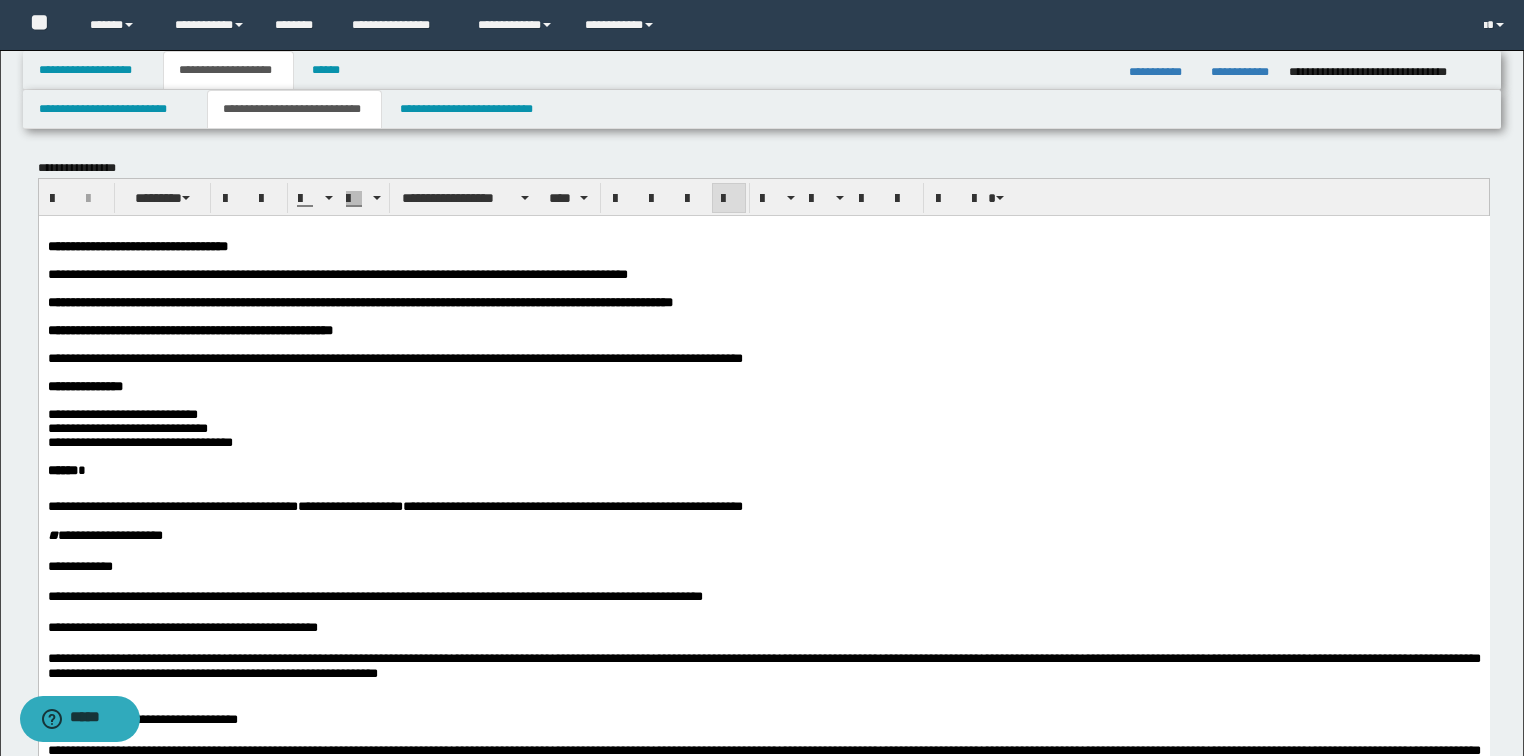 click at bounding box center (763, 580) 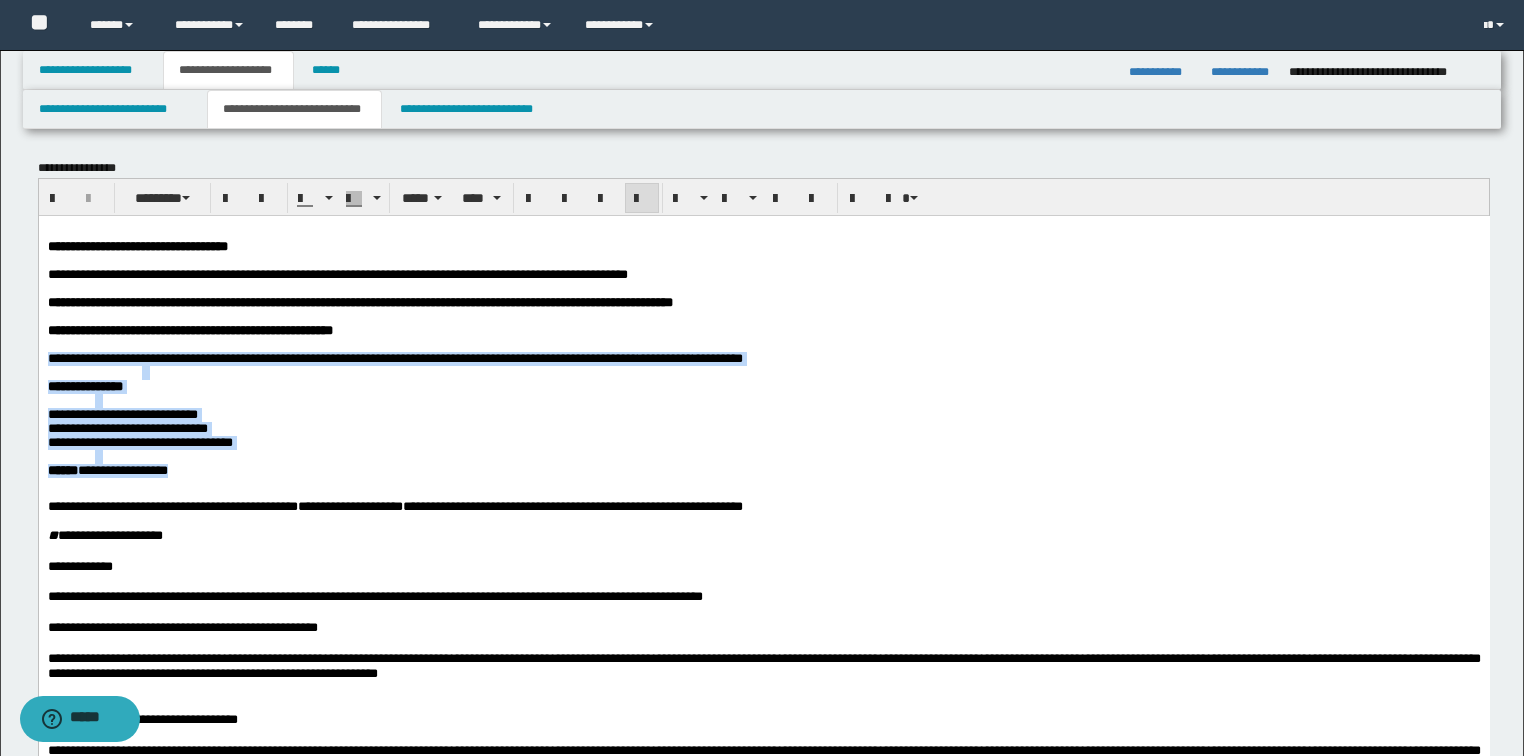 drag, startPoint x: 46, startPoint y: 376, endPoint x: 276, endPoint y: 500, distance: 261.29675 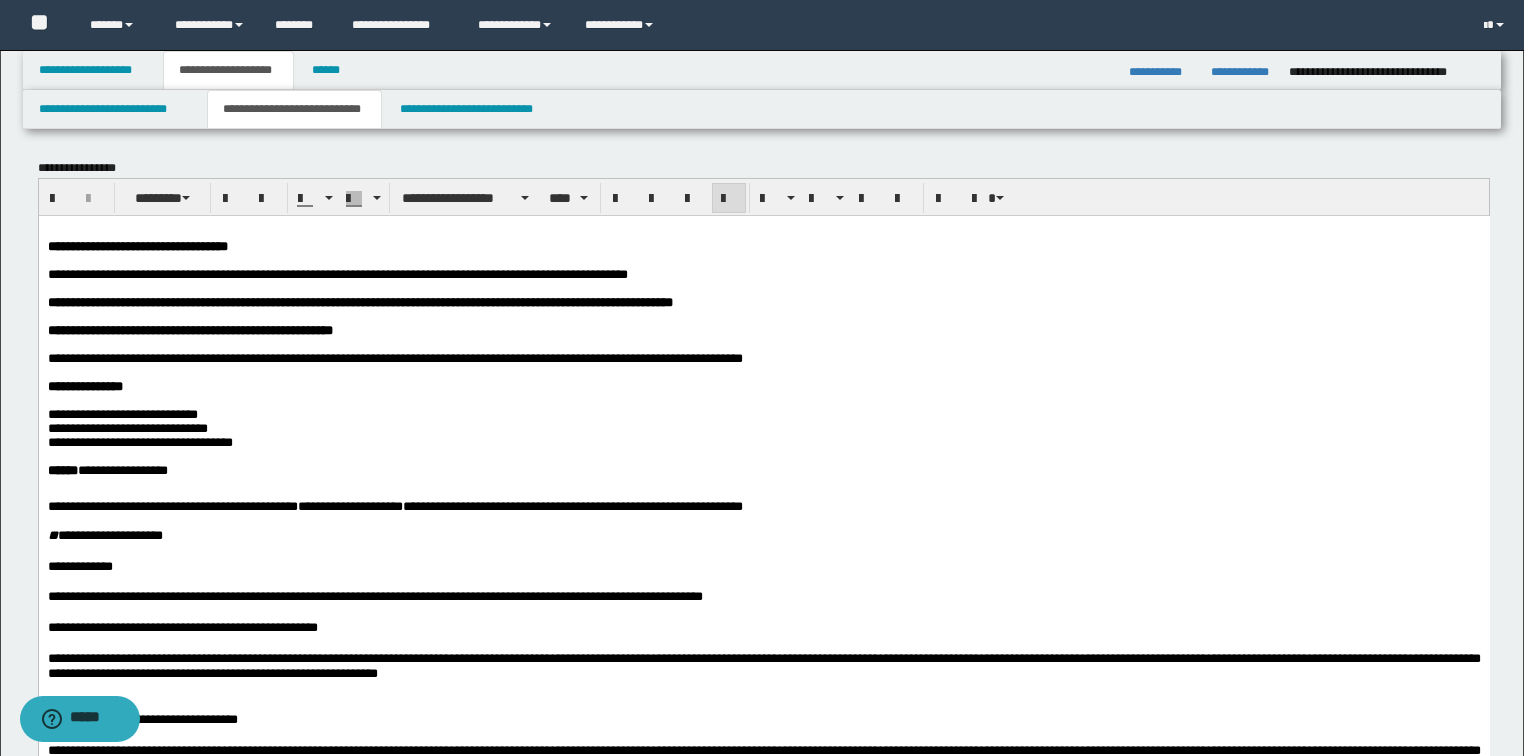 click on "**********" at bounding box center [337, 273] 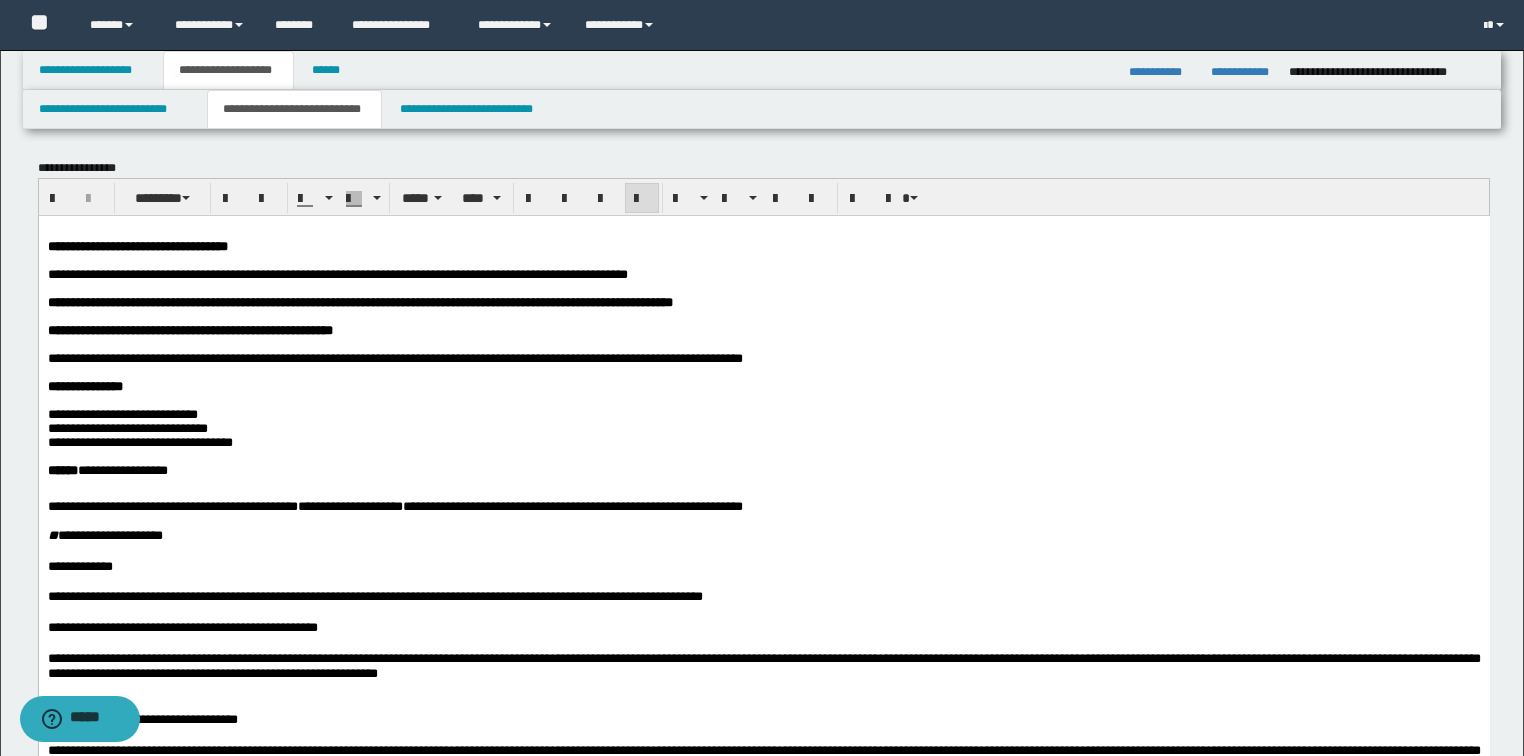 click on "**********" at bounding box center (337, 273) 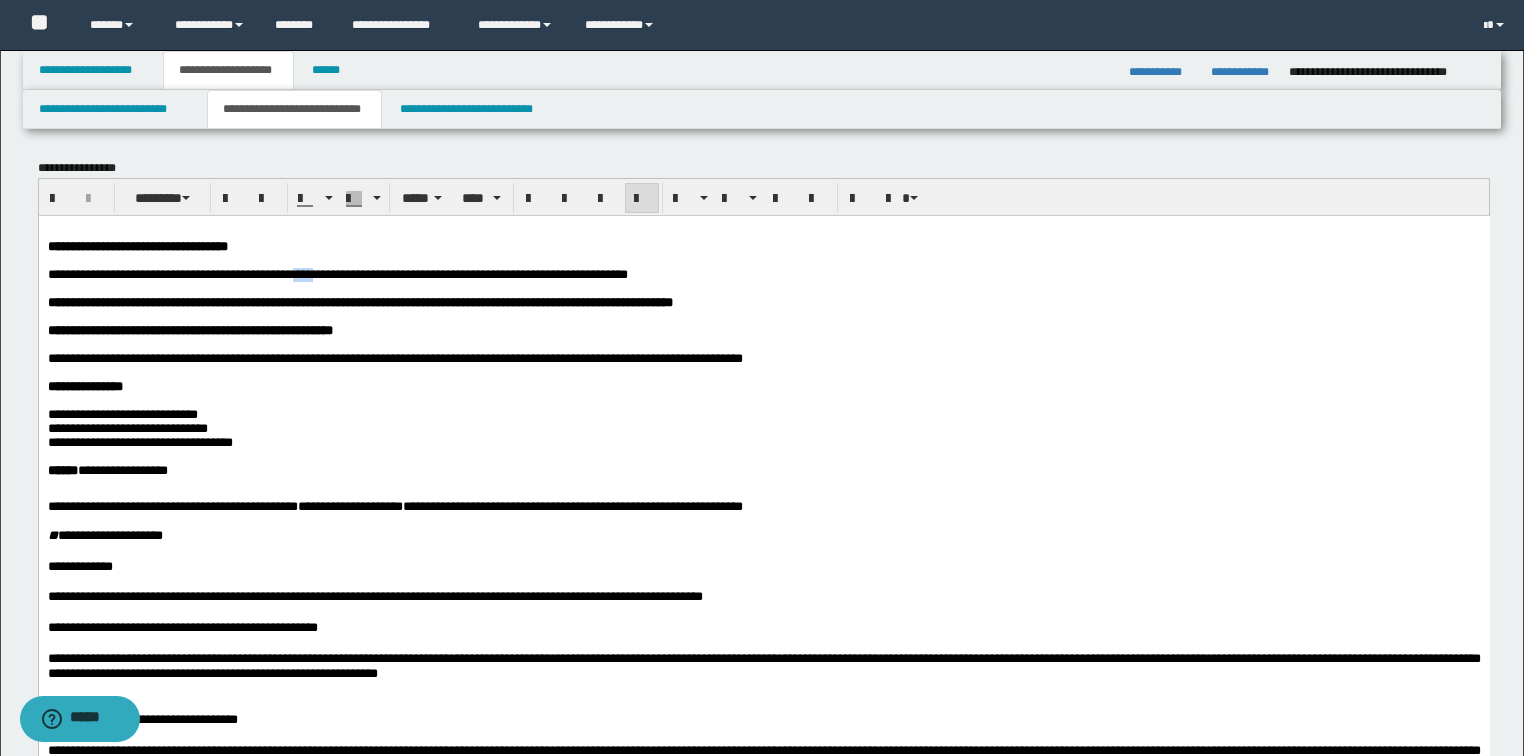 click on "**********" at bounding box center [337, 273] 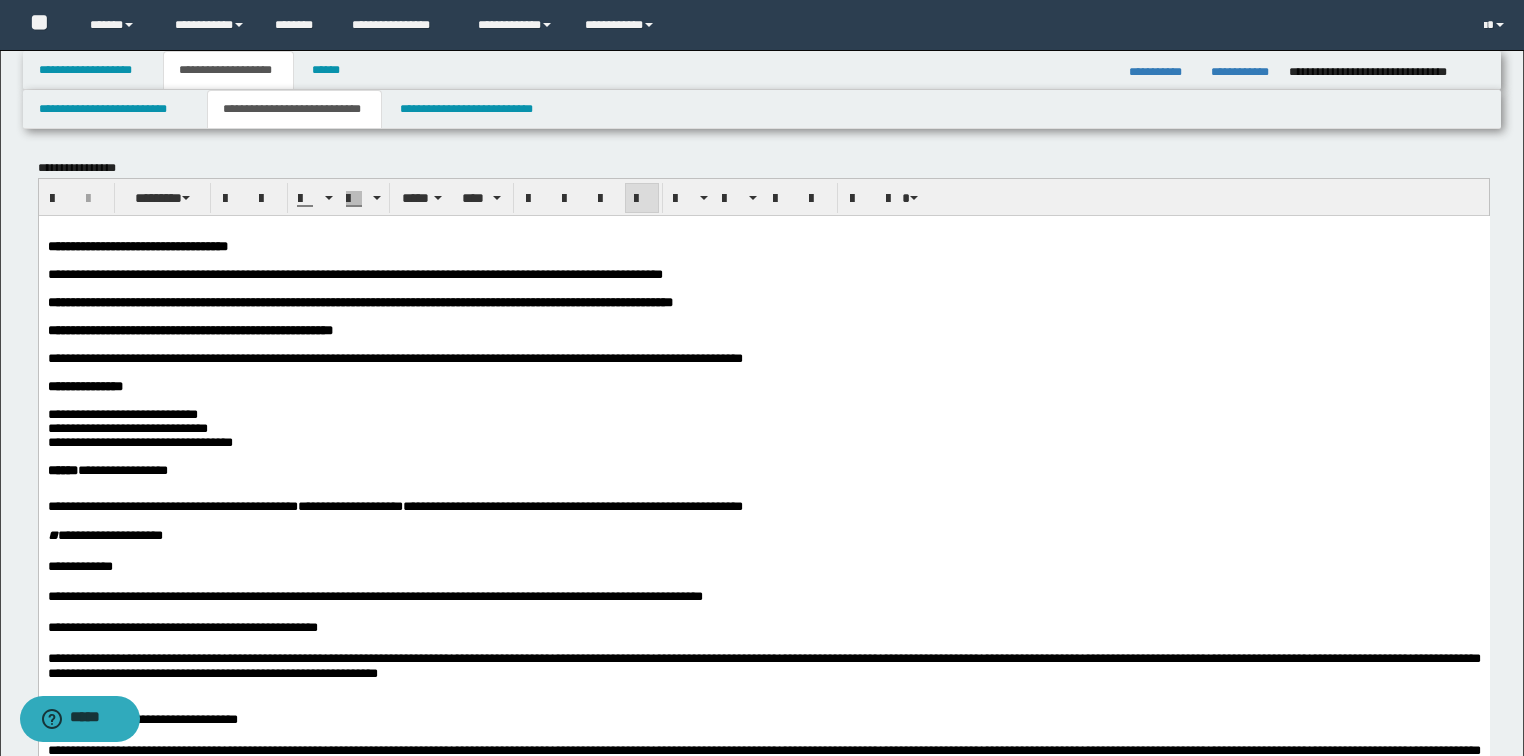 click on "**********" at bounding box center (354, 273) 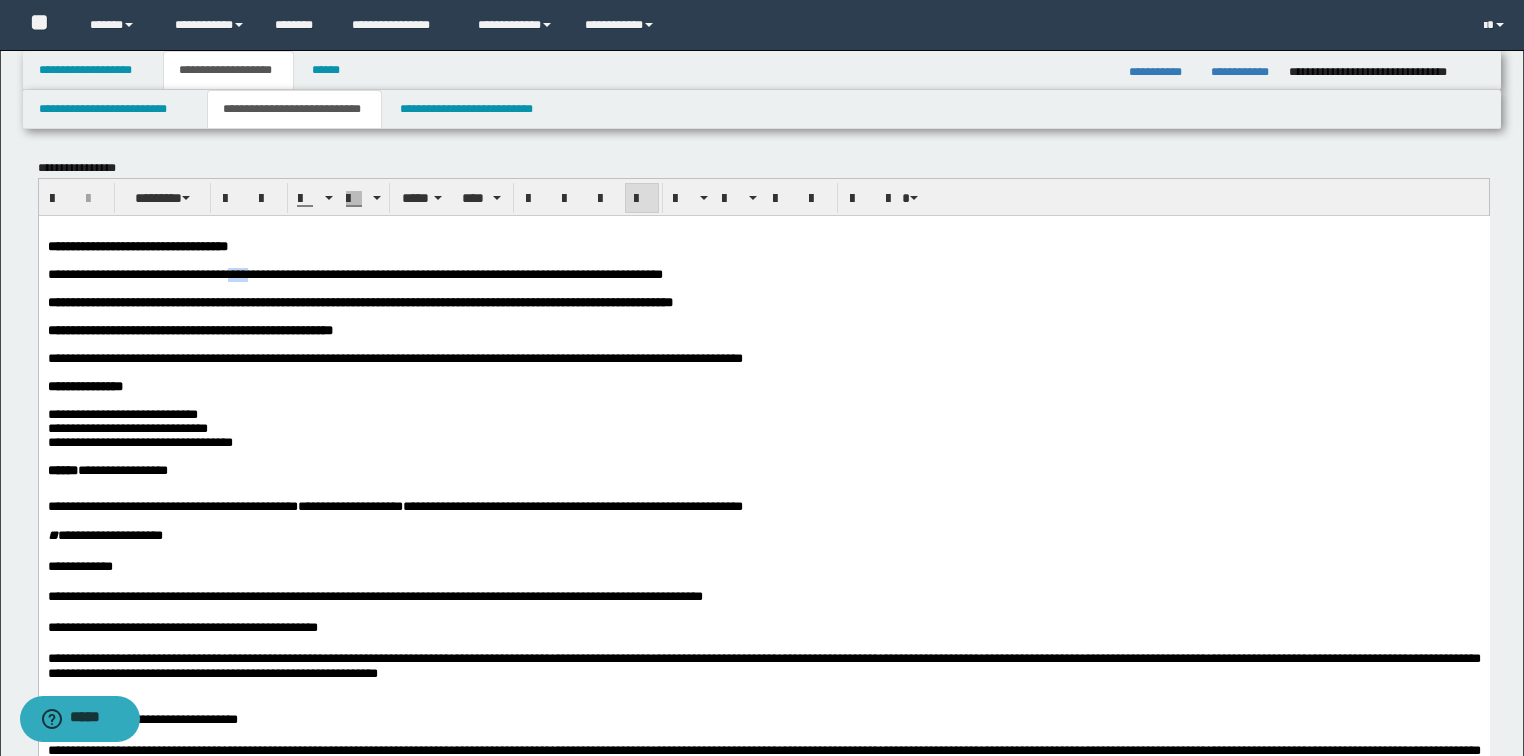 click on "**********" at bounding box center (354, 273) 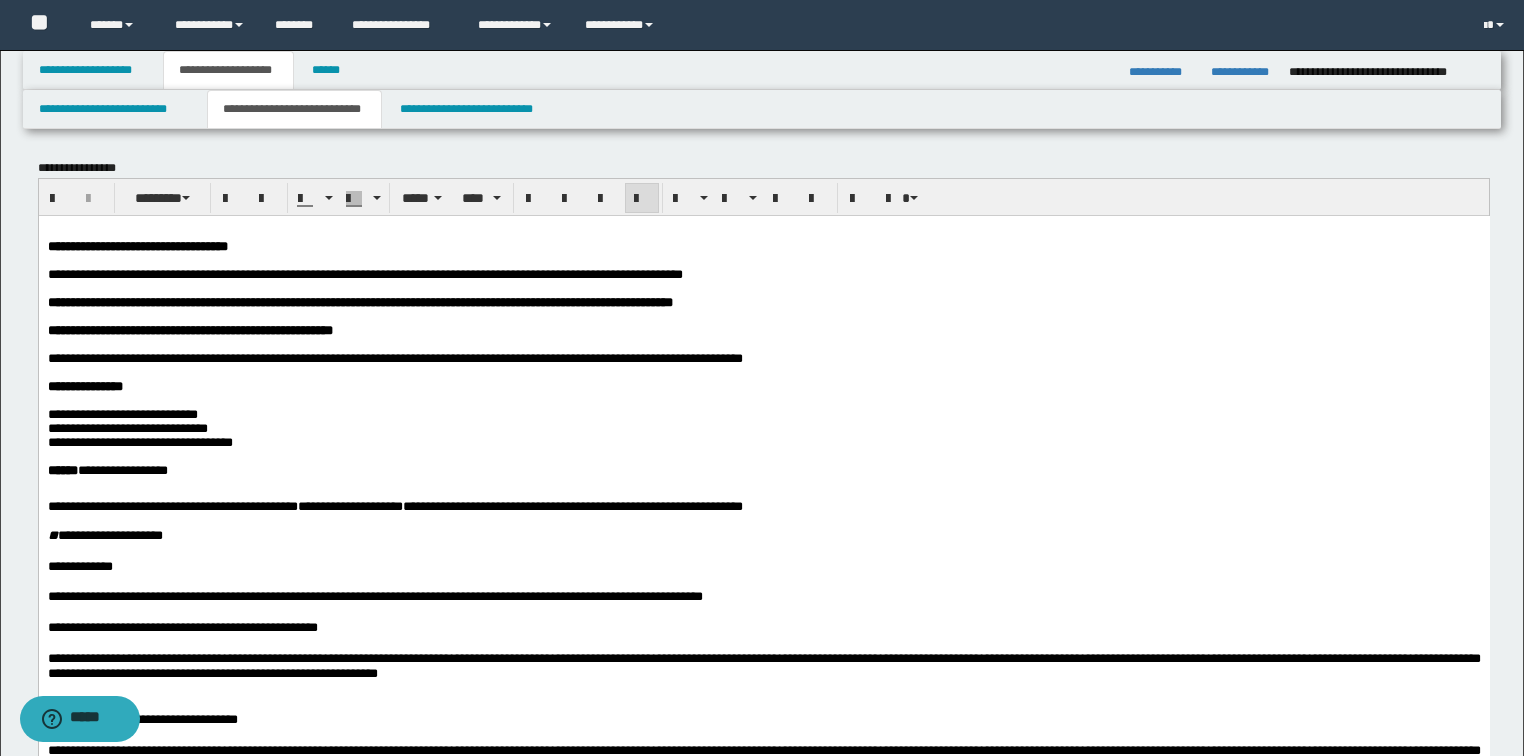 click on "**********" at bounding box center (364, 273) 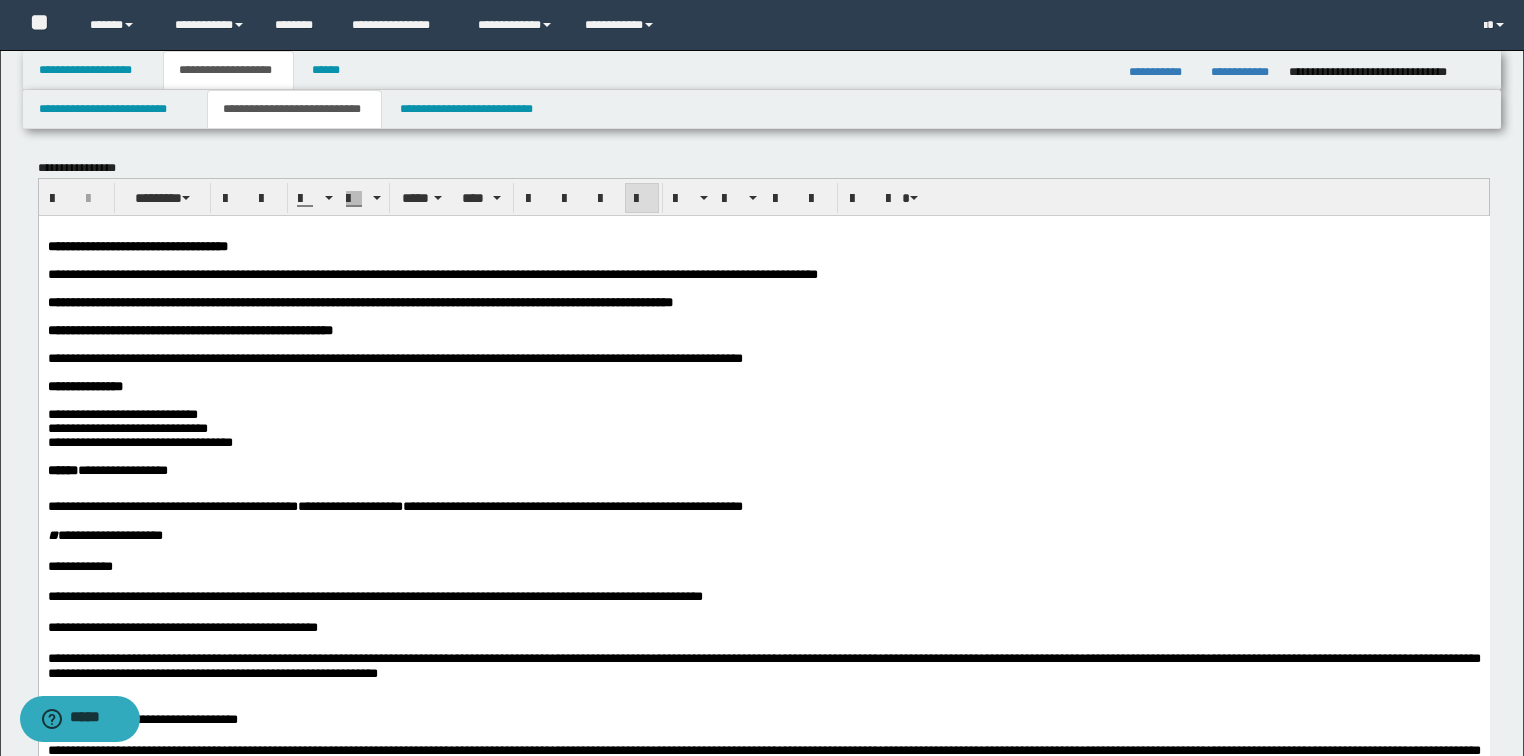 click on "**********" at bounding box center [432, 273] 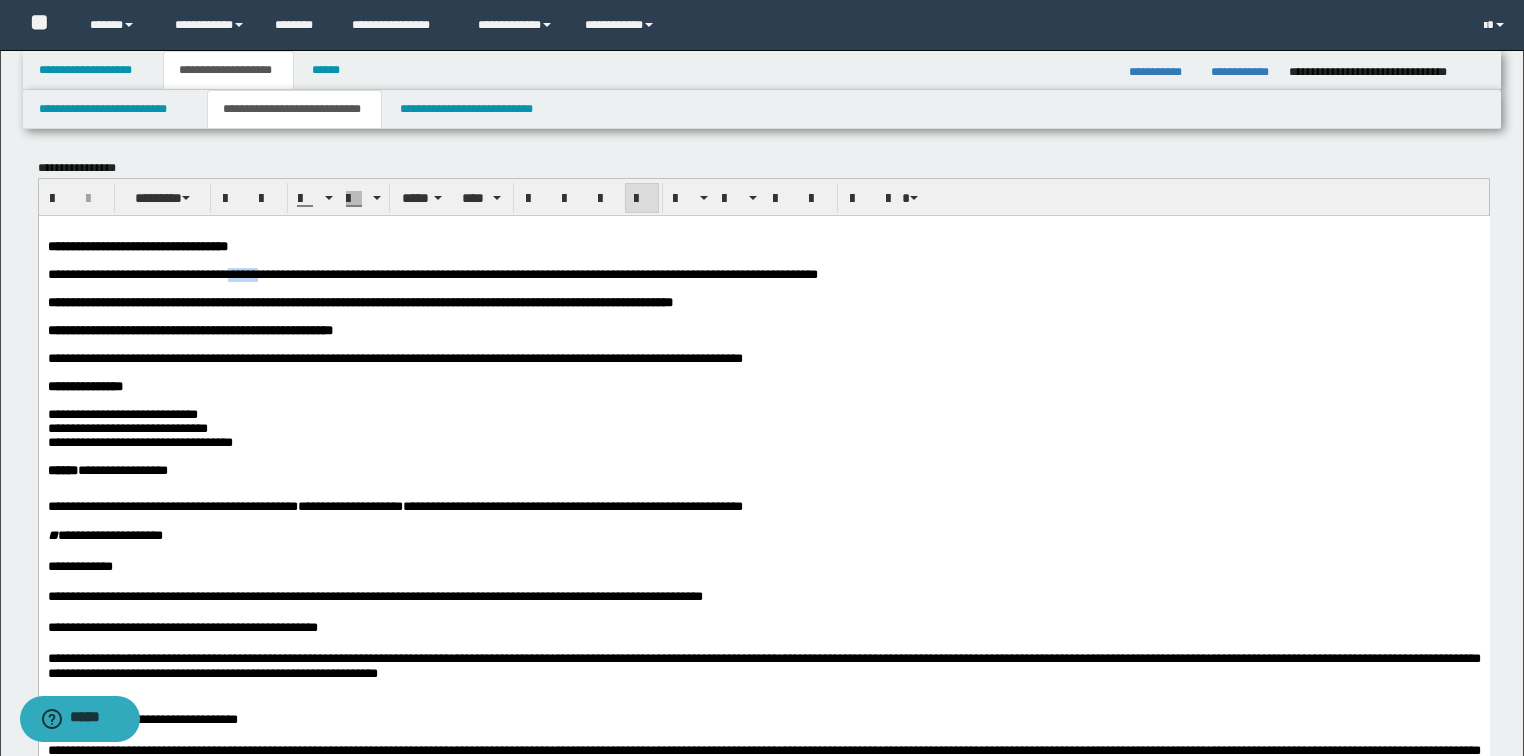 click on "**********" at bounding box center [432, 273] 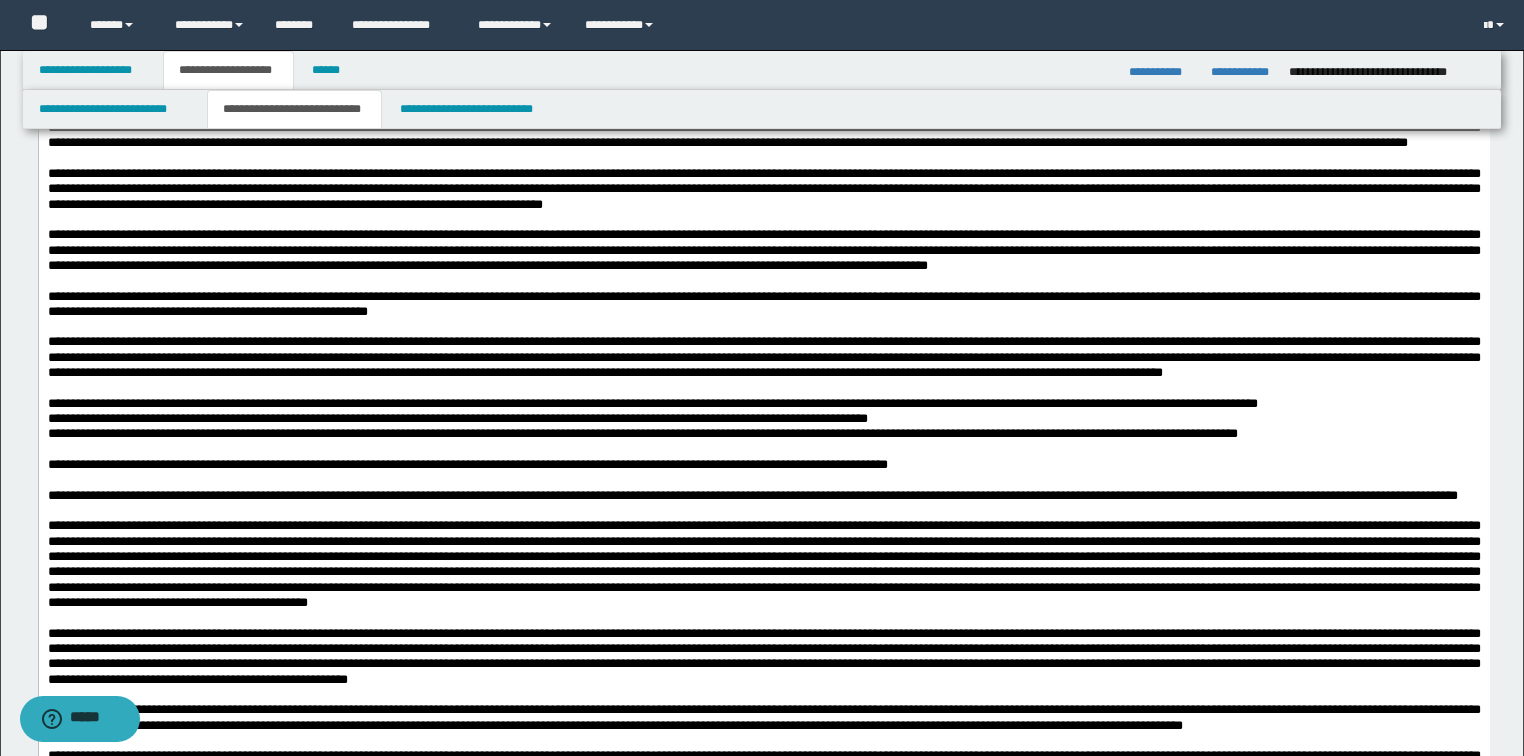 scroll, scrollTop: 3440, scrollLeft: 0, axis: vertical 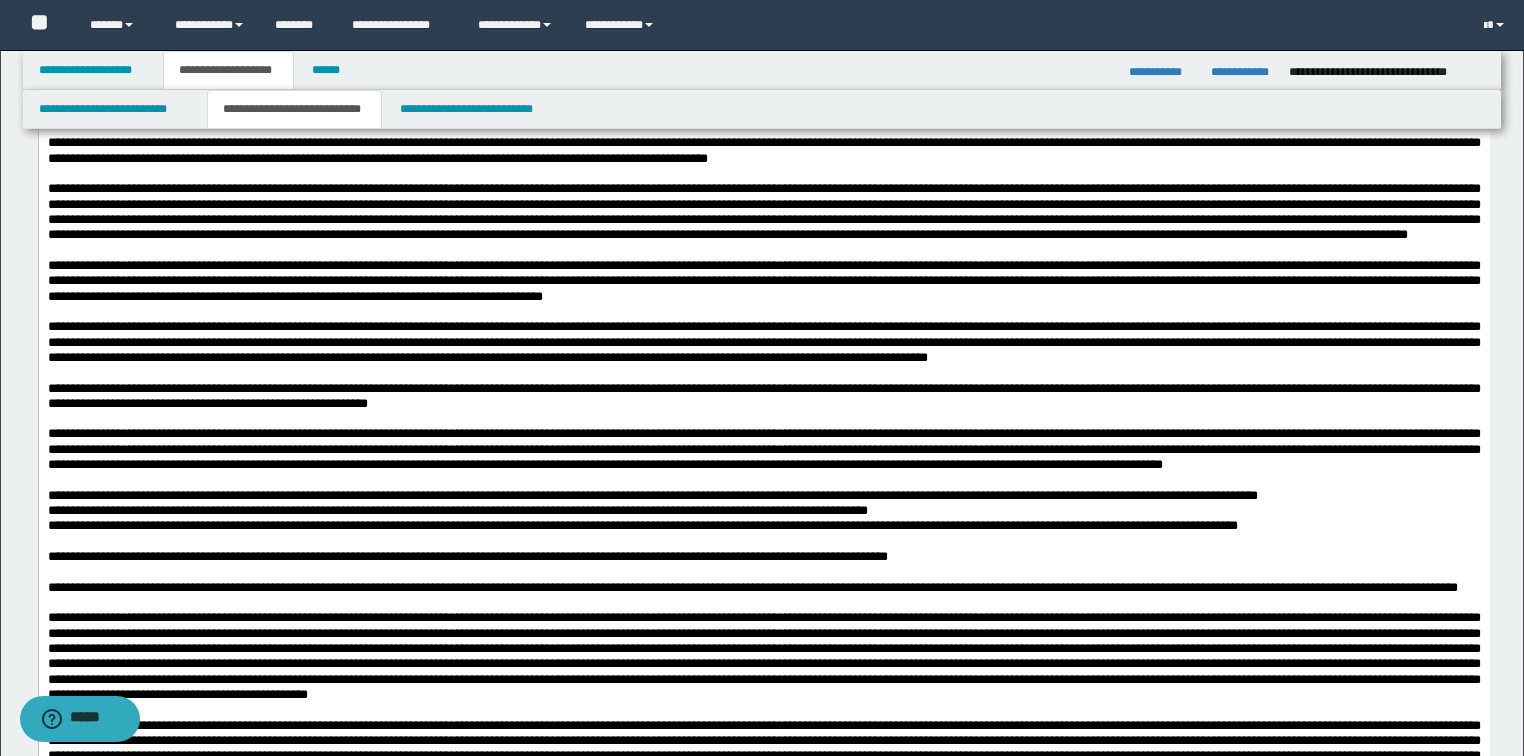 click at bounding box center (787, -25) 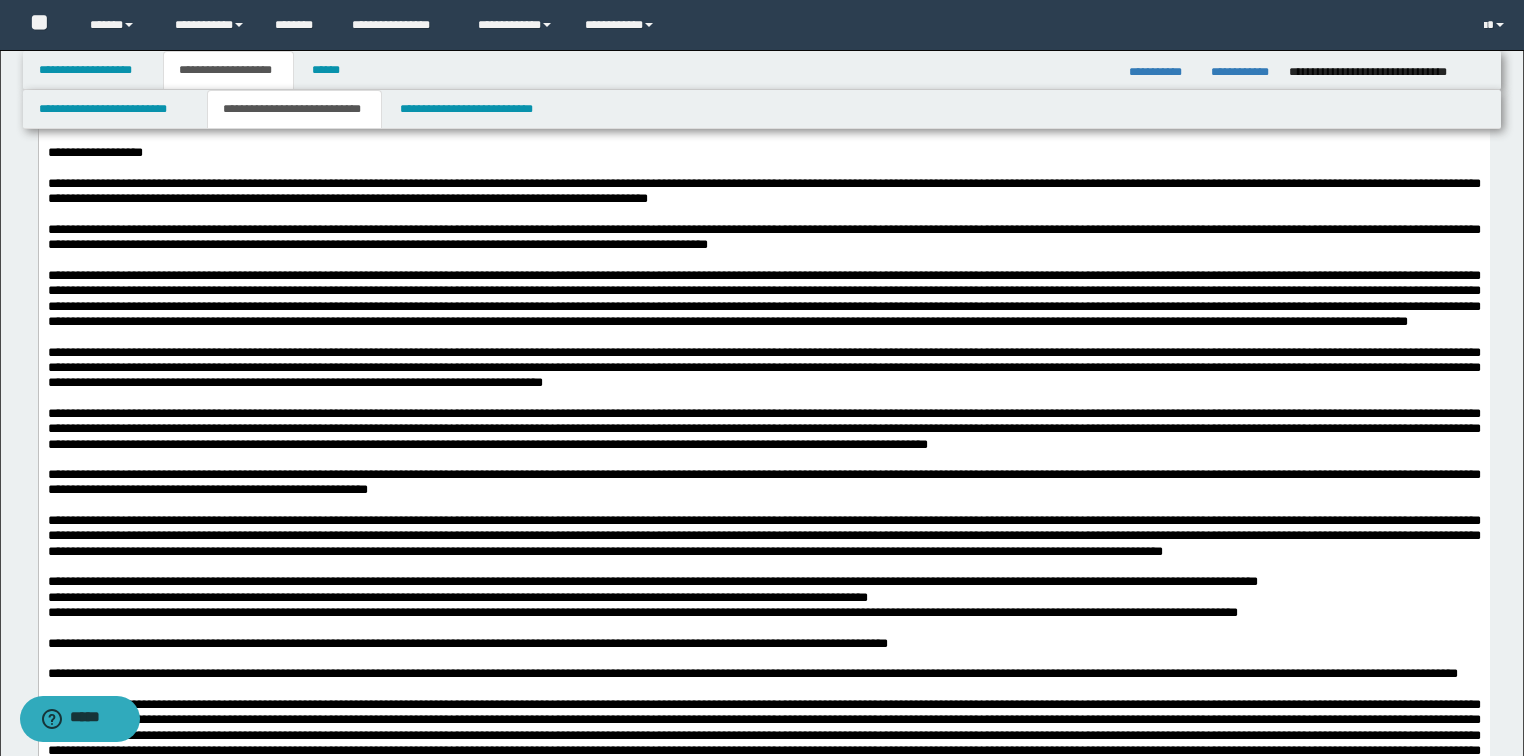 click on "**********" at bounding box center (763, 39) 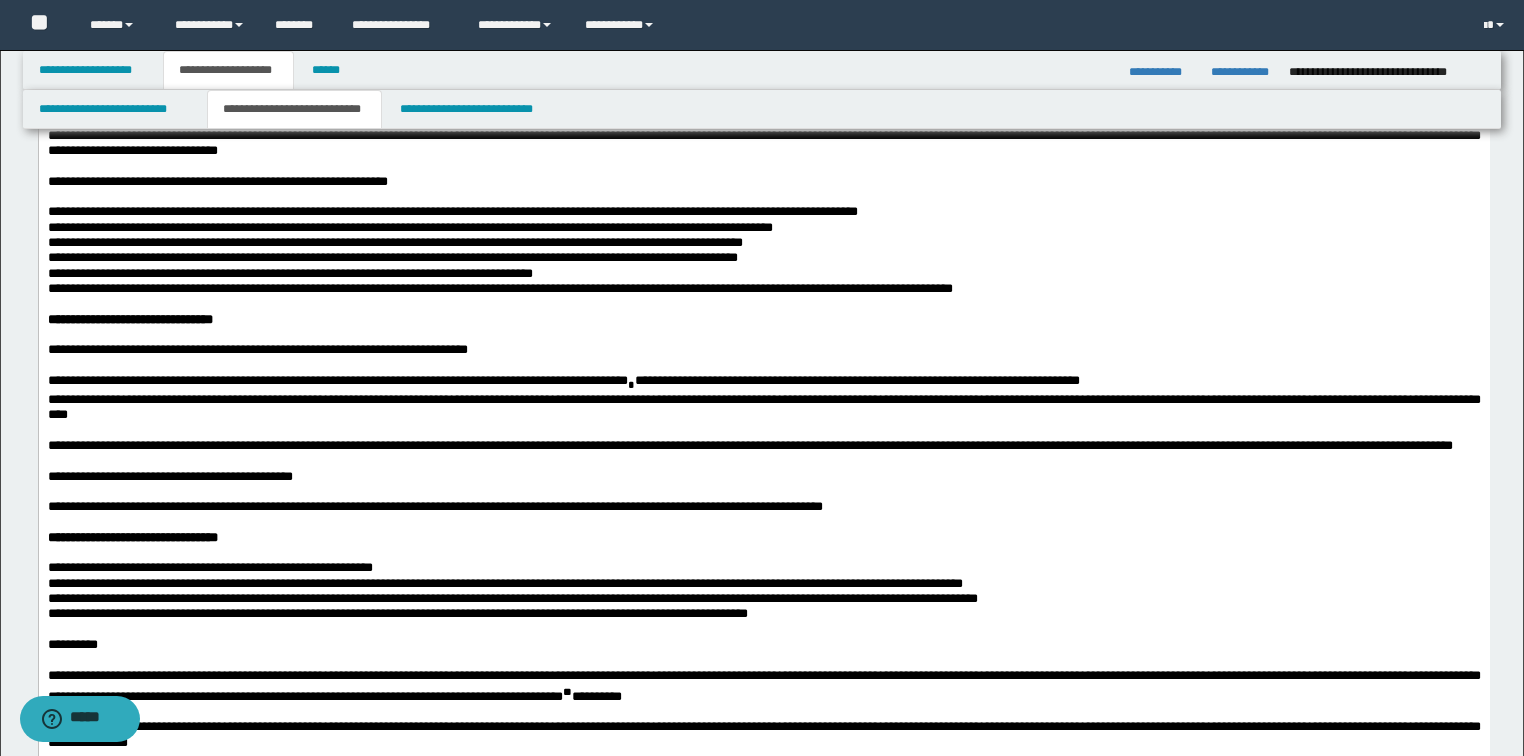 scroll, scrollTop: 1520, scrollLeft: 0, axis: vertical 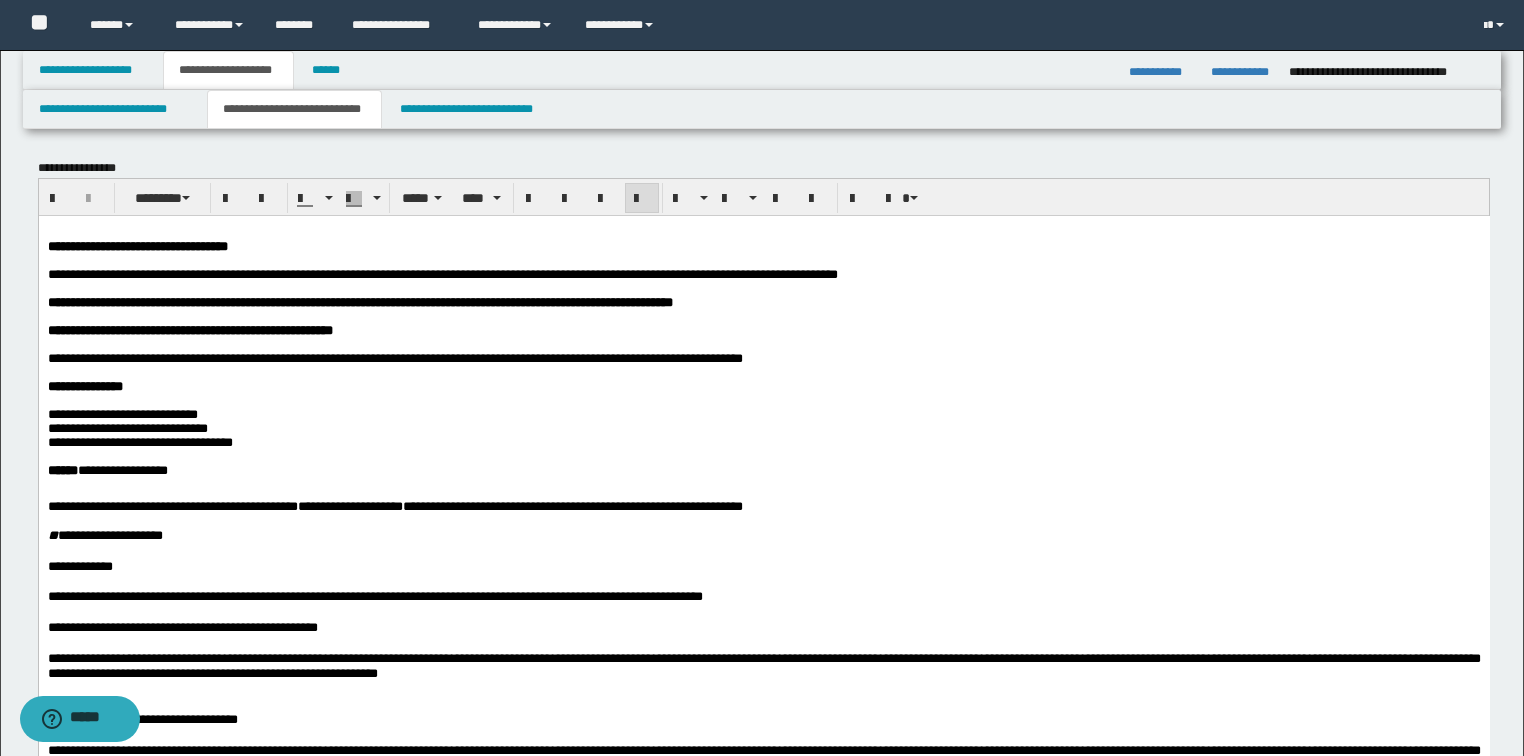 click on "**********" at bounding box center [442, 273] 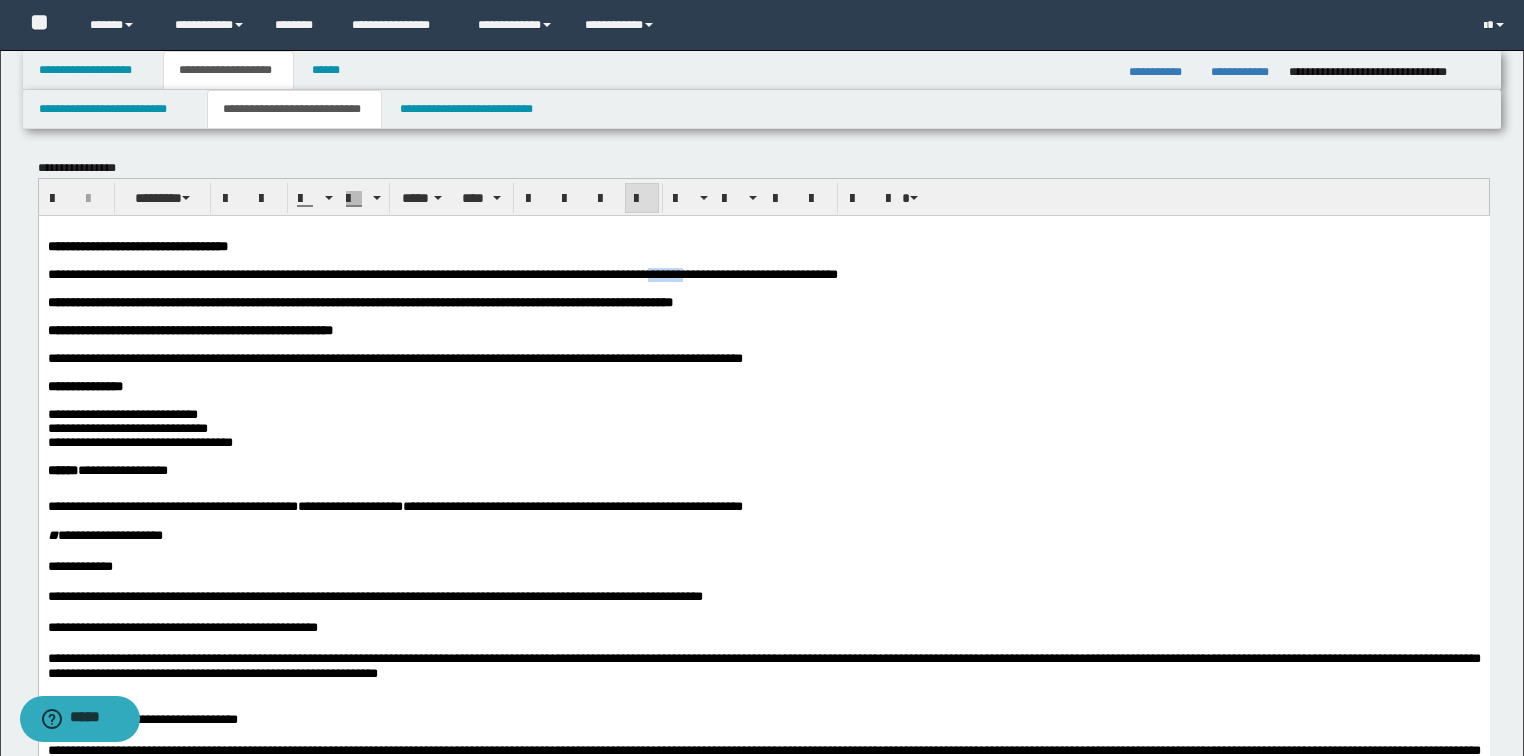 click on "**********" at bounding box center [442, 273] 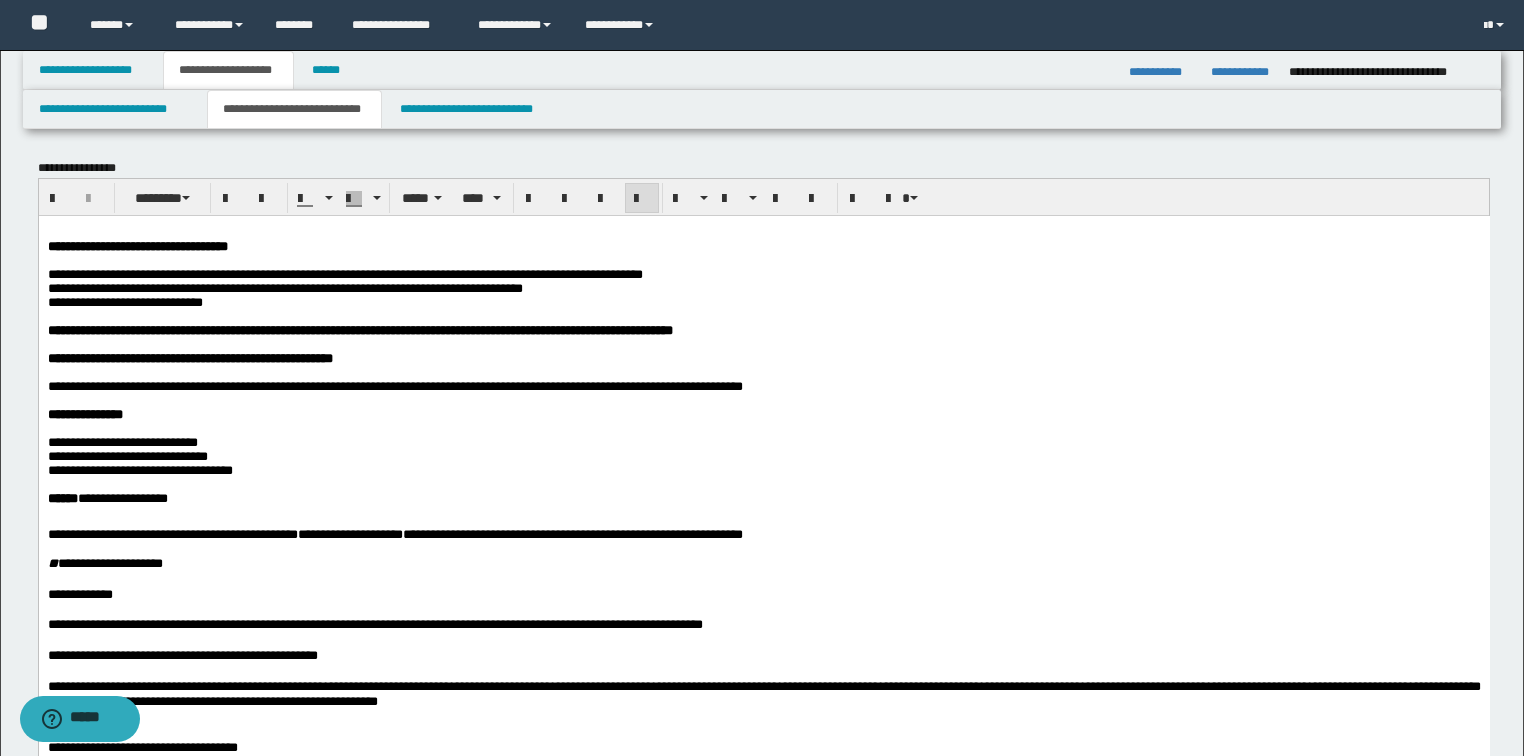 drag, startPoint x: 43, startPoint y: 292, endPoint x: 51, endPoint y: 334, distance: 42.755116 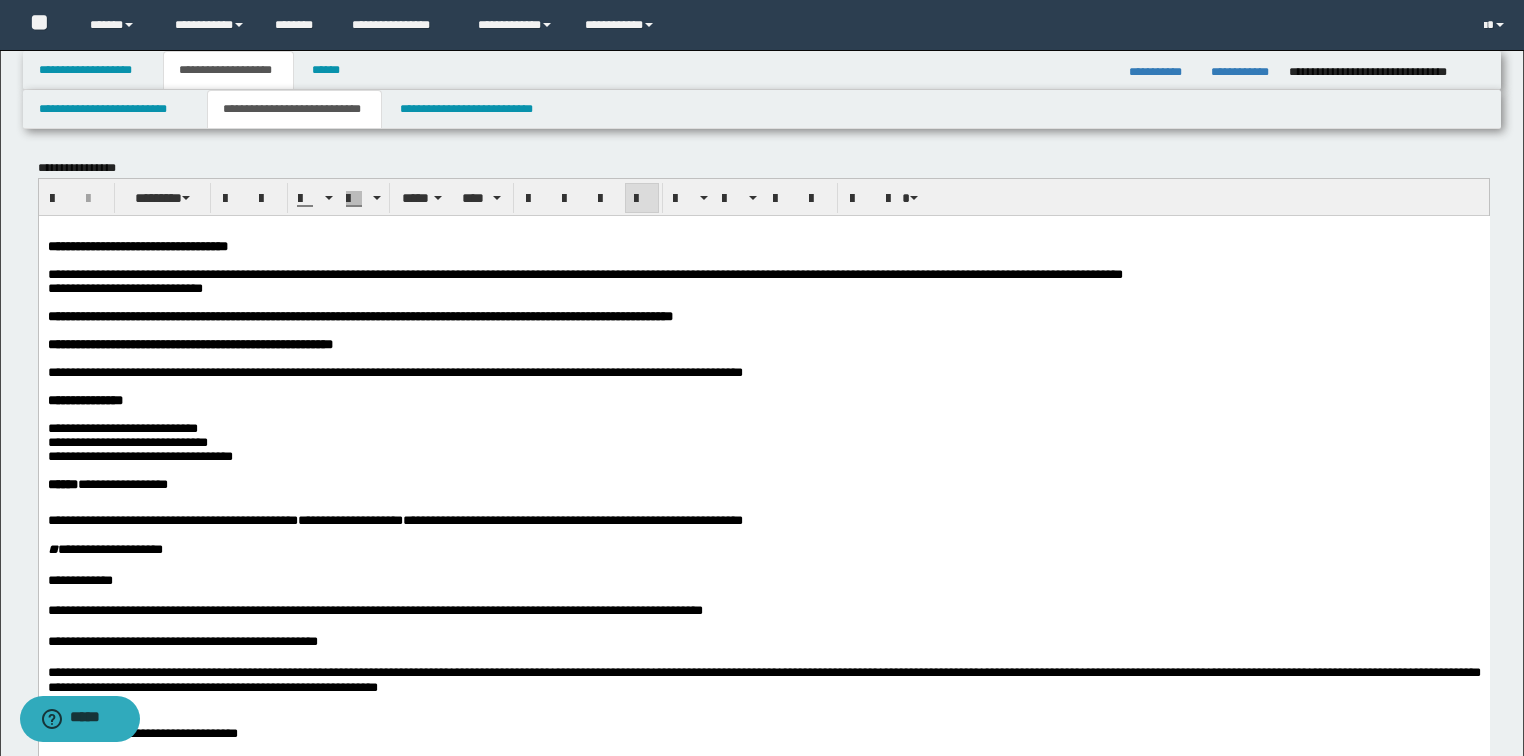 click on "**********" at bounding box center [763, 2714] 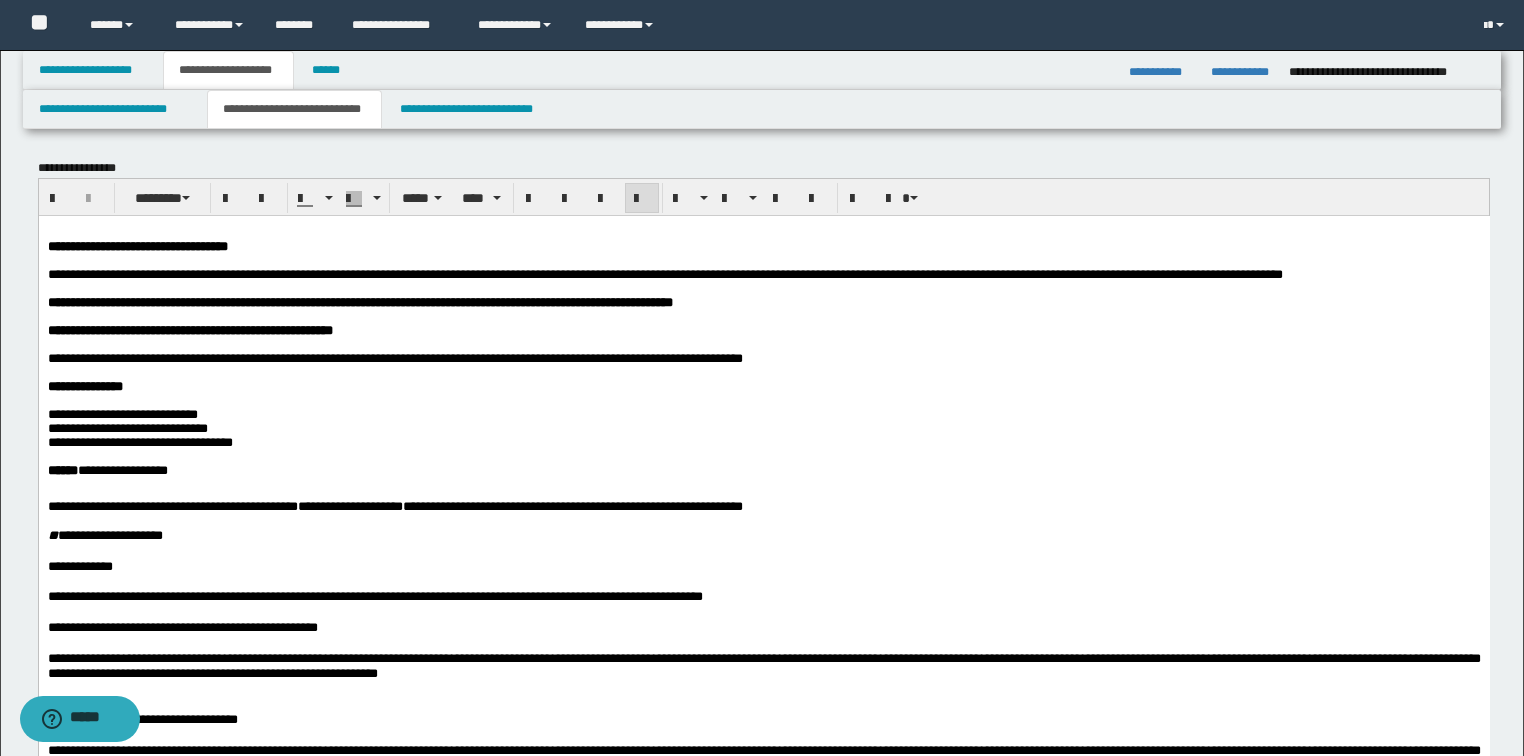 click on "**********" at bounding box center (664, 273) 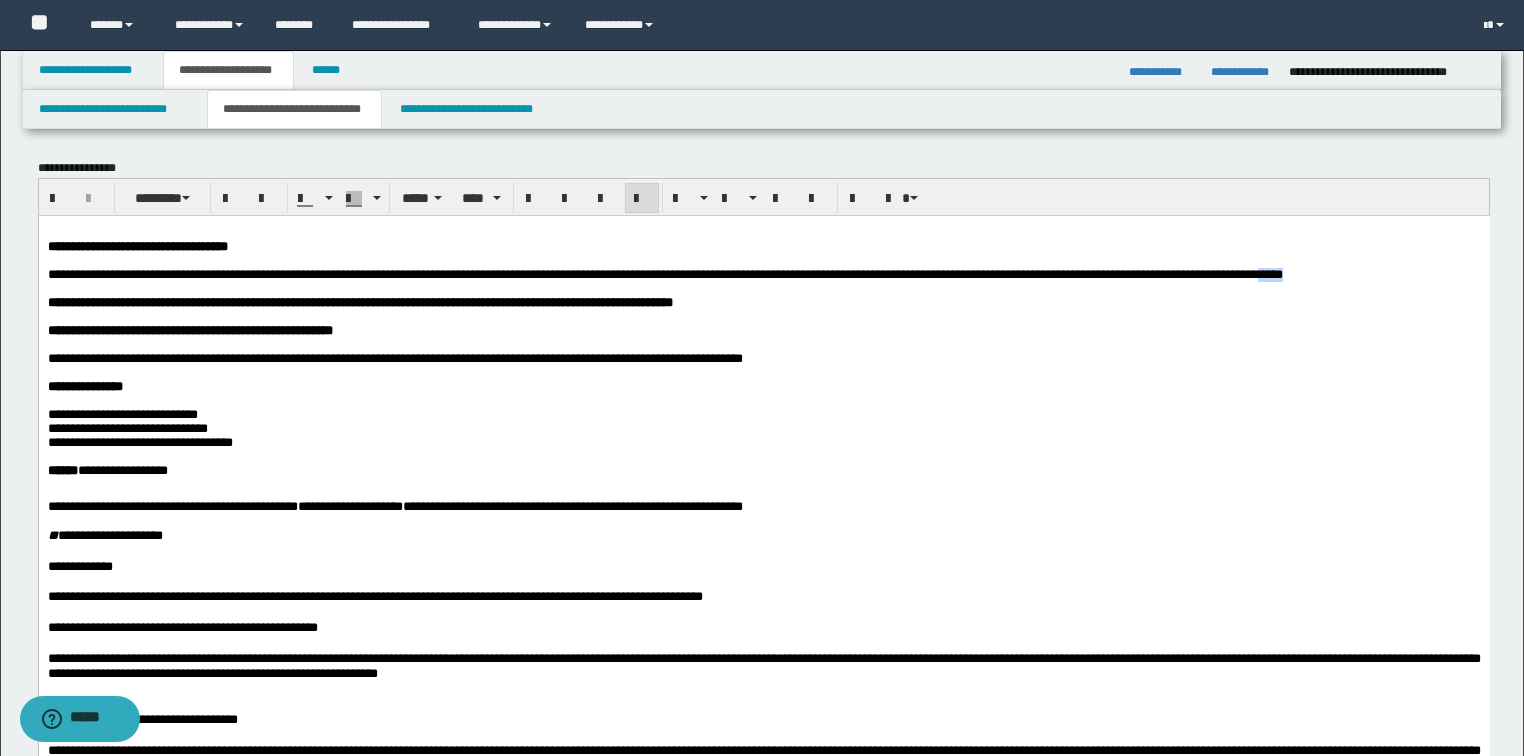 click on "**********" at bounding box center [664, 273] 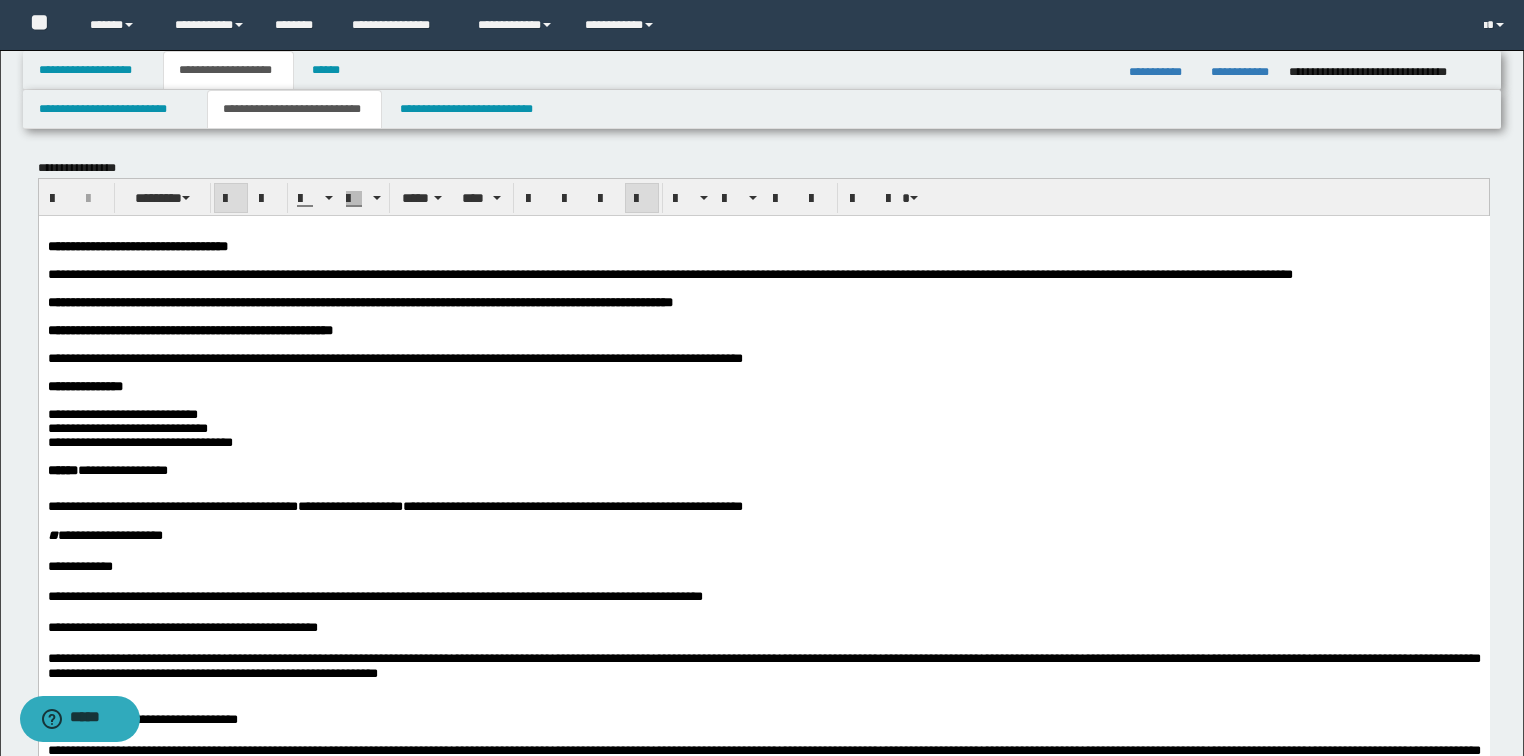 click on "**********" at bounding box center (359, 301) 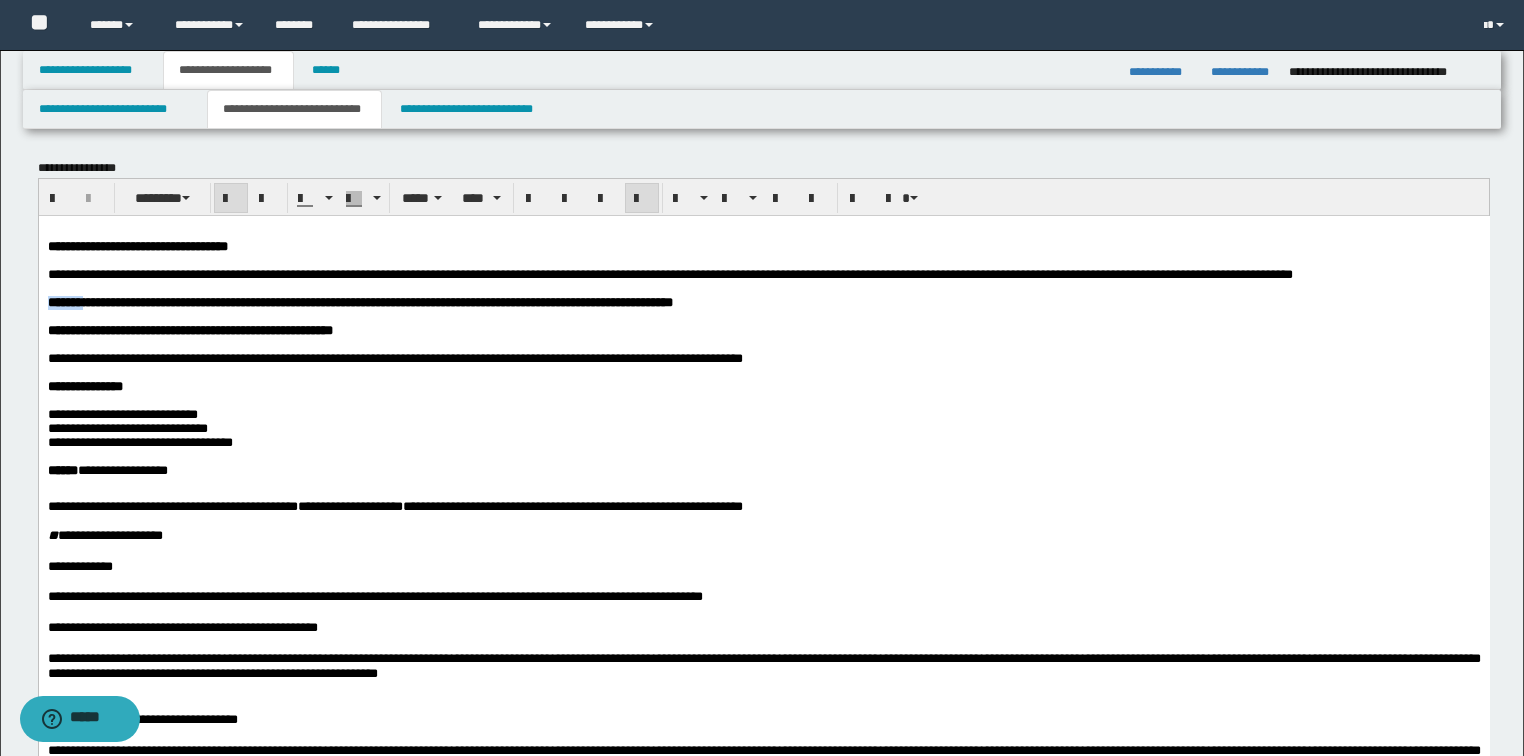 click on "**********" at bounding box center (359, 301) 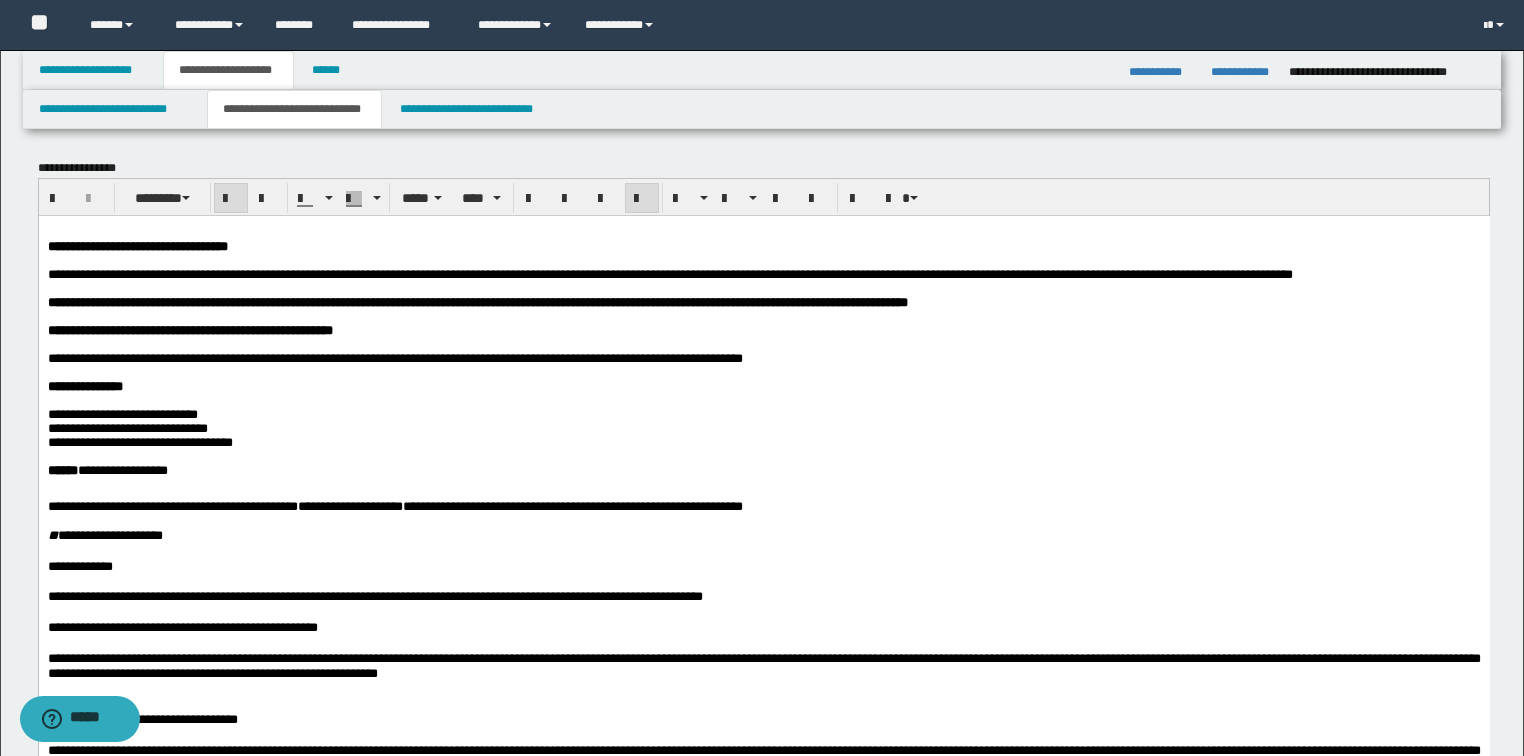 click on "**********" at bounding box center [477, 301] 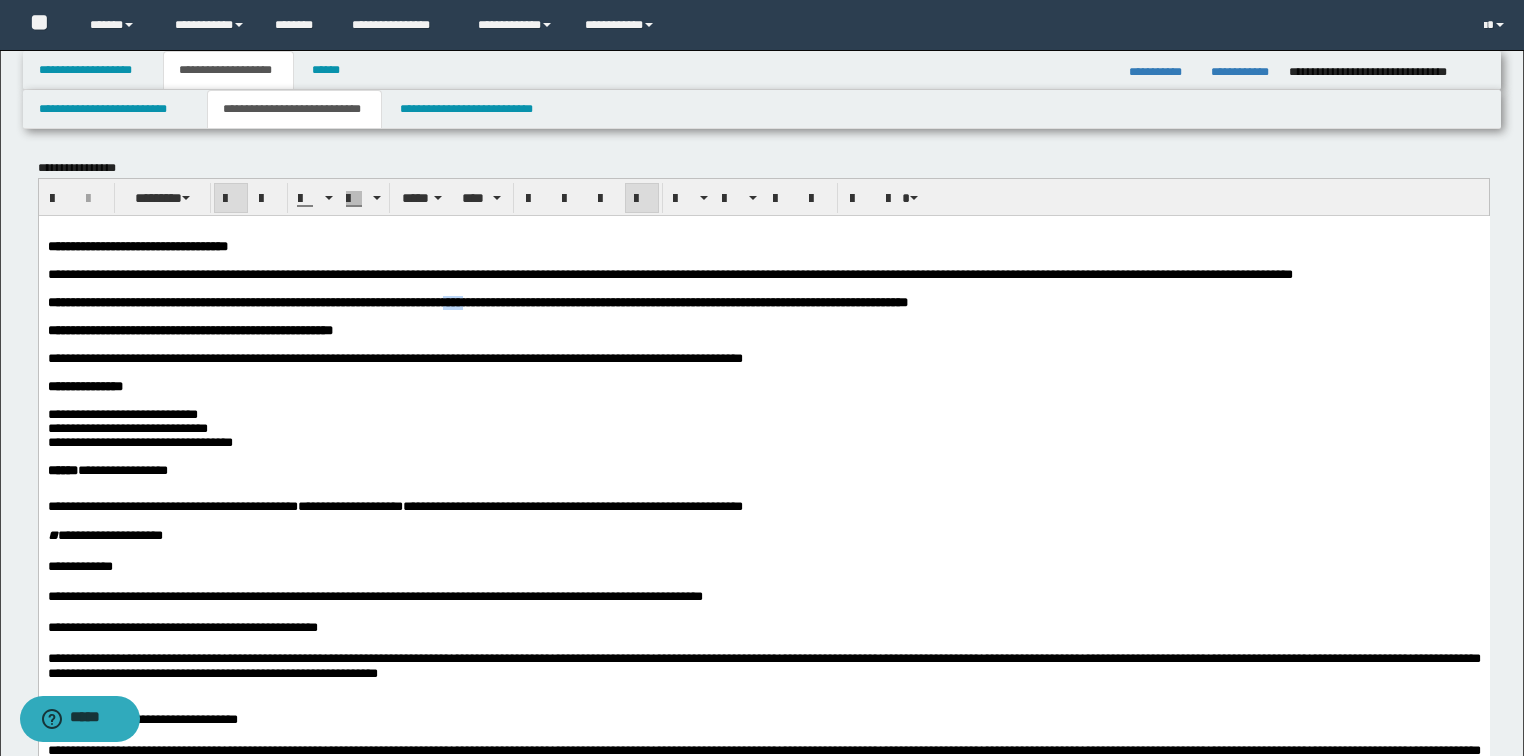 click on "**********" at bounding box center [477, 301] 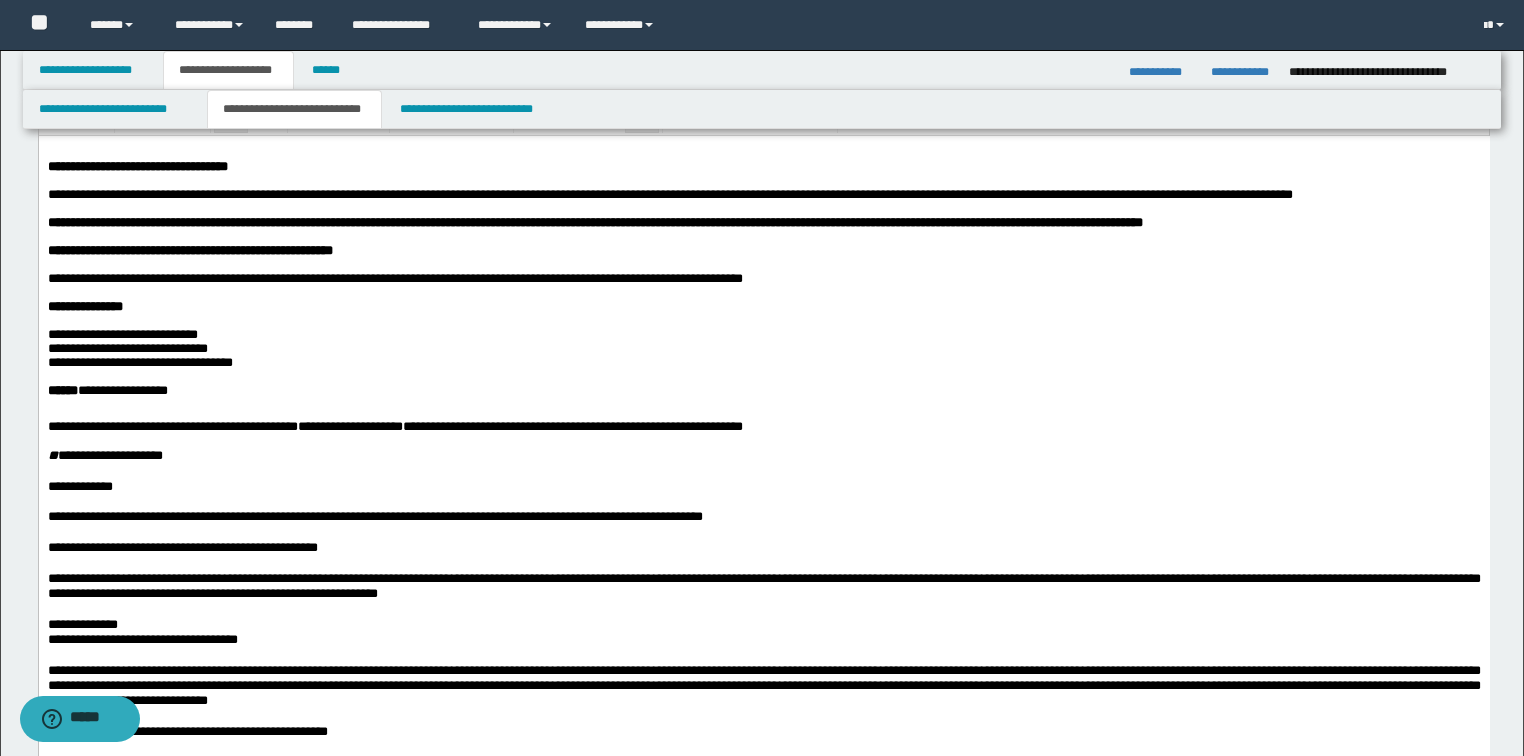 scroll, scrollTop: 0, scrollLeft: 0, axis: both 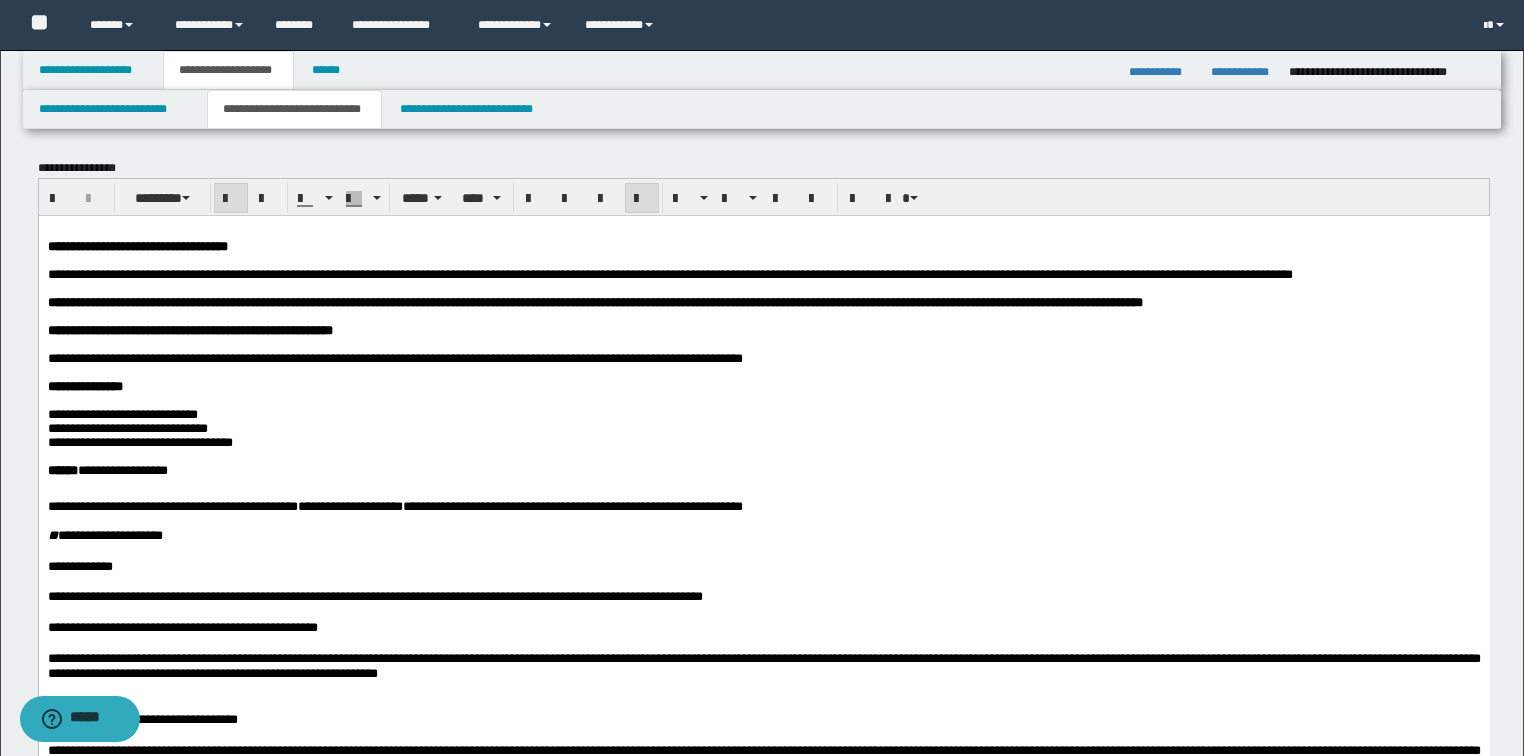 click on "**********" at bounding box center [189, 329] 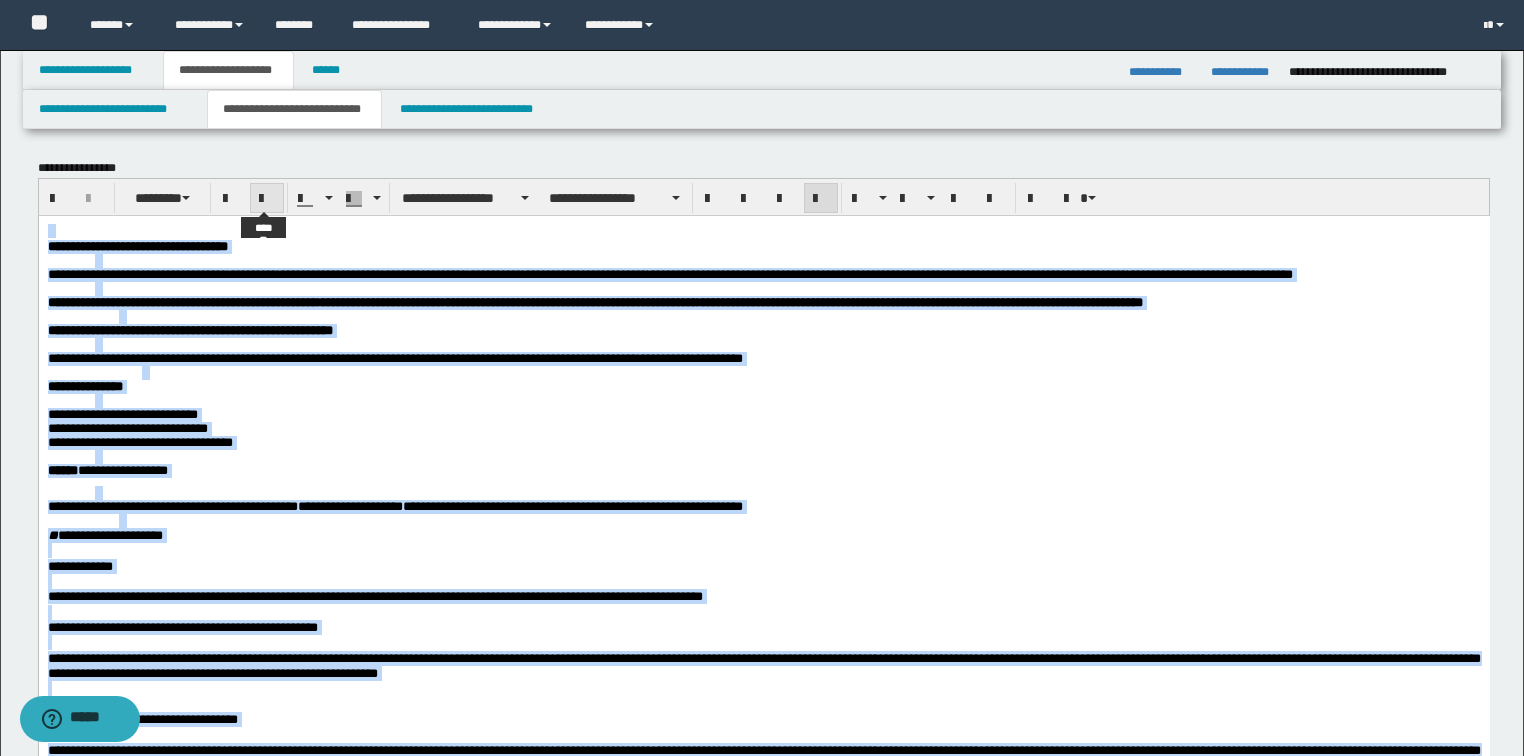 click at bounding box center [267, 198] 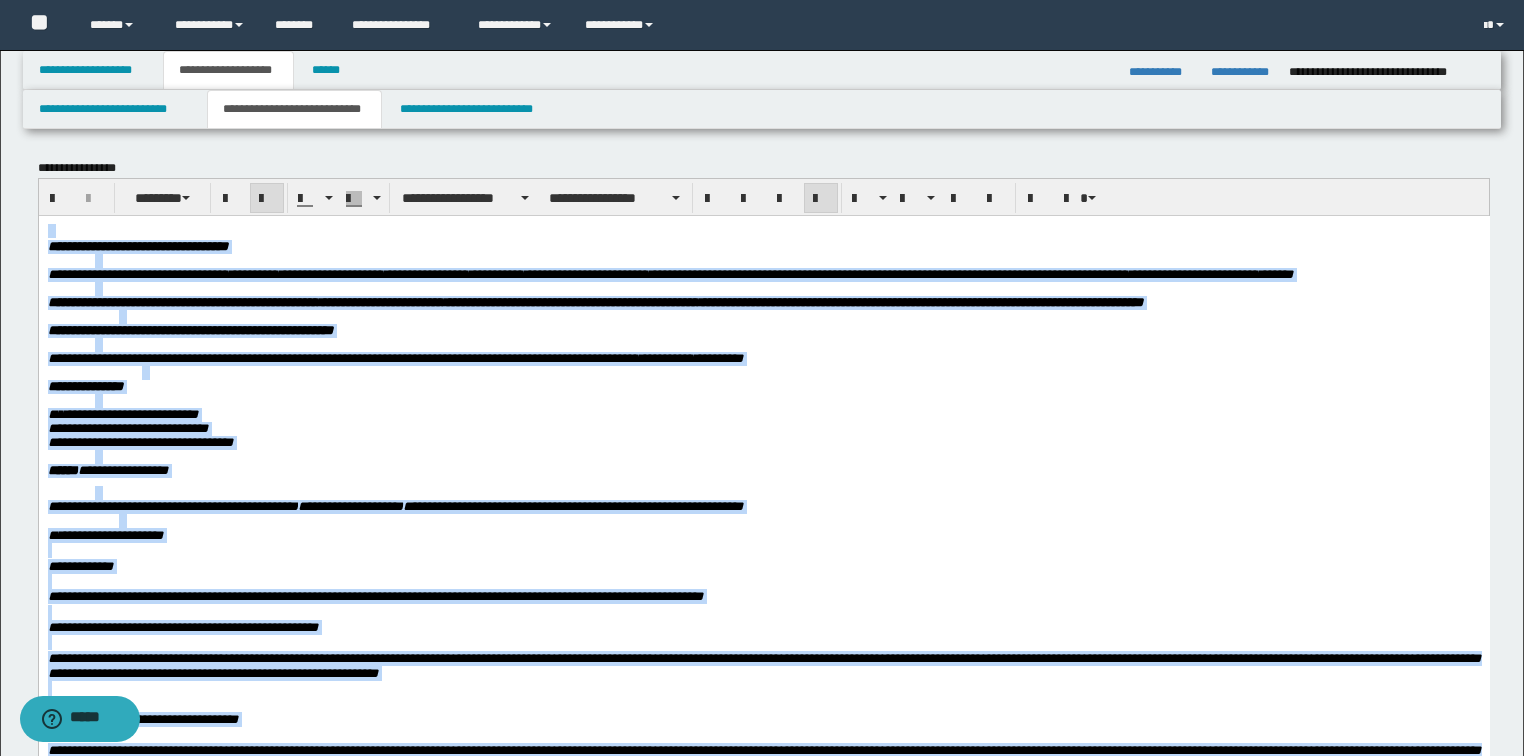 click at bounding box center (267, 198) 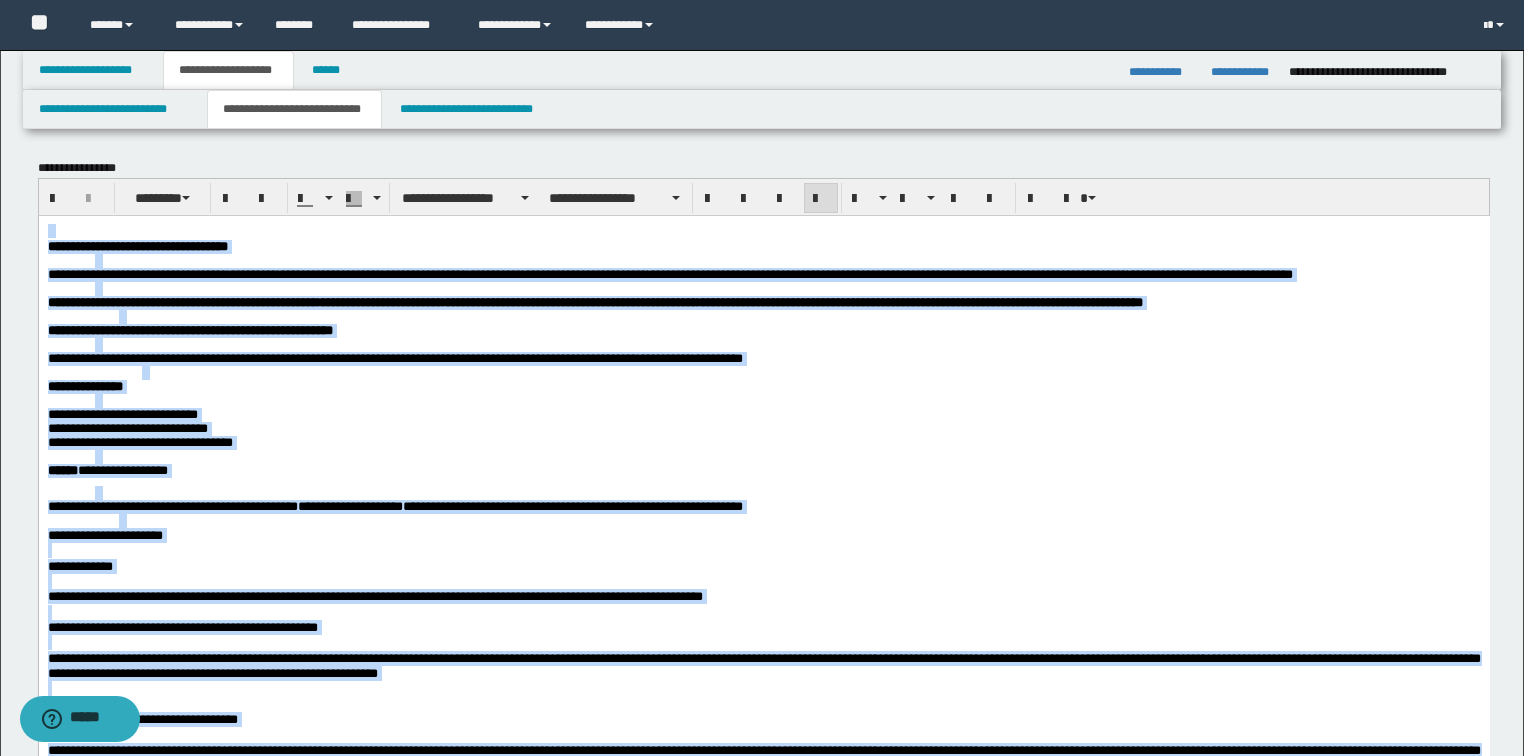 click on "**********" at bounding box center (189, 329) 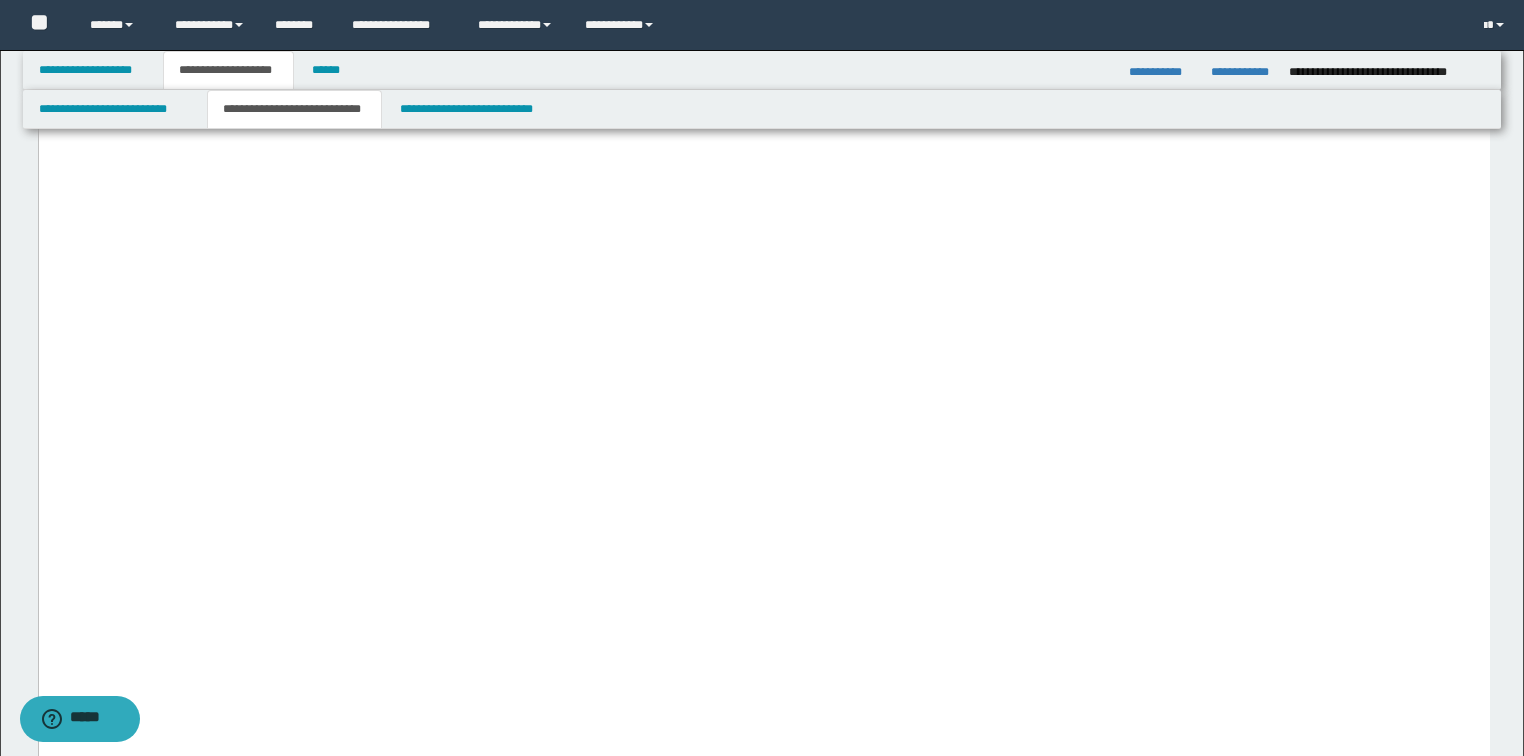 scroll, scrollTop: 5200, scrollLeft: 0, axis: vertical 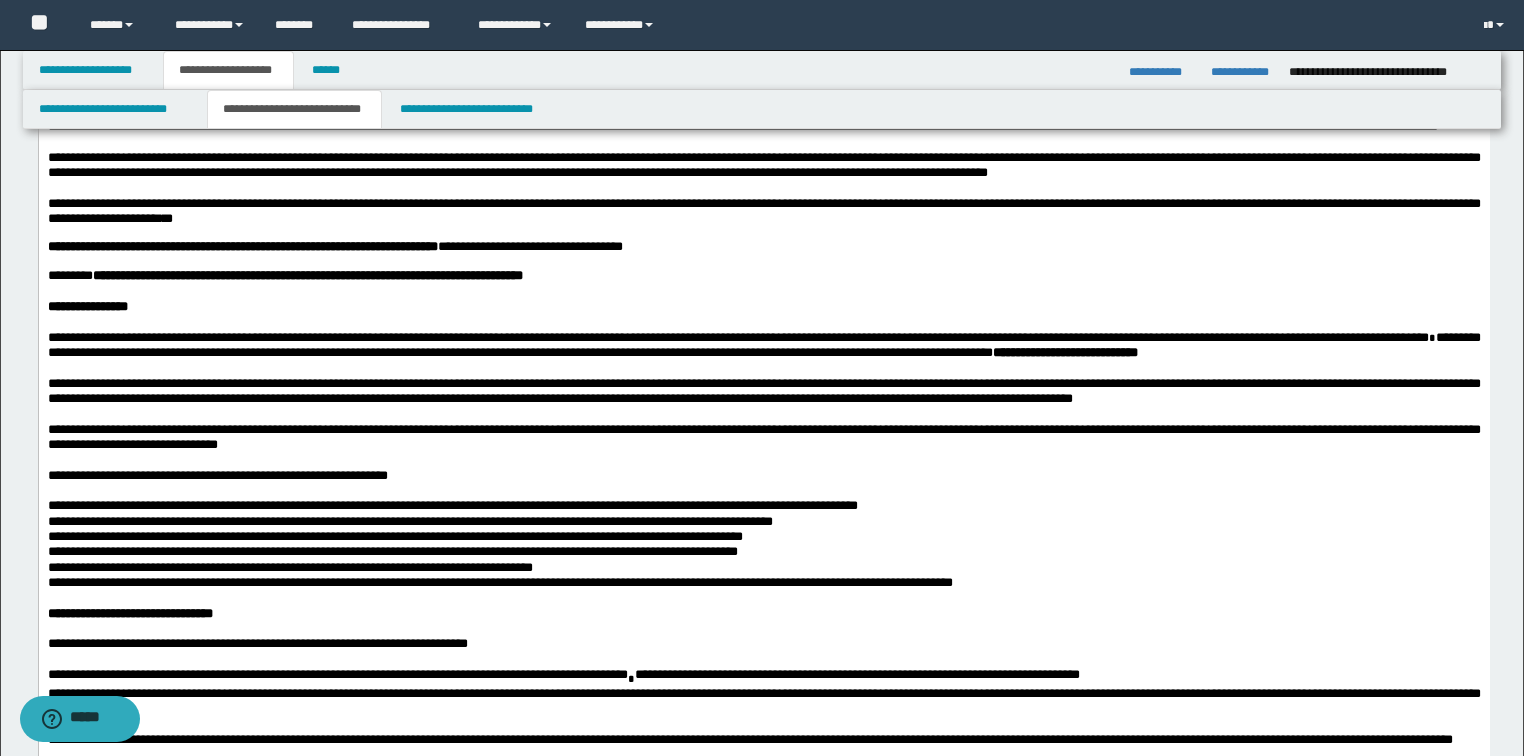 drag, startPoint x: 1528, startPoint y: 424, endPoint x: 1438, endPoint y: 1221, distance: 802.0654 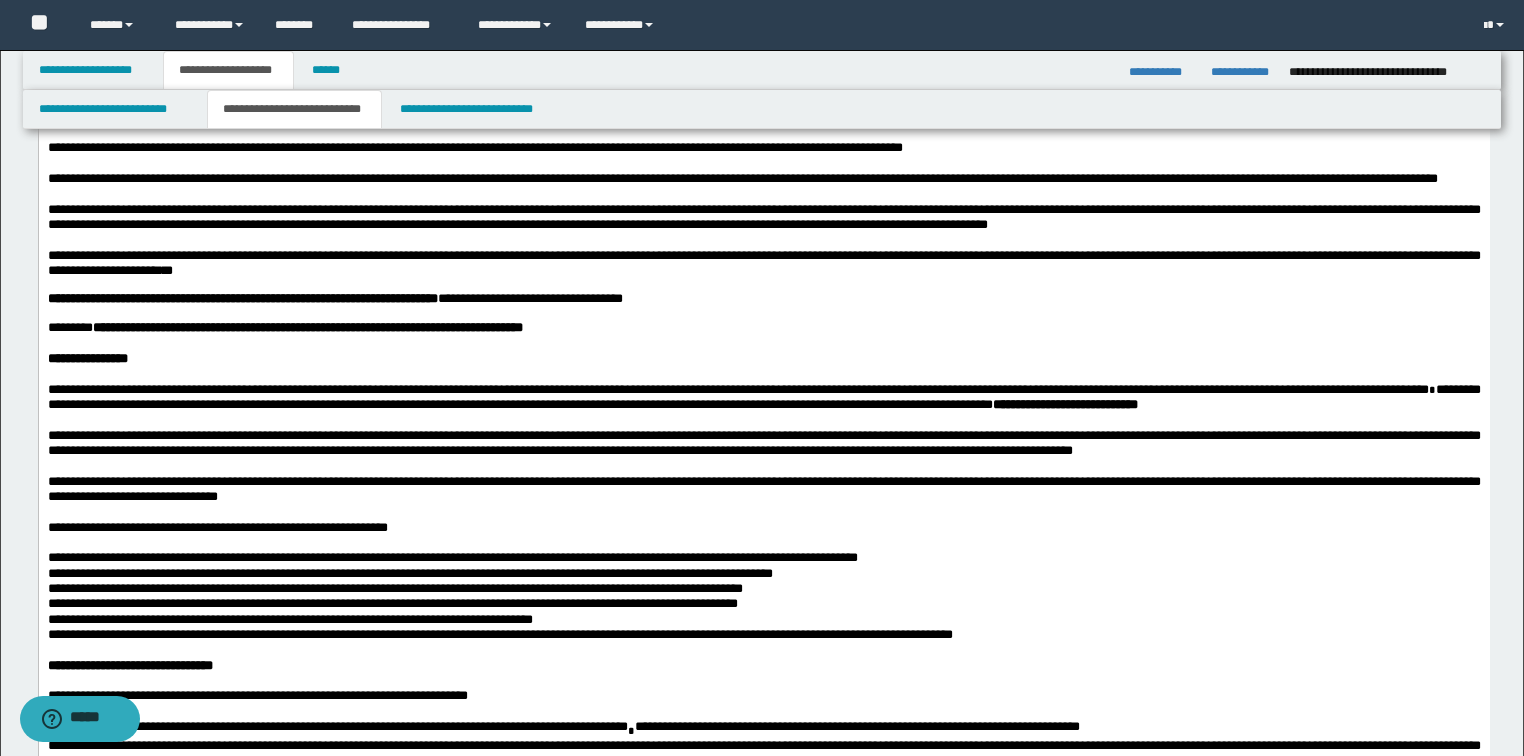 scroll, scrollTop: 1224, scrollLeft: 0, axis: vertical 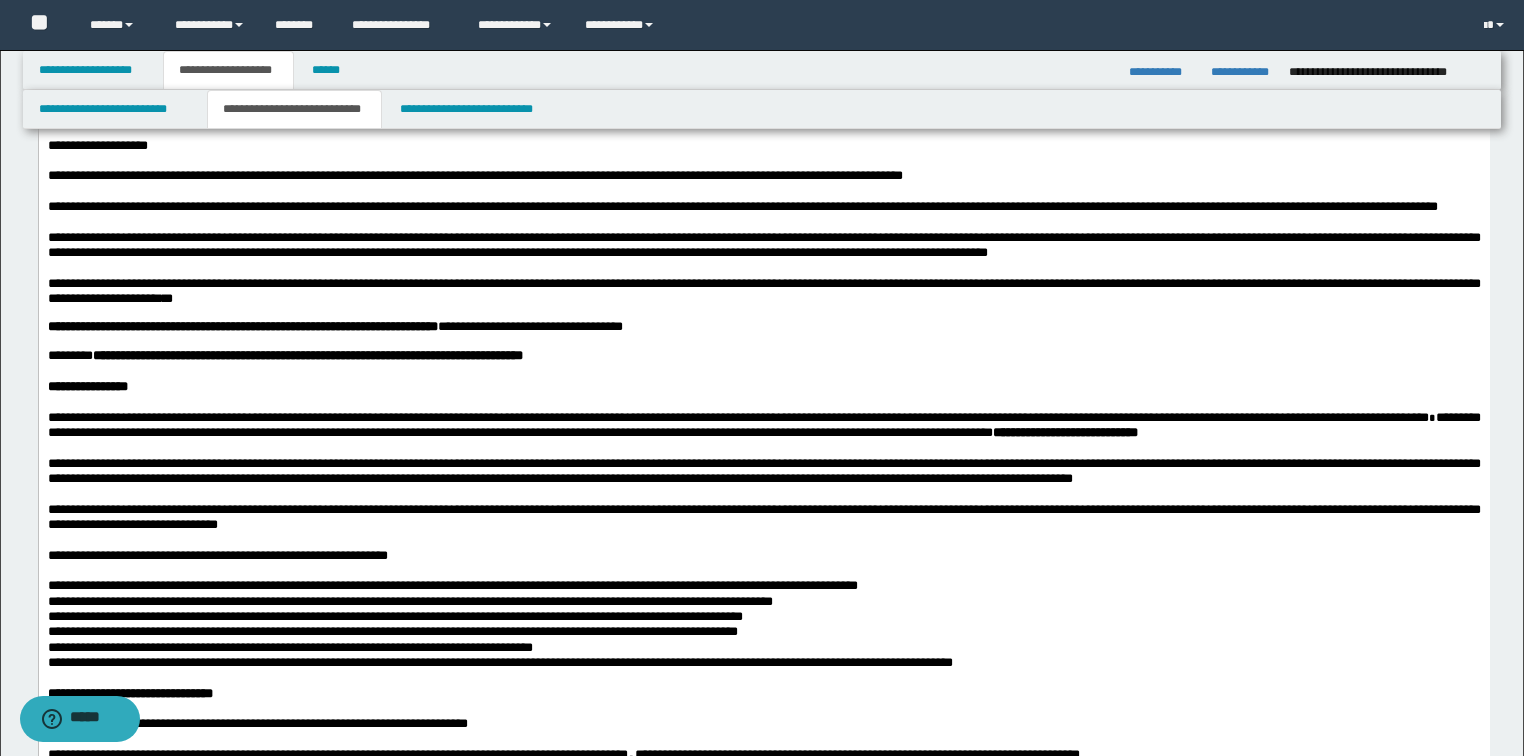 drag, startPoint x: 244, startPoint y: 240, endPoint x: 538, endPoint y: 241, distance: 294.0017 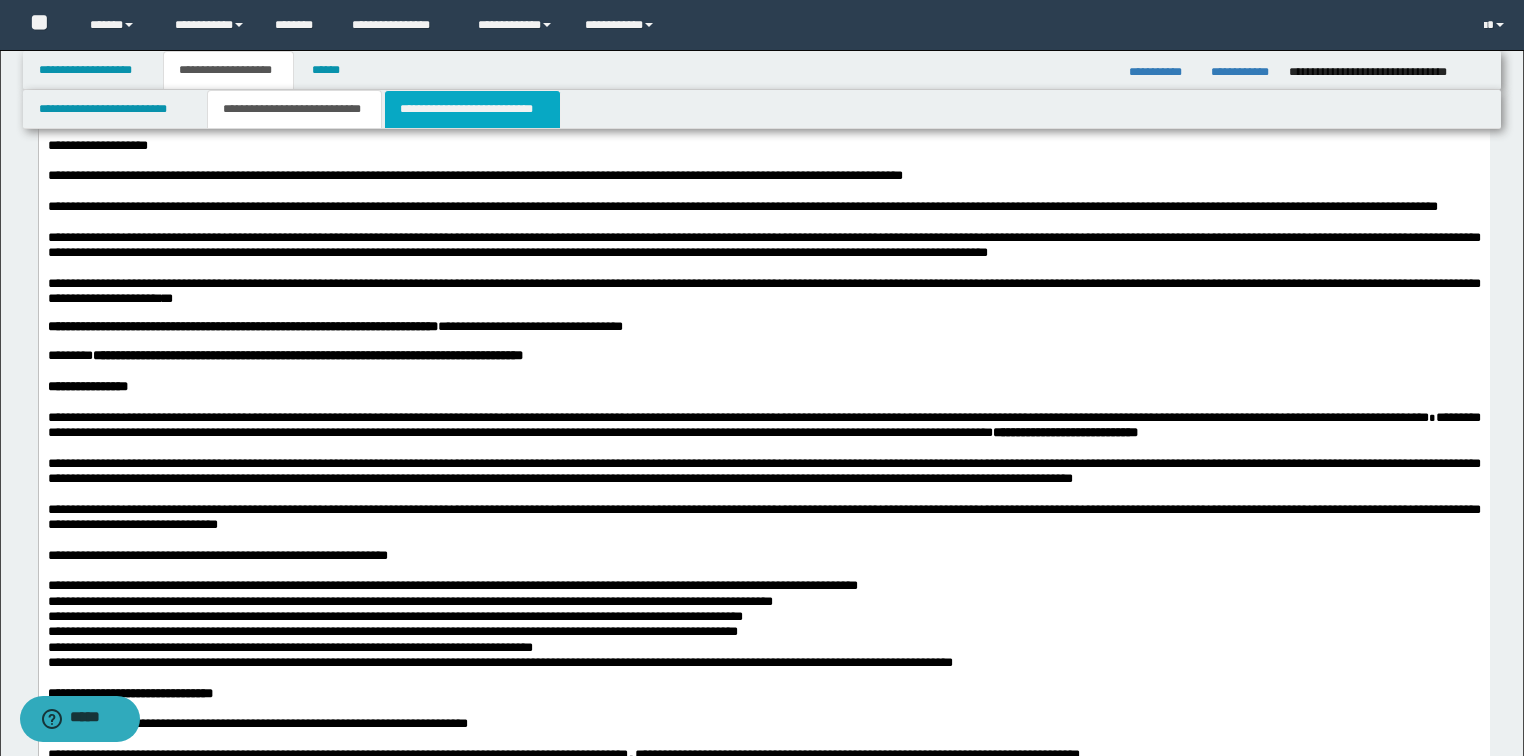 click on "**********" at bounding box center [472, 109] 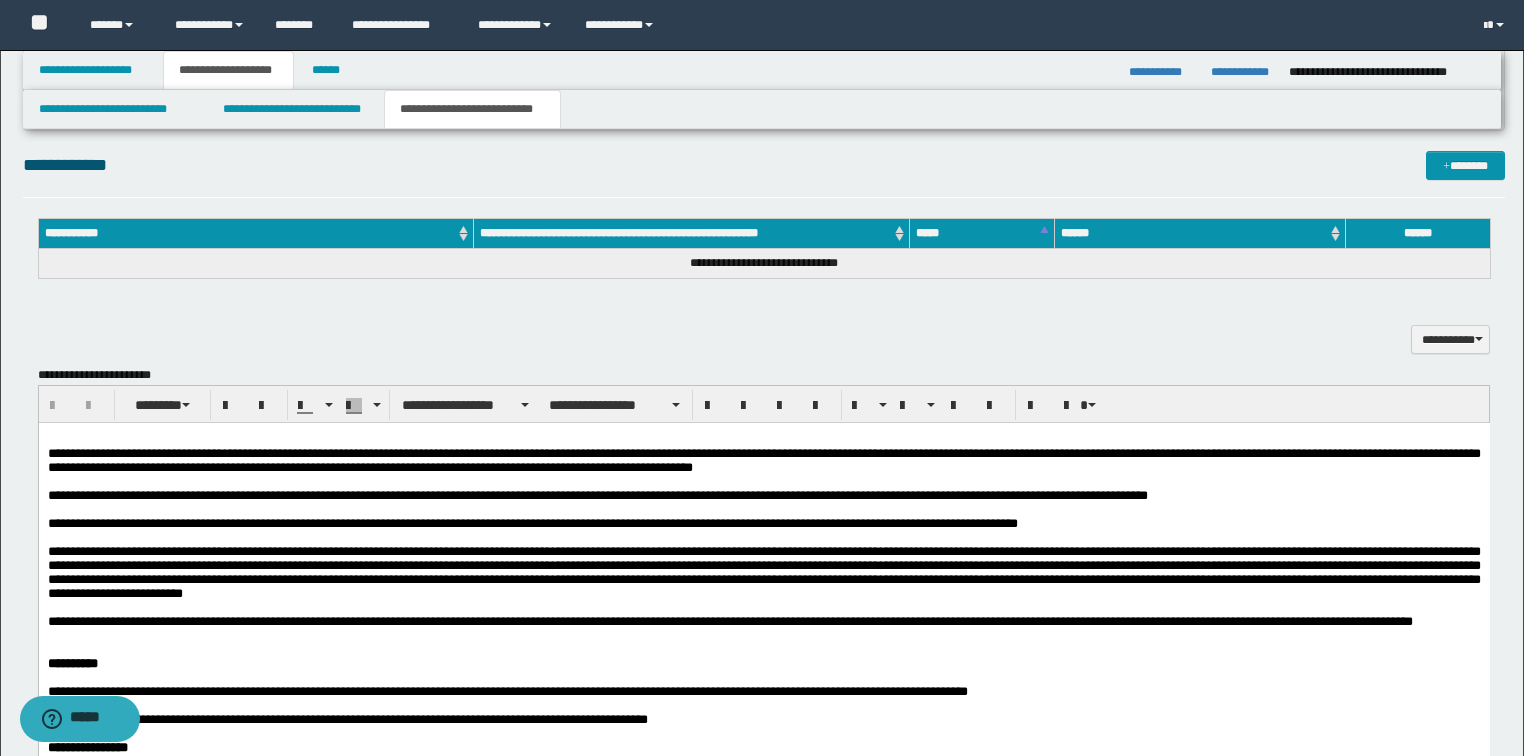 scroll, scrollTop: 960, scrollLeft: 0, axis: vertical 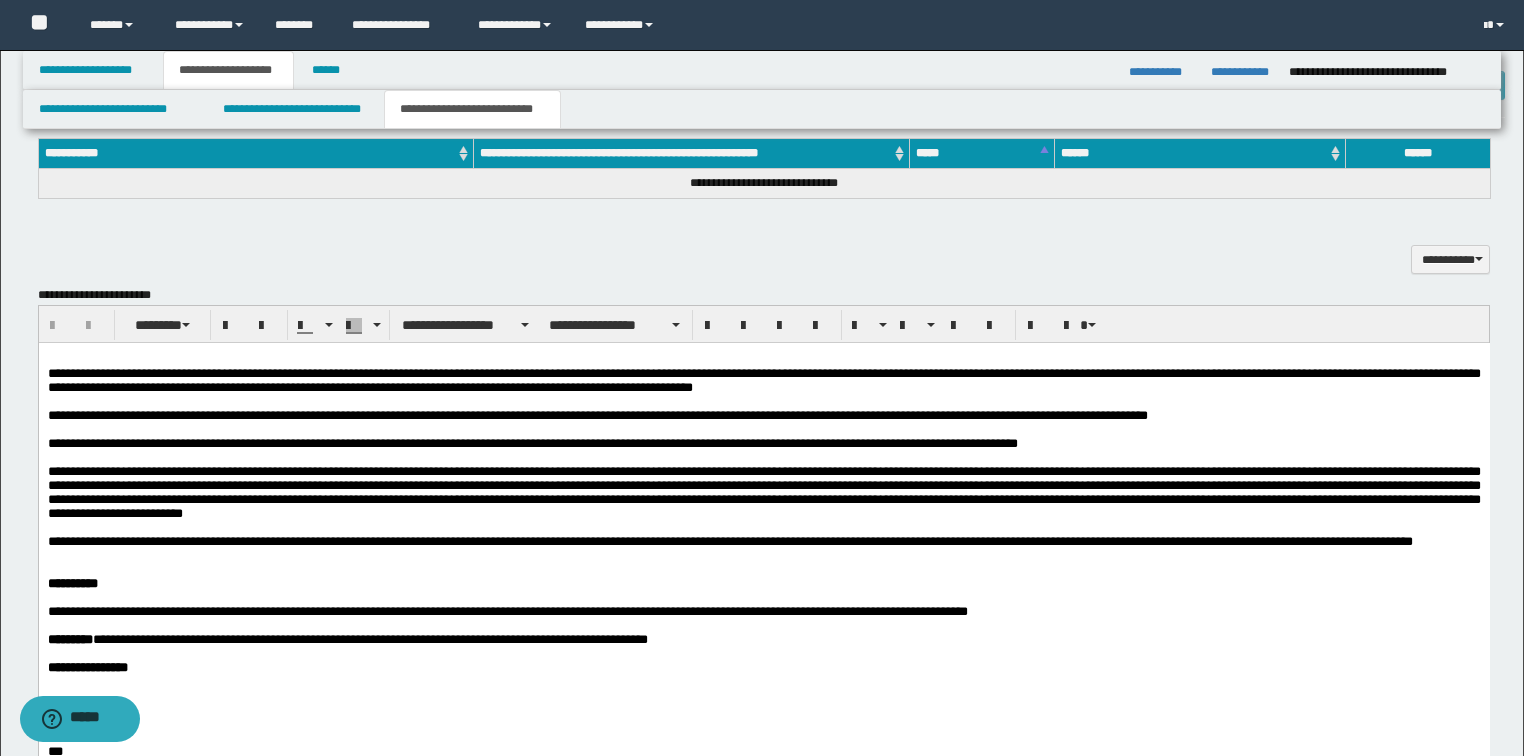 click at bounding box center [763, 359] 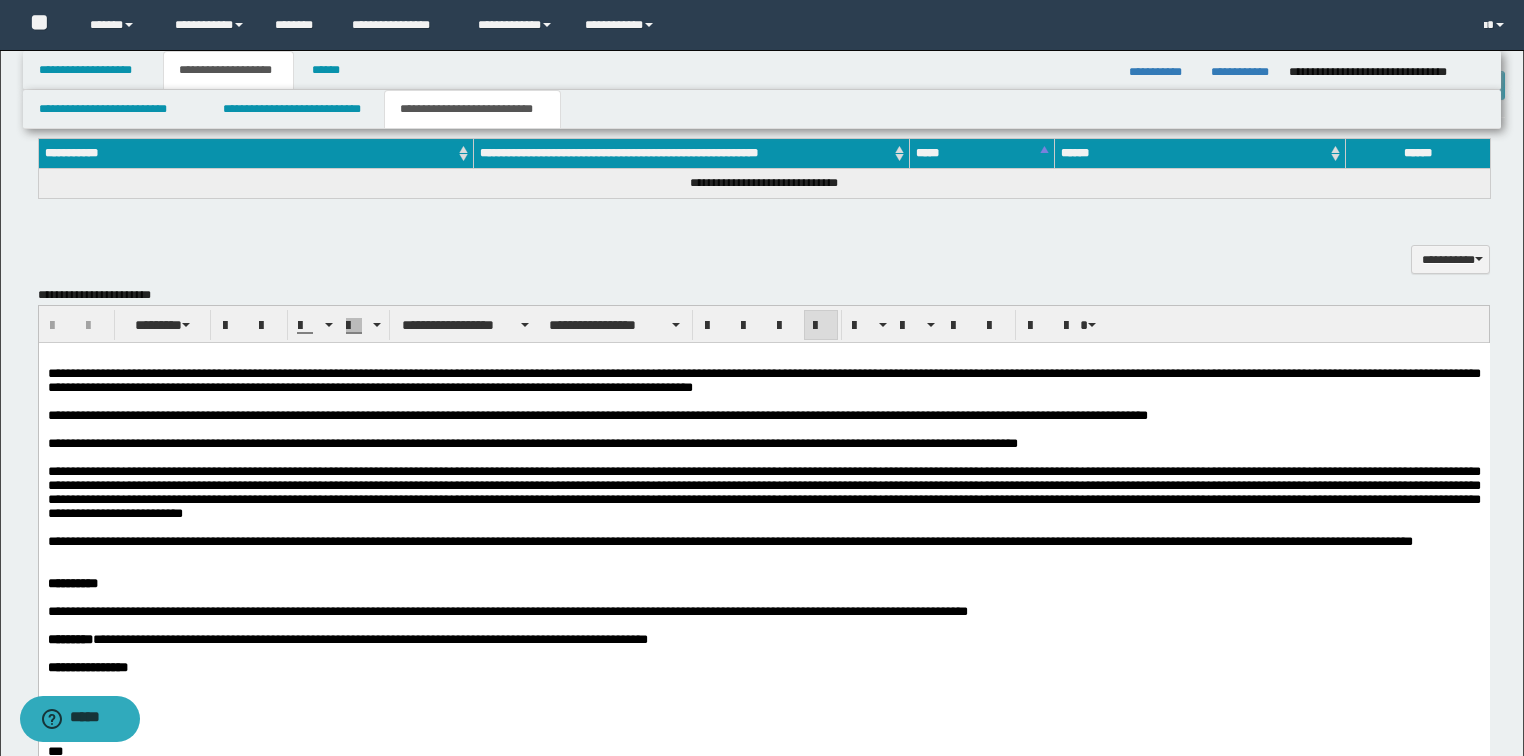 click on "**********" at bounding box center (763, 380) 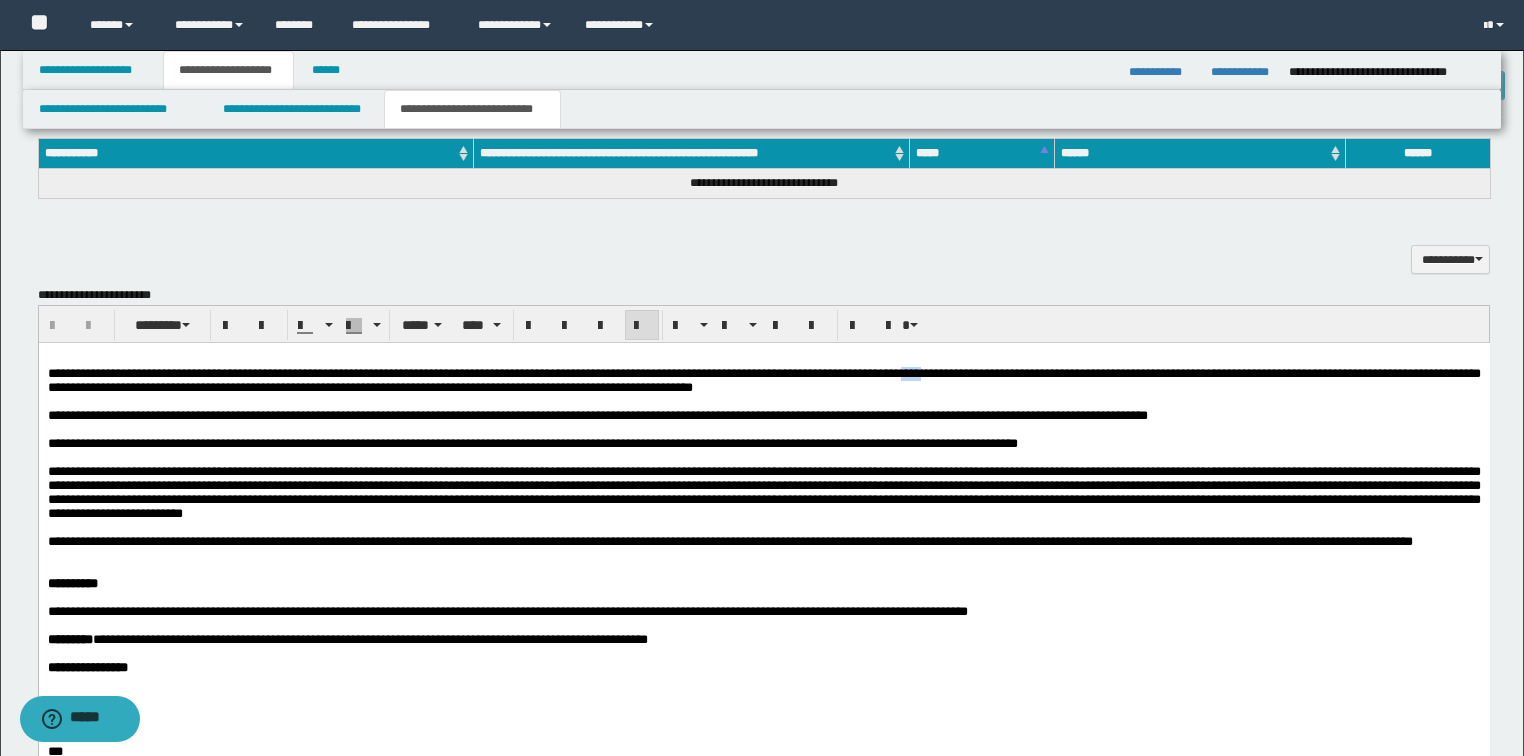 click on "**********" at bounding box center (763, 380) 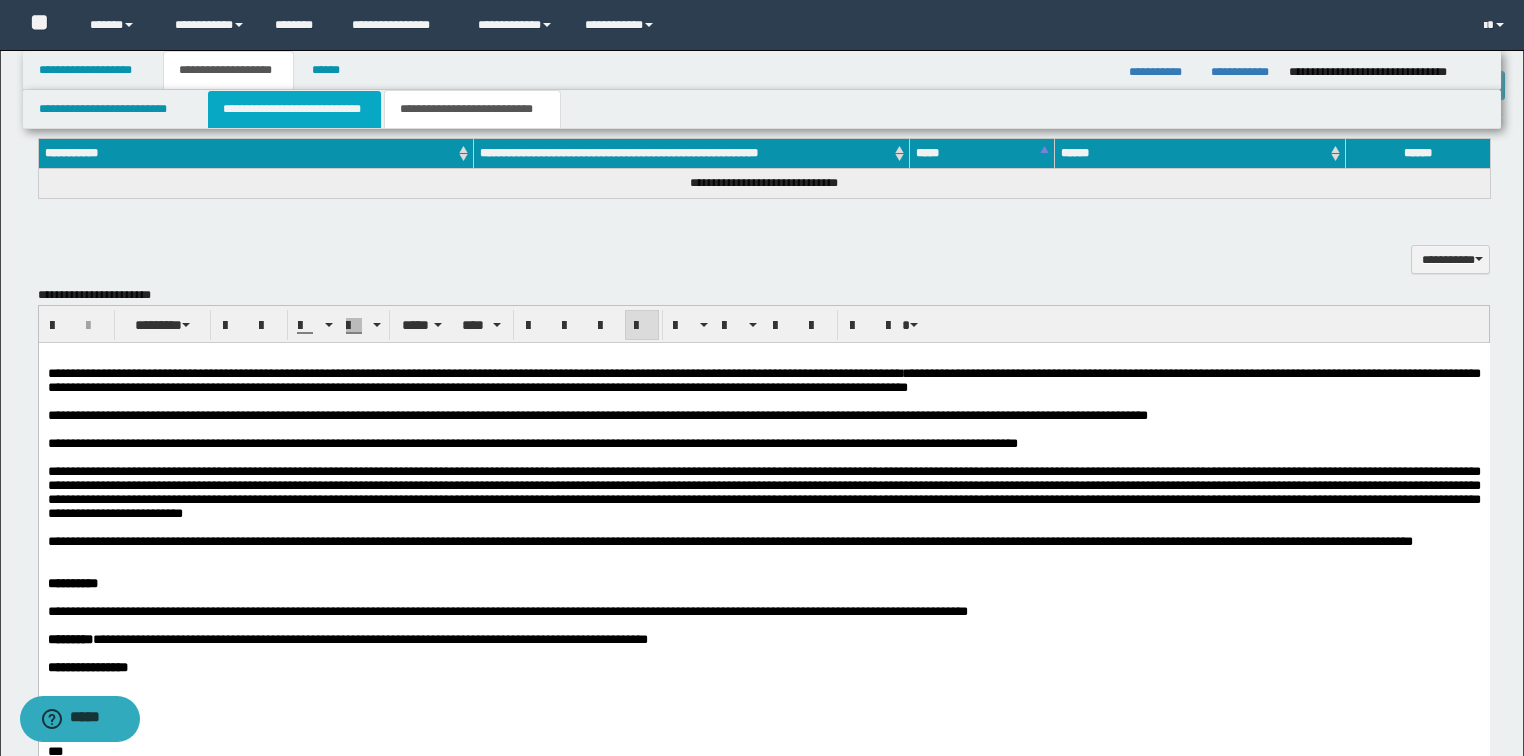 click on "**********" at bounding box center (294, 109) 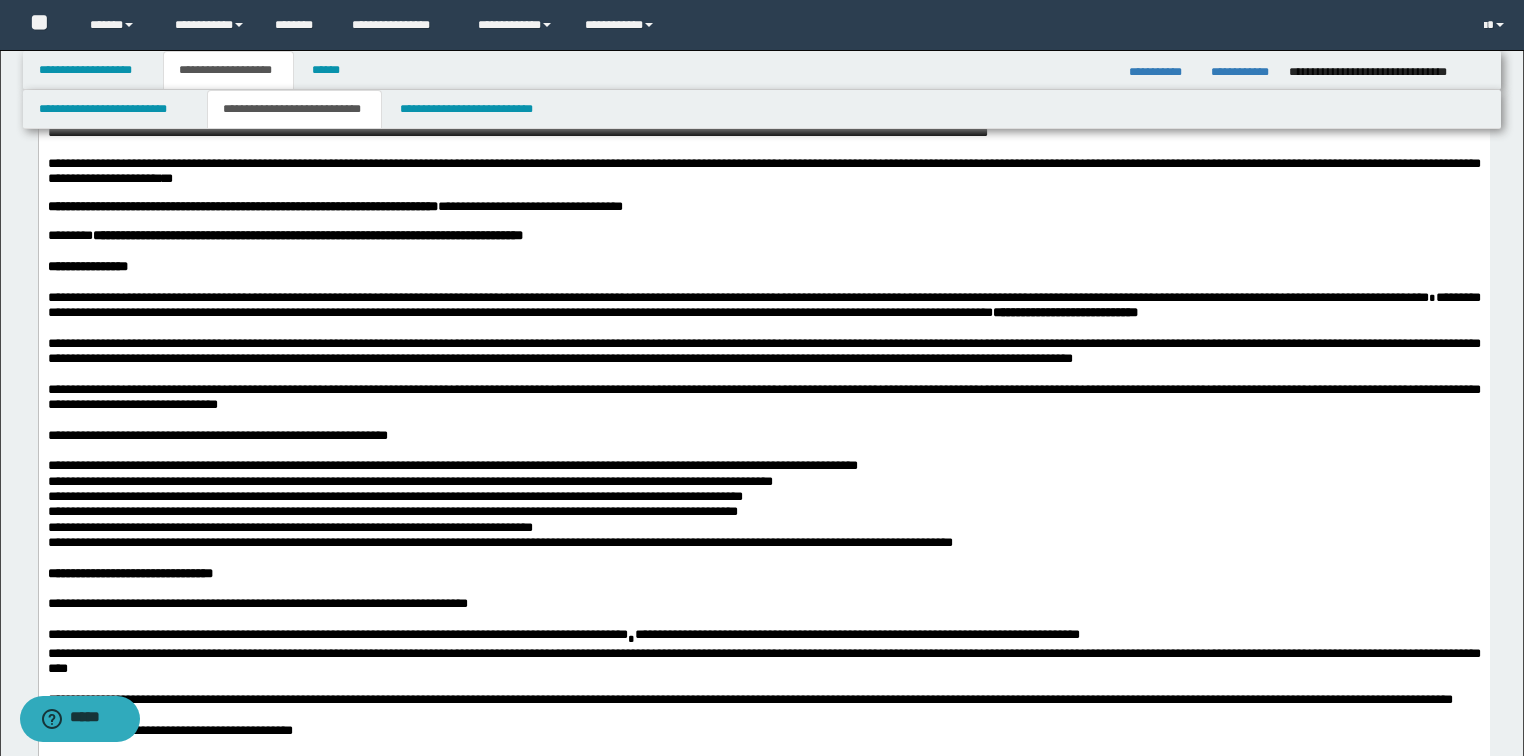 scroll, scrollTop: 1440, scrollLeft: 0, axis: vertical 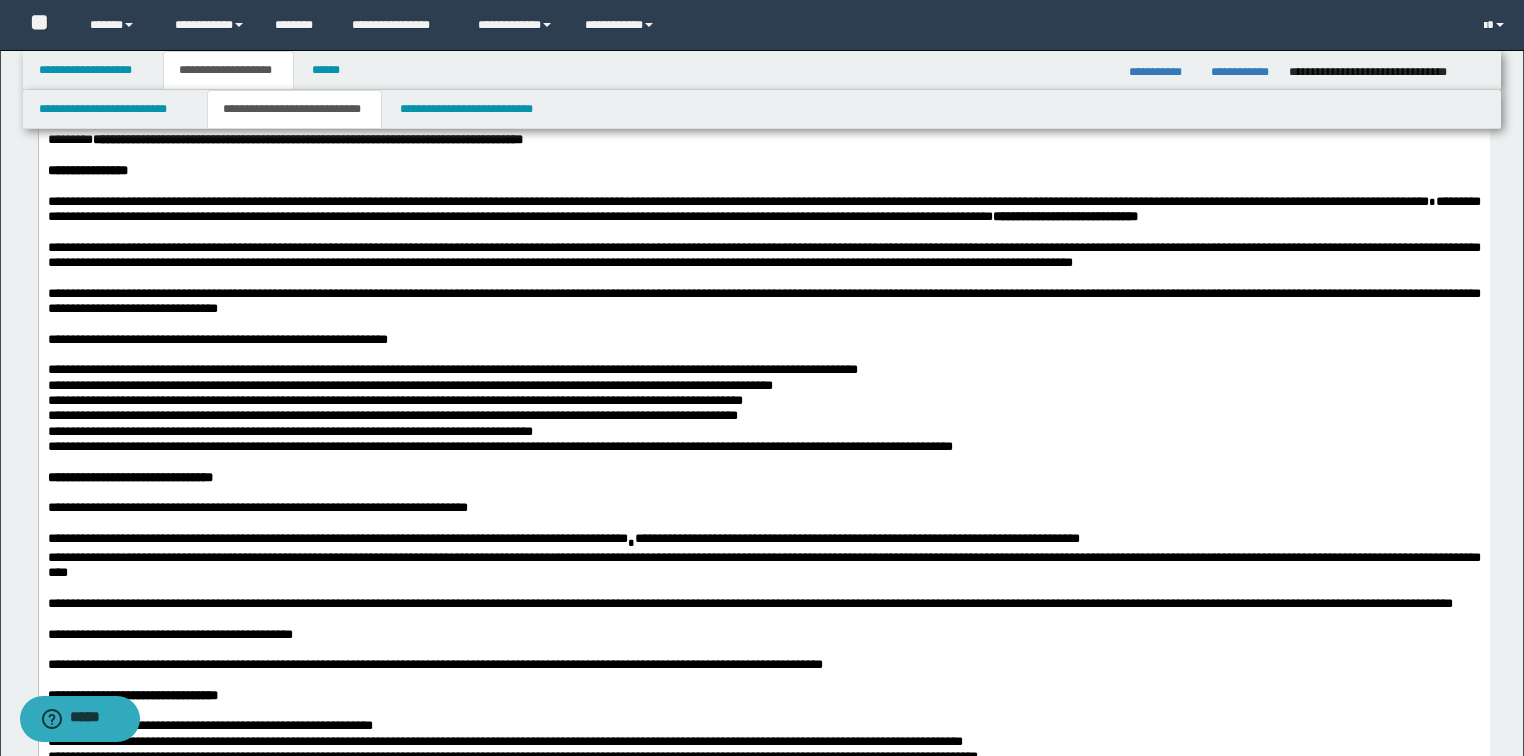 drag, startPoint x: 244, startPoint y: 300, endPoint x: 374, endPoint y: 298, distance: 130.01538 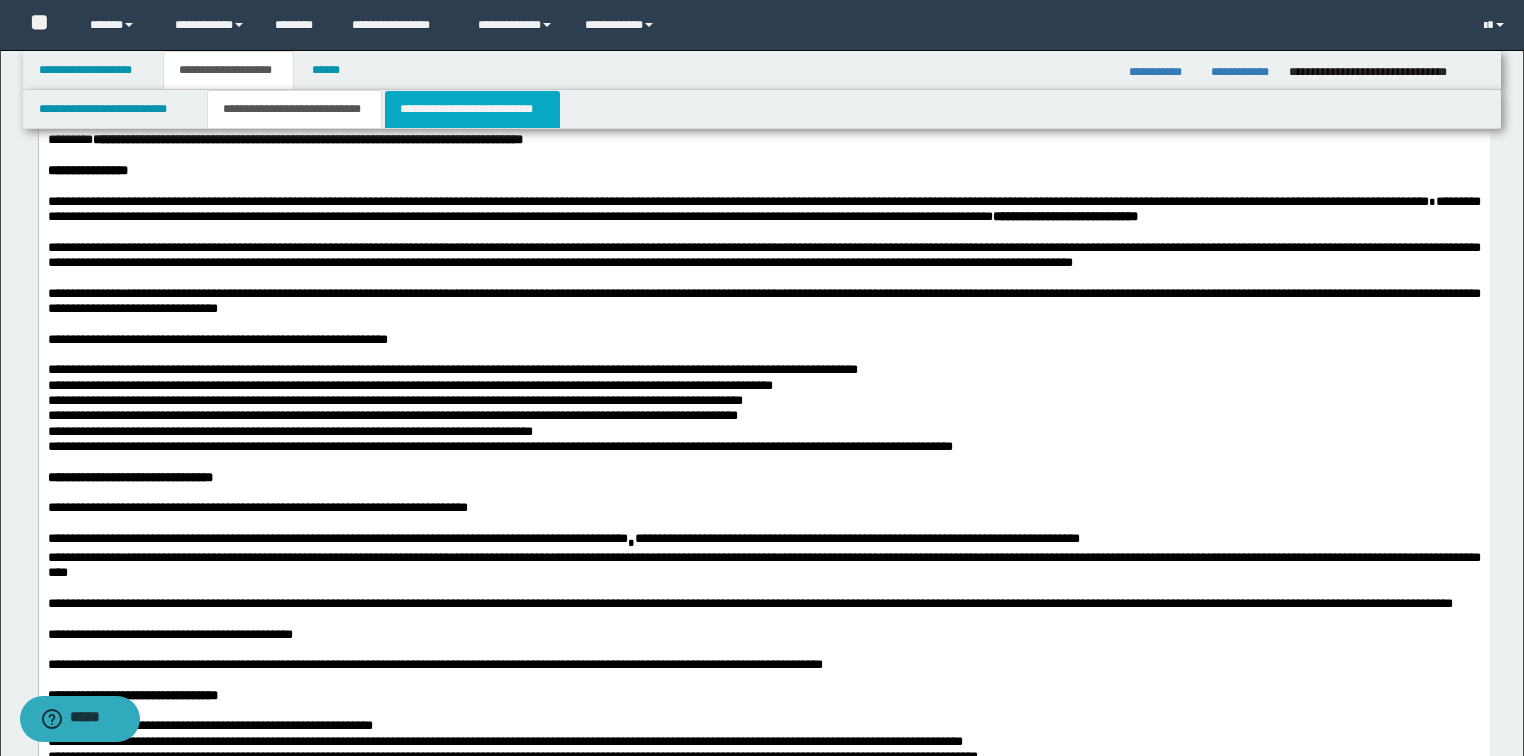 click on "**********" at bounding box center [472, 109] 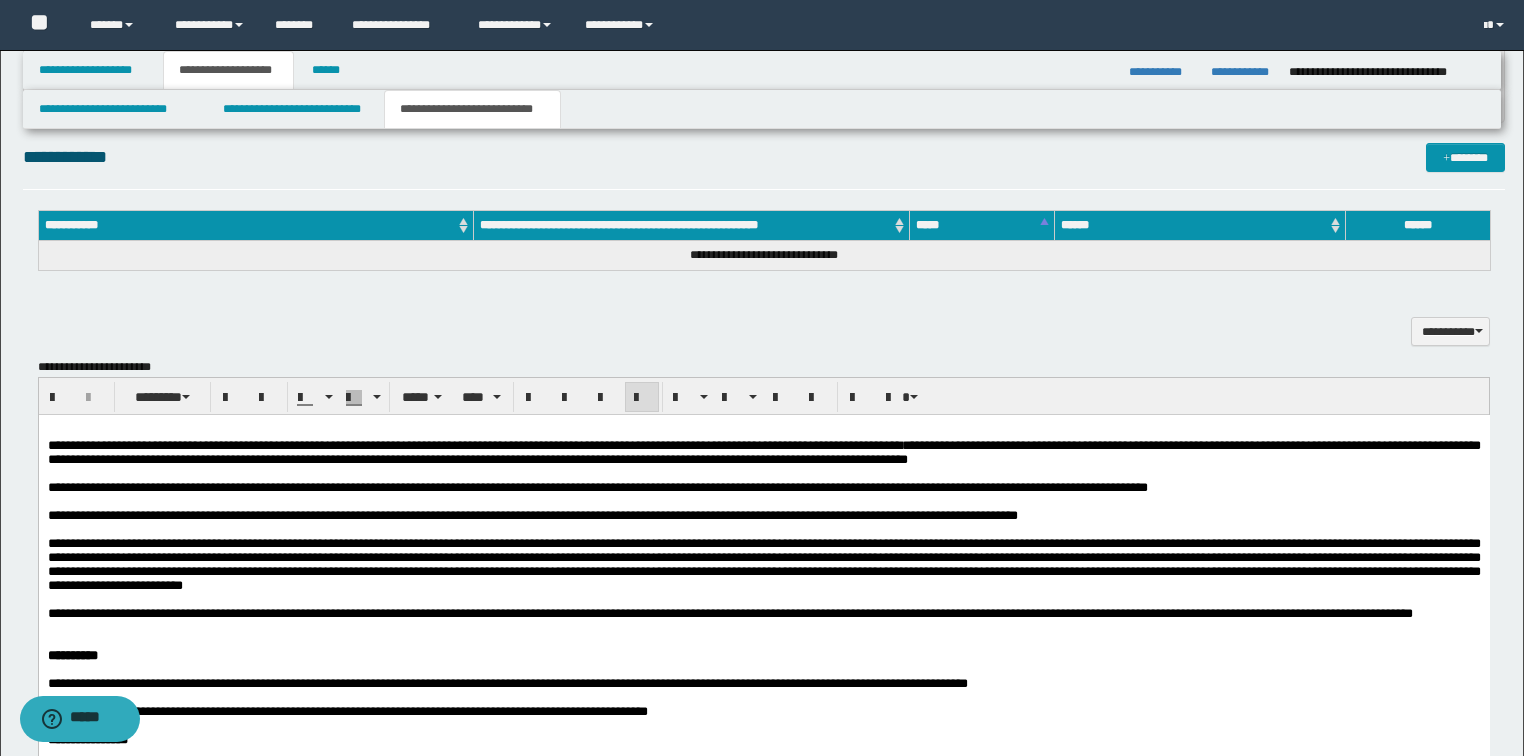 scroll, scrollTop: 880, scrollLeft: 0, axis: vertical 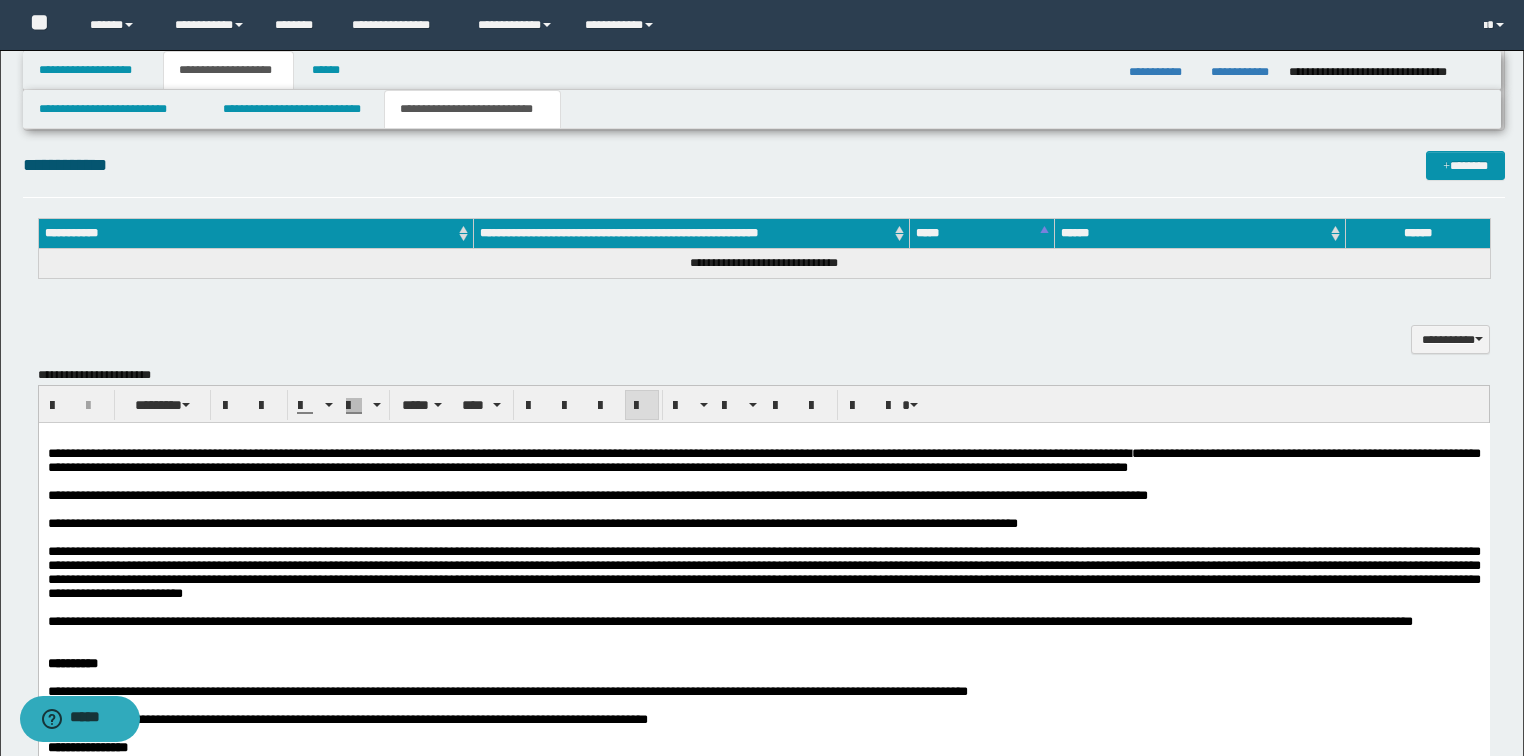 click on "**********" at bounding box center [763, 460] 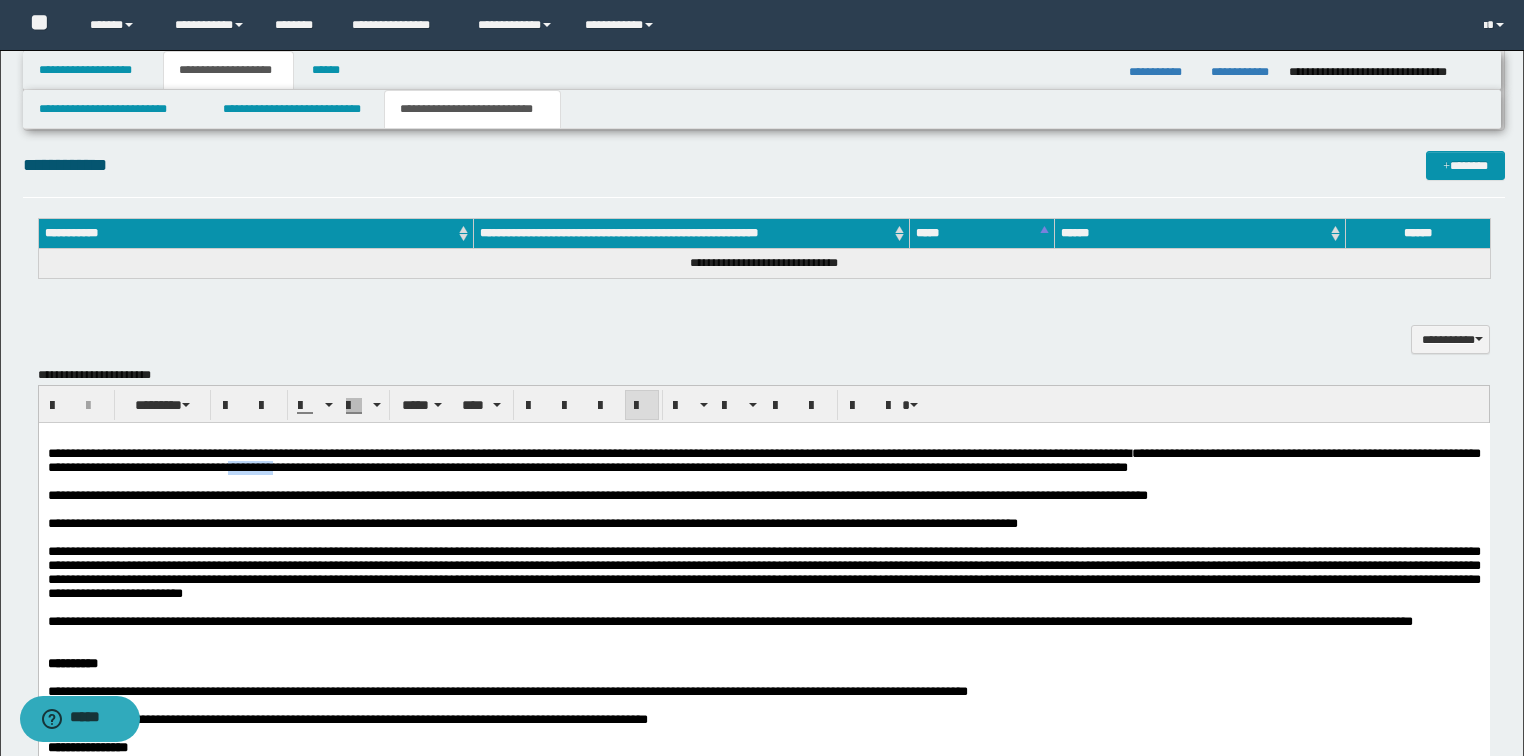 click on "**********" at bounding box center [763, 460] 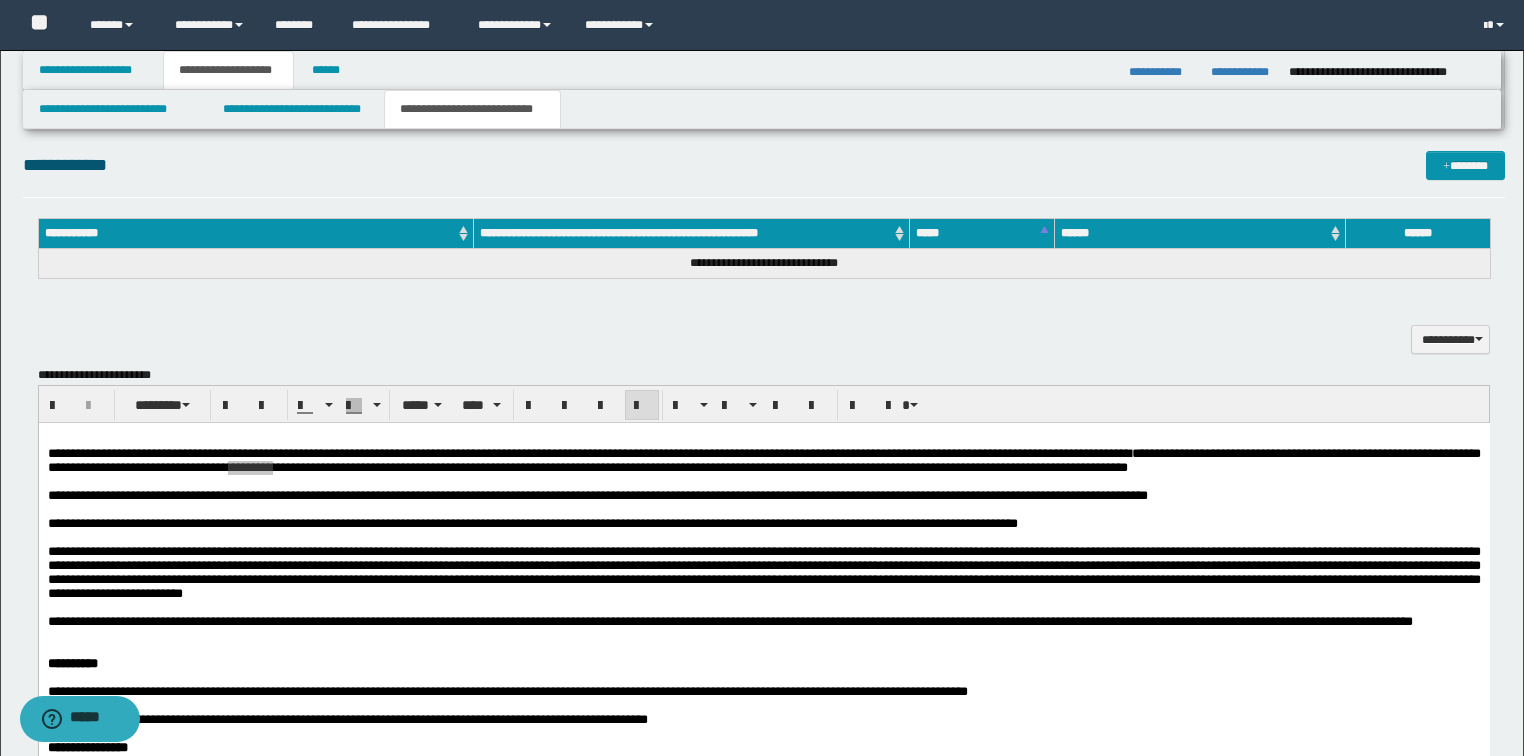 drag, startPoint x: 684, startPoint y: 367, endPoint x: 647, endPoint y: 436, distance: 78.29432 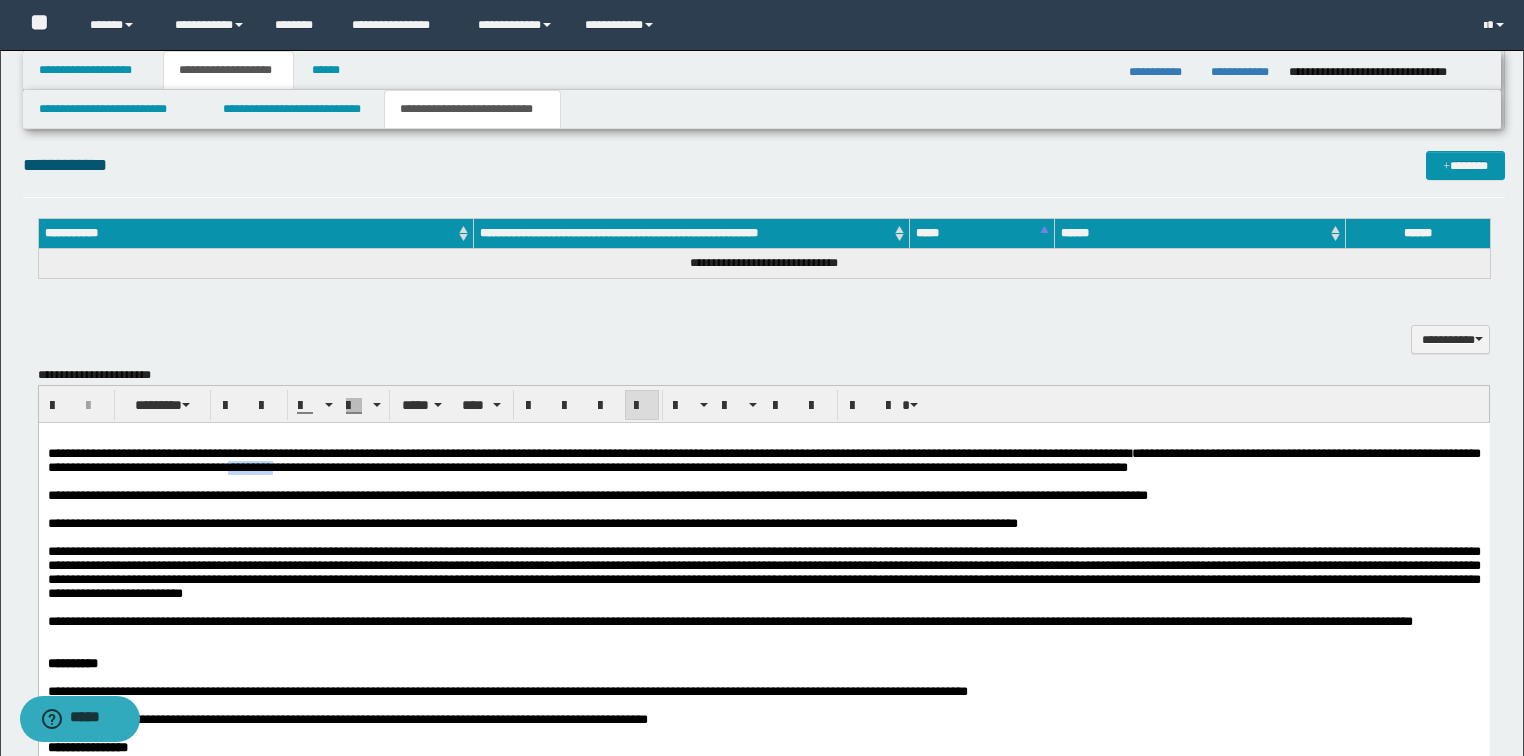 click on "**********" at bounding box center (763, 461) 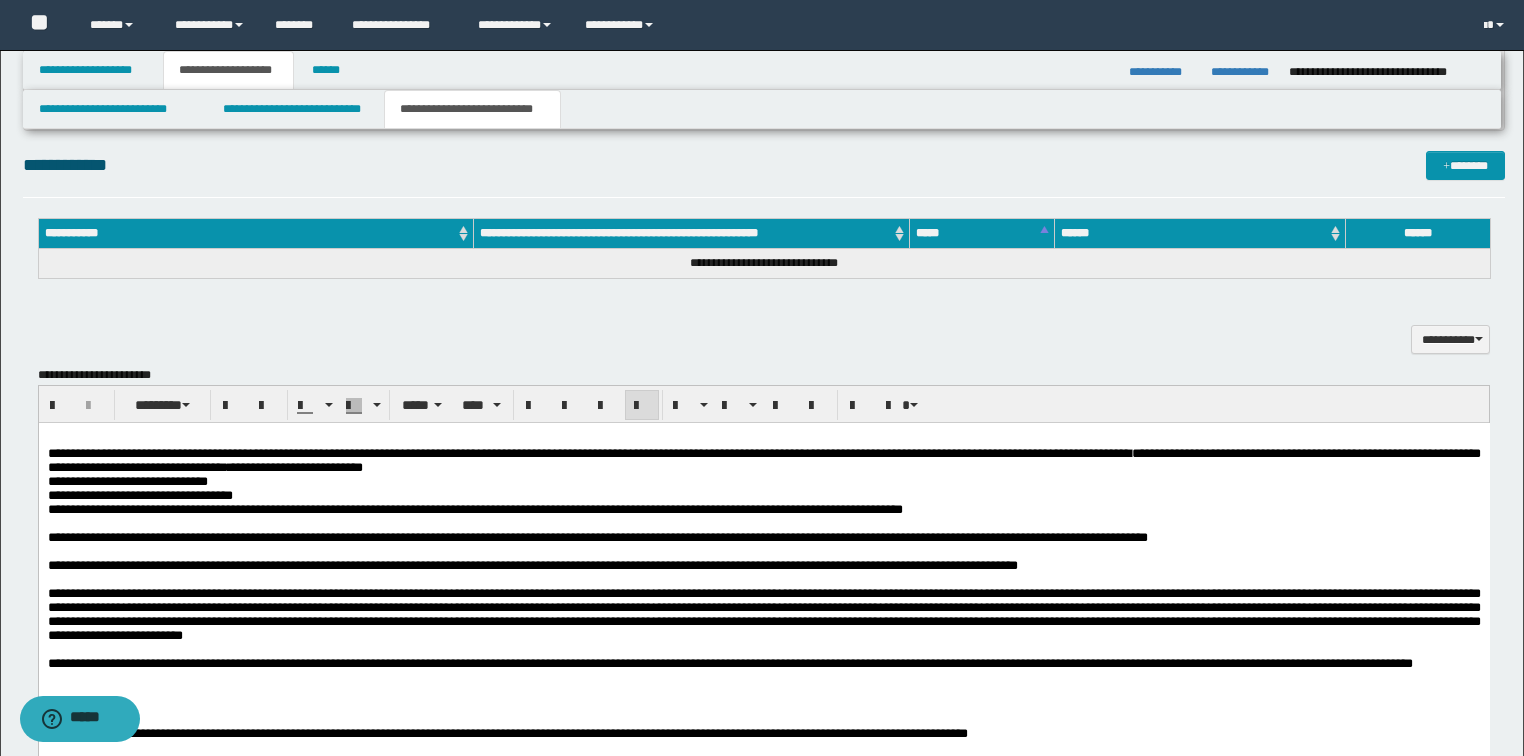 click on "**********" at bounding box center (763, 481) 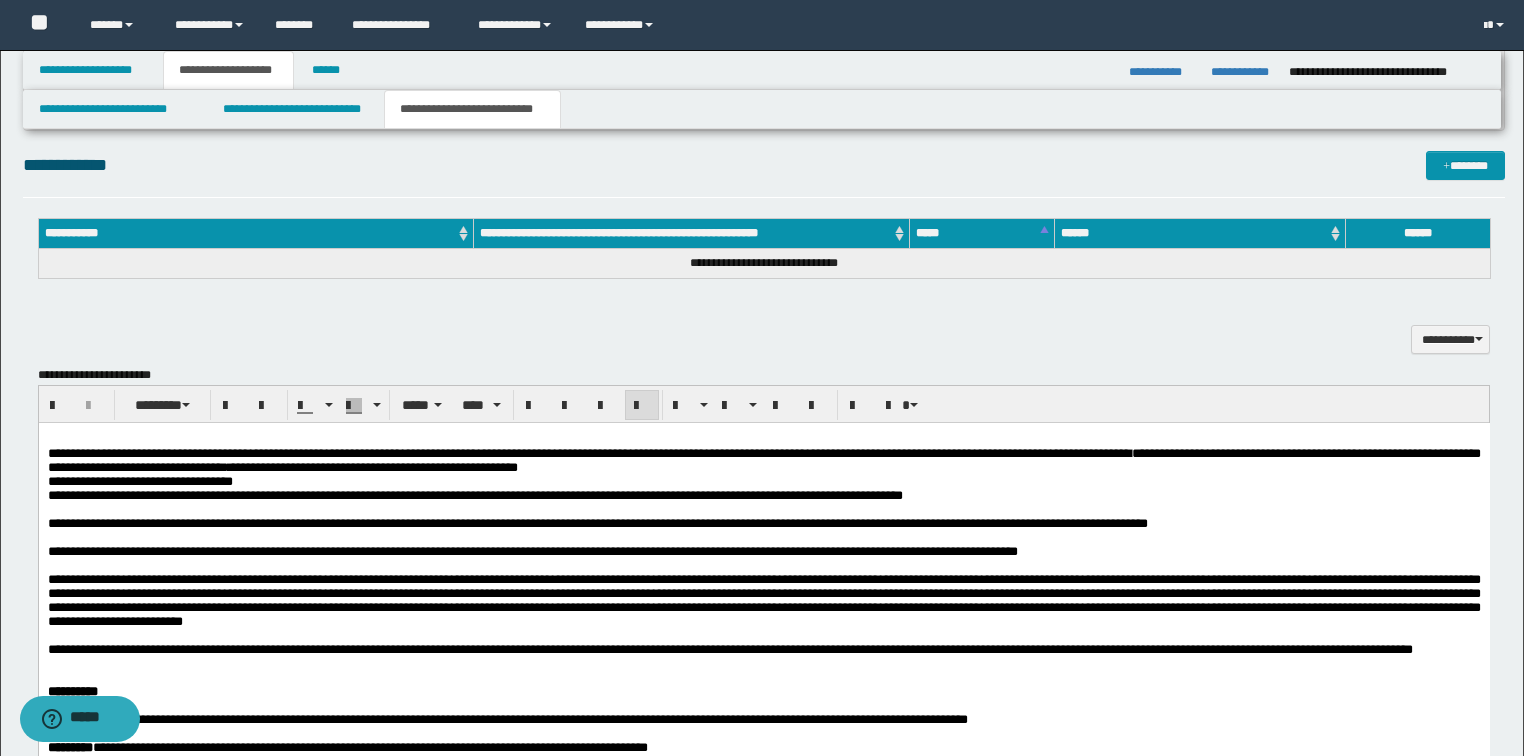 drag, startPoint x: 60, startPoint y: 483, endPoint x: 71, endPoint y: 553, distance: 70.85902 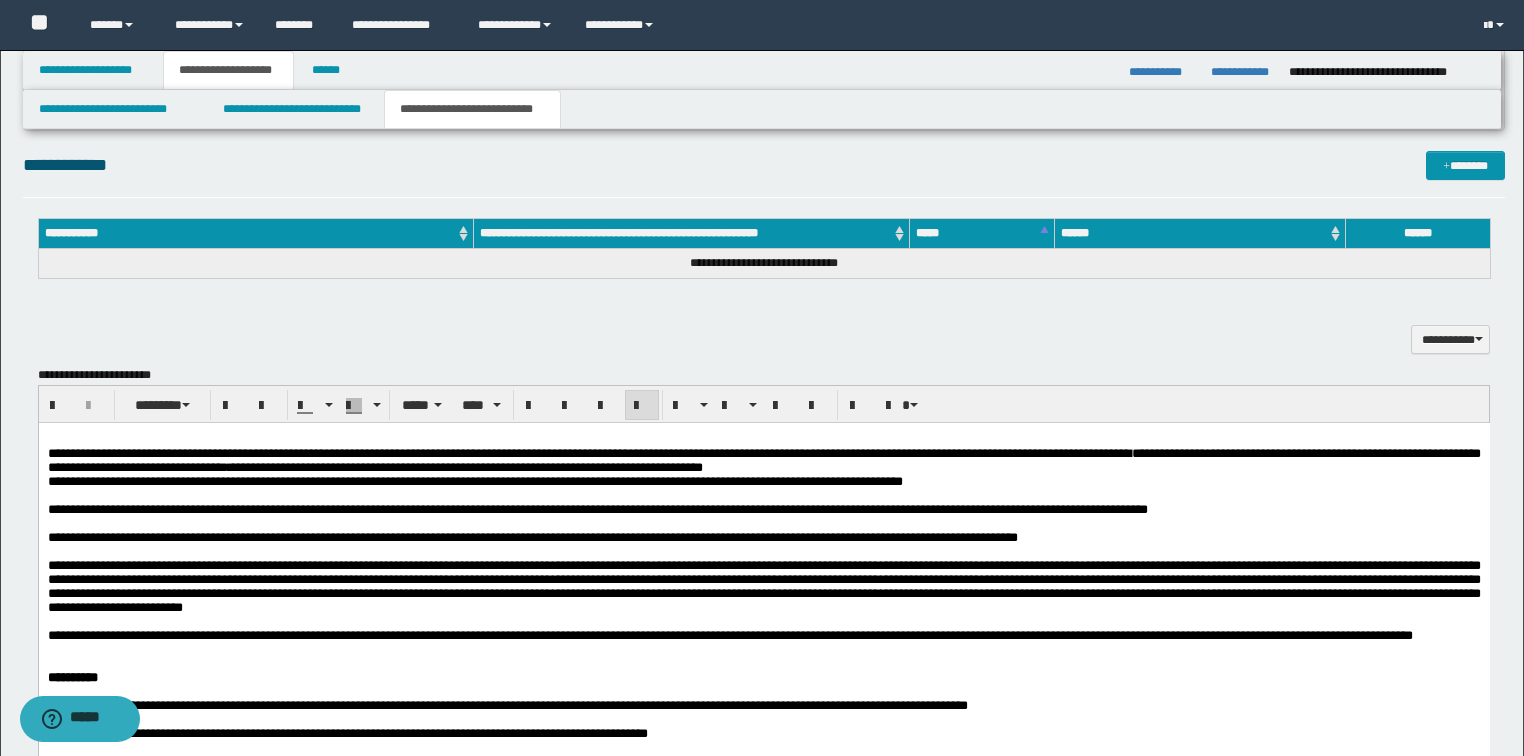click on "**********" at bounding box center [763, 667] 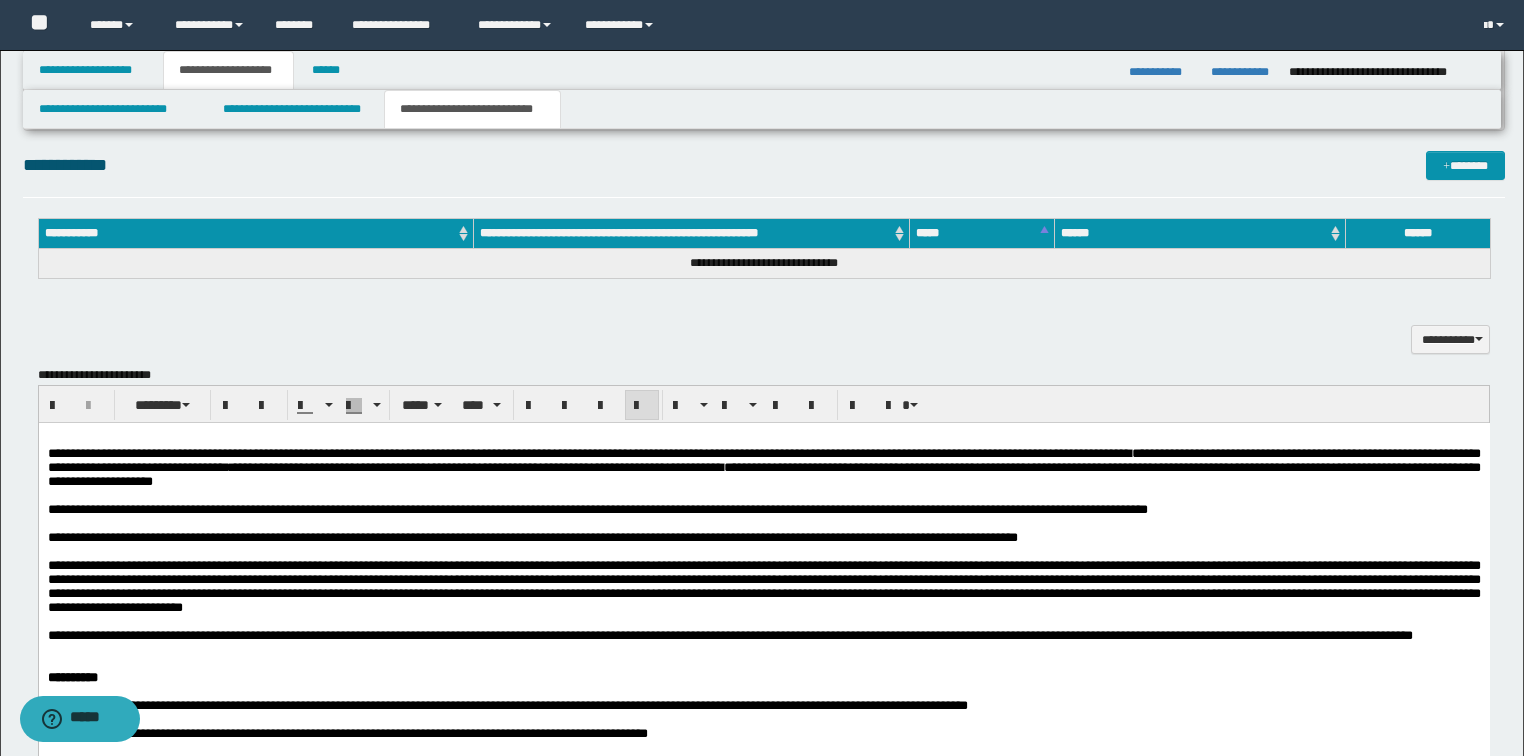 drag, startPoint x: 126, startPoint y: 498, endPoint x: 159, endPoint y: 484, distance: 35.846897 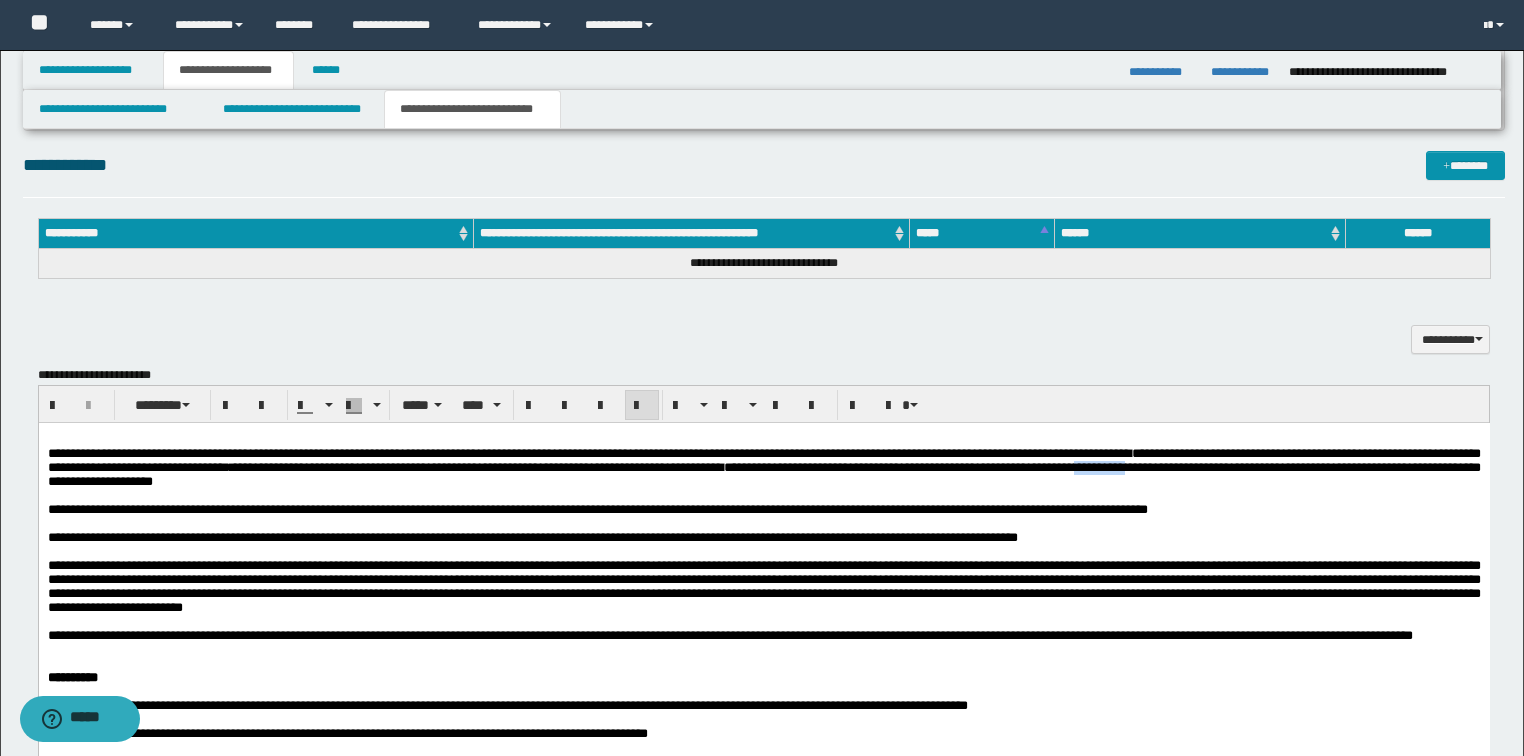 click on "**********" at bounding box center (763, 467) 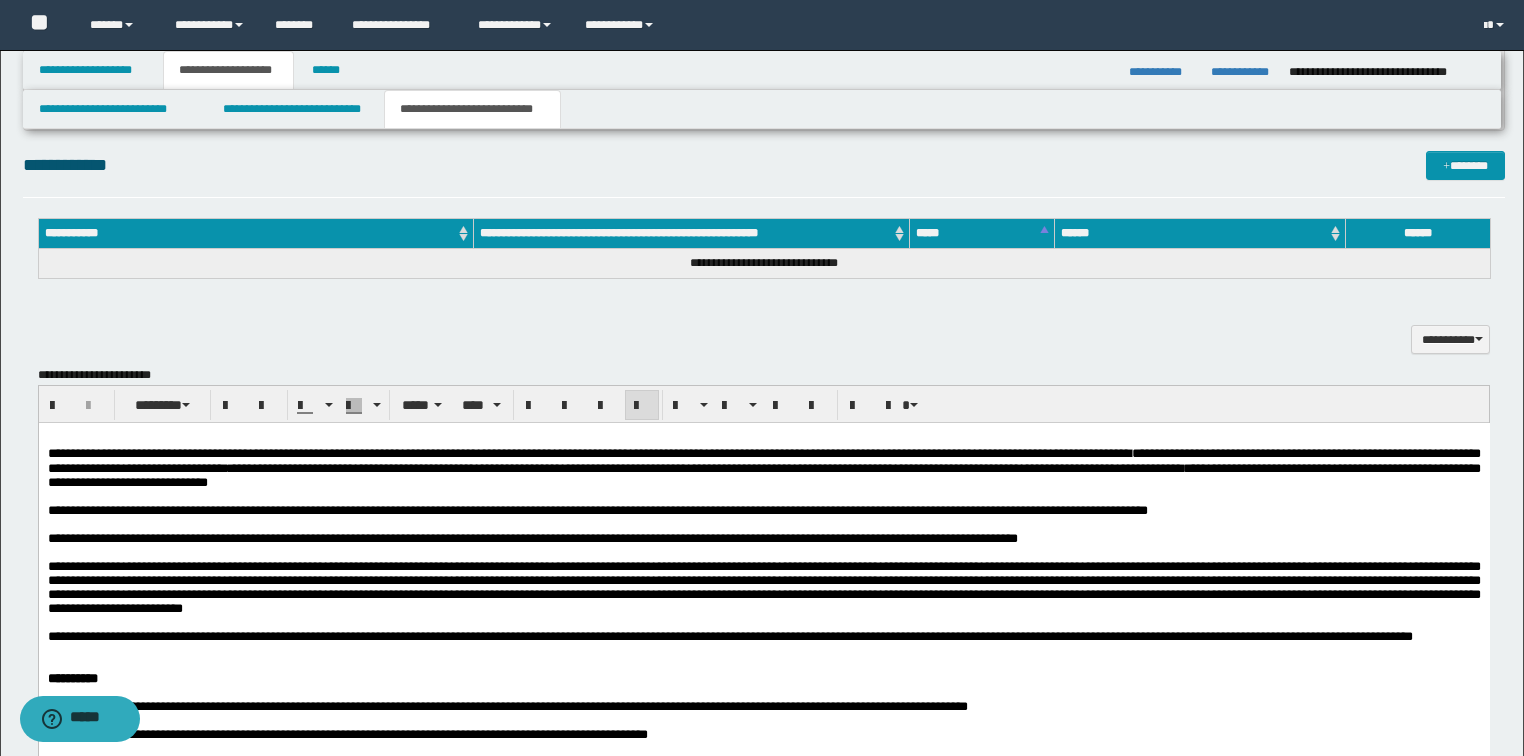click on "**********" at bounding box center [763, 468] 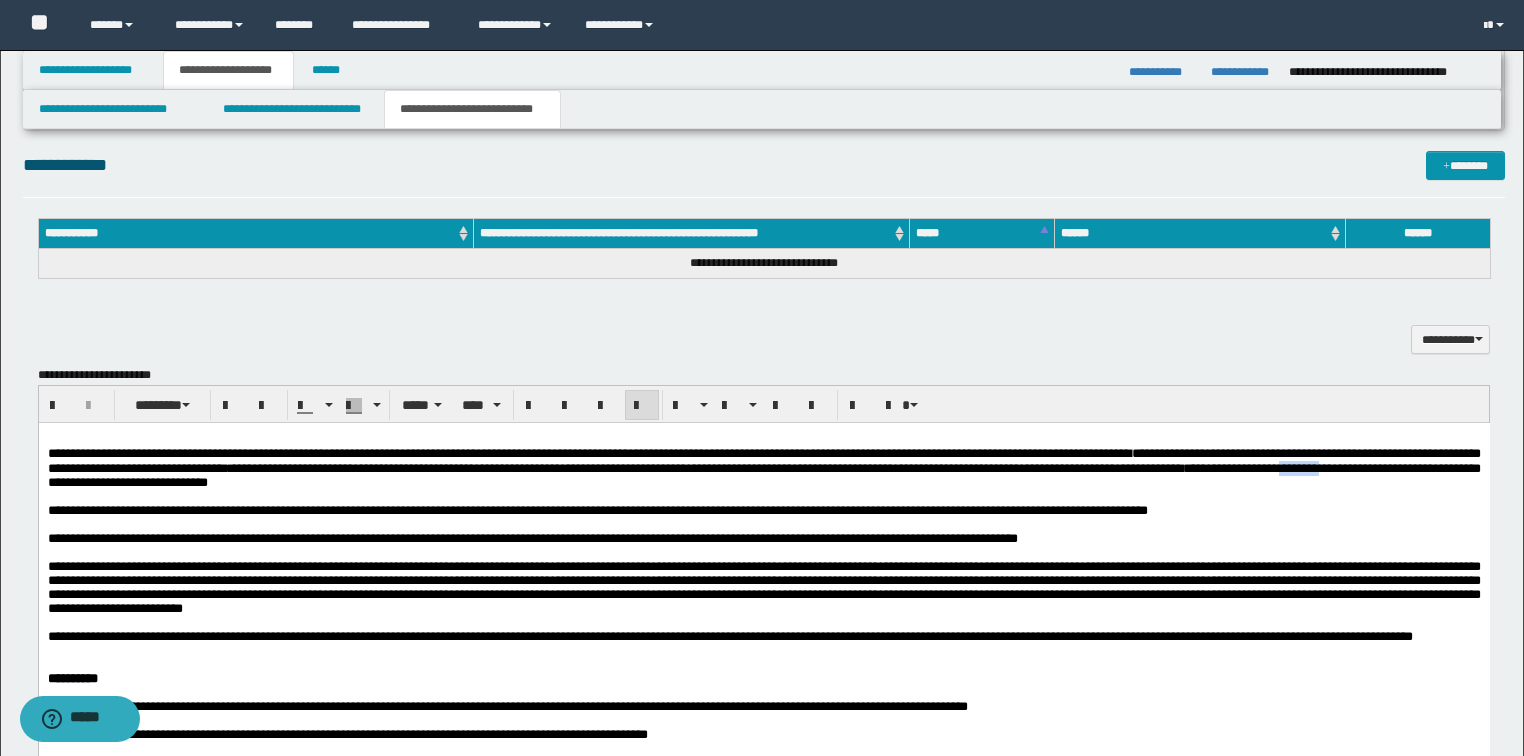 click on "**********" at bounding box center [763, 468] 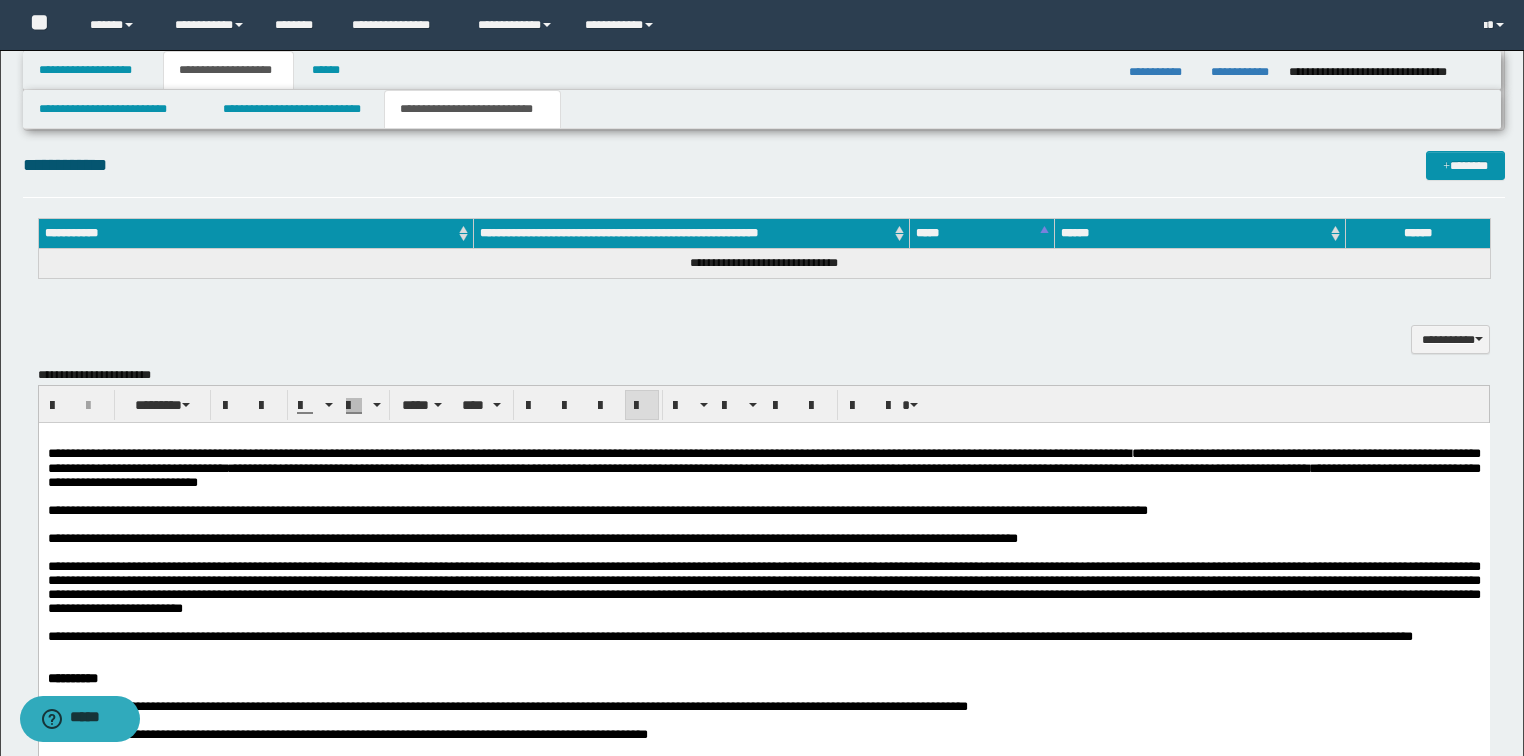 click on "**********" at bounding box center (763, 468) 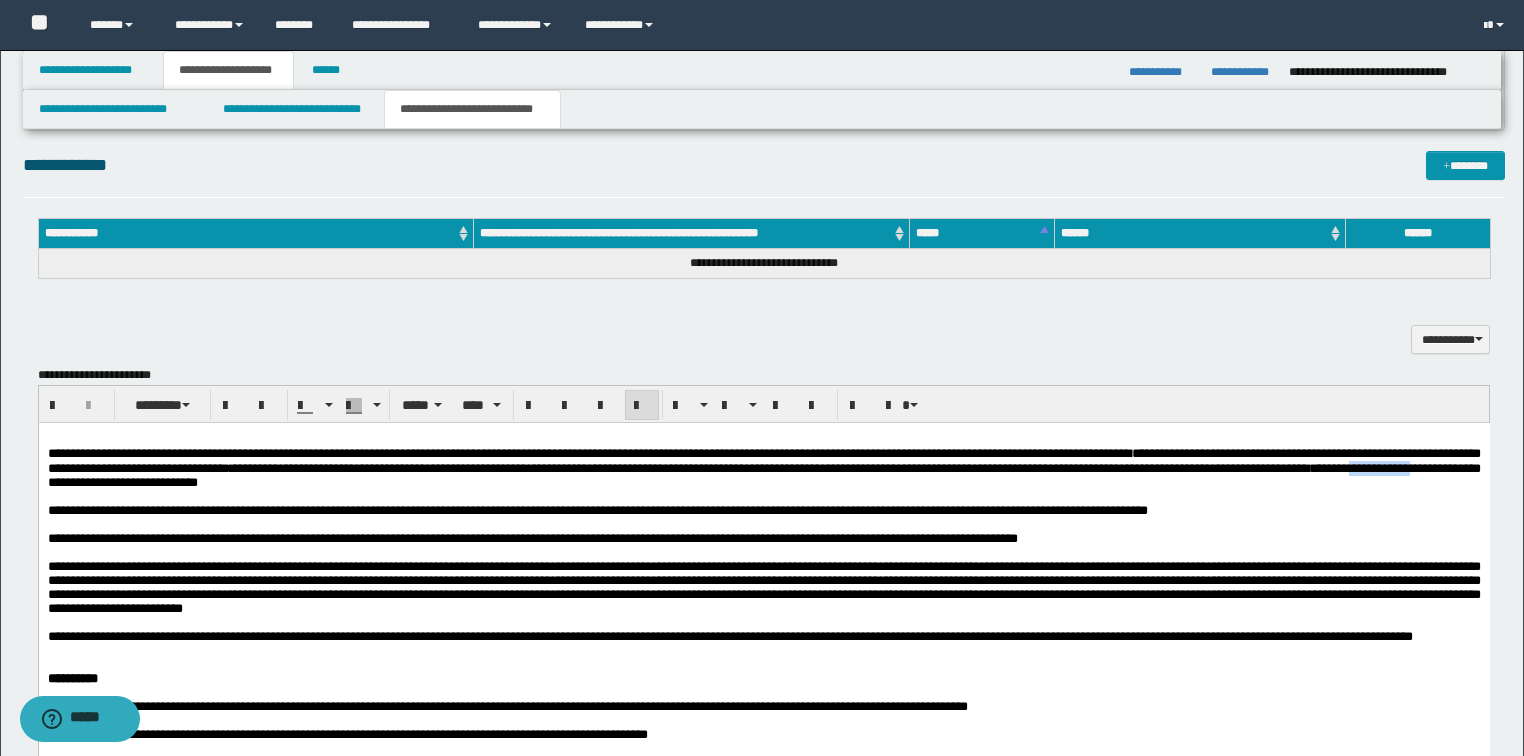 click on "**********" at bounding box center (763, 468) 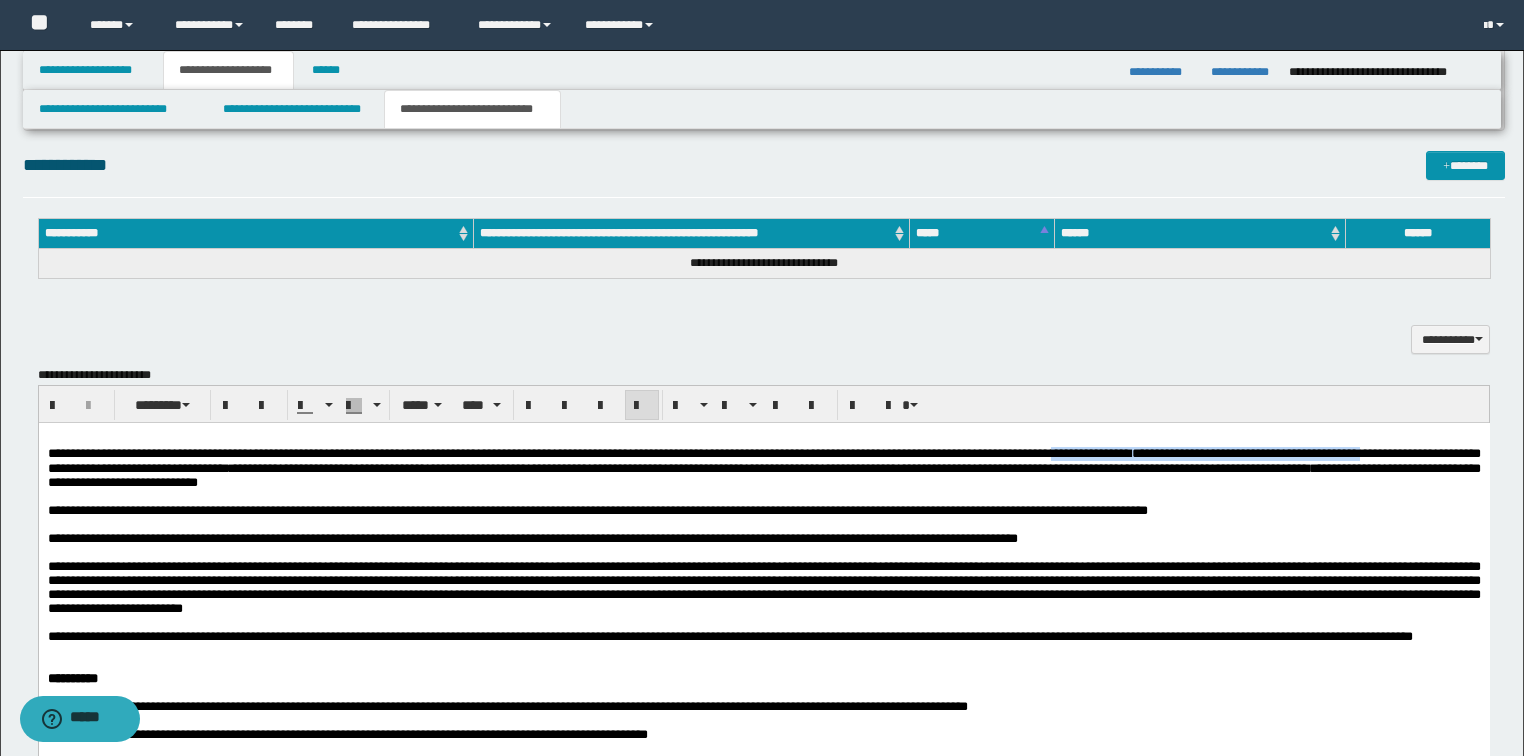 drag, startPoint x: 1248, startPoint y: 451, endPoint x: 191, endPoint y: 464, distance: 1057.08 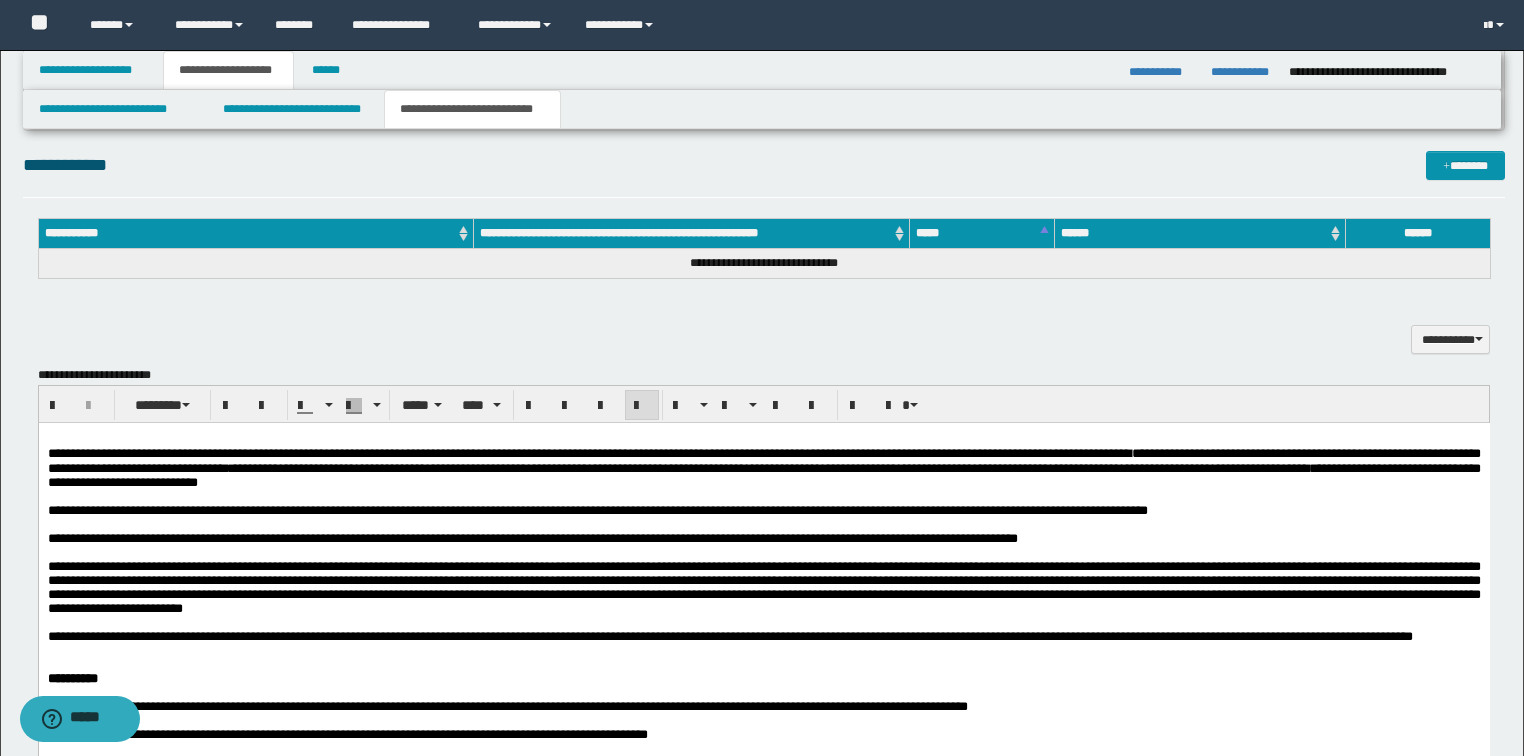 click at bounding box center [763, 623] 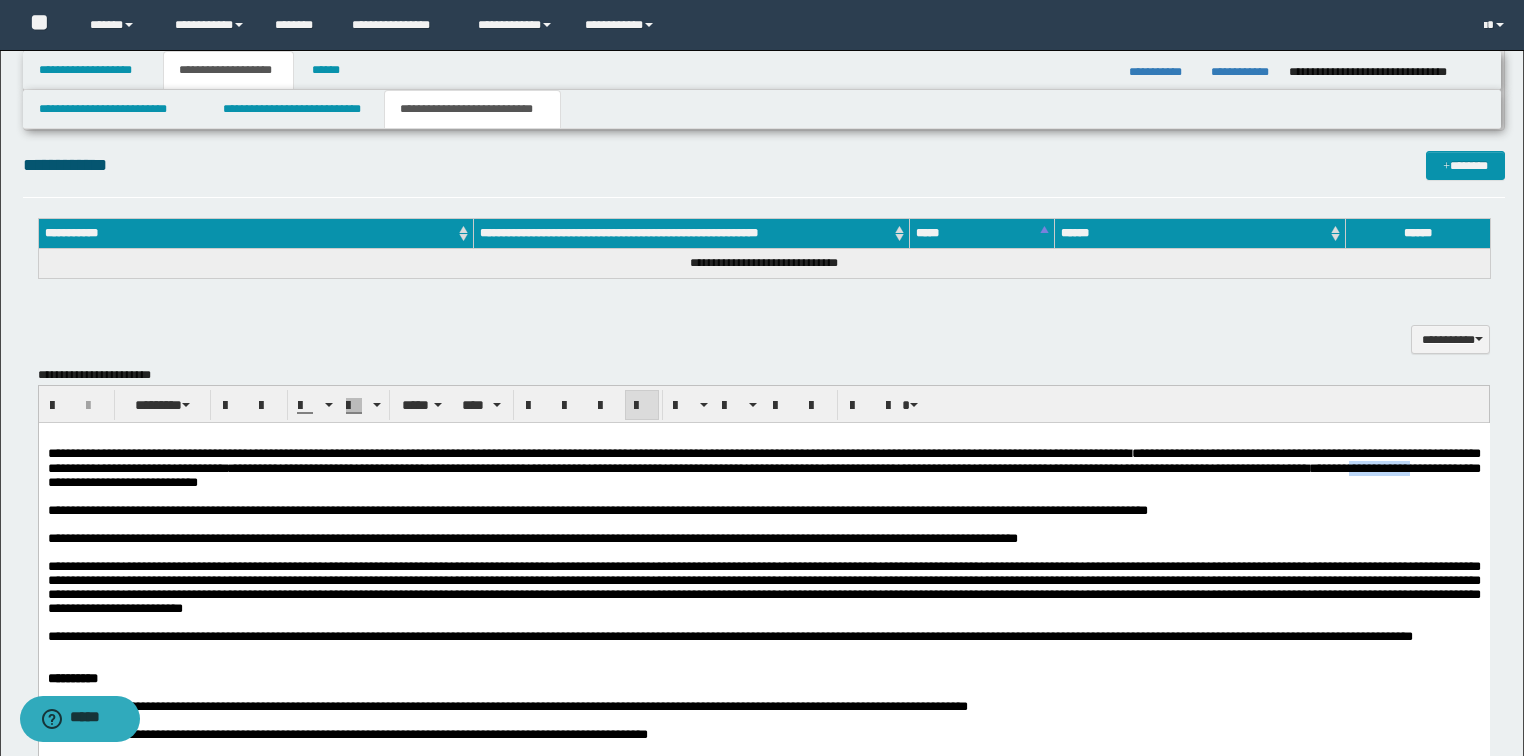 click on "**********" at bounding box center [763, 468] 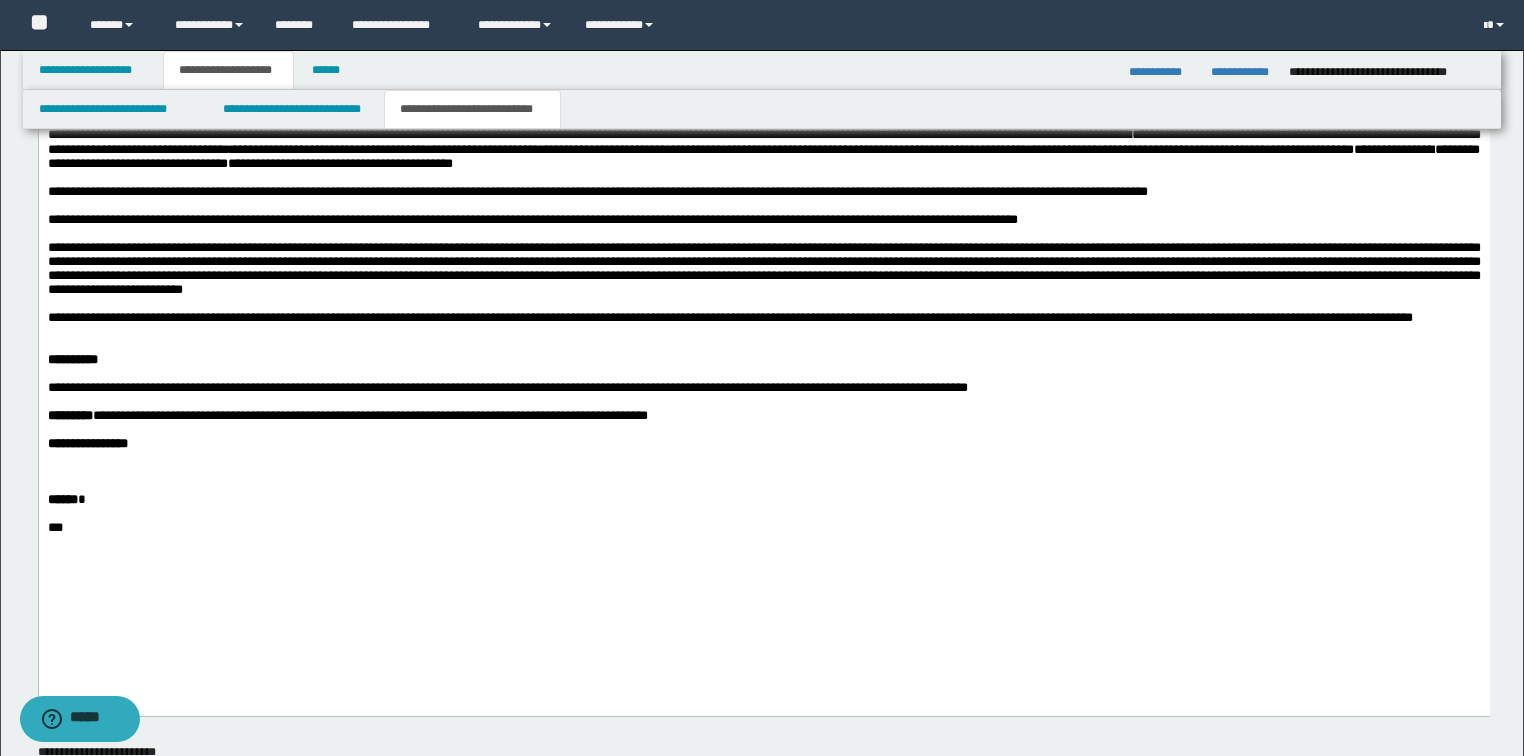 scroll, scrollTop: 1200, scrollLeft: 0, axis: vertical 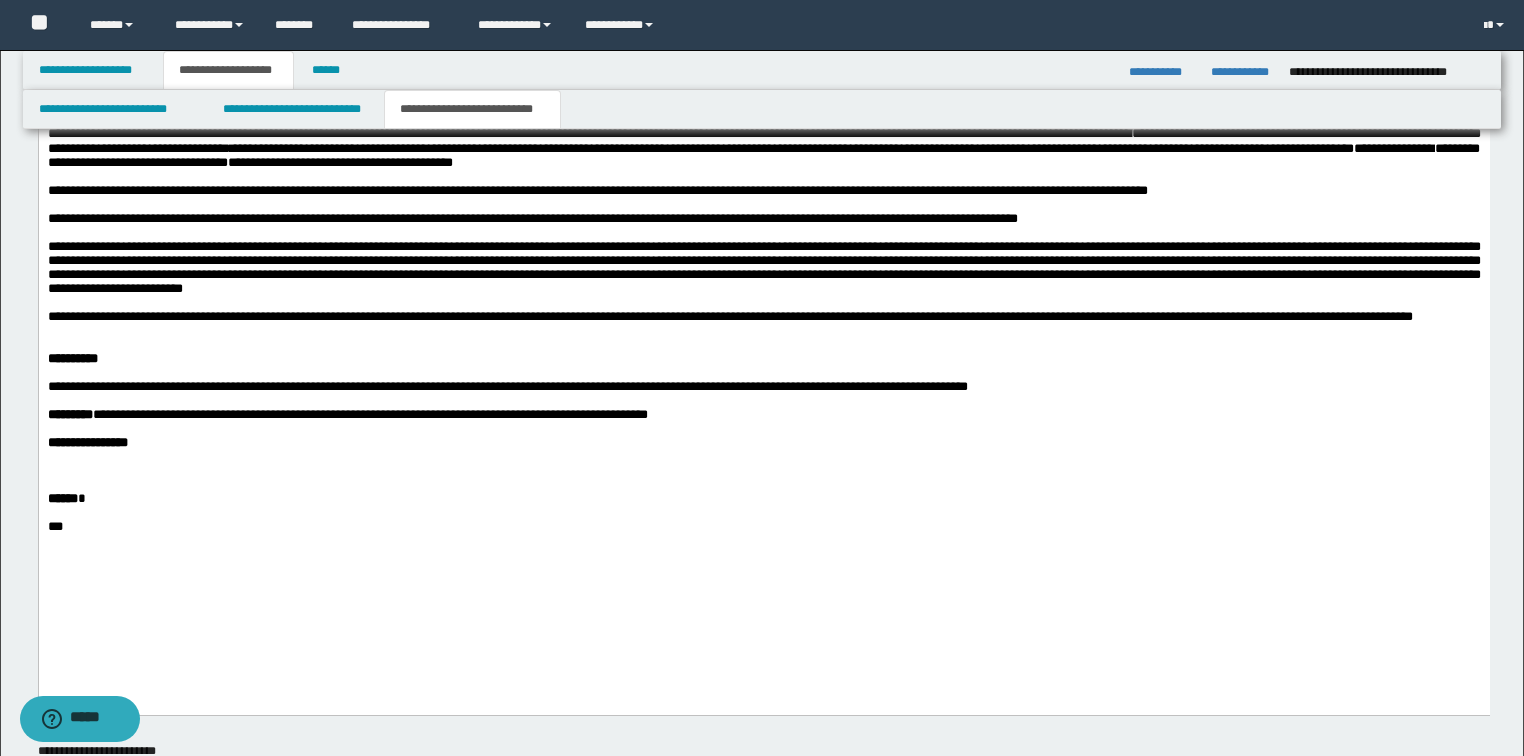 click on "**********" at bounding box center [763, 415] 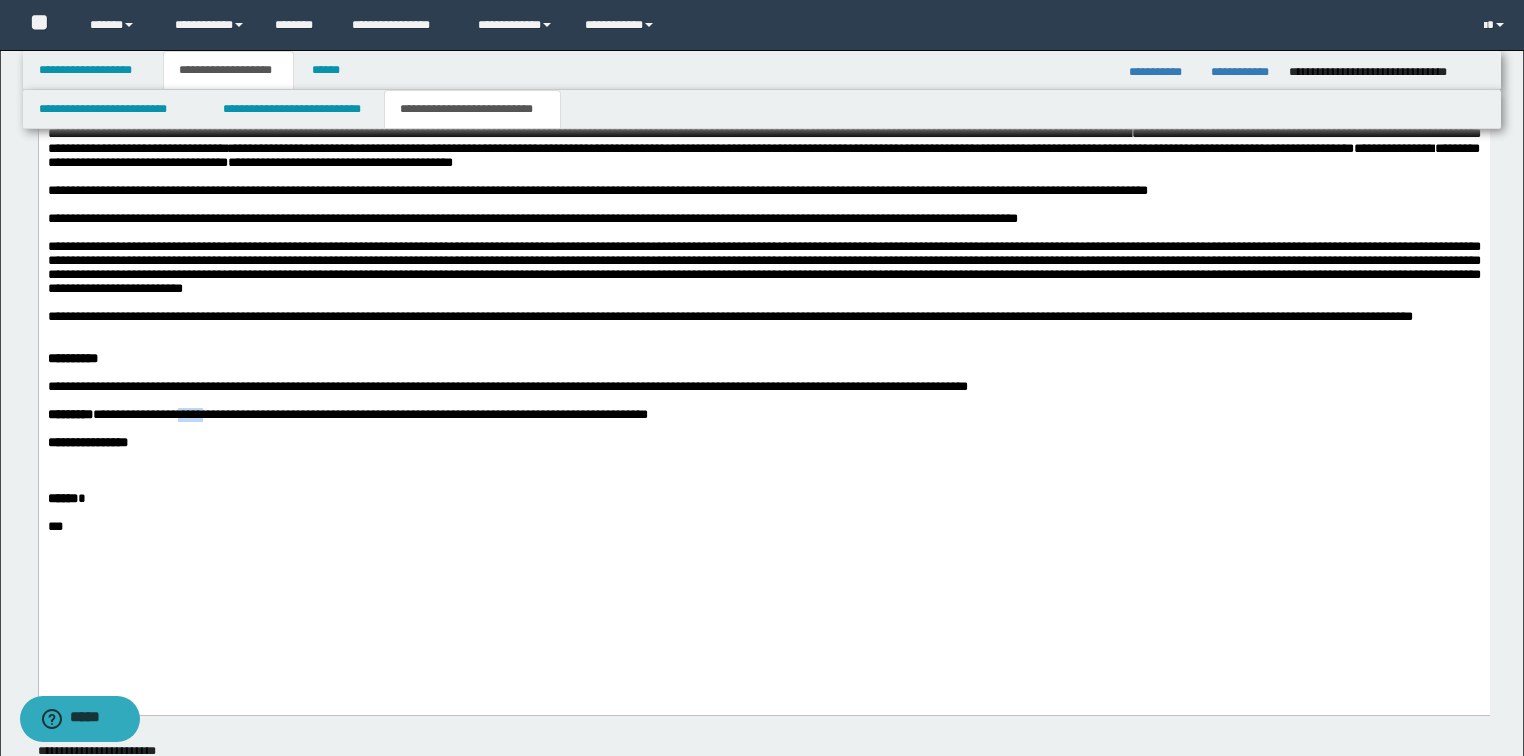 click on "**********" at bounding box center (763, 415) 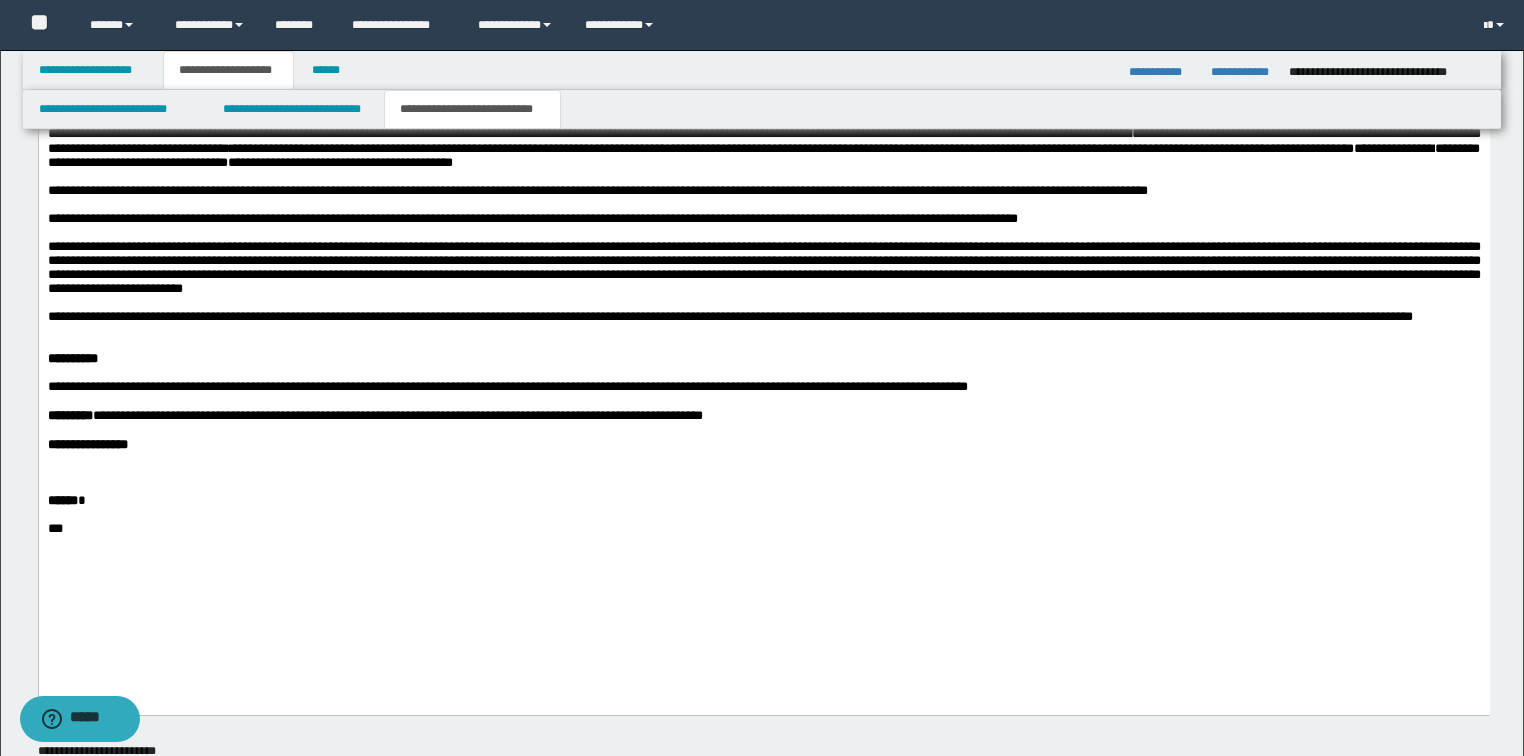 click on "**********" at bounding box center (374, 415) 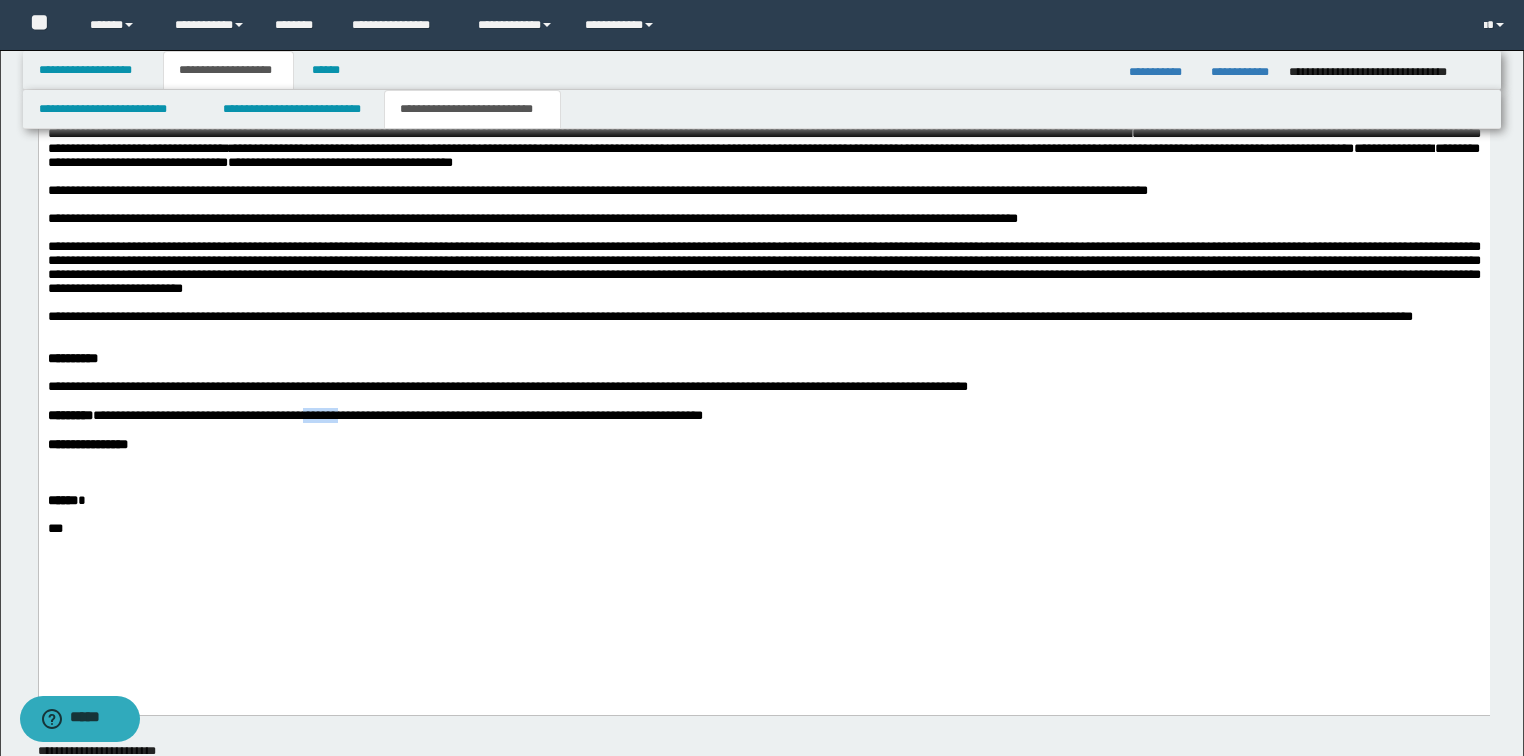 click on "**********" at bounding box center (374, 415) 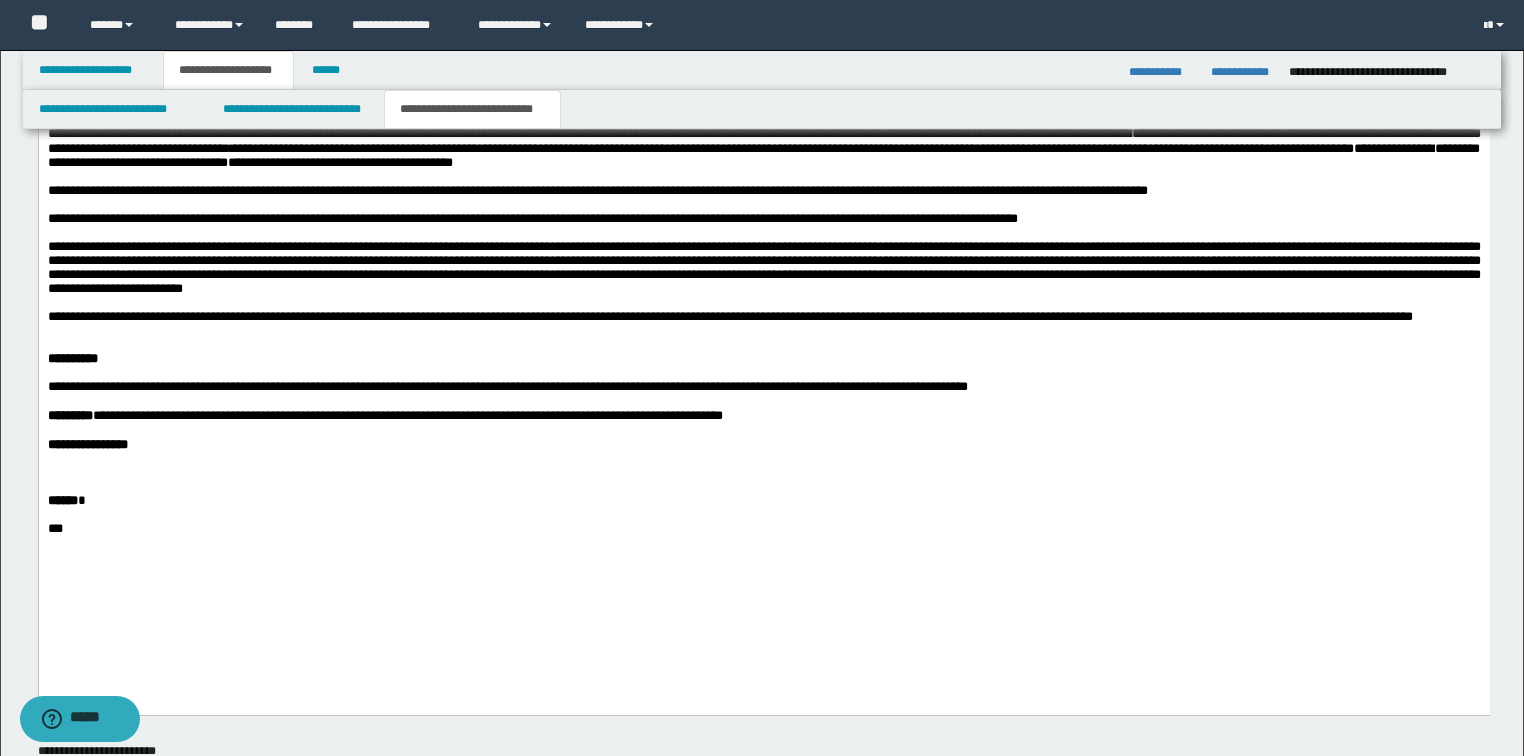 click on "**********" at bounding box center (384, 415) 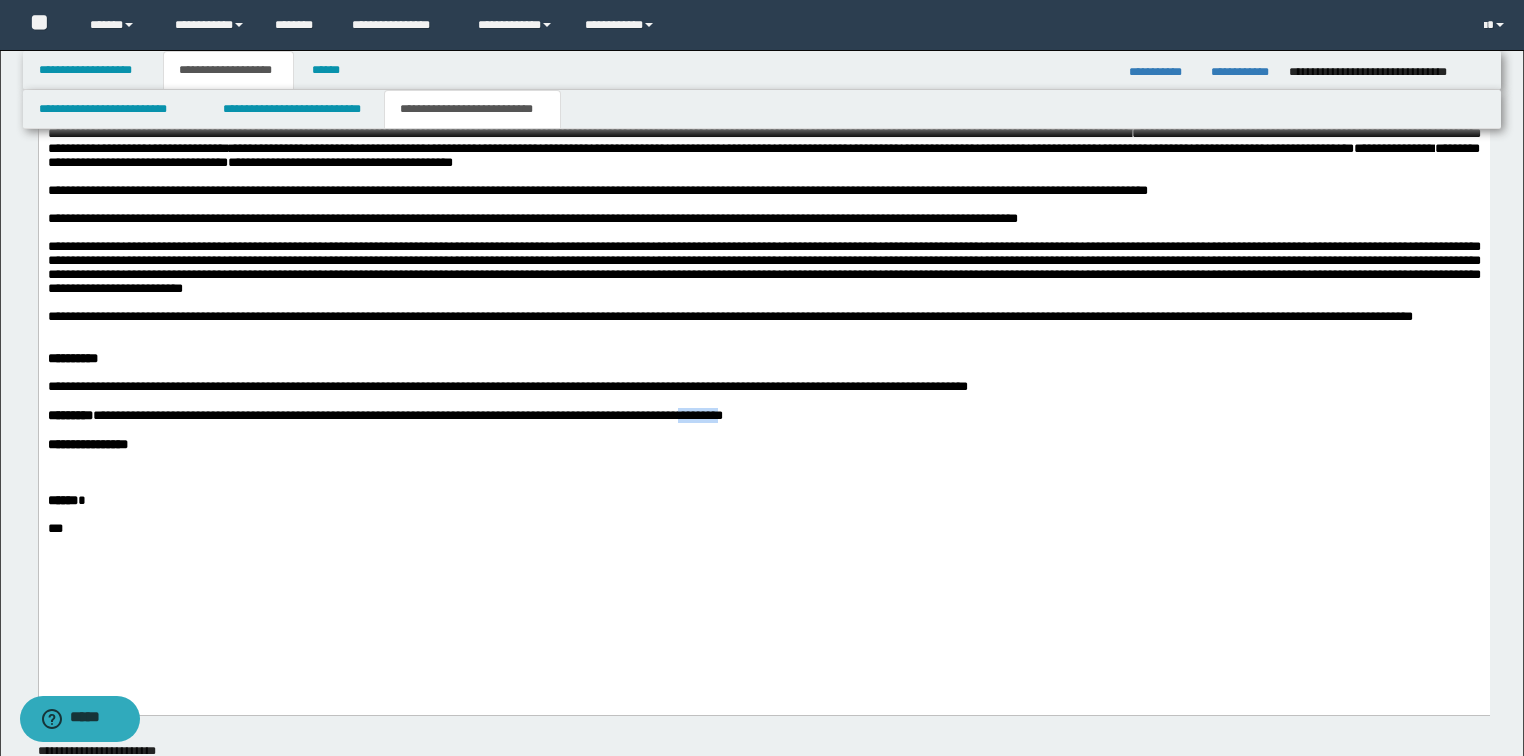 click on "**********" at bounding box center [384, 415] 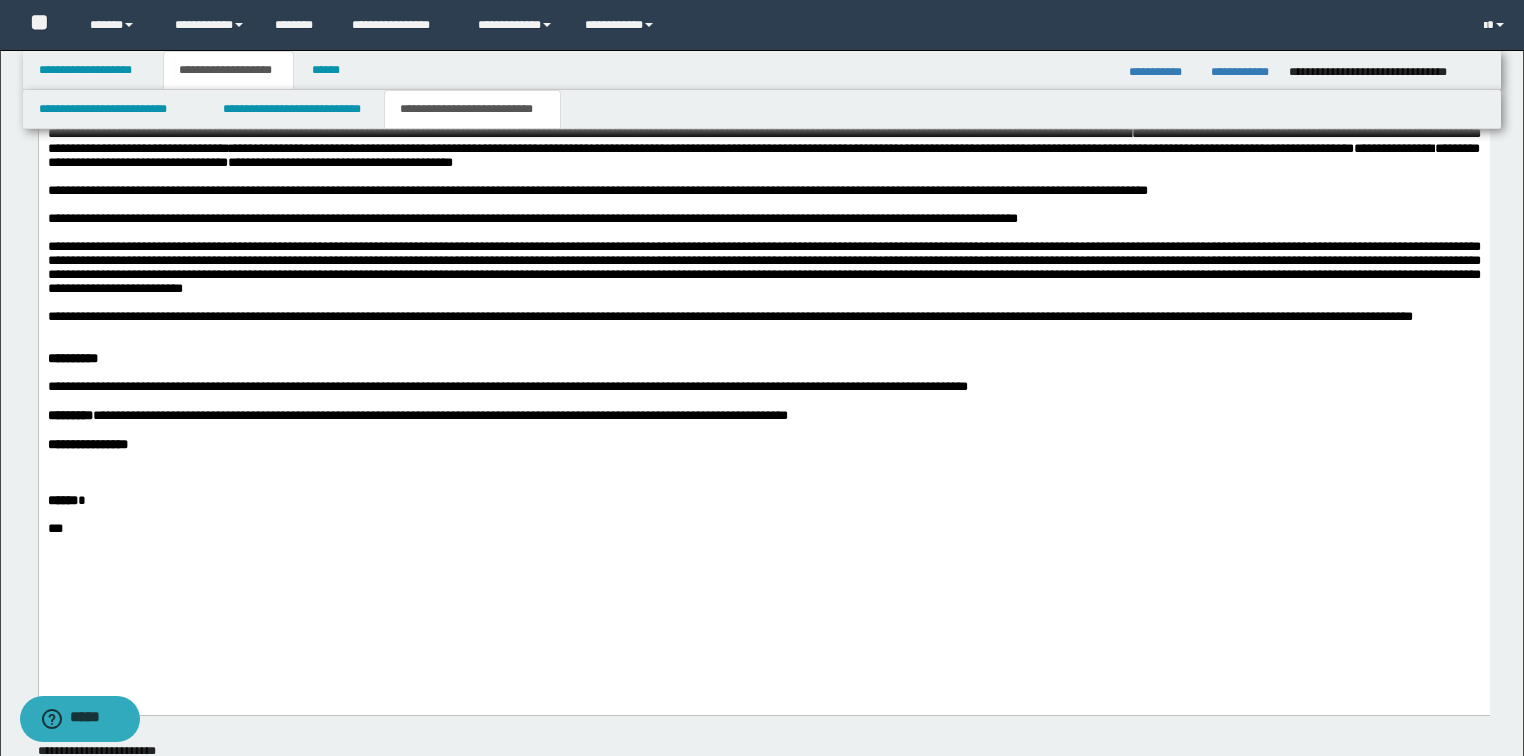 click on "****** *" at bounding box center [763, 501] 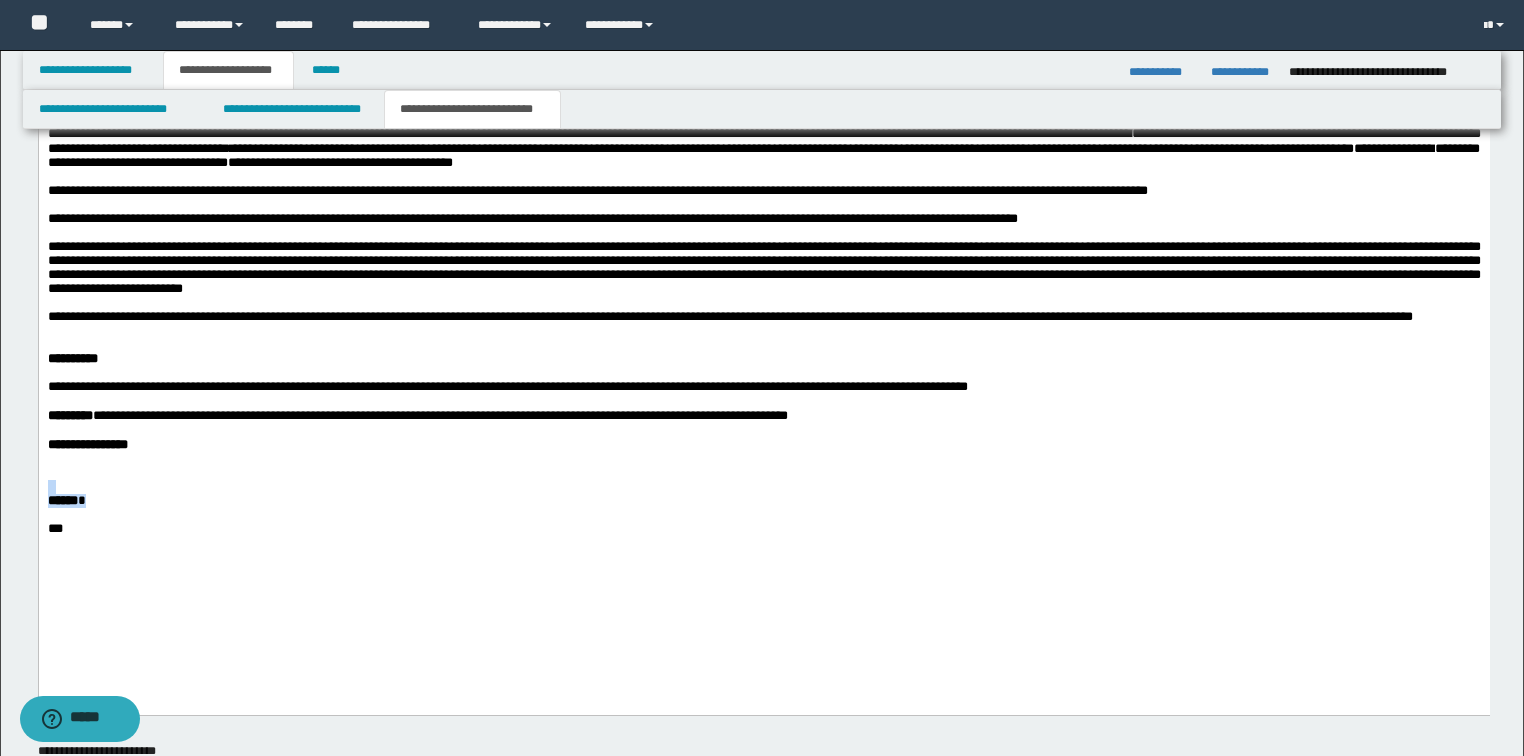 drag, startPoint x: 56, startPoint y: 555, endPoint x: 58, endPoint y: 651, distance: 96.02083 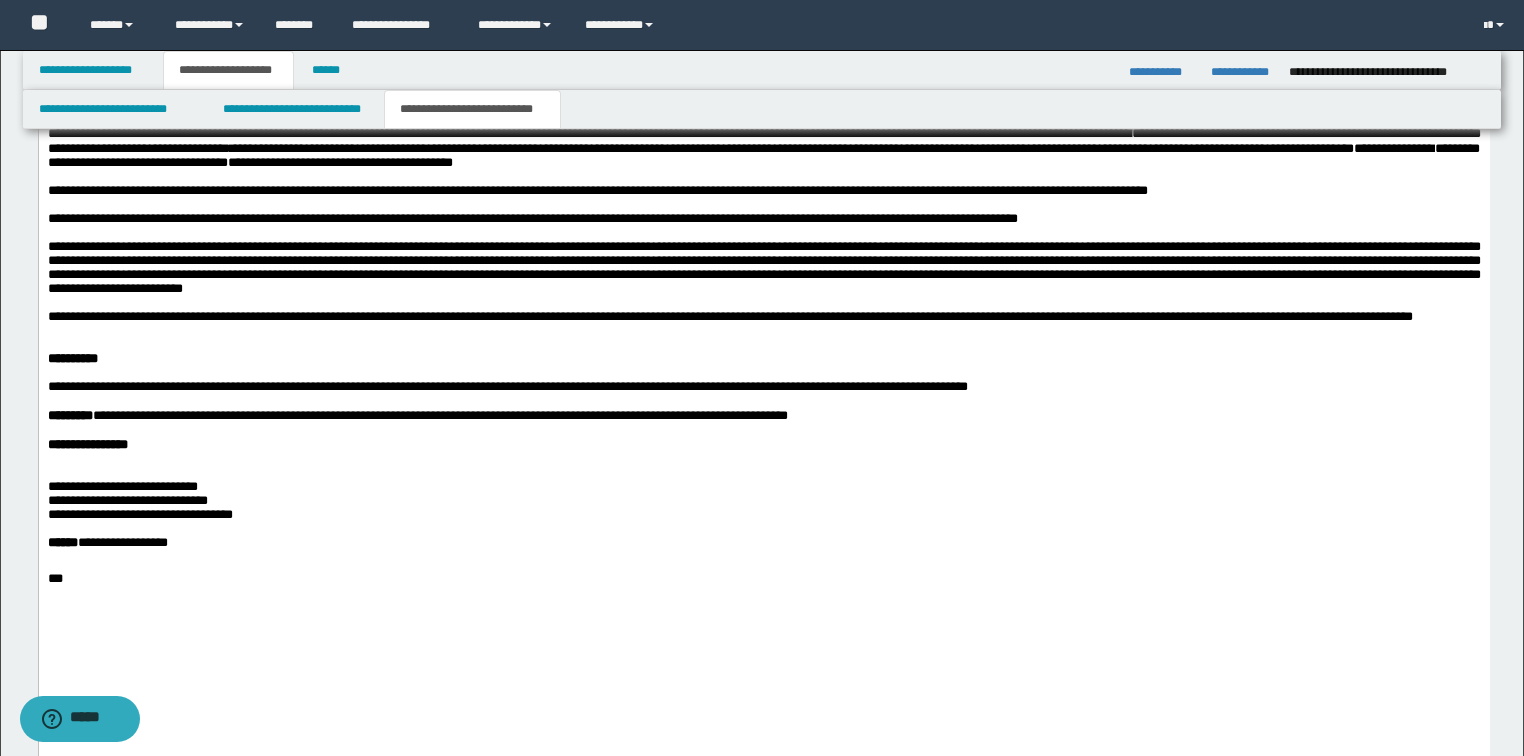 click on "**********" at bounding box center [763, 543] 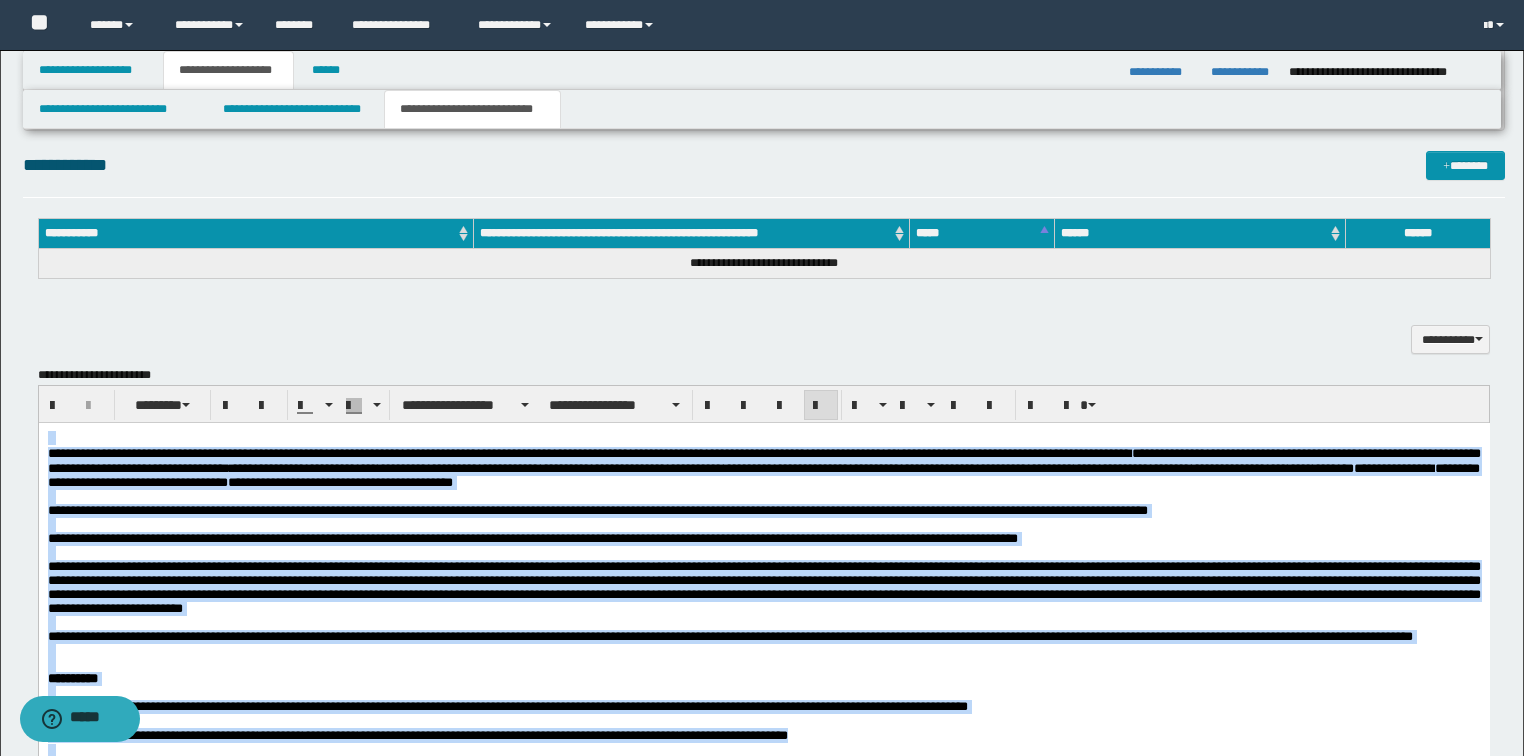scroll, scrollTop: 880, scrollLeft: 0, axis: vertical 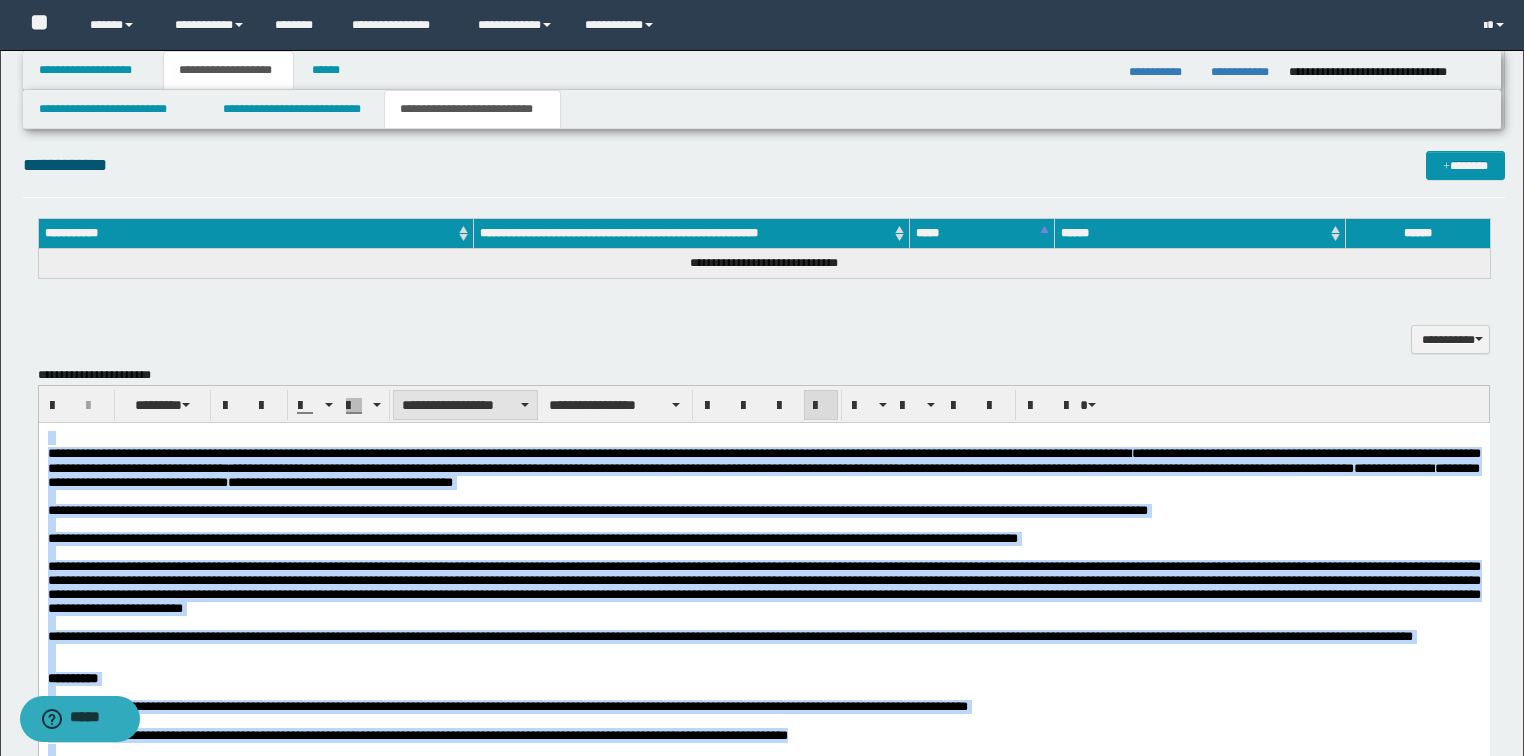 click on "**********" at bounding box center (465, 405) 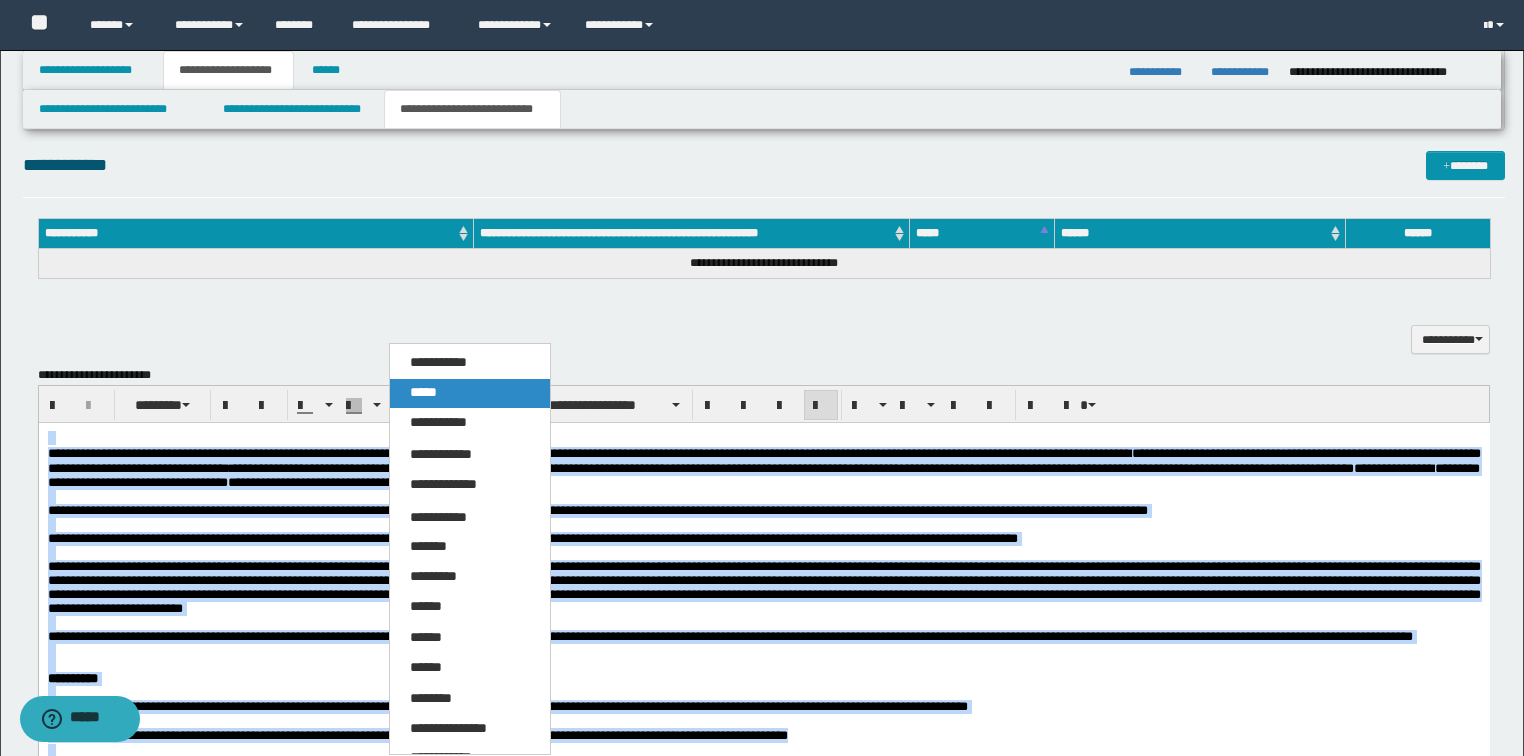 click on "*****" at bounding box center [423, 392] 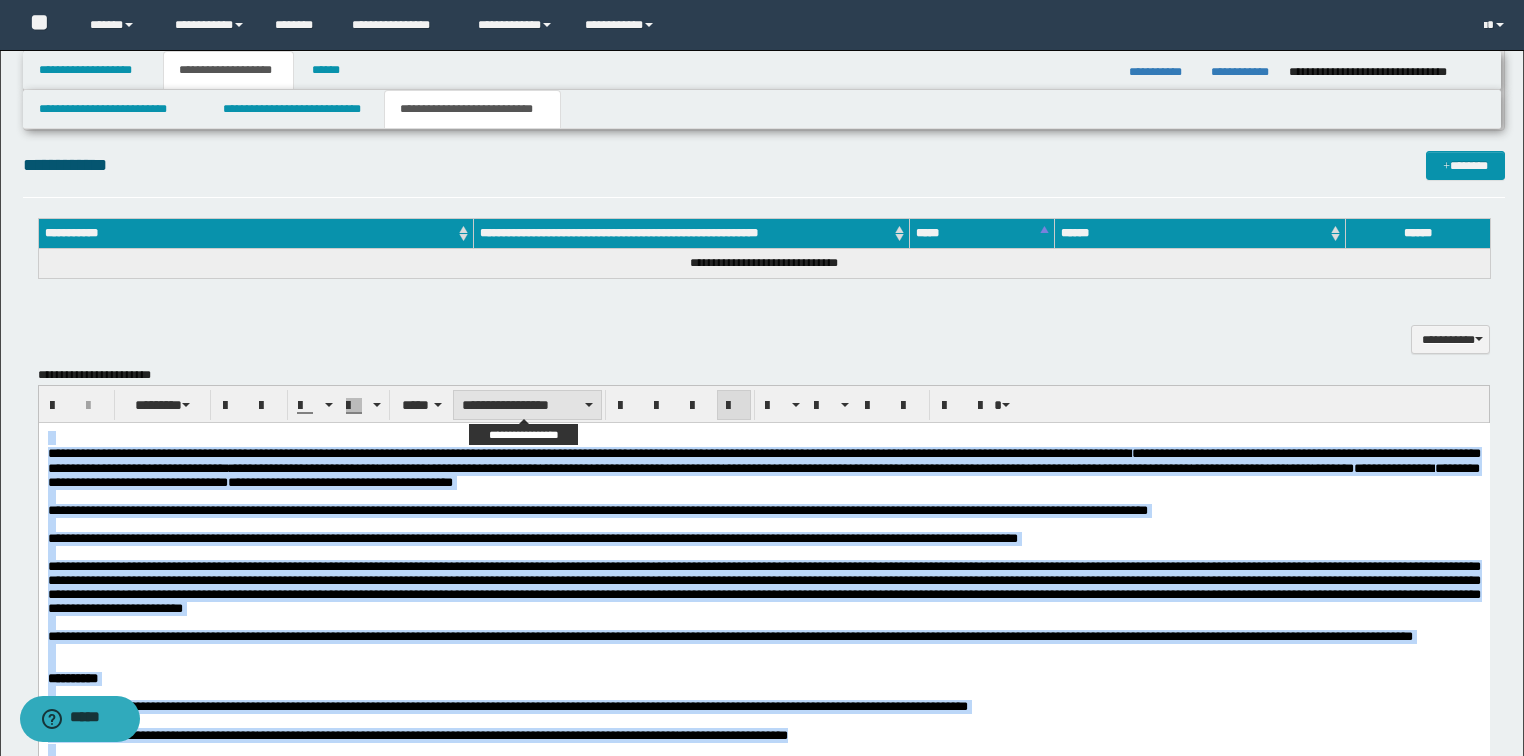click on "**********" at bounding box center [527, 405] 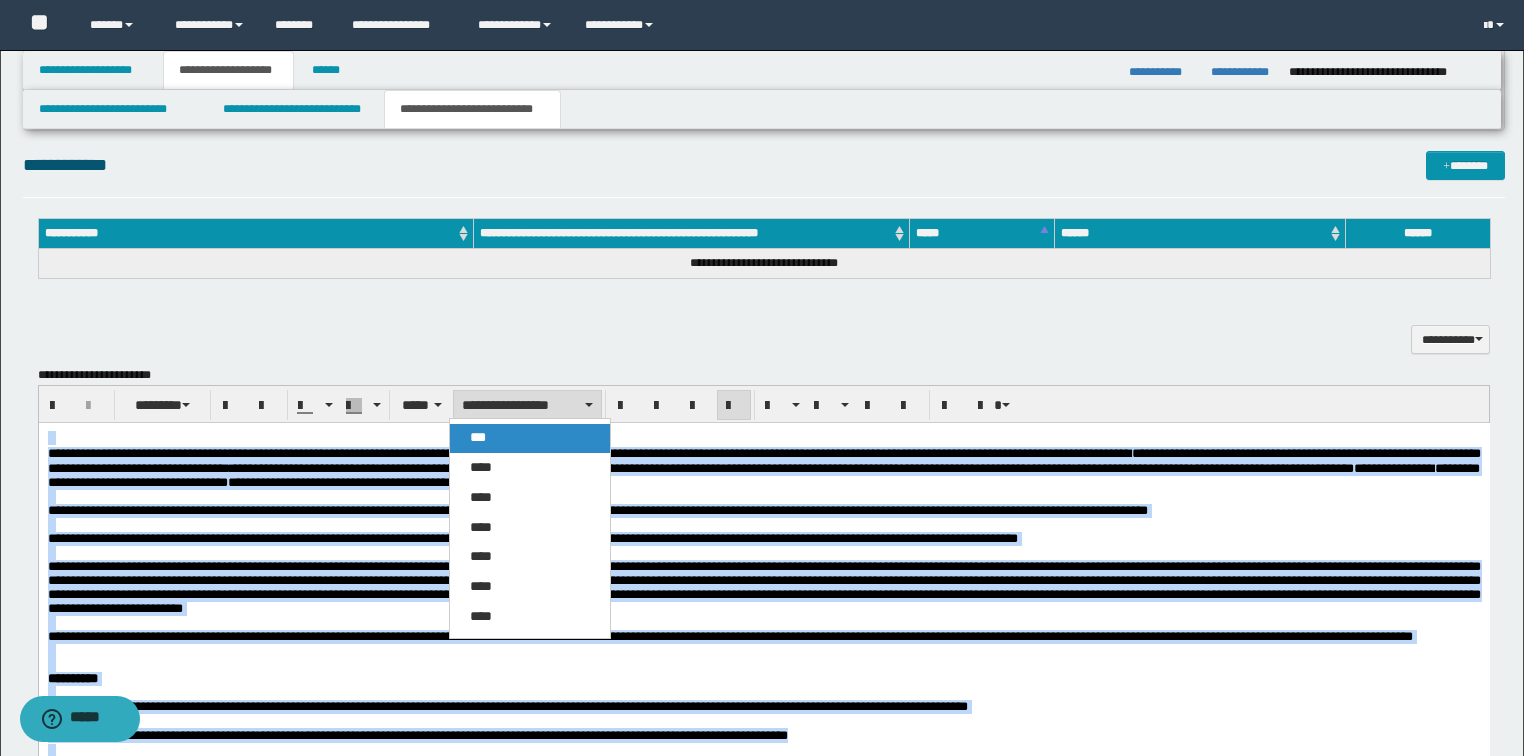 click on "***" at bounding box center [530, 438] 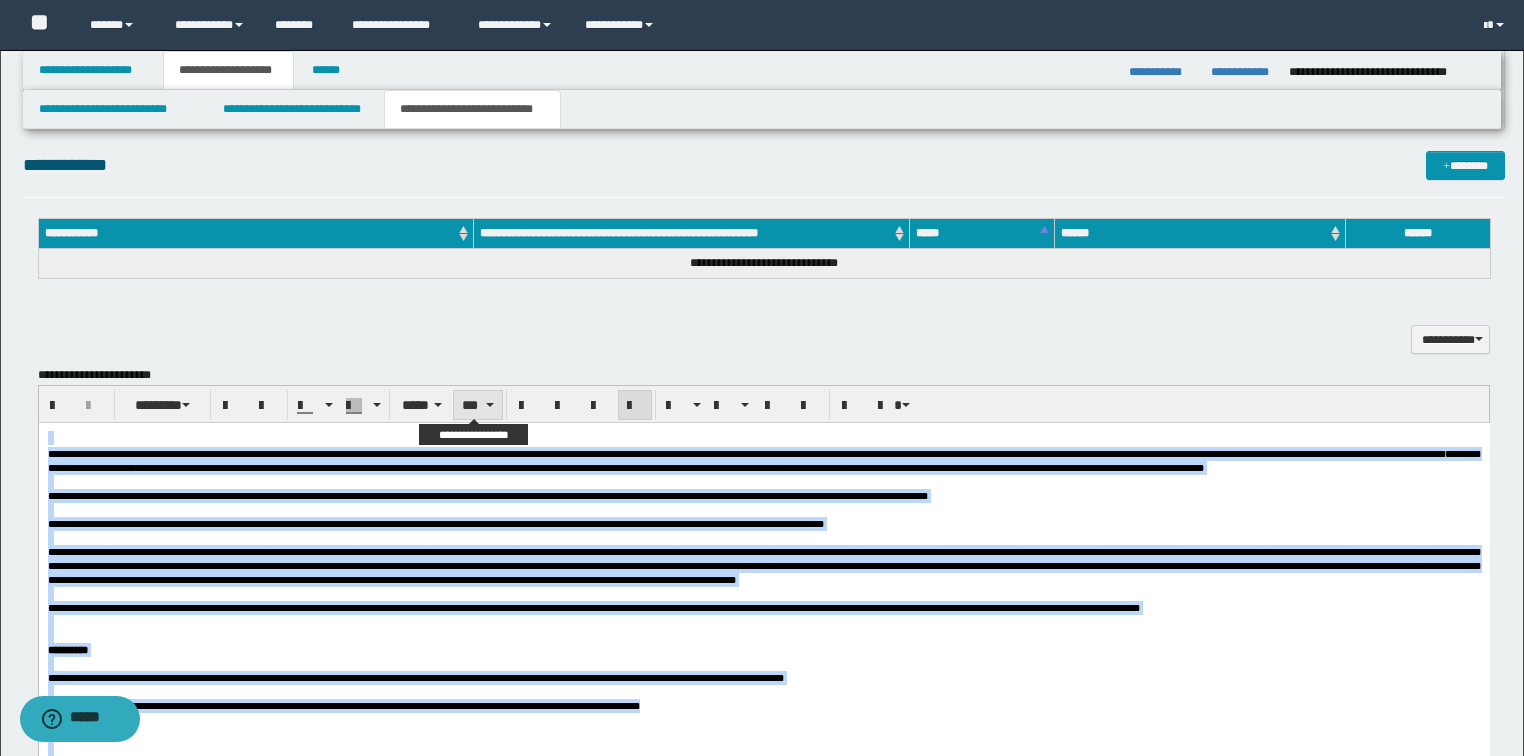 click on "***" at bounding box center [477, 405] 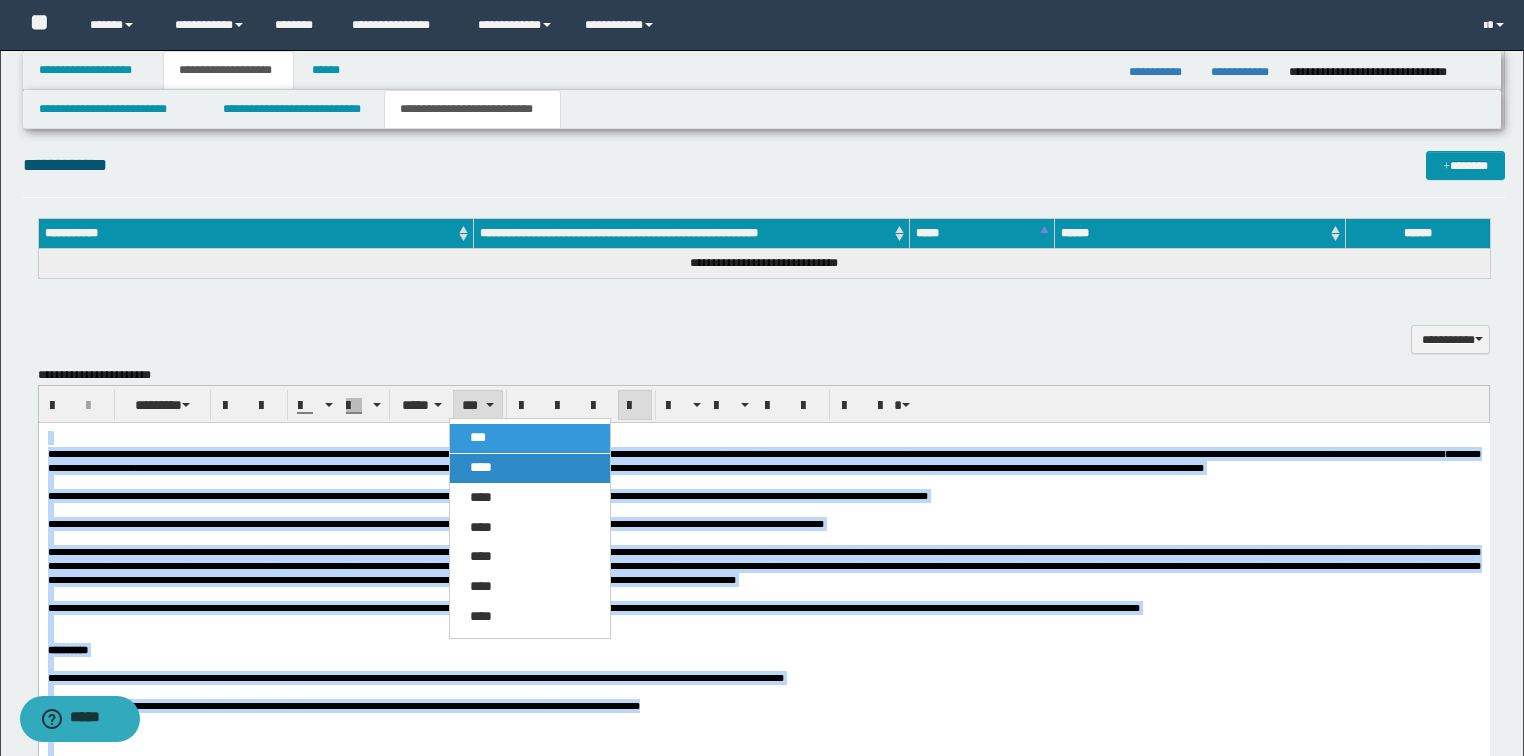 click on "****" at bounding box center [481, 467] 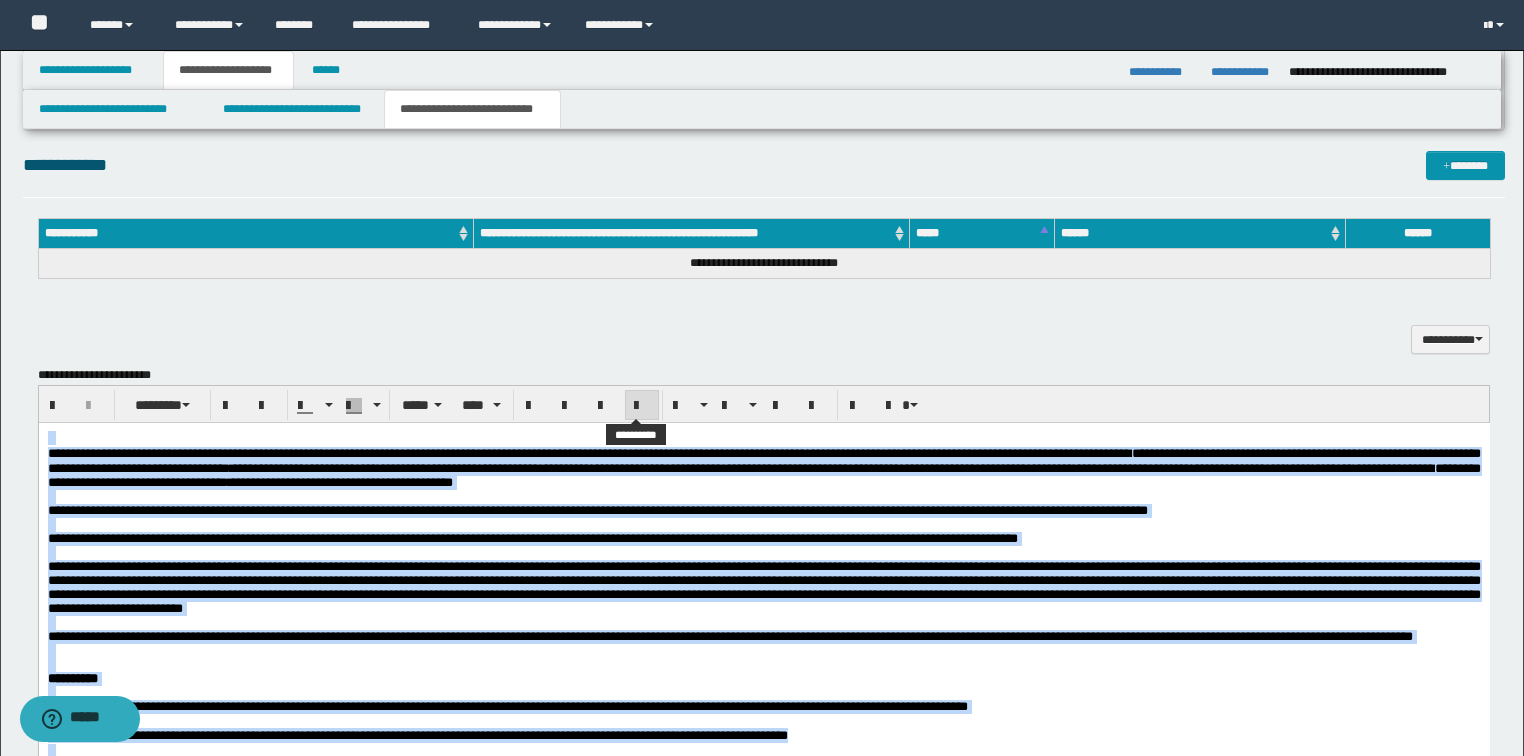 click at bounding box center (642, 406) 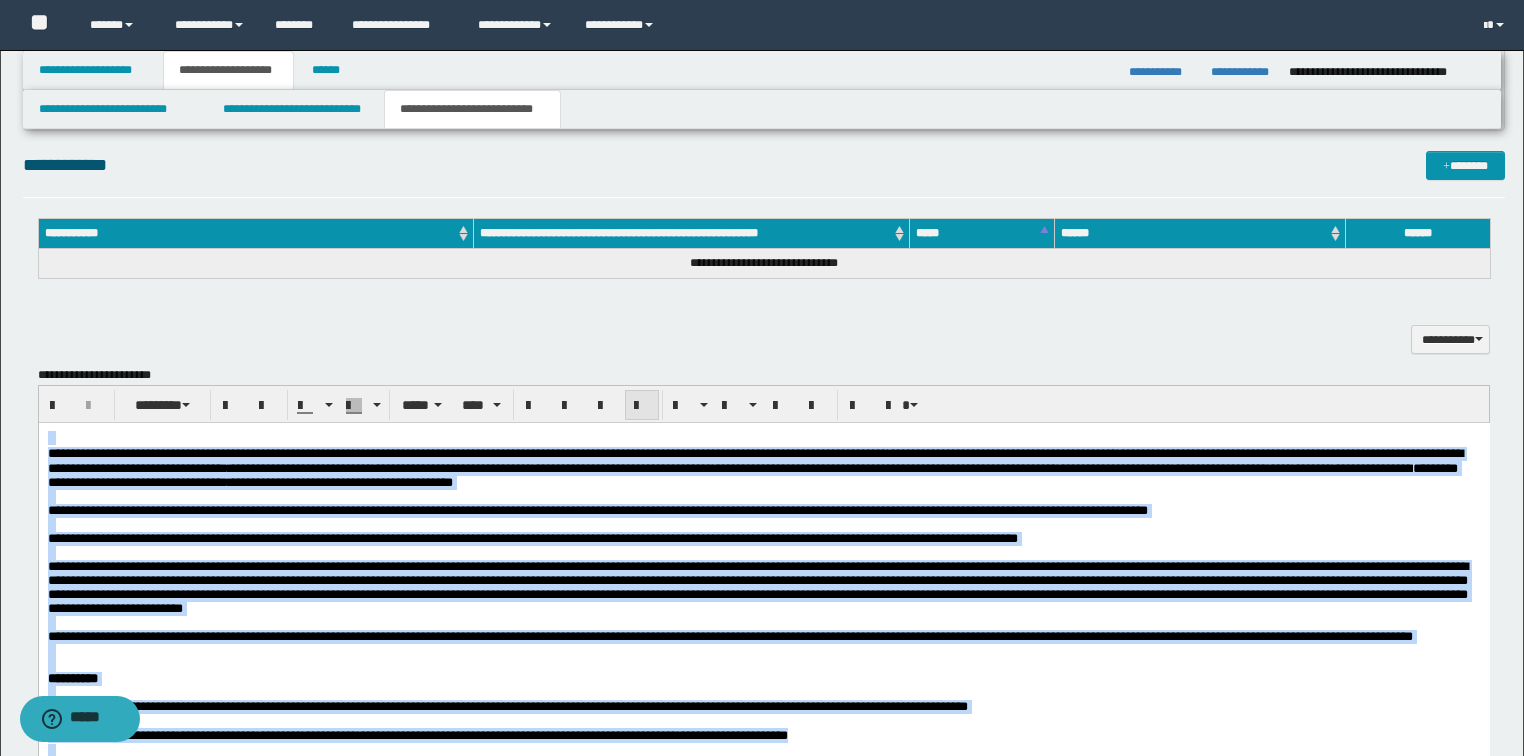 click at bounding box center [642, 406] 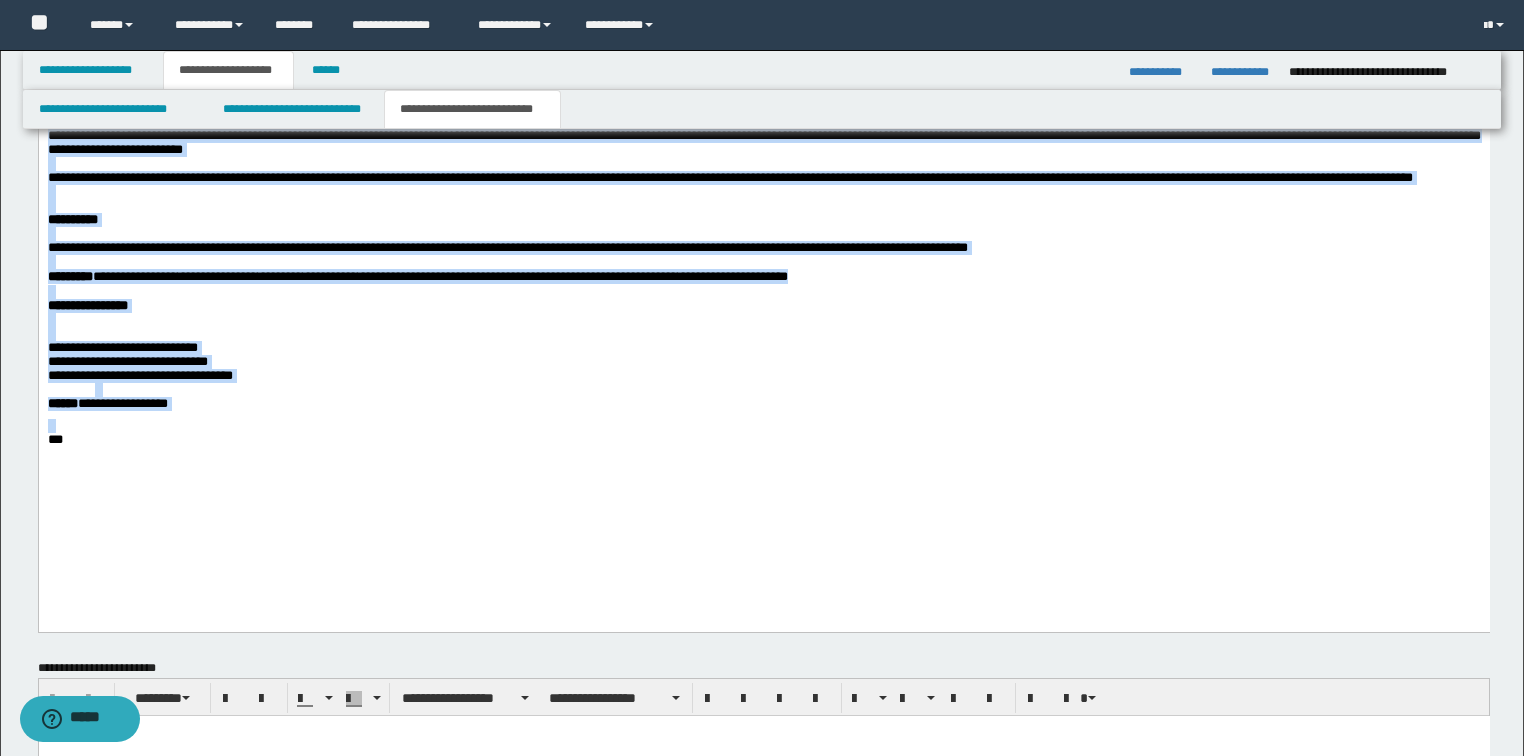scroll, scrollTop: 1360, scrollLeft: 0, axis: vertical 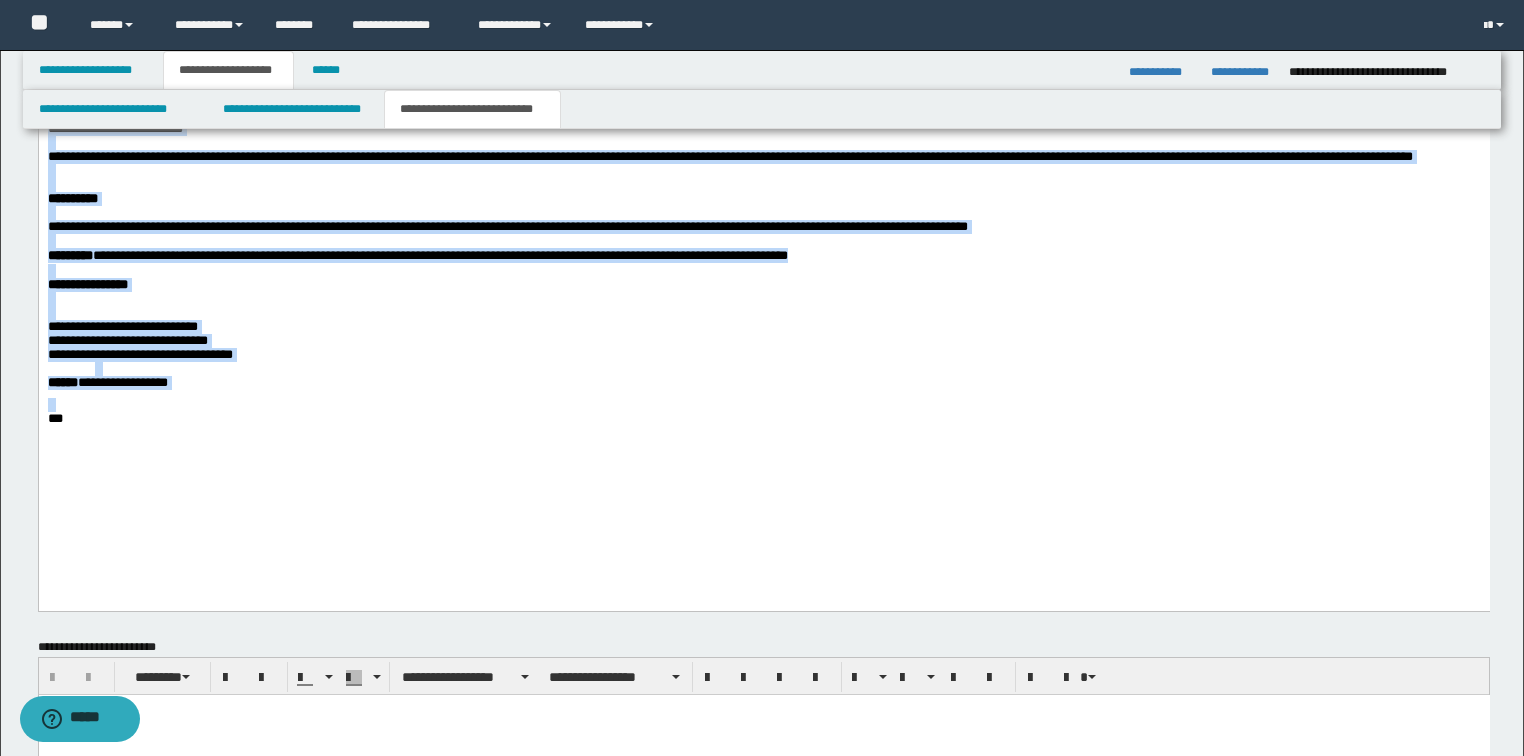 click at bounding box center (763, 406) 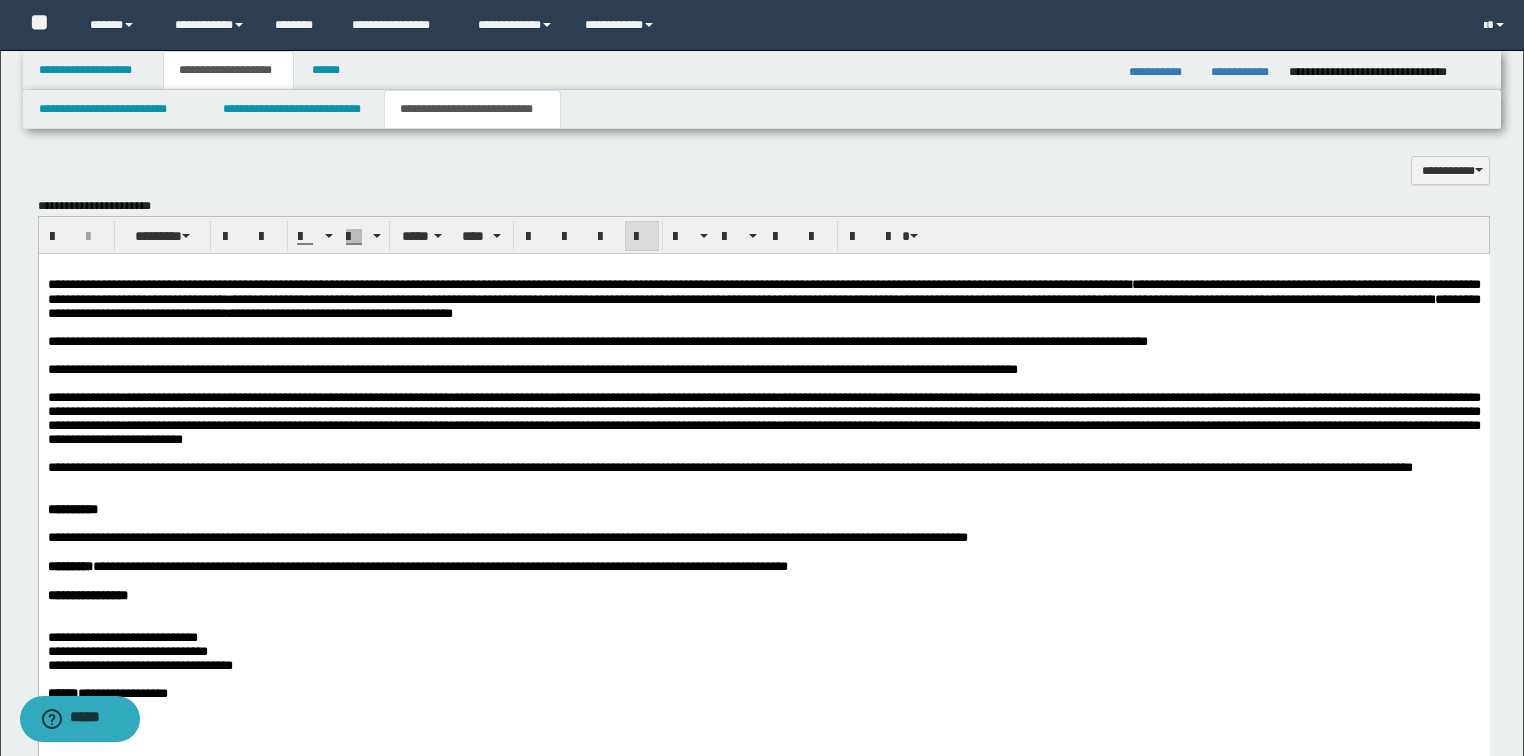 scroll, scrollTop: 960, scrollLeft: 0, axis: vertical 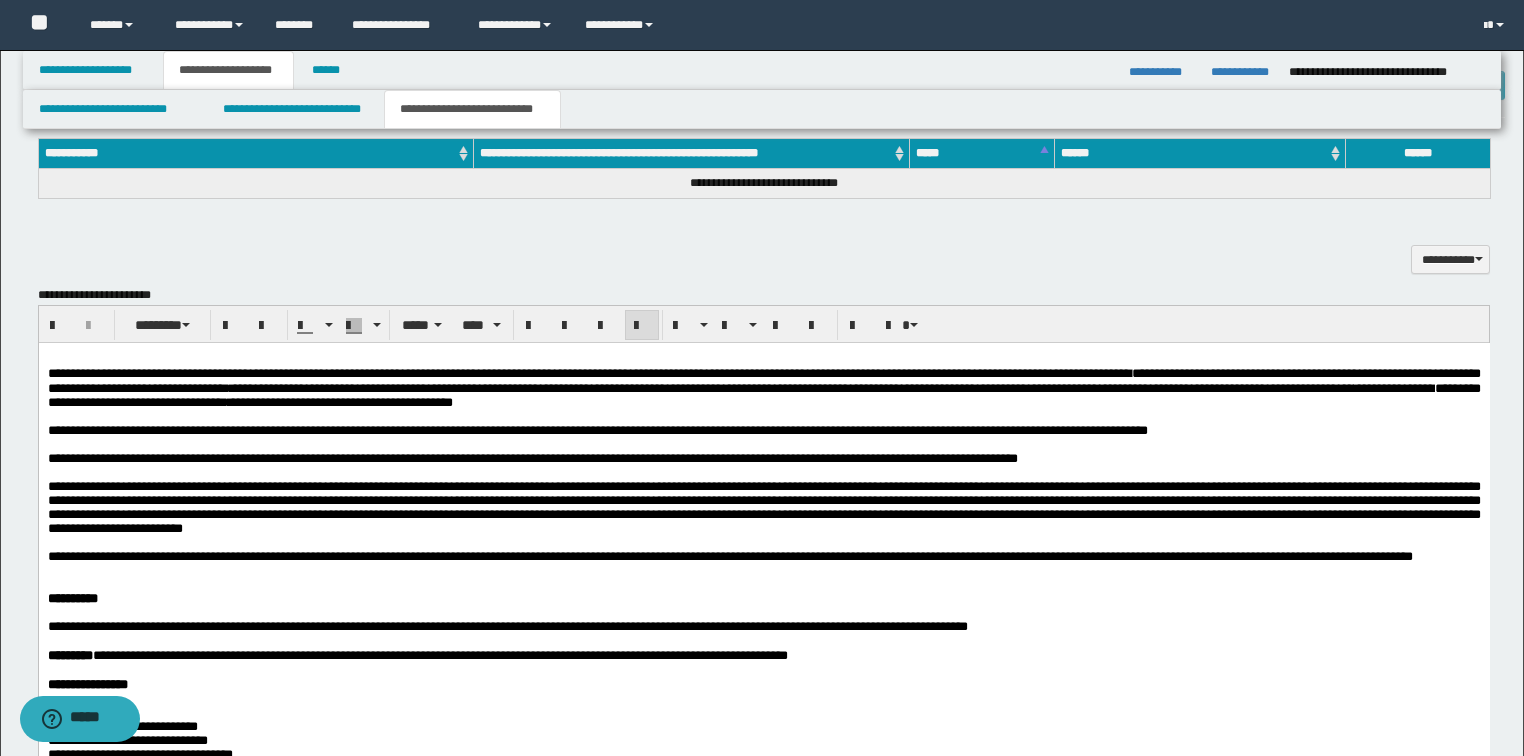 drag, startPoint x: 591, startPoint y: 402, endPoint x: 610, endPoint y: 383, distance: 26.870058 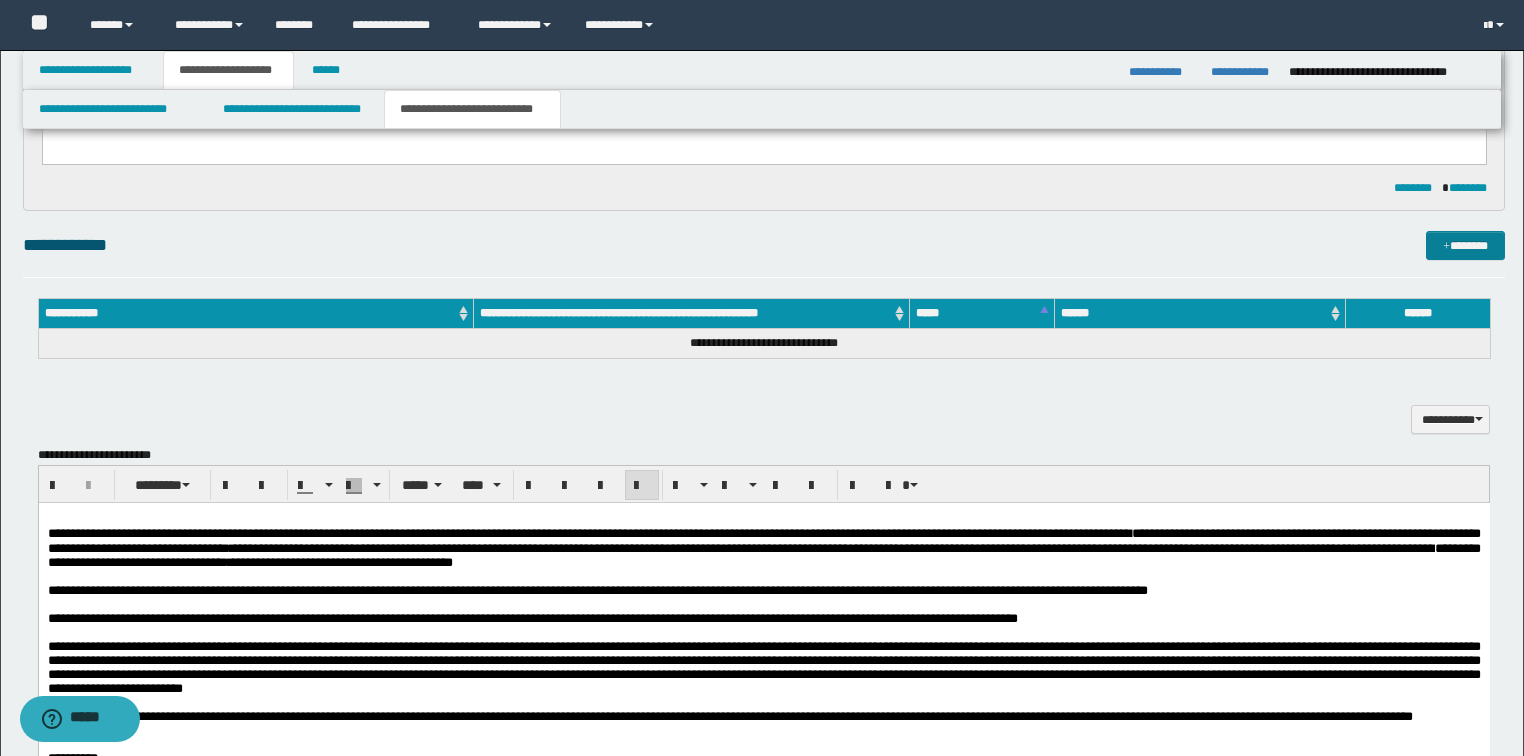 click on "*******" at bounding box center (1465, 246) 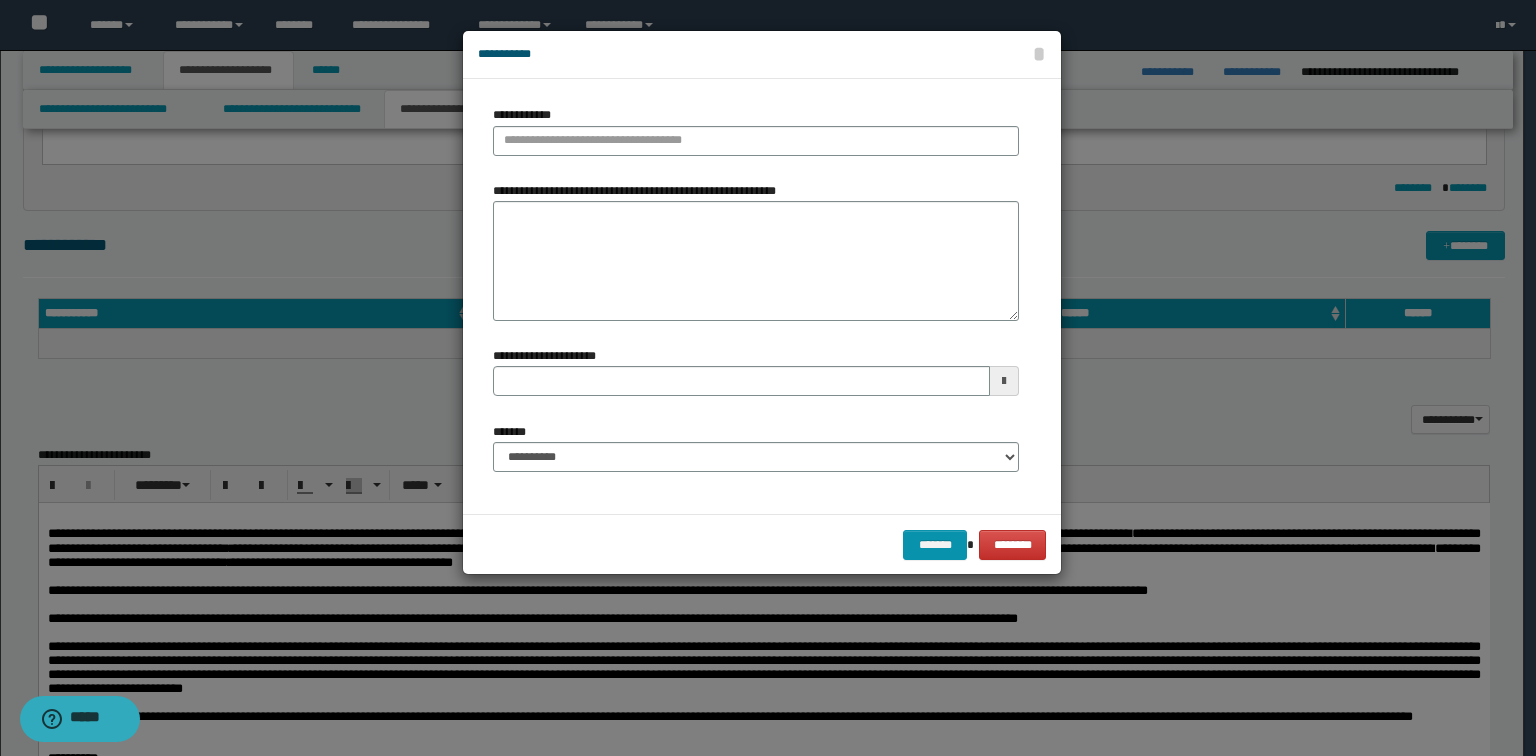 click on "**********" at bounding box center (756, 258) 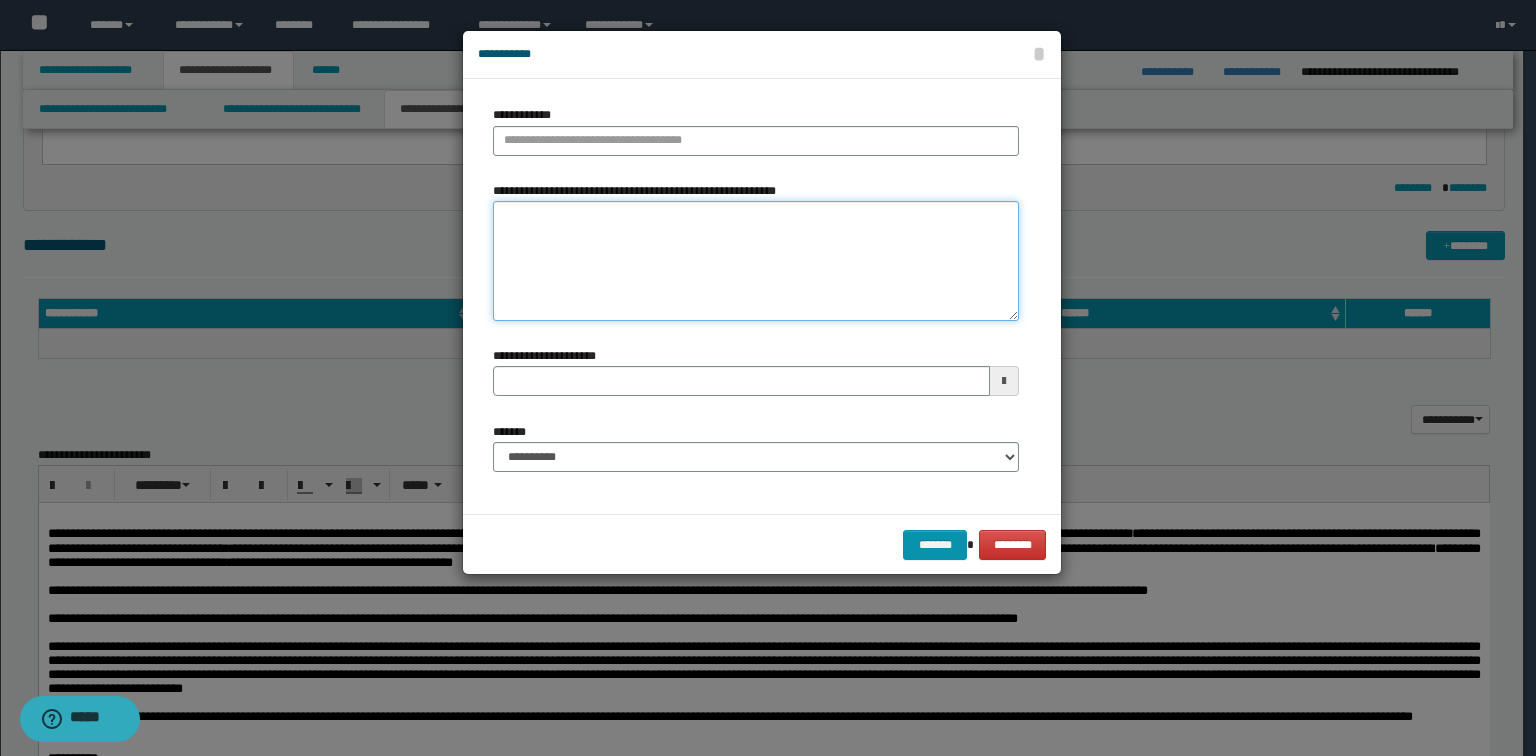 click on "**********" at bounding box center (756, 261) 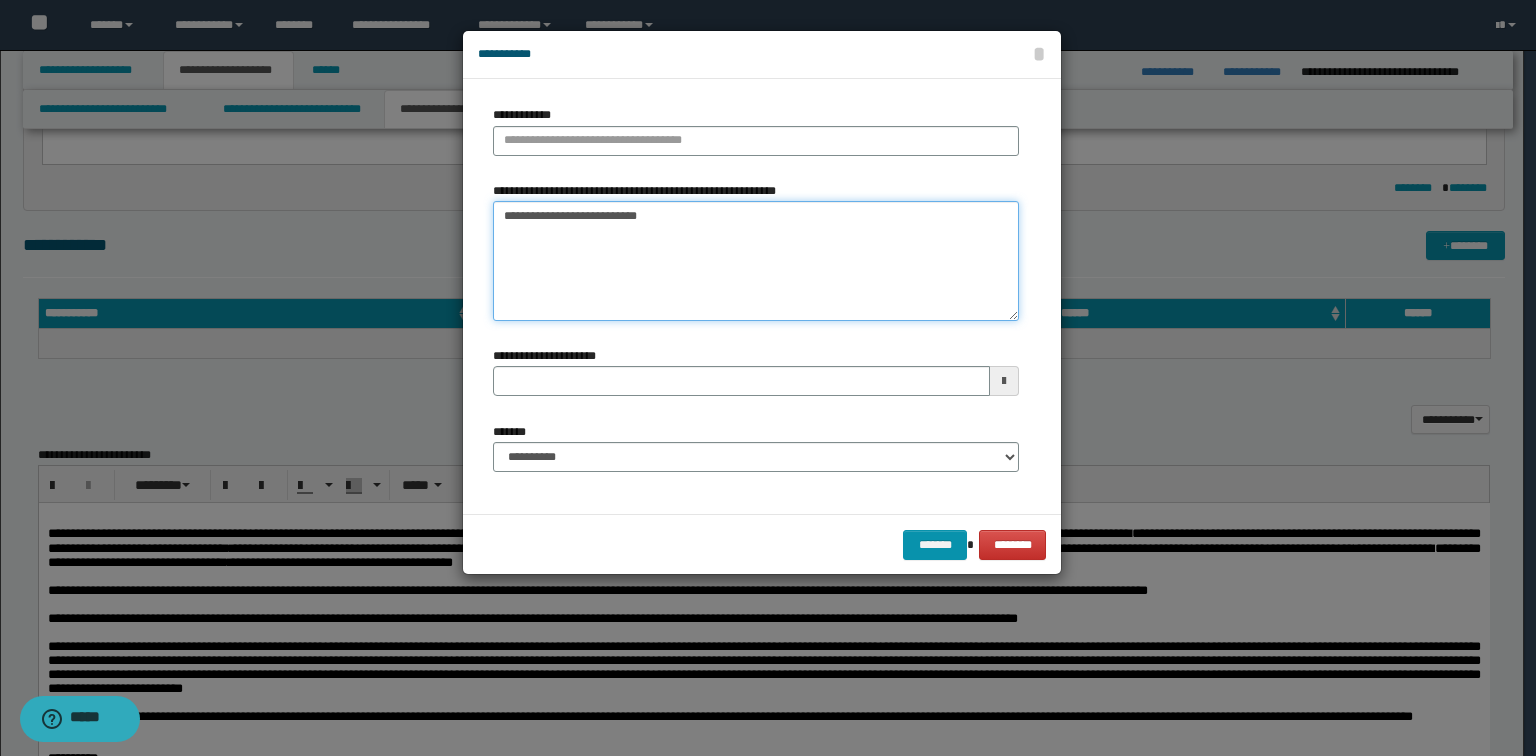 drag, startPoint x: 605, startPoint y: 215, endPoint x: 236, endPoint y: 206, distance: 369.10974 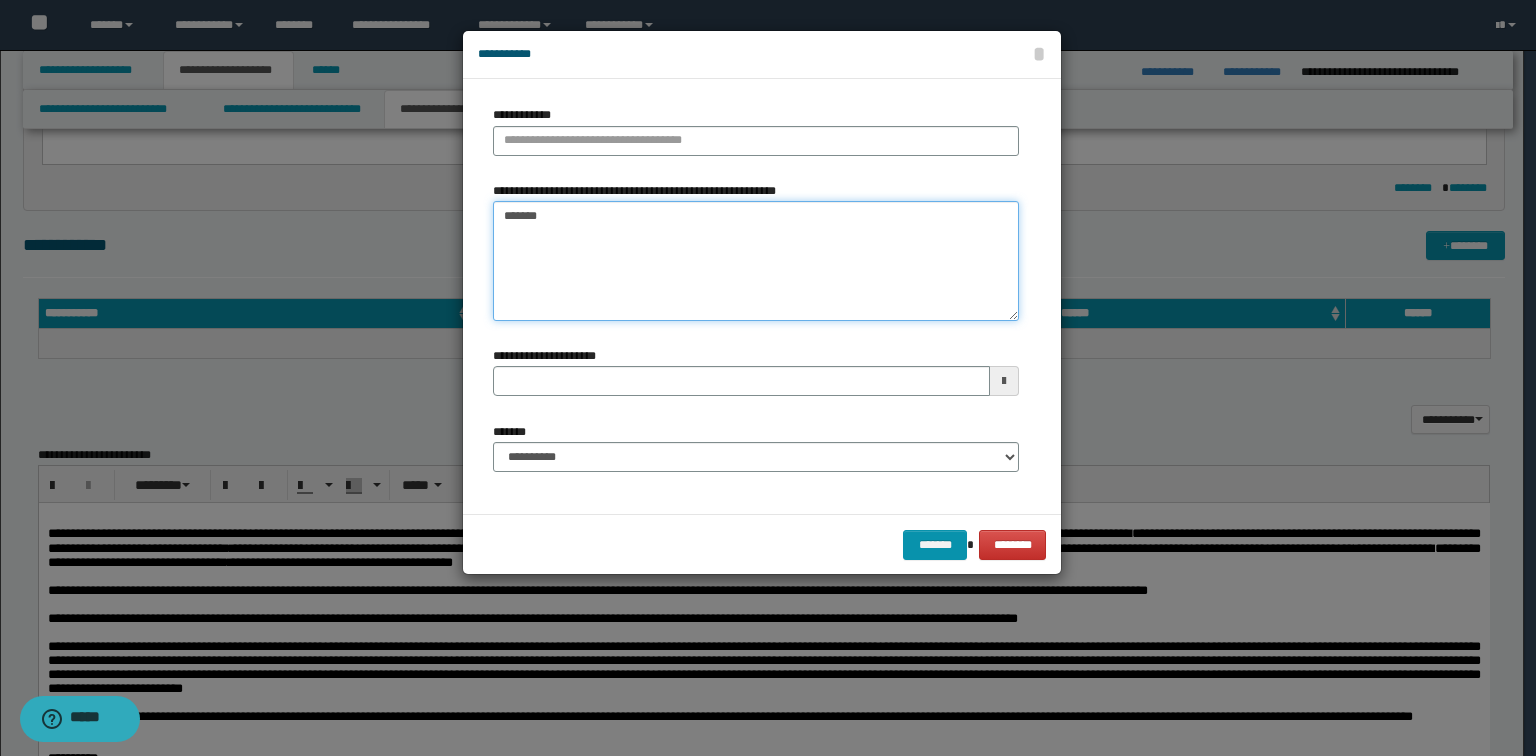 type on "*******" 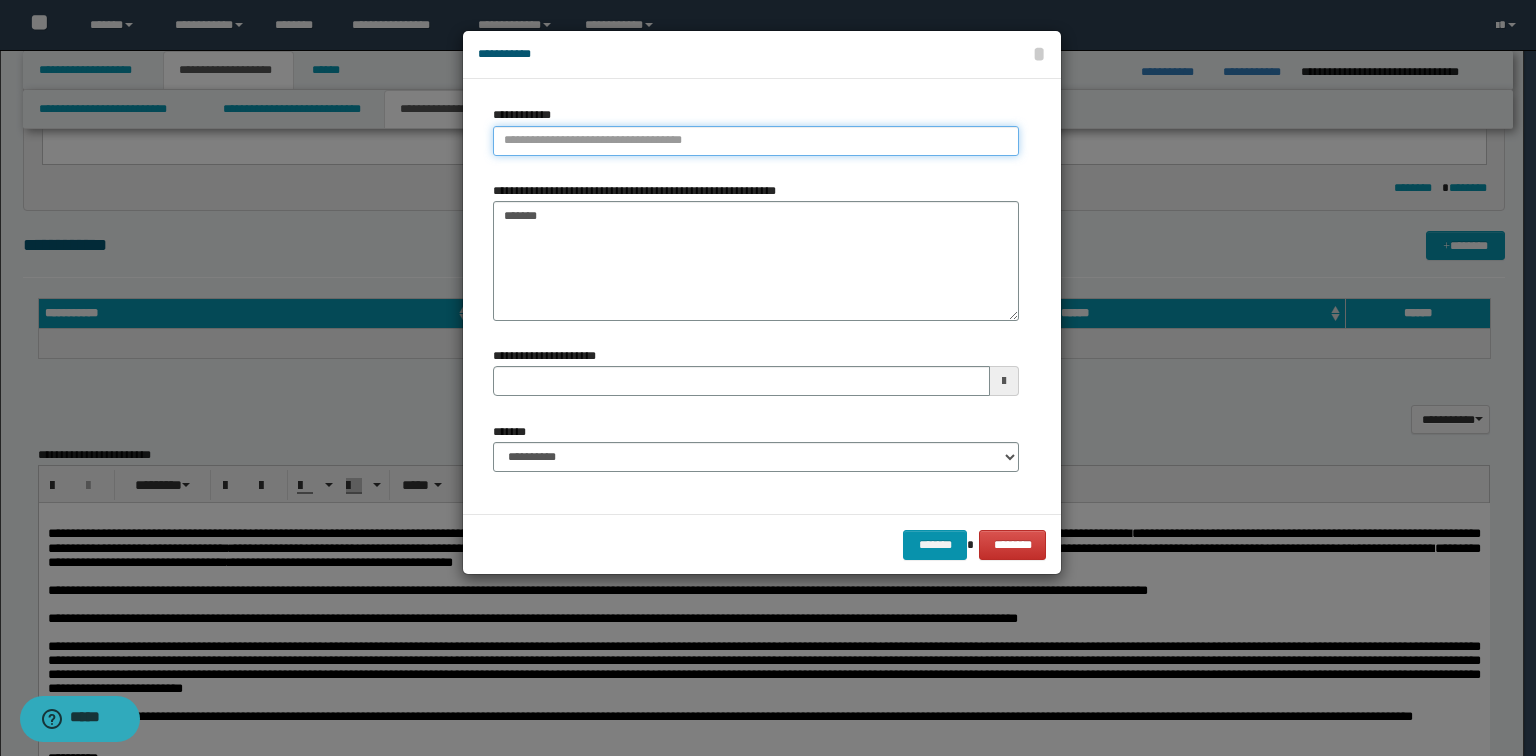 click on "**********" at bounding box center [756, 141] 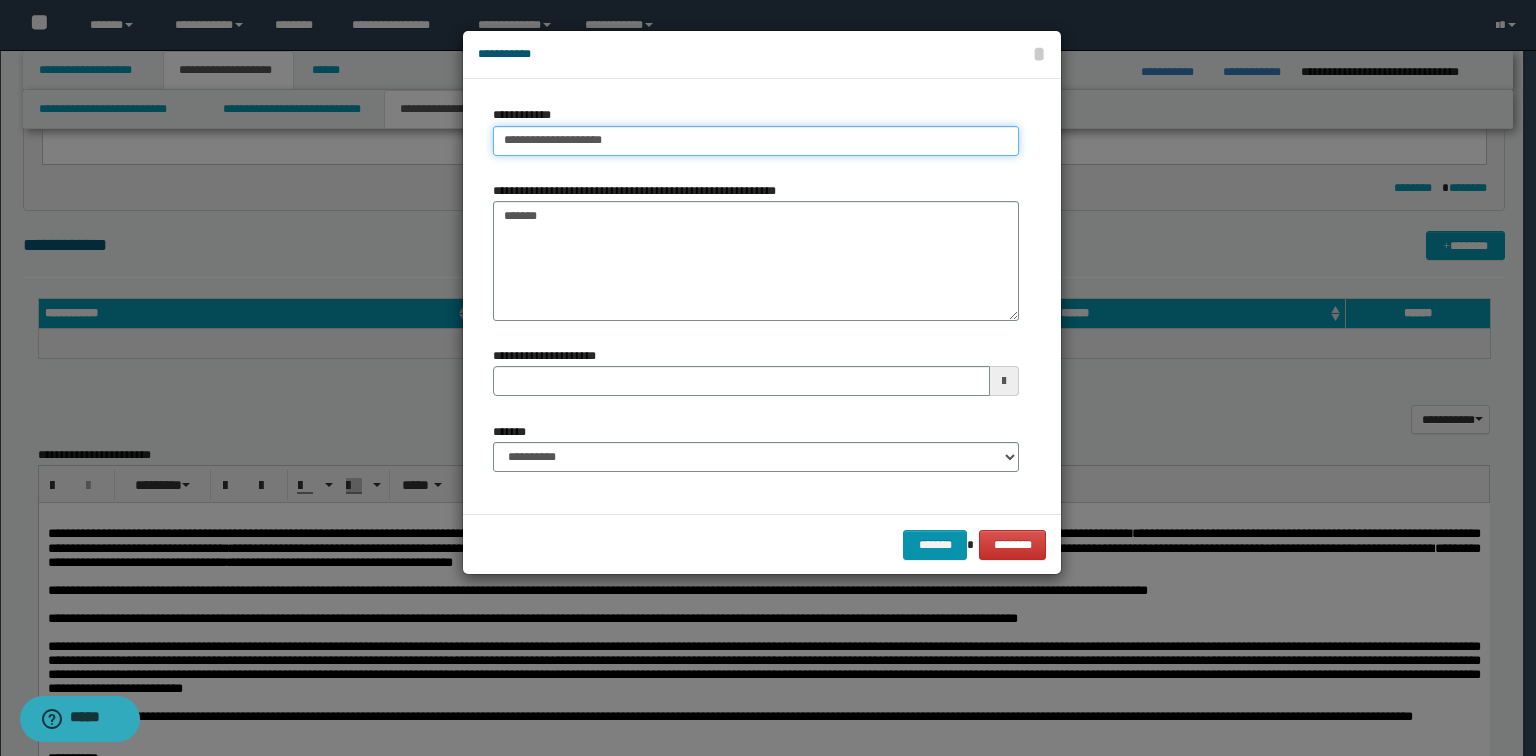 type on "**********" 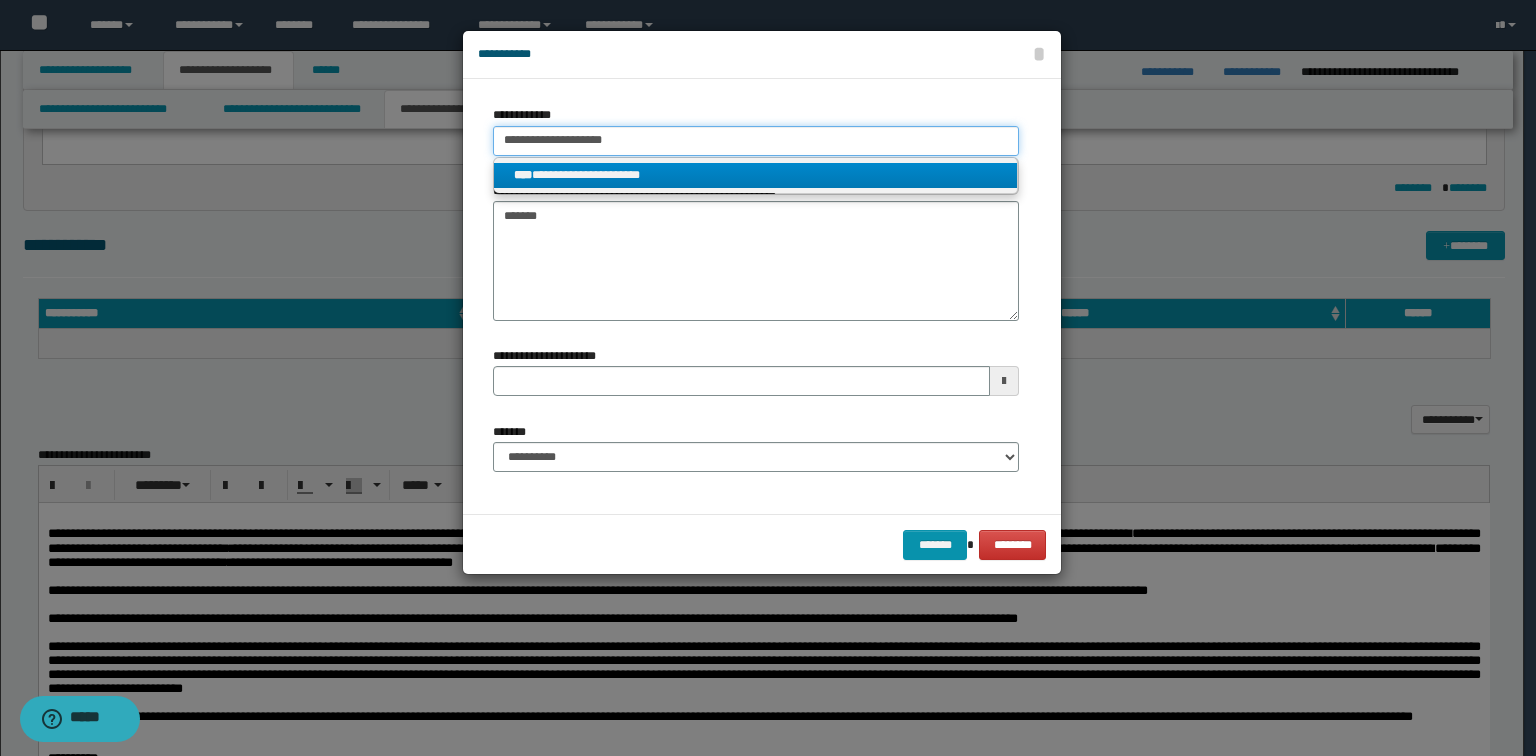type on "**********" 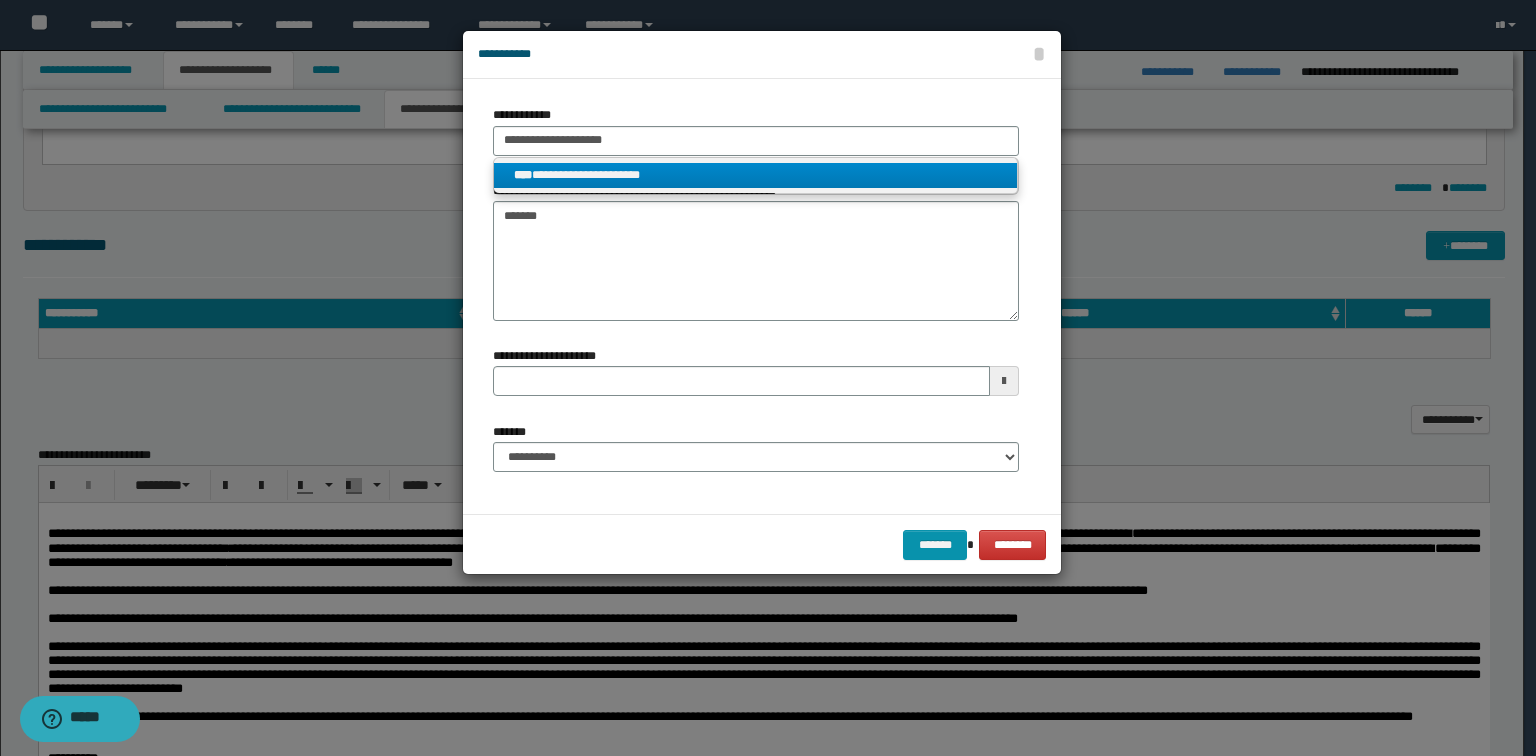 click on "**********" at bounding box center (756, 175) 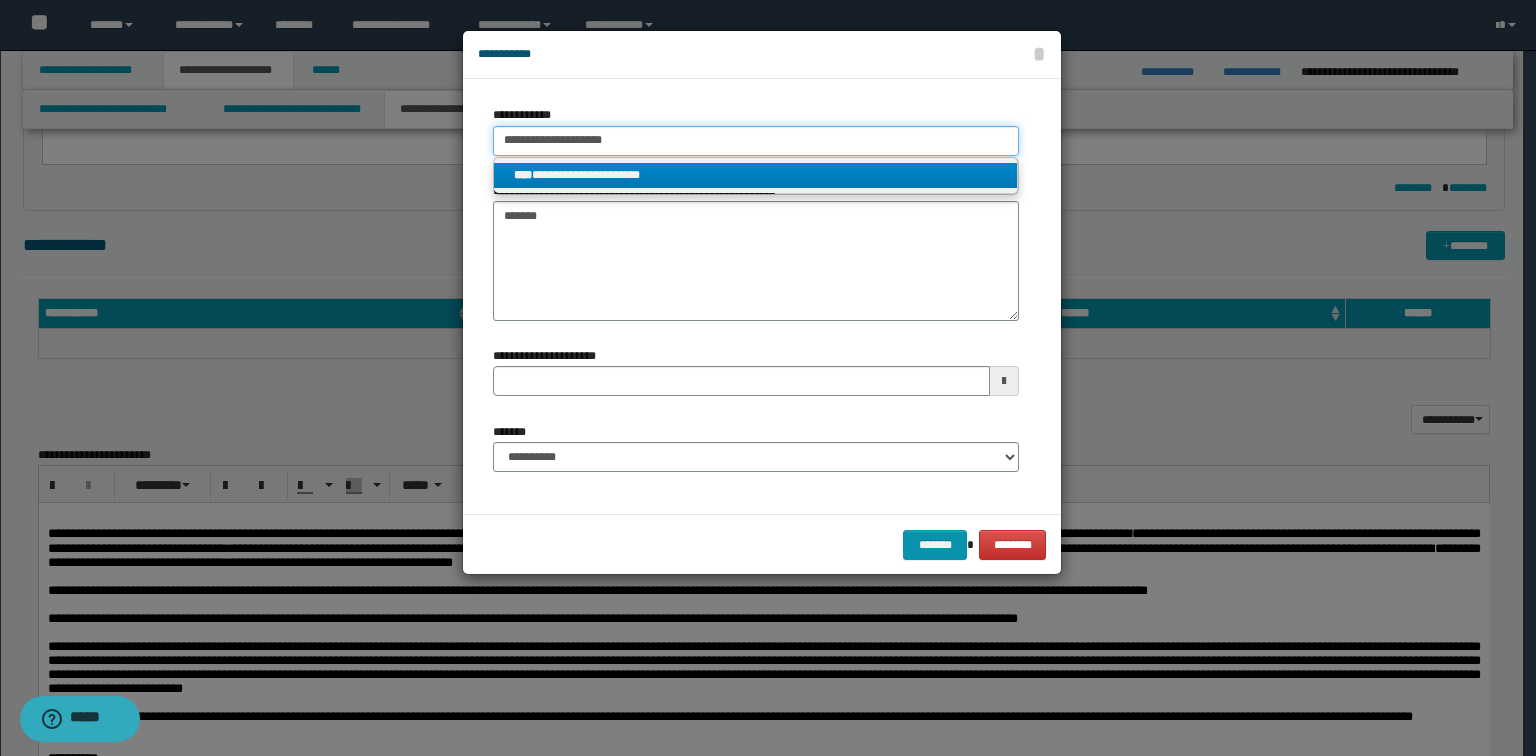type 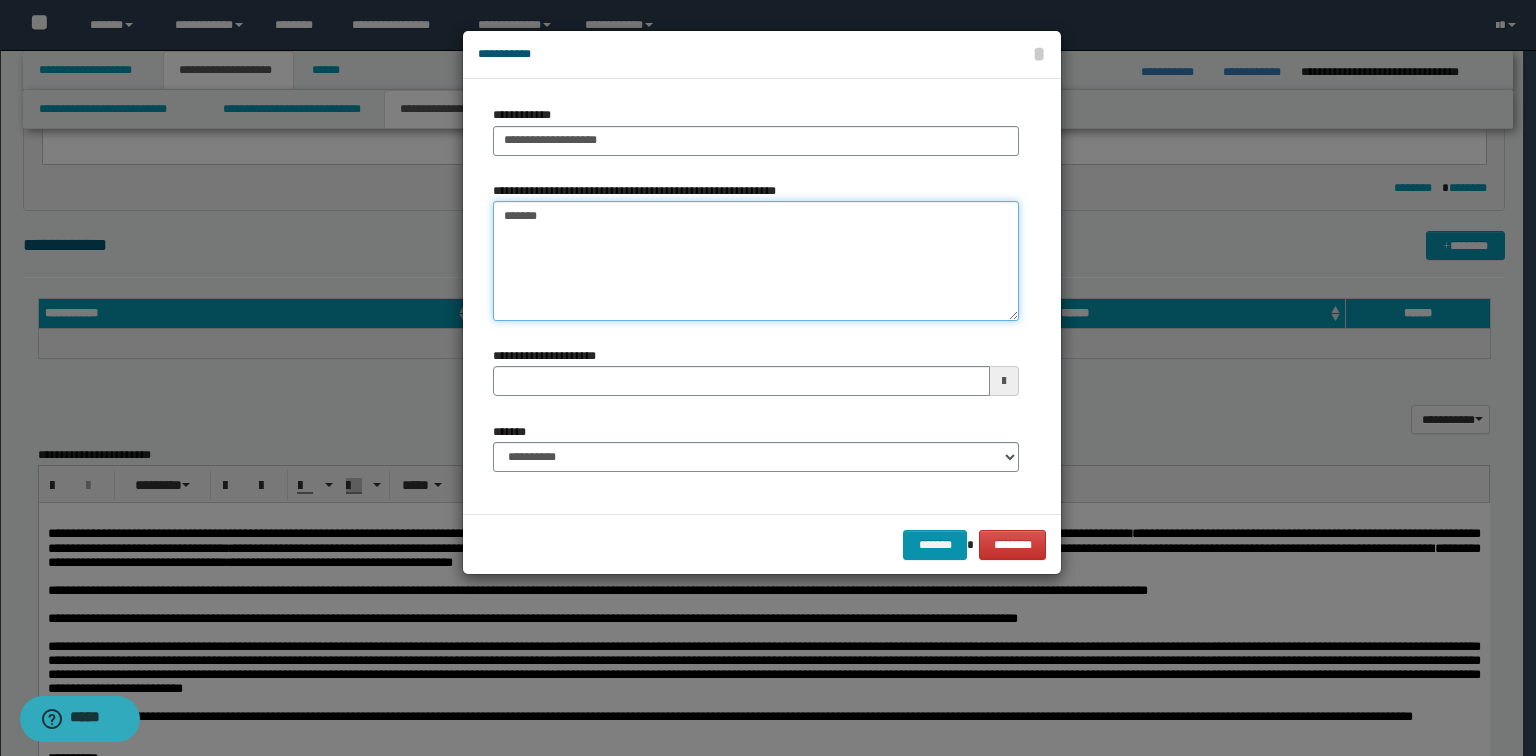 click on "*******" at bounding box center (756, 261) 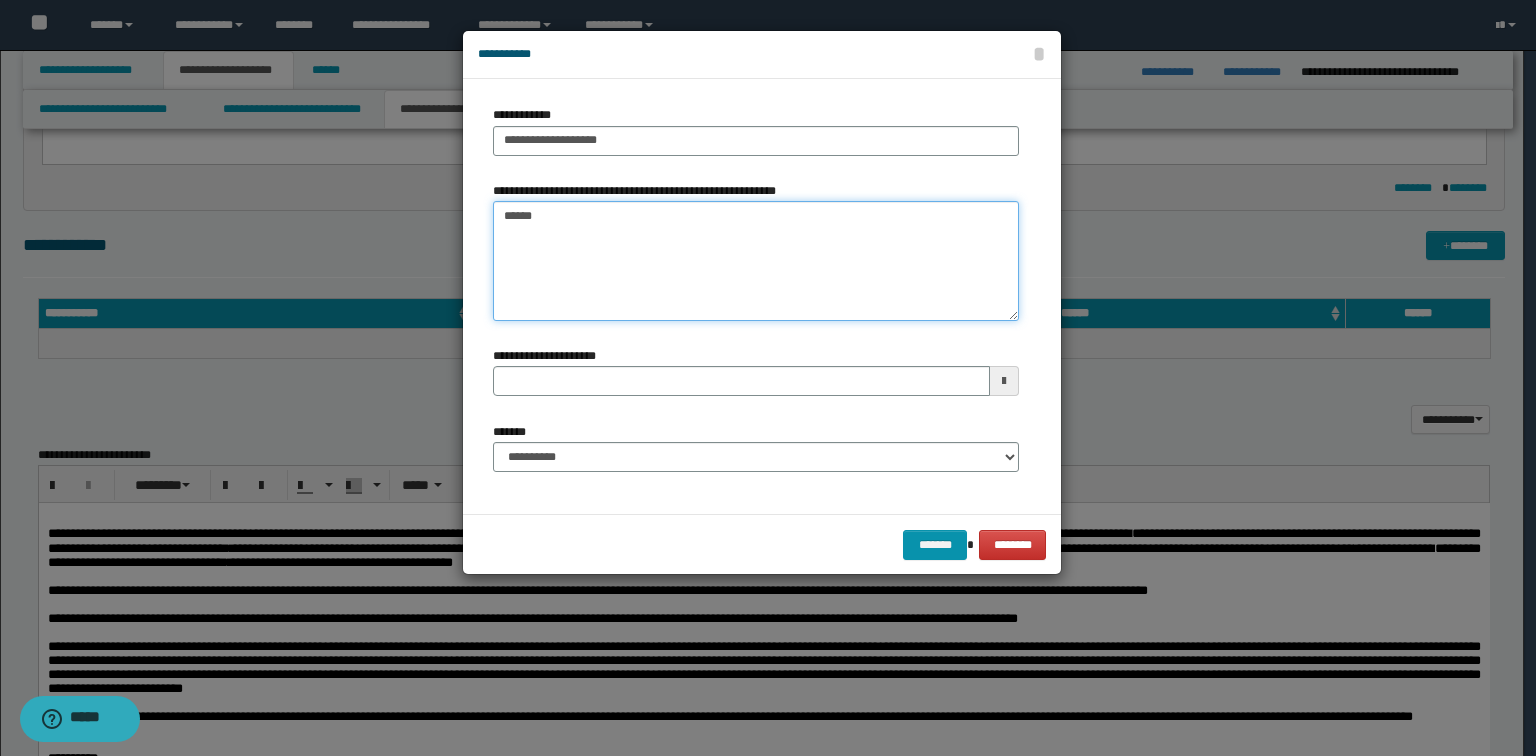 type on "*******" 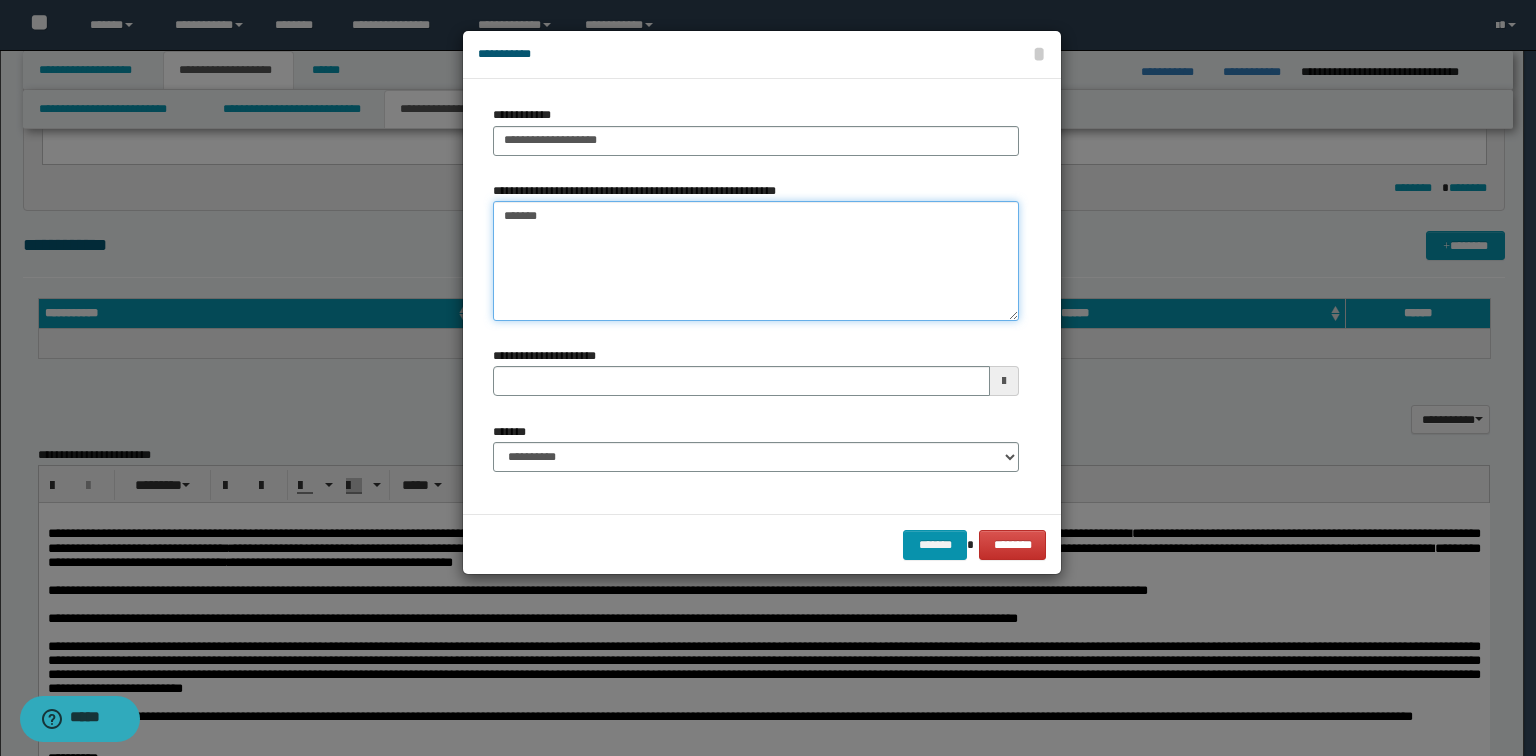 type 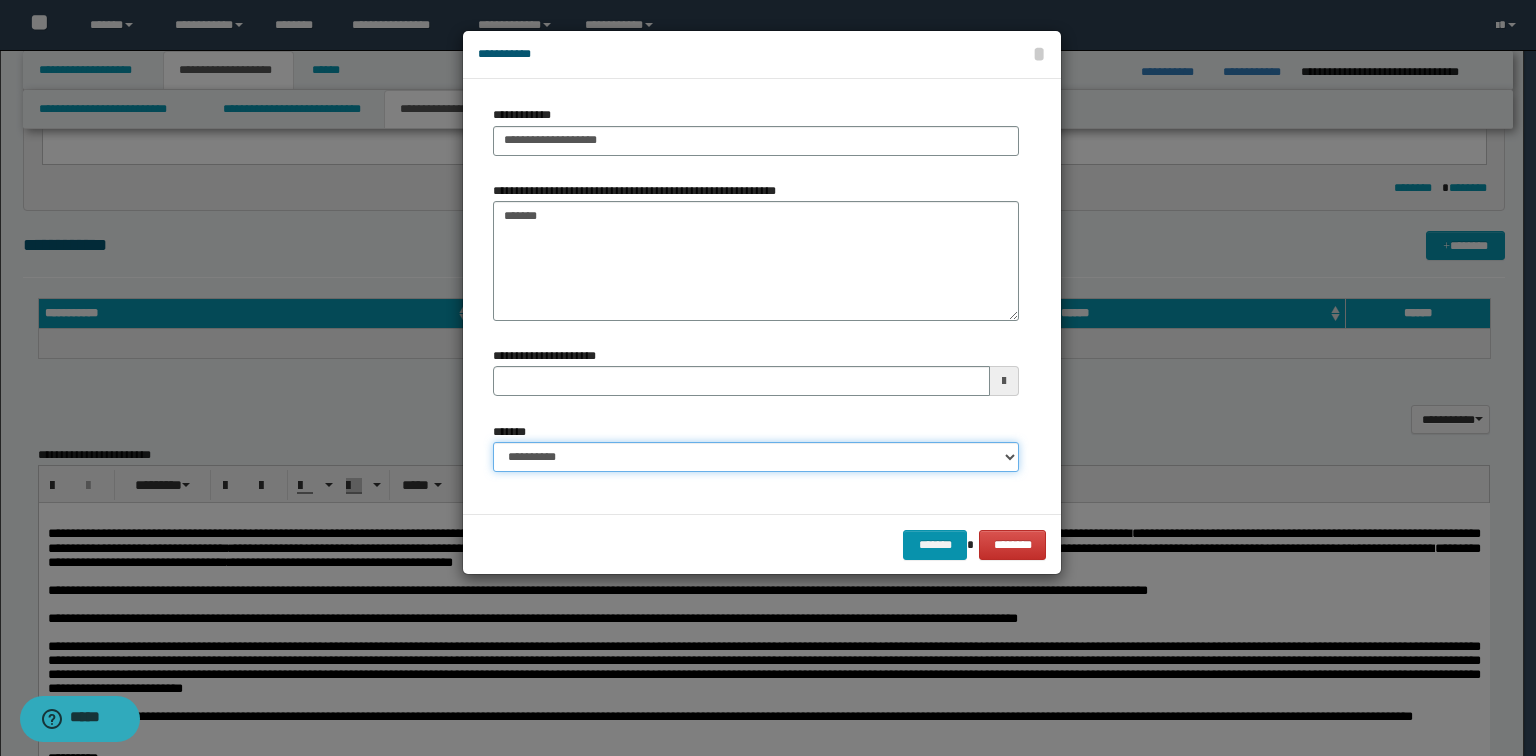 click on "**********" at bounding box center (756, 457) 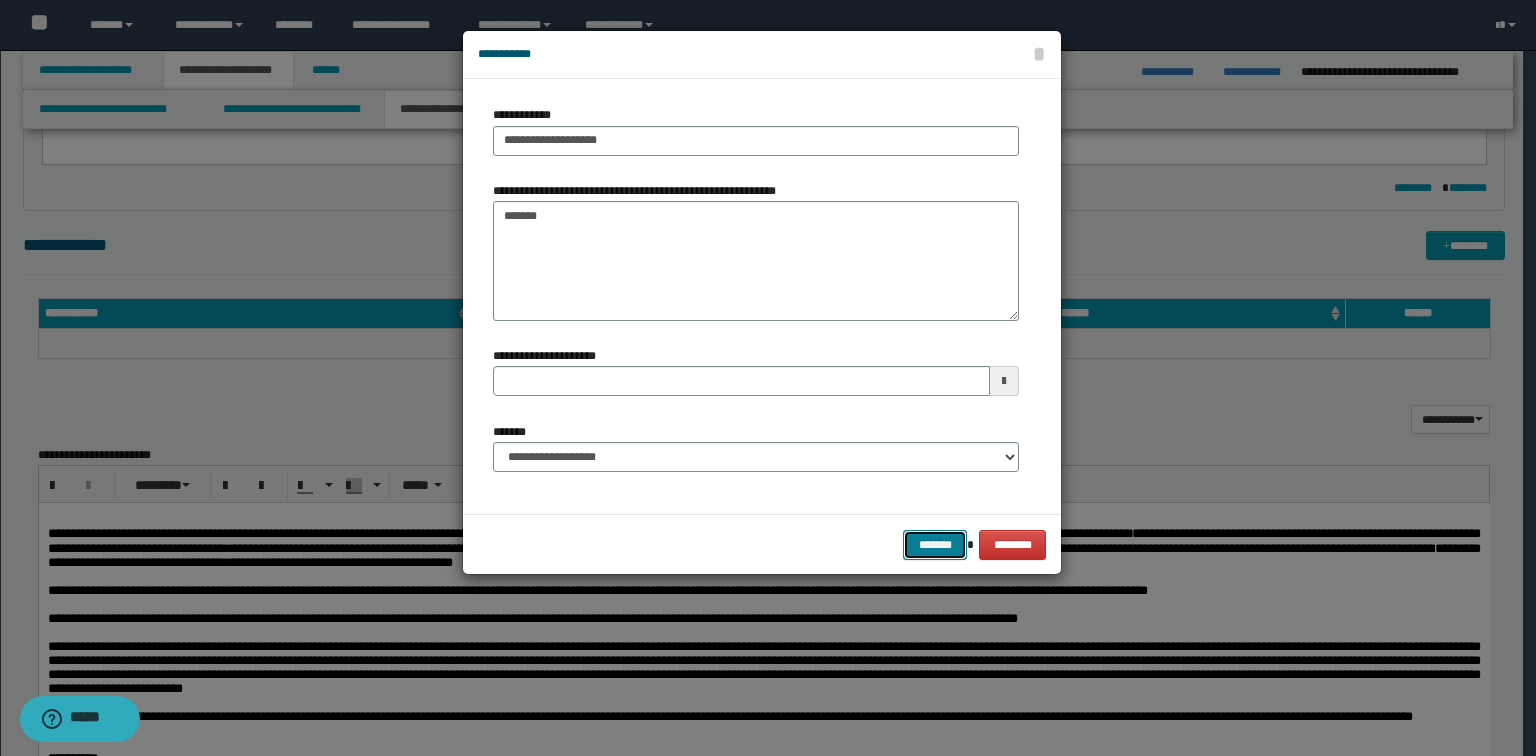 click on "*******" at bounding box center [935, 545] 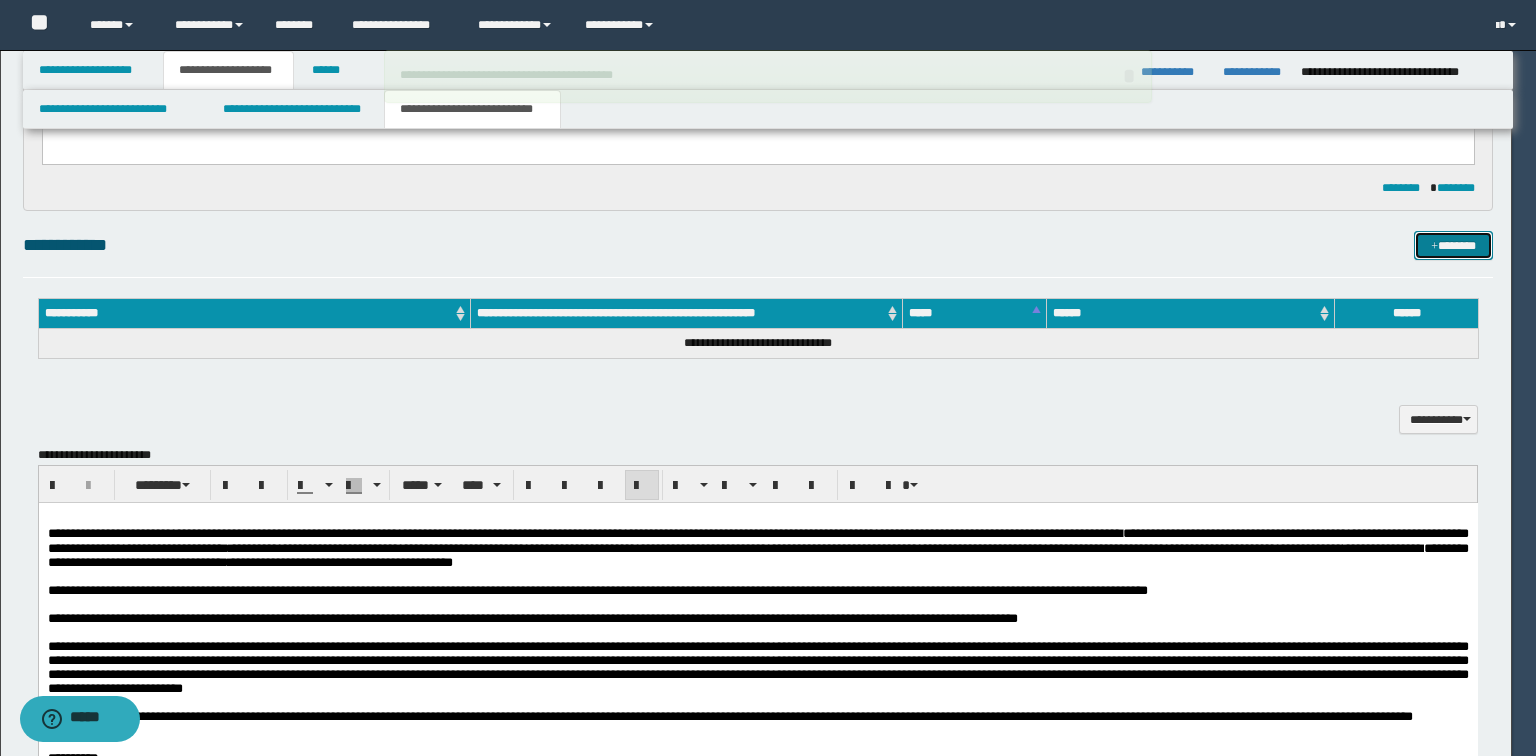 type 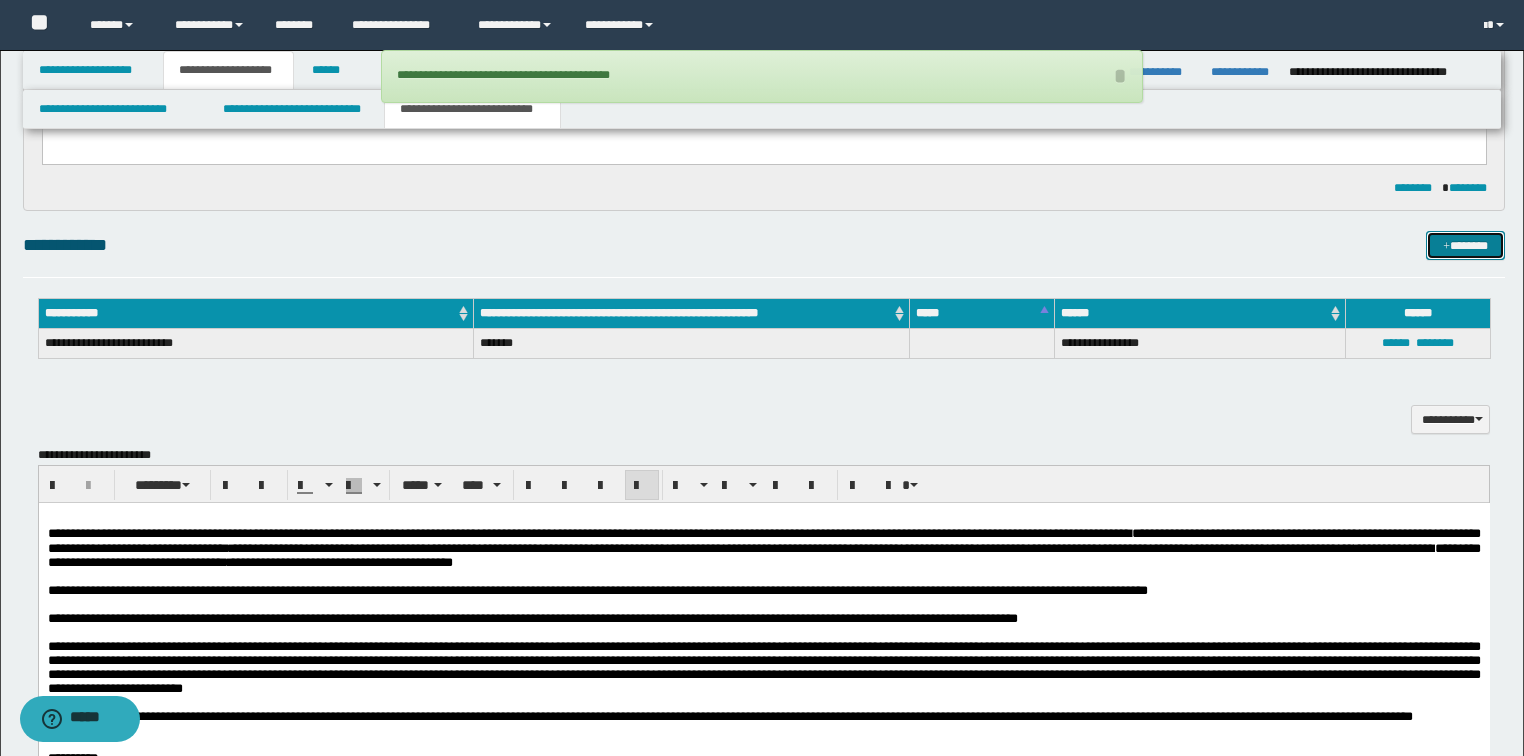 click on "*******" at bounding box center (1465, 246) 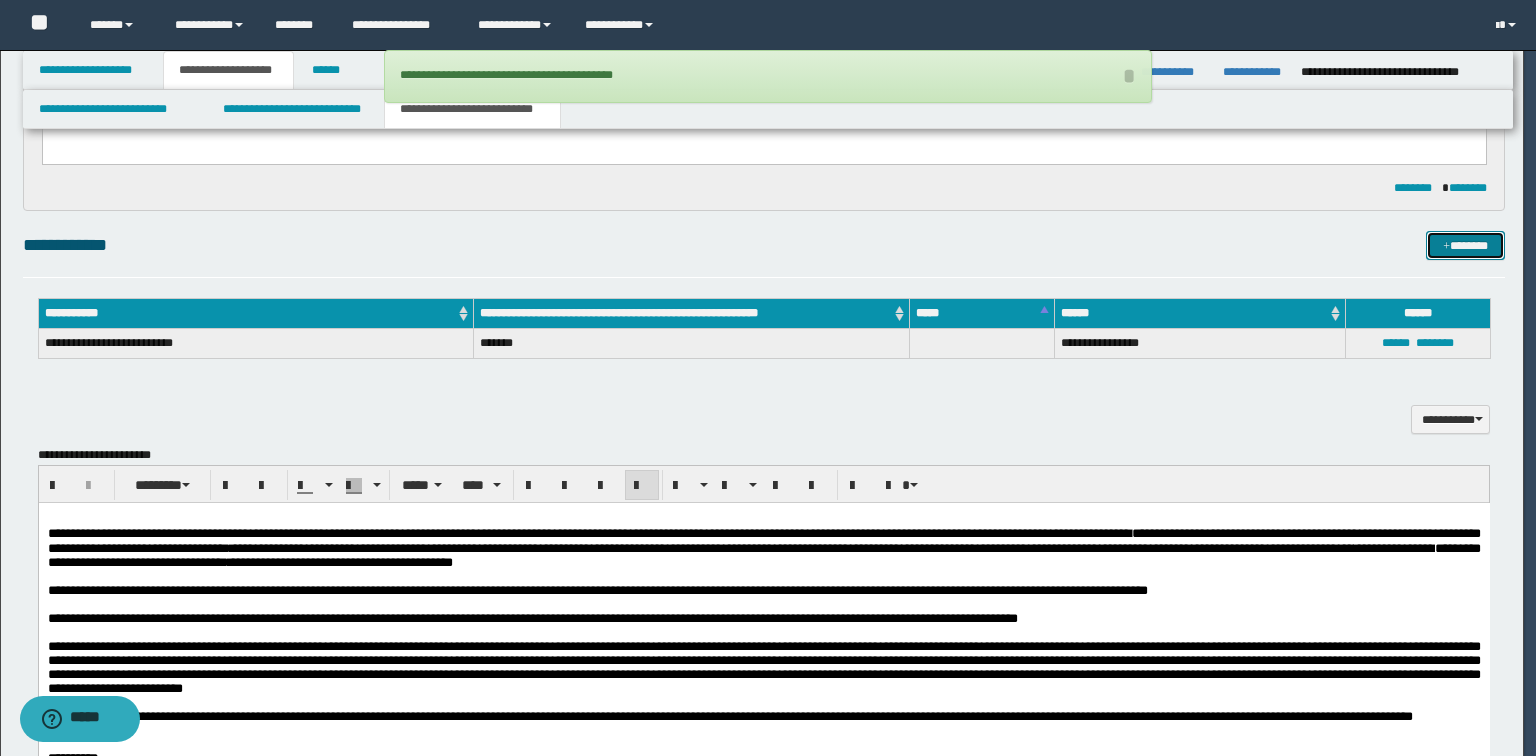 type 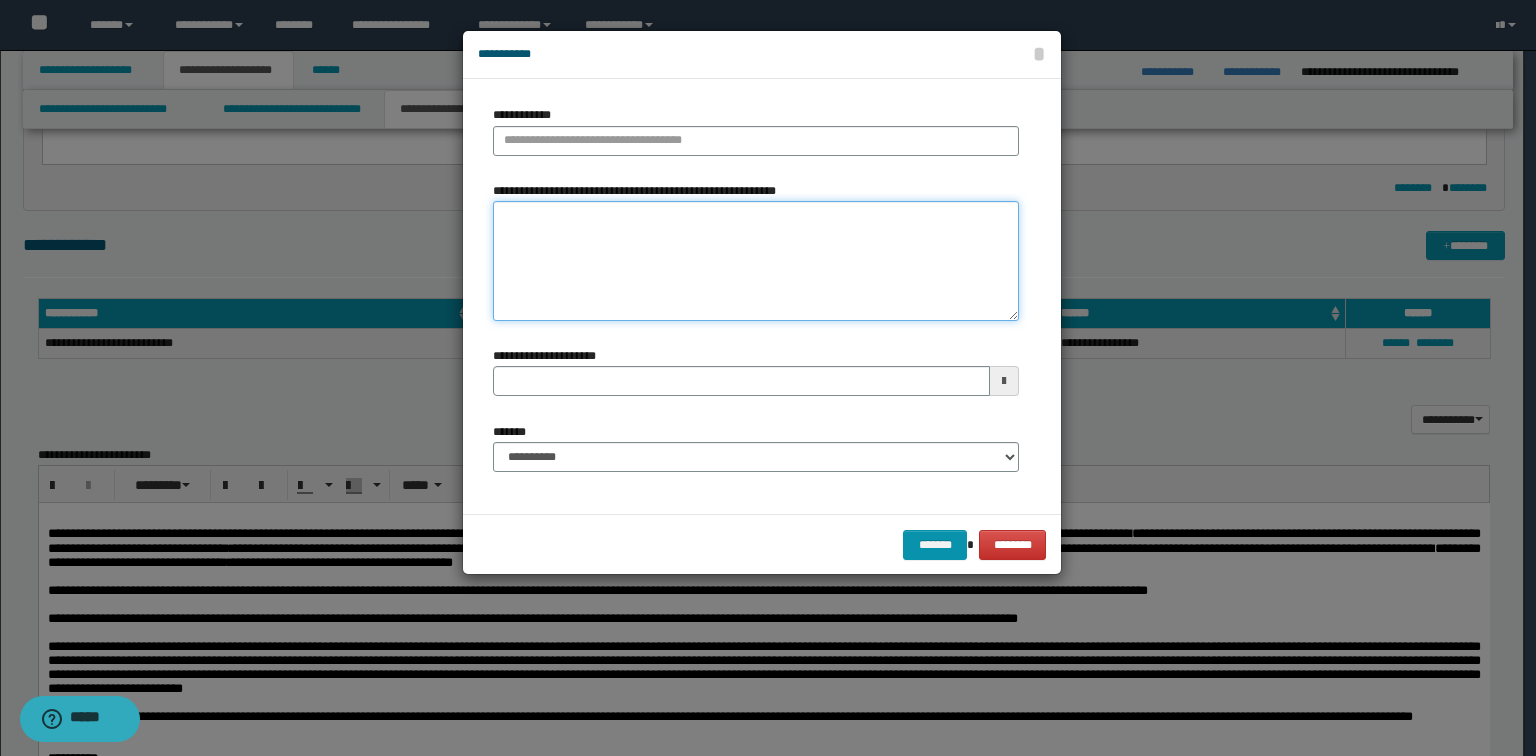 click on "**********" at bounding box center [756, 261] 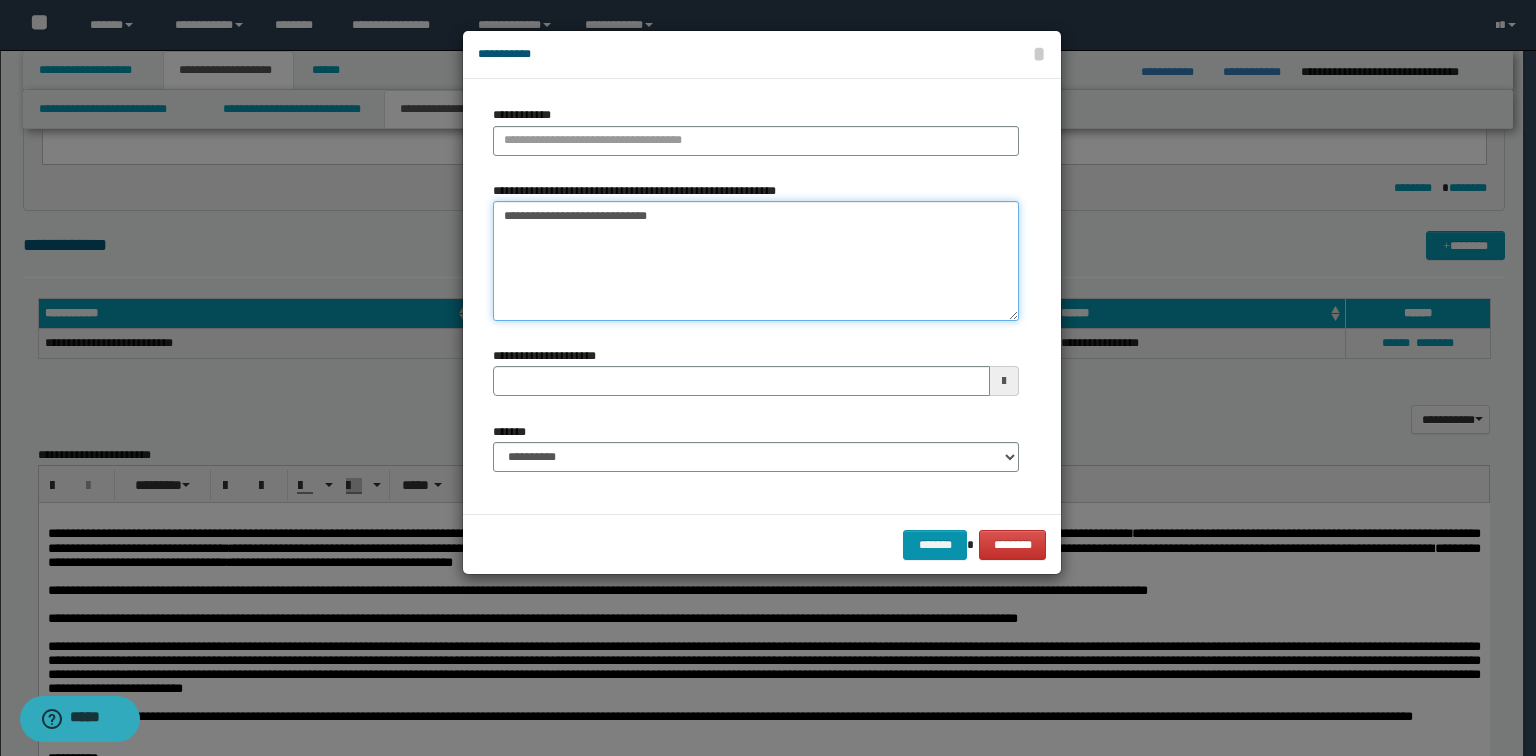 click on "**********" at bounding box center [756, 261] 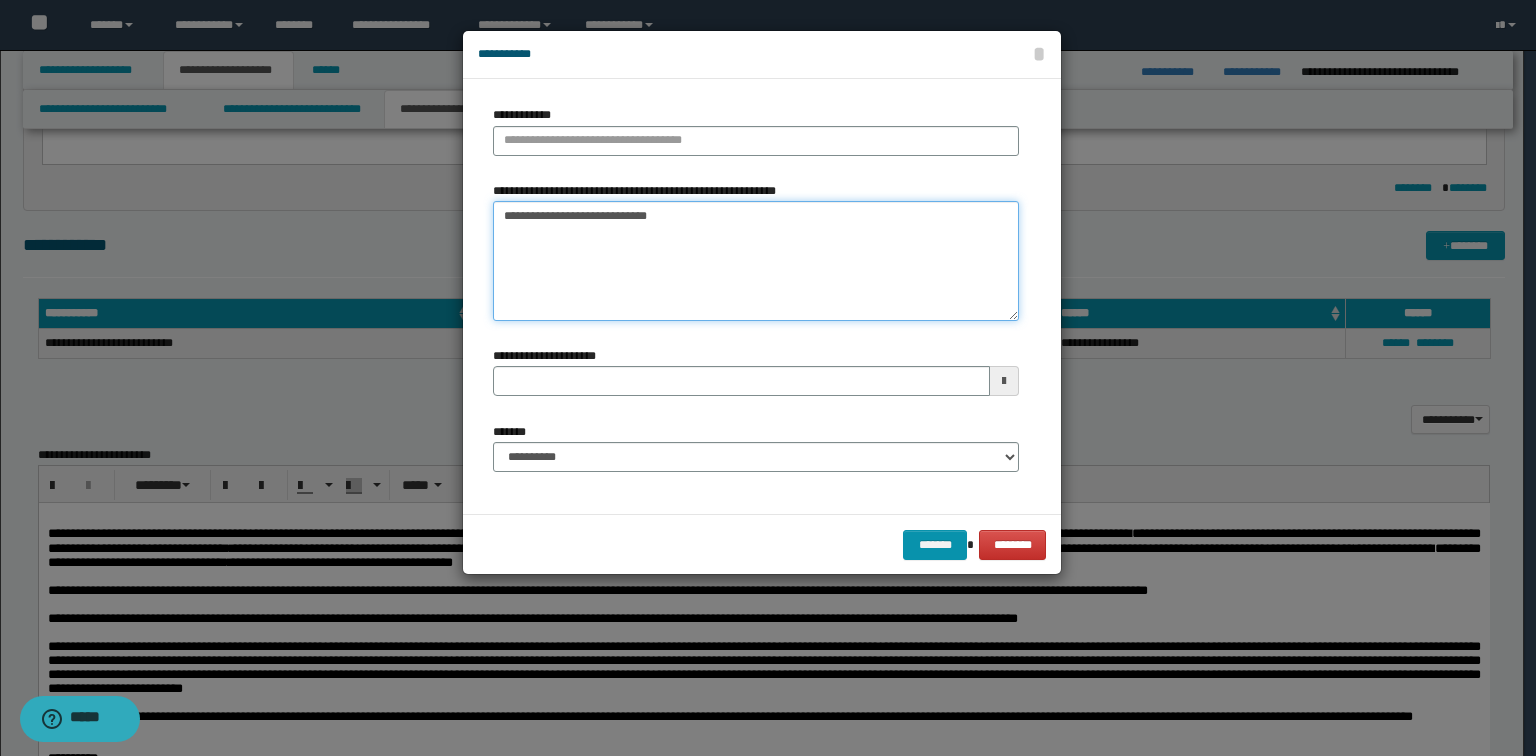 drag, startPoint x: 604, startPoint y: 214, endPoint x: 200, endPoint y: 200, distance: 404.2425 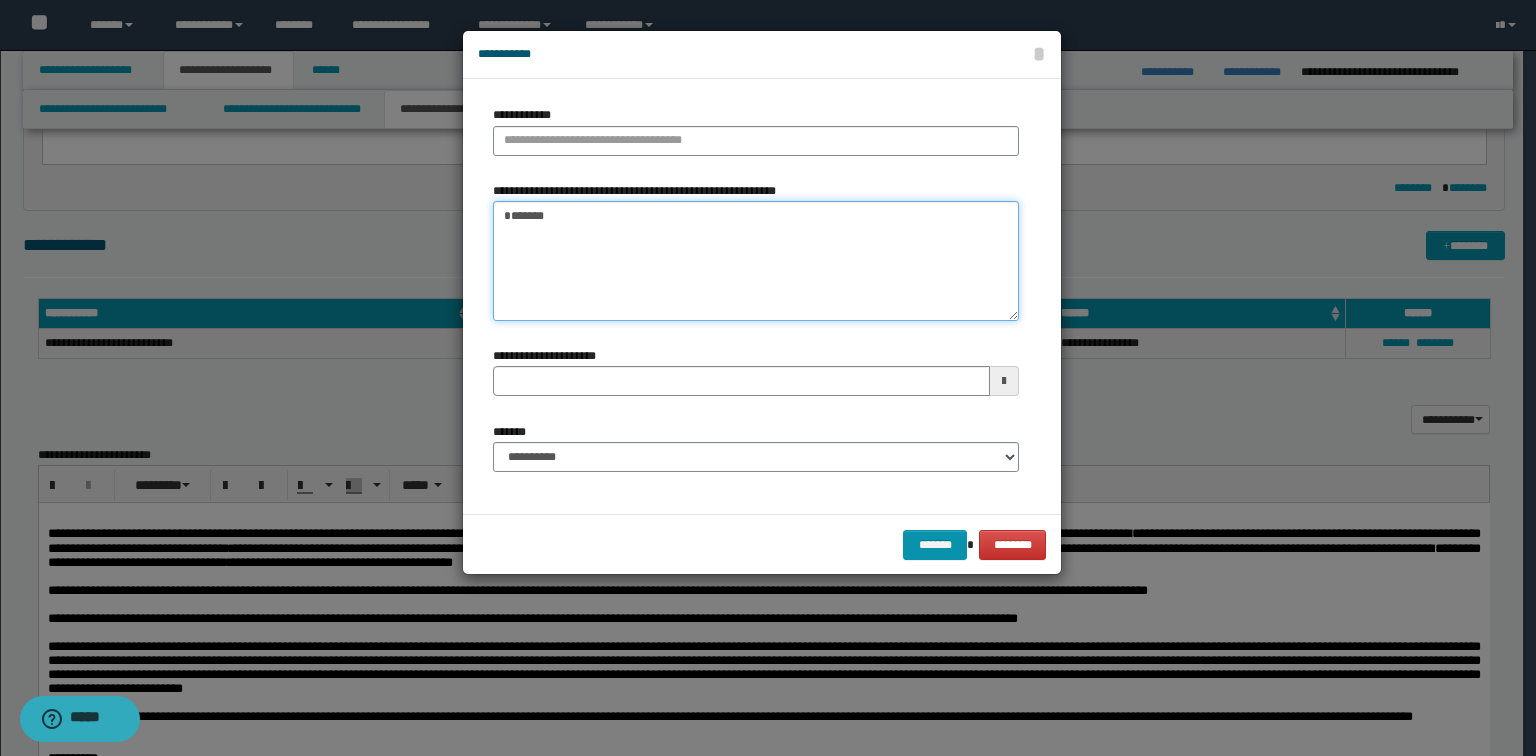 type on "*******" 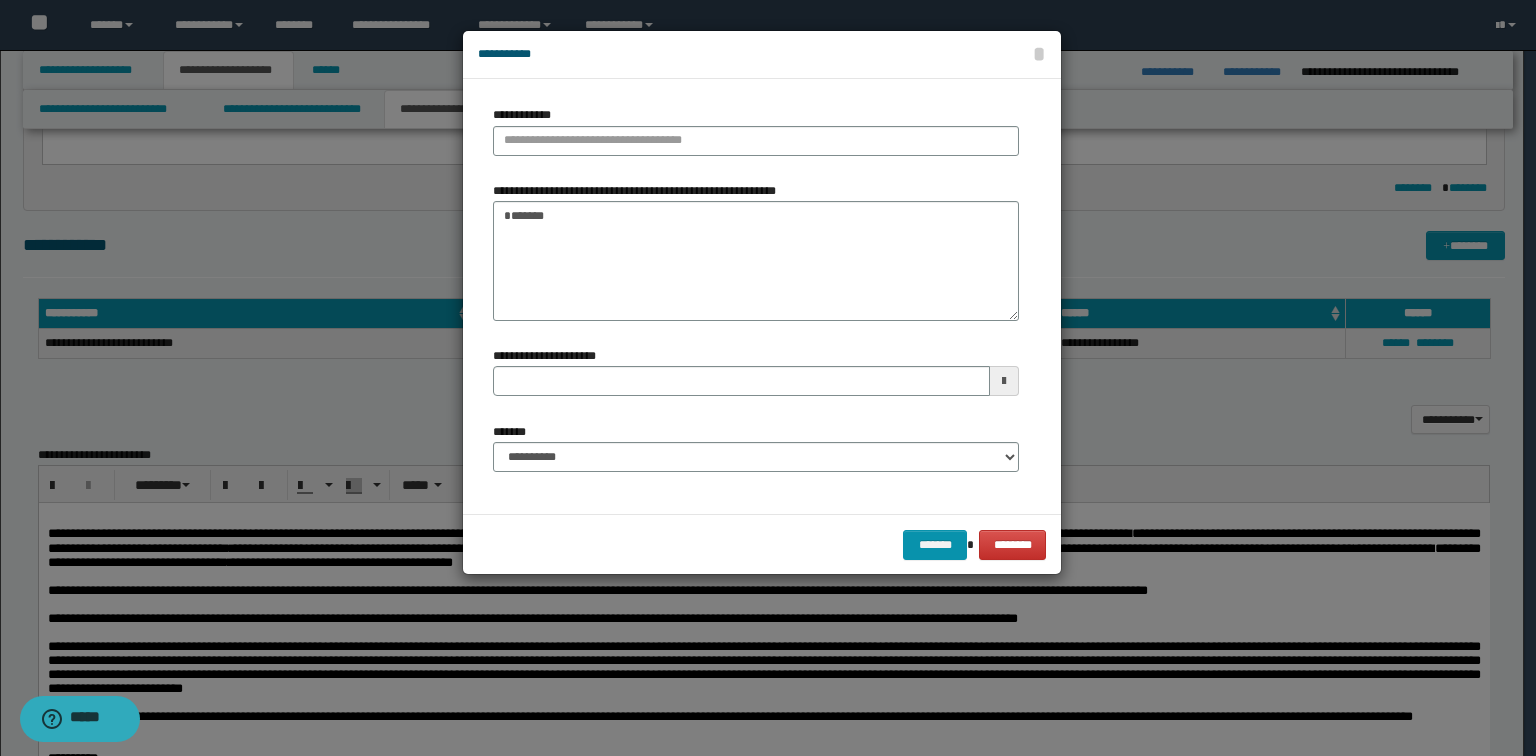 click on "**********" at bounding box center [762, 296] 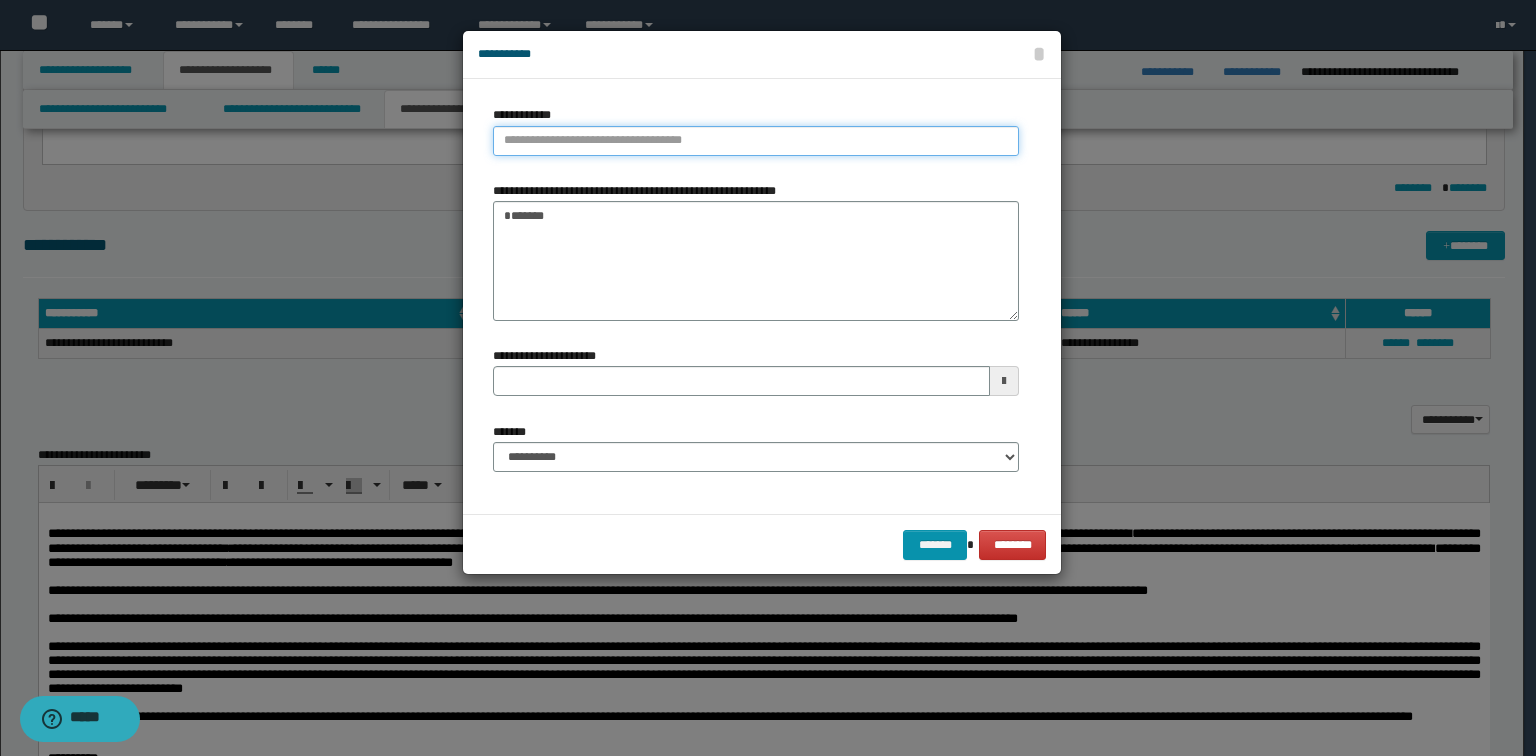 type on "**********" 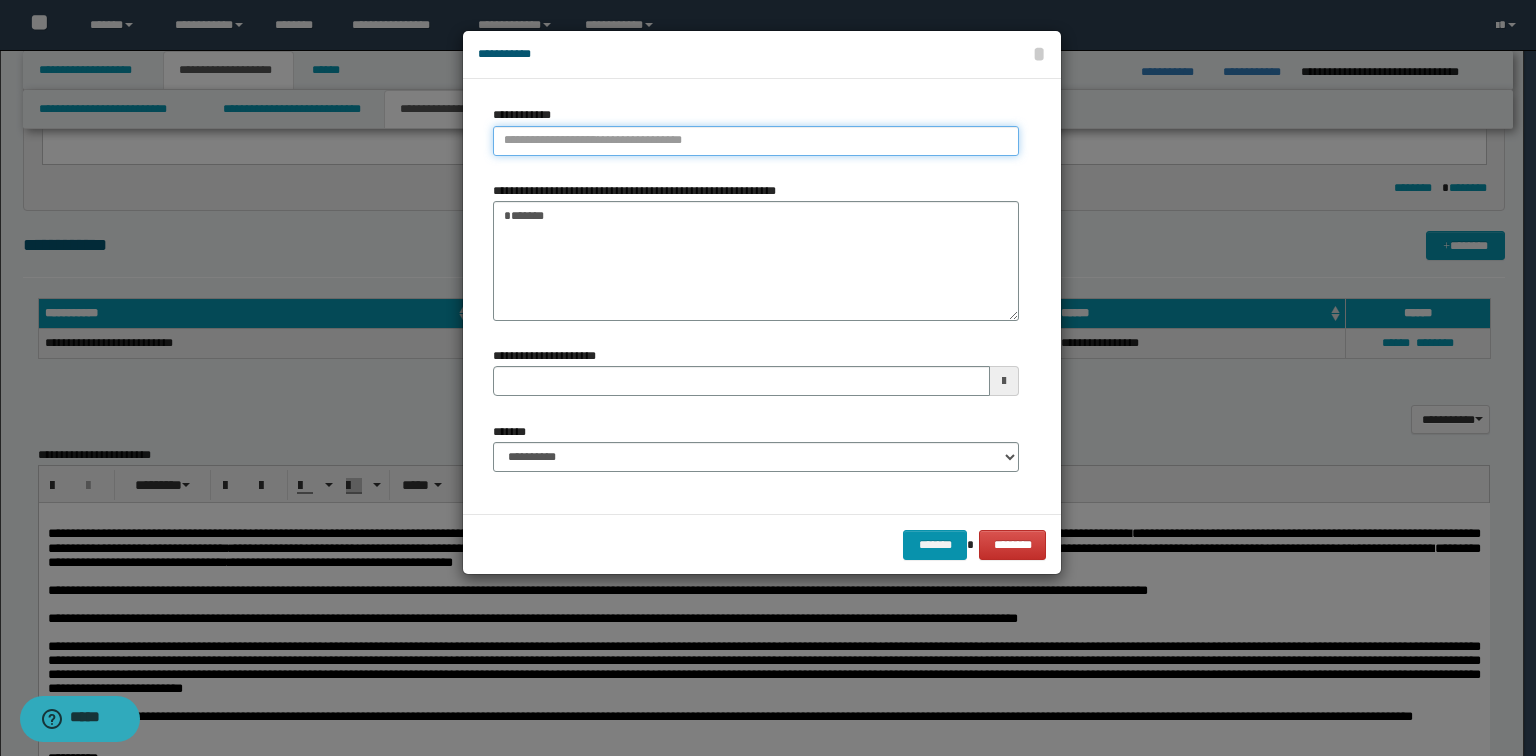 click on "**********" at bounding box center (756, 141) 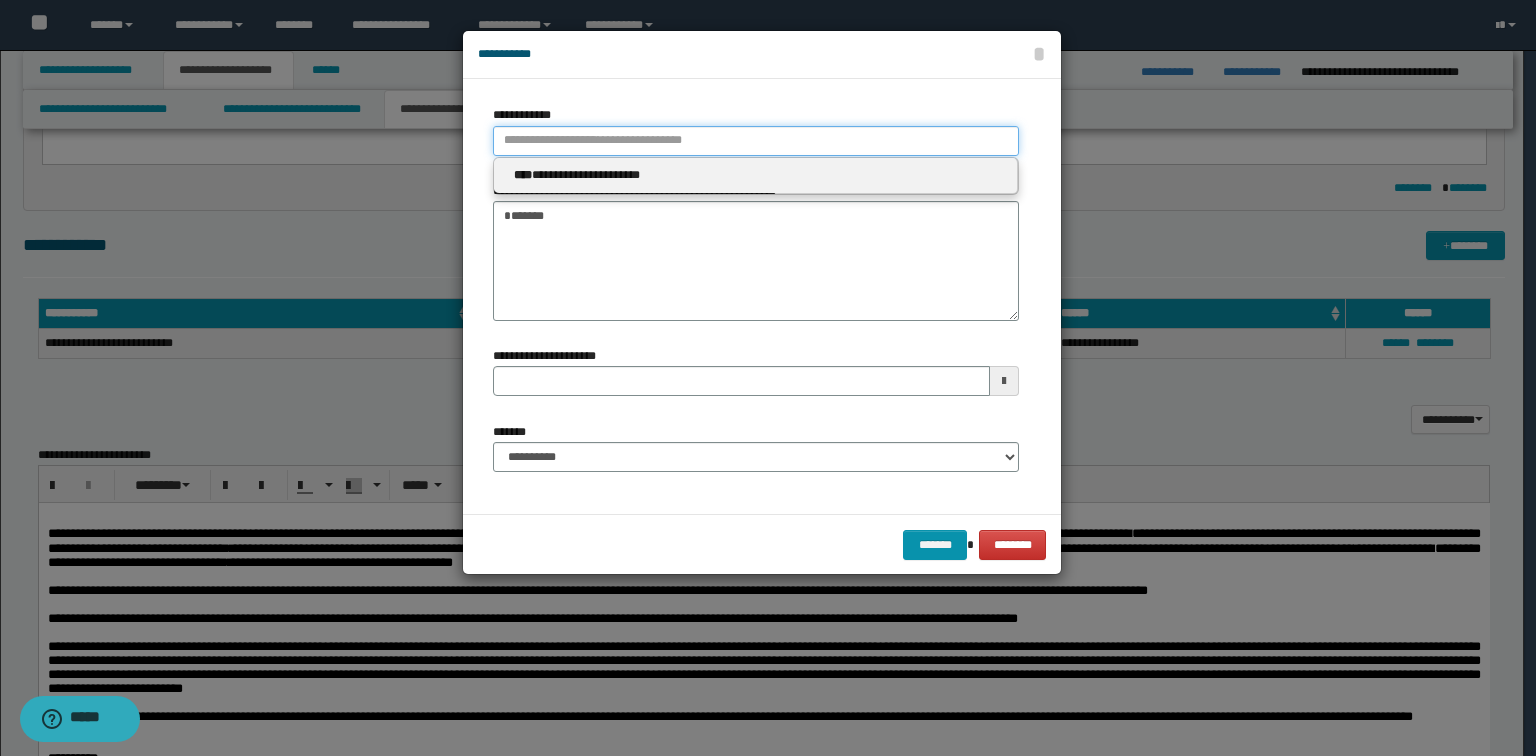 paste on "**********" 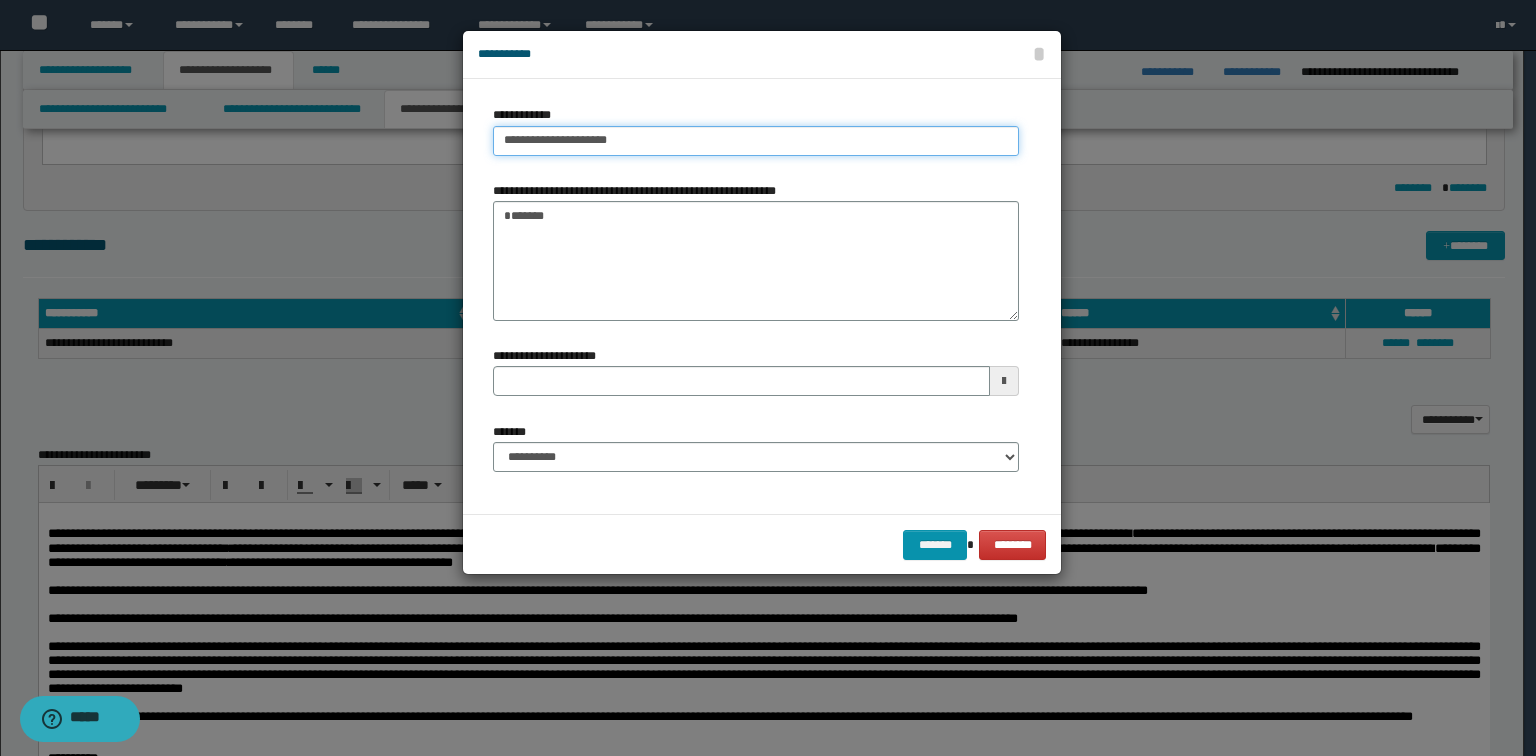 type on "**********" 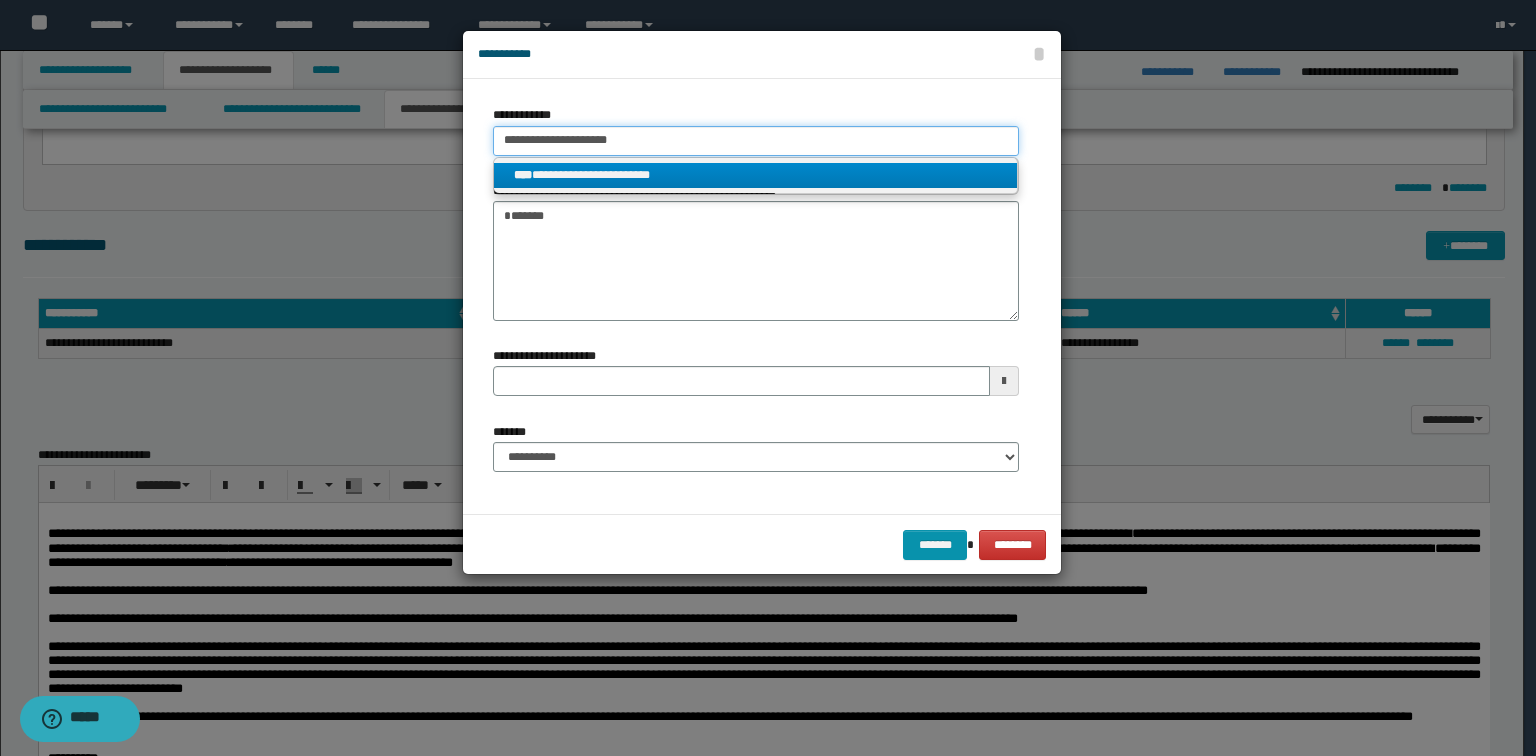type on "**********" 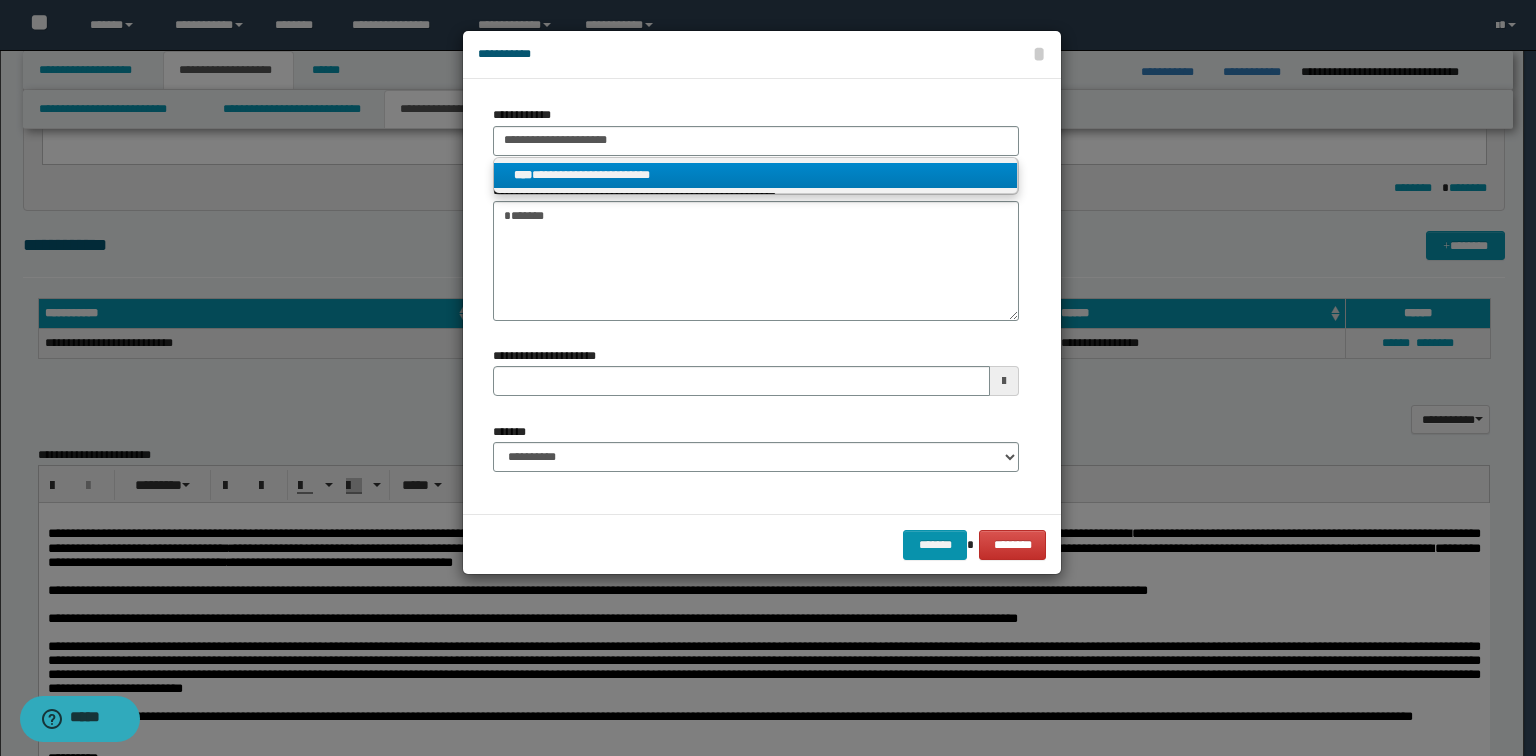 click on "**********" at bounding box center (756, 175) 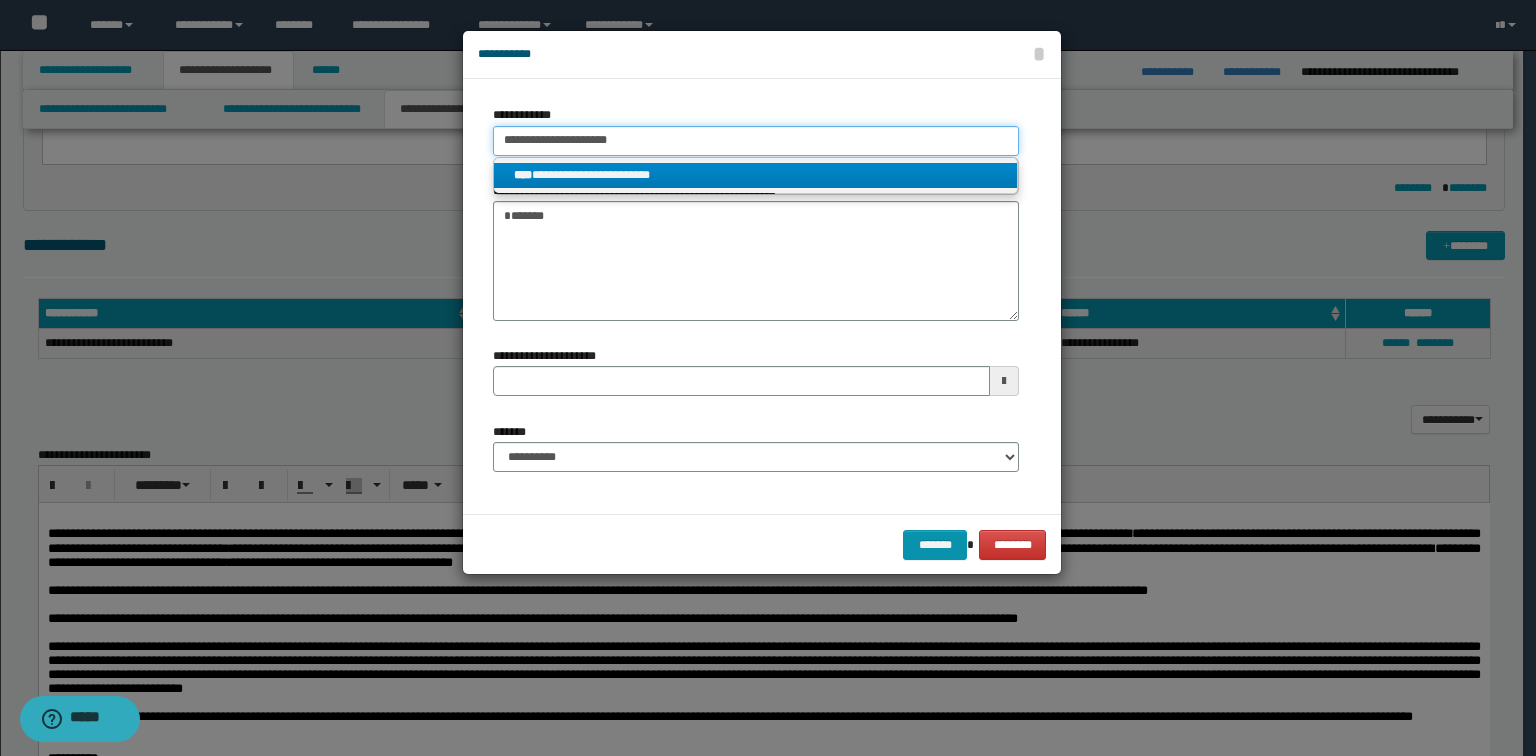 type 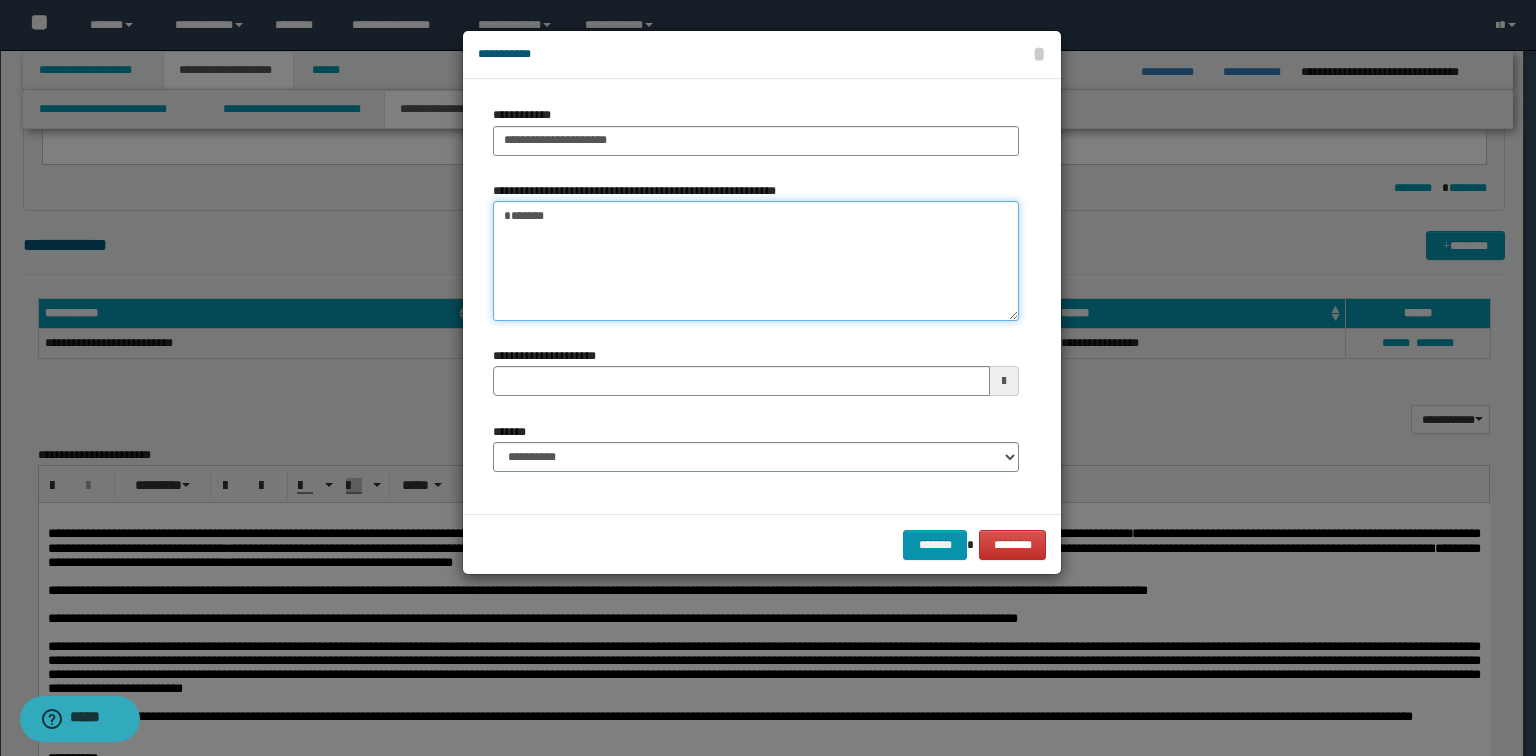 click on "*******" at bounding box center [756, 261] 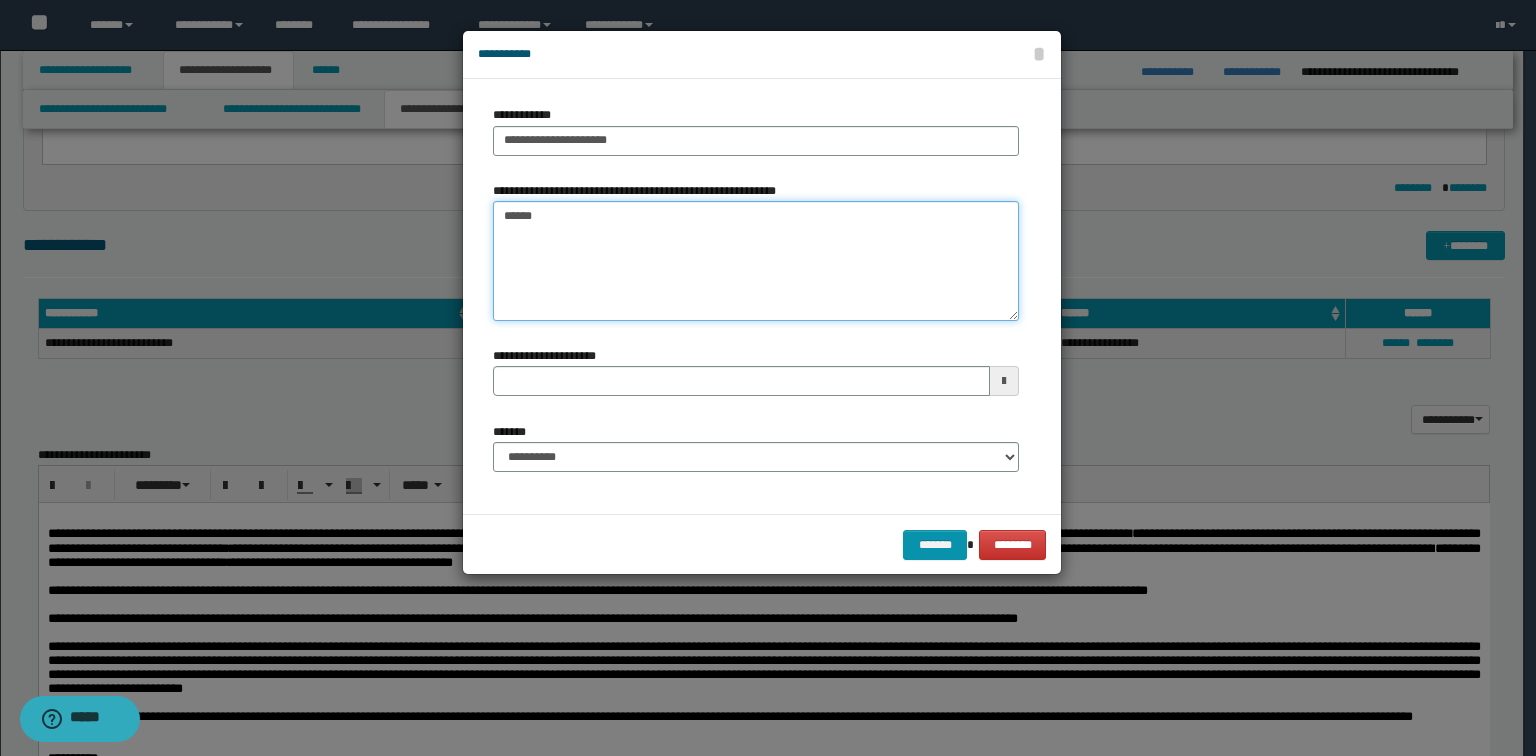 type on "*******" 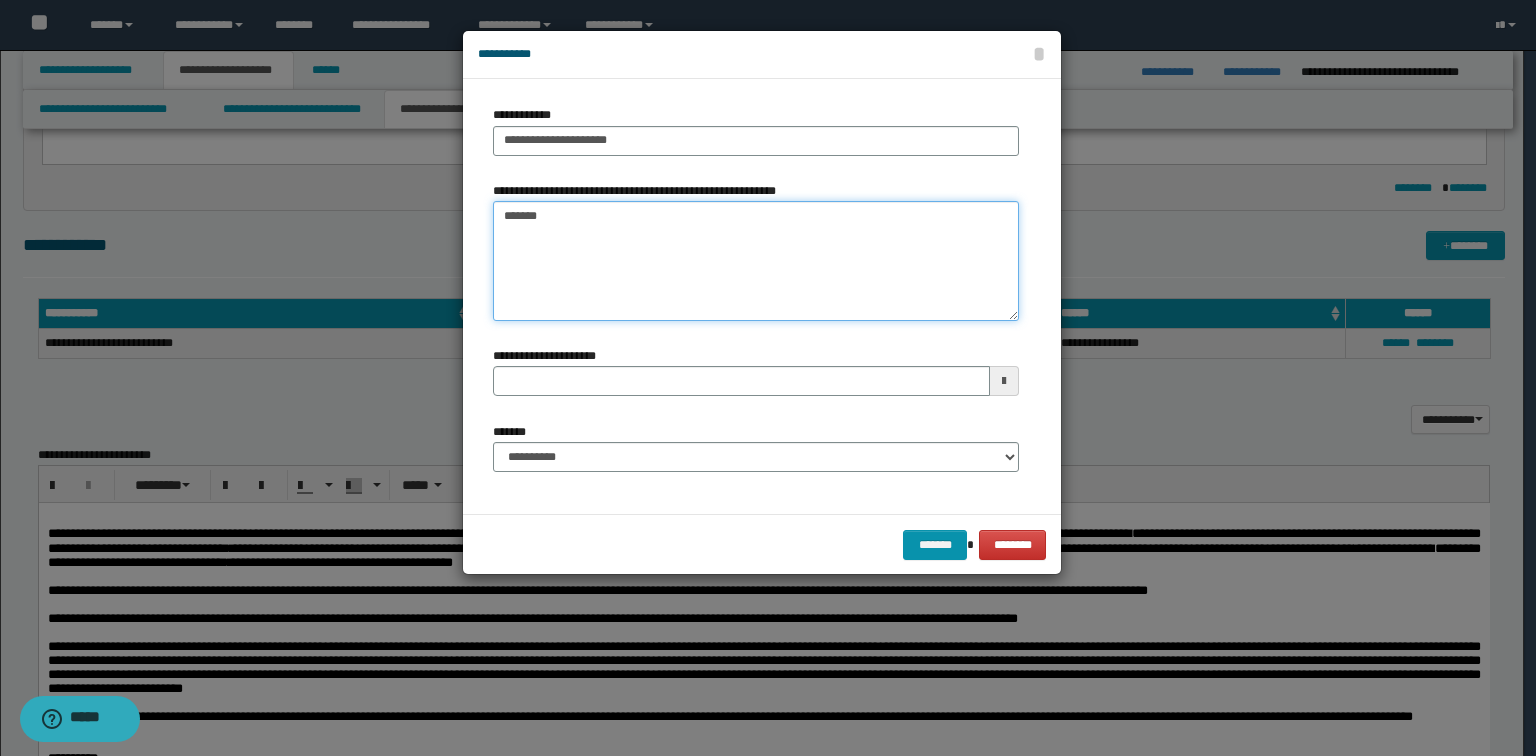 type 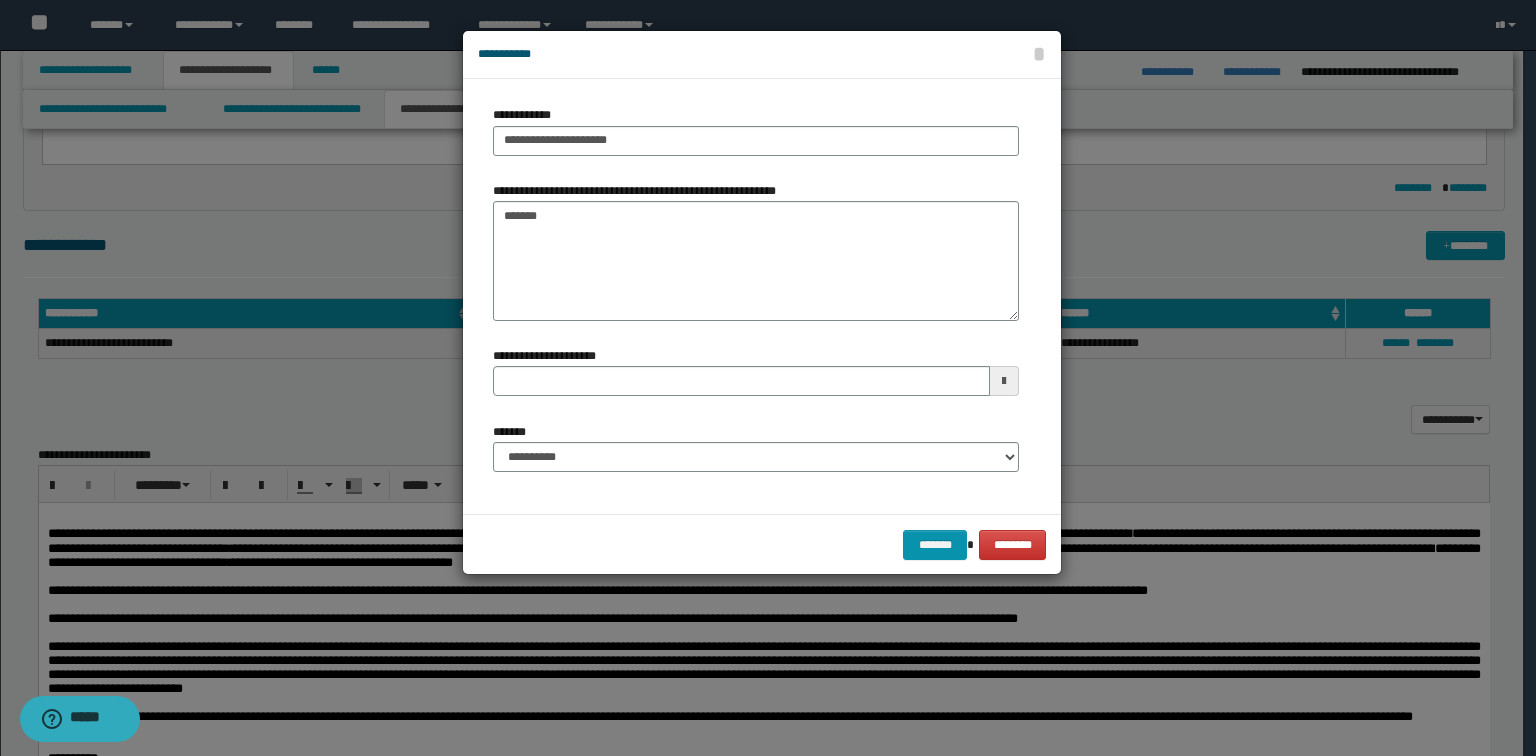 click on "**********" at bounding box center [756, 447] 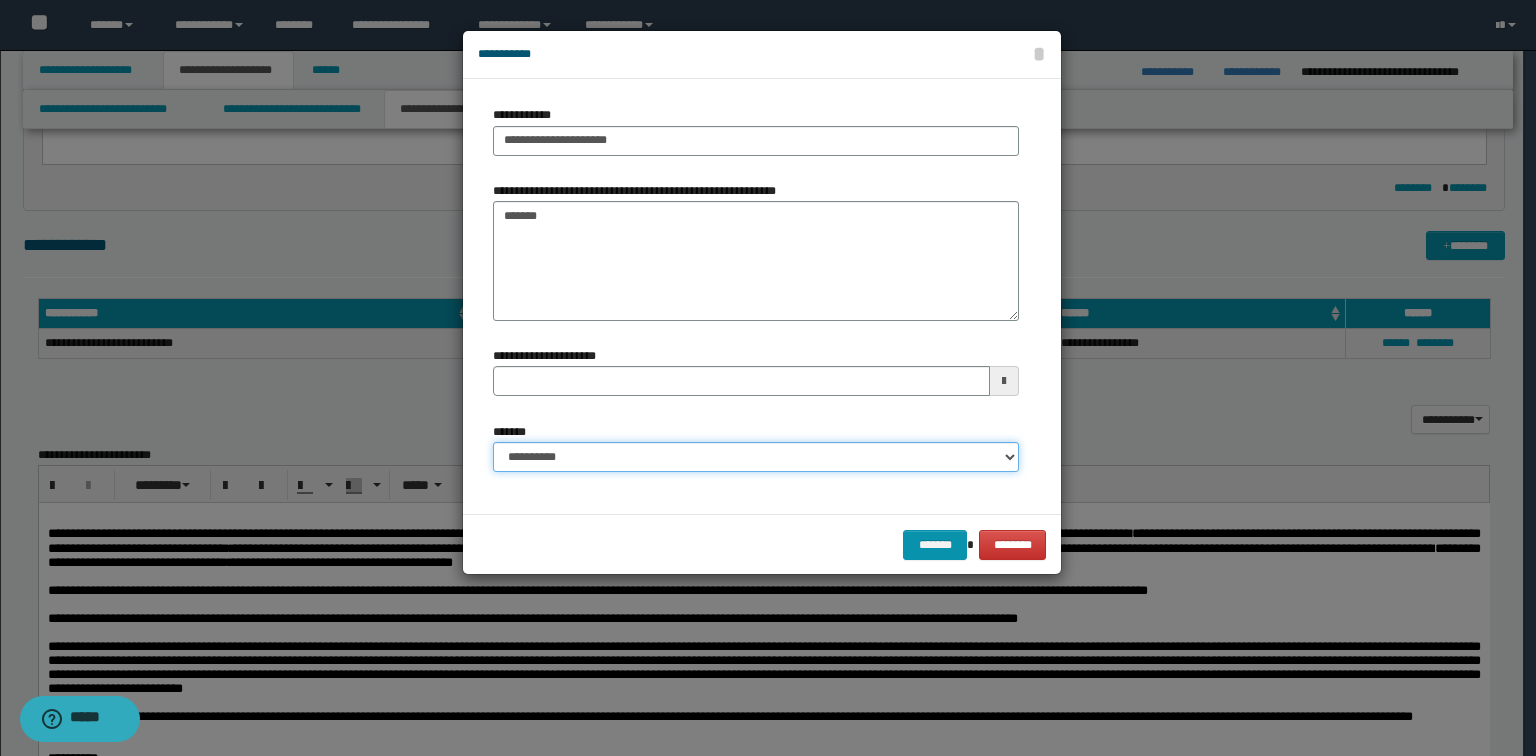 click on "**********" at bounding box center [756, 457] 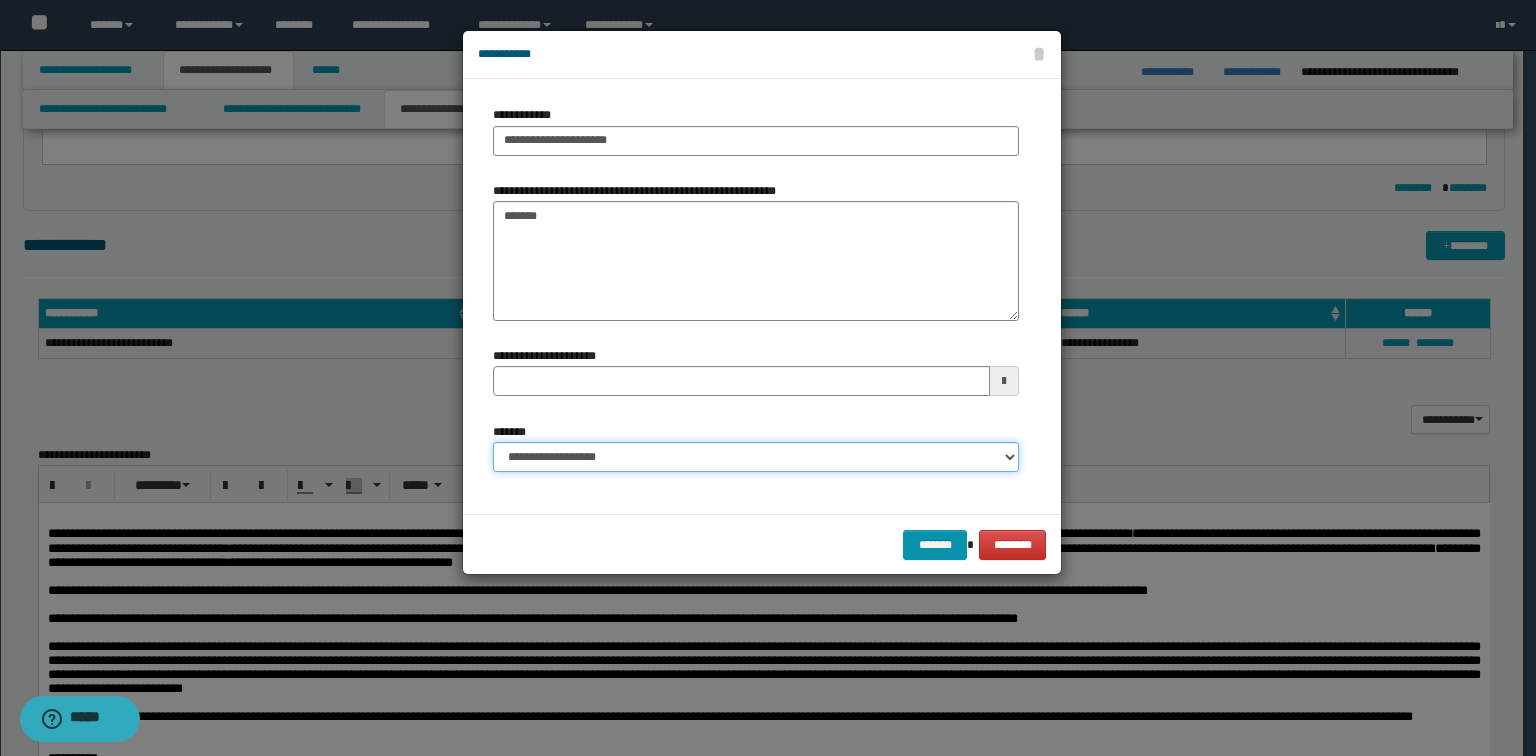 click on "**********" at bounding box center [756, 457] 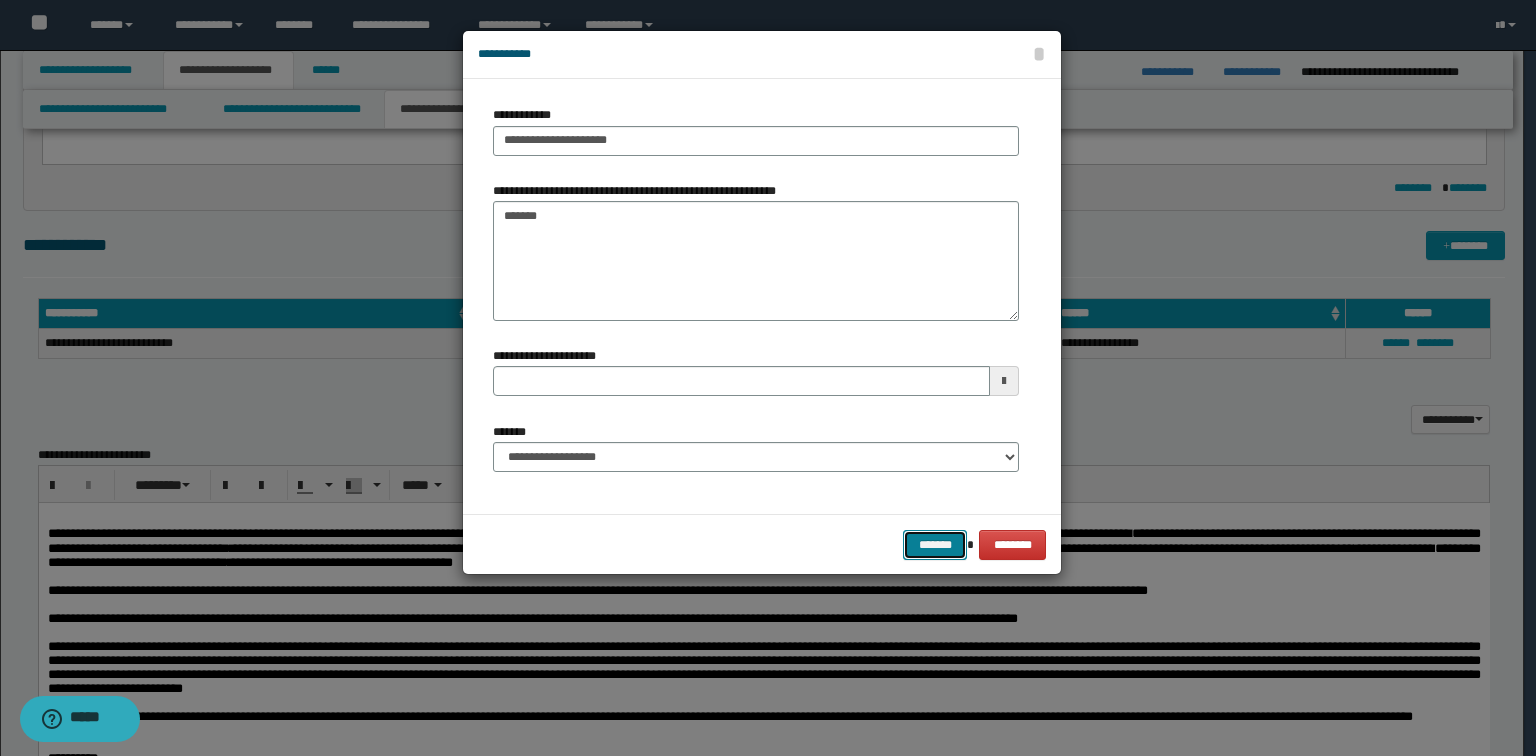 click on "*******" at bounding box center [935, 545] 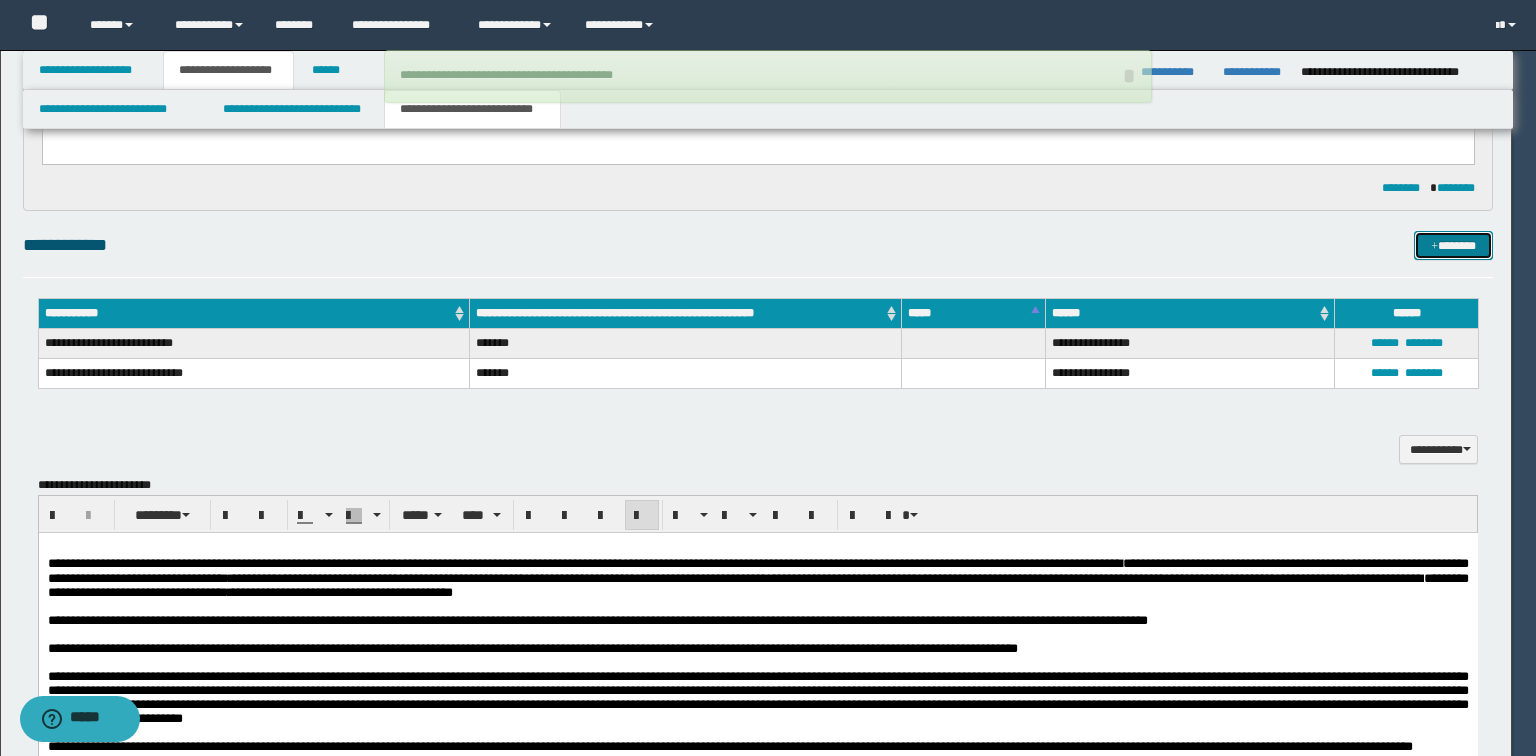 type 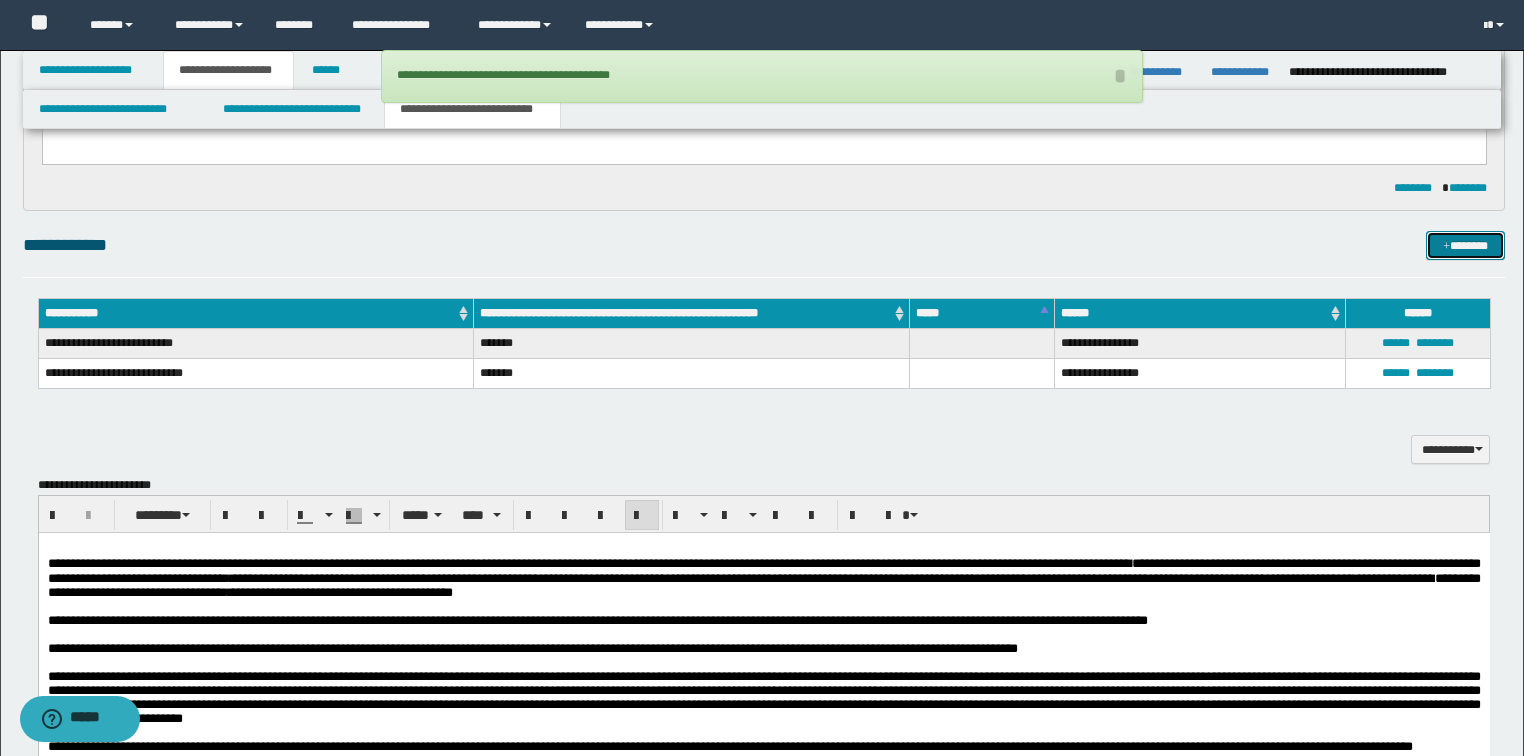 click on "*******" at bounding box center (1465, 246) 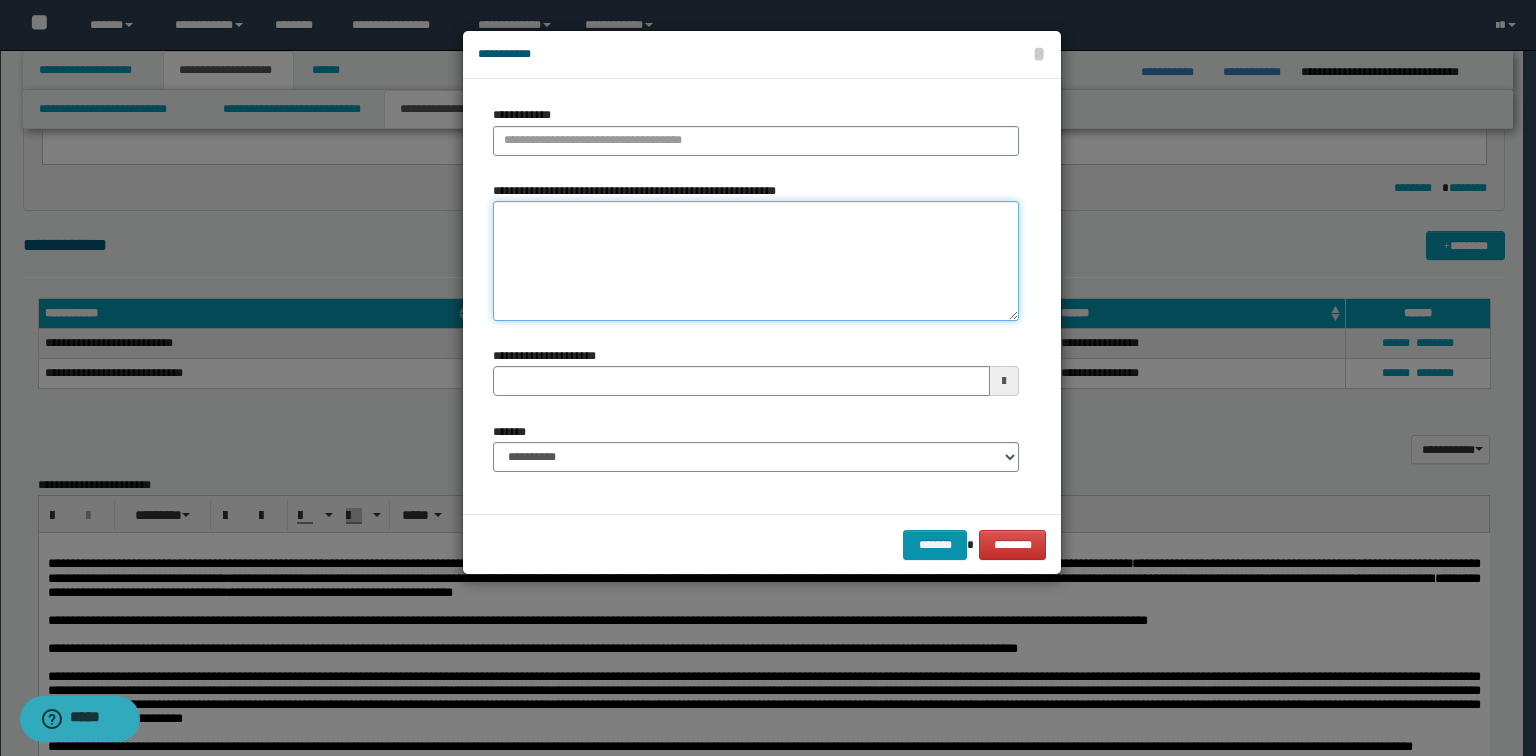 click on "**********" at bounding box center (756, 261) 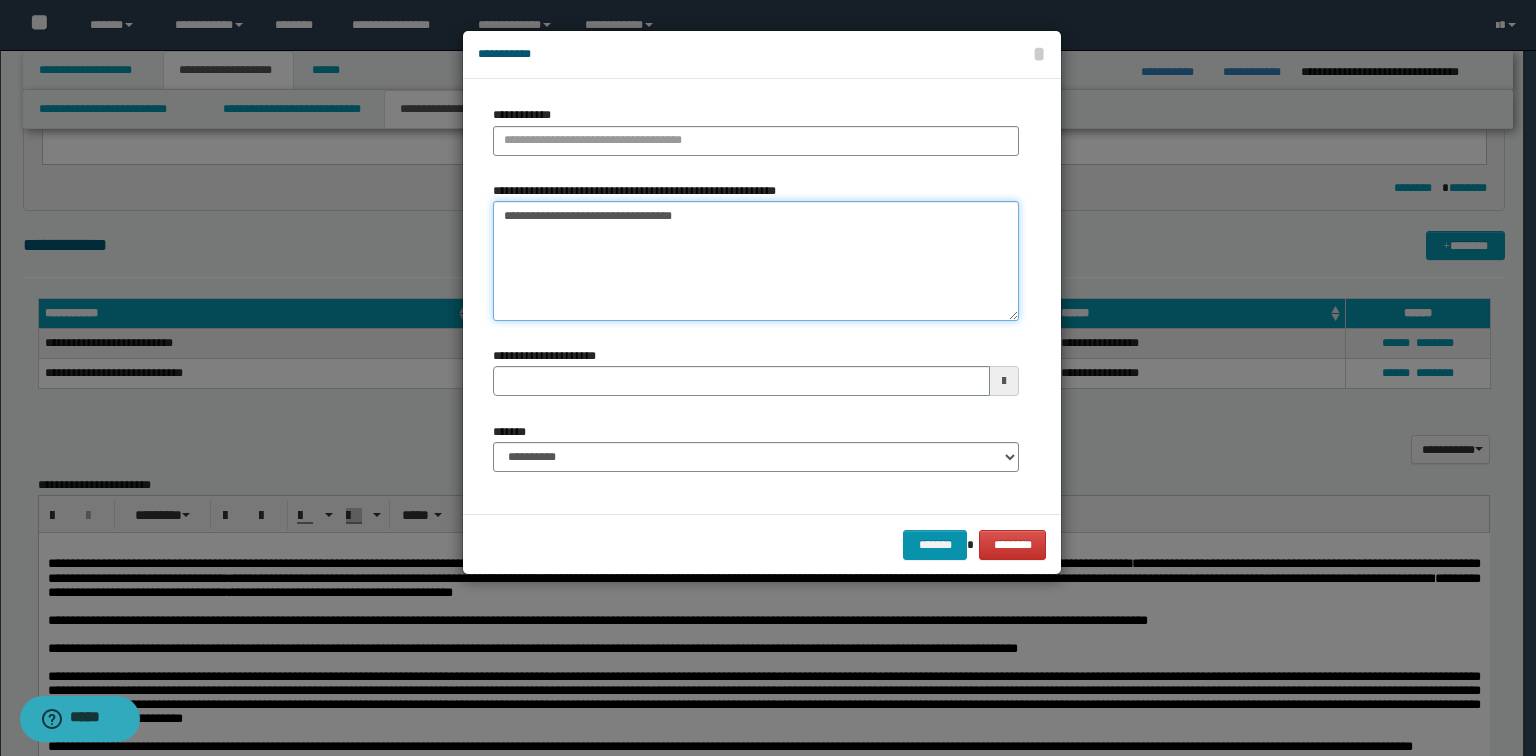 type on "**********" 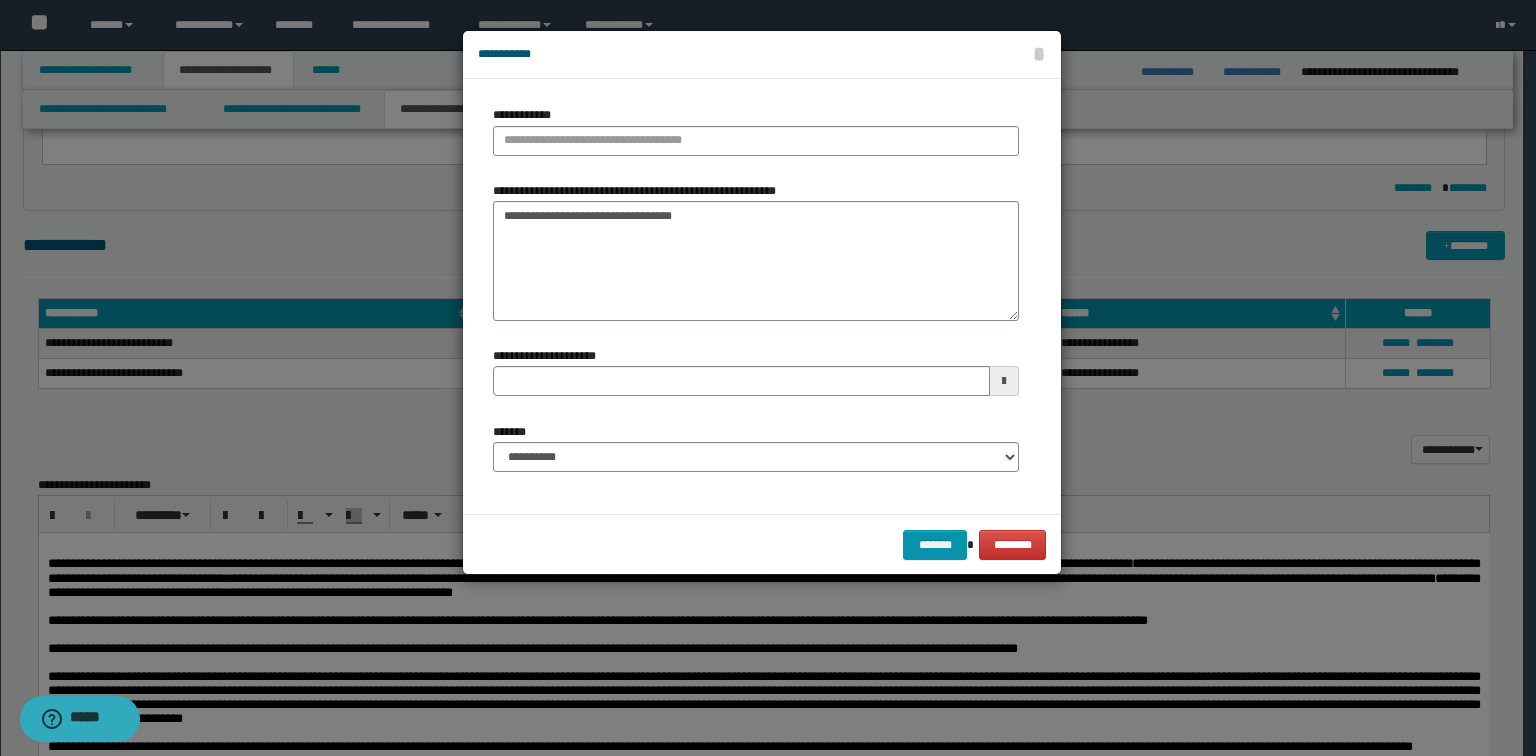 click on "**********" at bounding box center [756, 138] 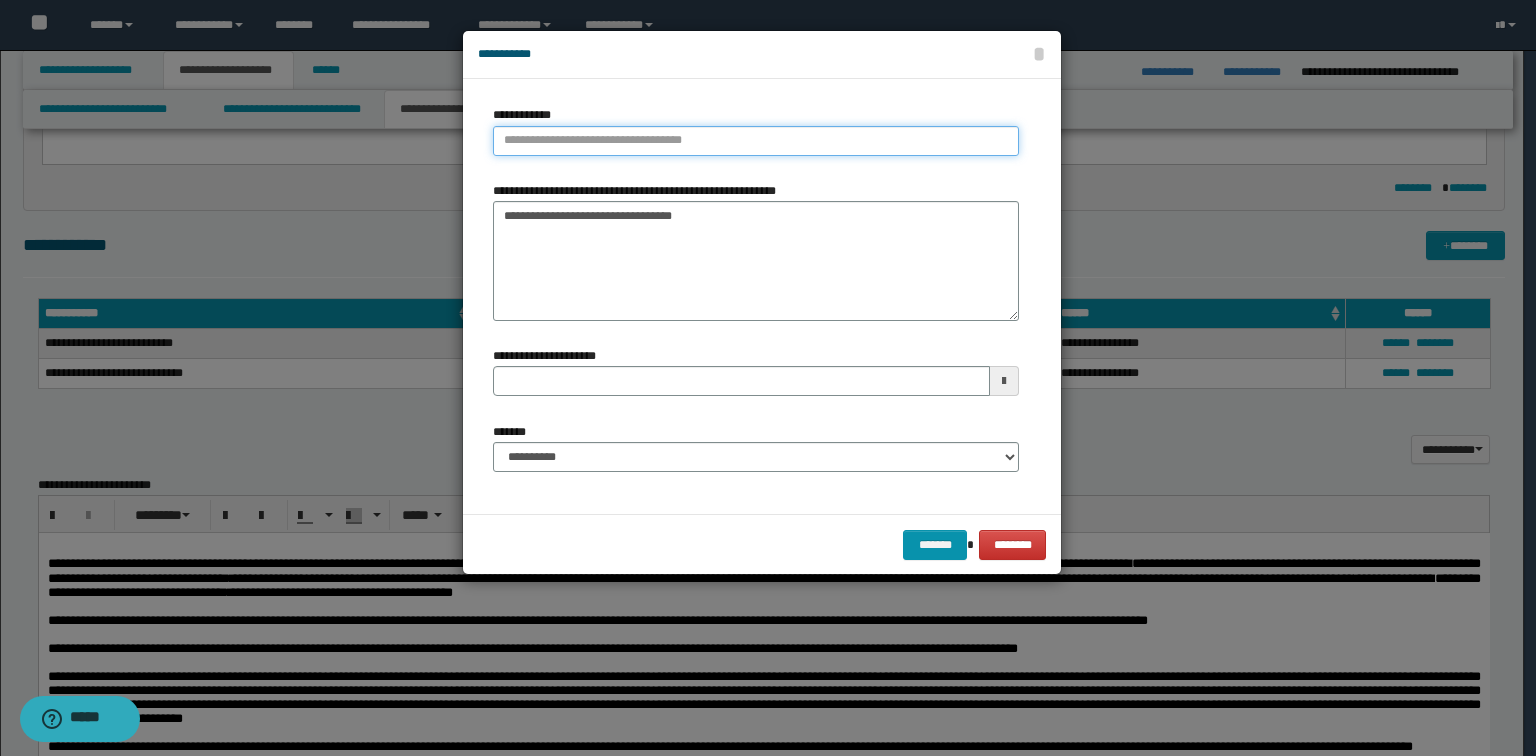type on "**********" 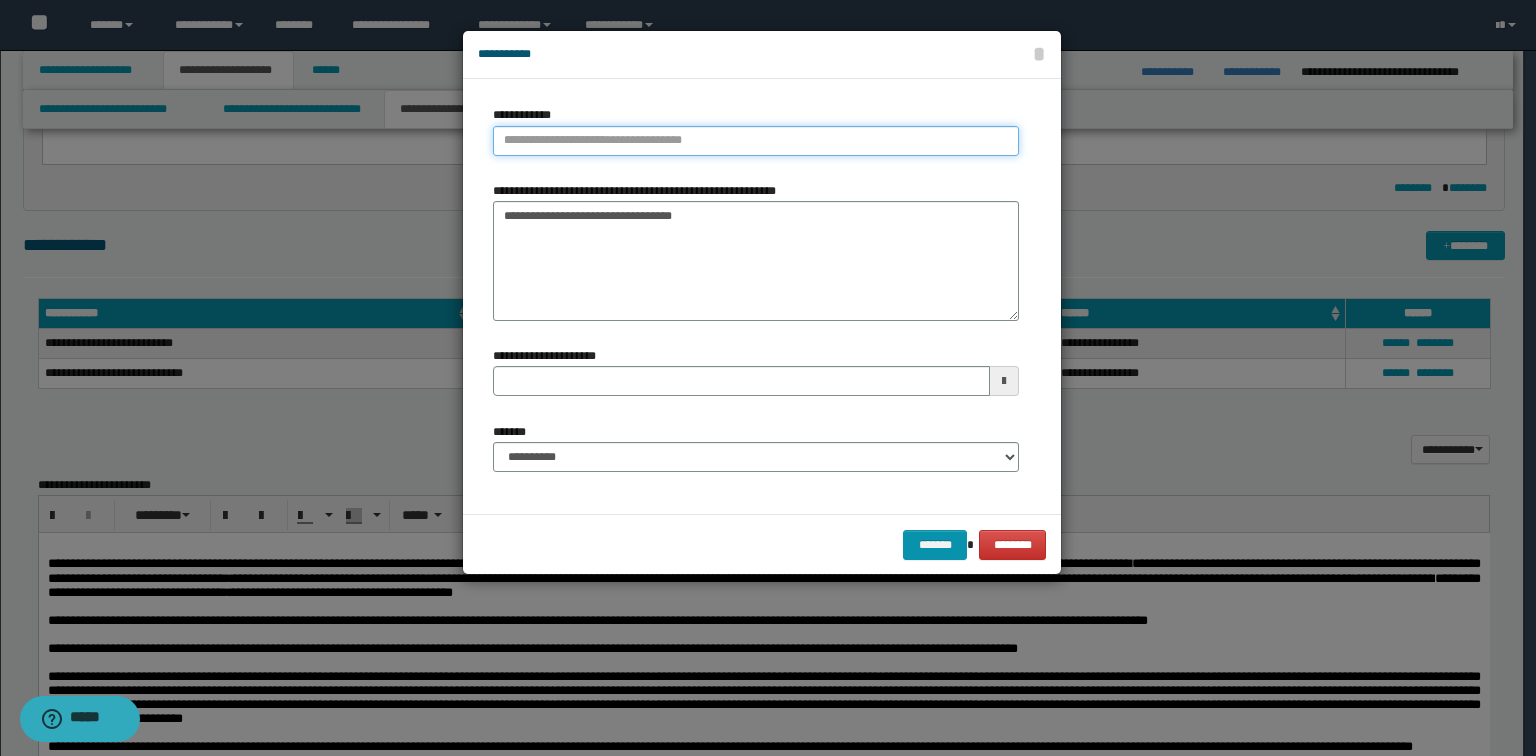 click on "**********" at bounding box center (756, 141) 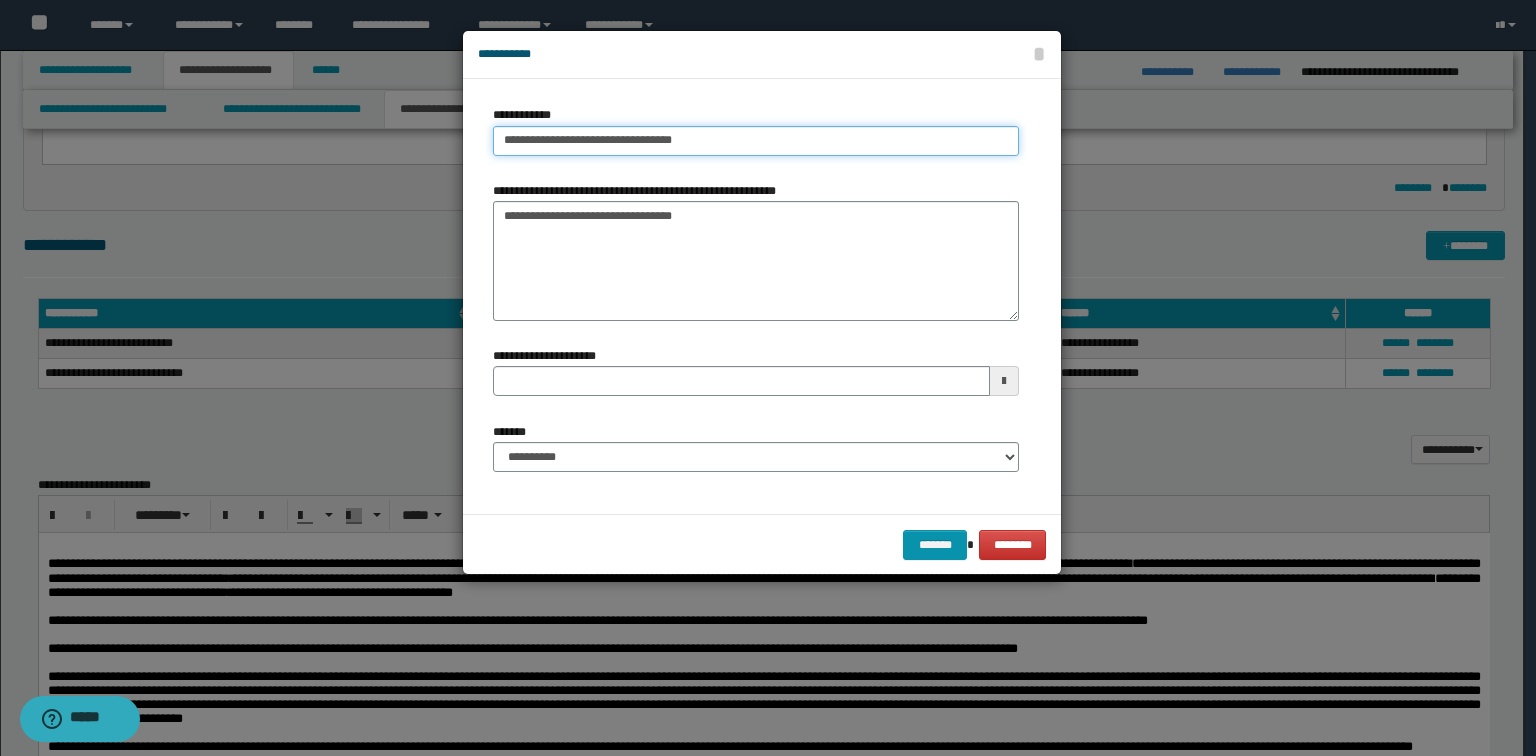 type on "**********" 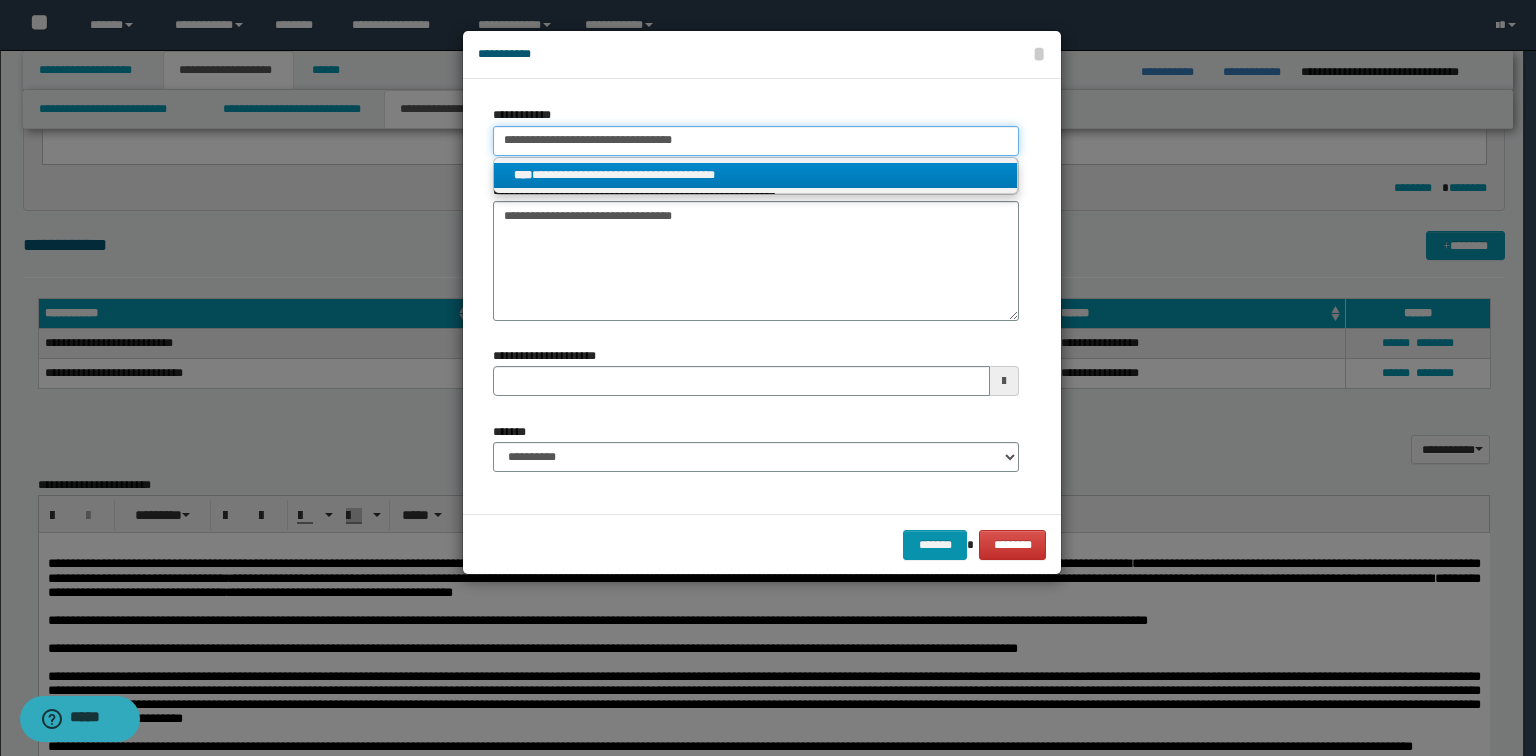 type on "**********" 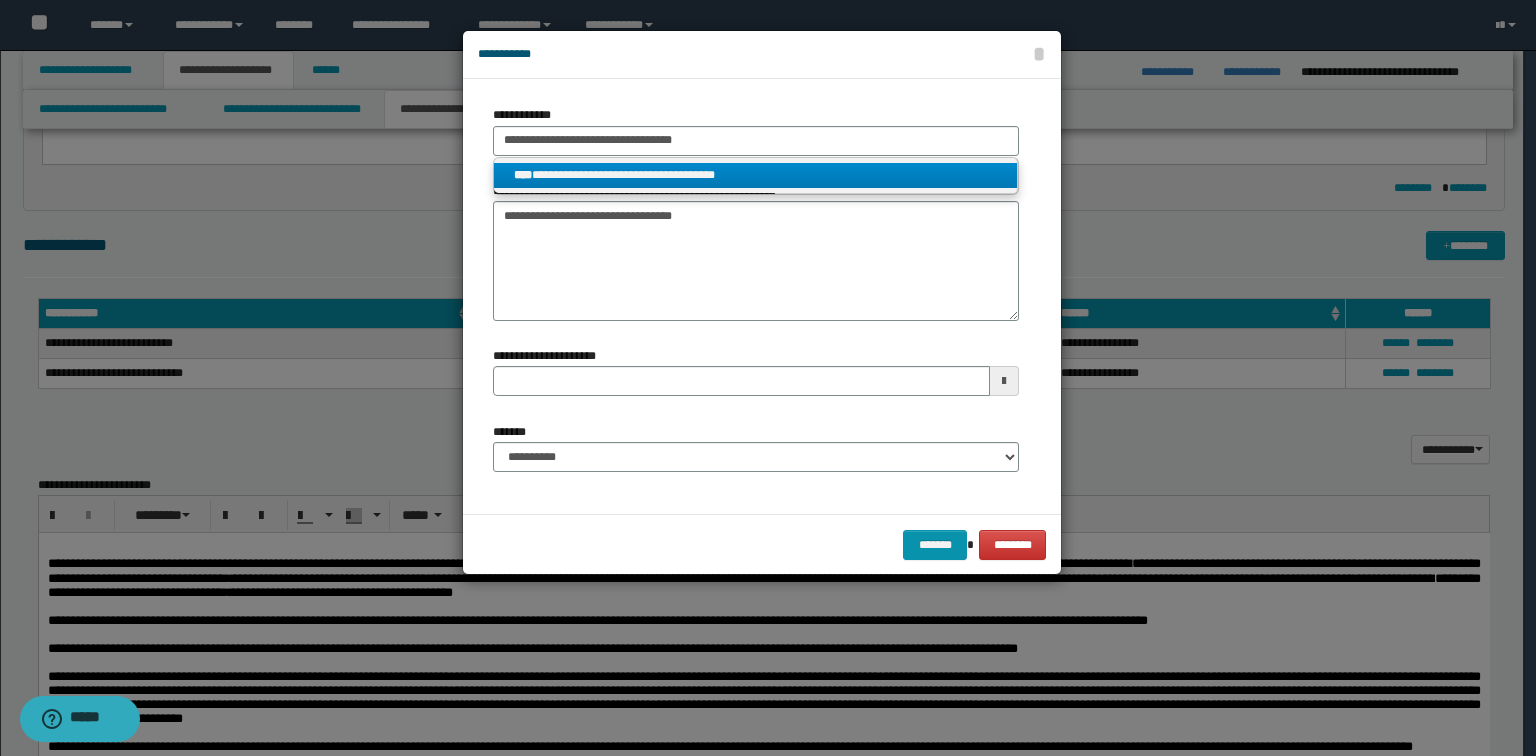 click on "**********" at bounding box center (756, 175) 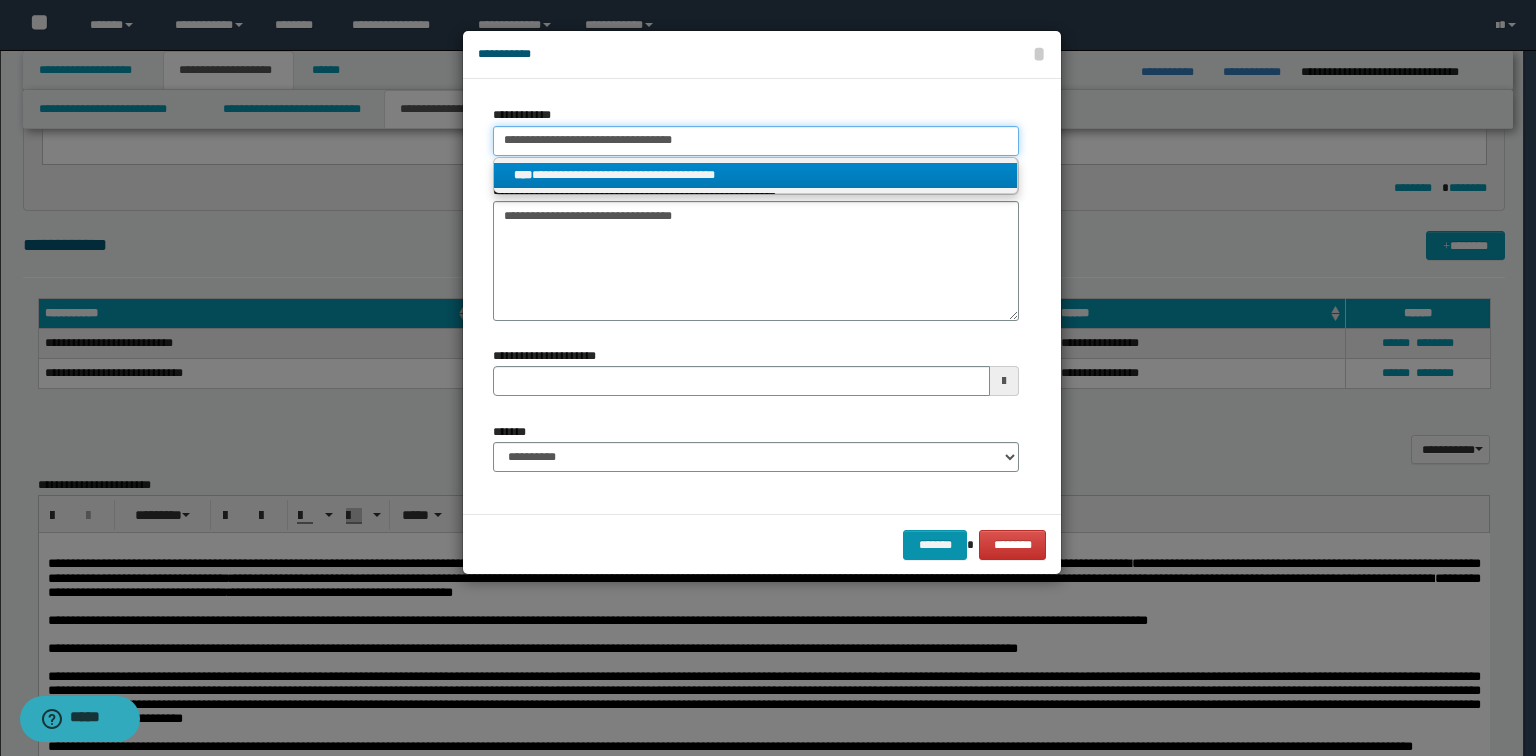 type 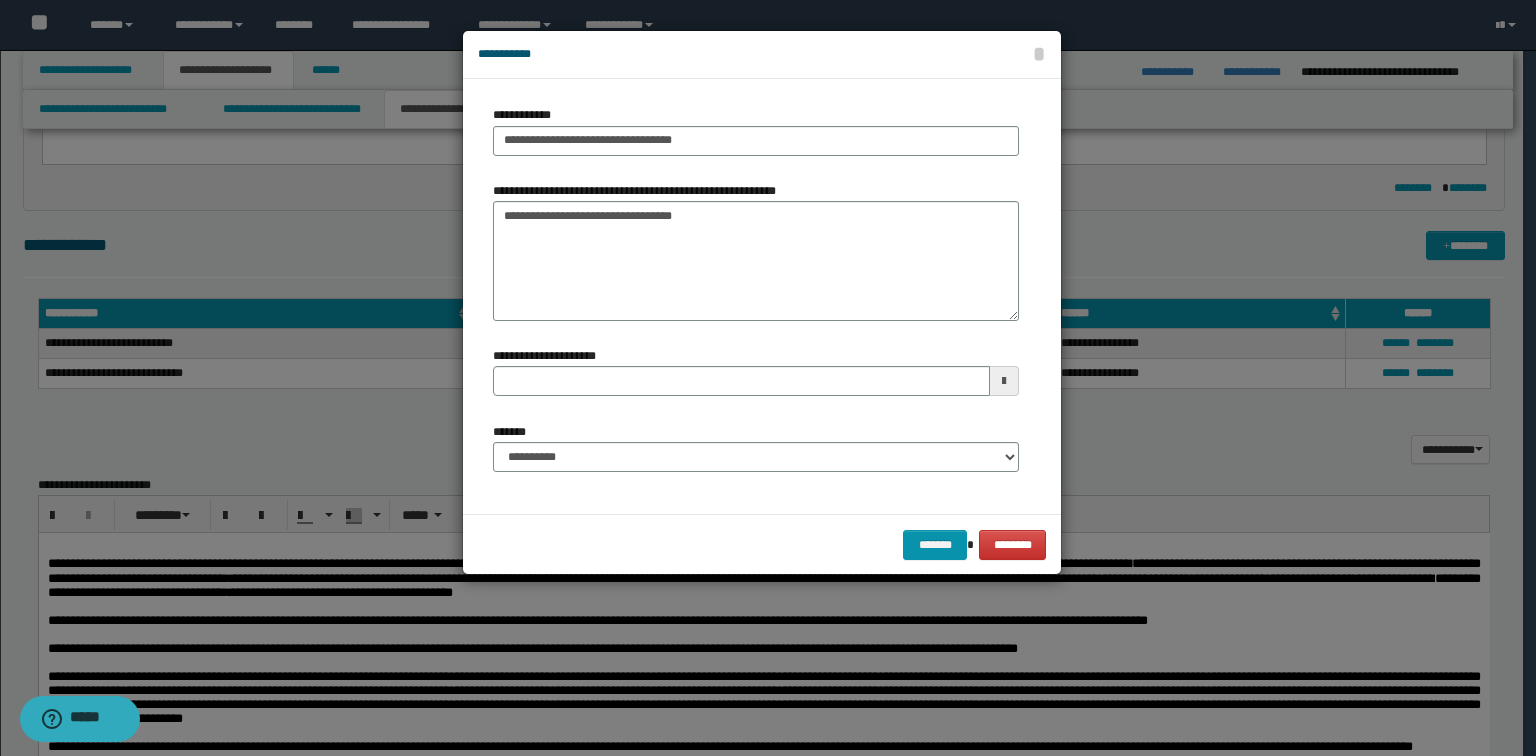 click on "**********" at bounding box center (639, 191) 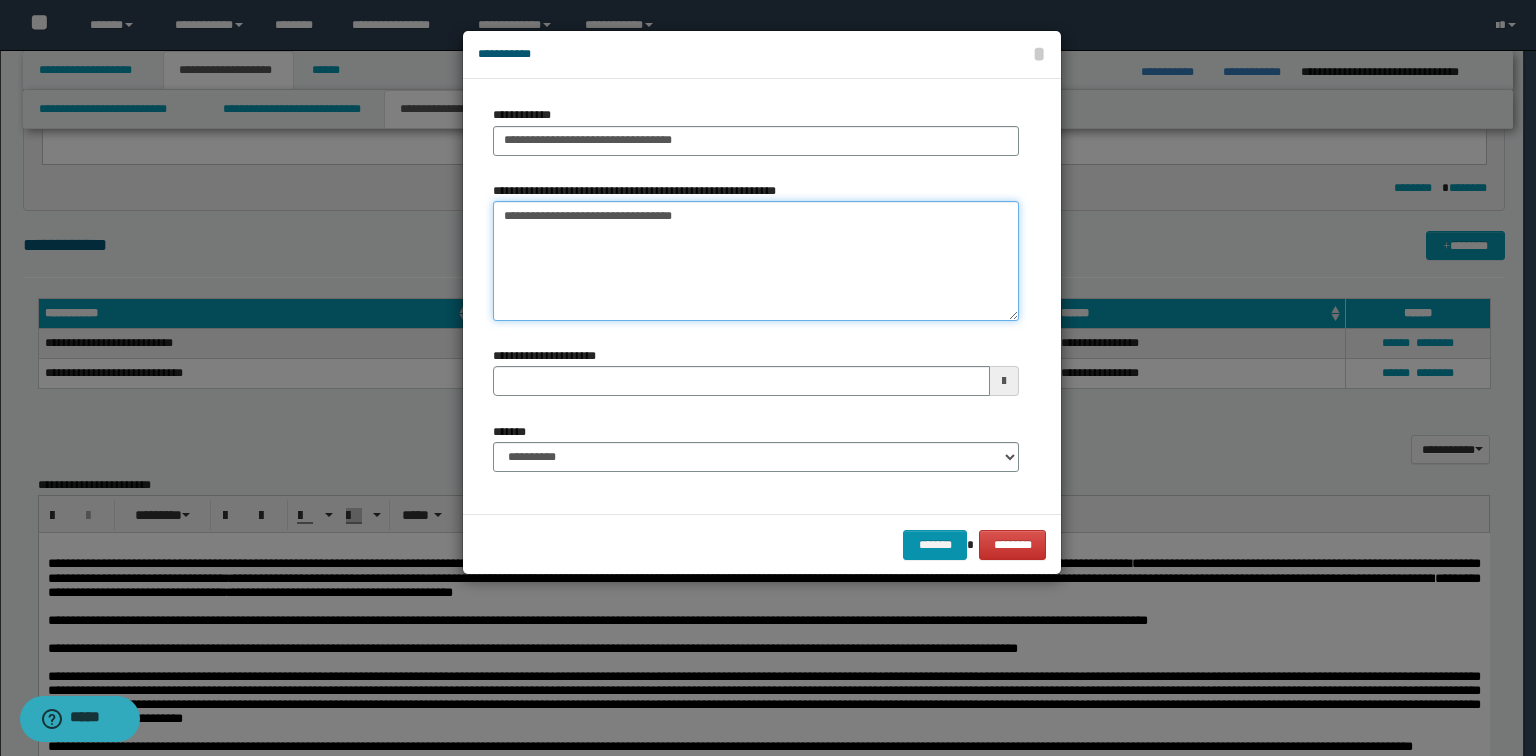 click on "**********" at bounding box center [756, 261] 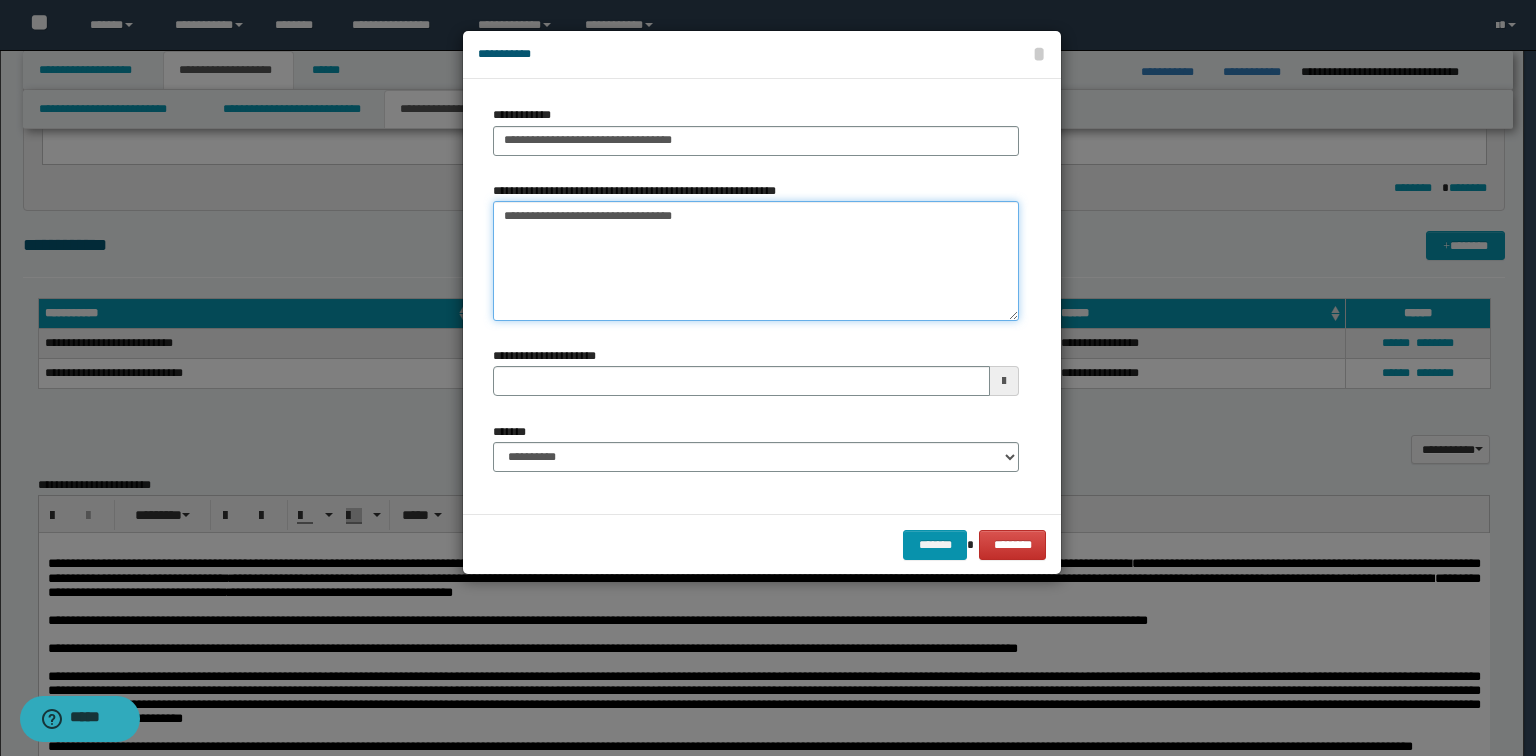 drag, startPoint x: 736, startPoint y: 206, endPoint x: 360, endPoint y: 229, distance: 376.7028 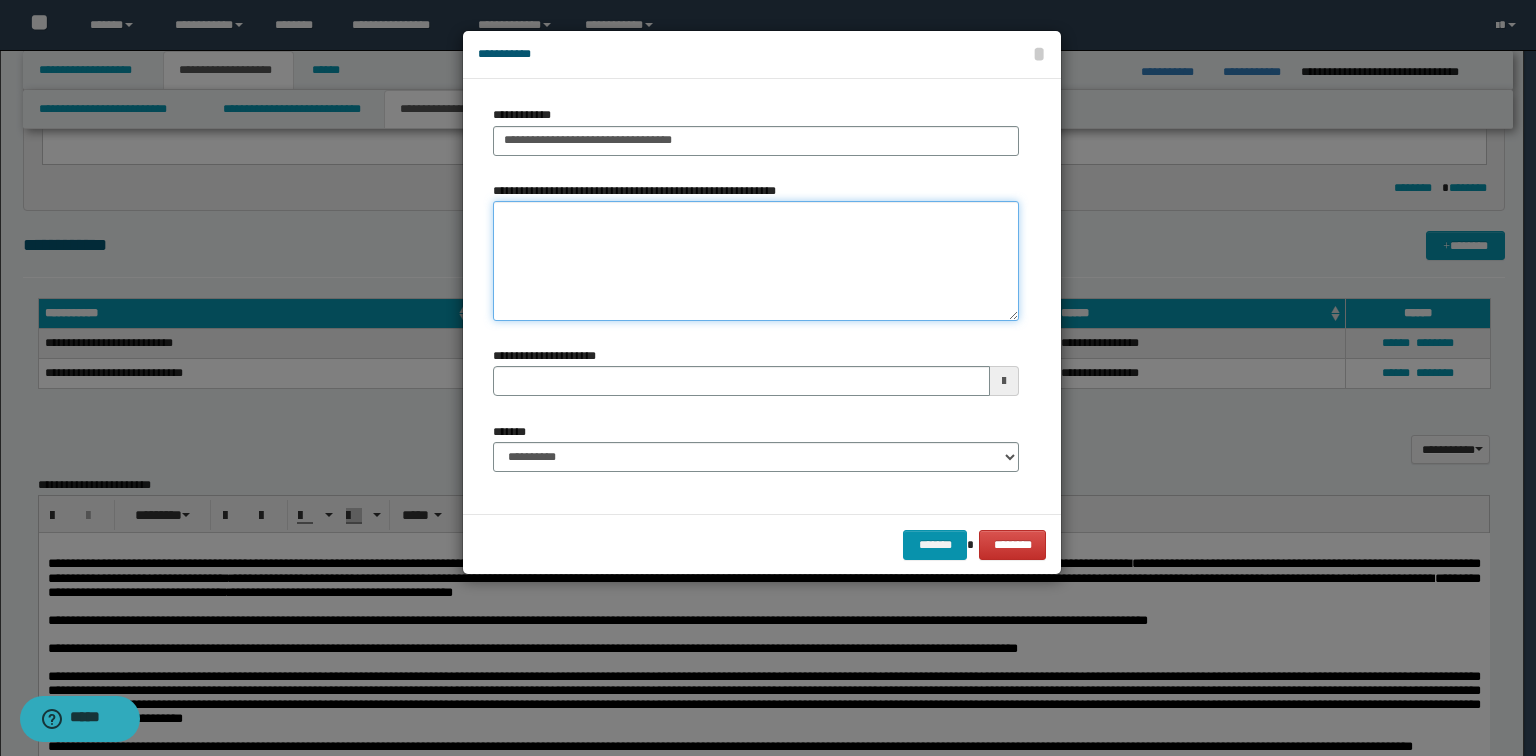 type 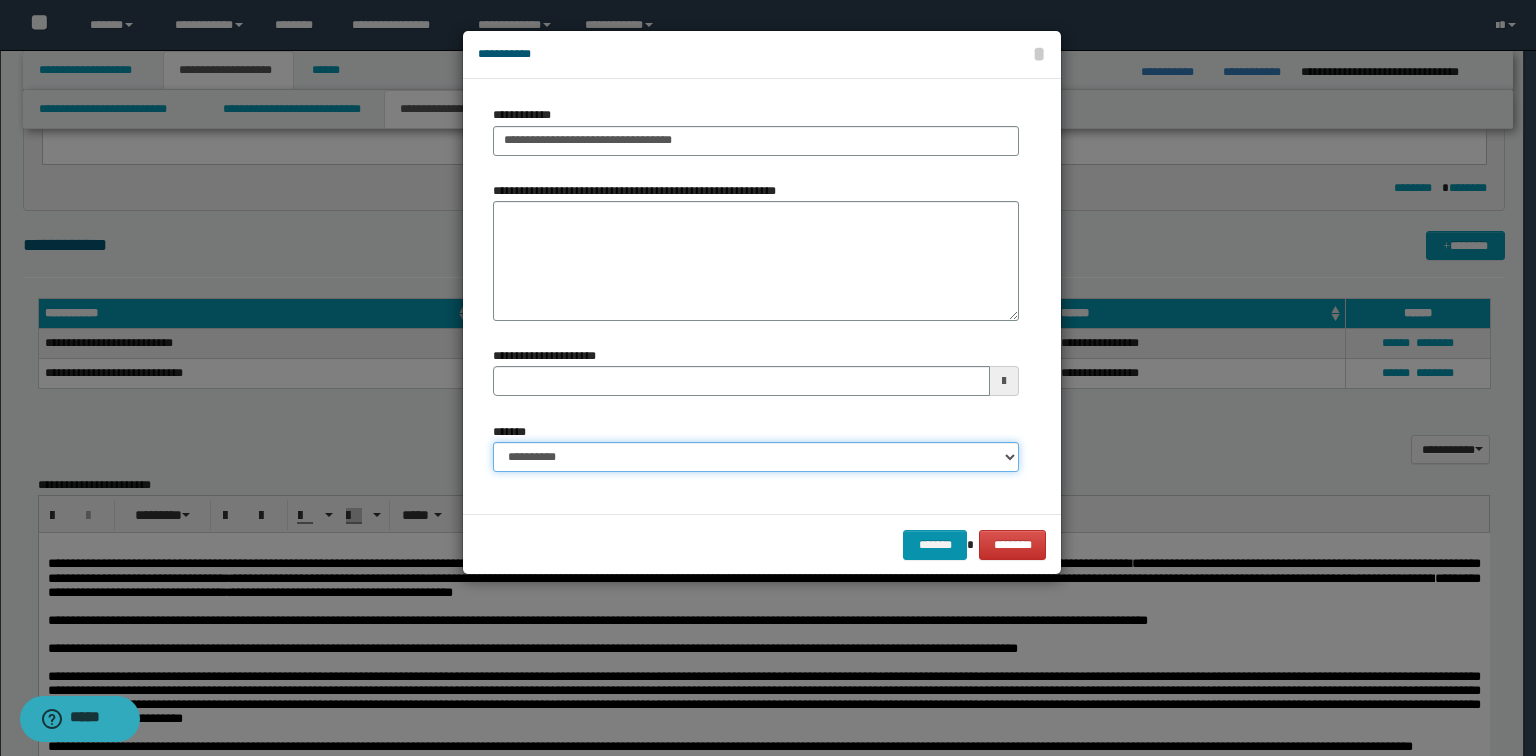 click on "**********" at bounding box center (756, 457) 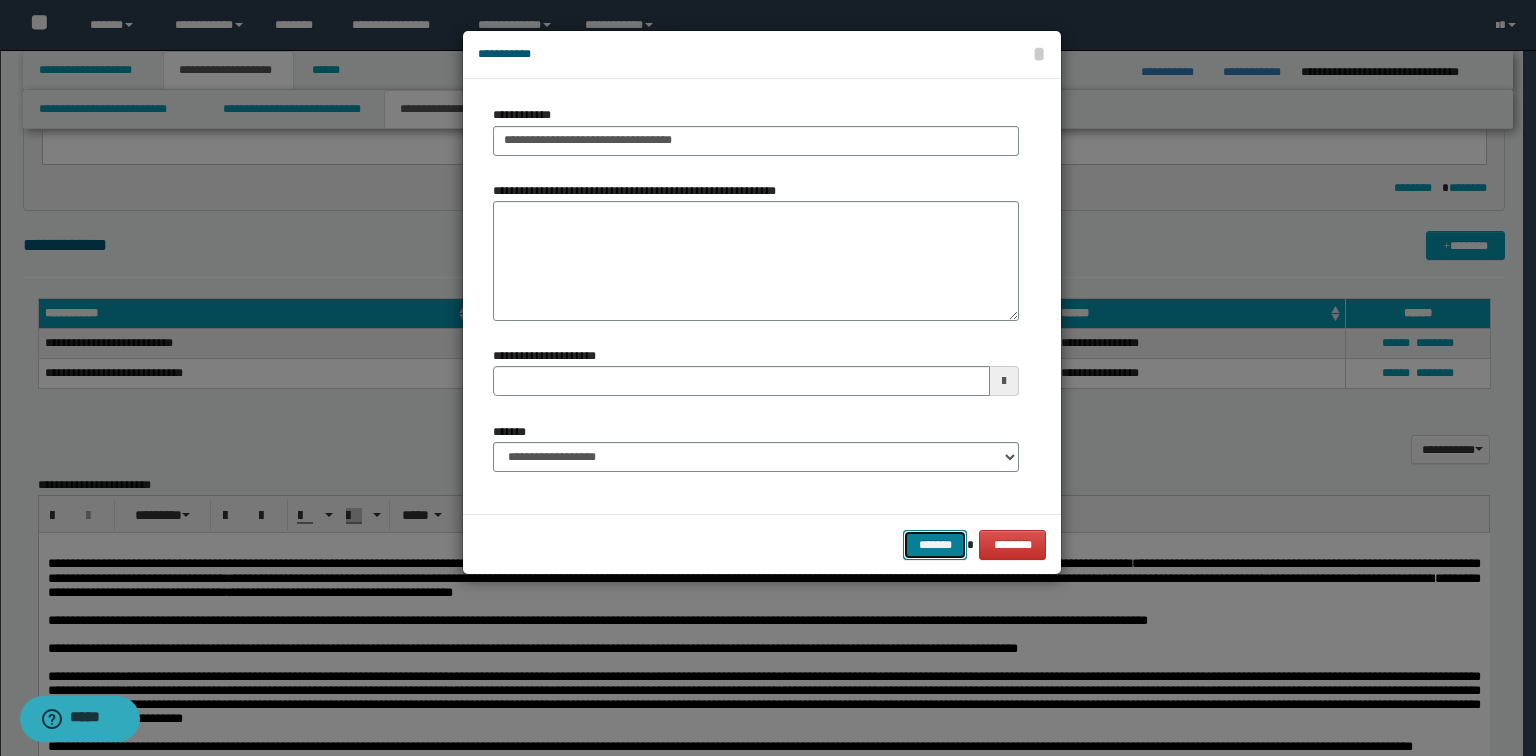 click on "*******" at bounding box center (935, 545) 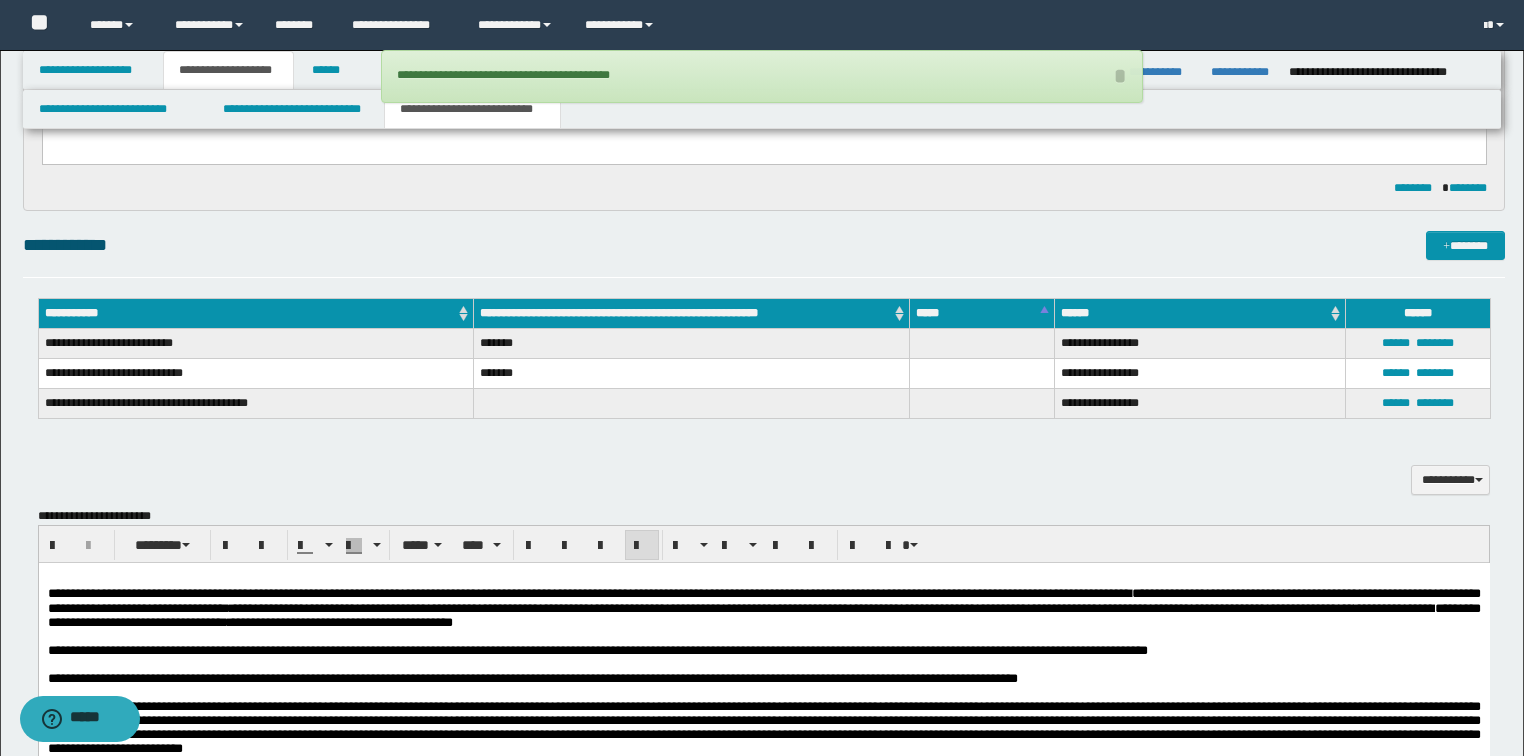 click at bounding box center [692, 404] 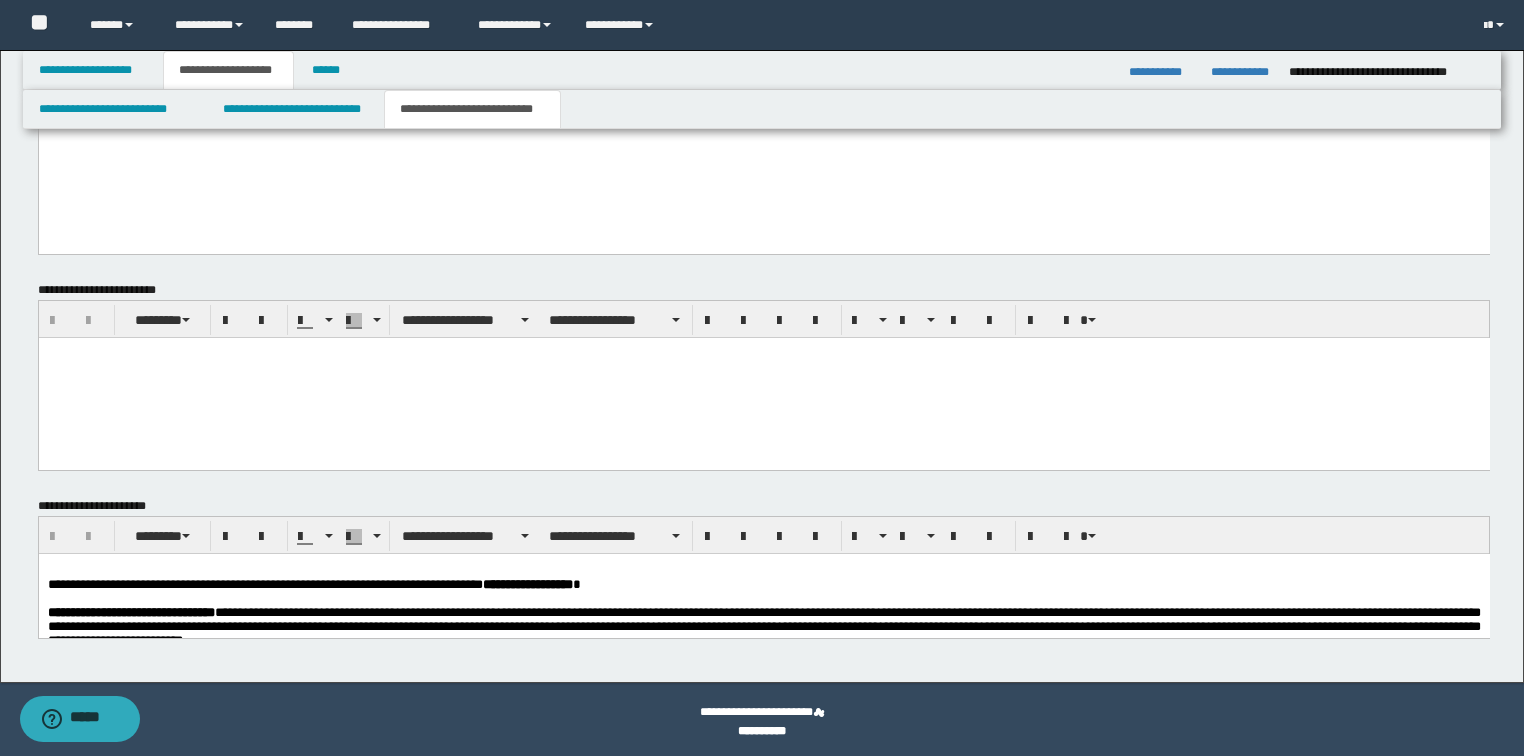 scroll, scrollTop: 1781, scrollLeft: 0, axis: vertical 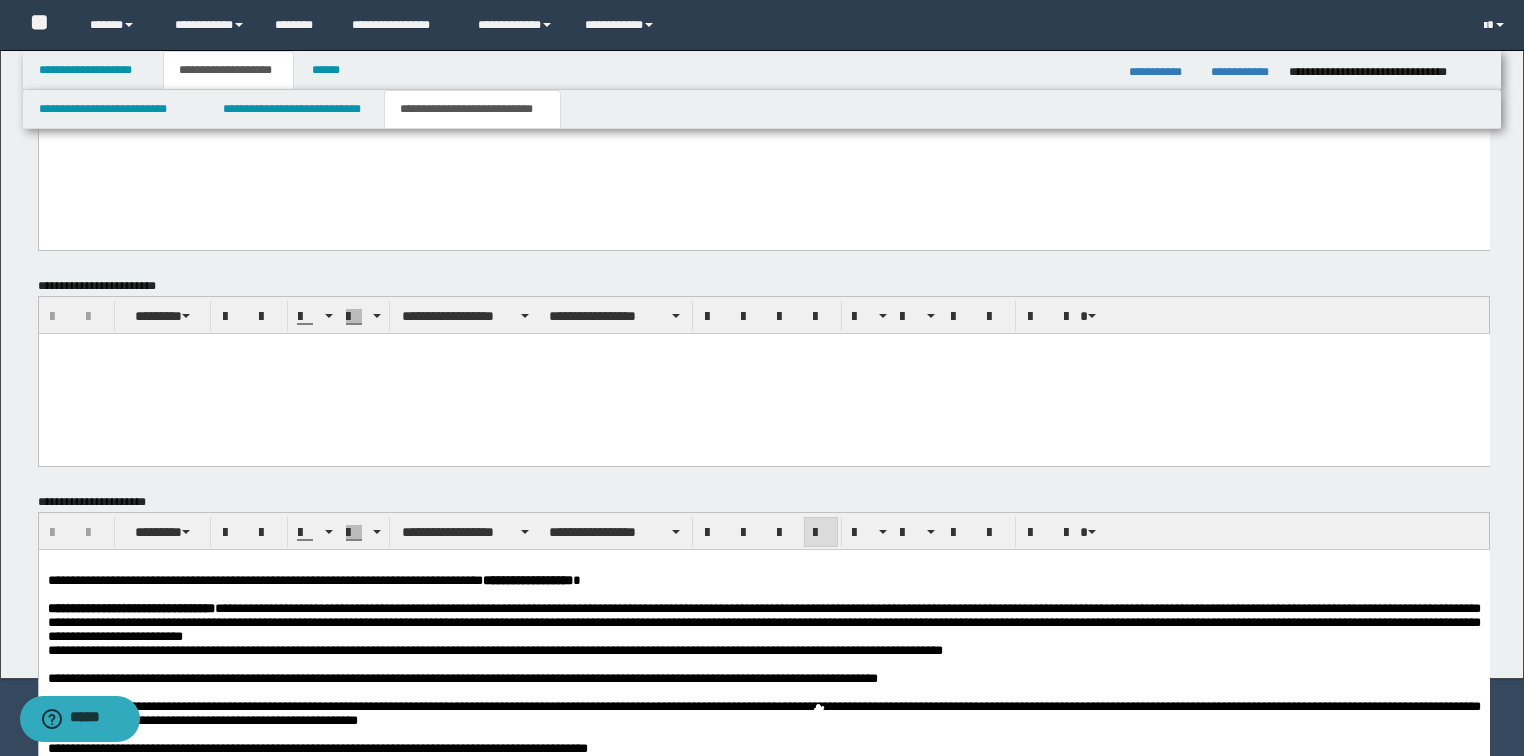 click at bounding box center (763, 566) 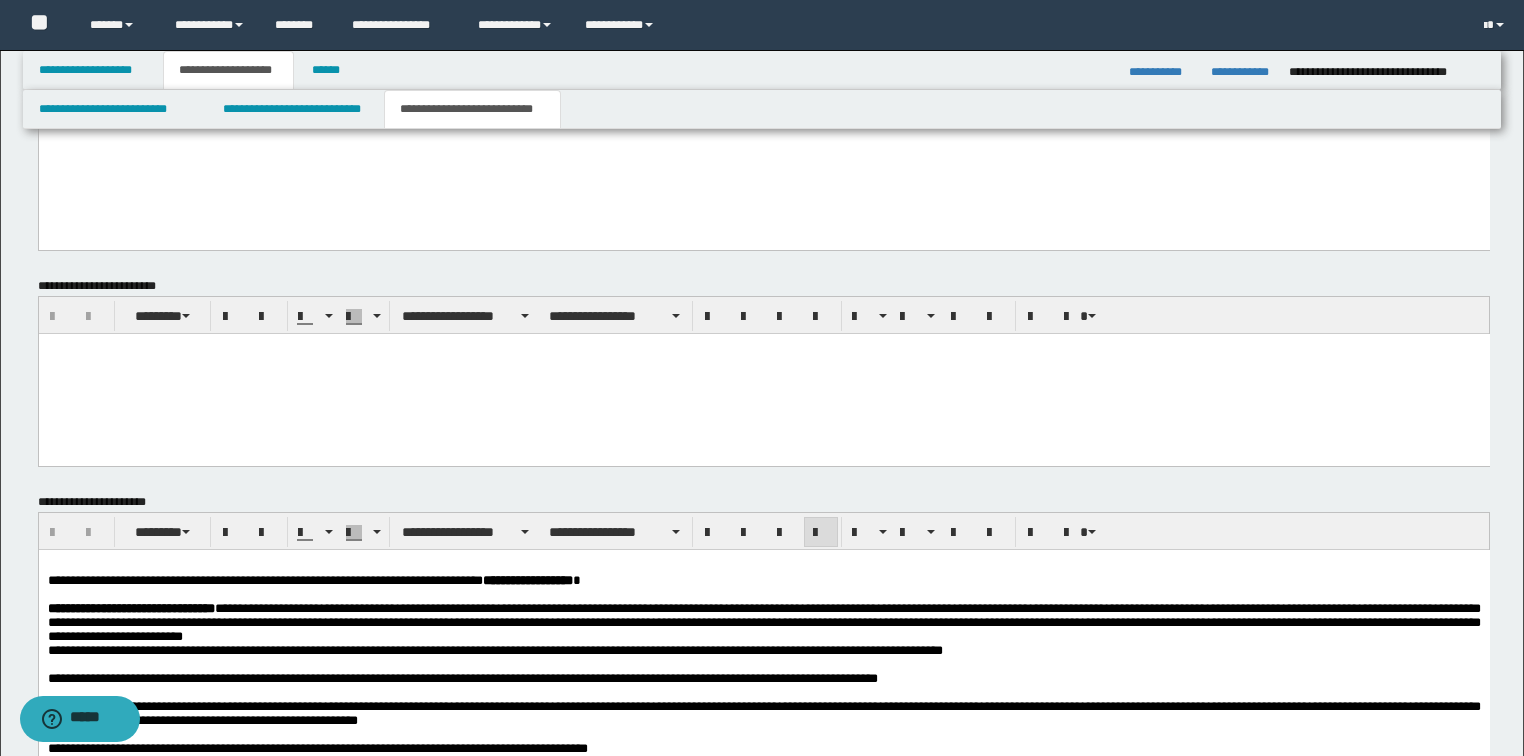 scroll, scrollTop: 1621, scrollLeft: 0, axis: vertical 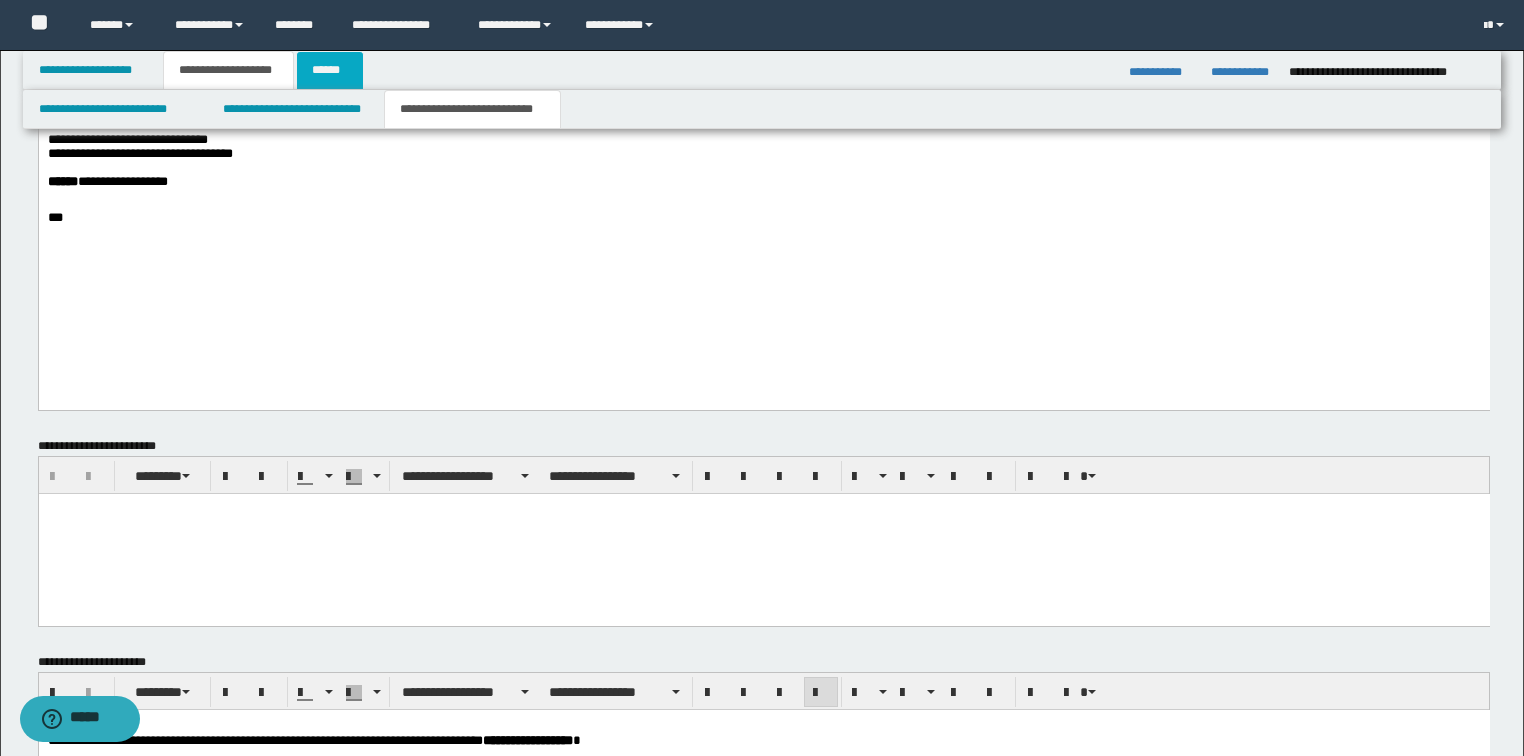 click on "******" at bounding box center [330, 70] 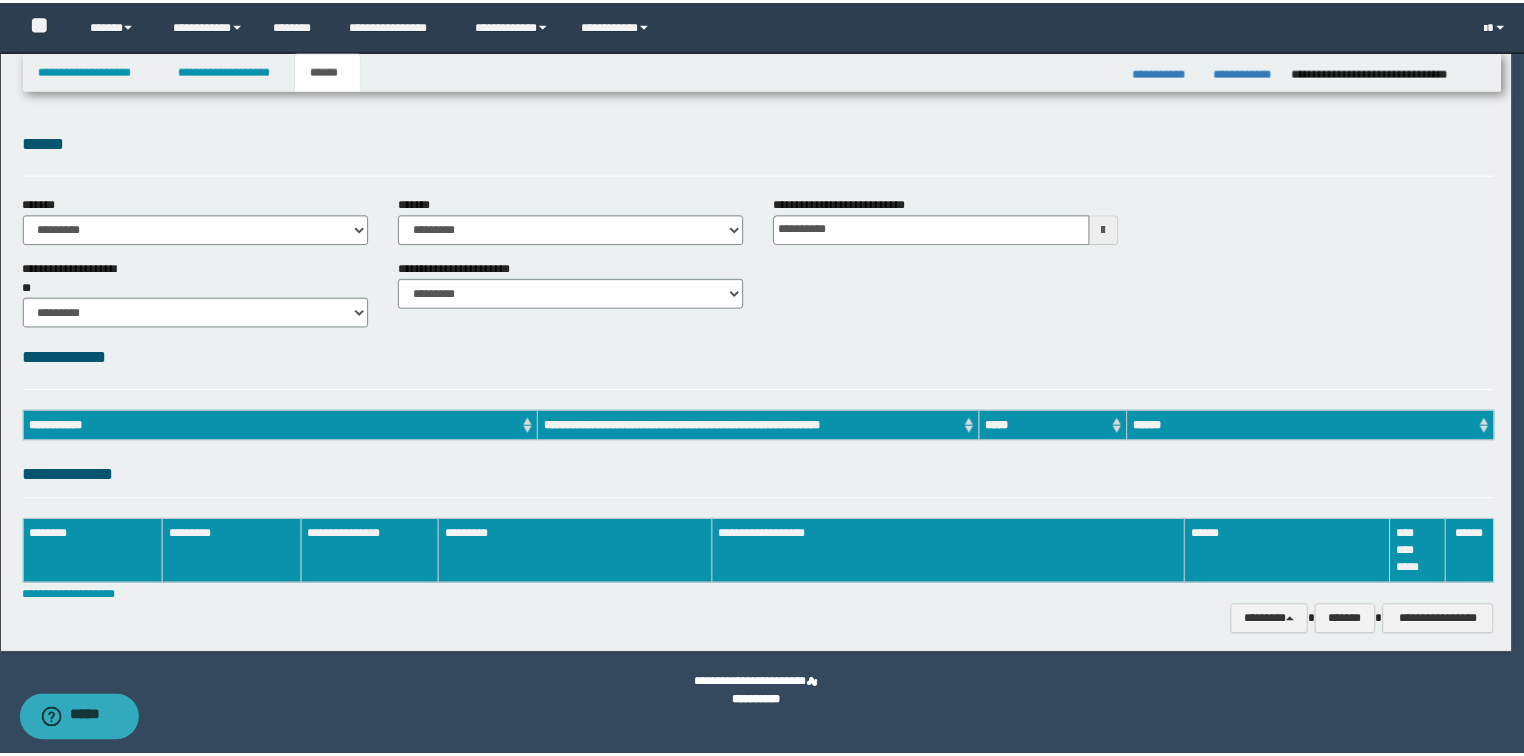 scroll, scrollTop: 0, scrollLeft: 0, axis: both 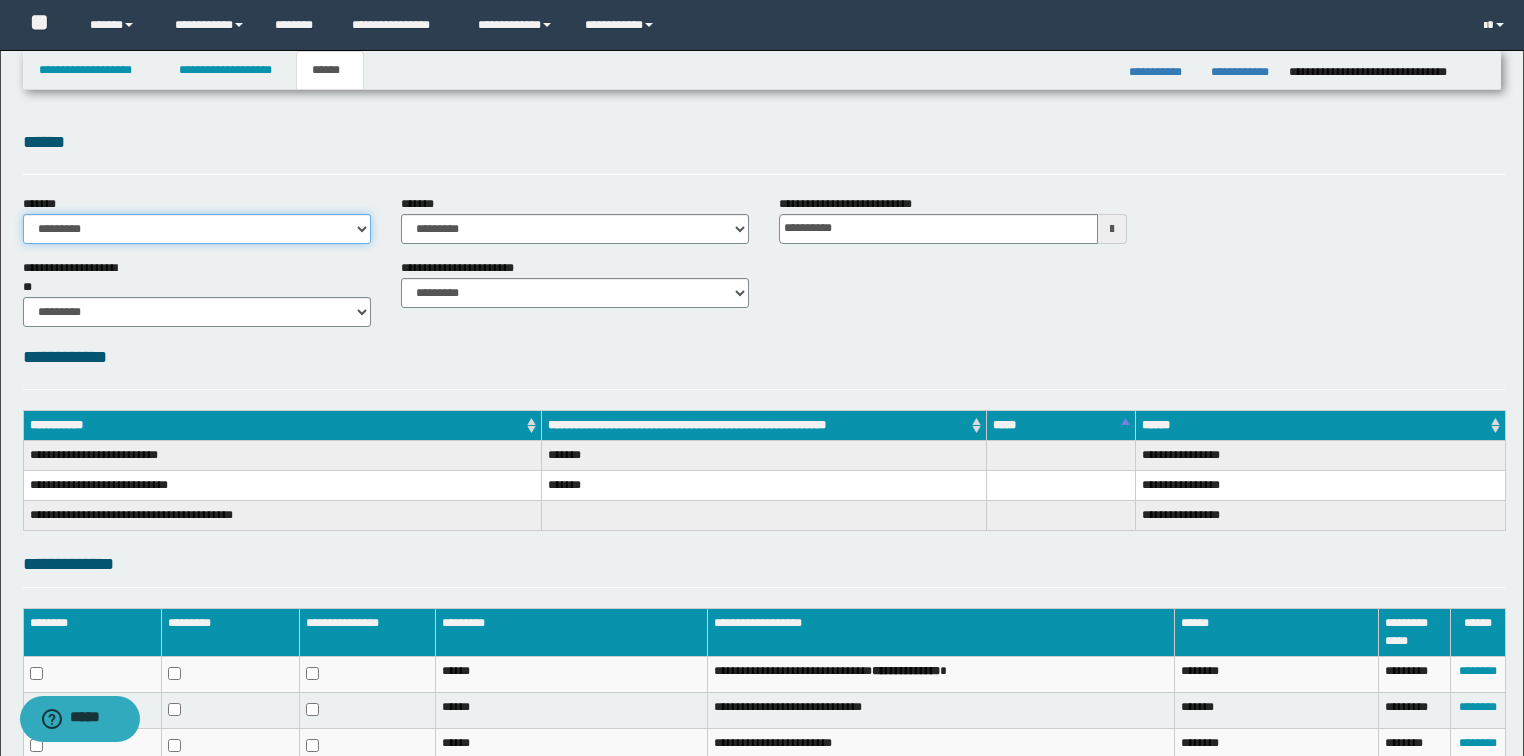 click on "**********" at bounding box center (197, 229) 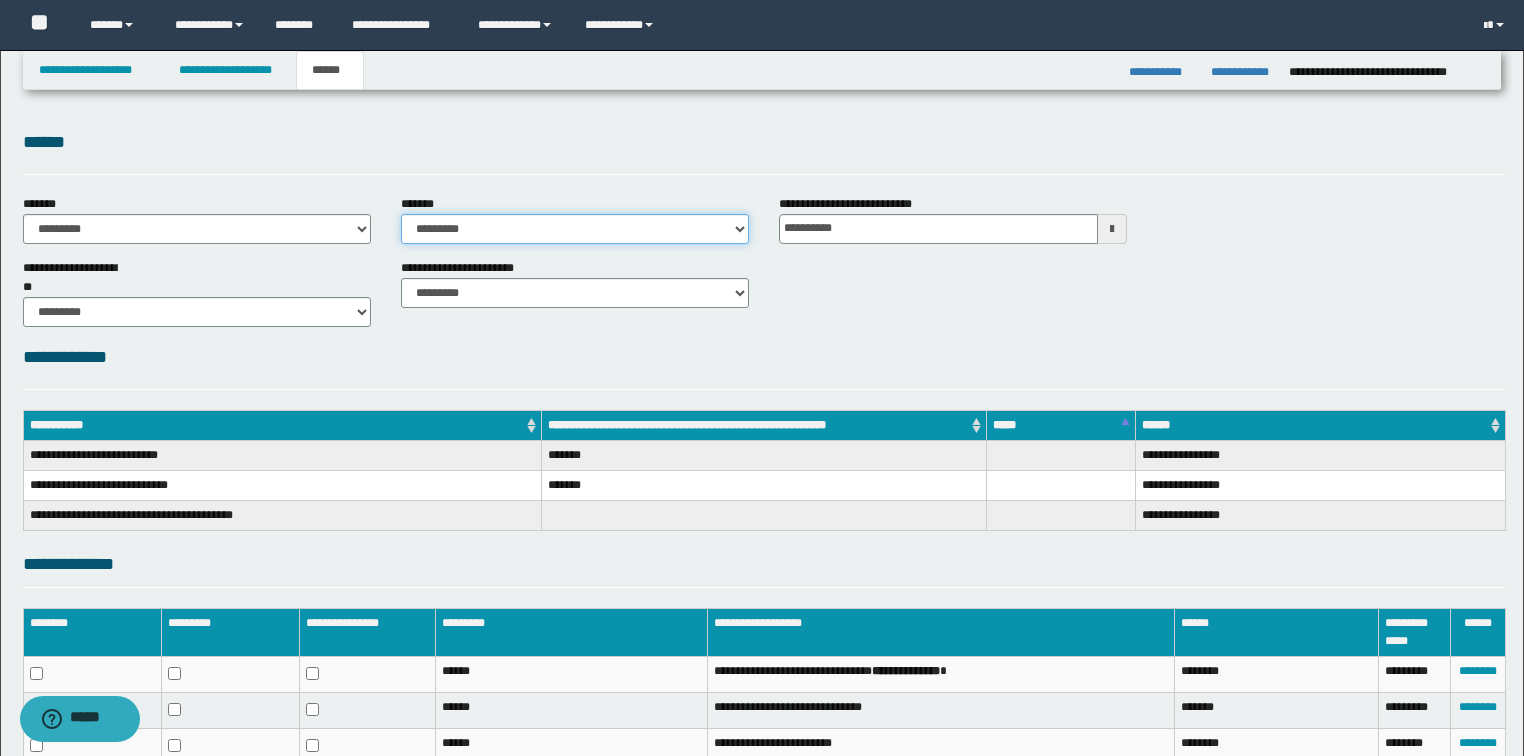 click on "**********" at bounding box center [575, 229] 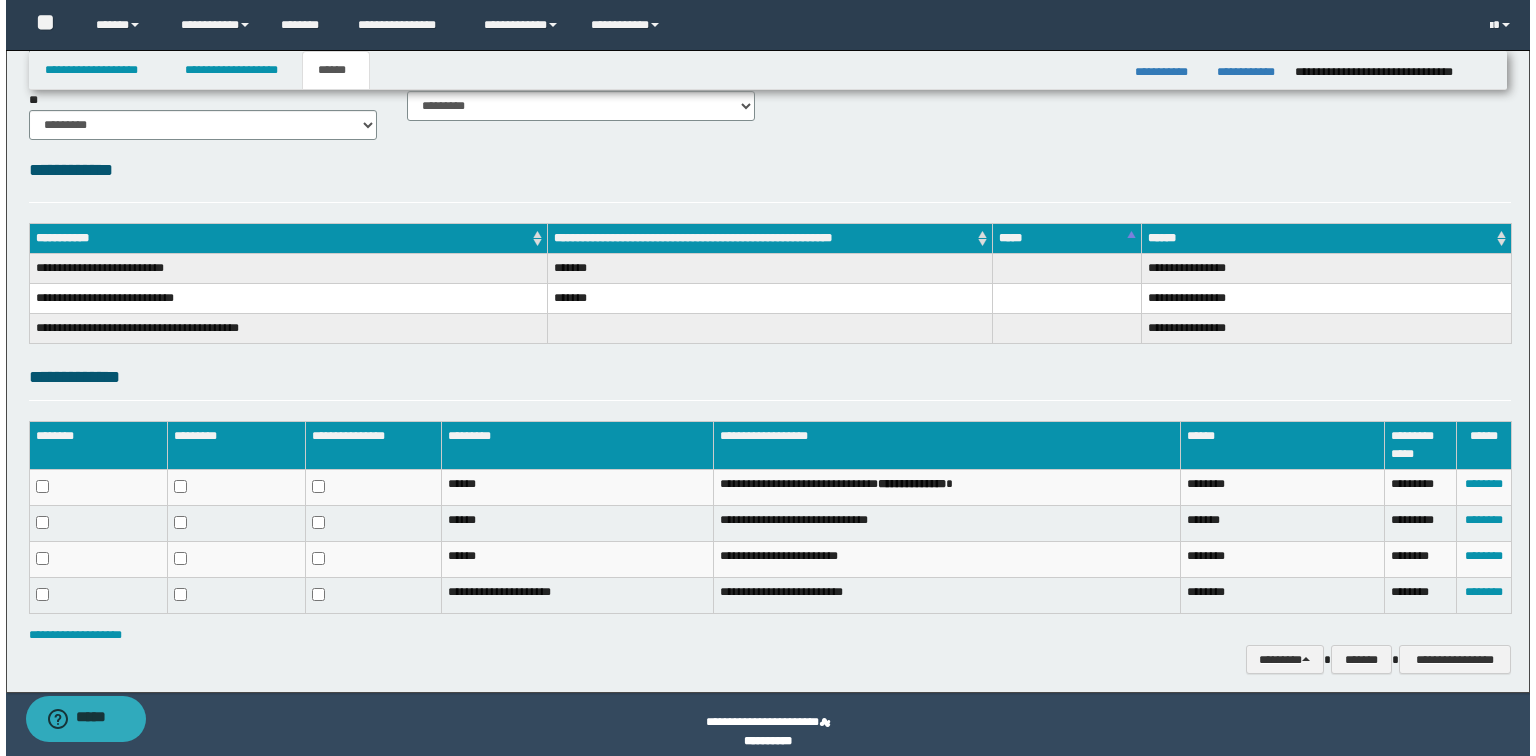 scroll, scrollTop: 201, scrollLeft: 0, axis: vertical 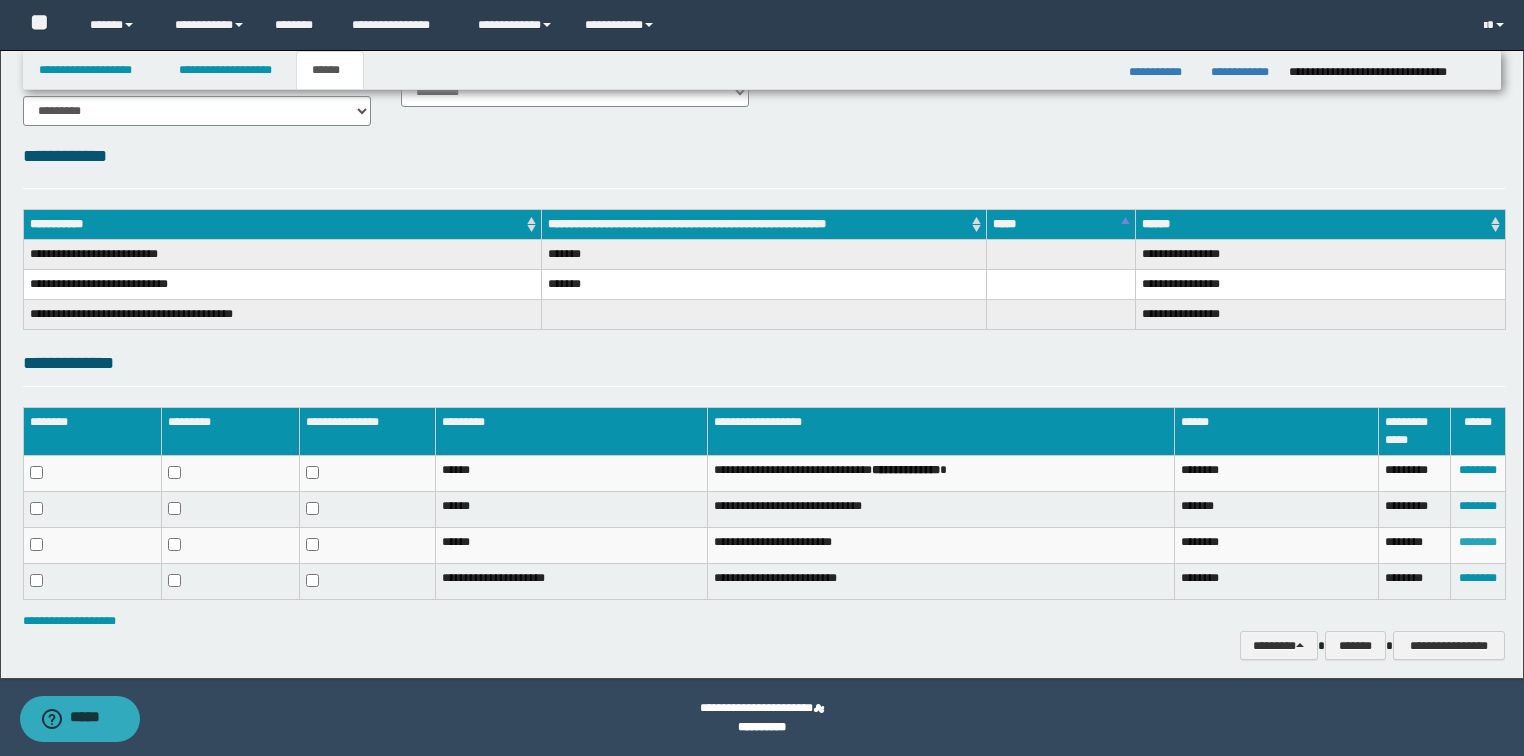 click on "********" at bounding box center [1478, 542] 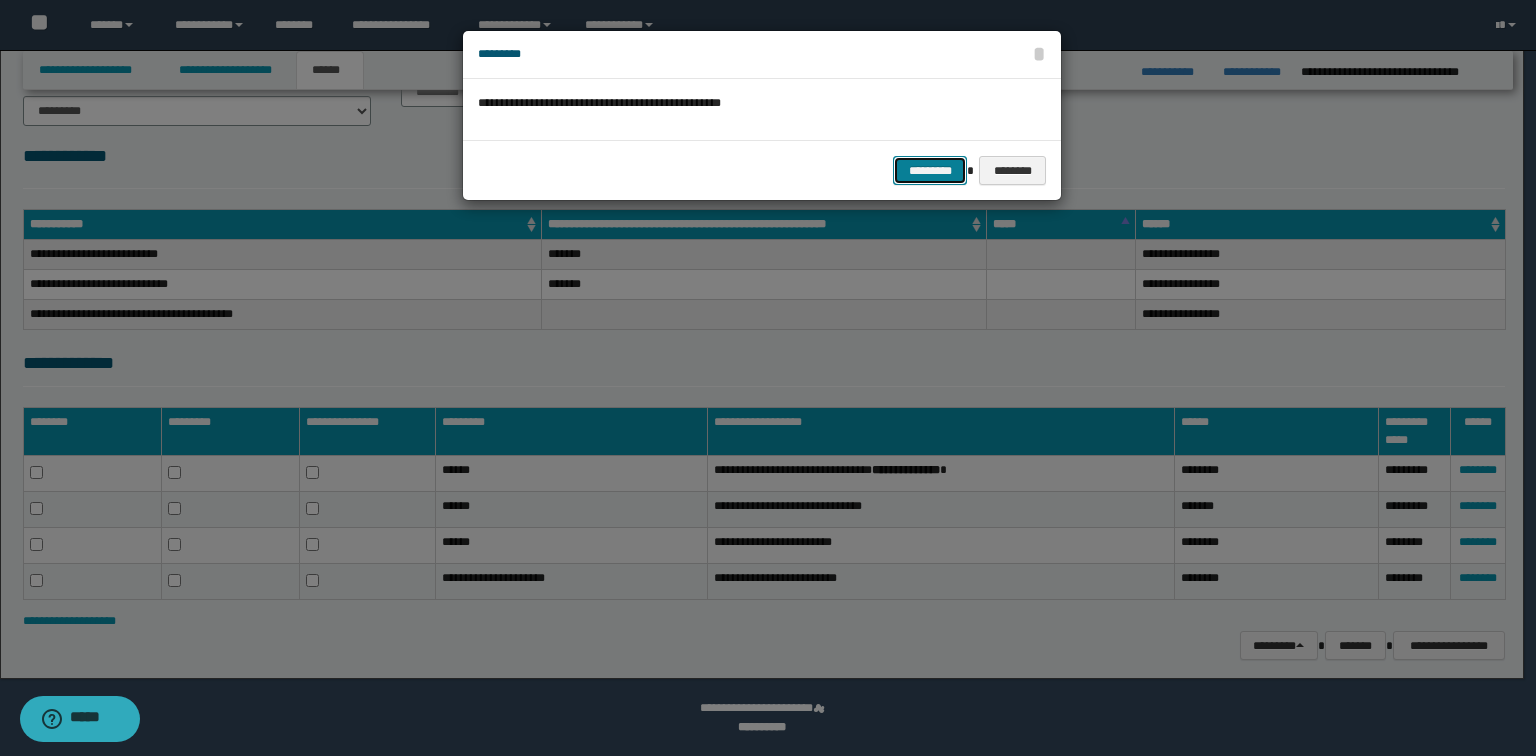 click on "*********" at bounding box center [930, 171] 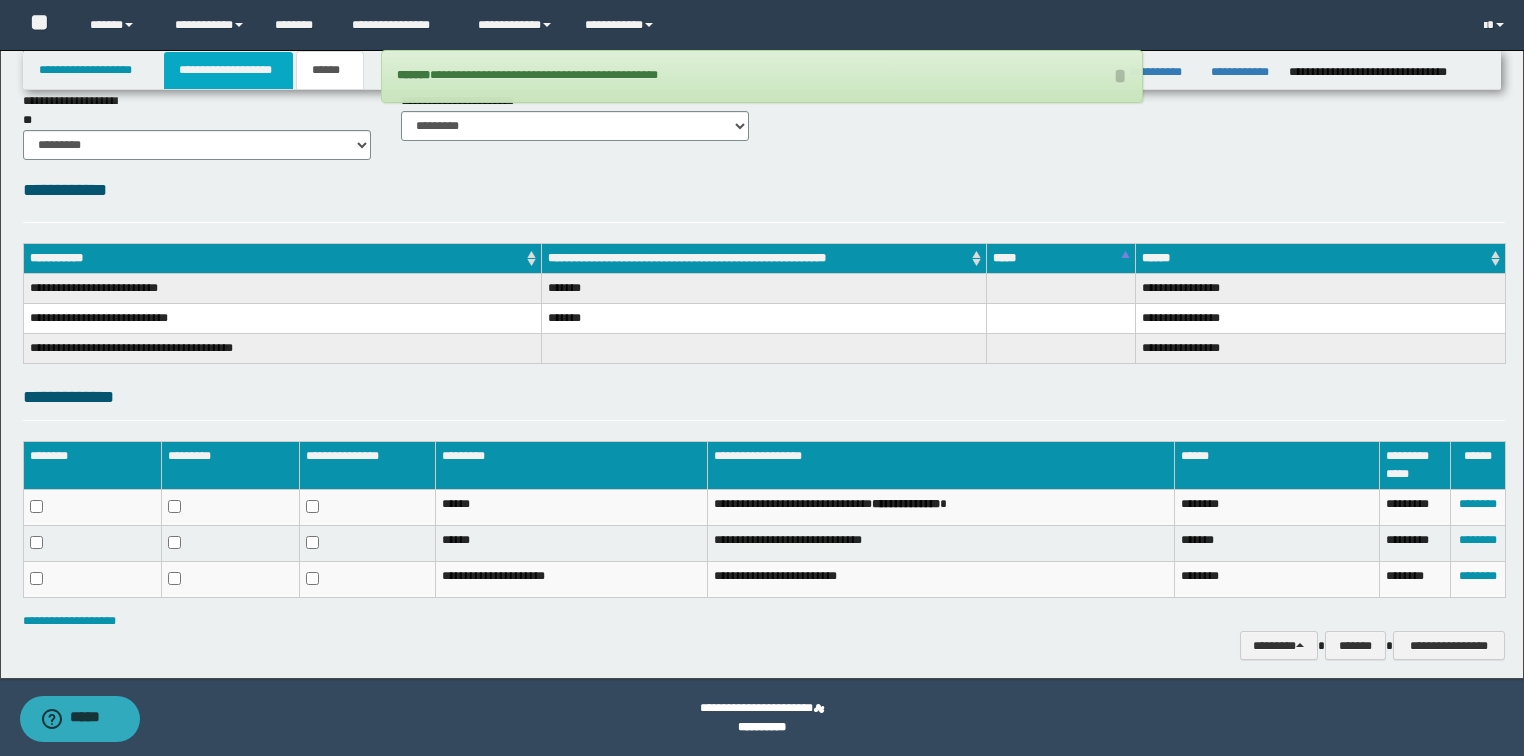click on "**********" at bounding box center (228, 70) 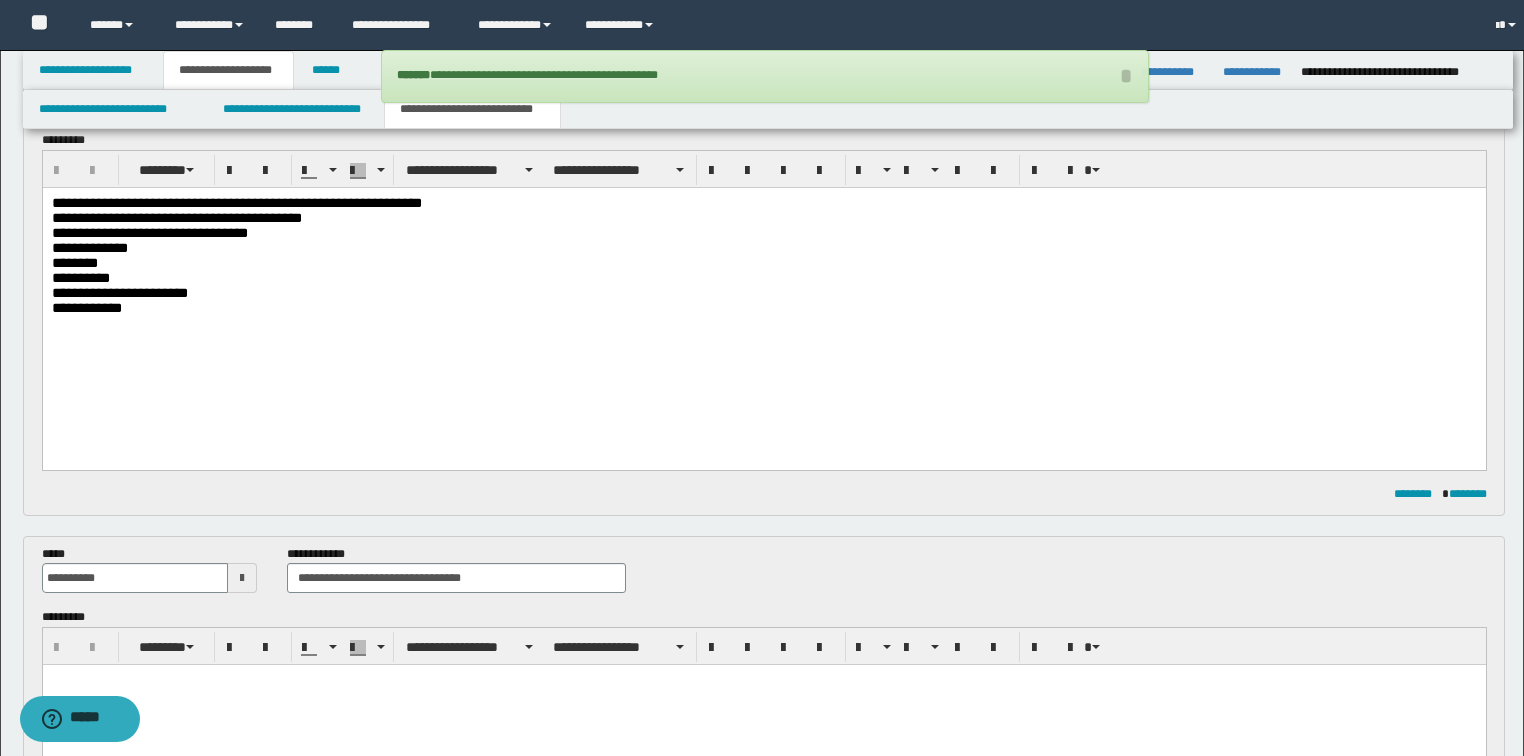 scroll, scrollTop: 198, scrollLeft: 0, axis: vertical 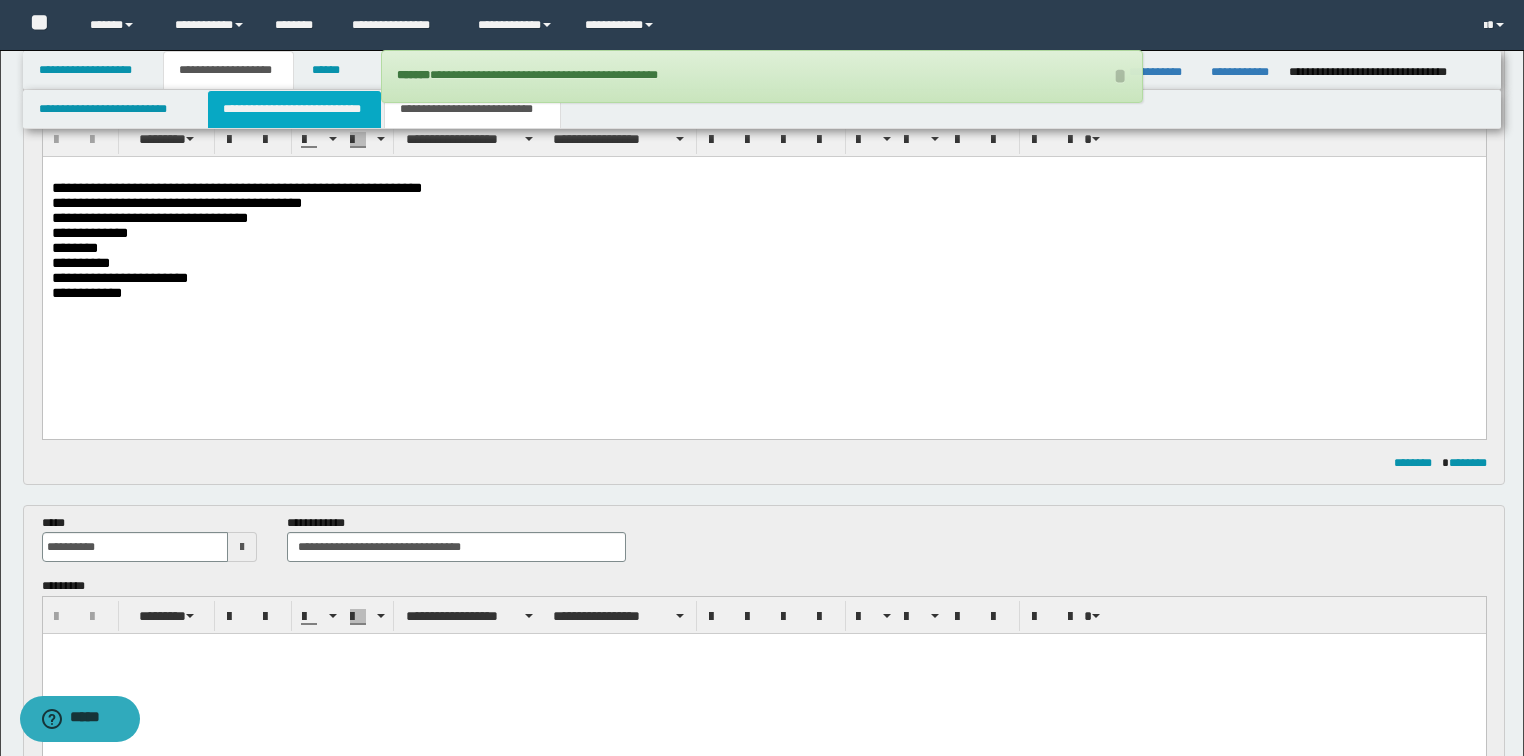 click on "**********" at bounding box center [294, 109] 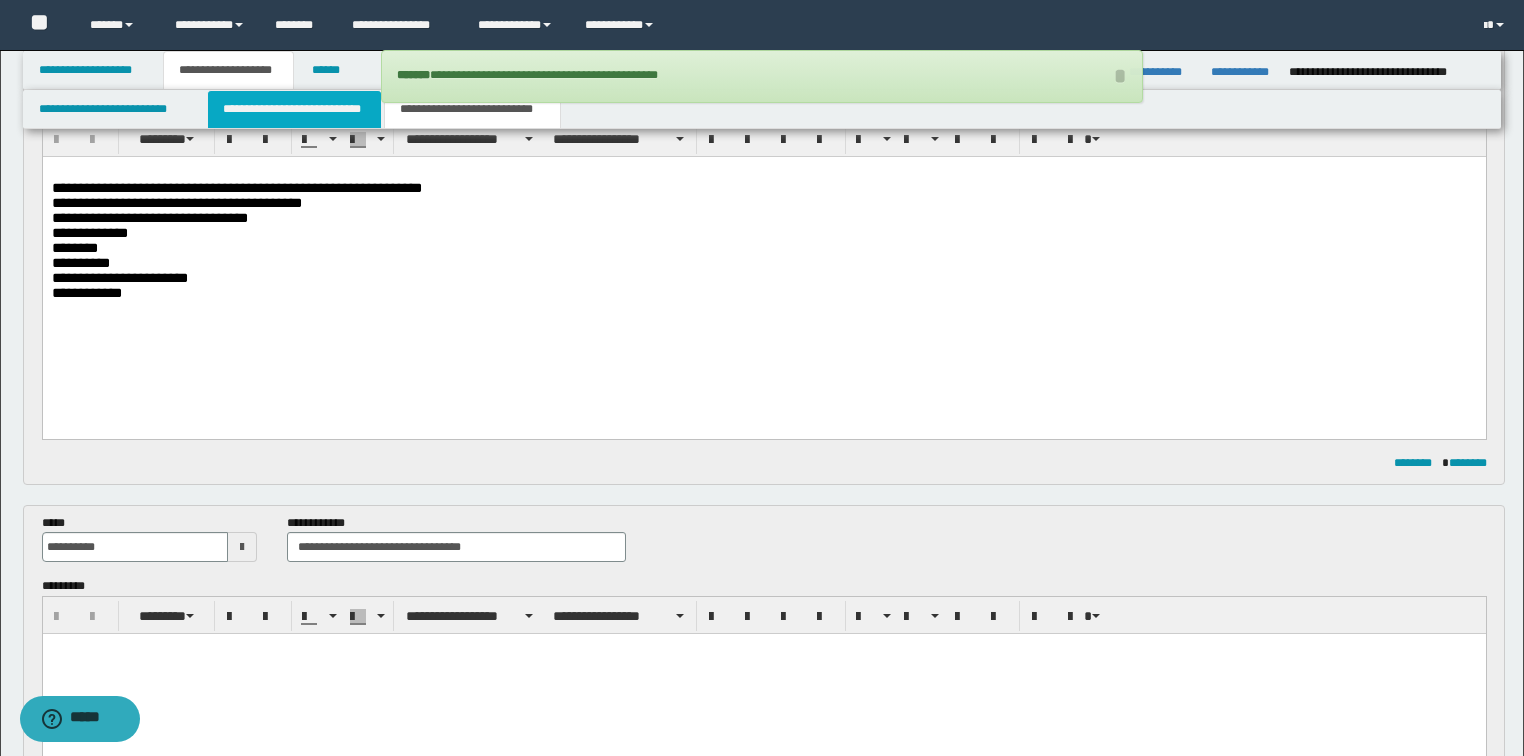 type 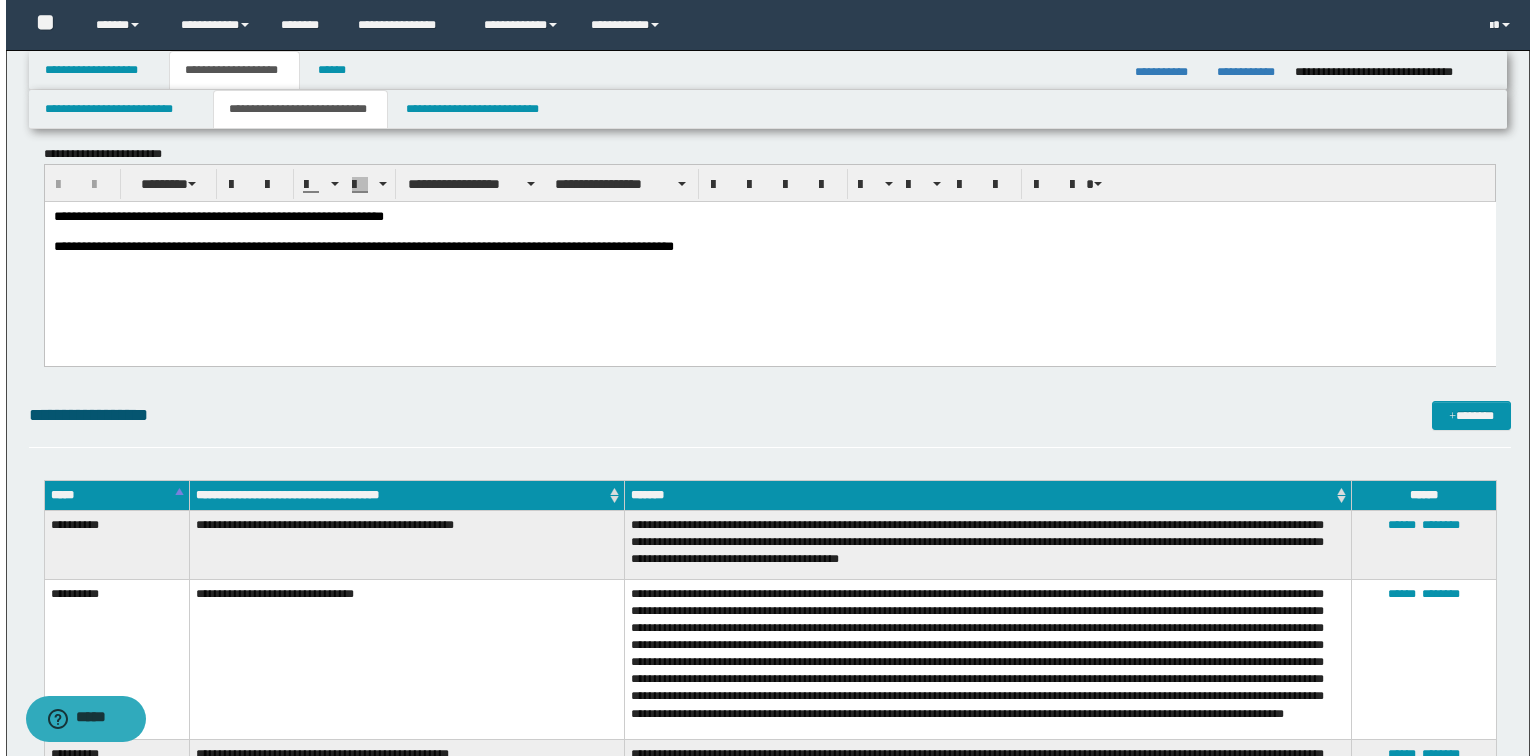 scroll, scrollTop: 5958, scrollLeft: 0, axis: vertical 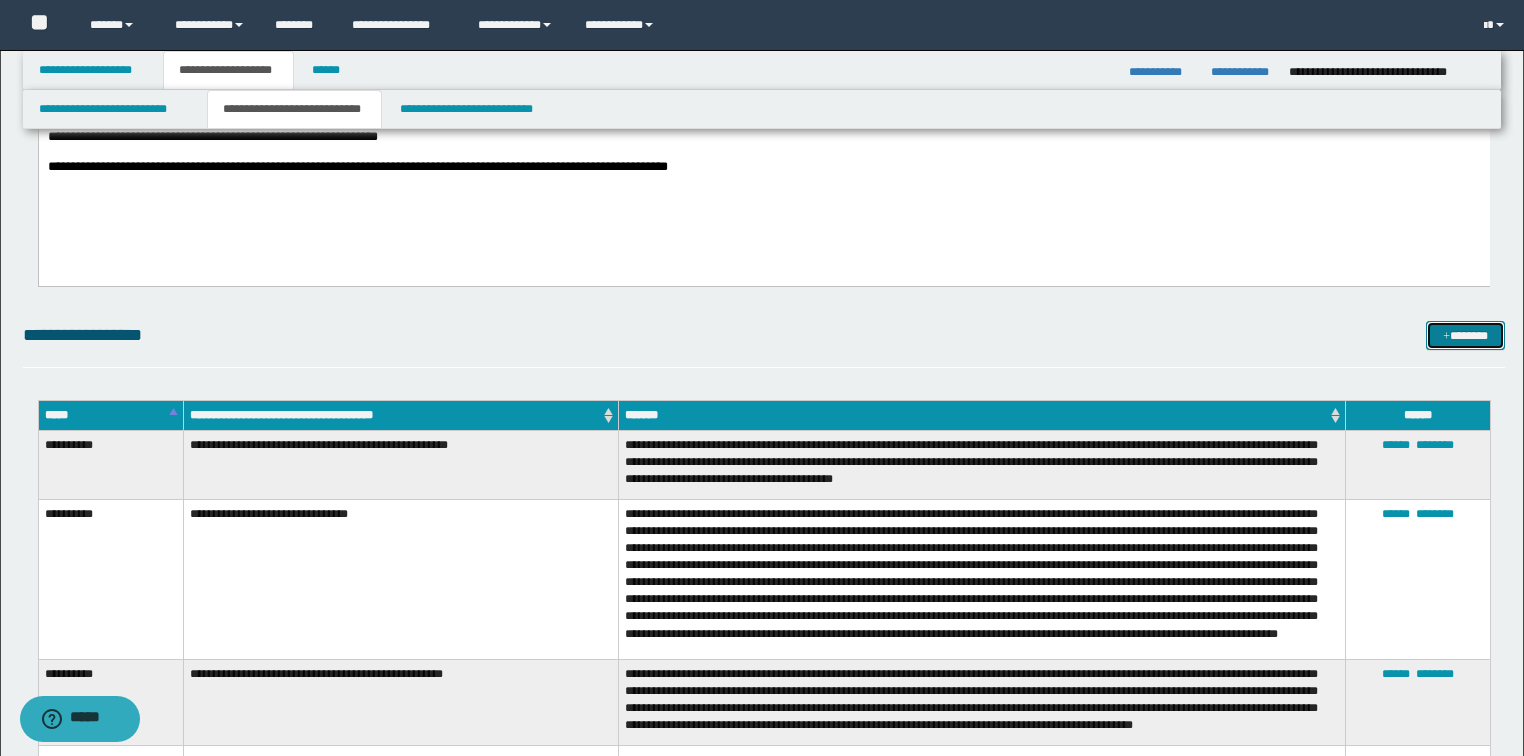 click on "*******" at bounding box center (1465, 336) 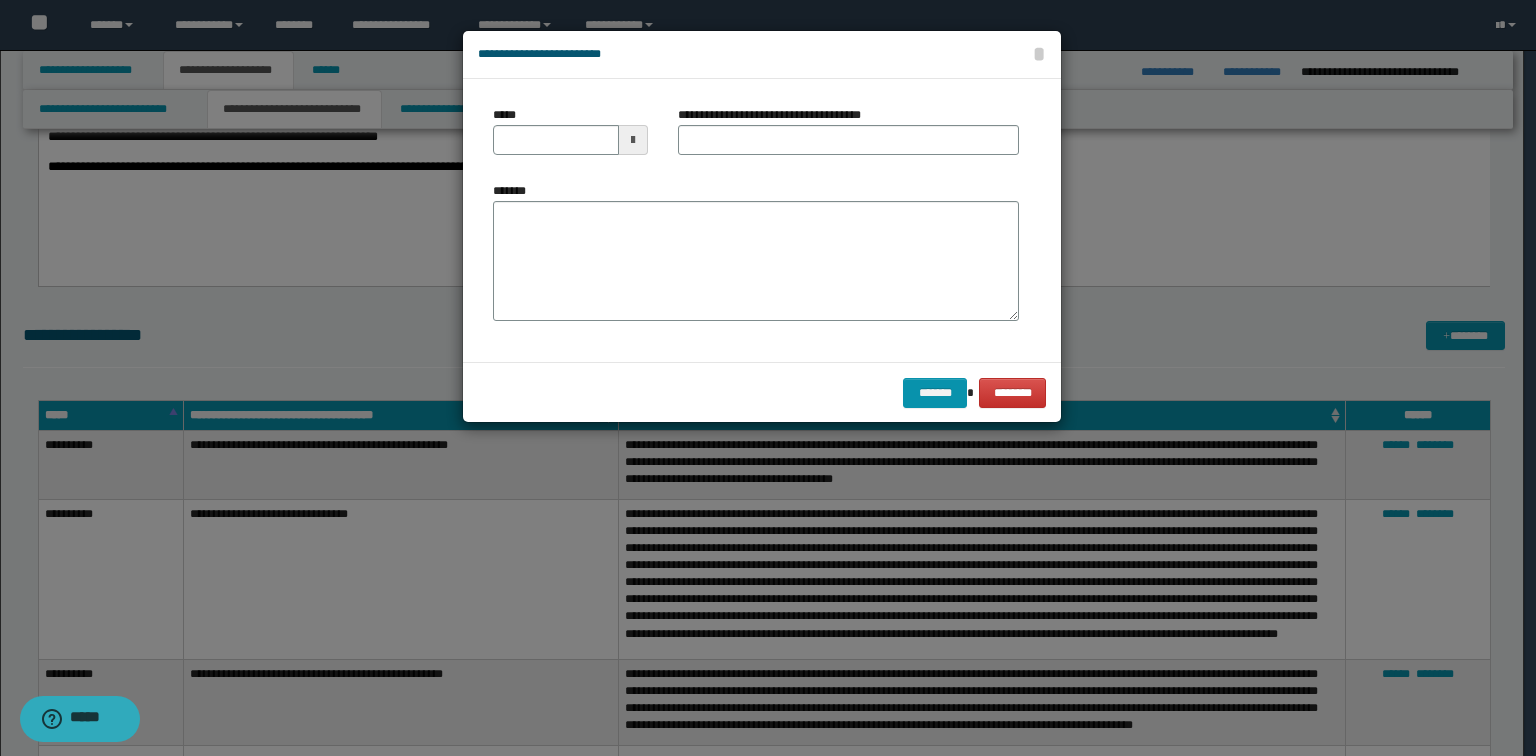 click on "*******" at bounding box center [756, 258] 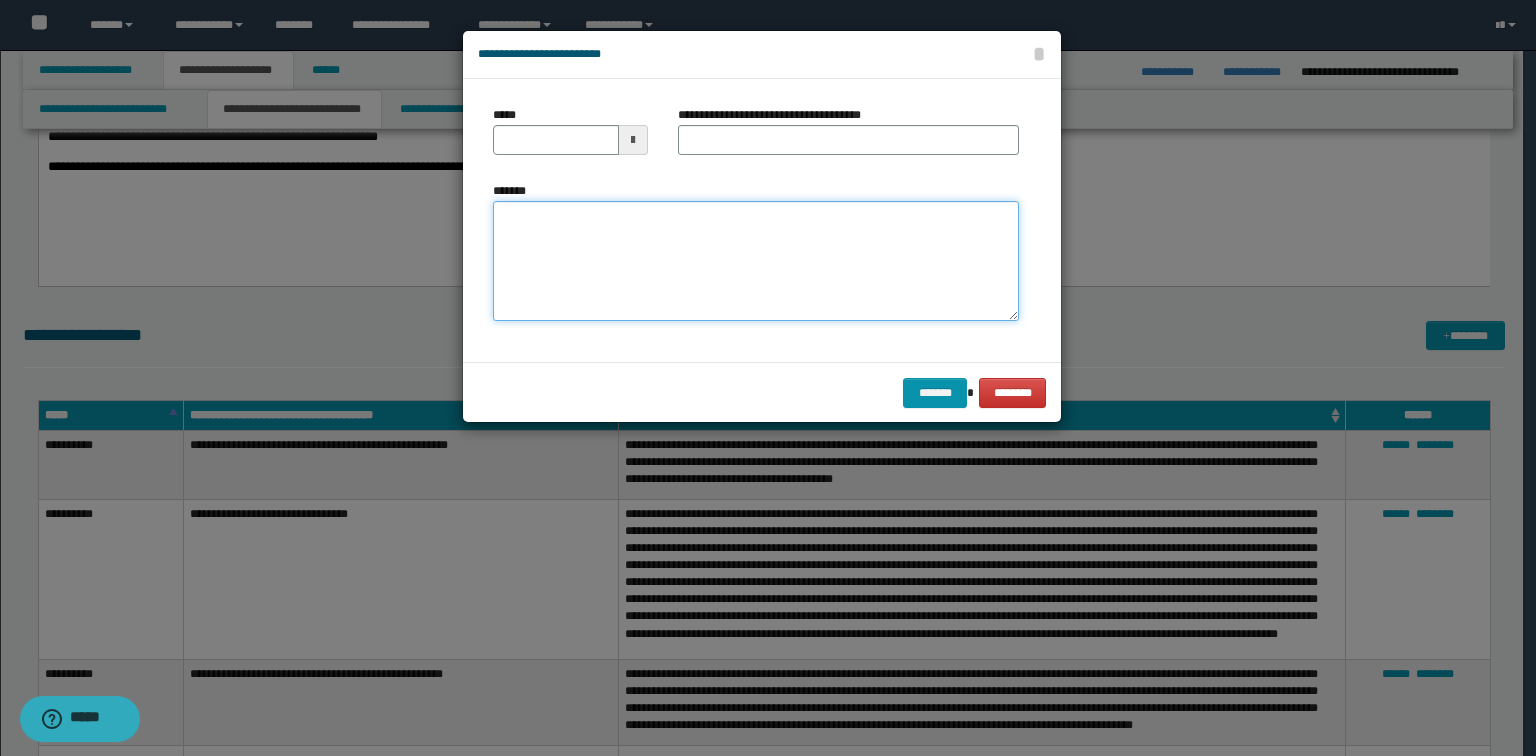 click on "*******" at bounding box center [756, 261] 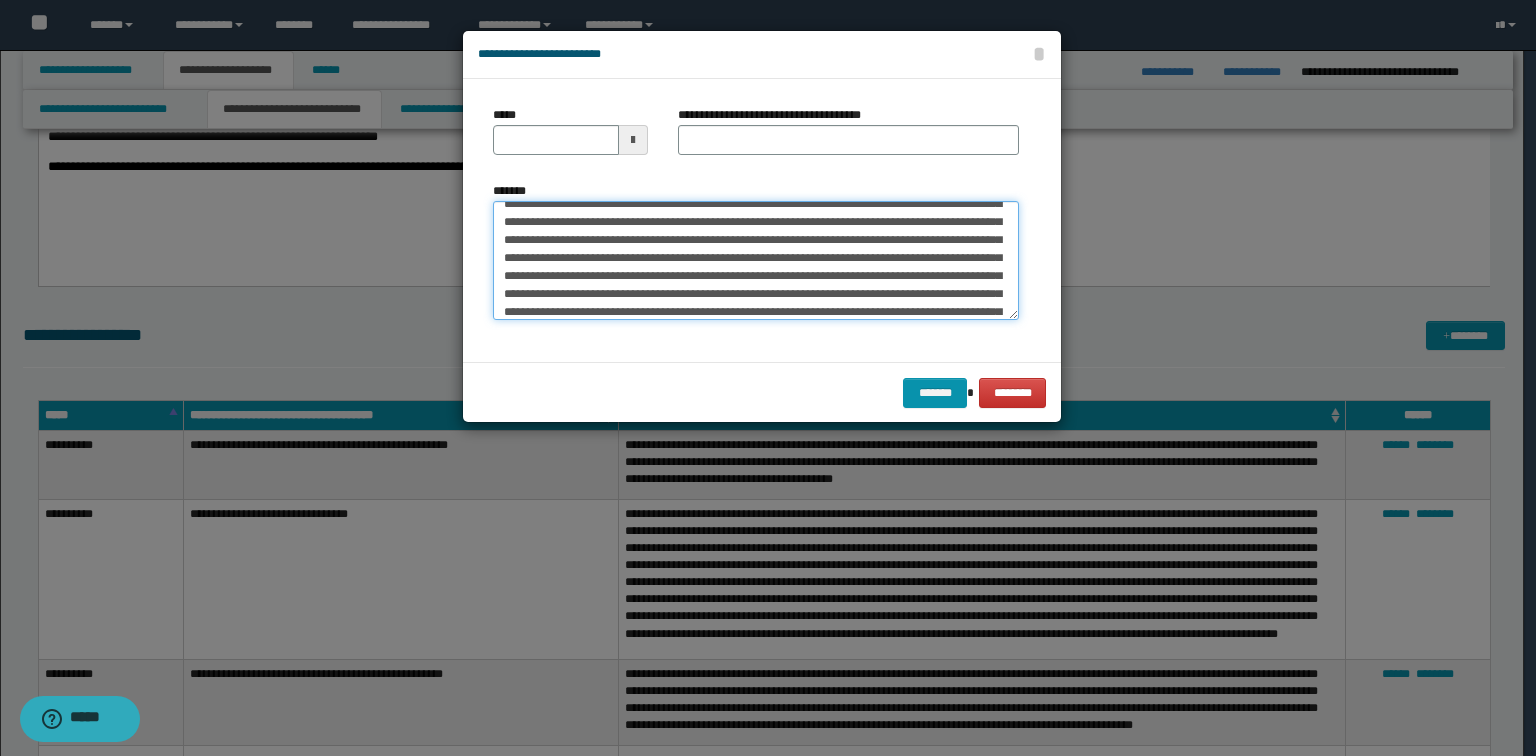 scroll, scrollTop: 0, scrollLeft: 0, axis: both 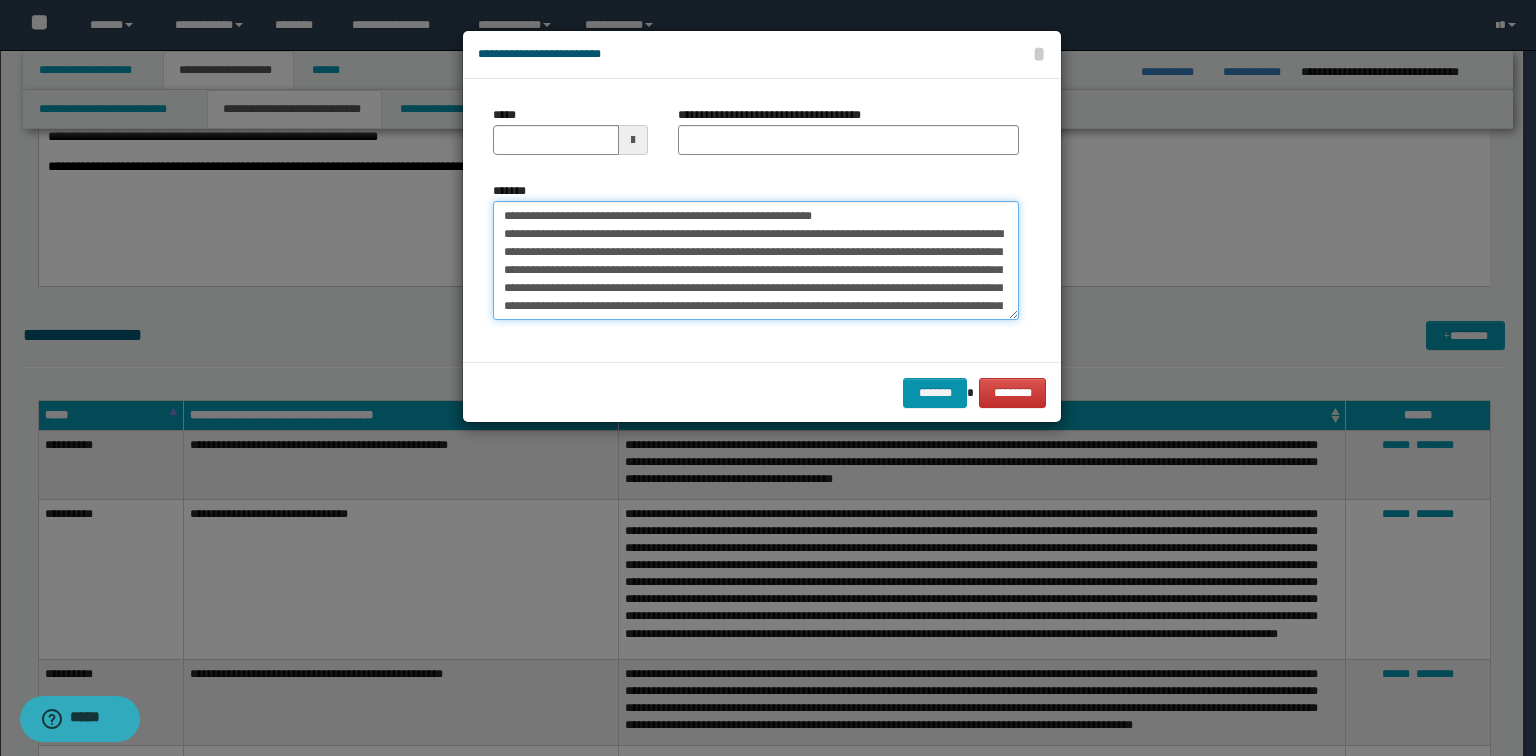 drag, startPoint x: 866, startPoint y: 211, endPoint x: 482, endPoint y: 215, distance: 384.02084 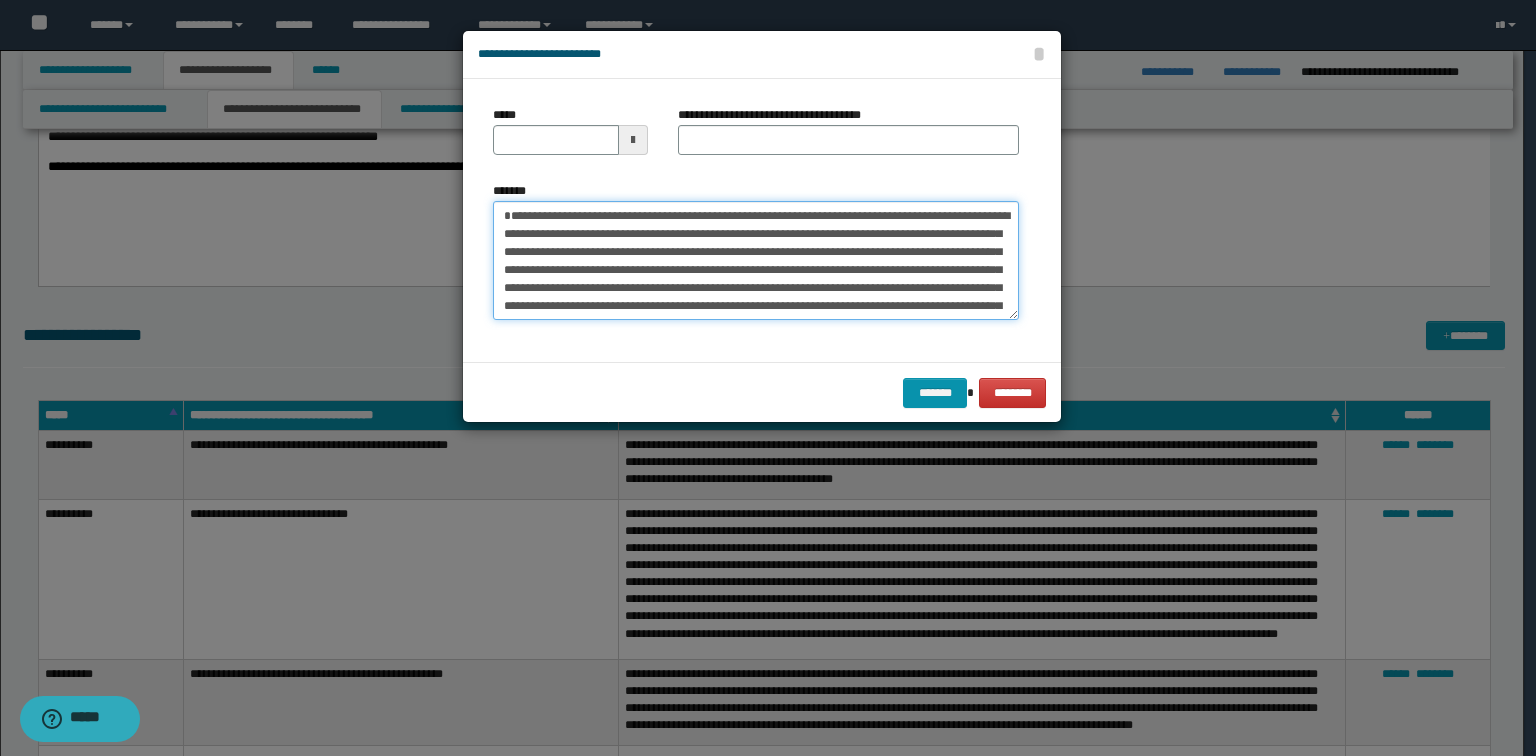 type on "**********" 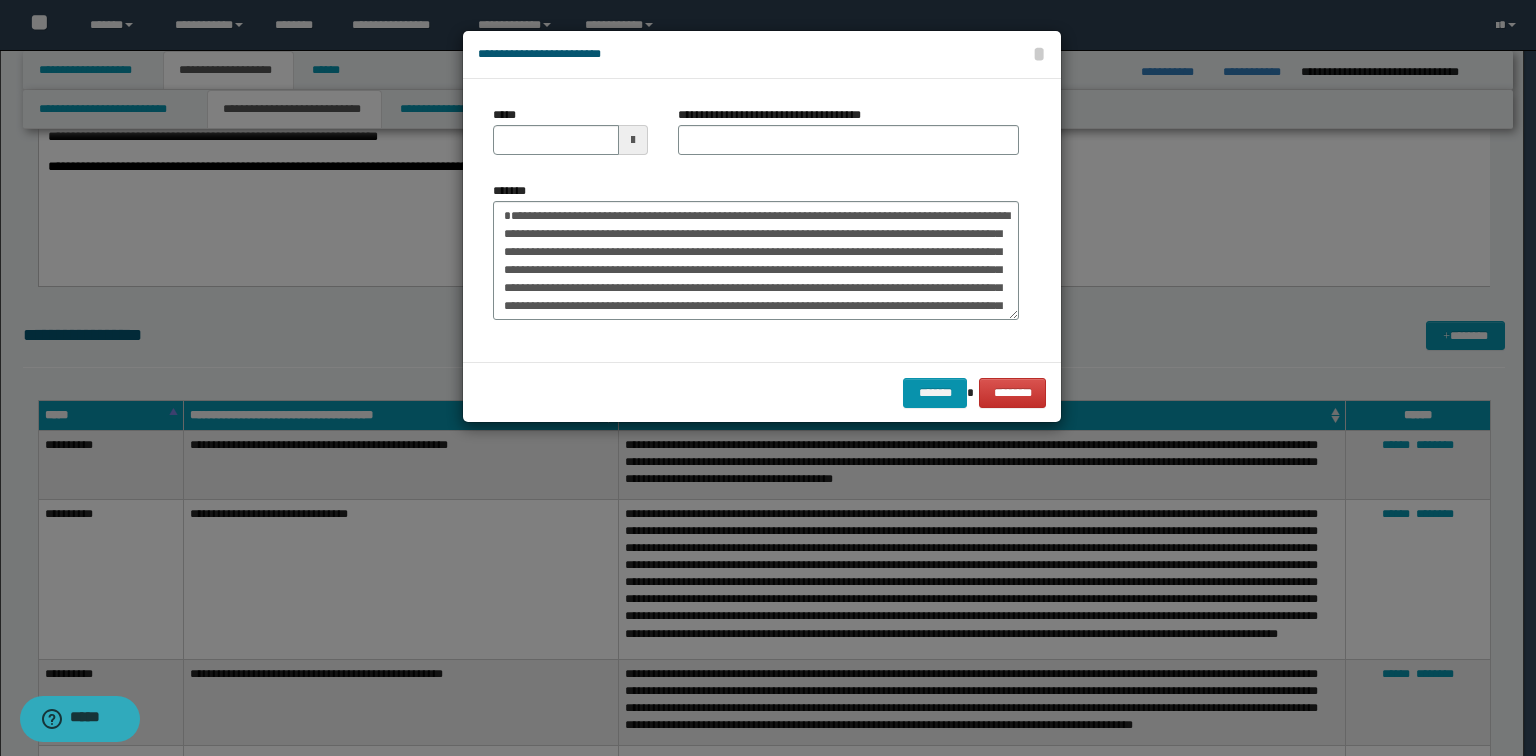 click on "**********" at bounding box center [762, 220] 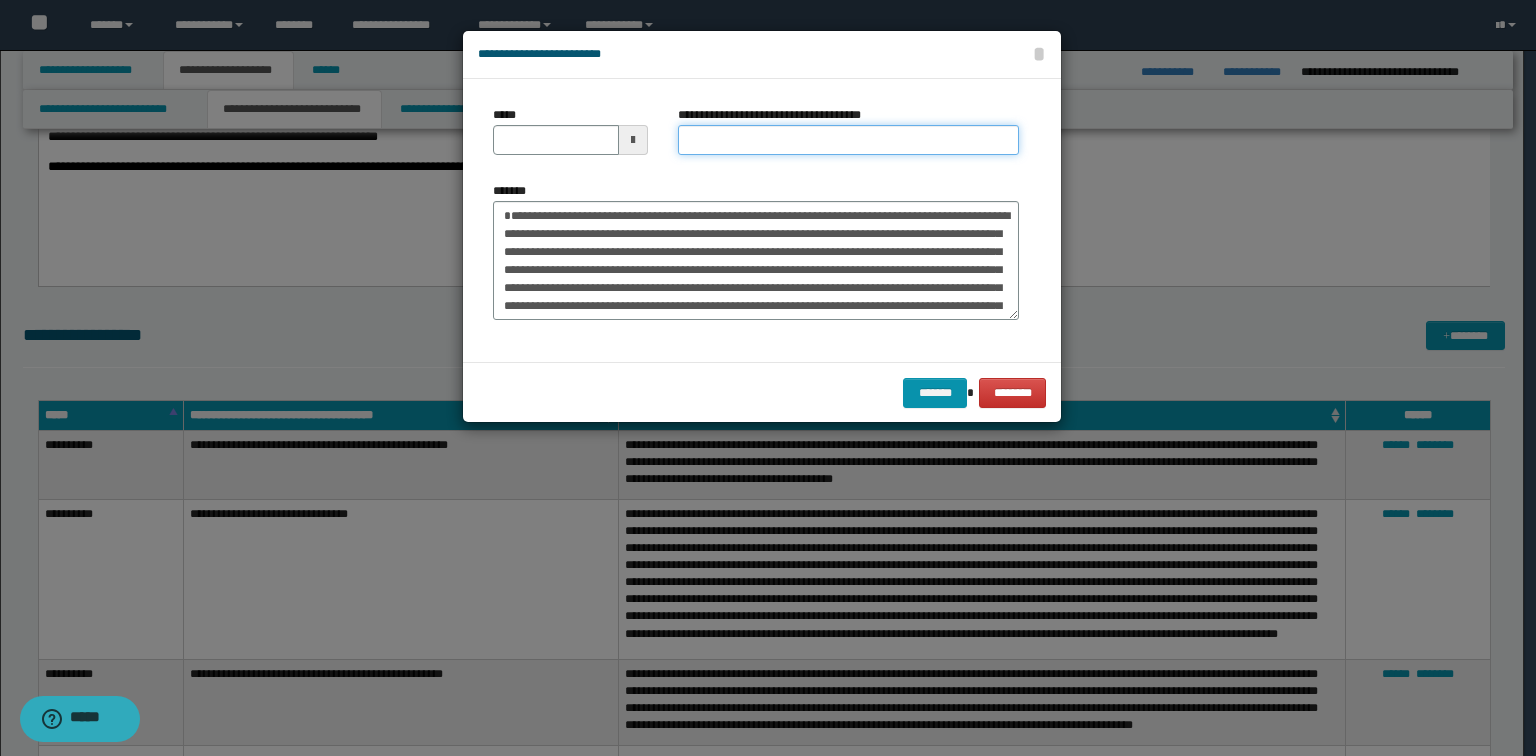 click on "**********" at bounding box center [848, 140] 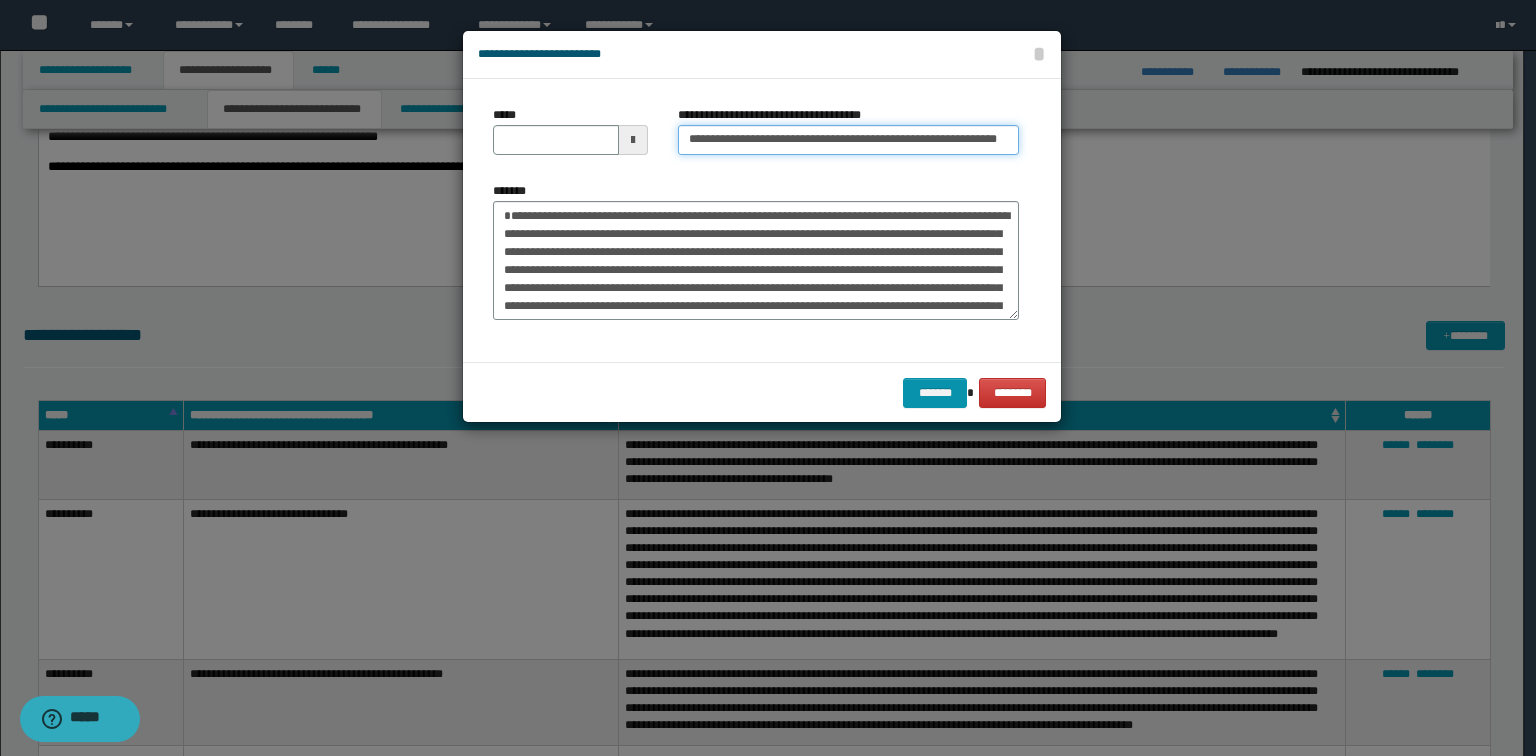 scroll, scrollTop: 0, scrollLeft: 17, axis: horizontal 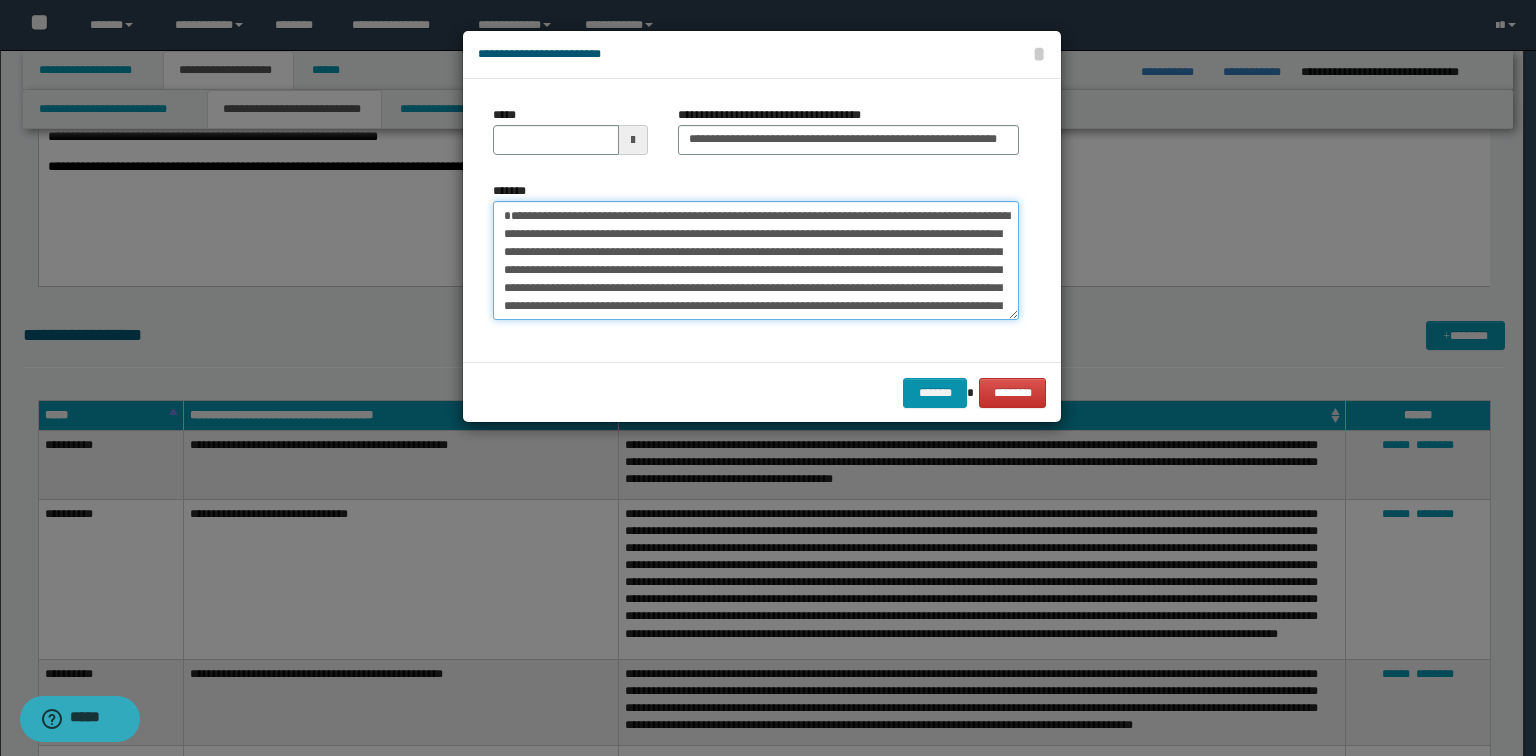 click on "*******" at bounding box center (756, 261) 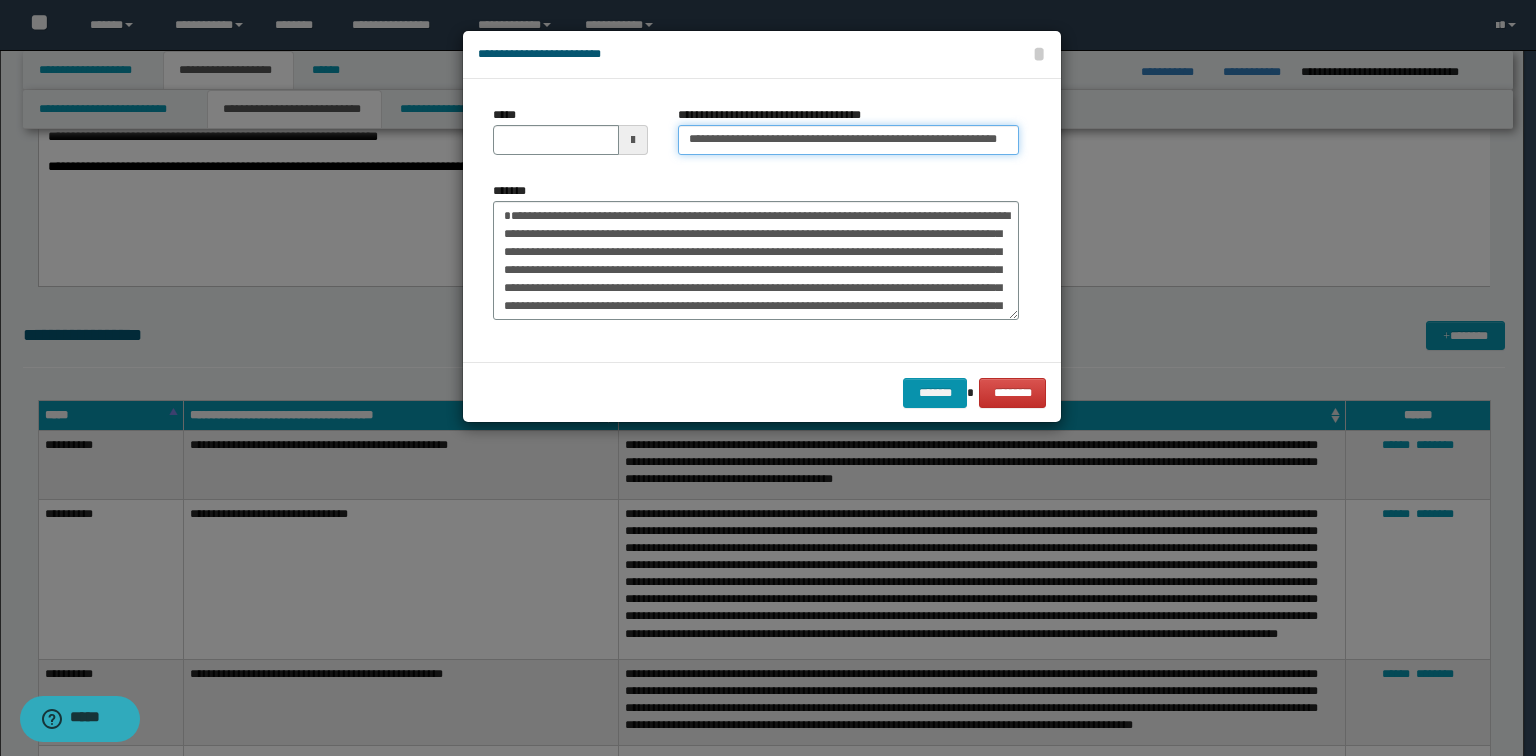 drag, startPoint x: 750, startPoint y: 134, endPoint x: 465, endPoint y: 114, distance: 285.7009 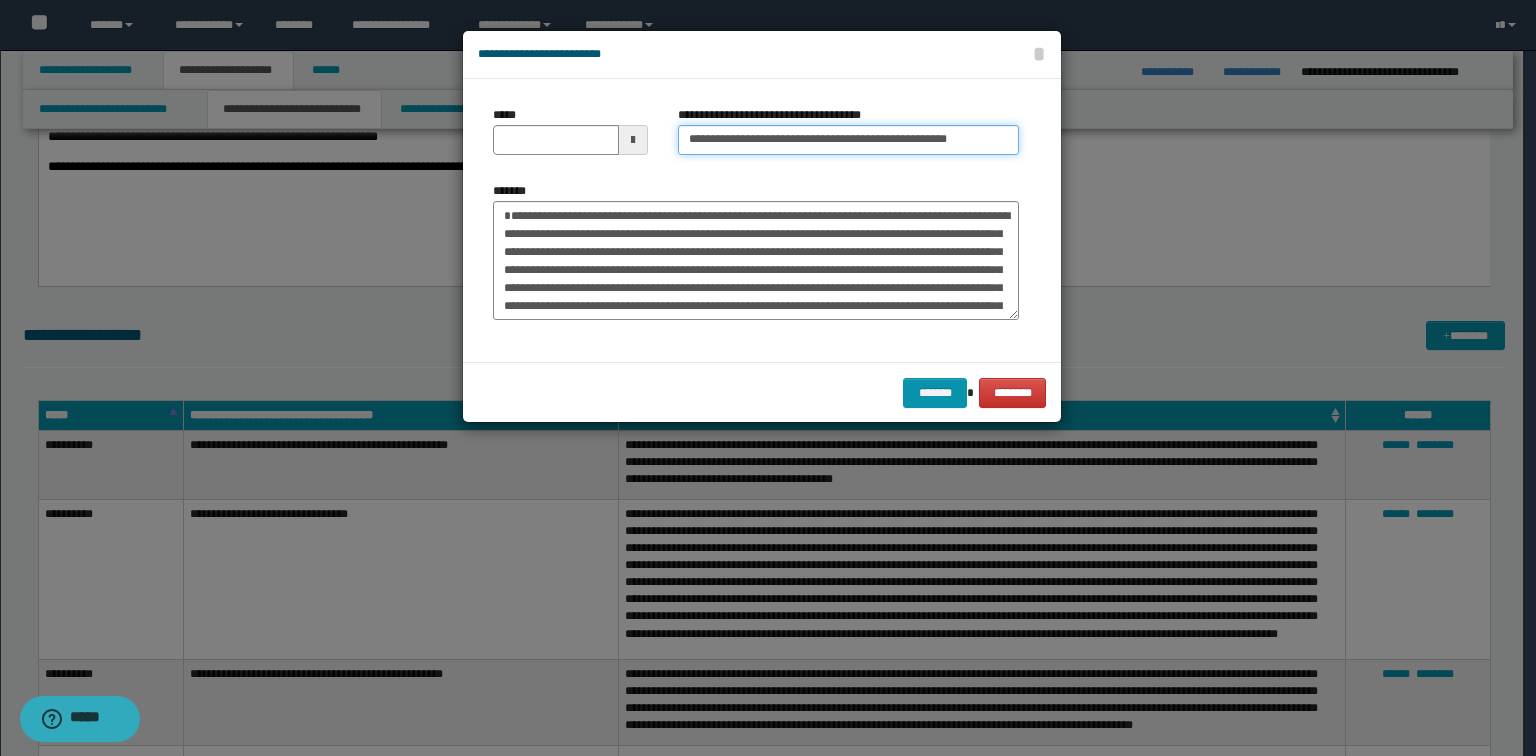 type 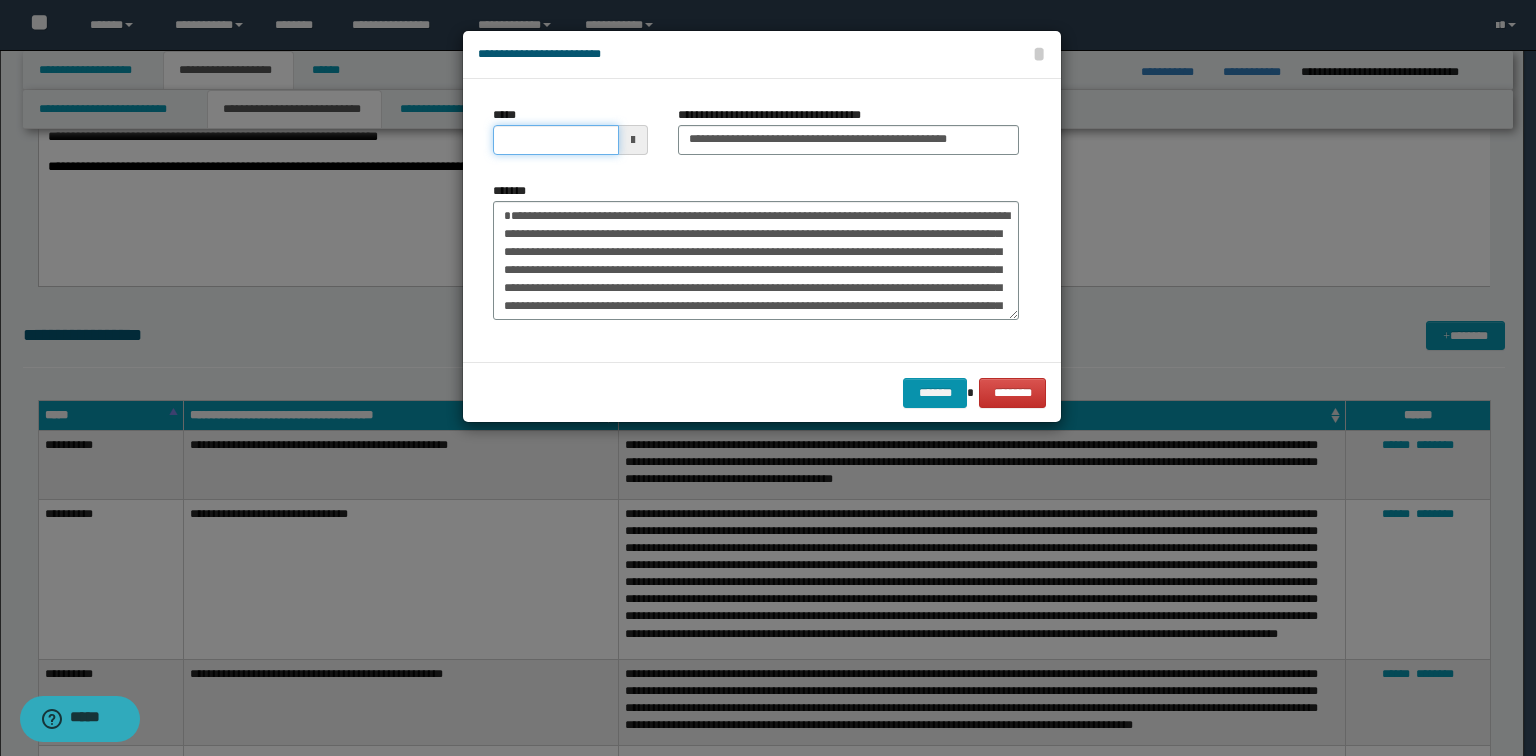 click on "*****" at bounding box center [556, 140] 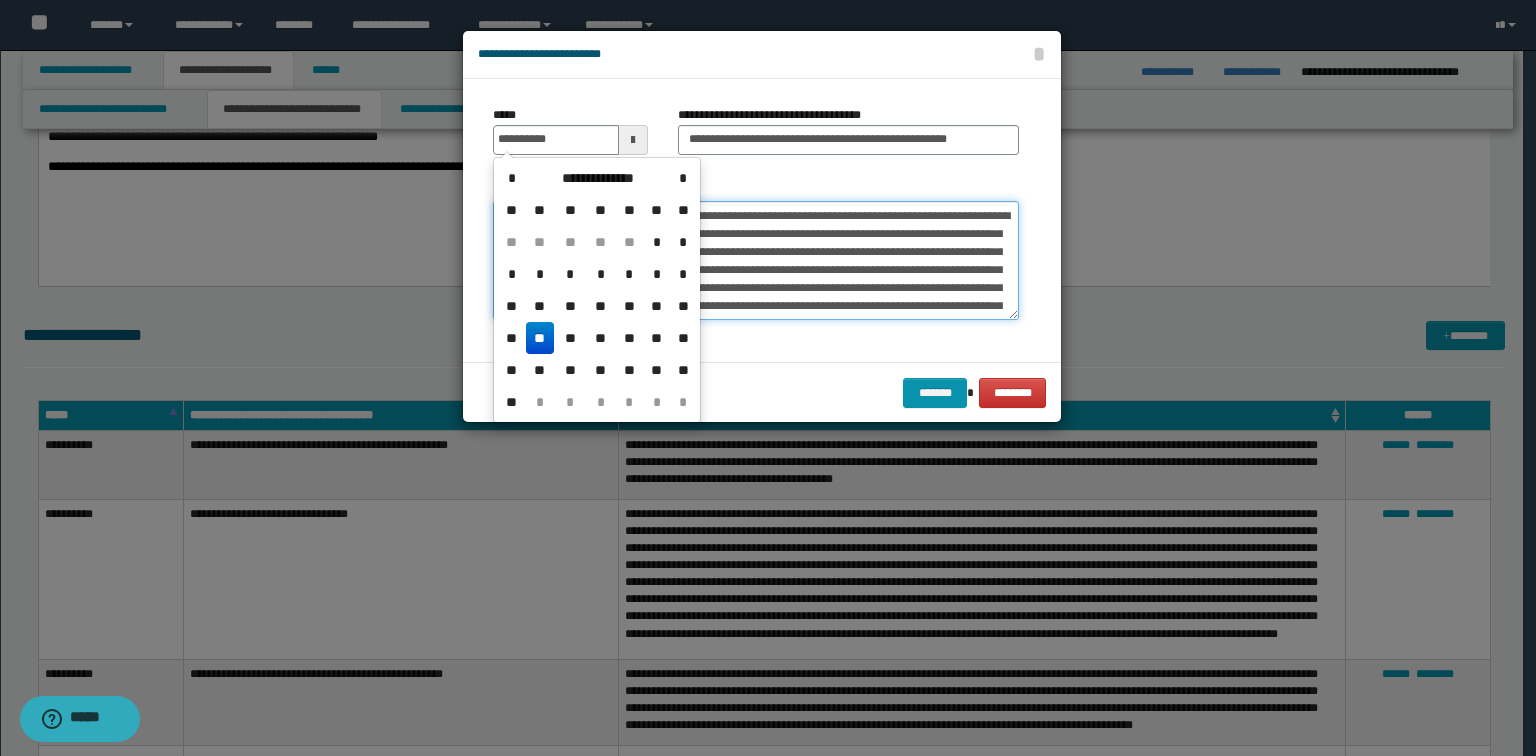 type on "**********" 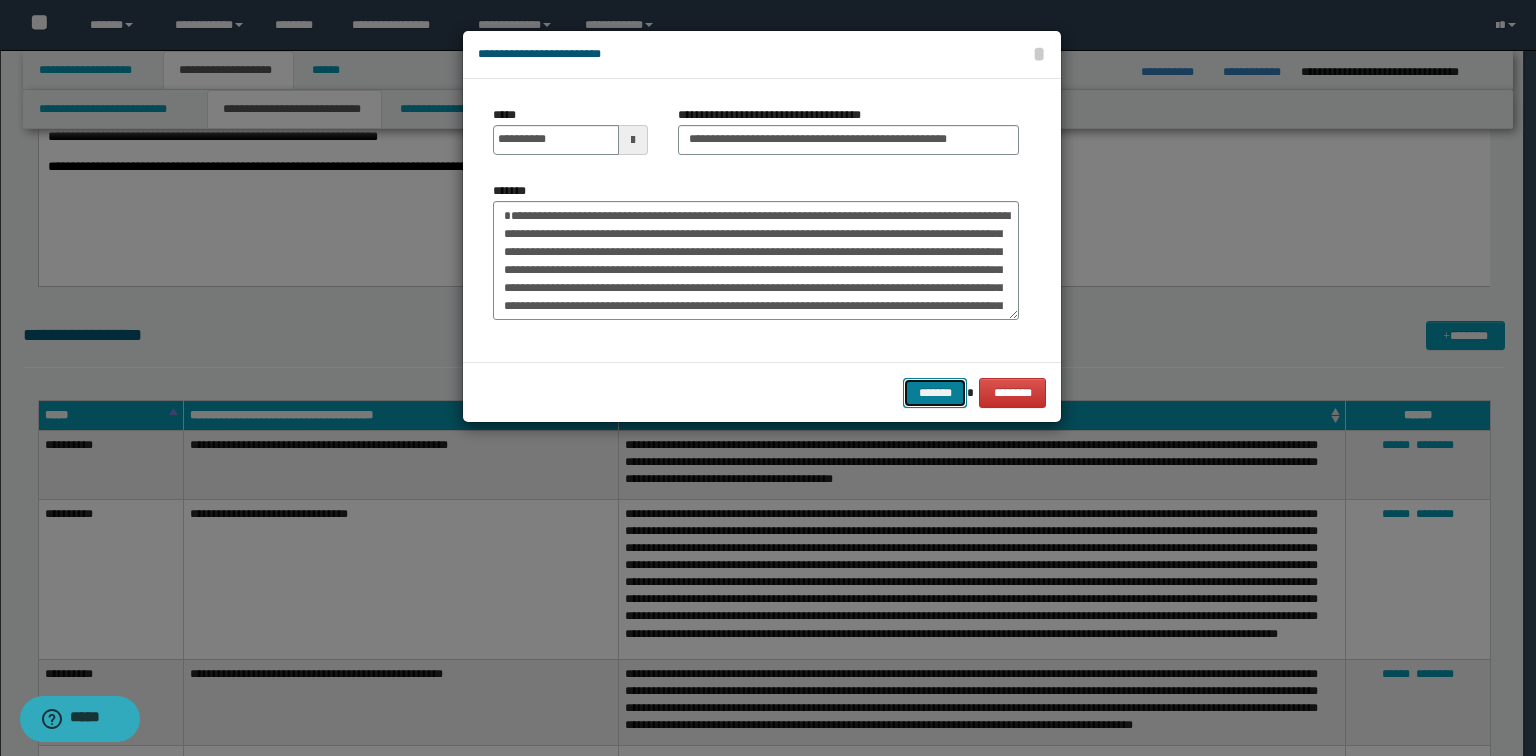 click on "*******" at bounding box center (935, 393) 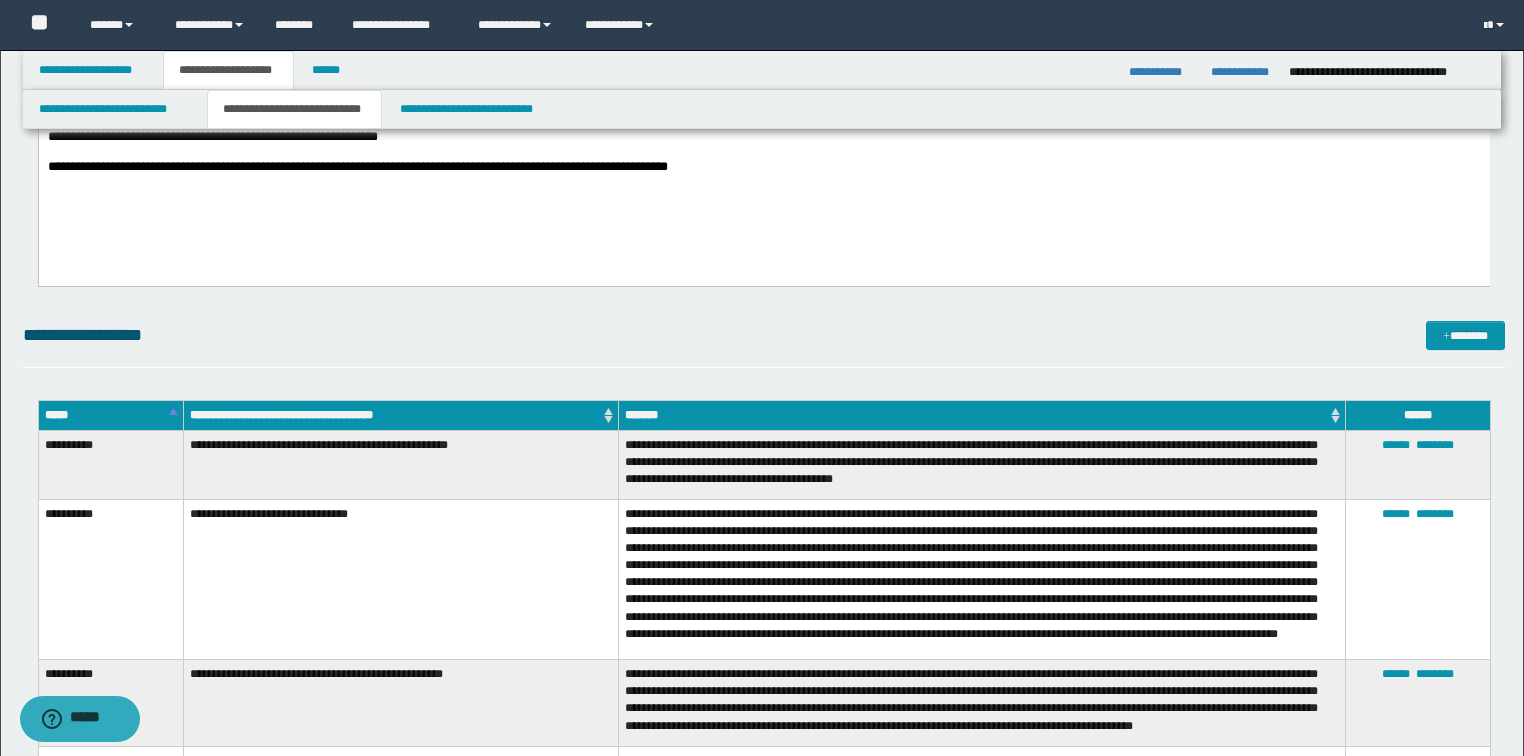 click on "**********" at bounding box center [764, -1015] 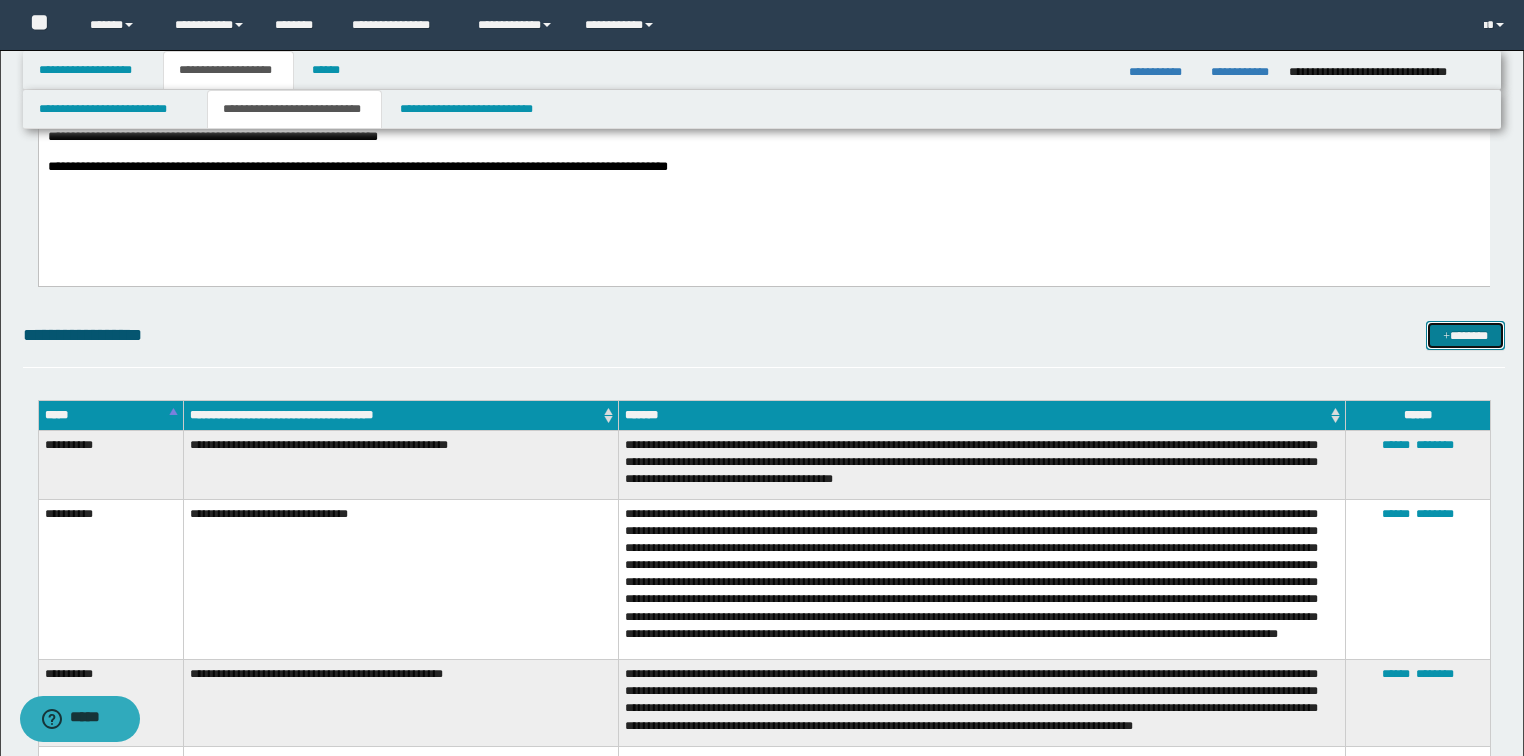 click on "*******" at bounding box center [1465, 336] 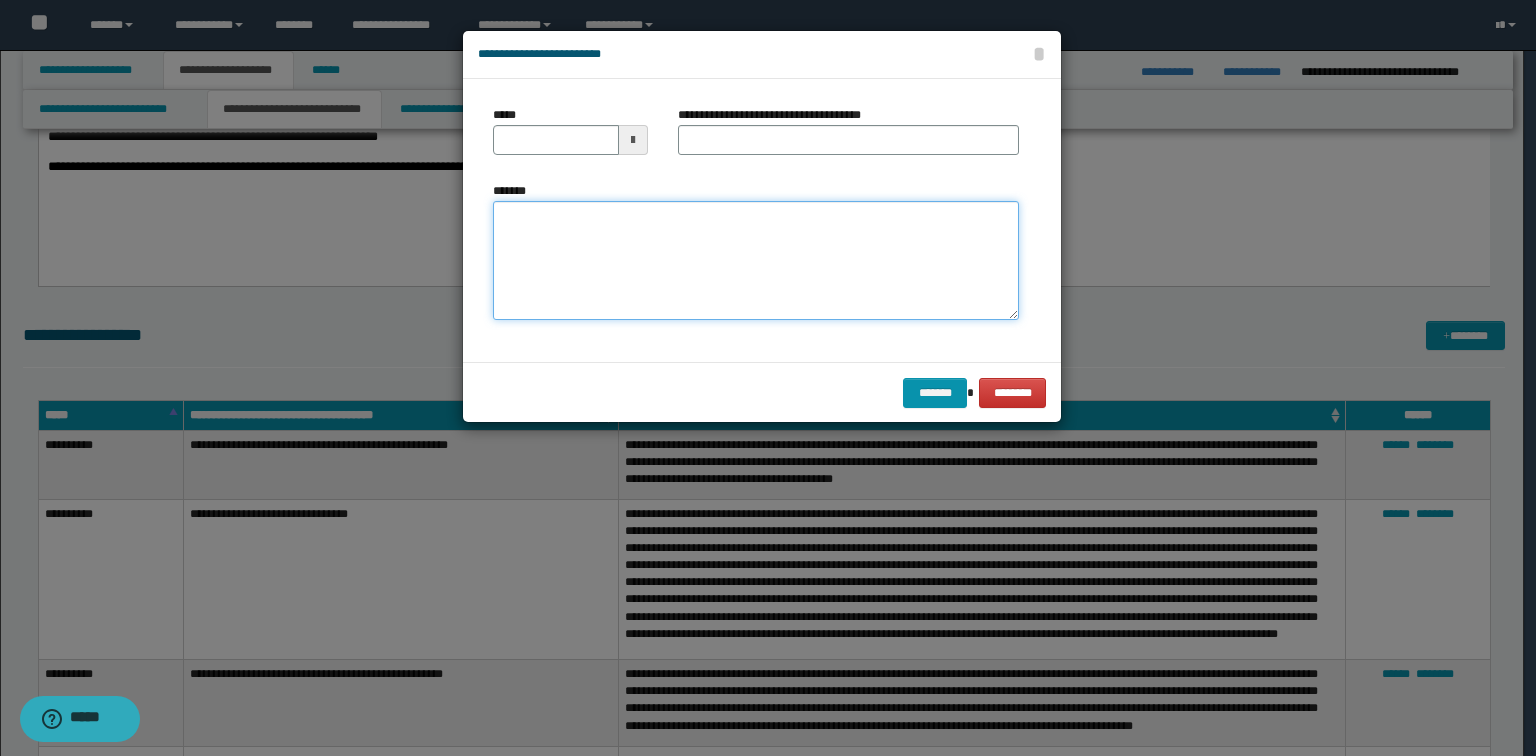 click on "*******" at bounding box center (756, 261) 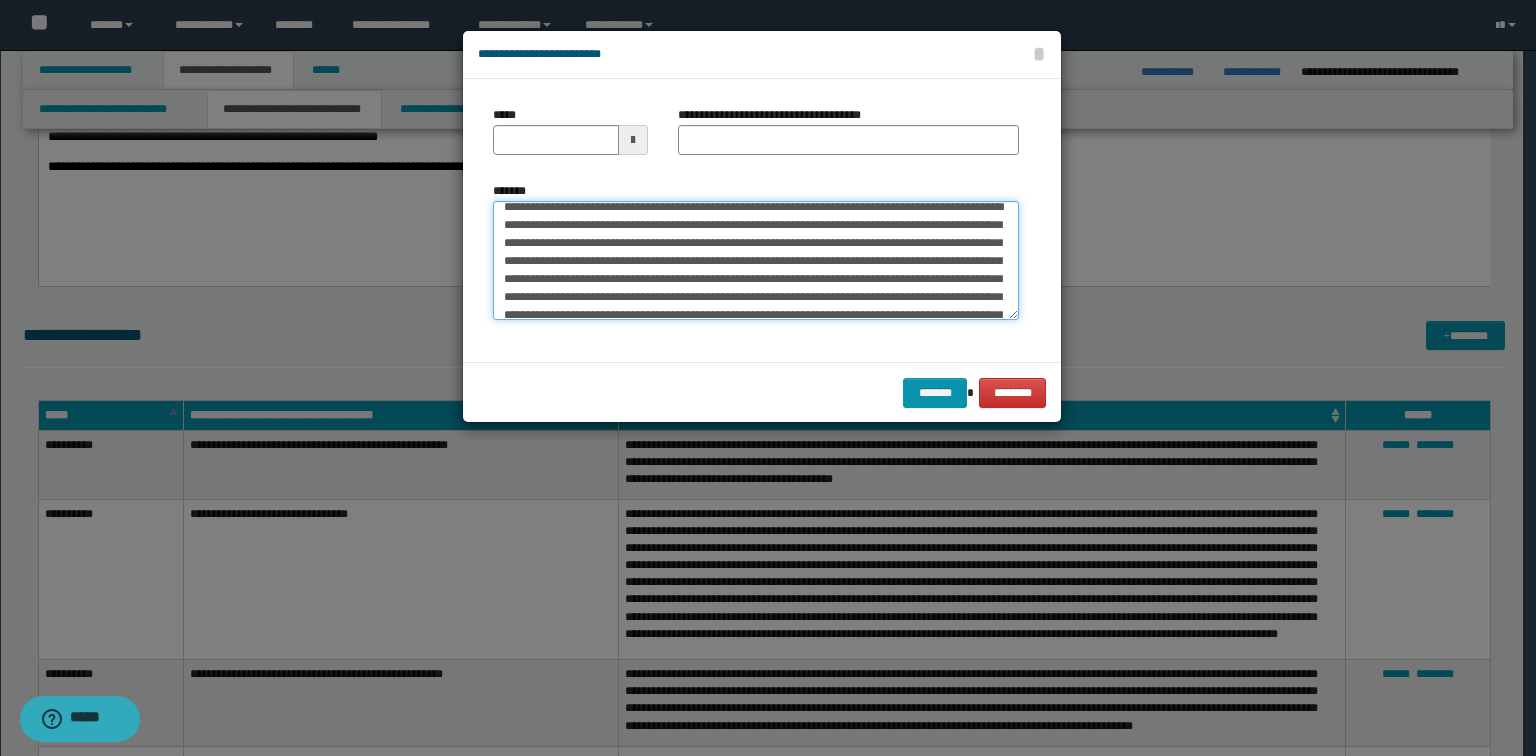 scroll, scrollTop: 0, scrollLeft: 0, axis: both 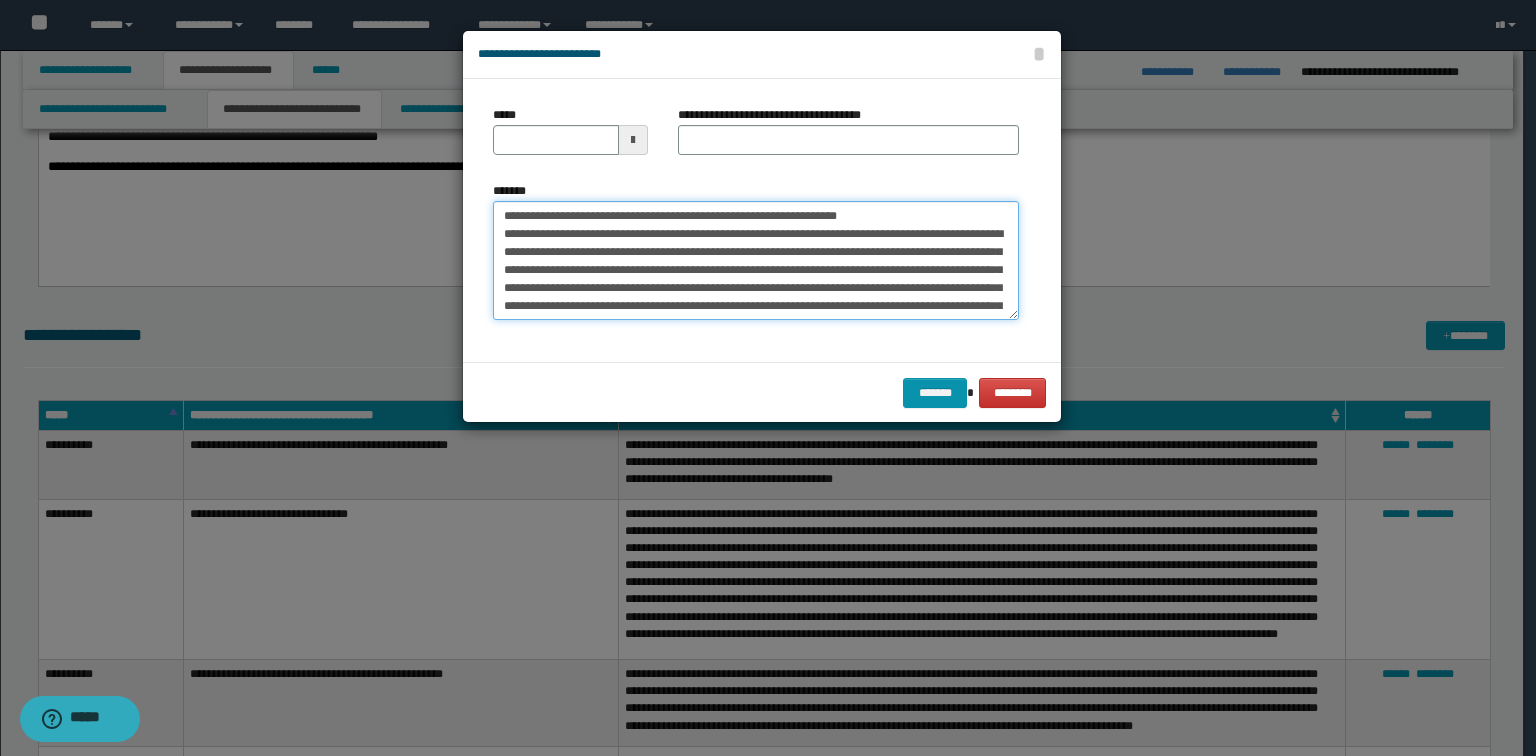 drag, startPoint x: 895, startPoint y: 215, endPoint x: 371, endPoint y: 206, distance: 524.0773 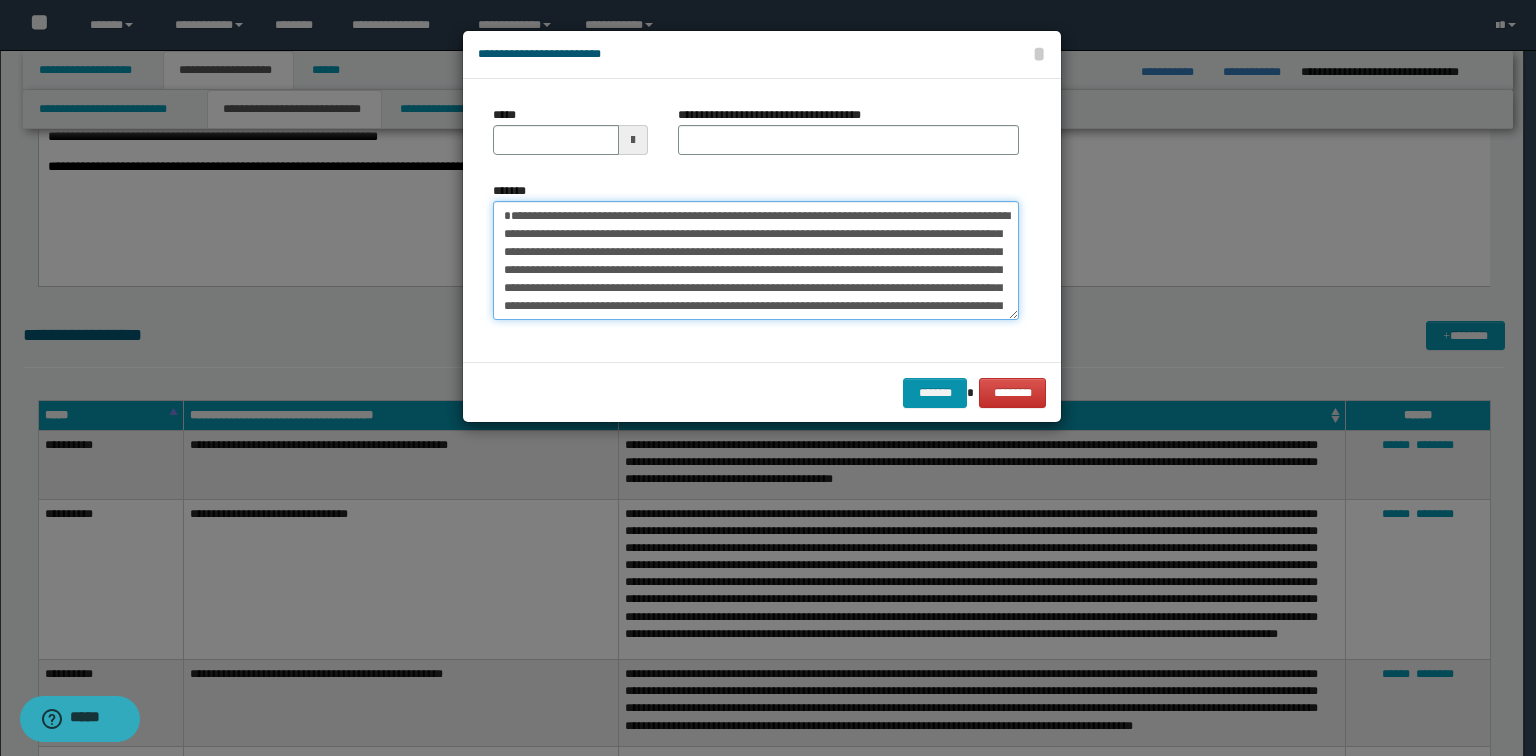 type on "**********" 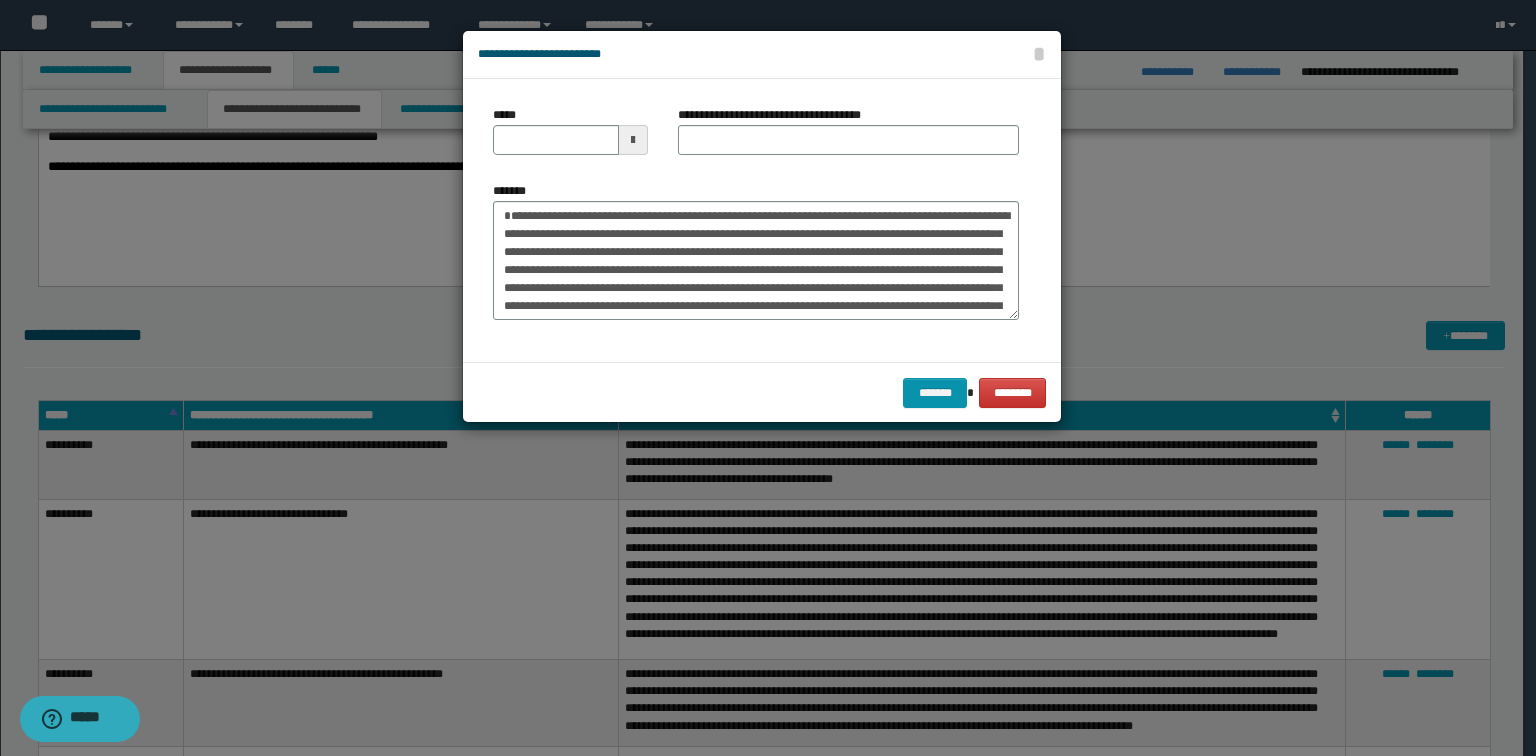 click on "**********" at bounding box center [848, 138] 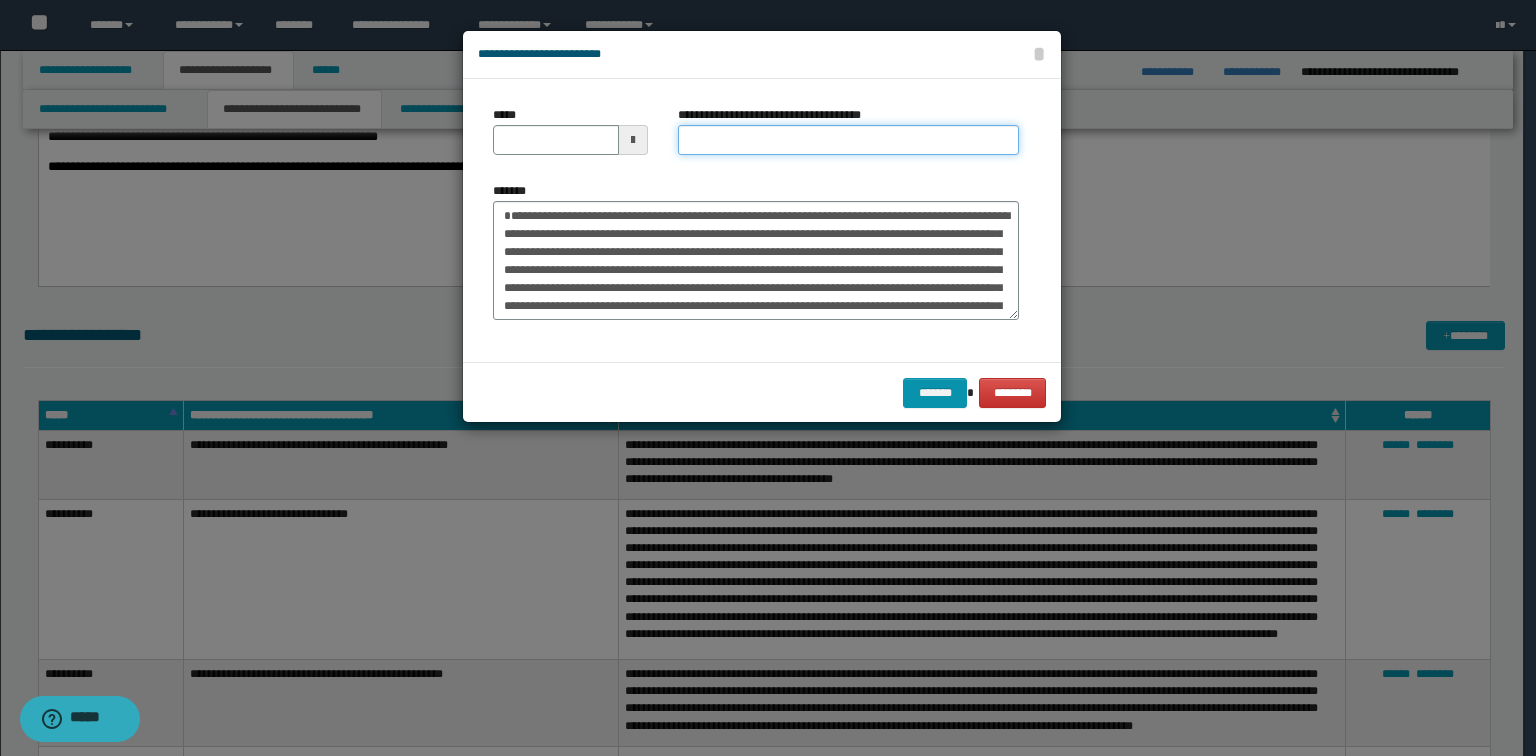 click on "**********" at bounding box center (848, 140) 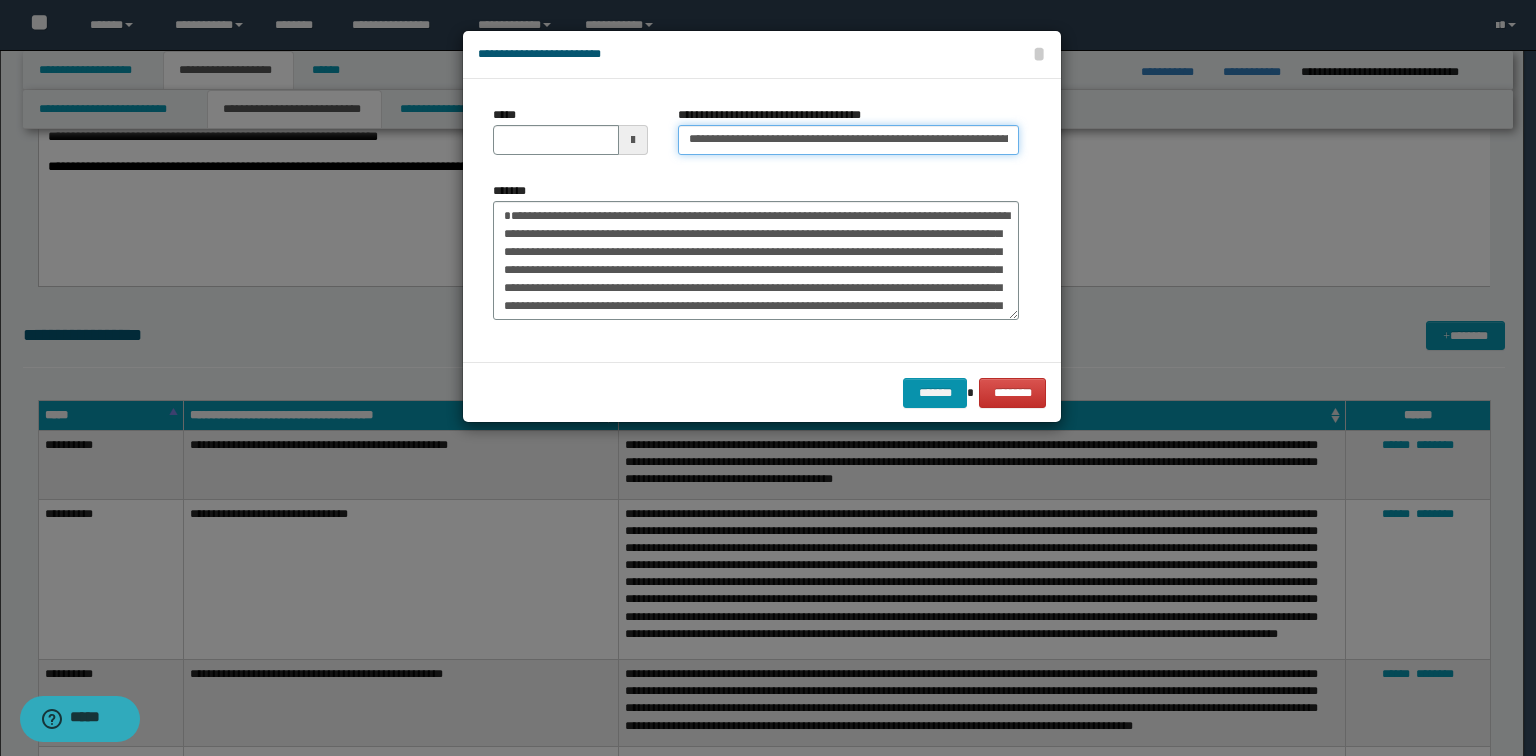 scroll, scrollTop: 0, scrollLeft: 44, axis: horizontal 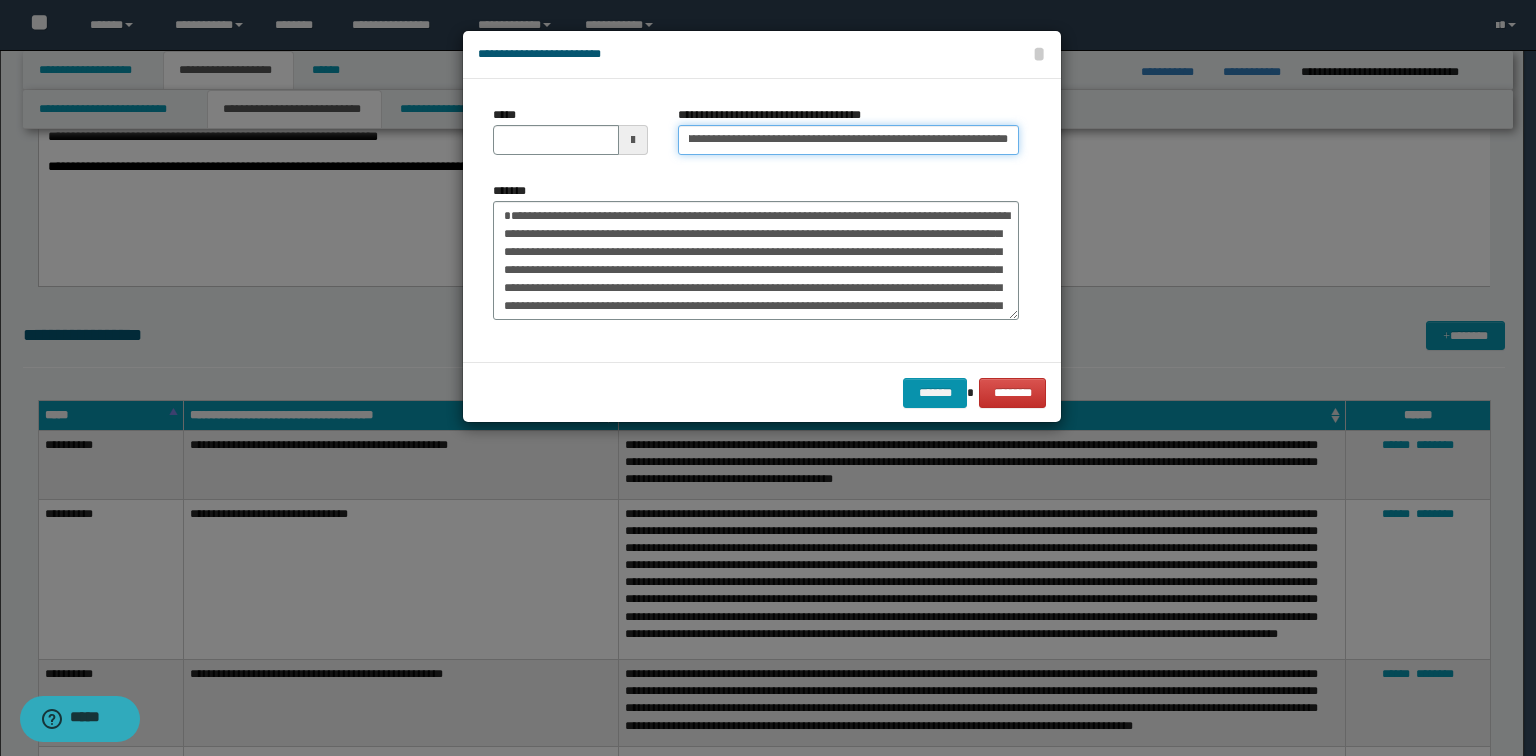 type on "**********" 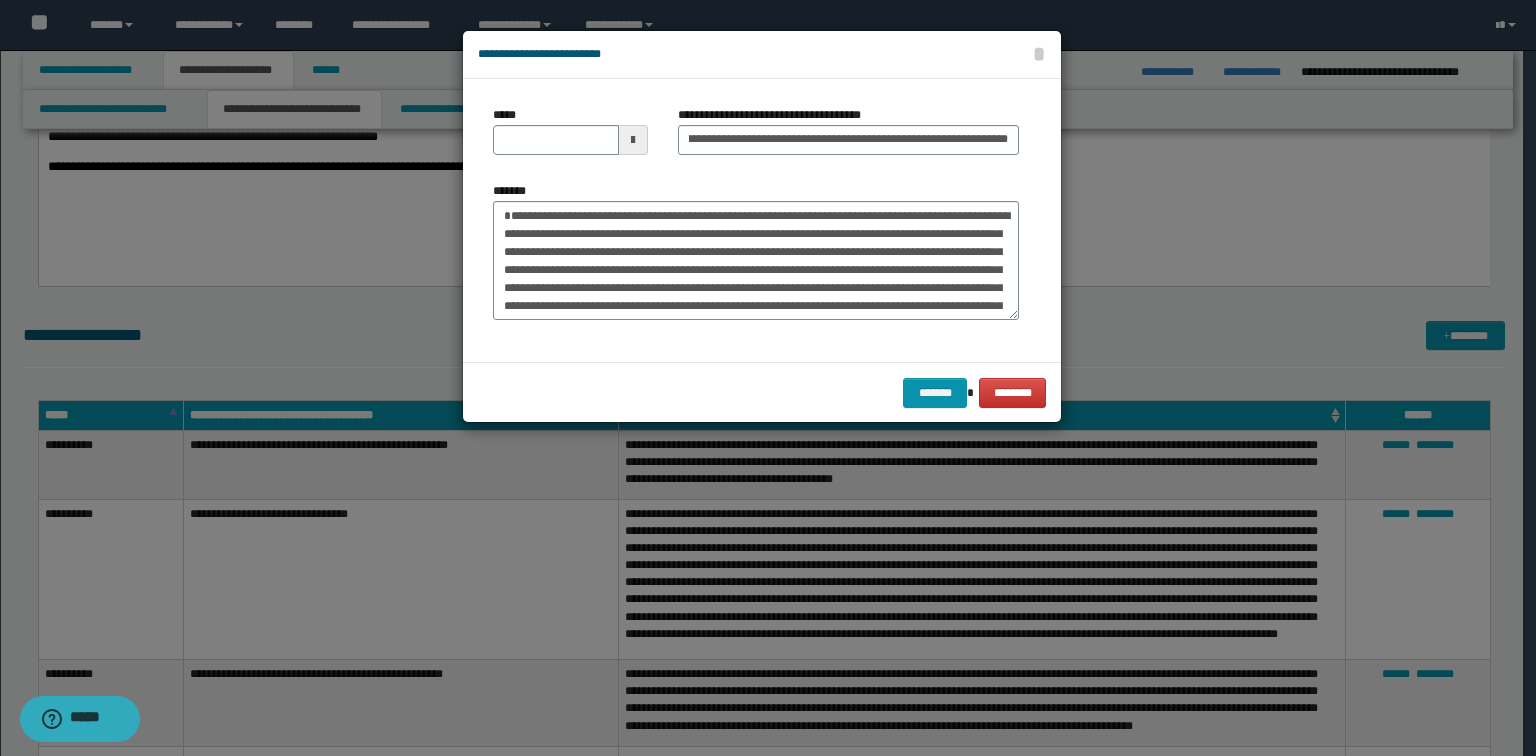 click on "**********" at bounding box center [756, 220] 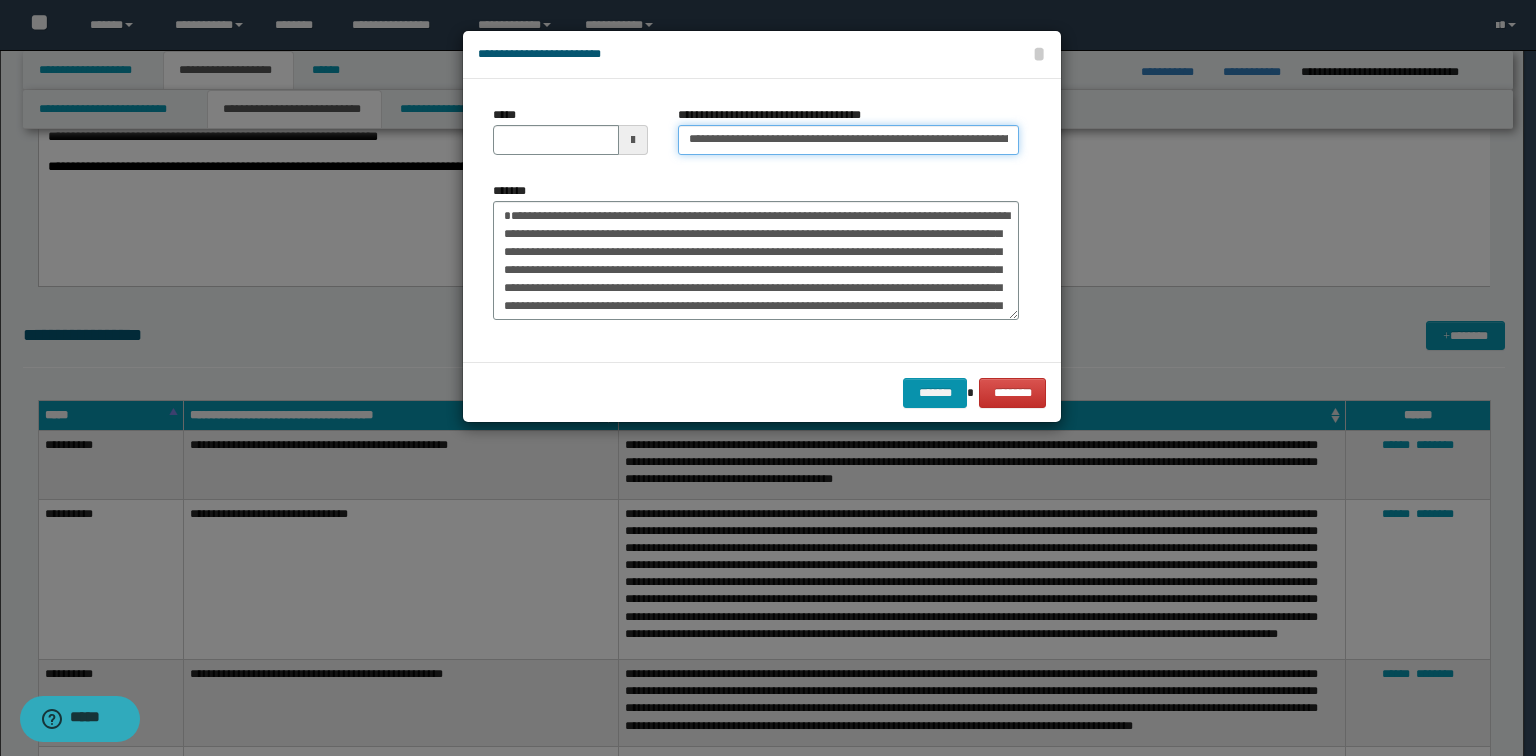 drag, startPoint x: 756, startPoint y: 141, endPoint x: 544, endPoint y: 125, distance: 212.60292 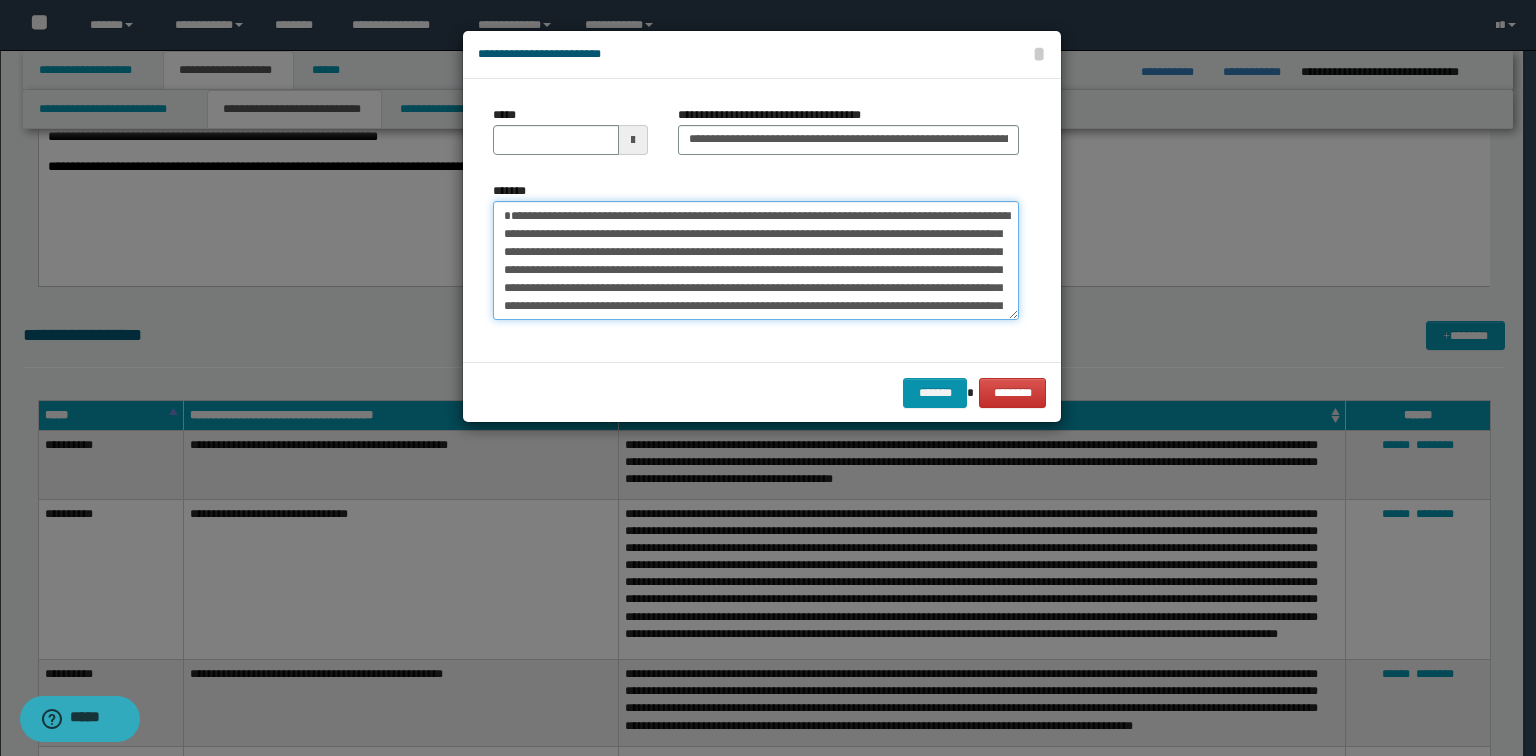 click on "*******" at bounding box center [756, 261] 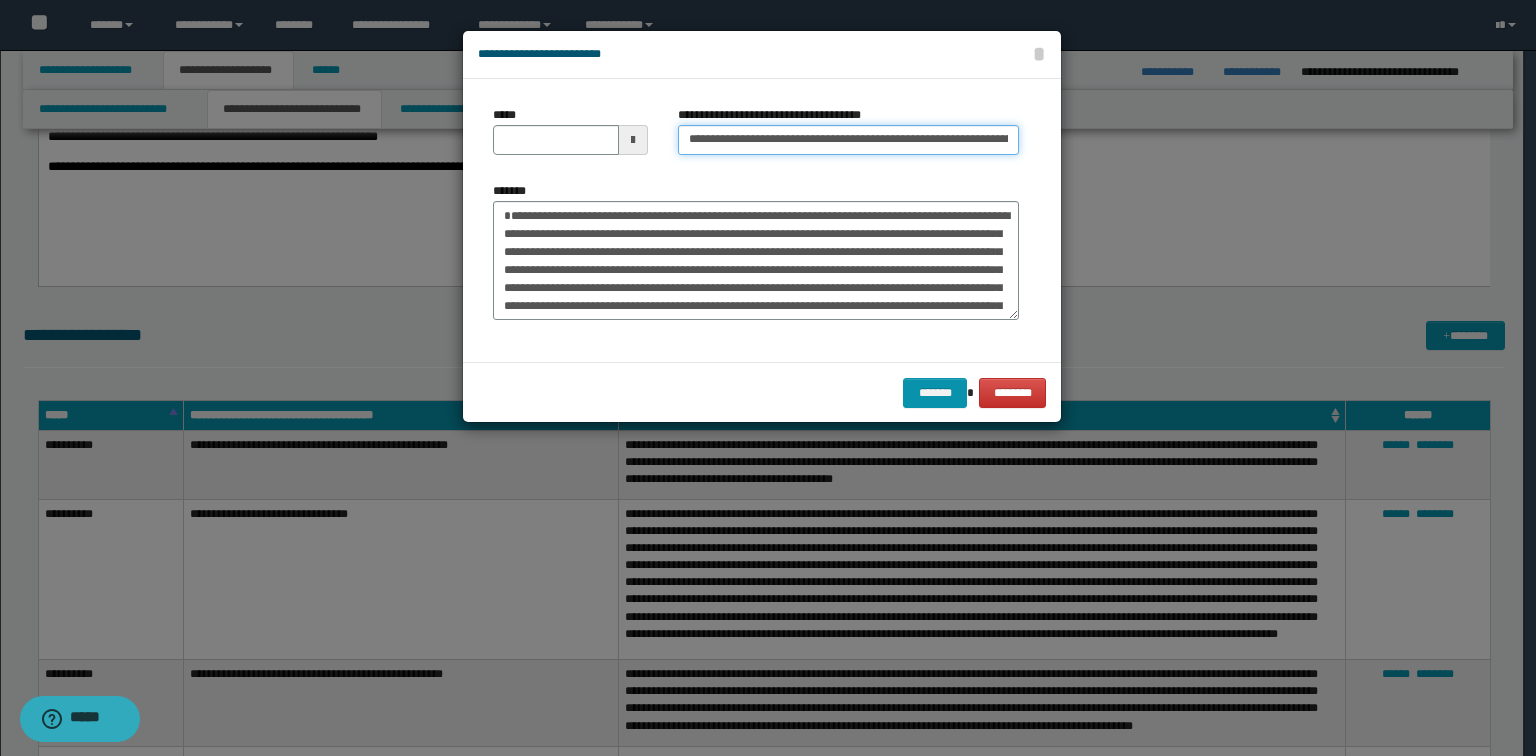 type 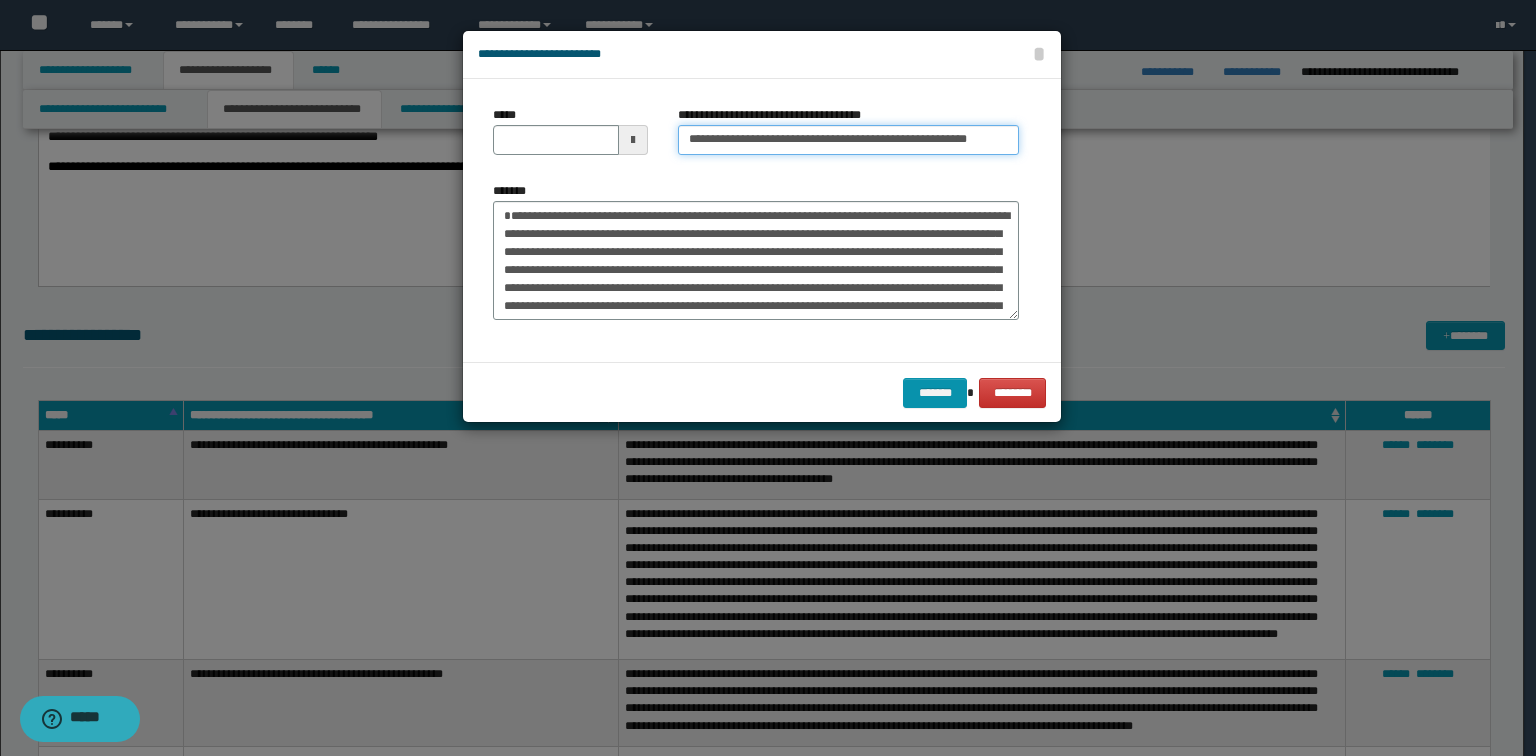 type 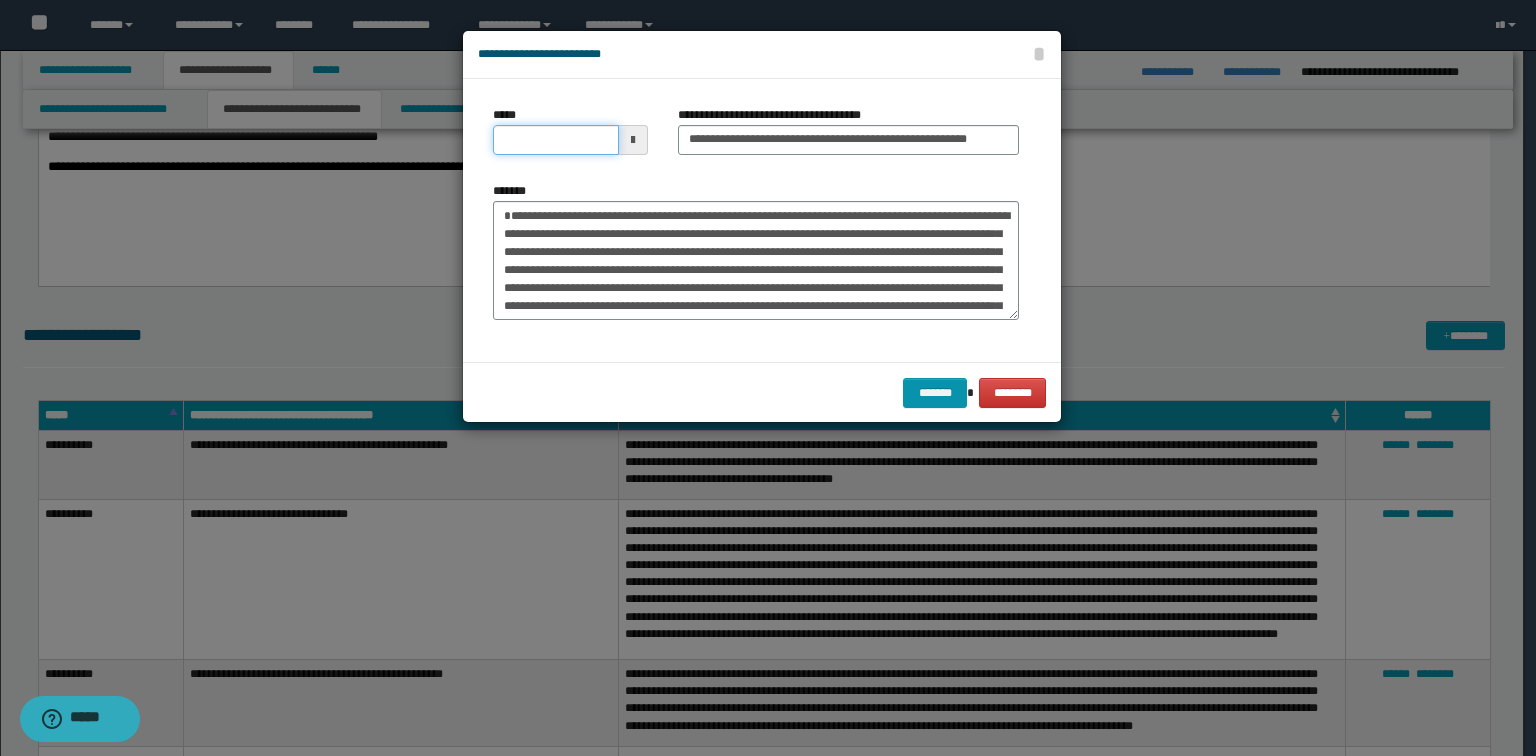 click on "*****" at bounding box center (556, 140) 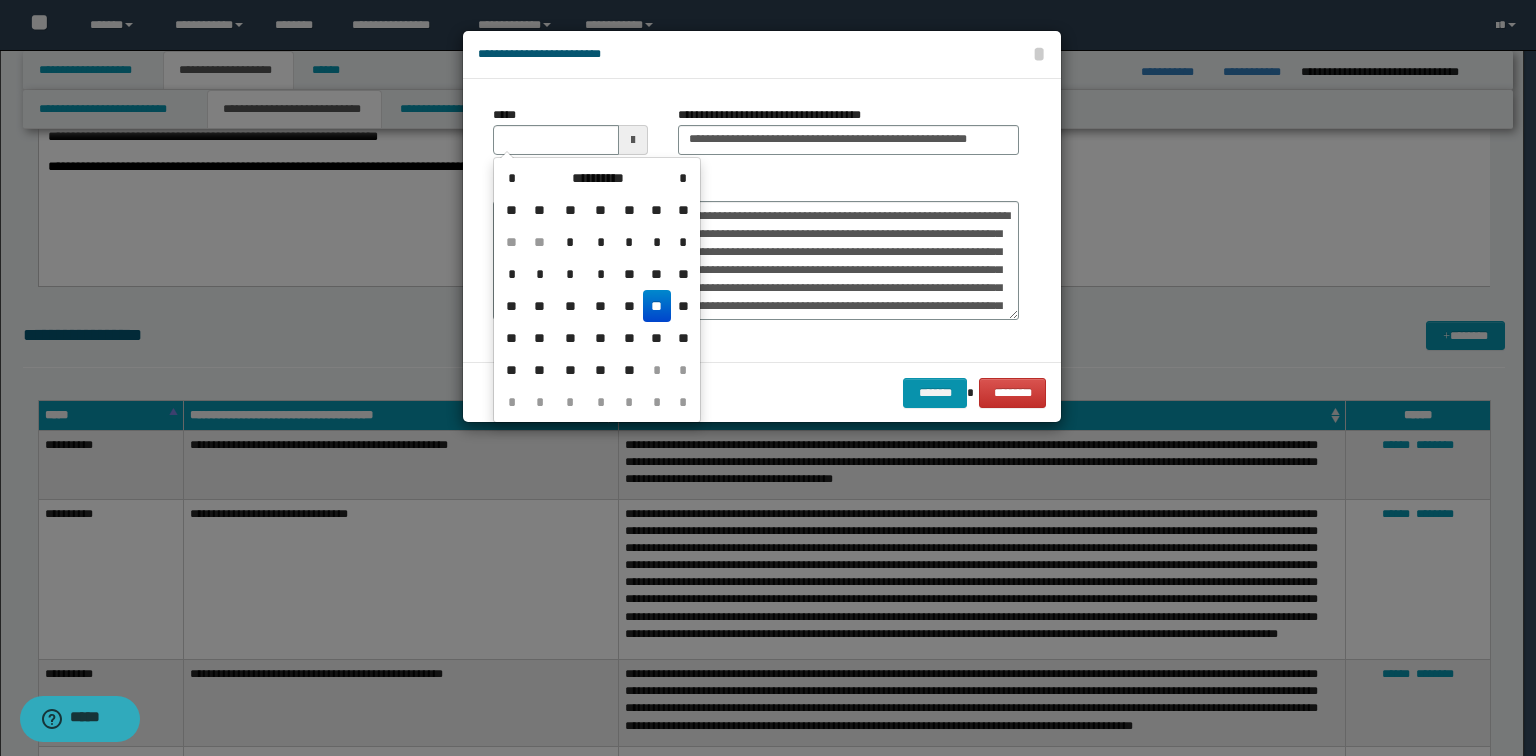 type 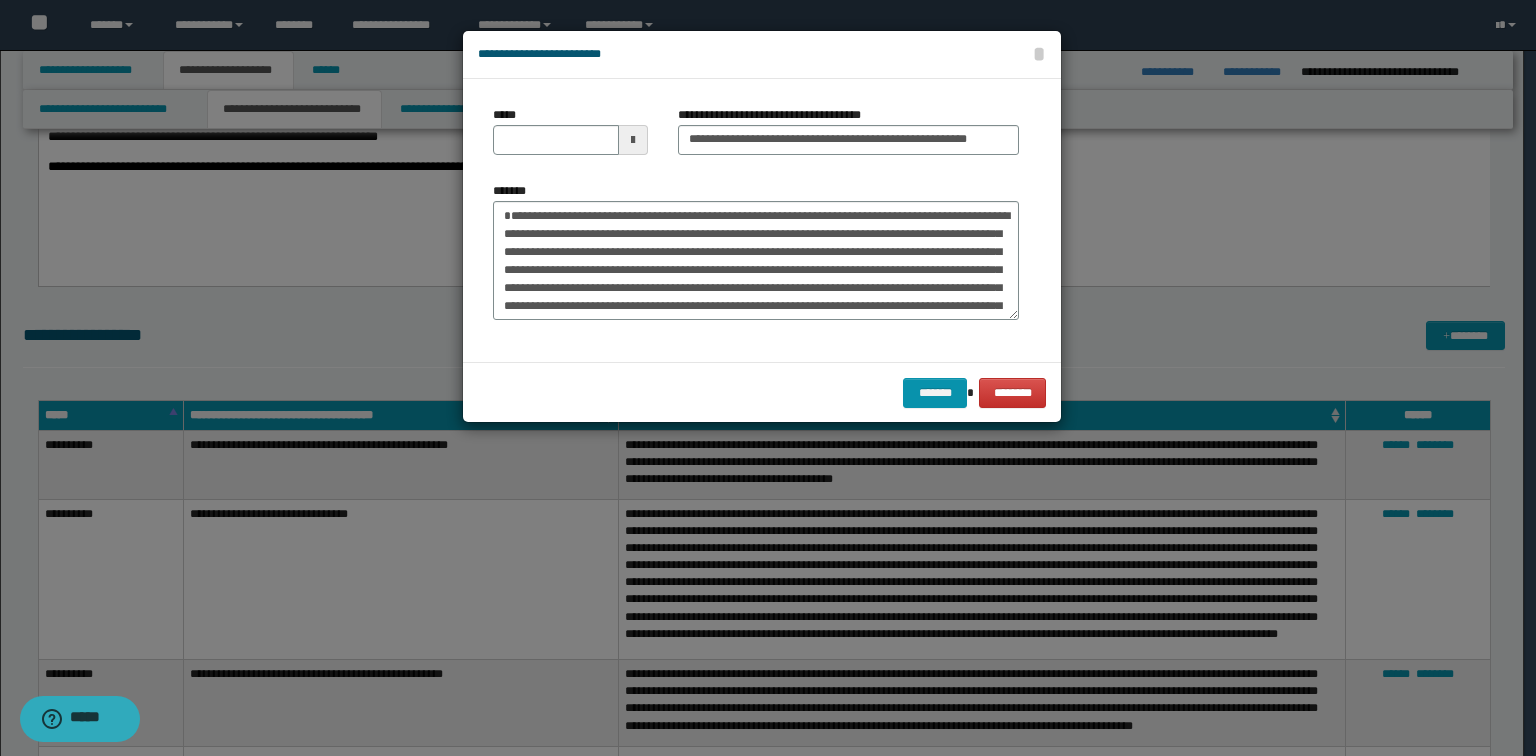 click on "**********" at bounding box center (762, 55) 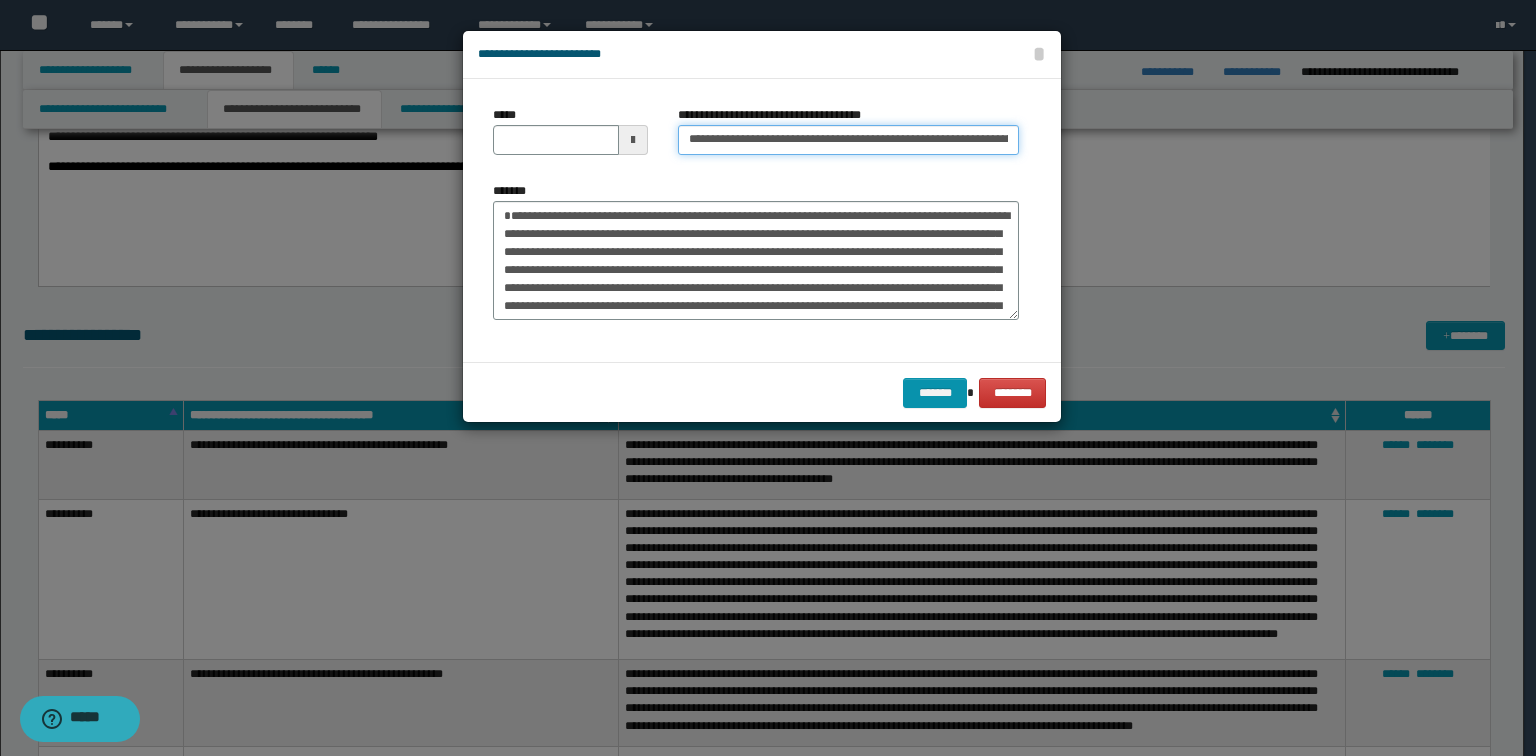 click on "**********" at bounding box center (848, 140) 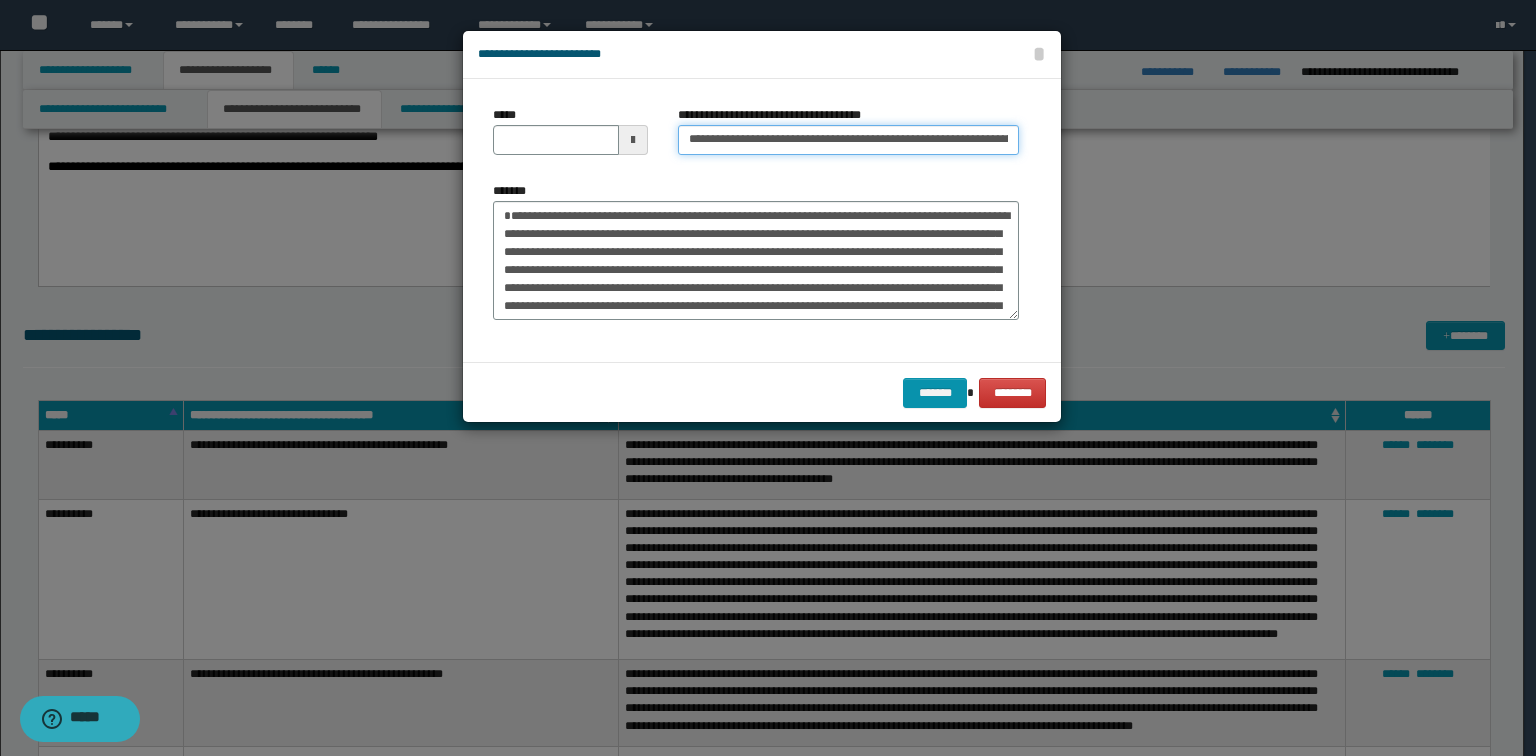 type on "**********" 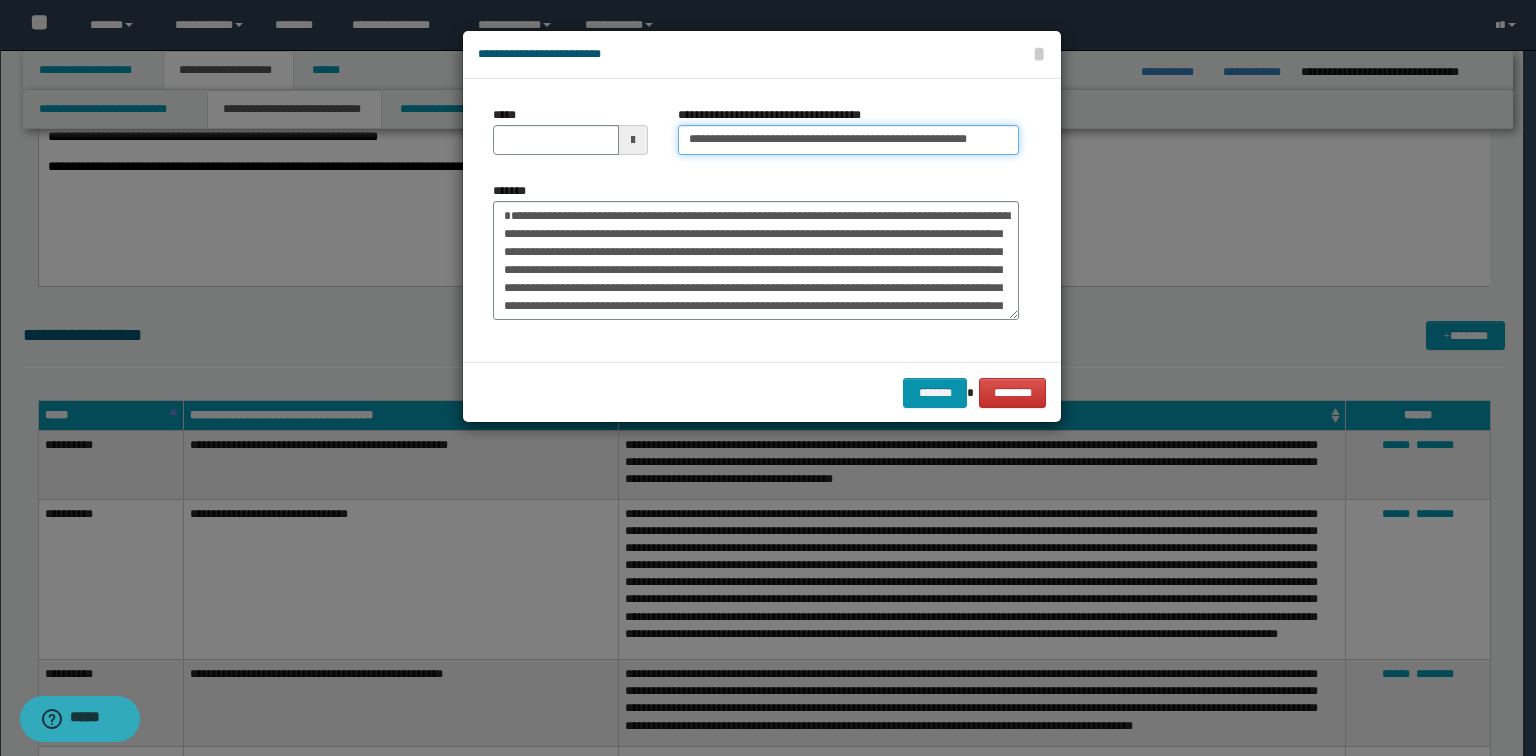 type 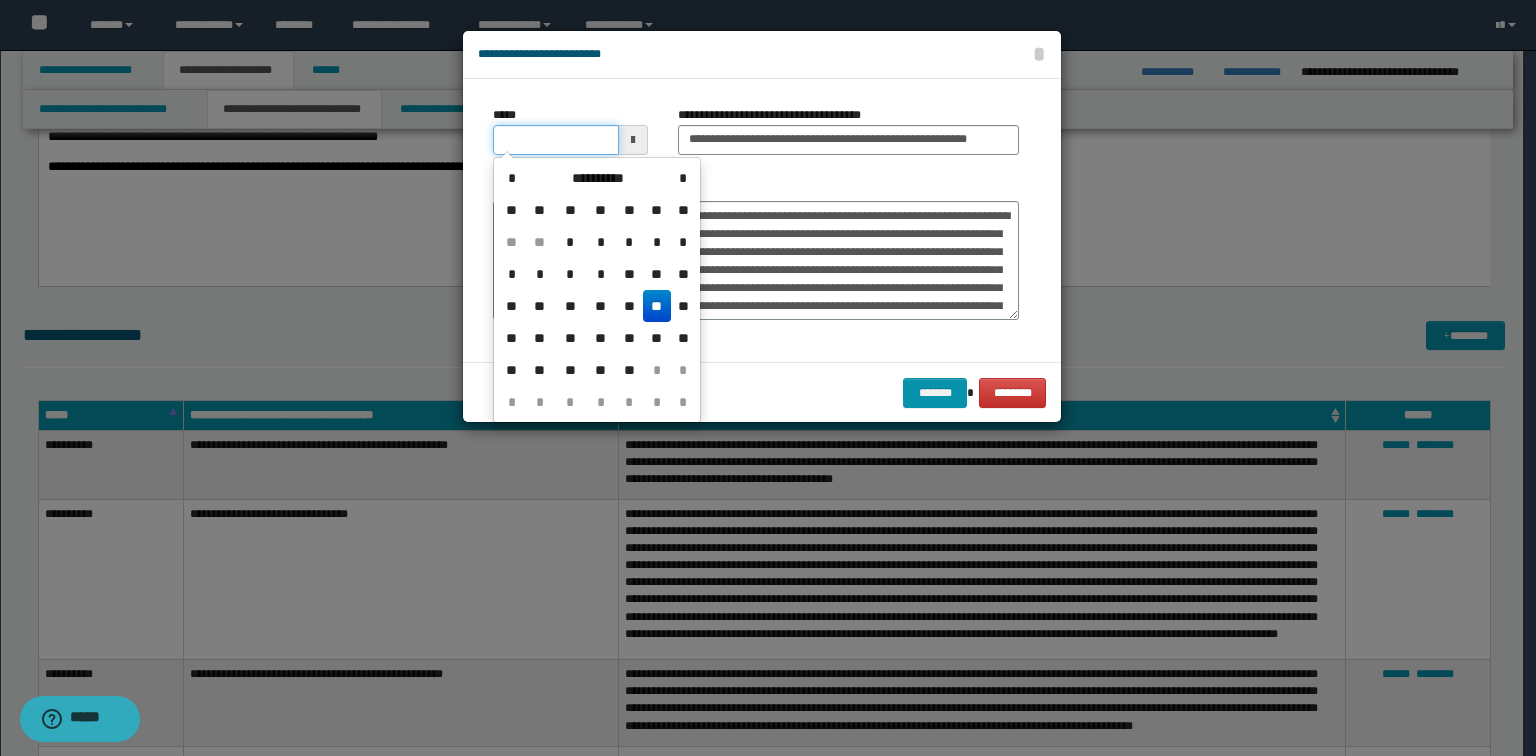 click on "*****" at bounding box center [556, 140] 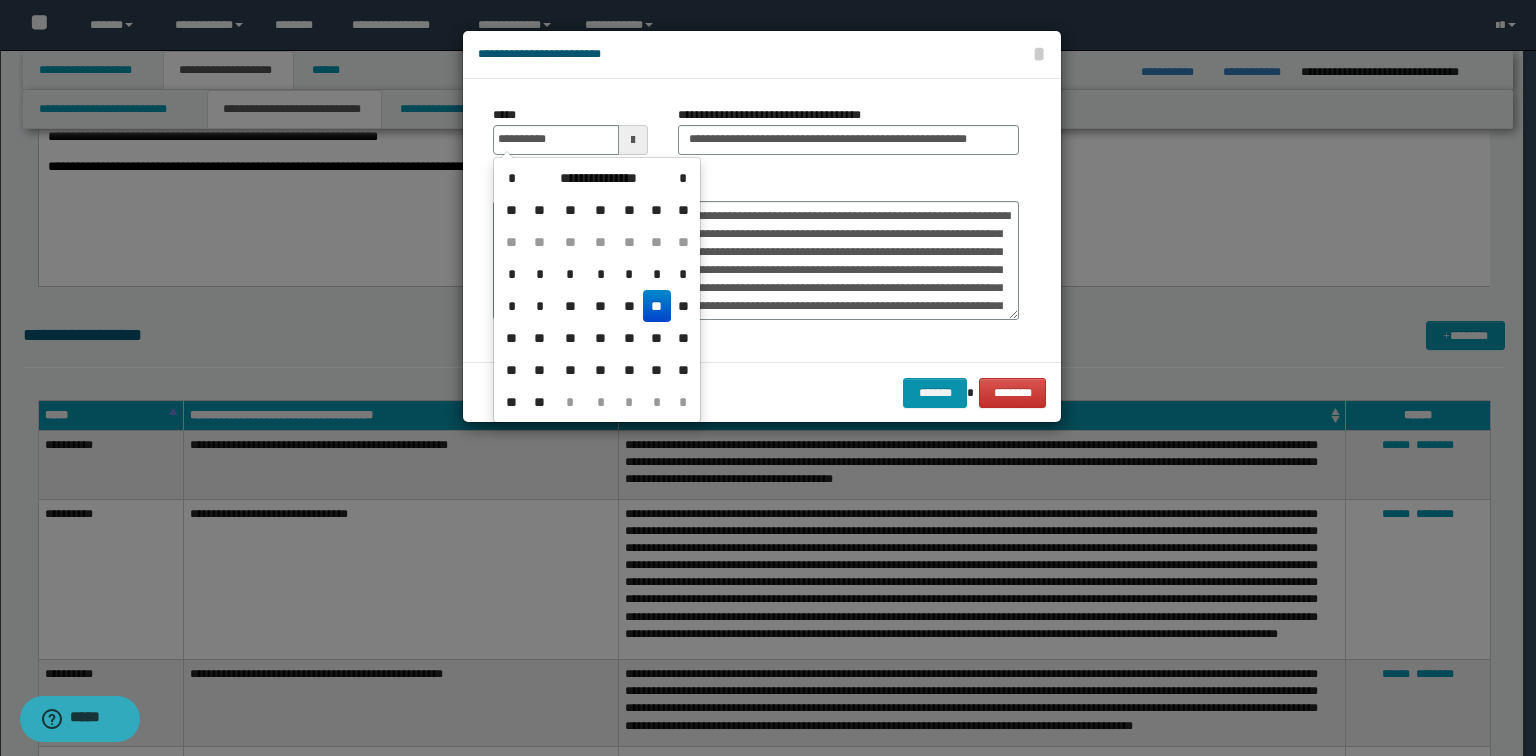 type on "**********" 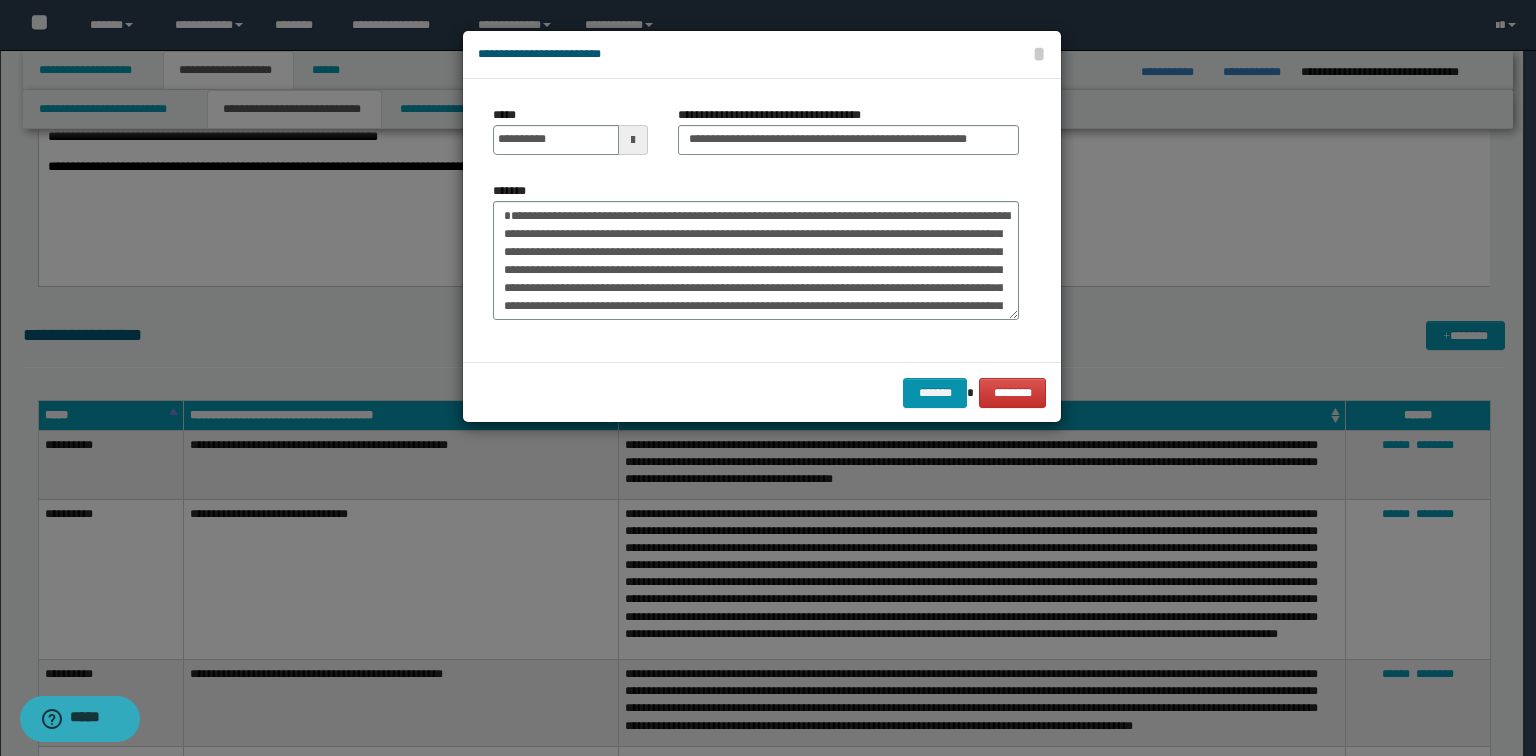 click on "**********" at bounding box center (756, 220) 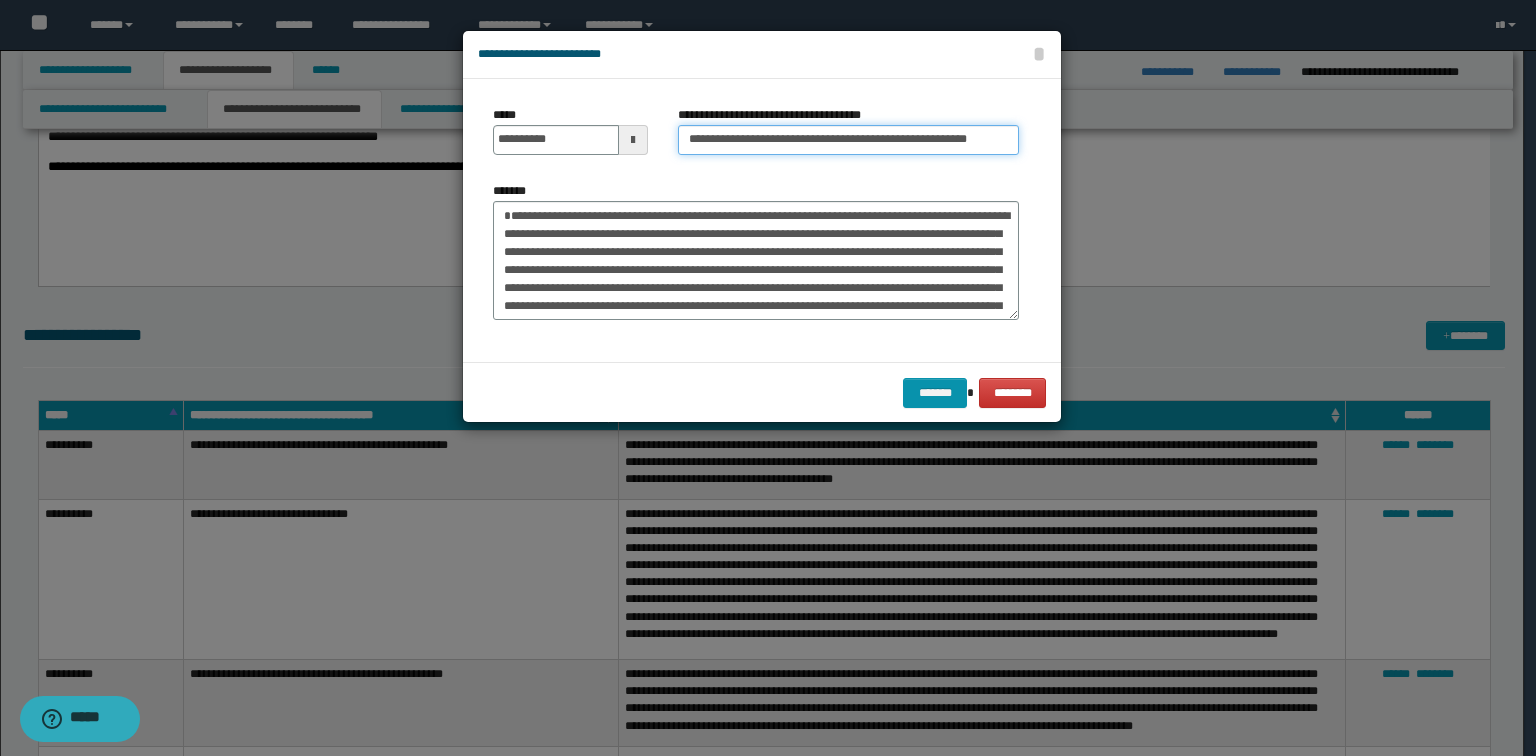 drag, startPoint x: 759, startPoint y: 141, endPoint x: 806, endPoint y: 143, distance: 47.042534 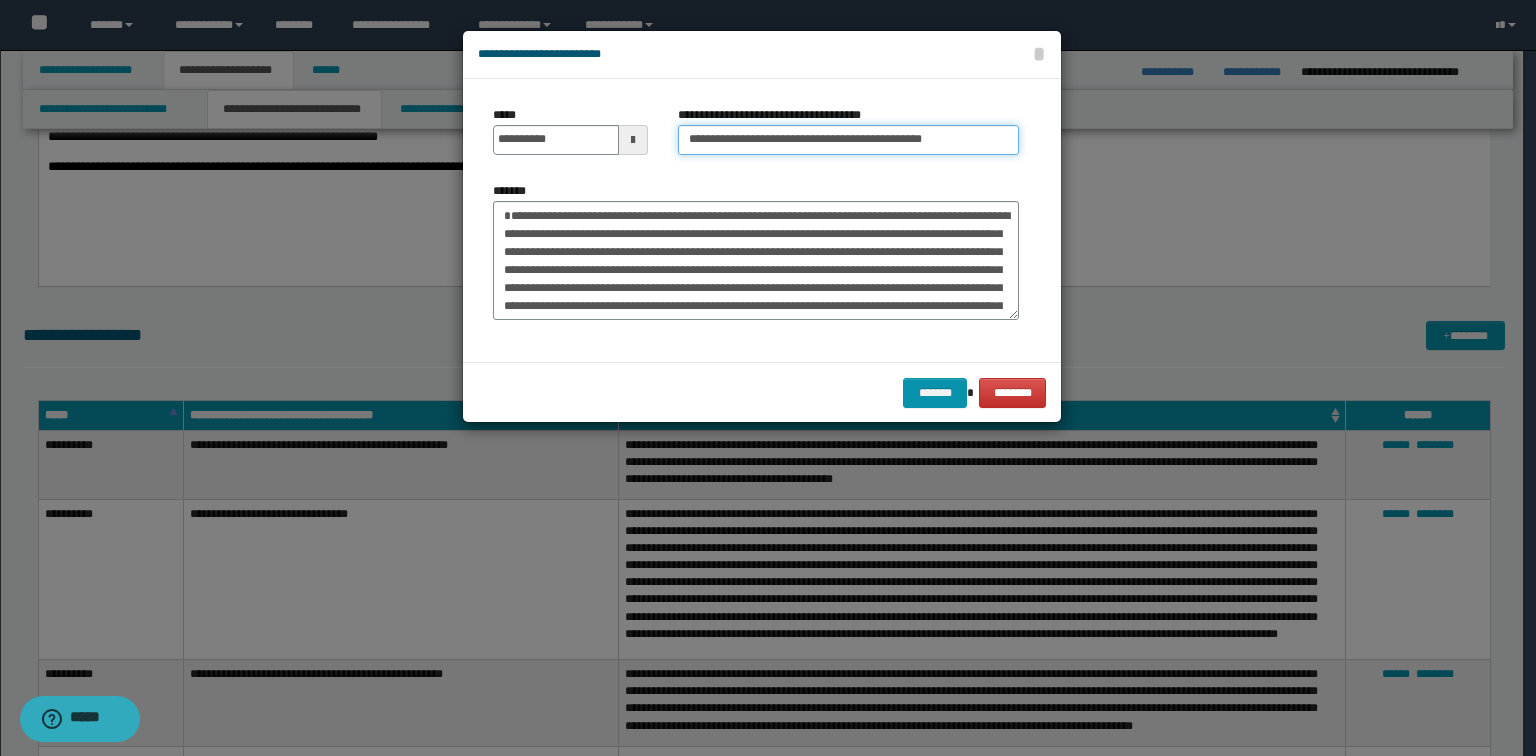 type on "**********" 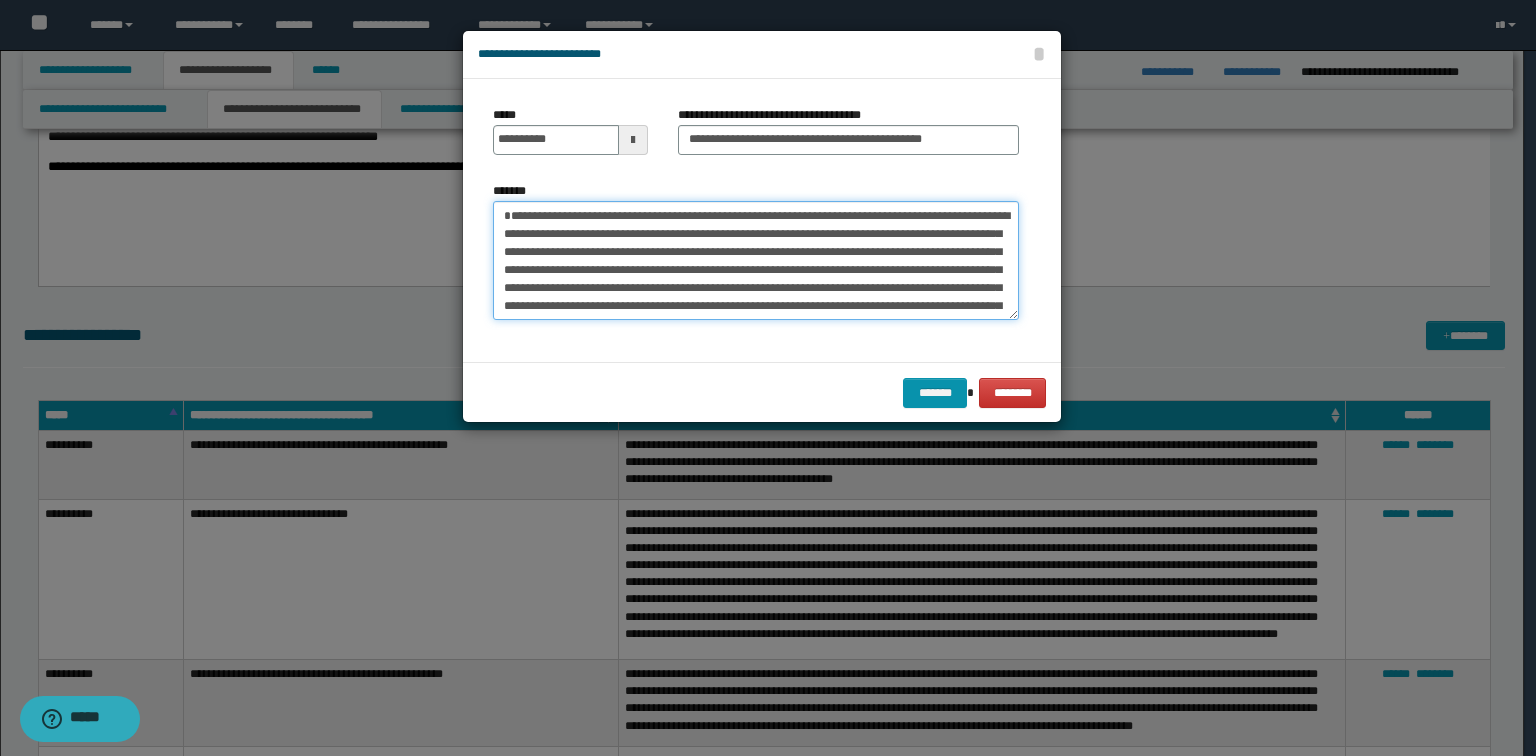 click on "*******" at bounding box center (756, 261) 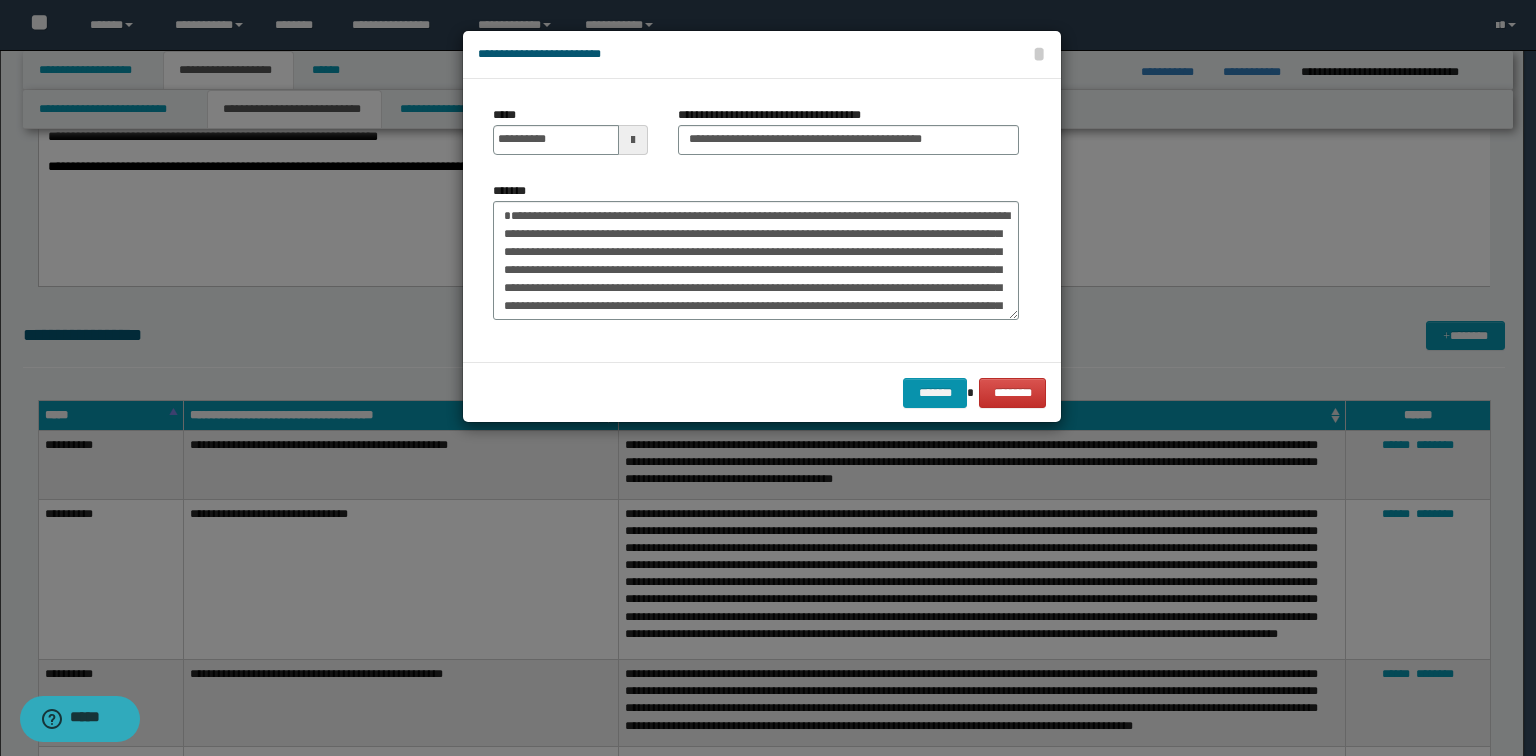 click at bounding box center [768, 378] 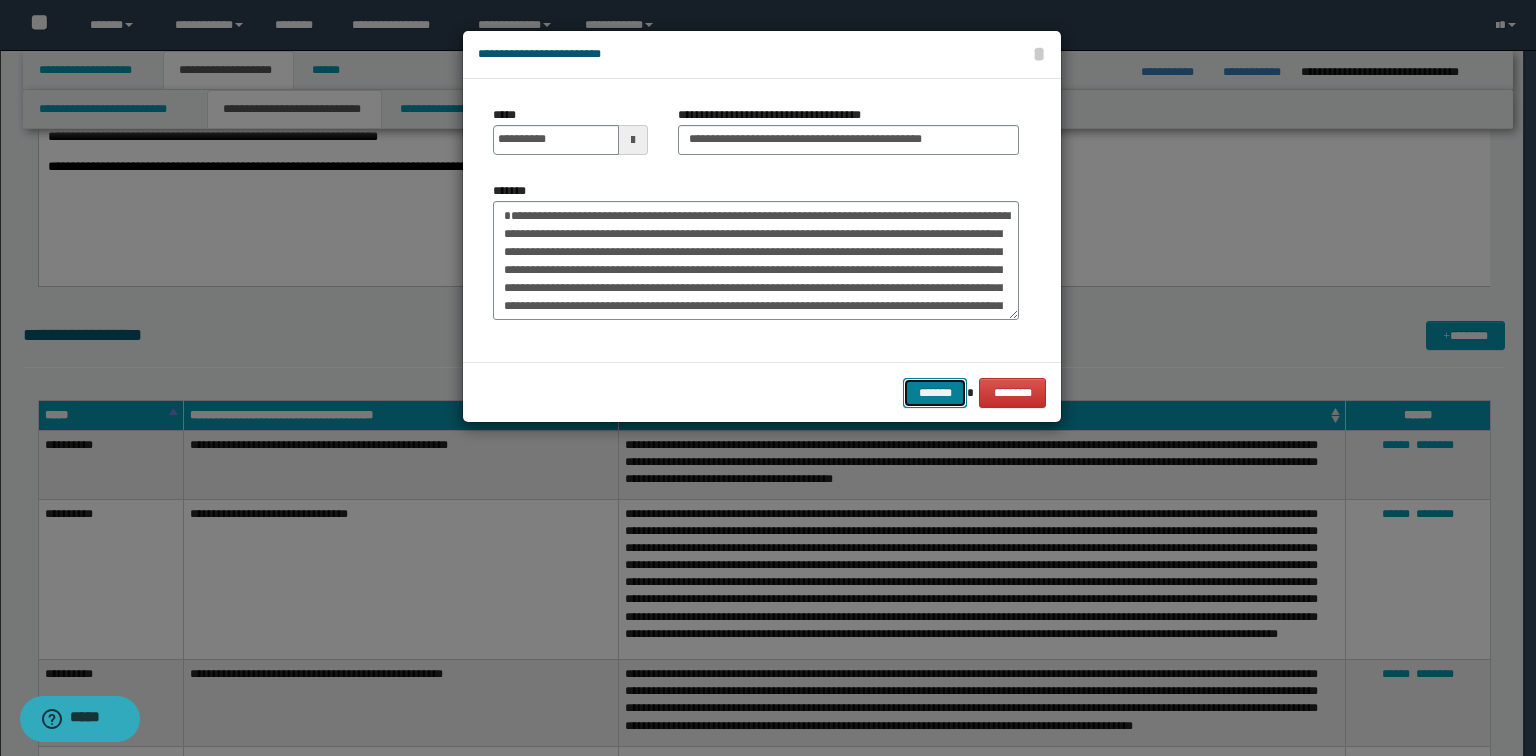 click on "*******" at bounding box center [935, 393] 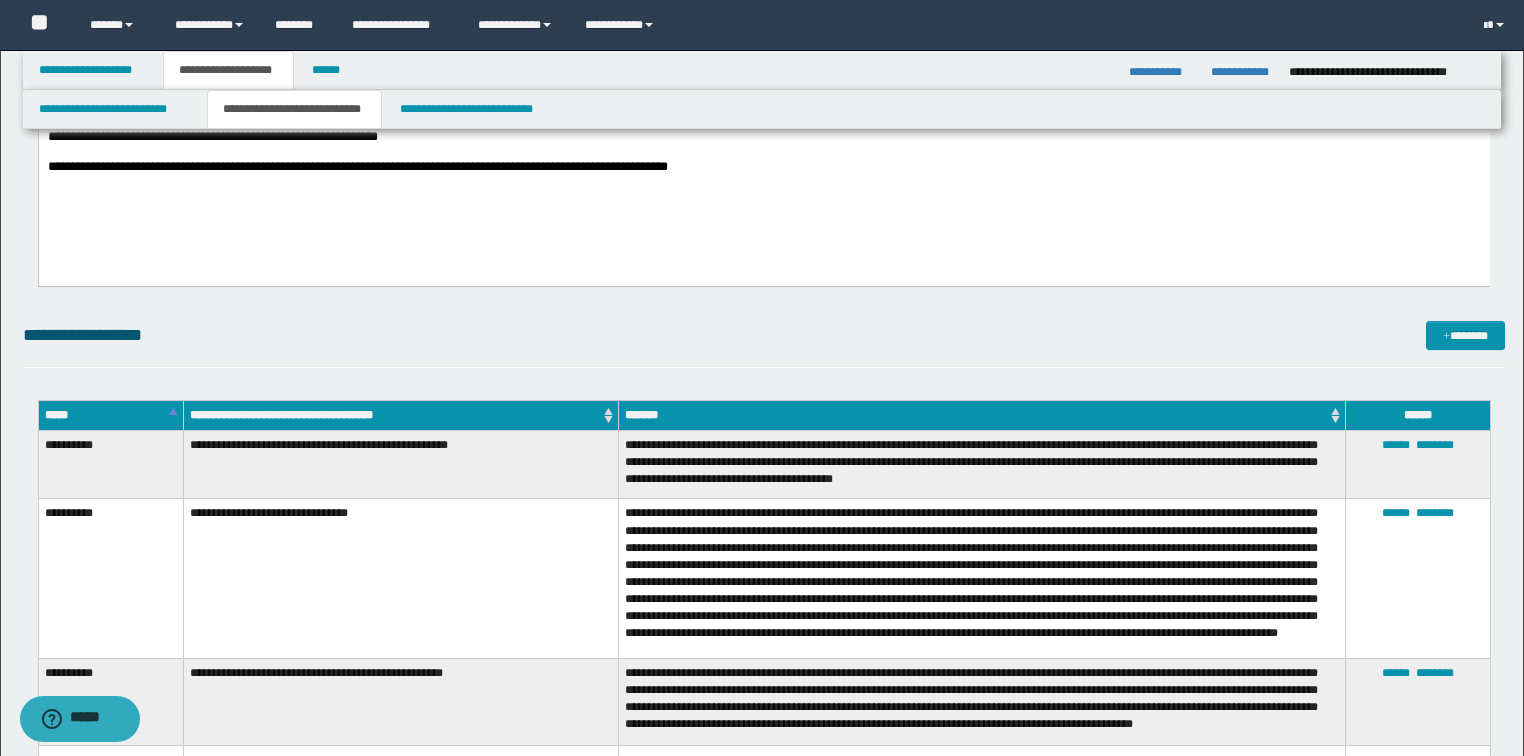 click on "**********" at bounding box center (400, 464) 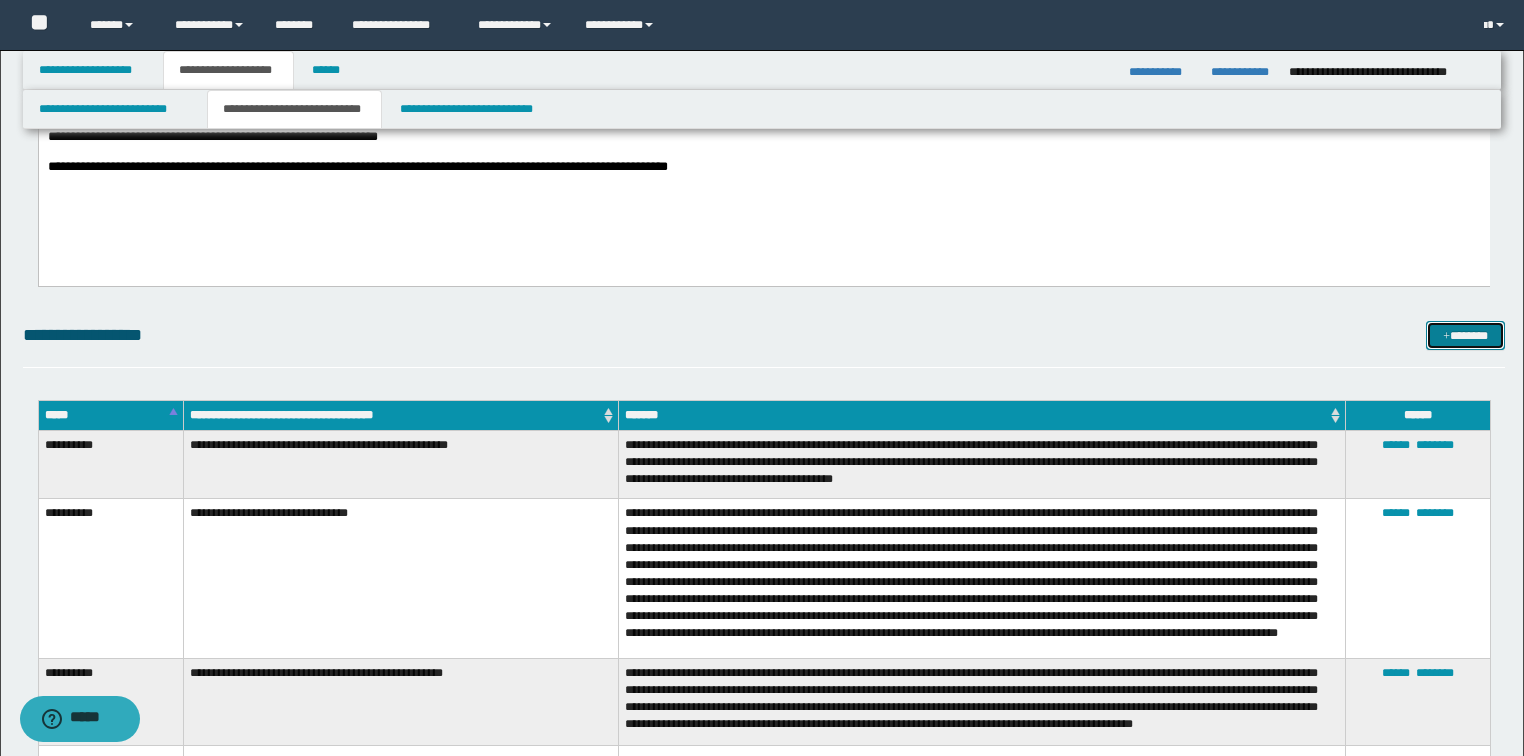 drag, startPoint x: 1479, startPoint y: 332, endPoint x: 1411, endPoint y: 332, distance: 68 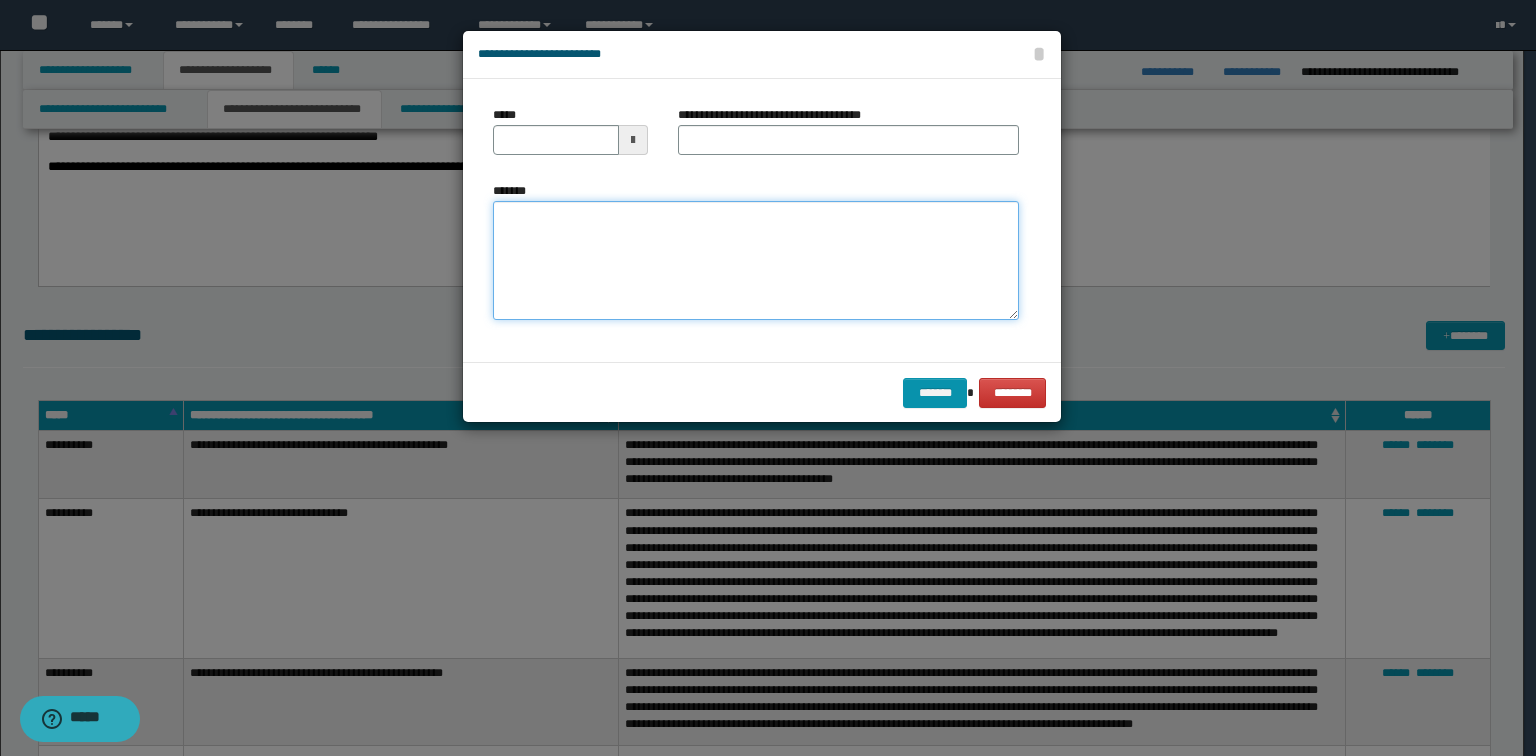 click on "*******" at bounding box center (756, 261) 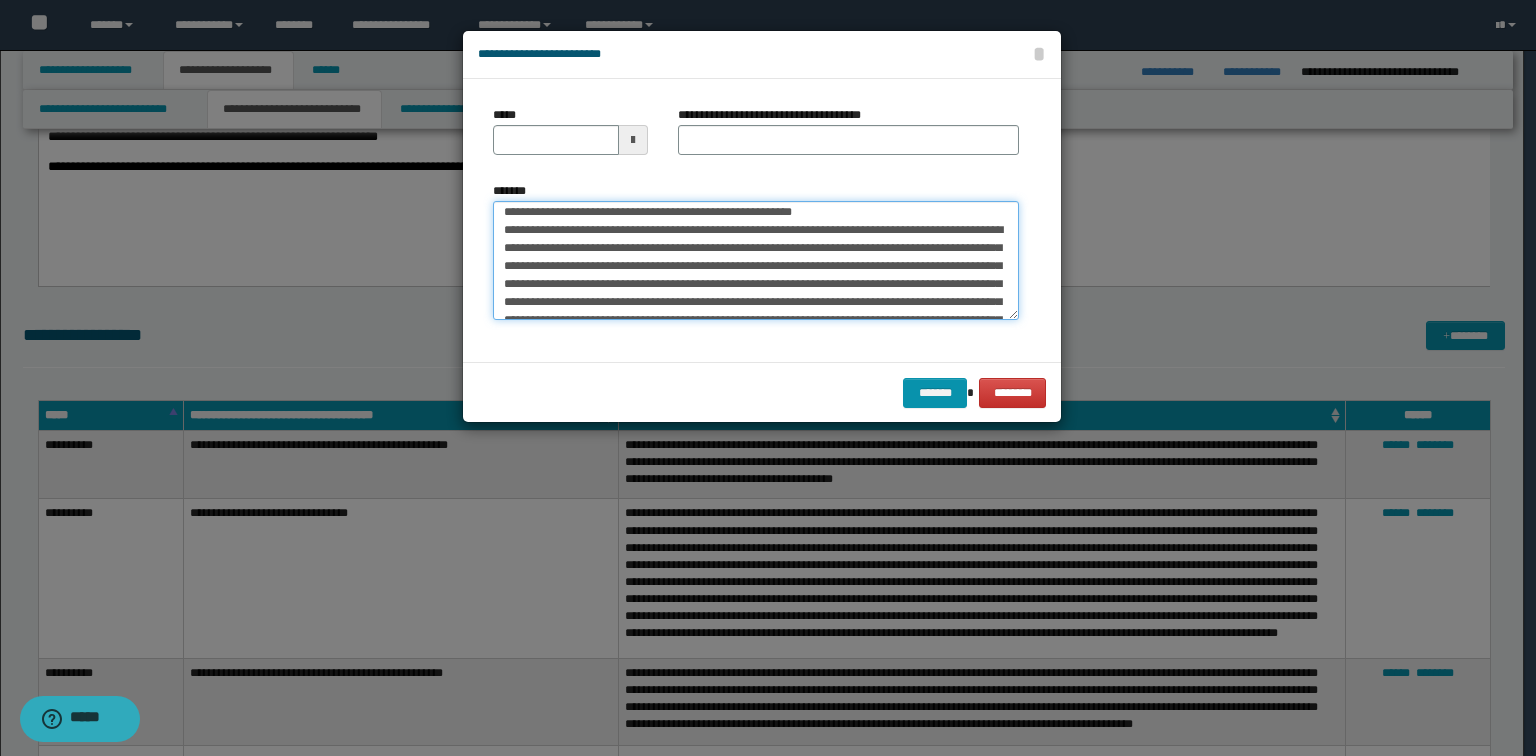 scroll, scrollTop: 0, scrollLeft: 0, axis: both 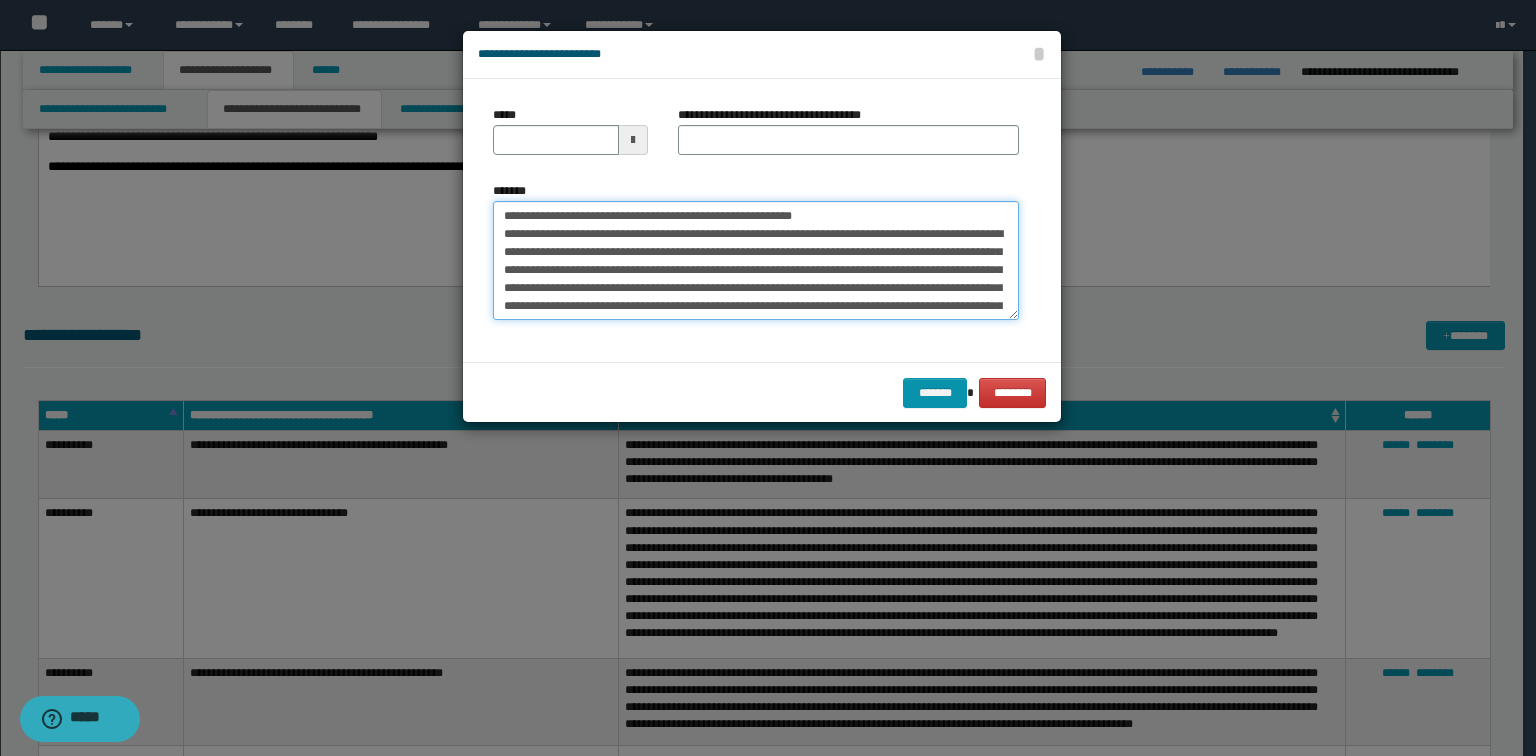 drag, startPoint x: 876, startPoint y: 218, endPoint x: 244, endPoint y: 206, distance: 632.1139 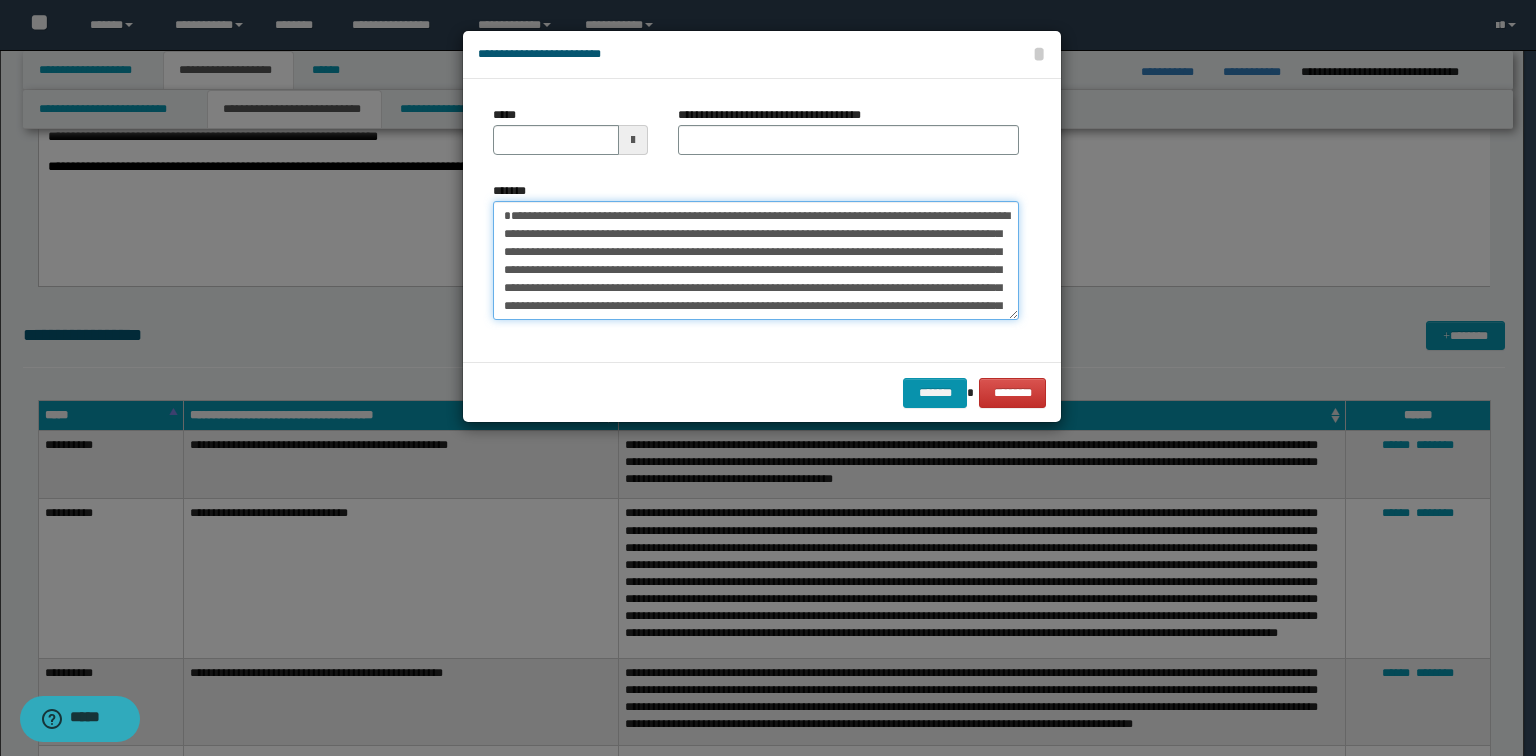 type on "**********" 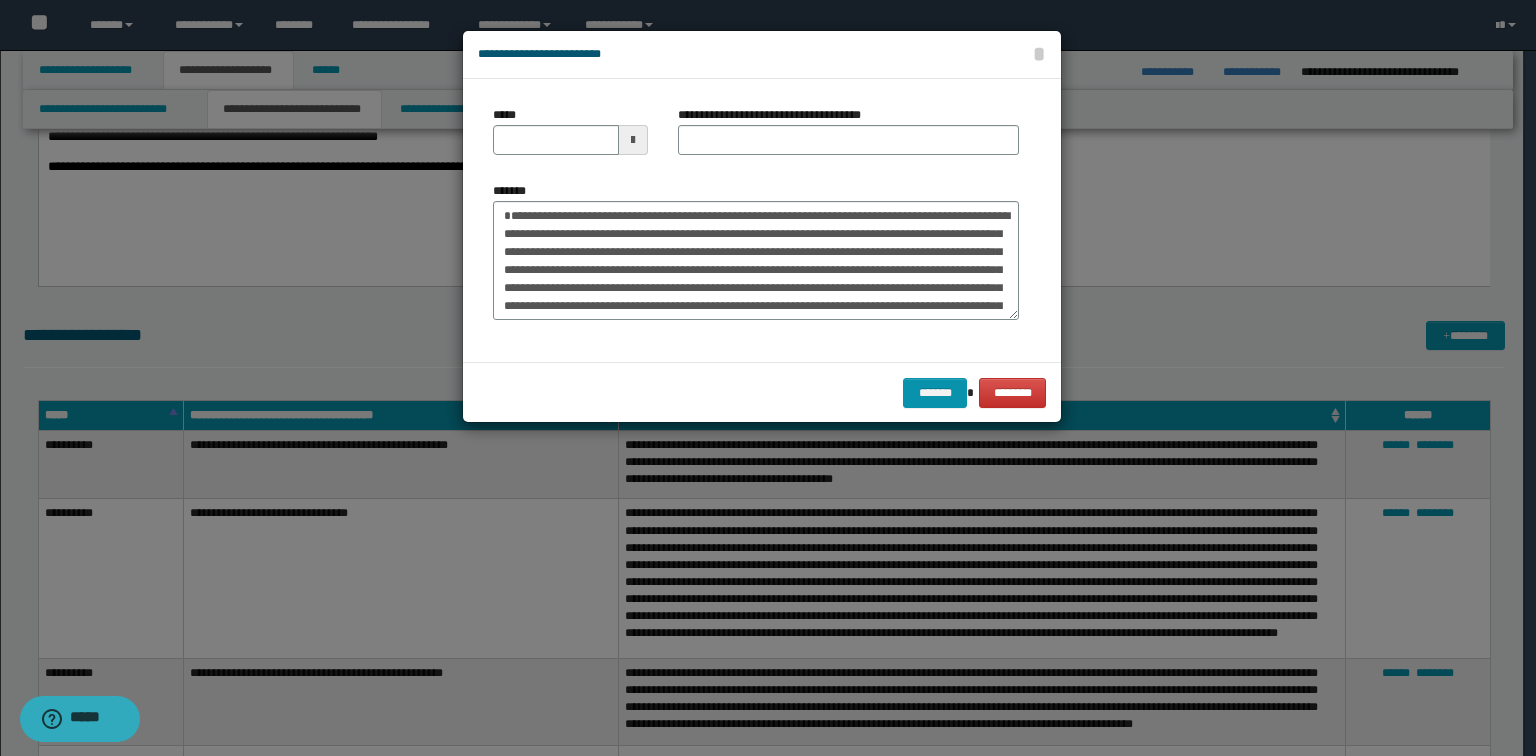 click on "*******" at bounding box center [756, 251] 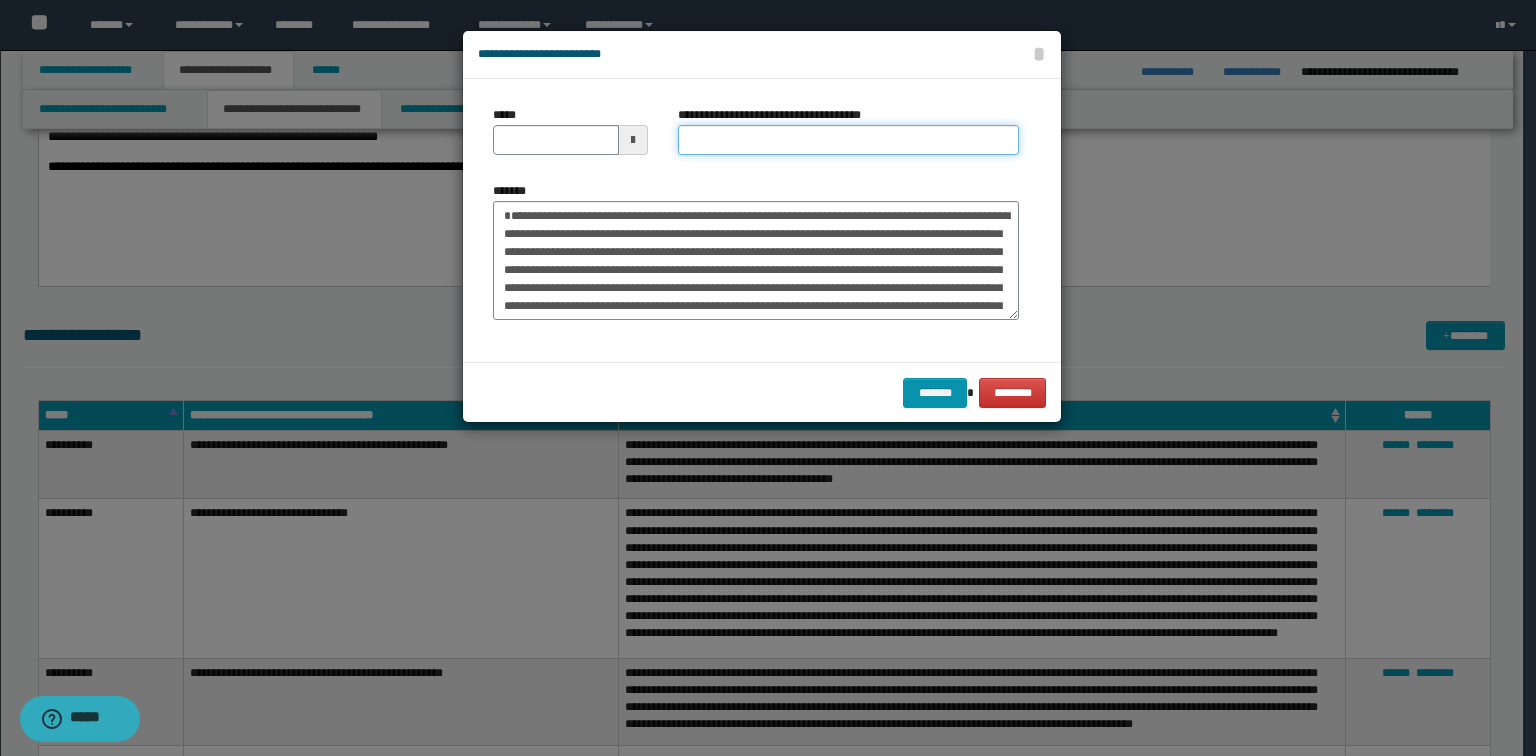 click on "**********" at bounding box center [848, 140] 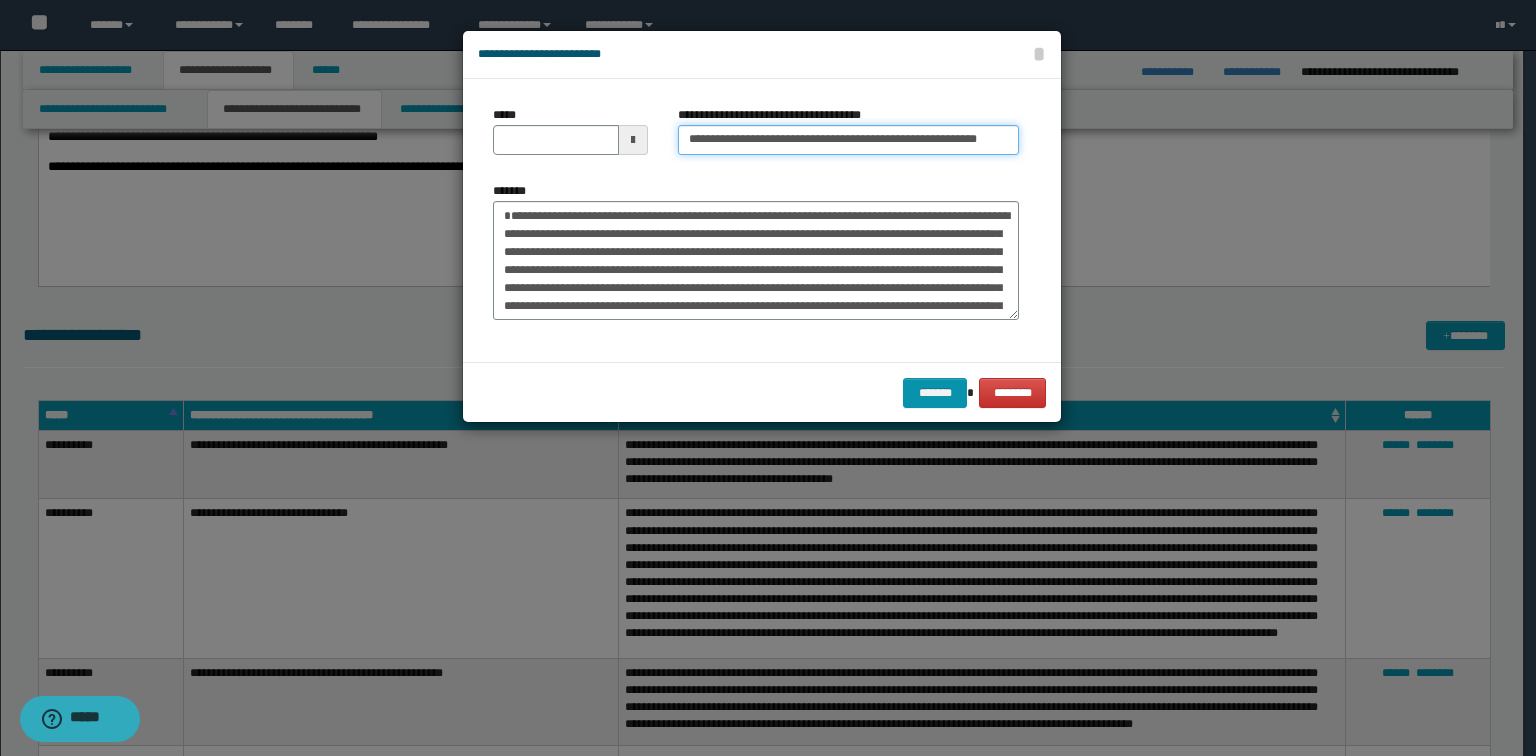 type on "**********" 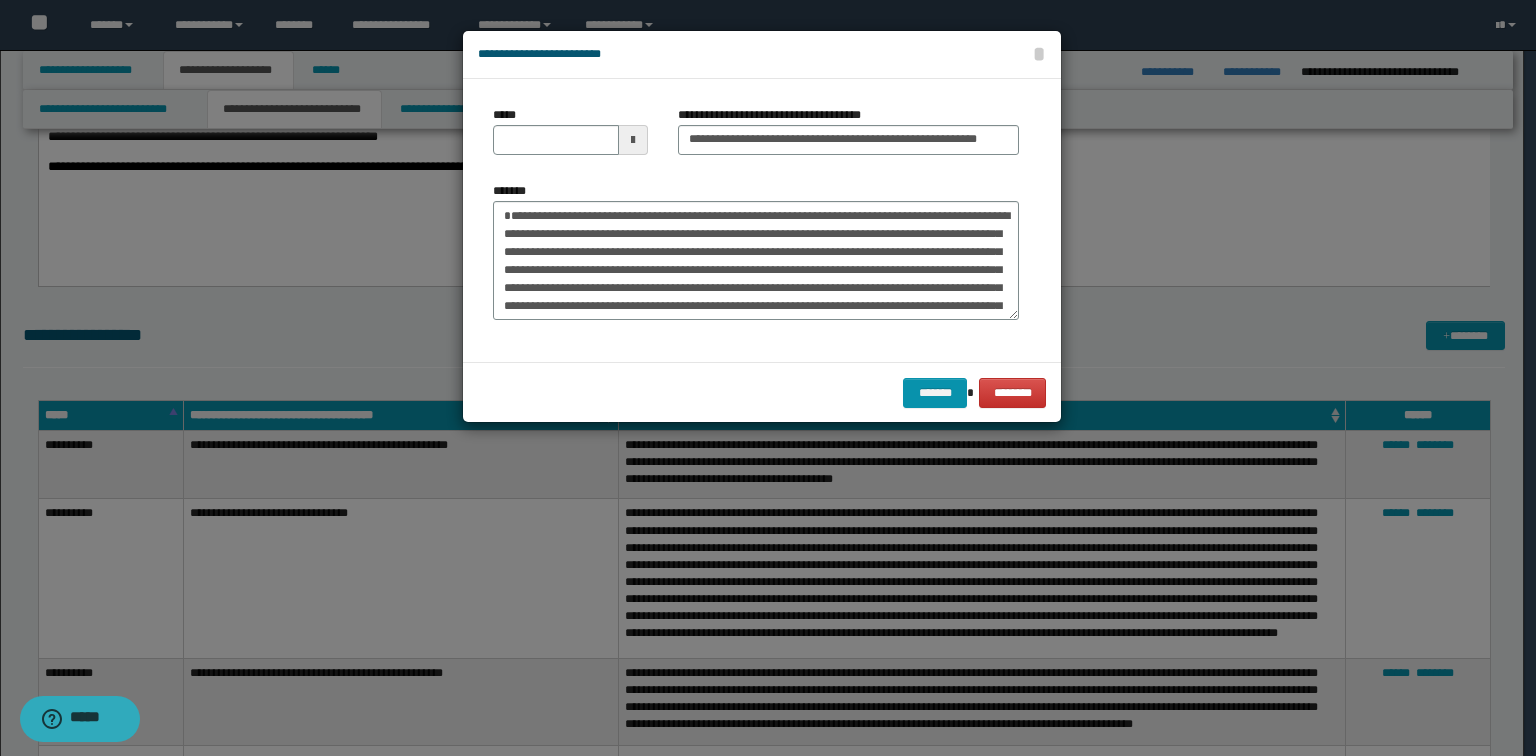 drag, startPoint x: 722, startPoint y: 187, endPoint x: 728, endPoint y: 174, distance: 14.3178215 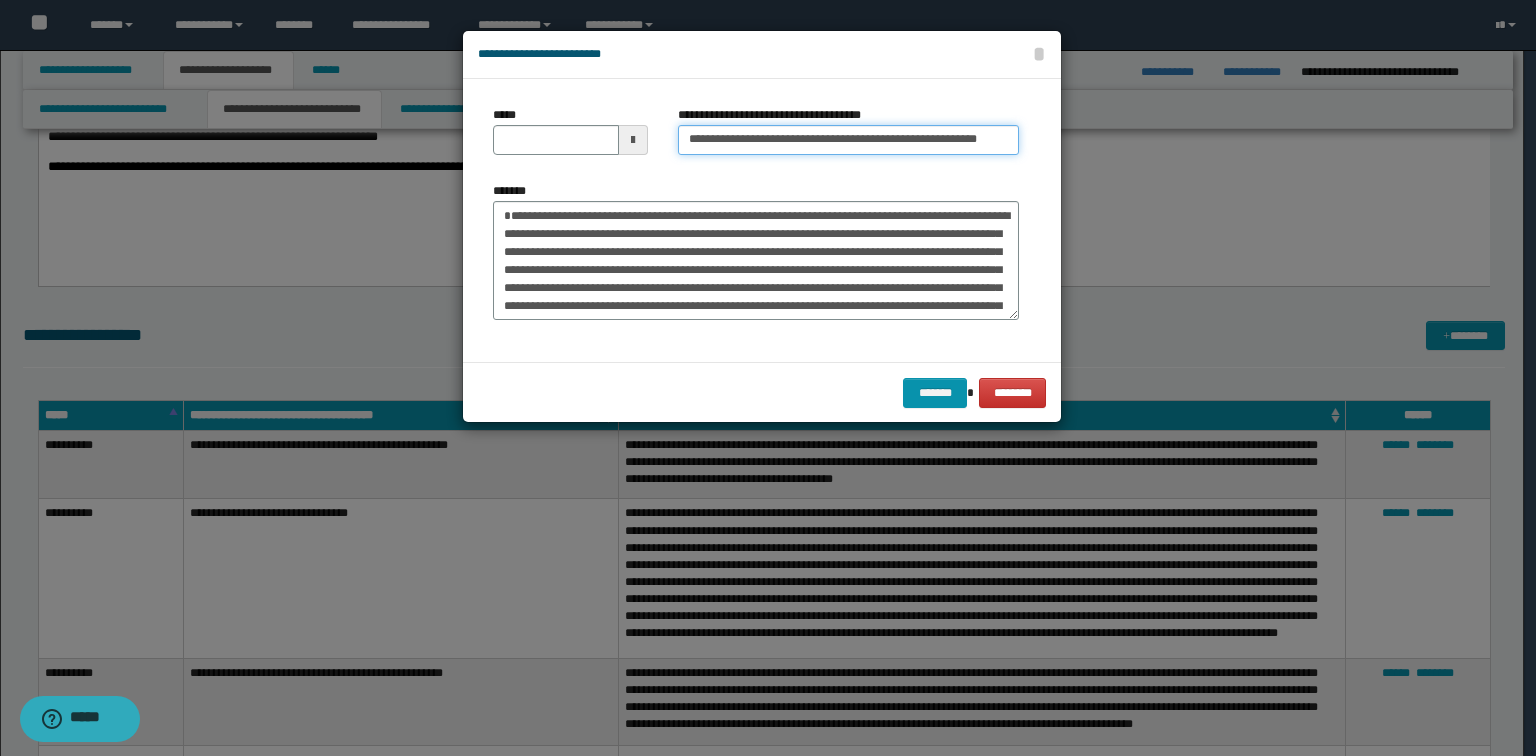 type 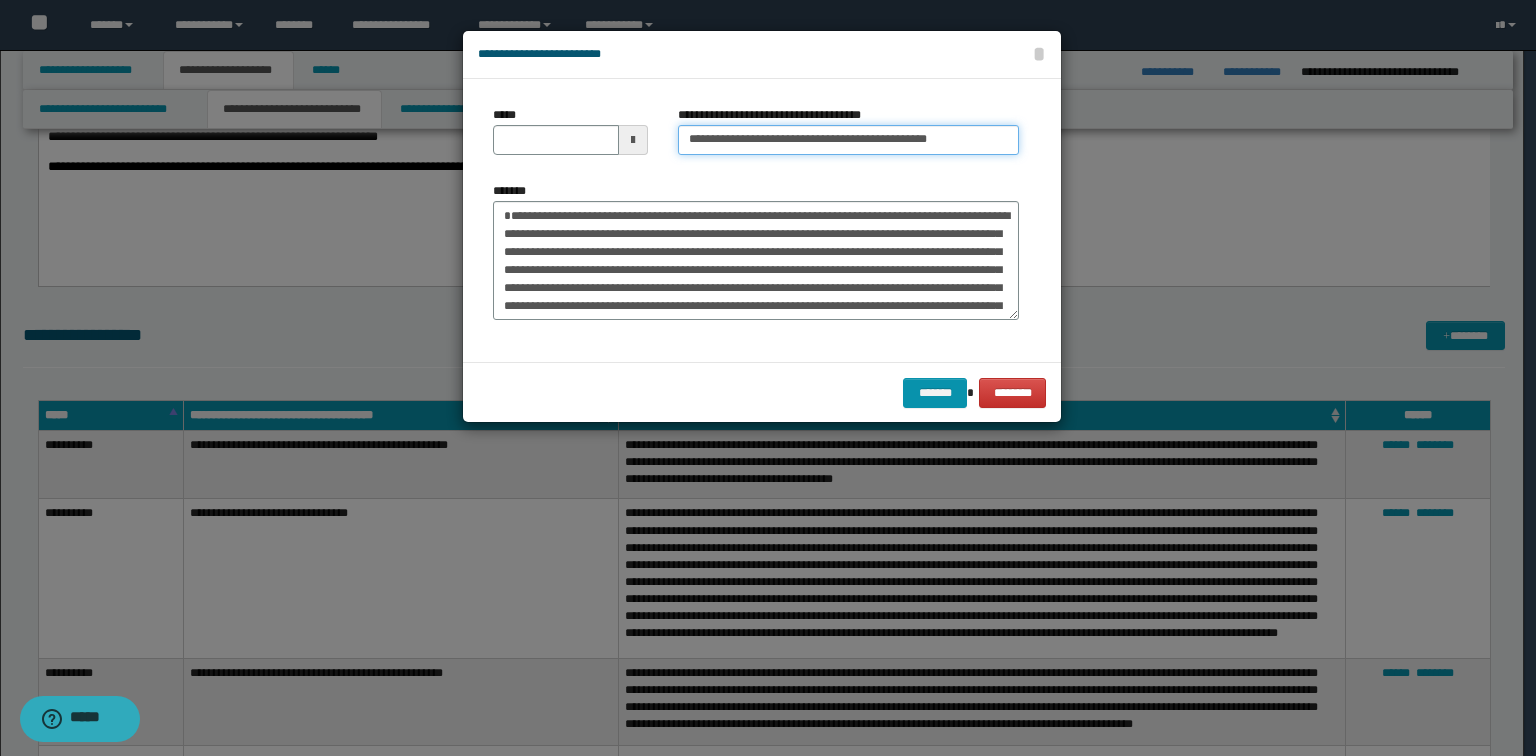 type 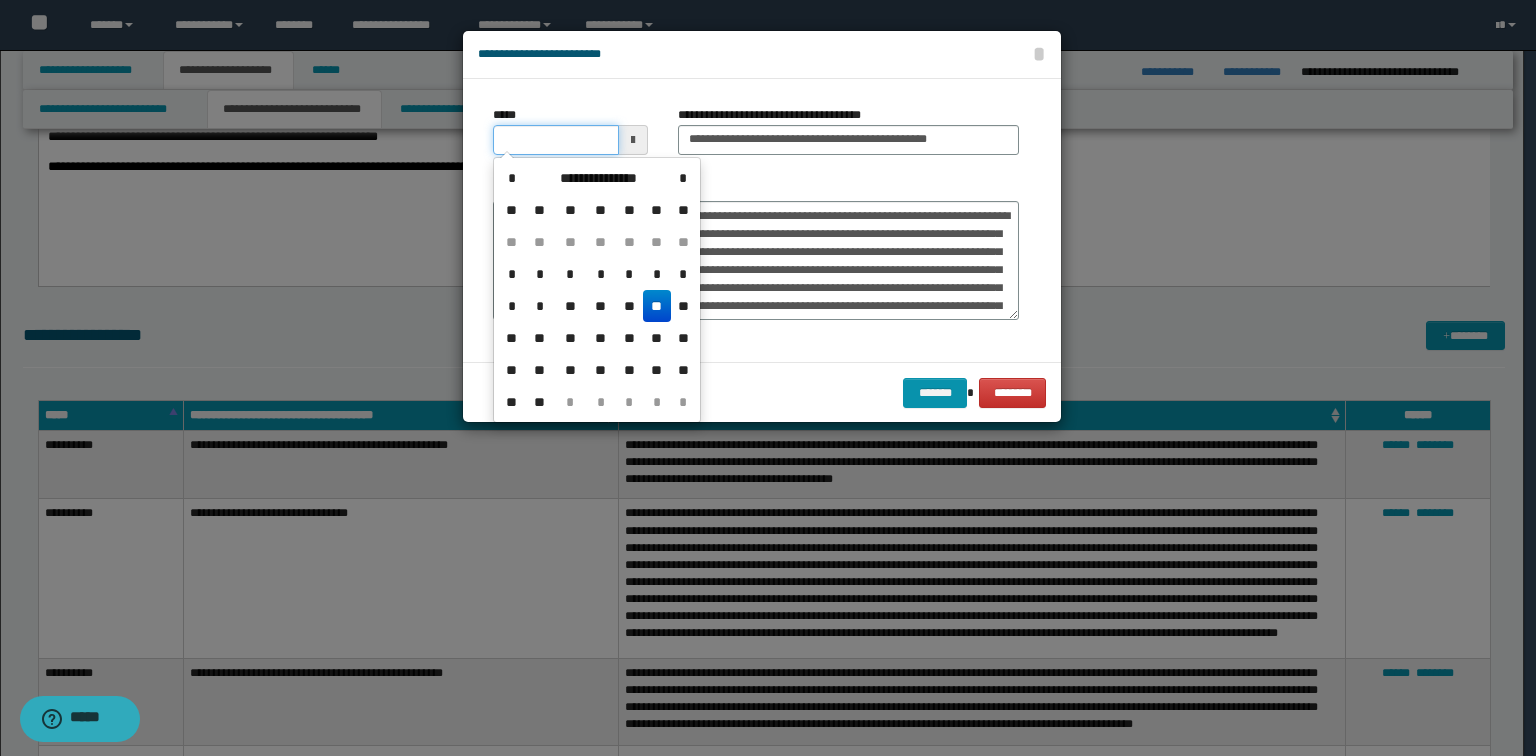 click on "**********" at bounding box center [762, -5580] 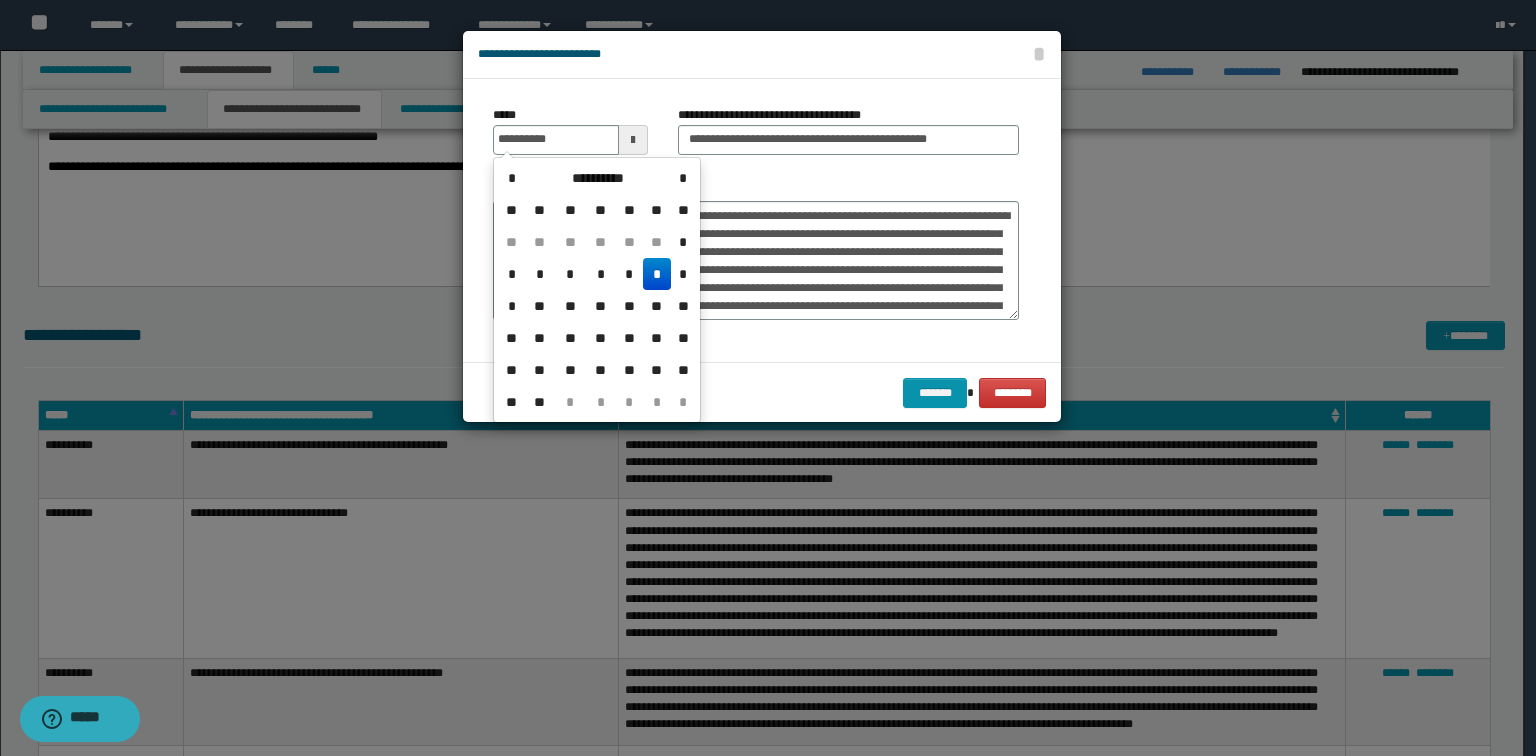 type on "**********" 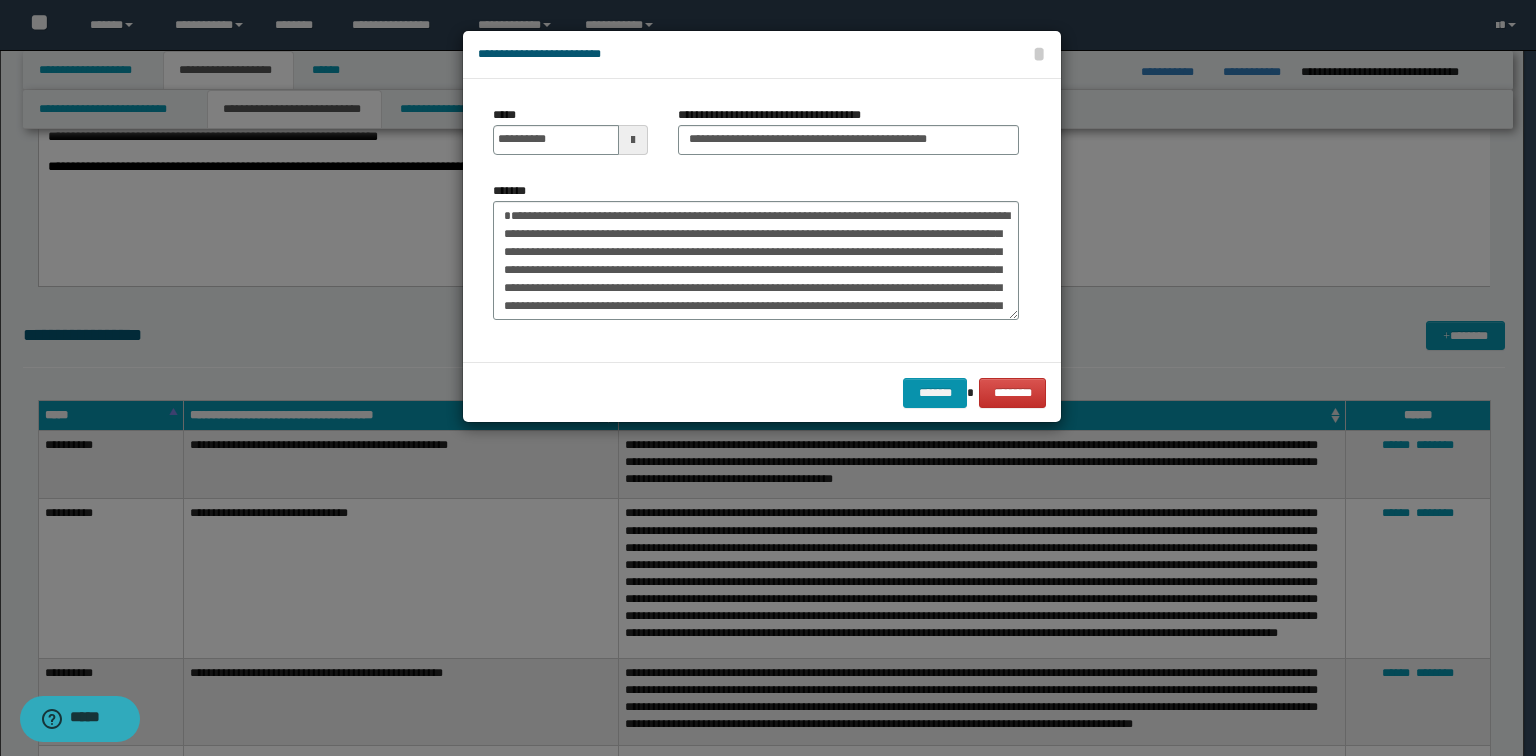 drag, startPoint x: 546, startPoint y: 104, endPoint x: 608, endPoint y: 156, distance: 80.919716 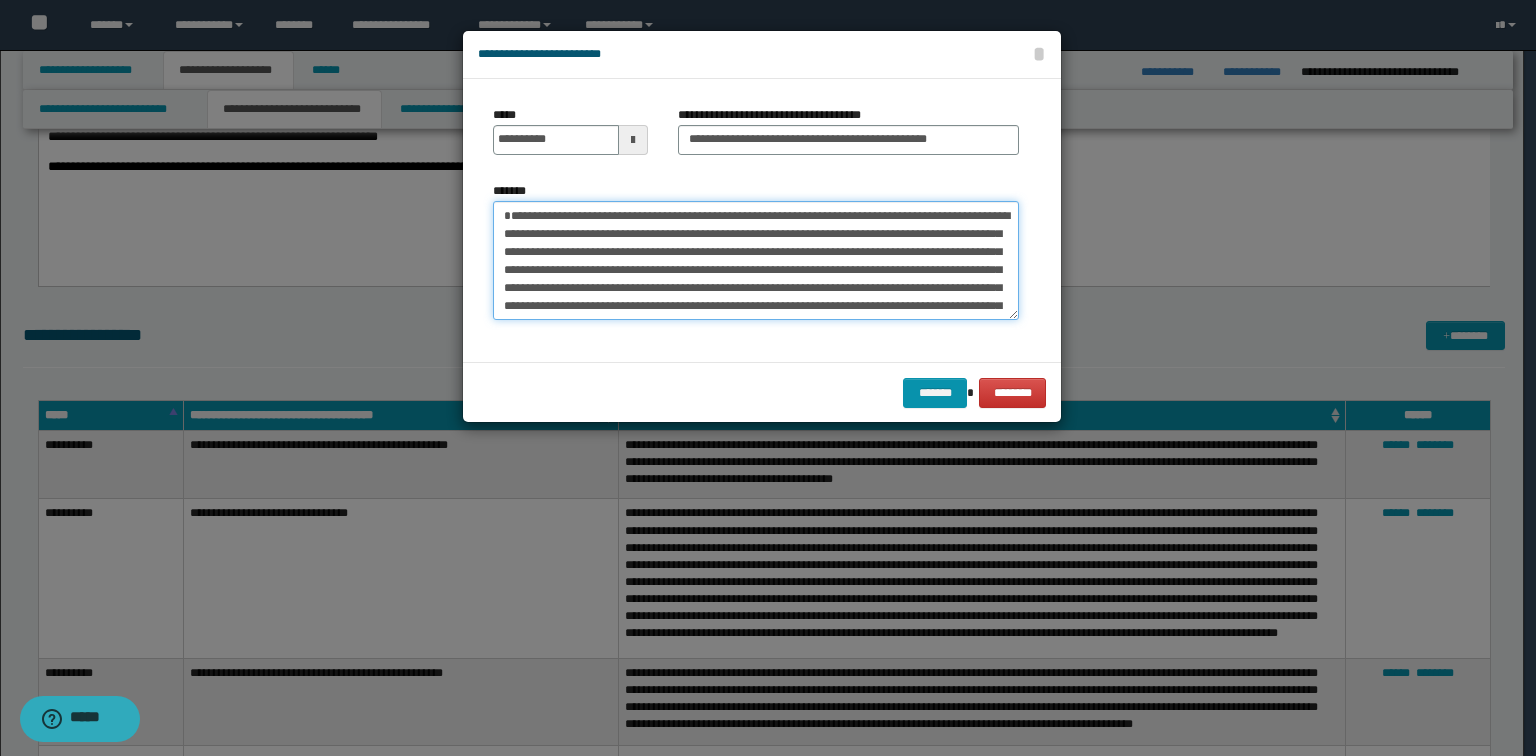 click on "*******" at bounding box center [756, 261] 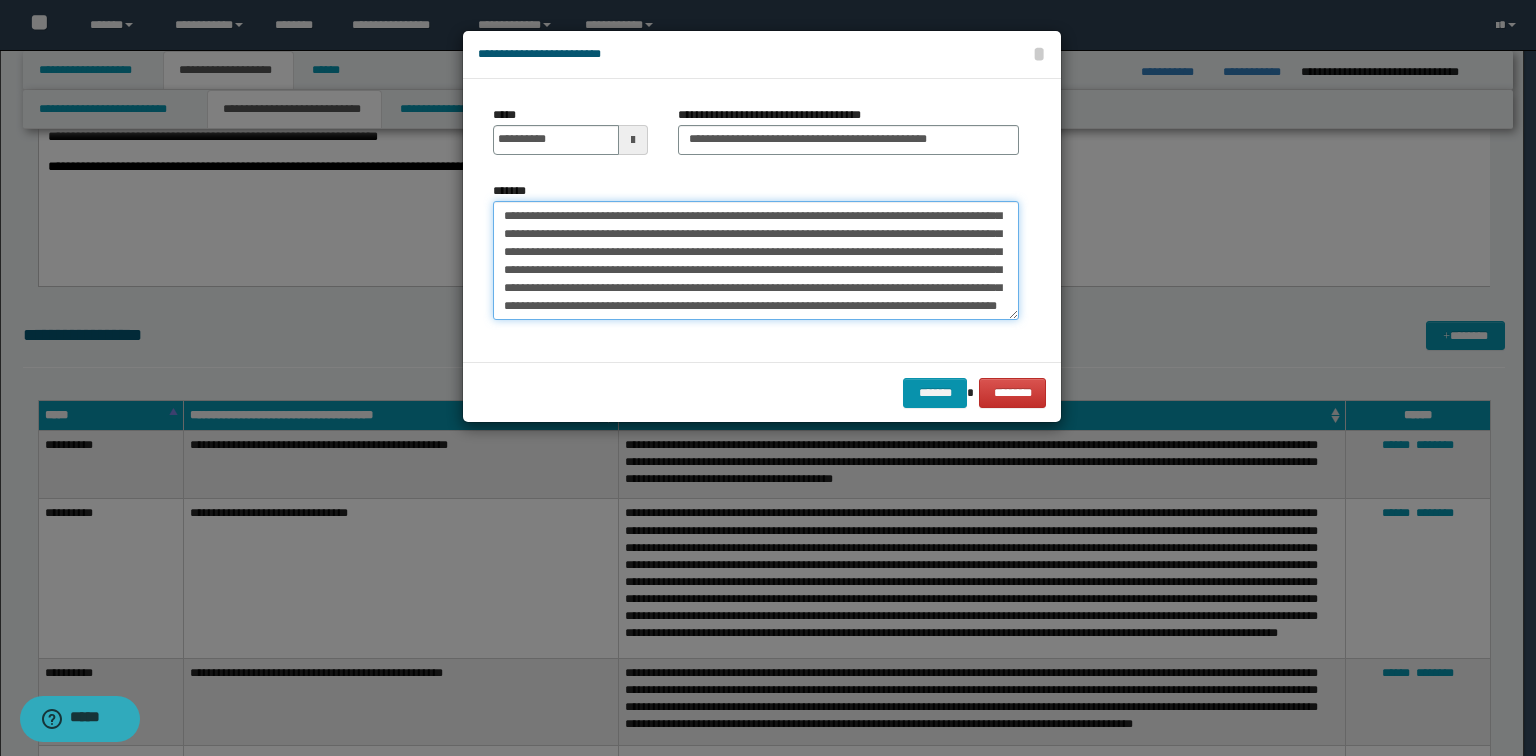 scroll, scrollTop: 252, scrollLeft: 0, axis: vertical 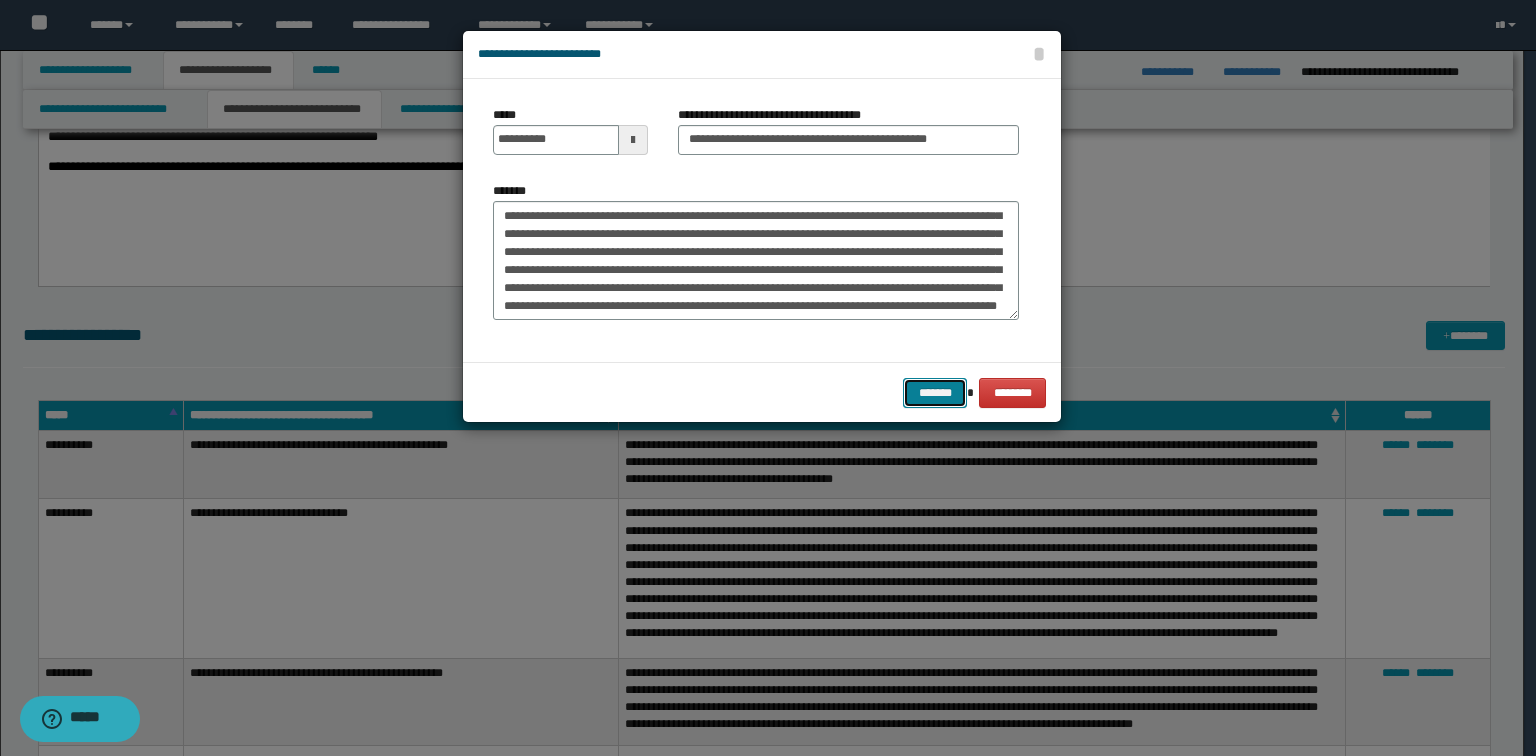 click on "*******" at bounding box center (935, 393) 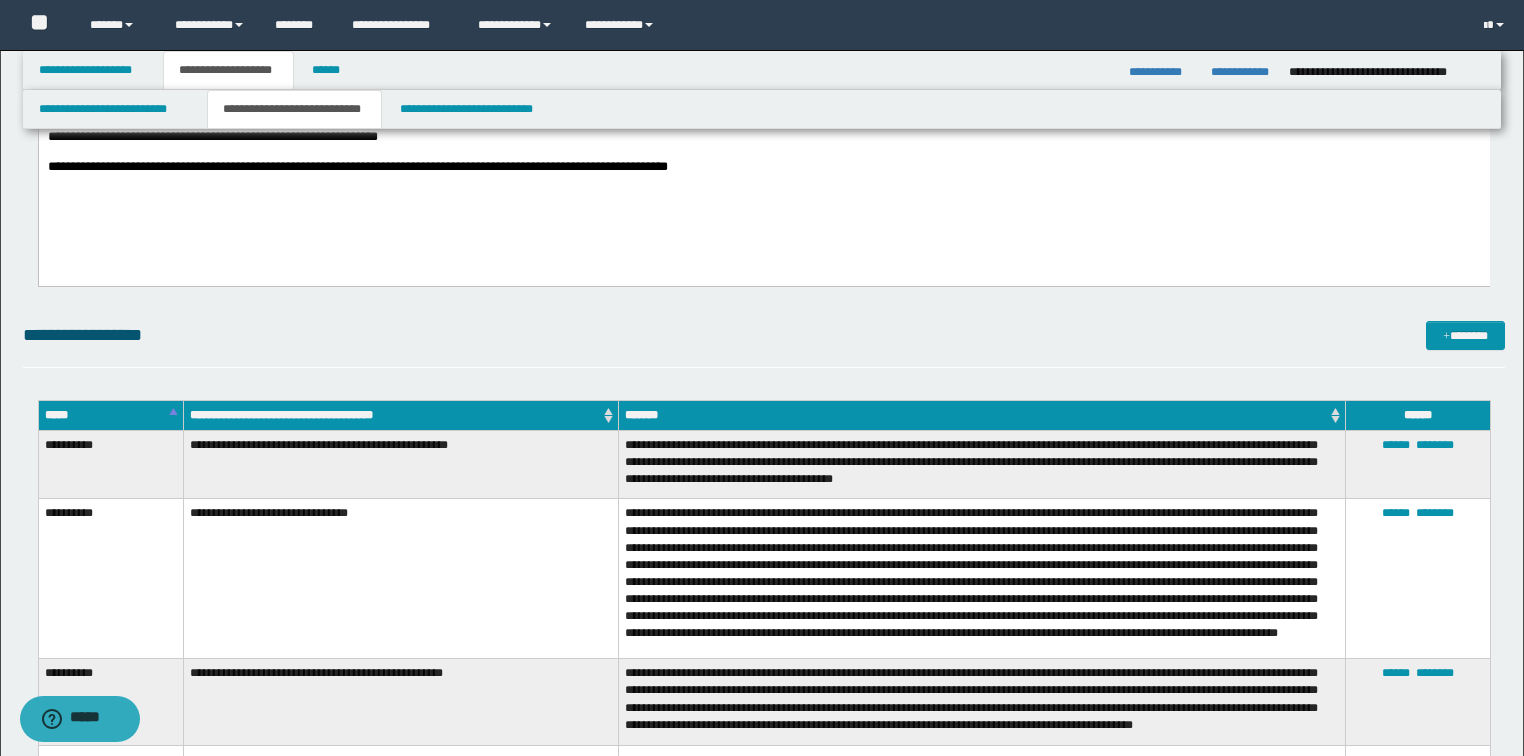 drag, startPoint x: 580, startPoint y: 409, endPoint x: 608, endPoint y: 405, distance: 28.284271 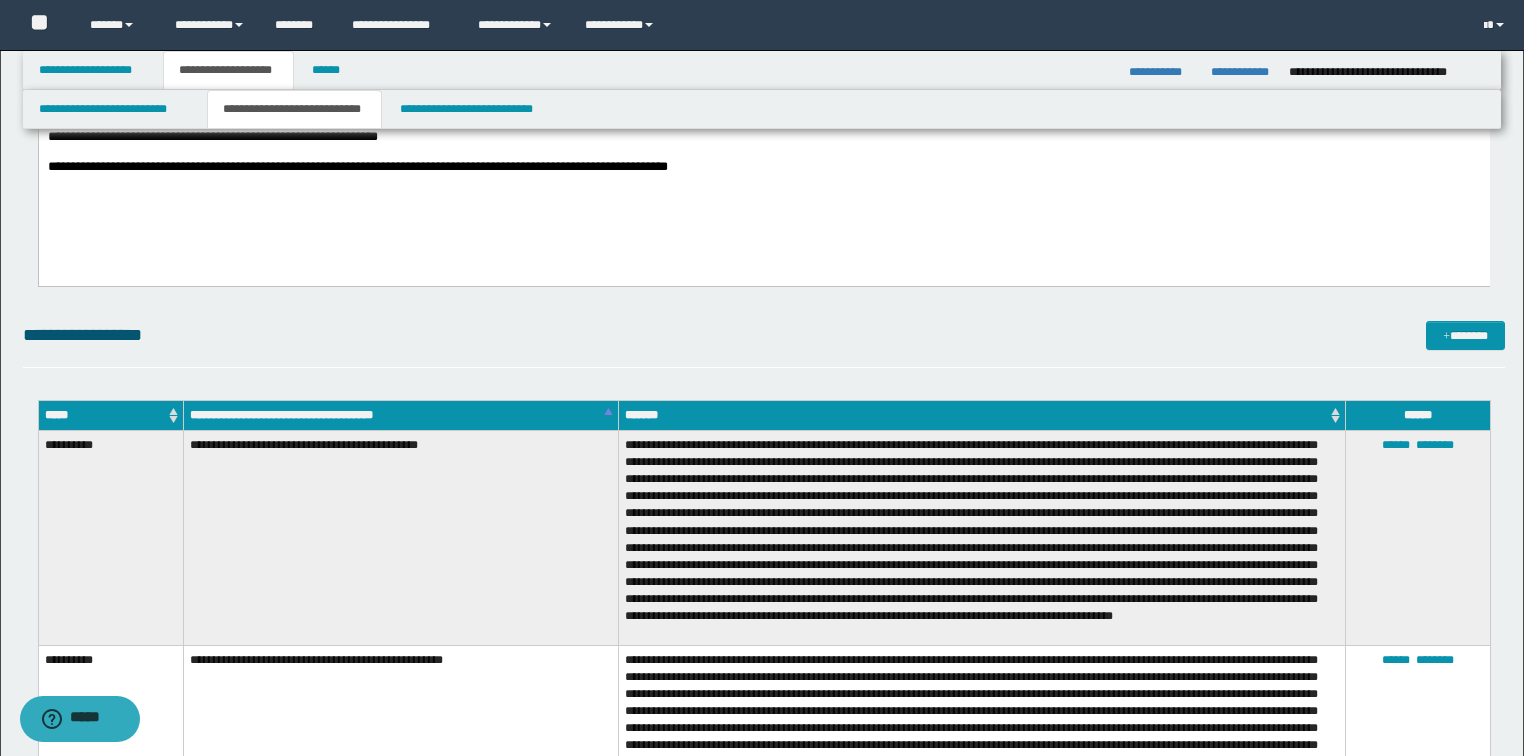 click on "**********" at bounding box center (764, -822) 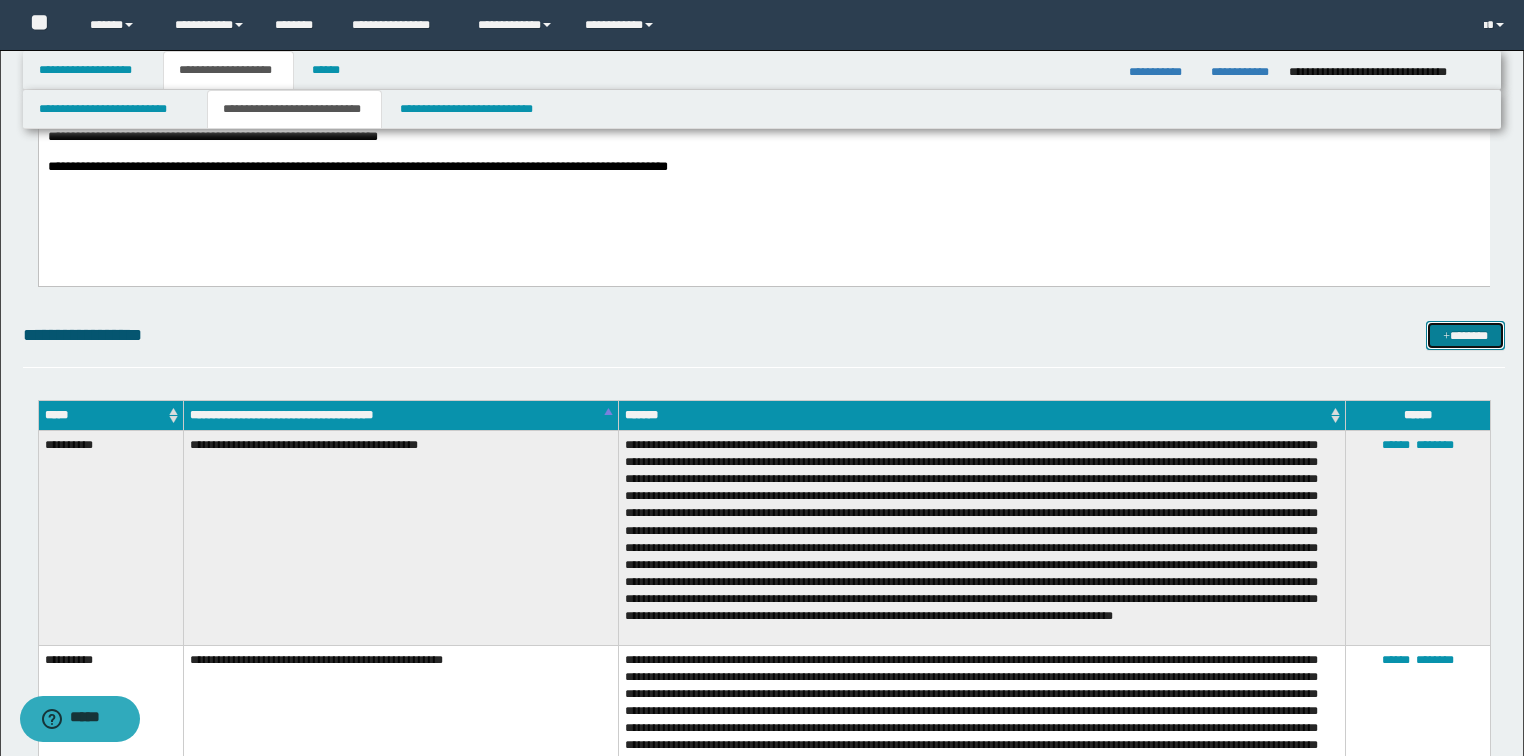 click on "*******" at bounding box center (1465, 336) 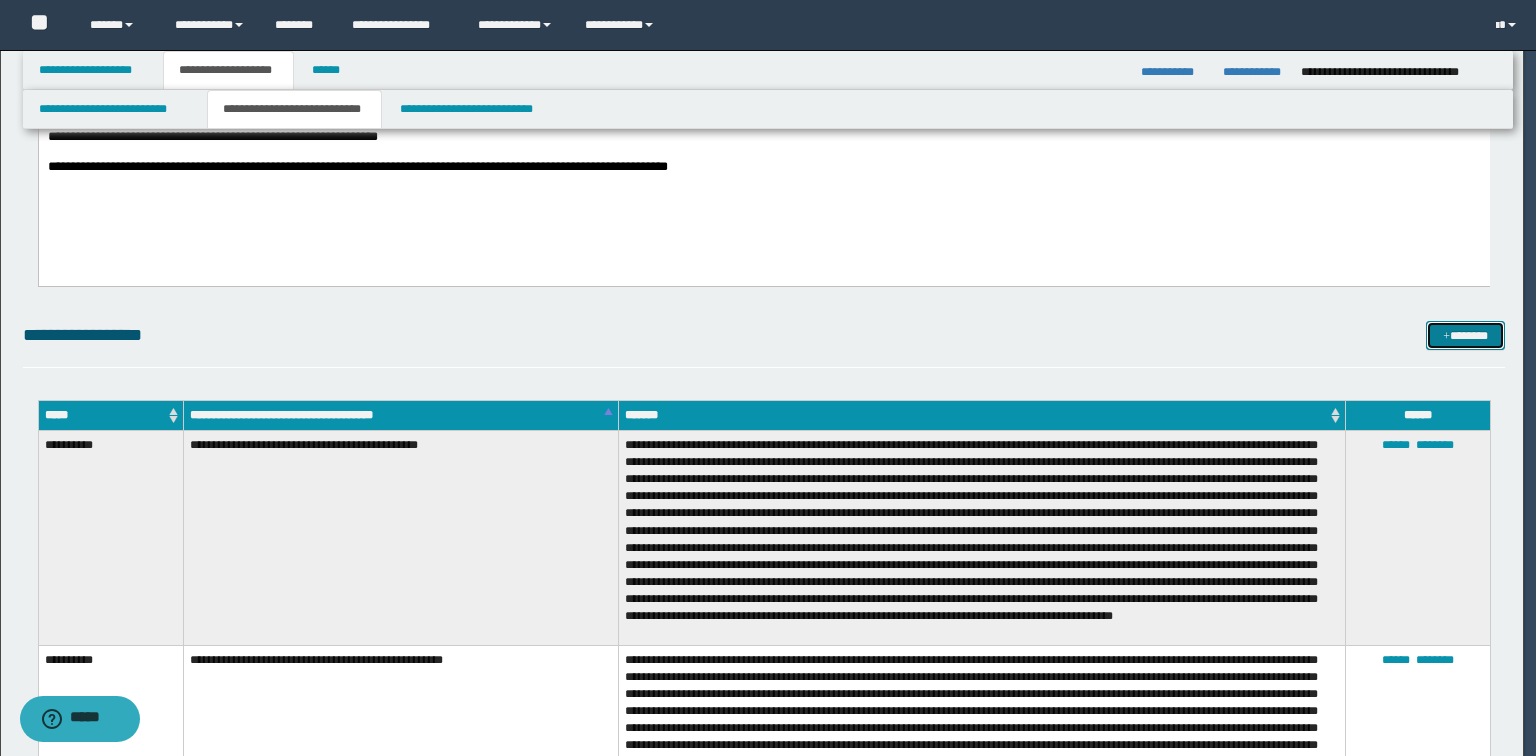 scroll, scrollTop: 0, scrollLeft: 0, axis: both 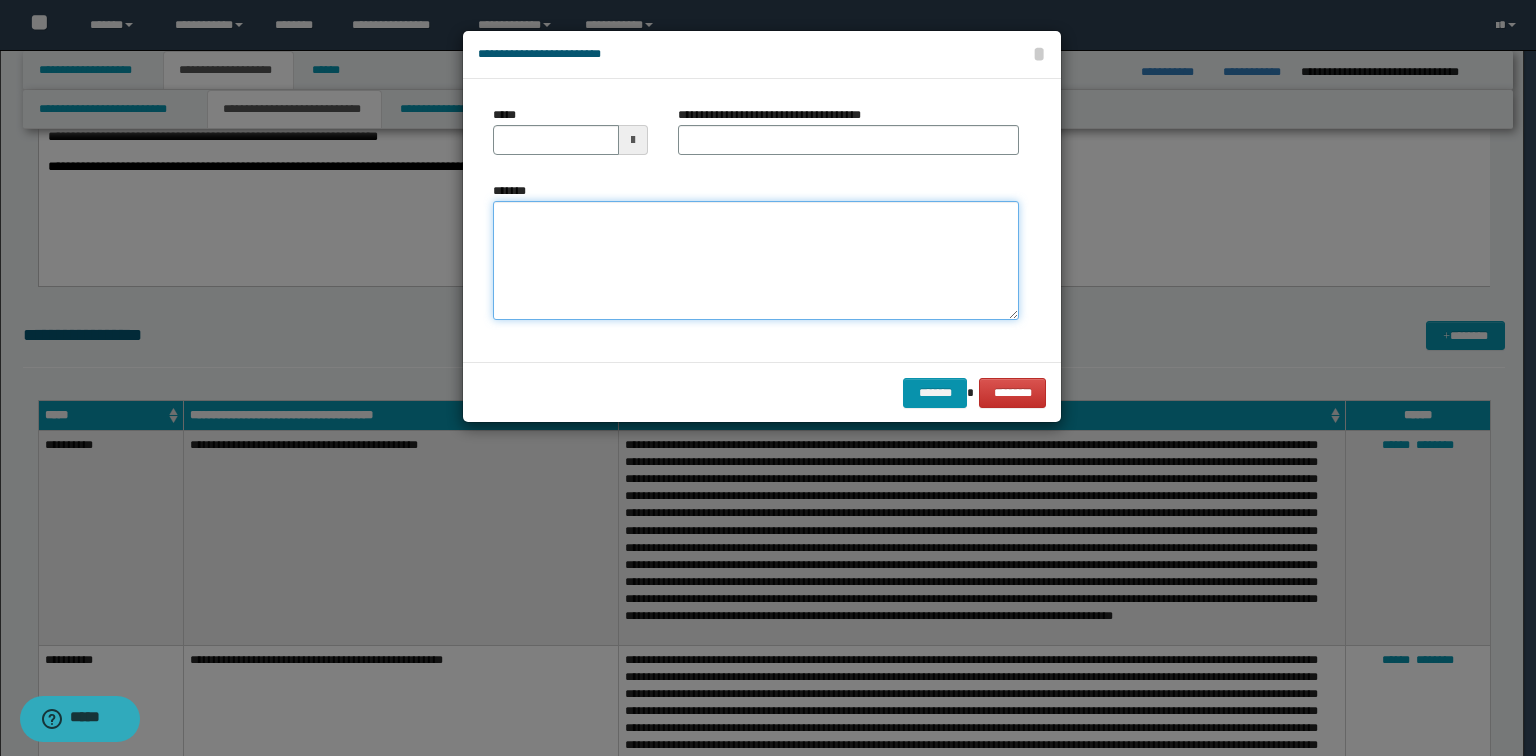 click on "*******" at bounding box center [756, 261] 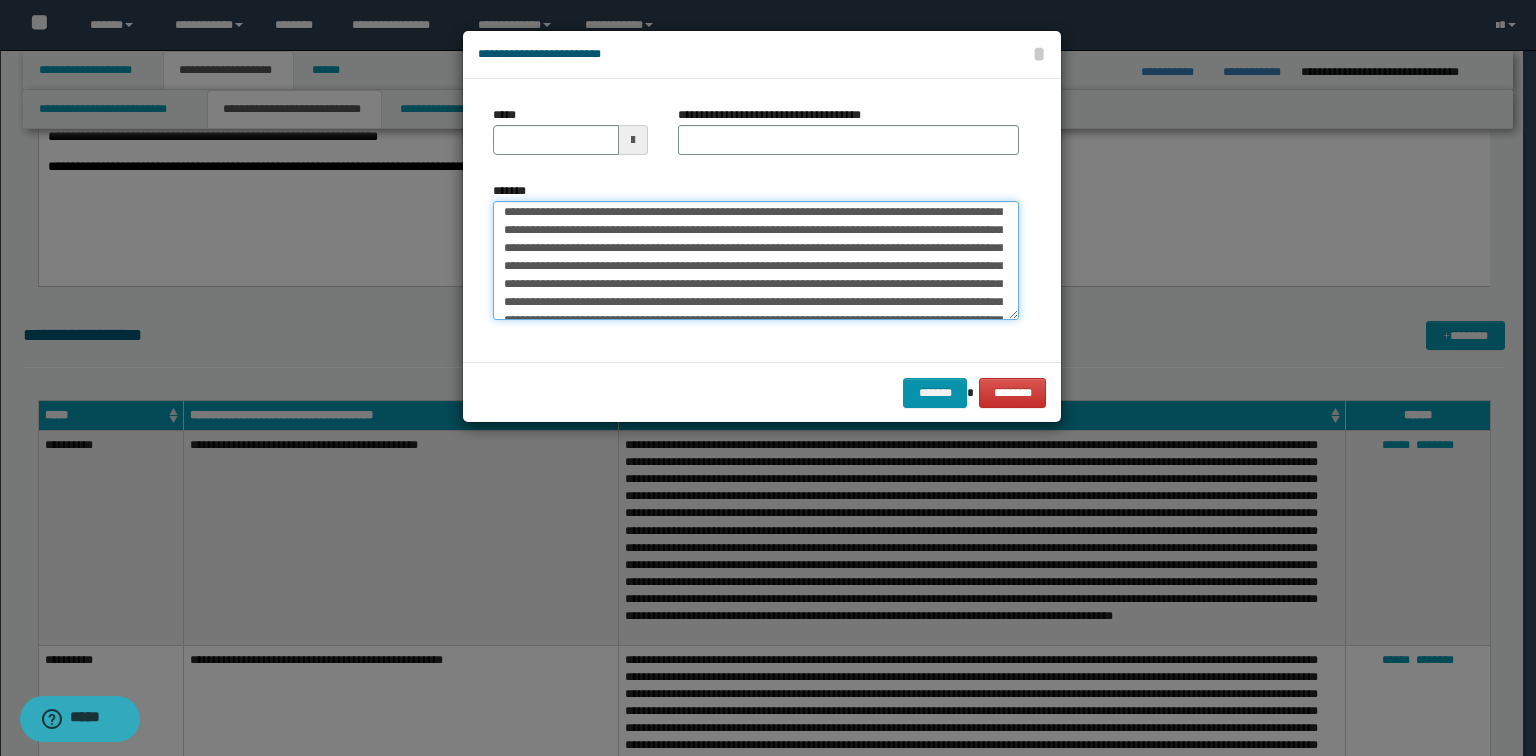 scroll, scrollTop: 0, scrollLeft: 0, axis: both 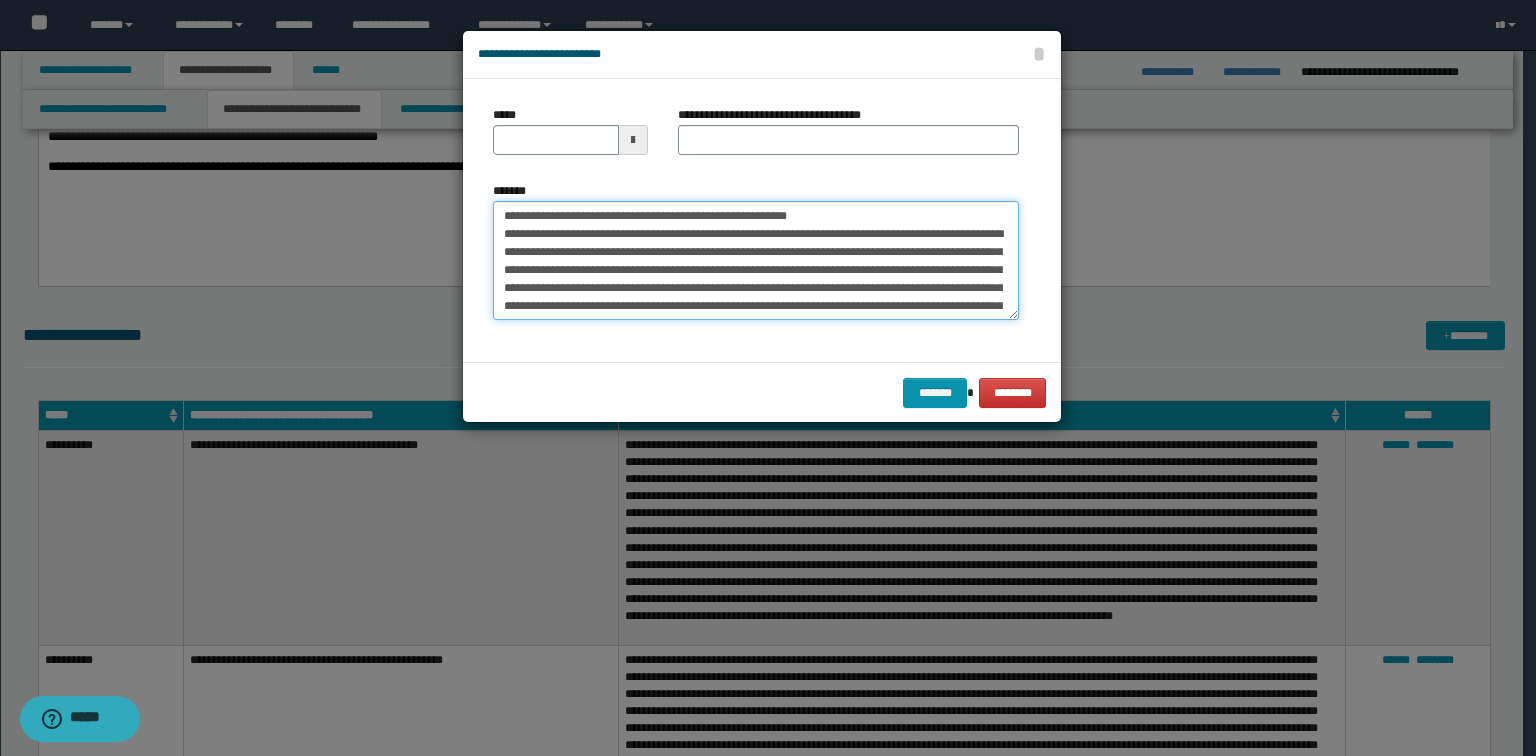 drag, startPoint x: 879, startPoint y: 215, endPoint x: 332, endPoint y: 193, distance: 547.44226 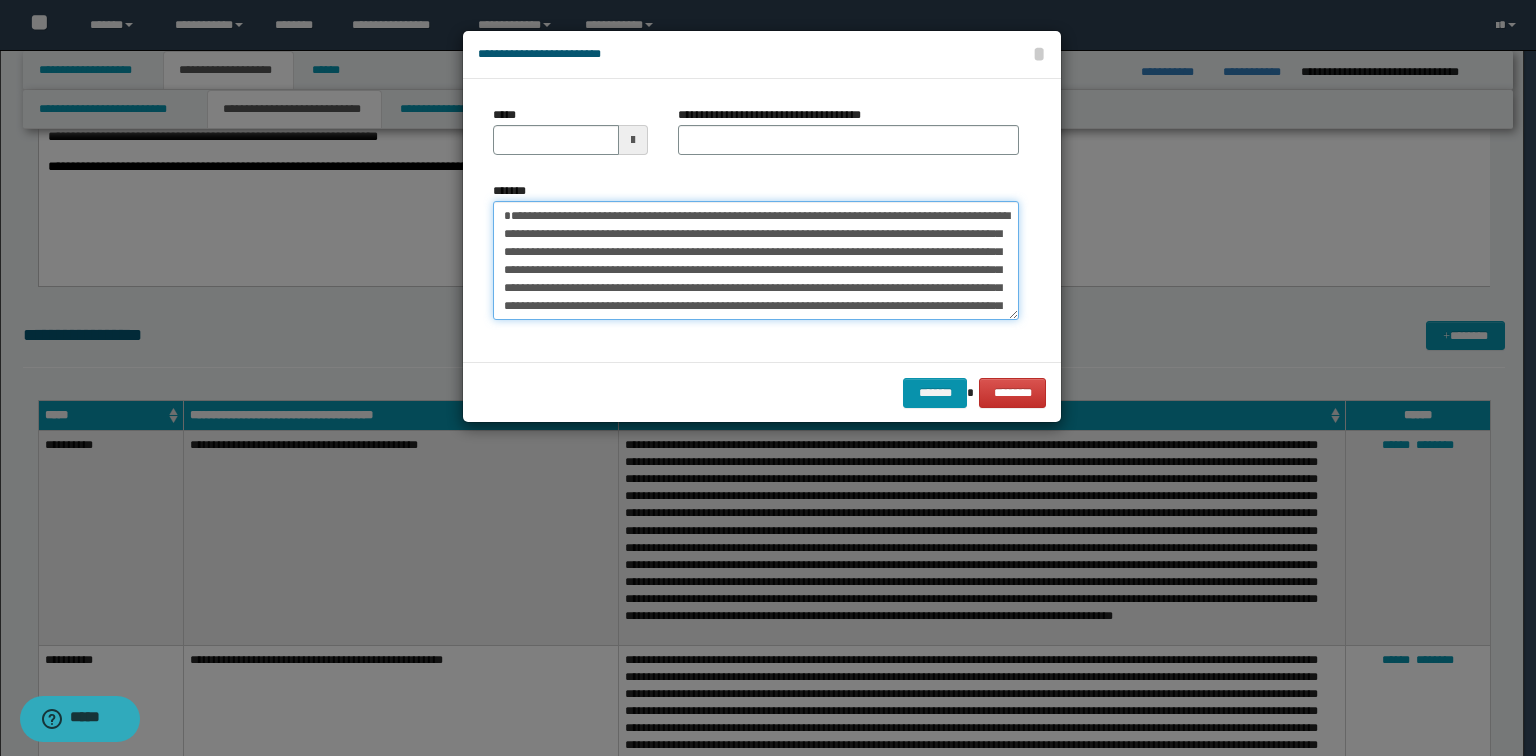 type on "**********" 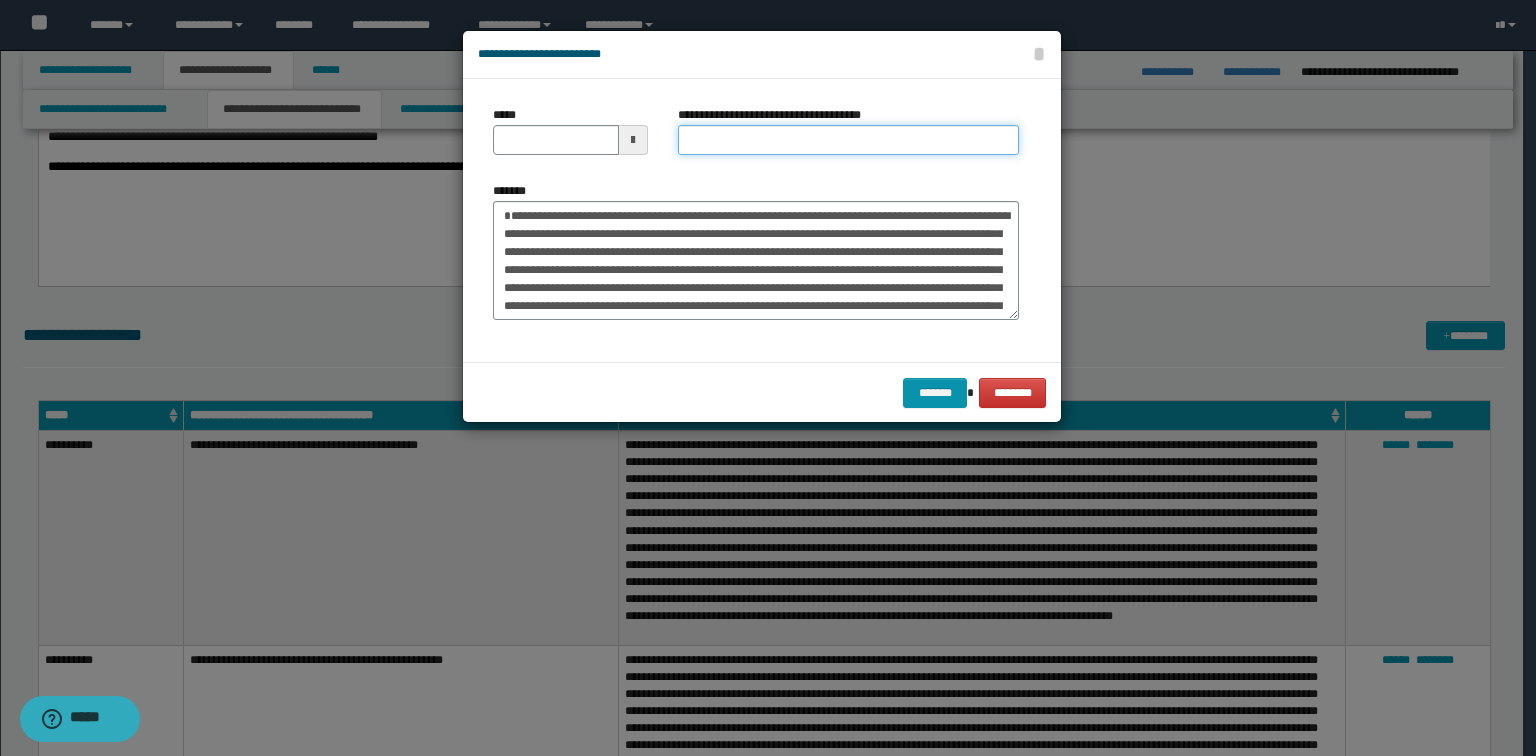 click on "**********" at bounding box center [848, 140] 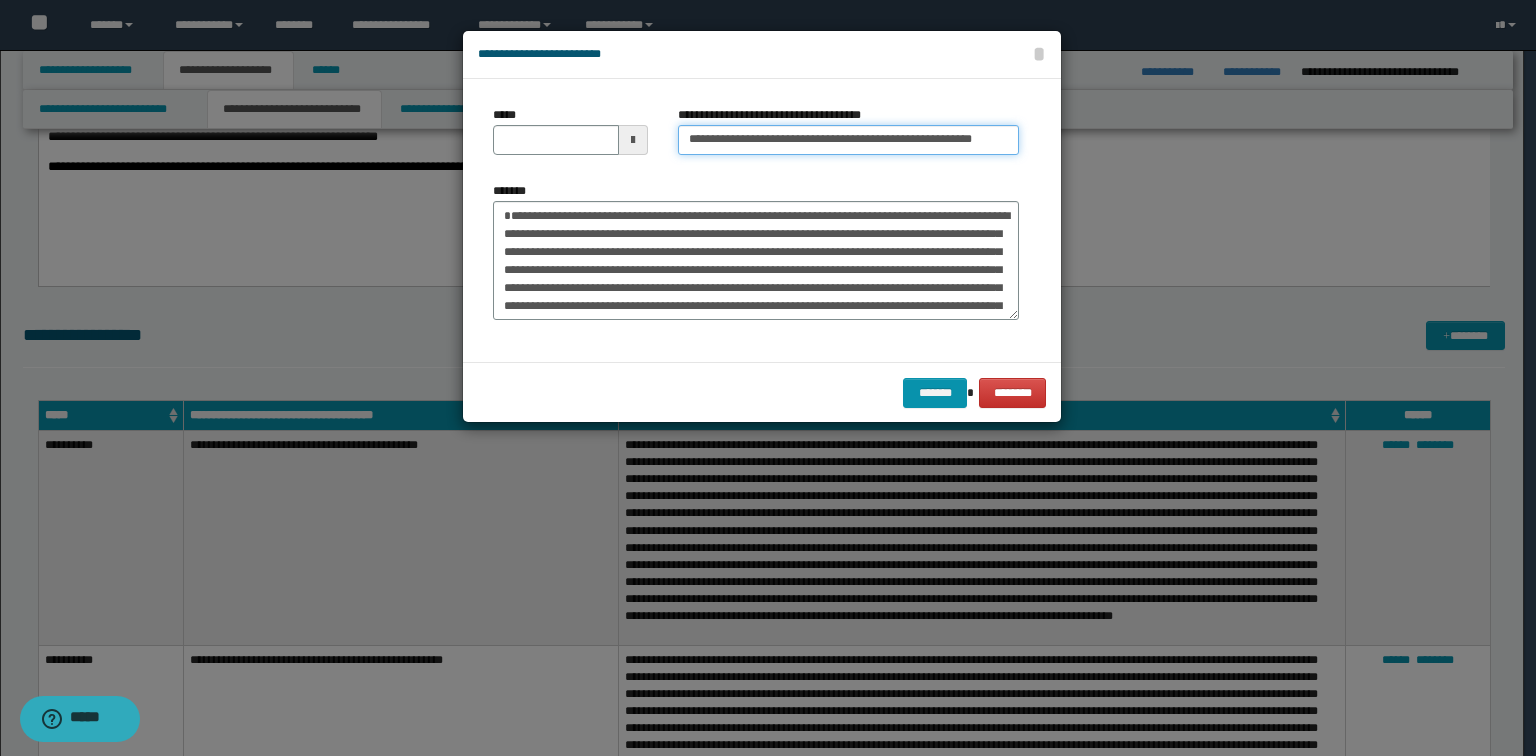 scroll, scrollTop: 0, scrollLeft: 8, axis: horizontal 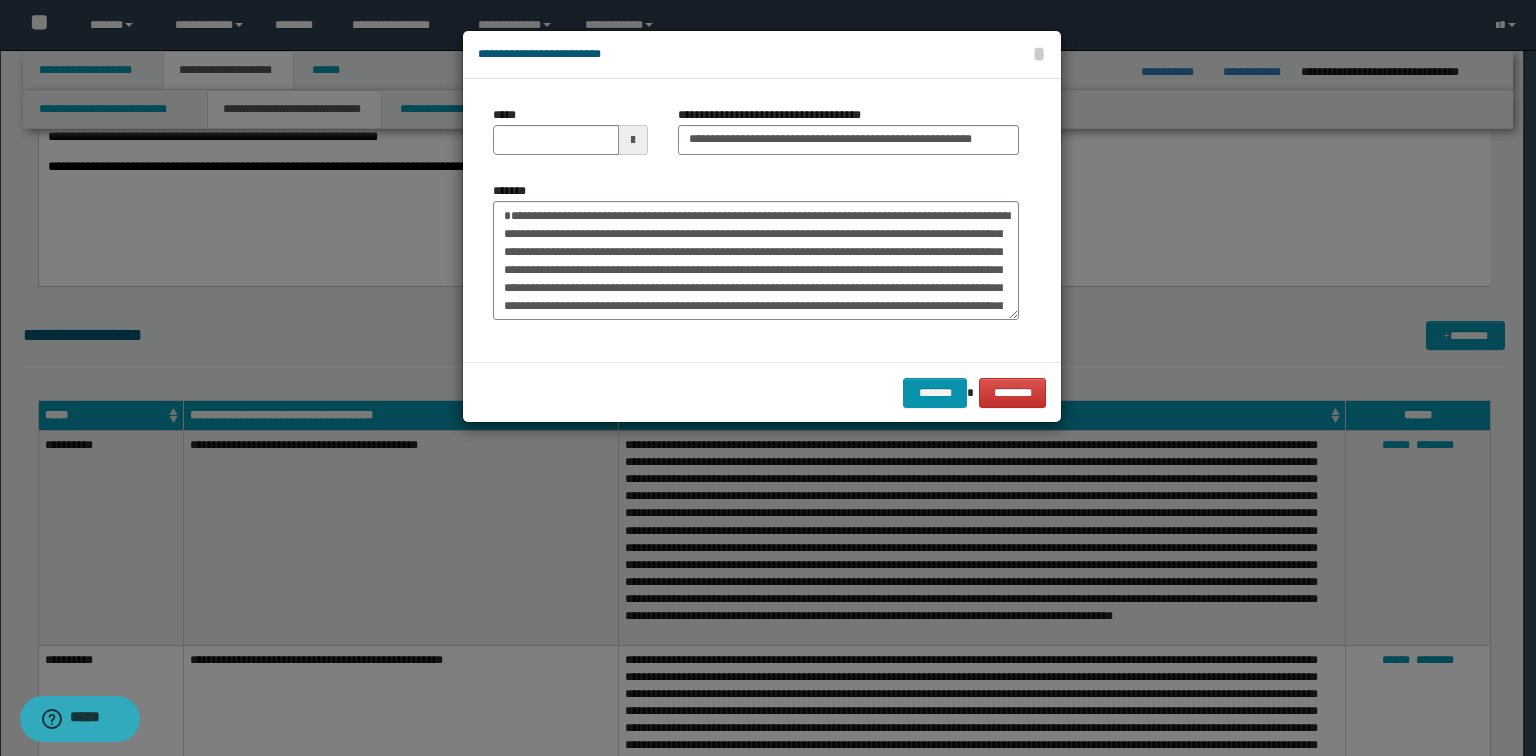 click on "*******" at bounding box center [756, 251] 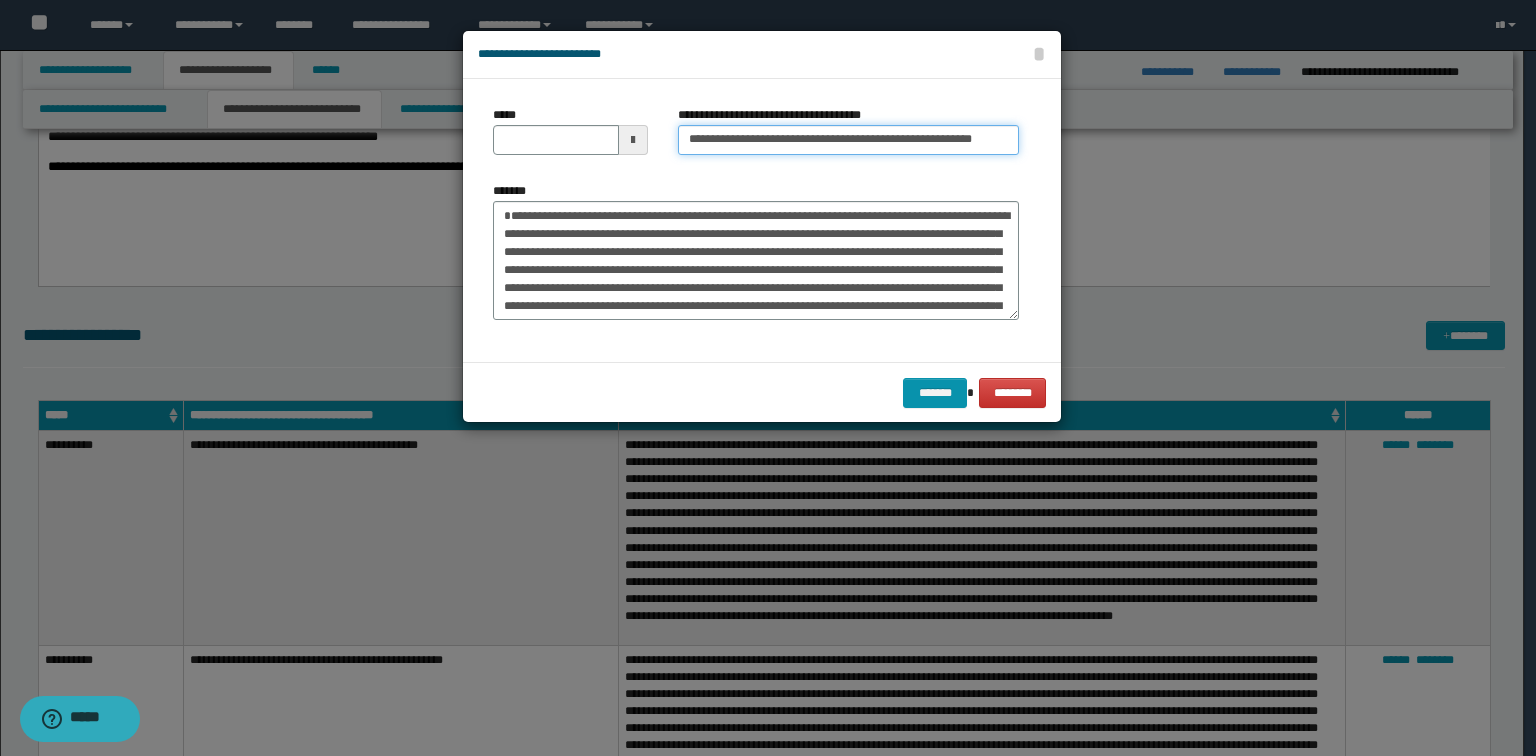 type 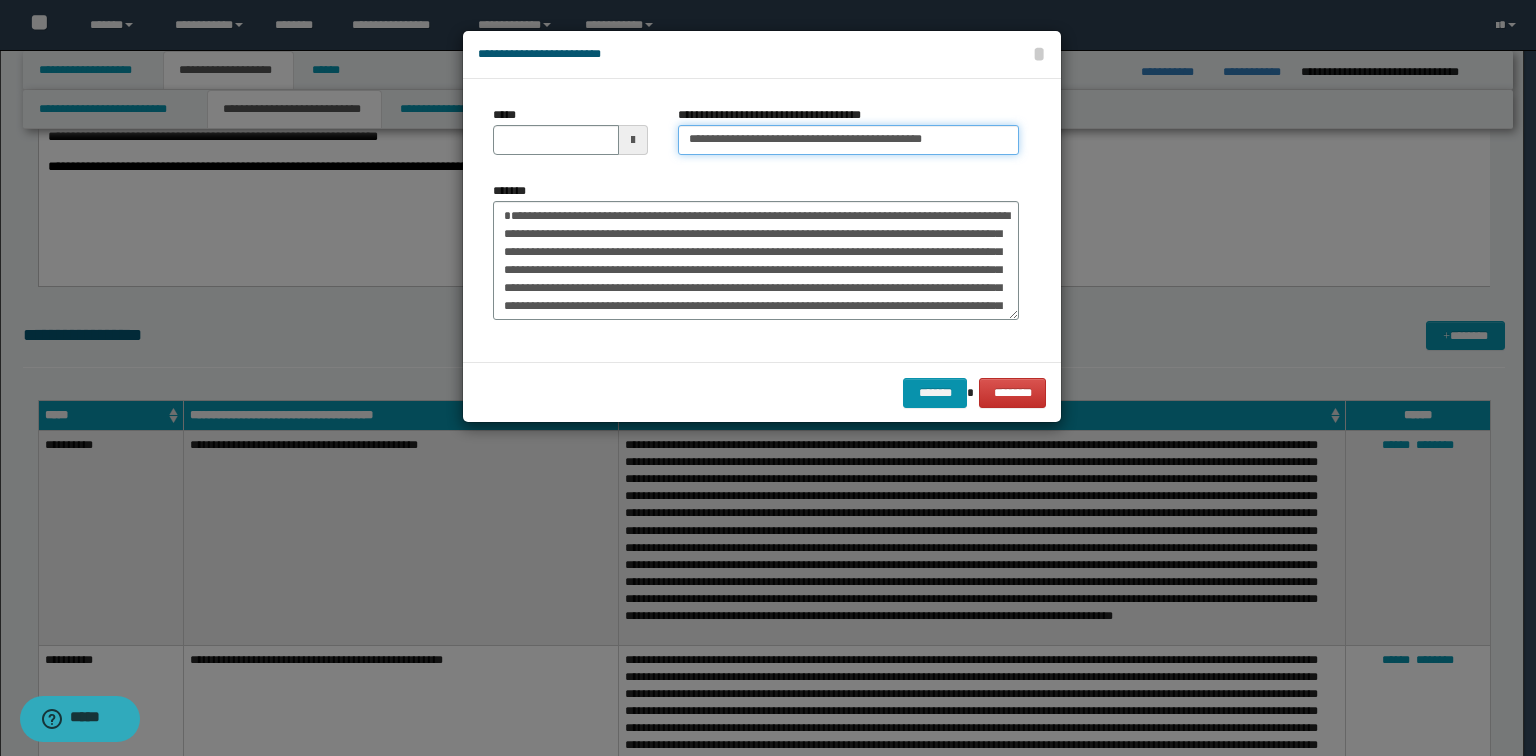 type on "**********" 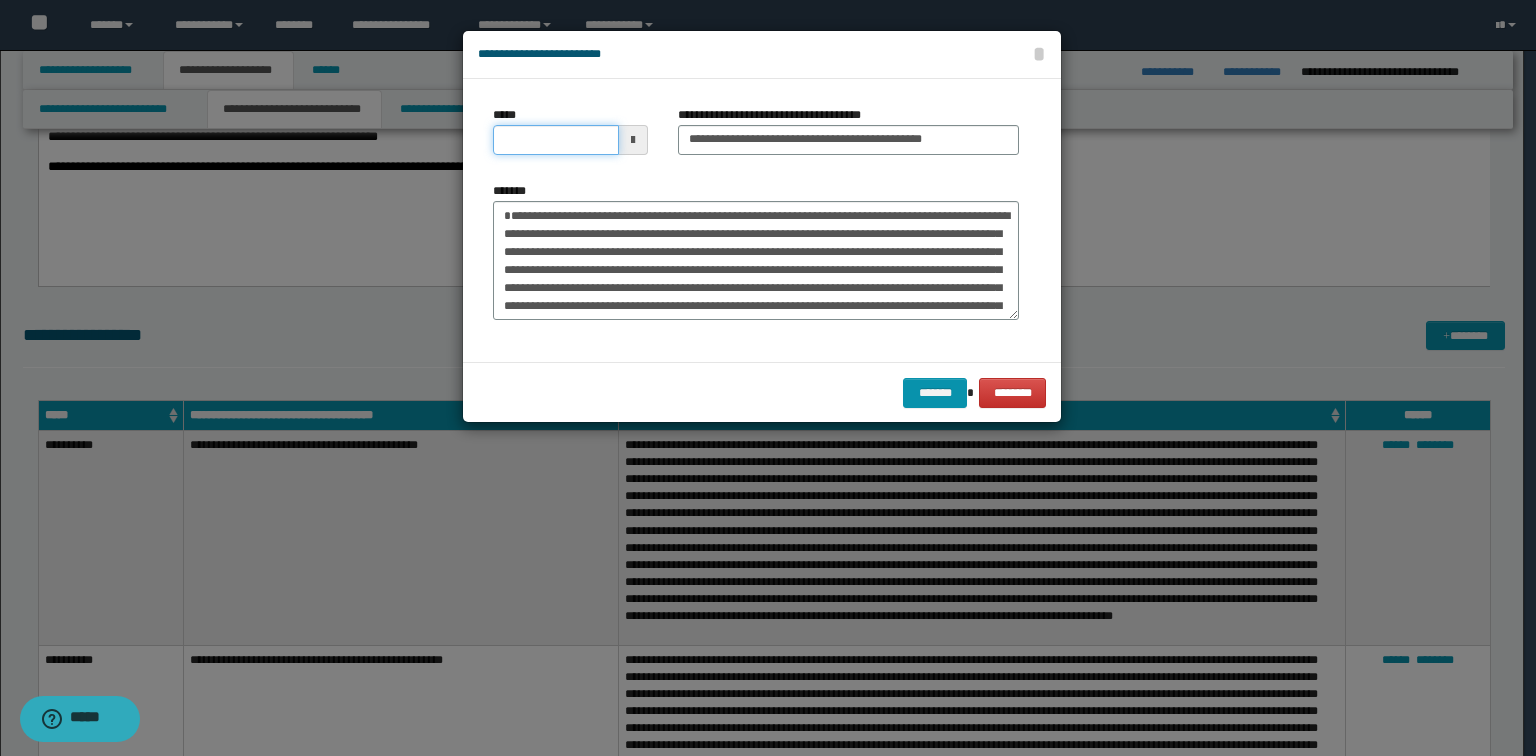 click on "*****" at bounding box center (556, 140) 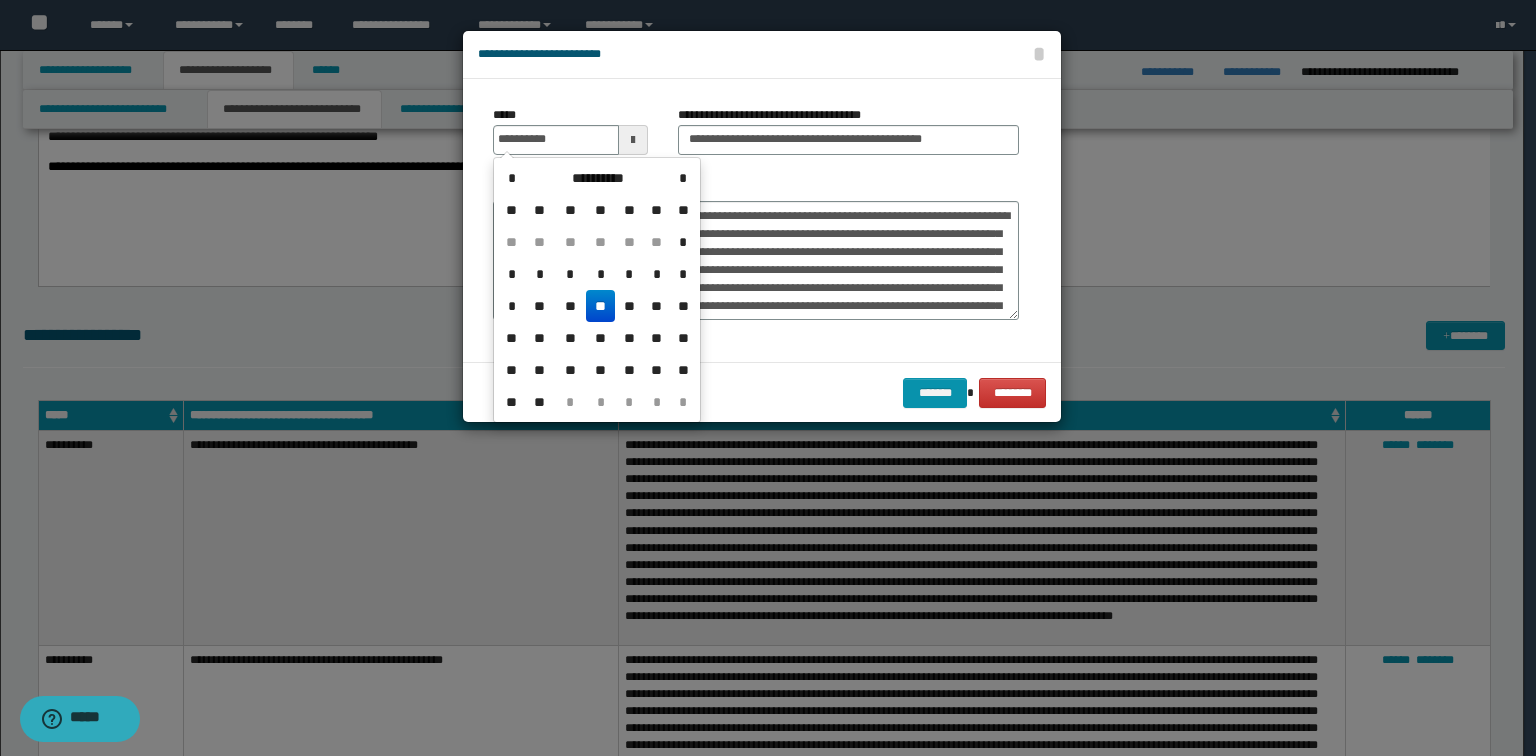 type on "**********" 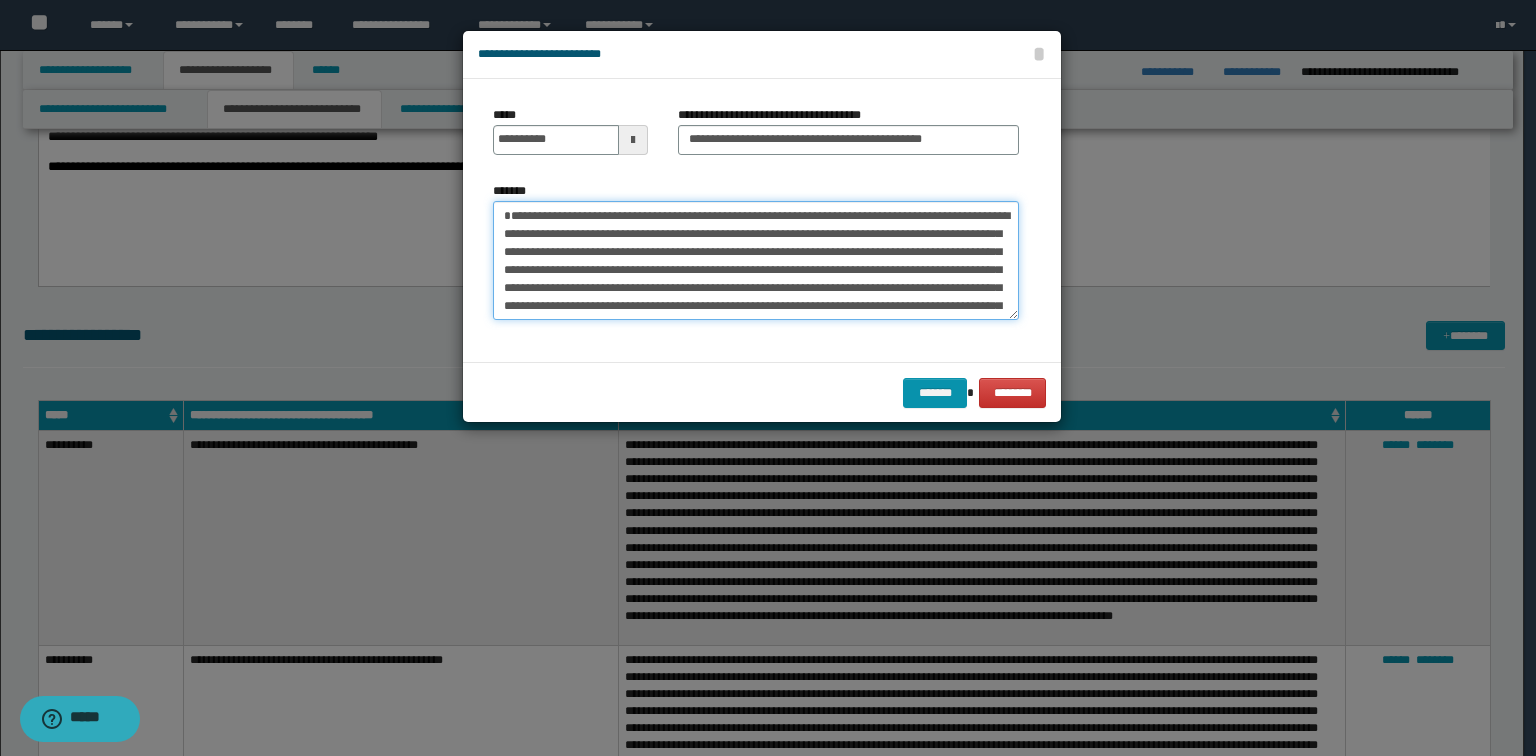 click on "*******" at bounding box center [756, 261] 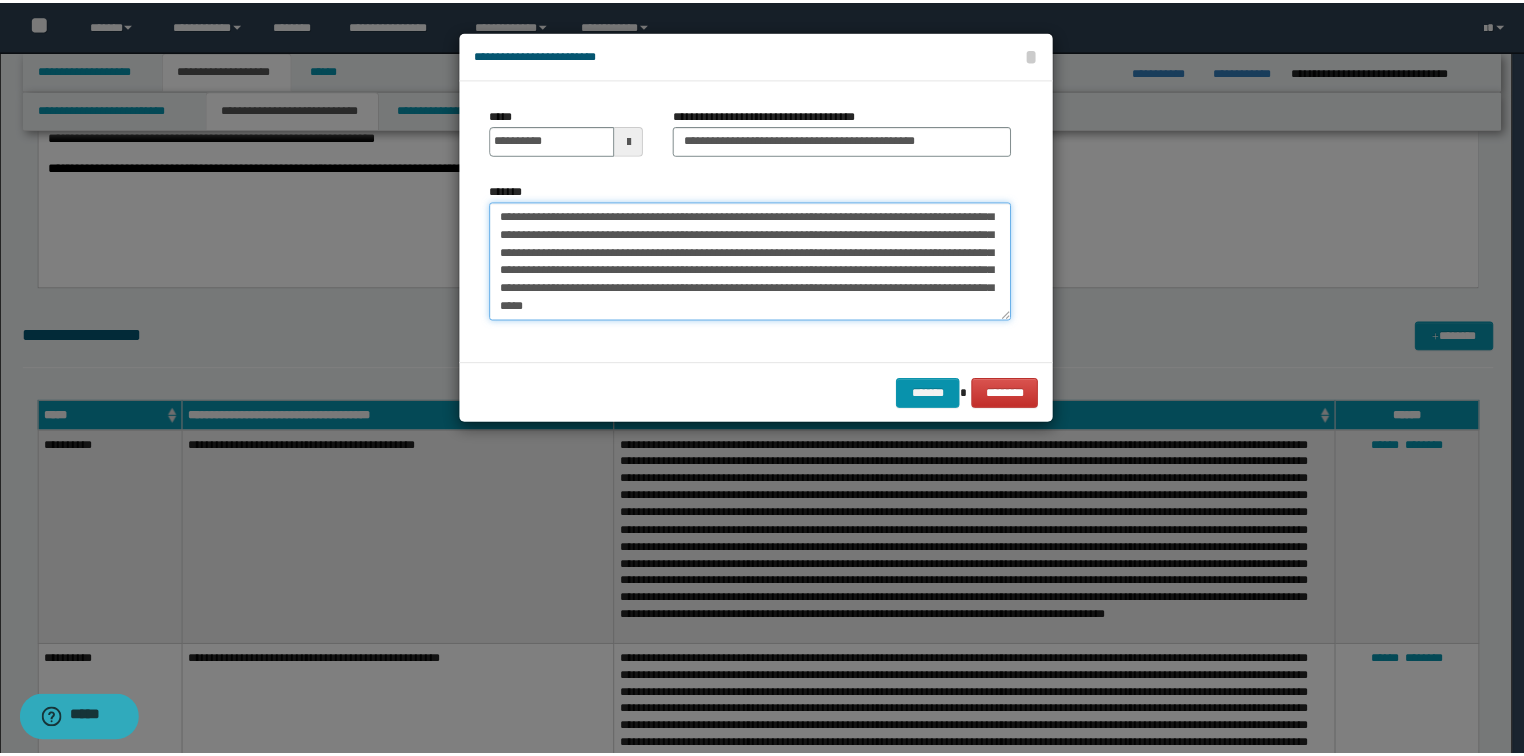 scroll, scrollTop: 180, scrollLeft: 0, axis: vertical 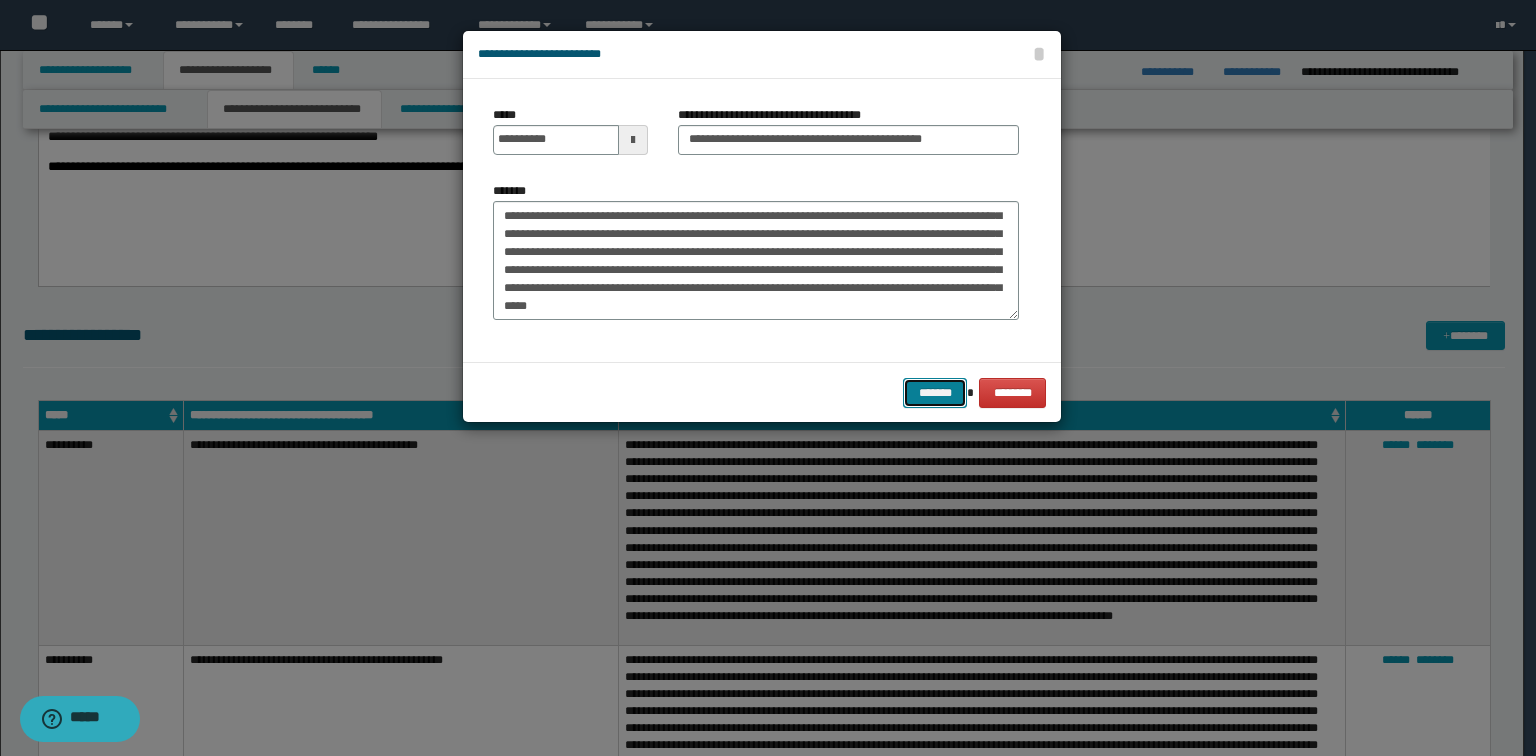 click on "*******" at bounding box center (935, 393) 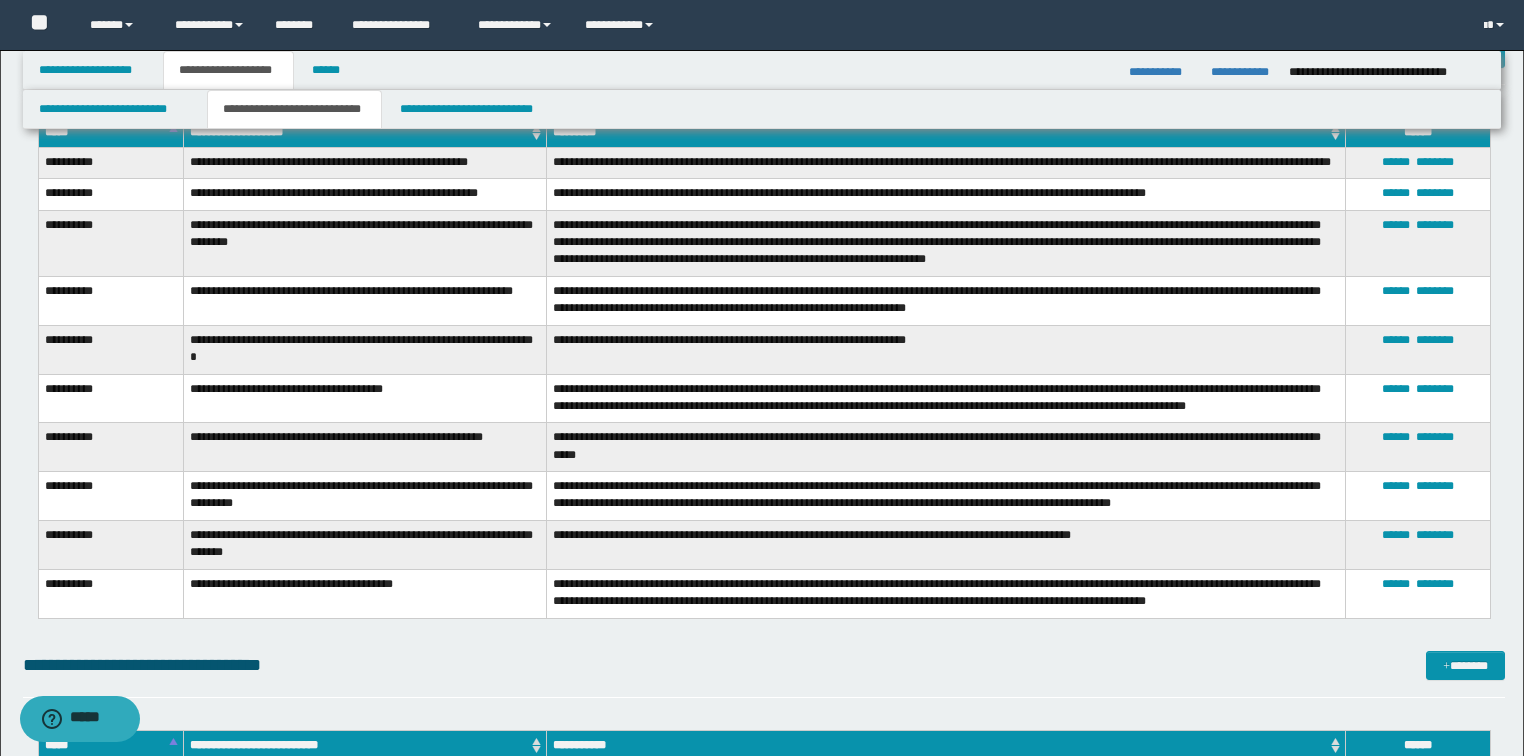 scroll, scrollTop: 9158, scrollLeft: 0, axis: vertical 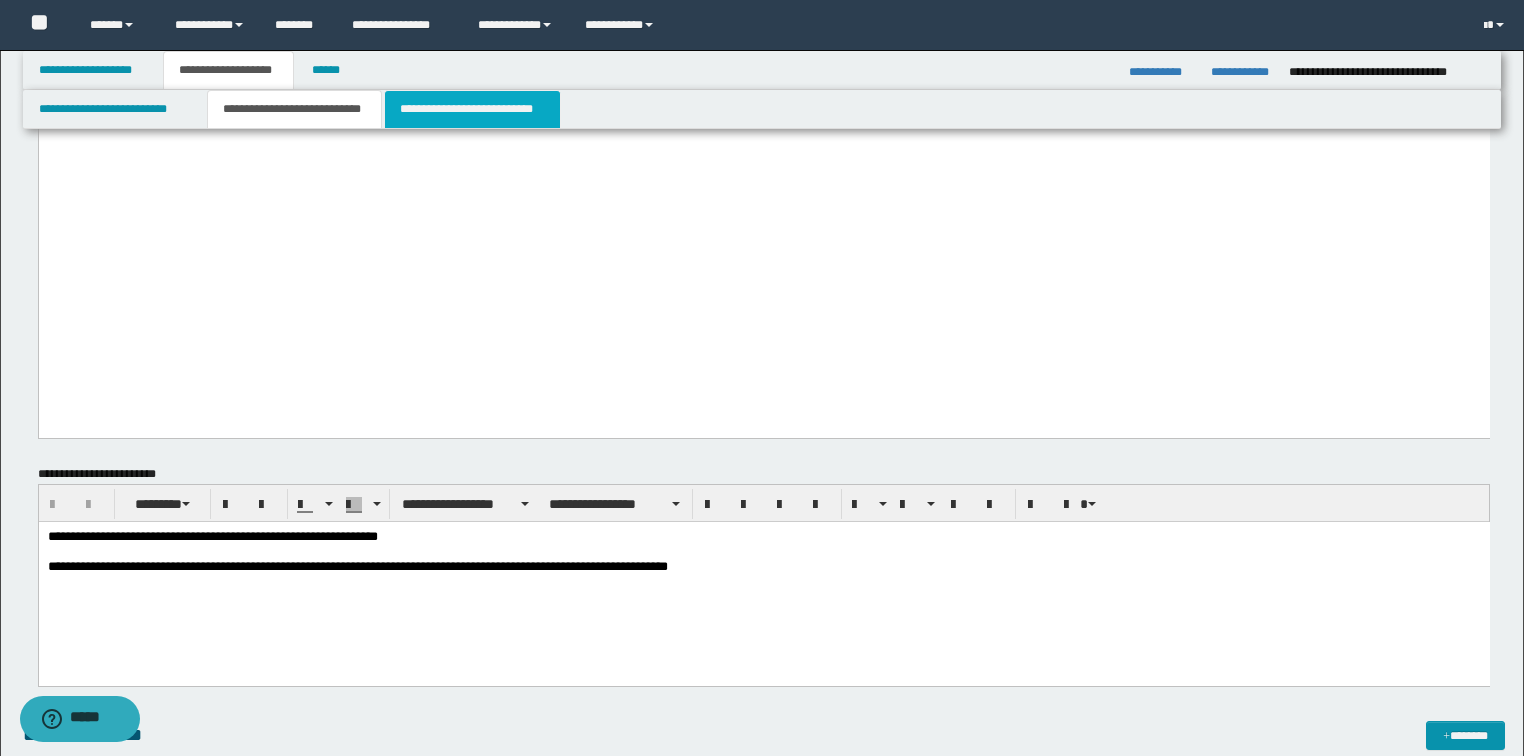 click on "**********" at bounding box center (472, 109) 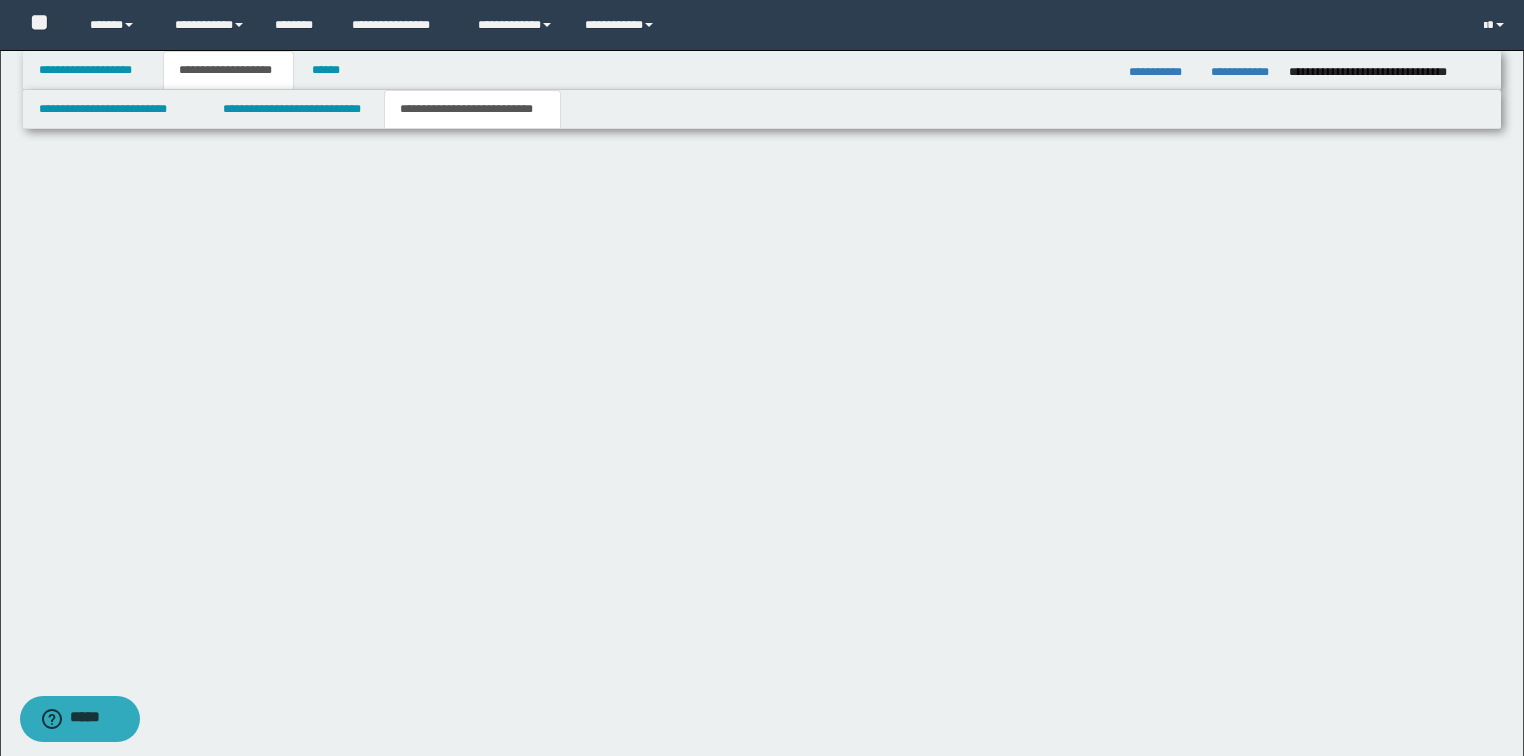 scroll, scrollTop: 1781, scrollLeft: 0, axis: vertical 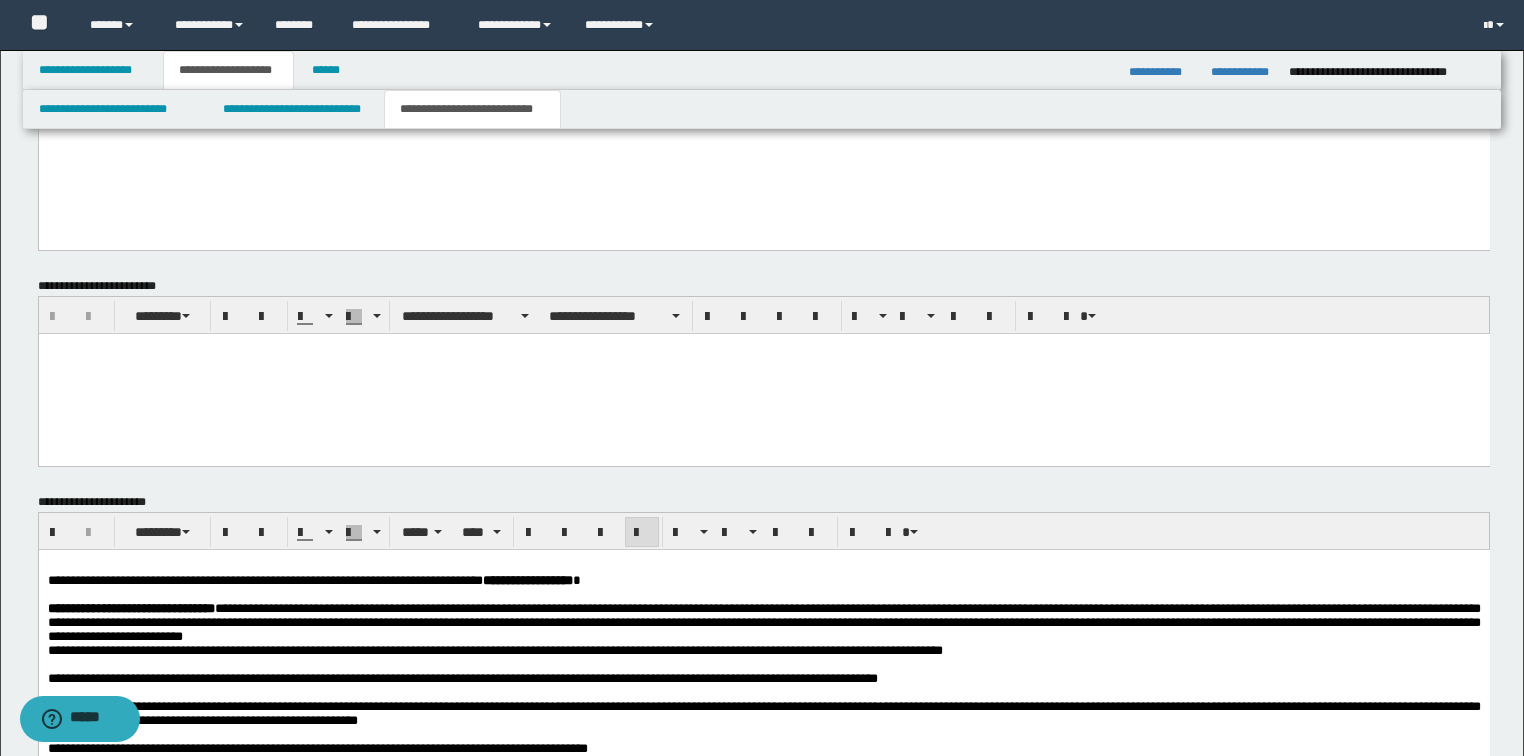 click on "**********" at bounding box center [763, 622] 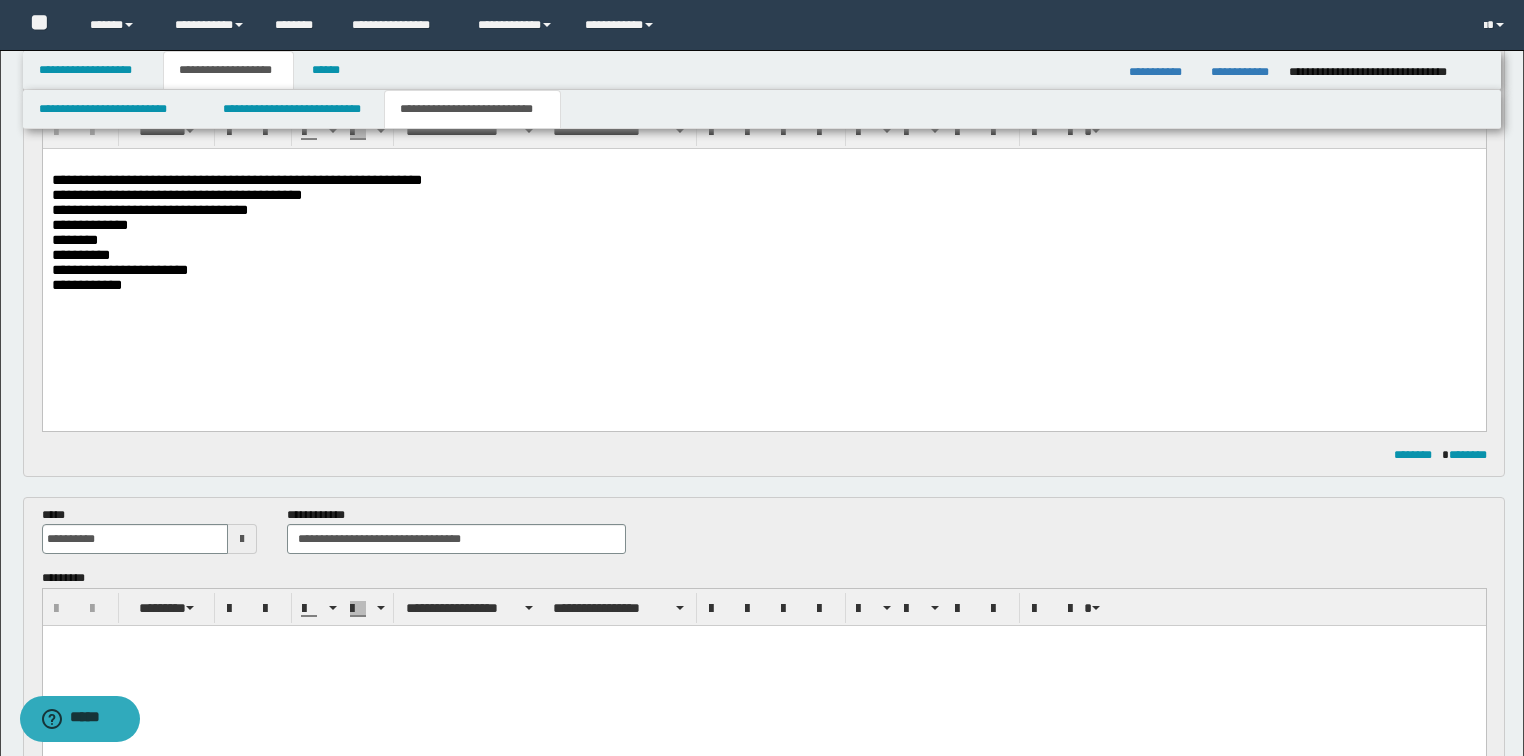scroll, scrollTop: 181, scrollLeft: 0, axis: vertical 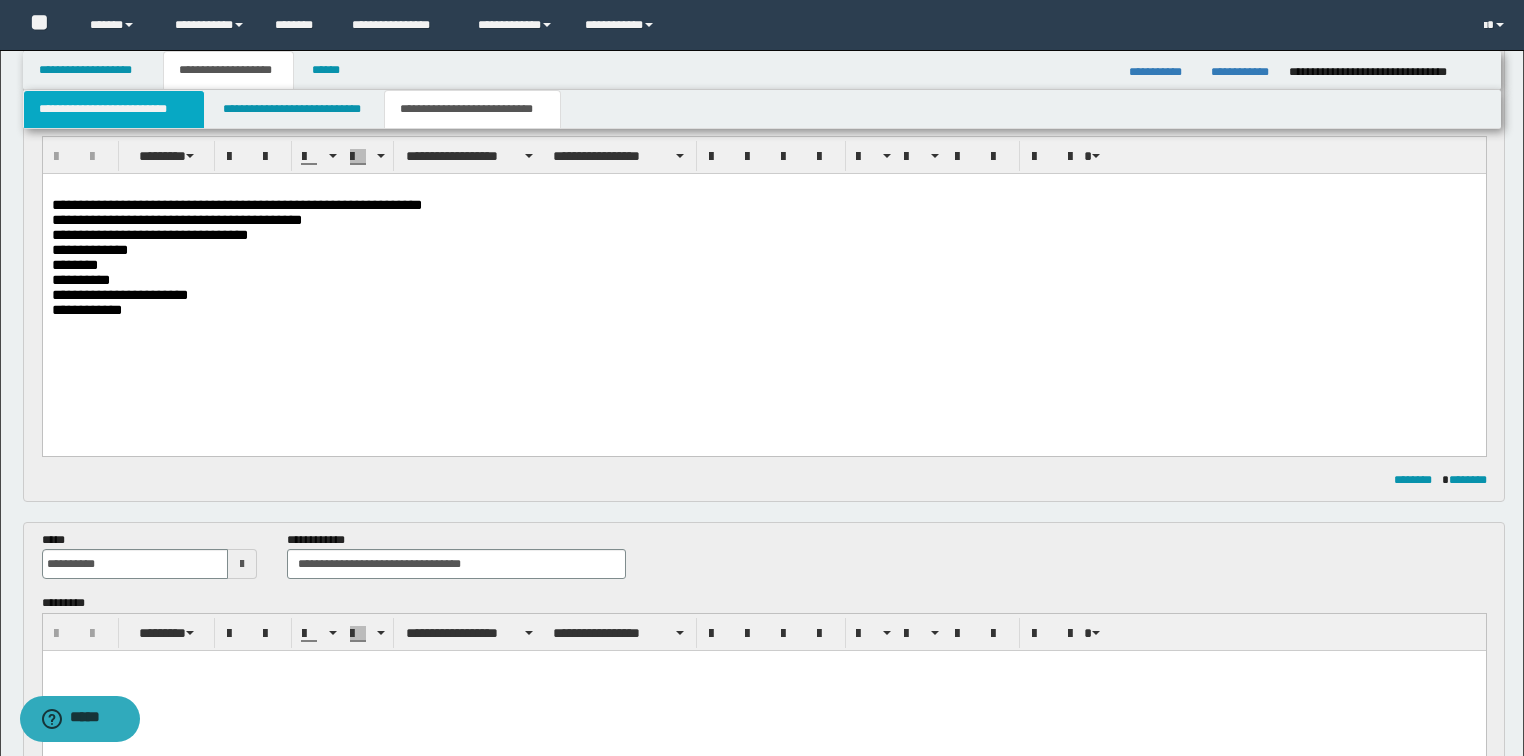 click on "**********" at bounding box center [114, 109] 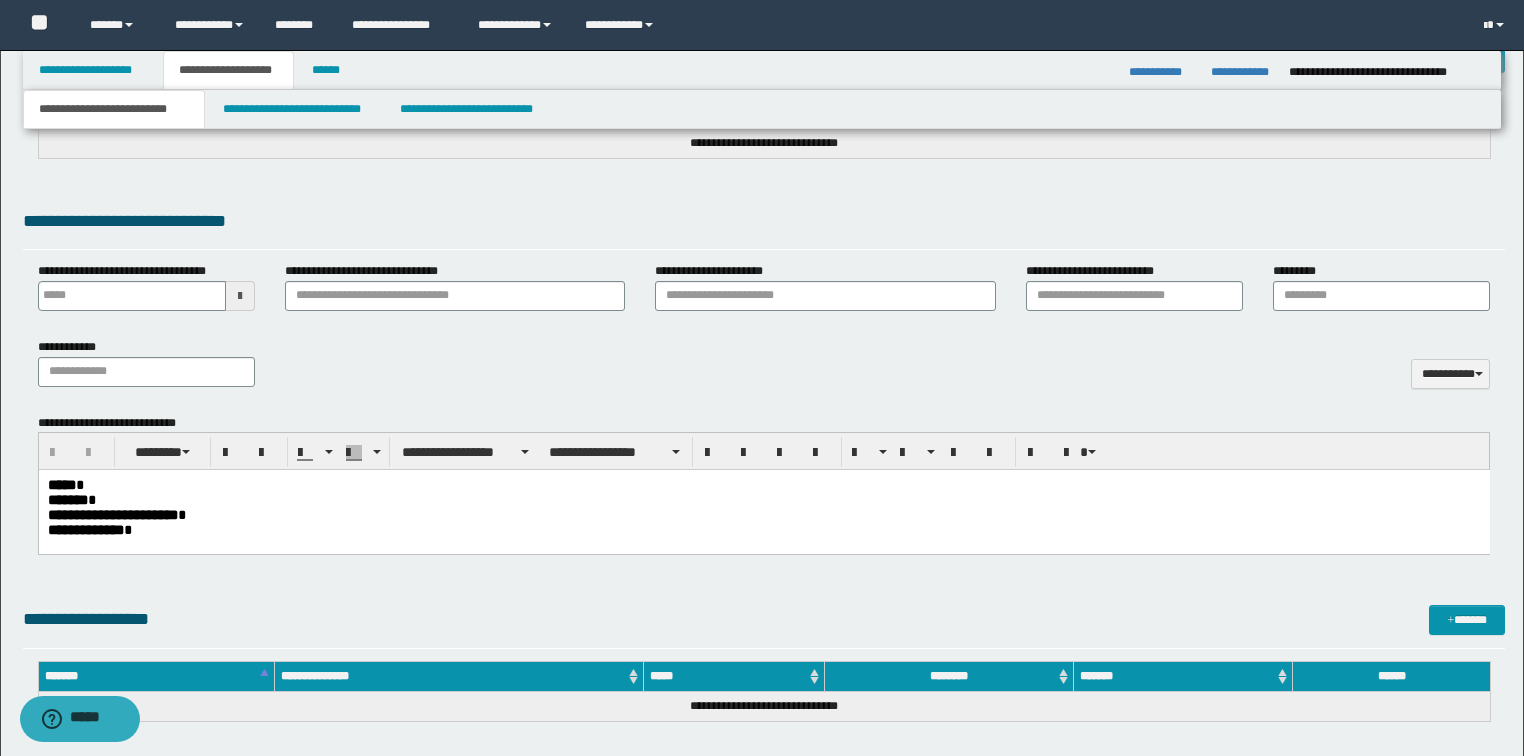 scroll, scrollTop: 981, scrollLeft: 0, axis: vertical 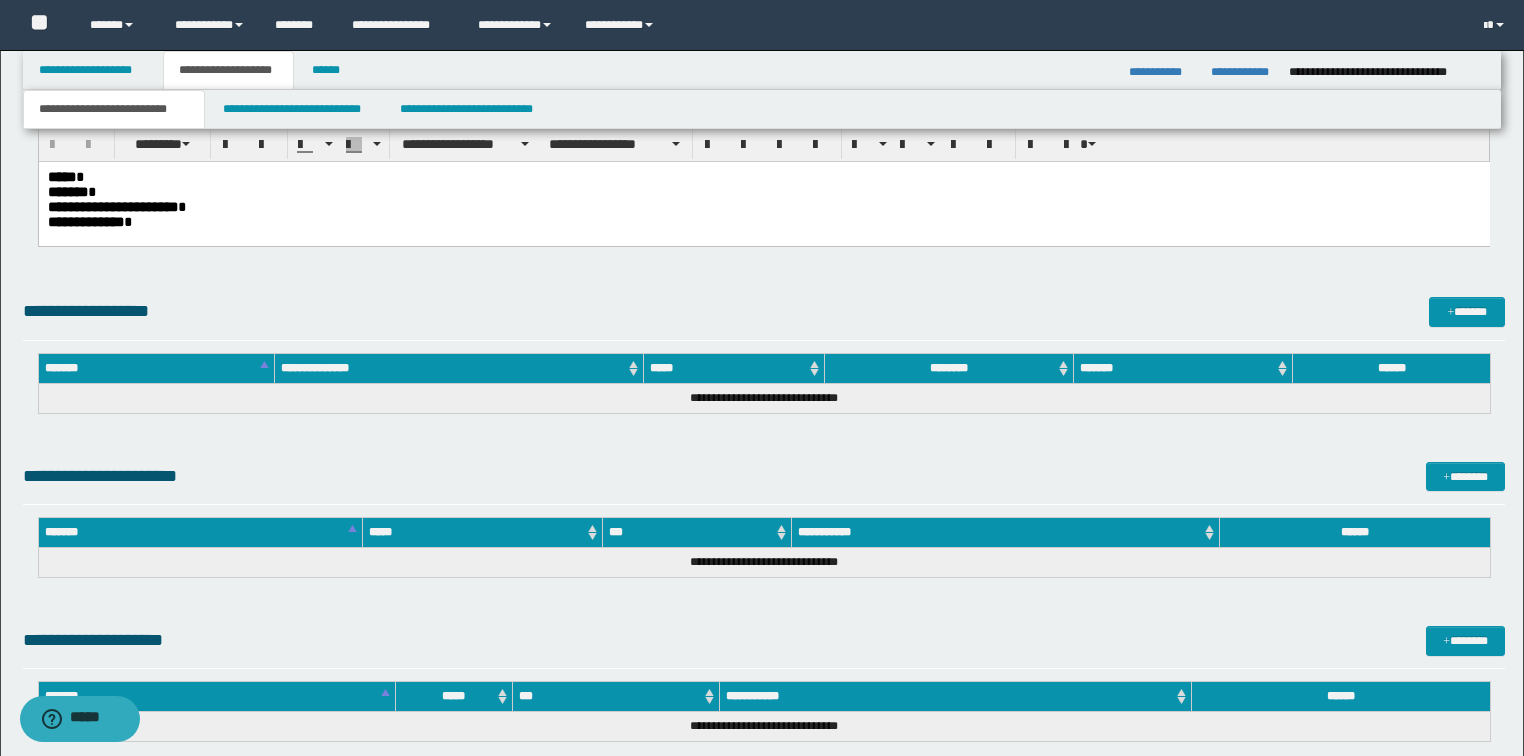 drag, startPoint x: 239, startPoint y: 248, endPoint x: 194, endPoint y: 82, distance: 171.99127 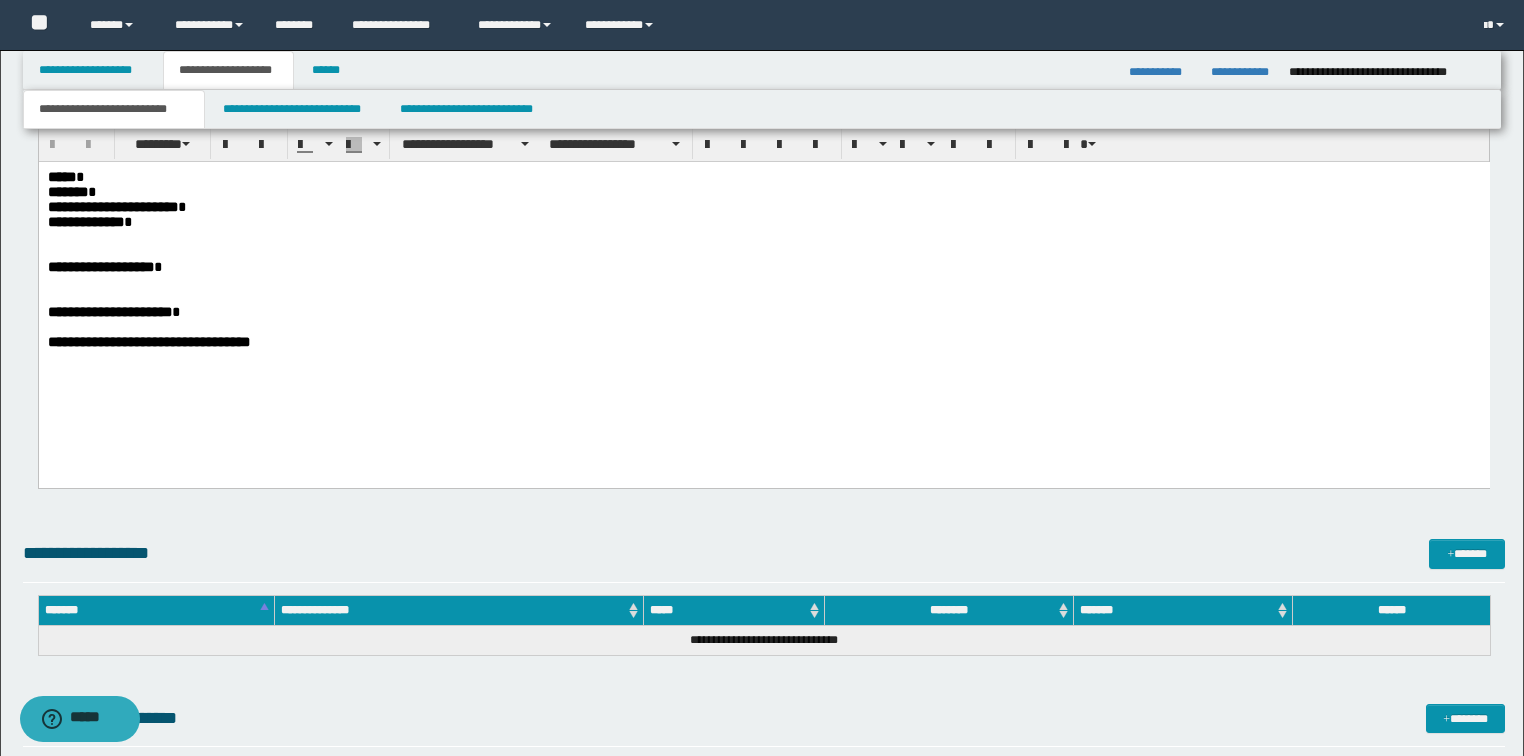 click at bounding box center (799, 237) 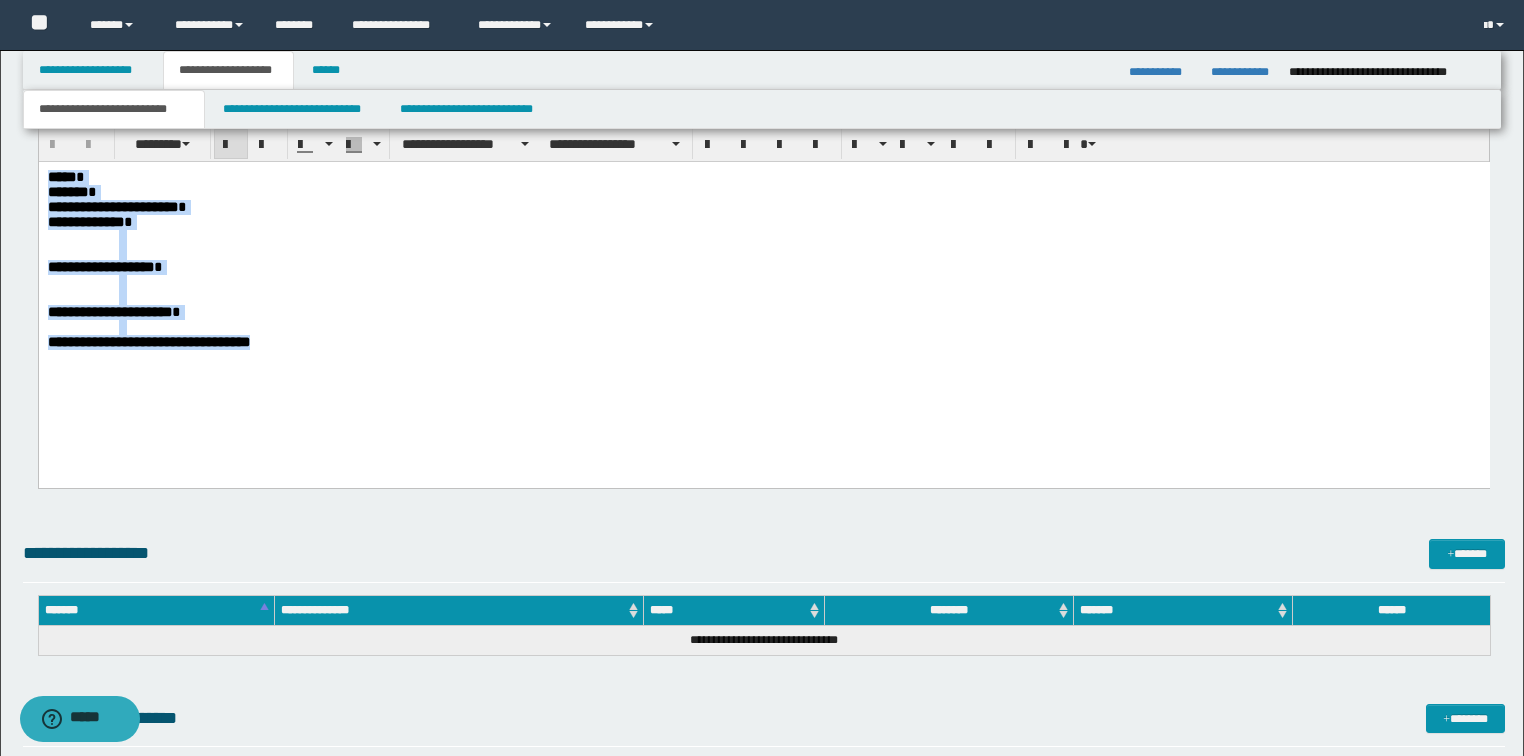 drag, startPoint x: 295, startPoint y: 374, endPoint x: -1, endPoint y: 126, distance: 386.16058 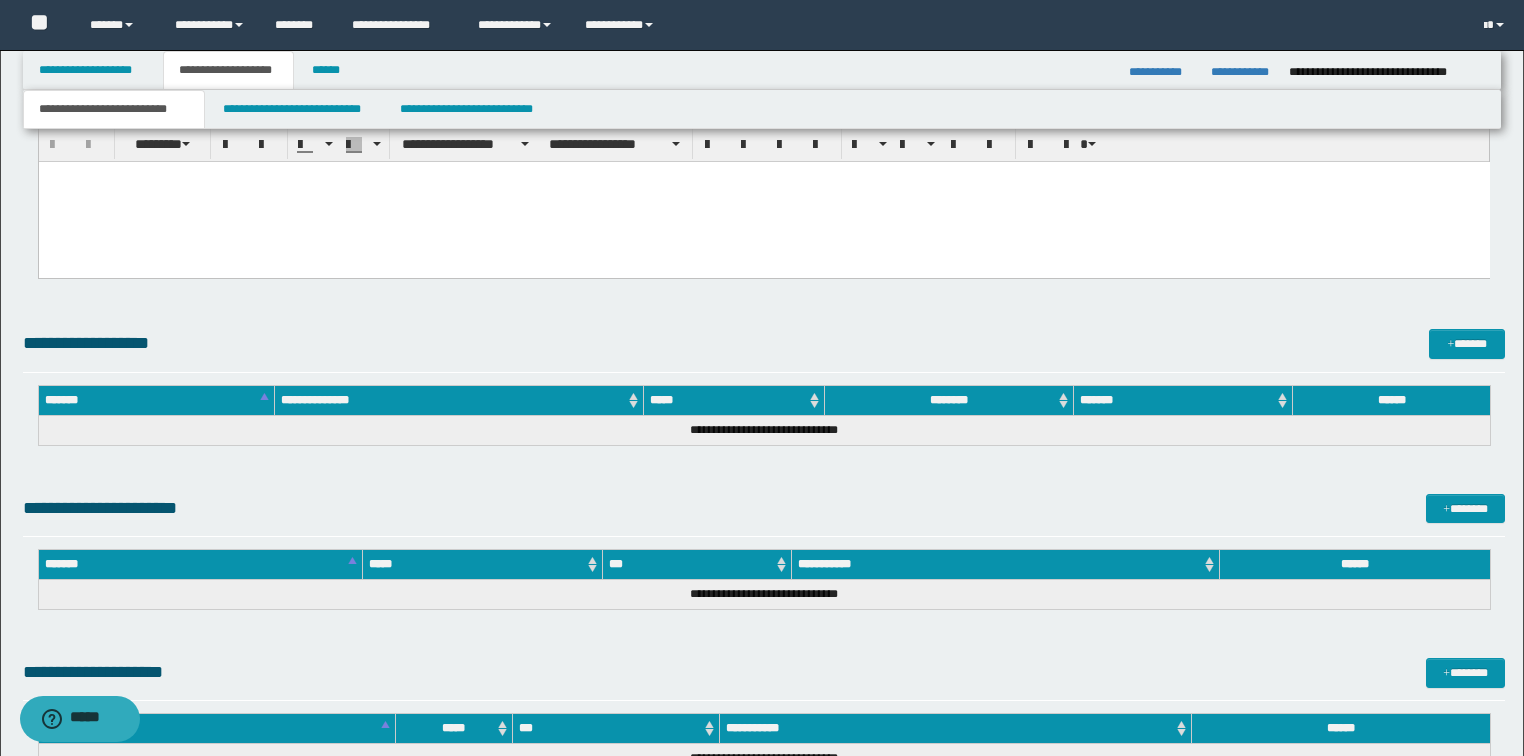 click at bounding box center [763, 195] 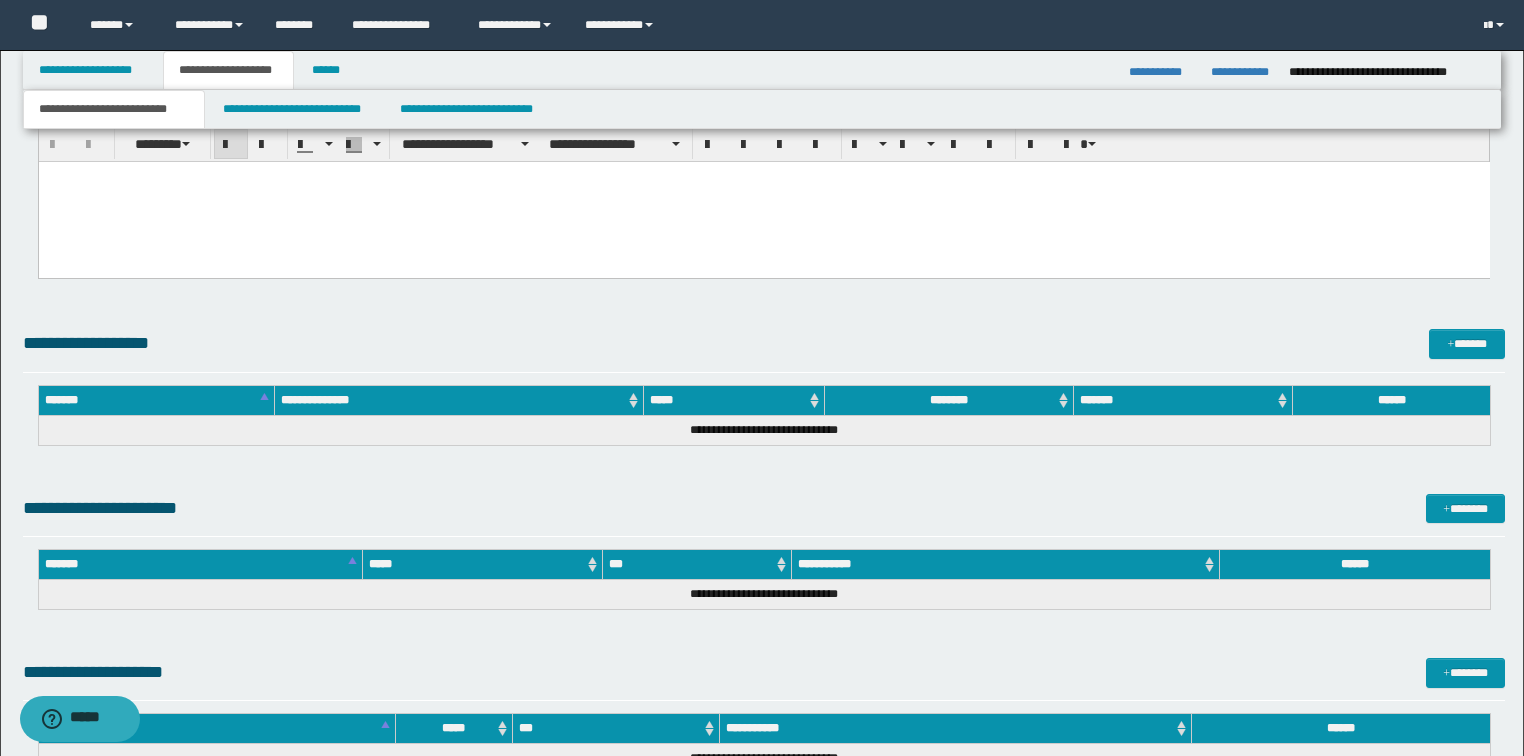 scroll, scrollTop: 901, scrollLeft: 0, axis: vertical 